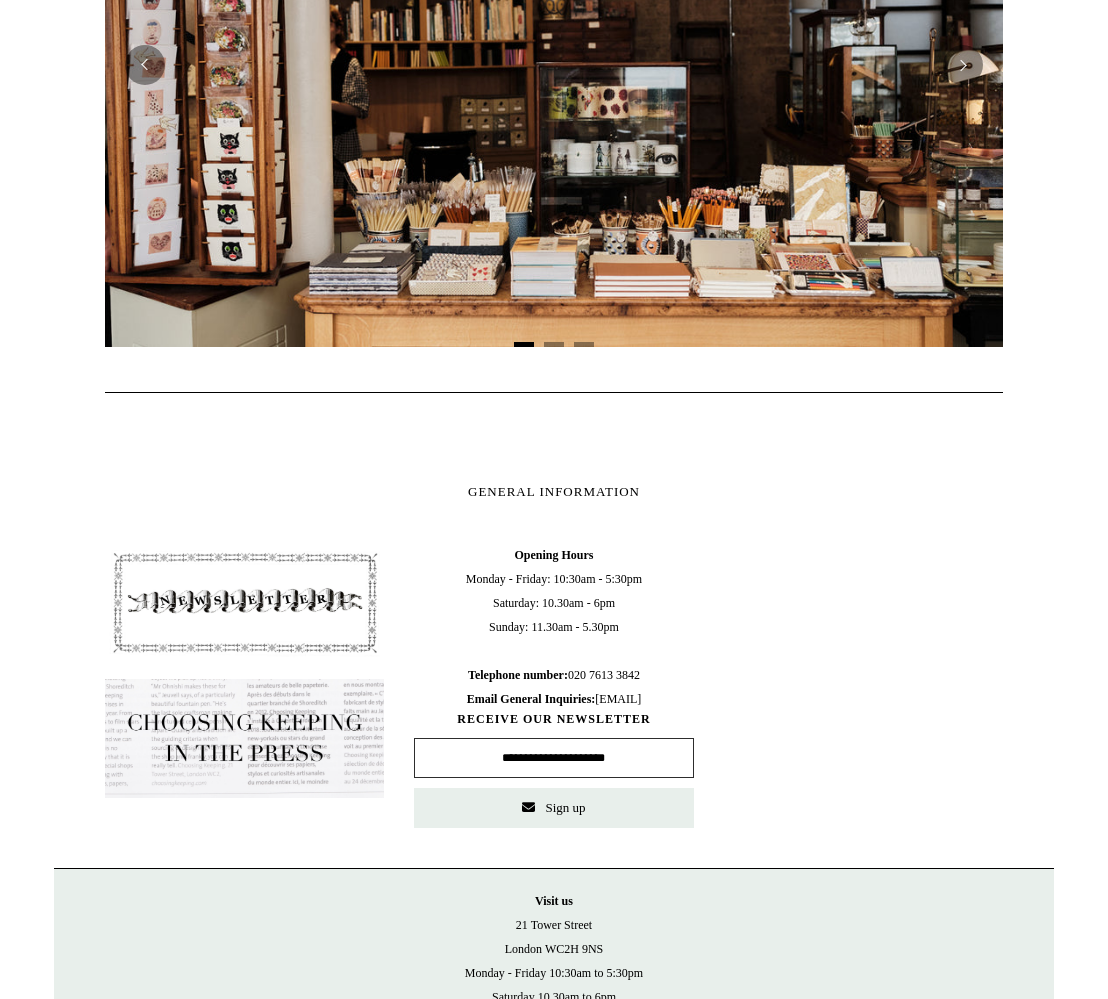 scroll, scrollTop: 648, scrollLeft: 0, axis: vertical 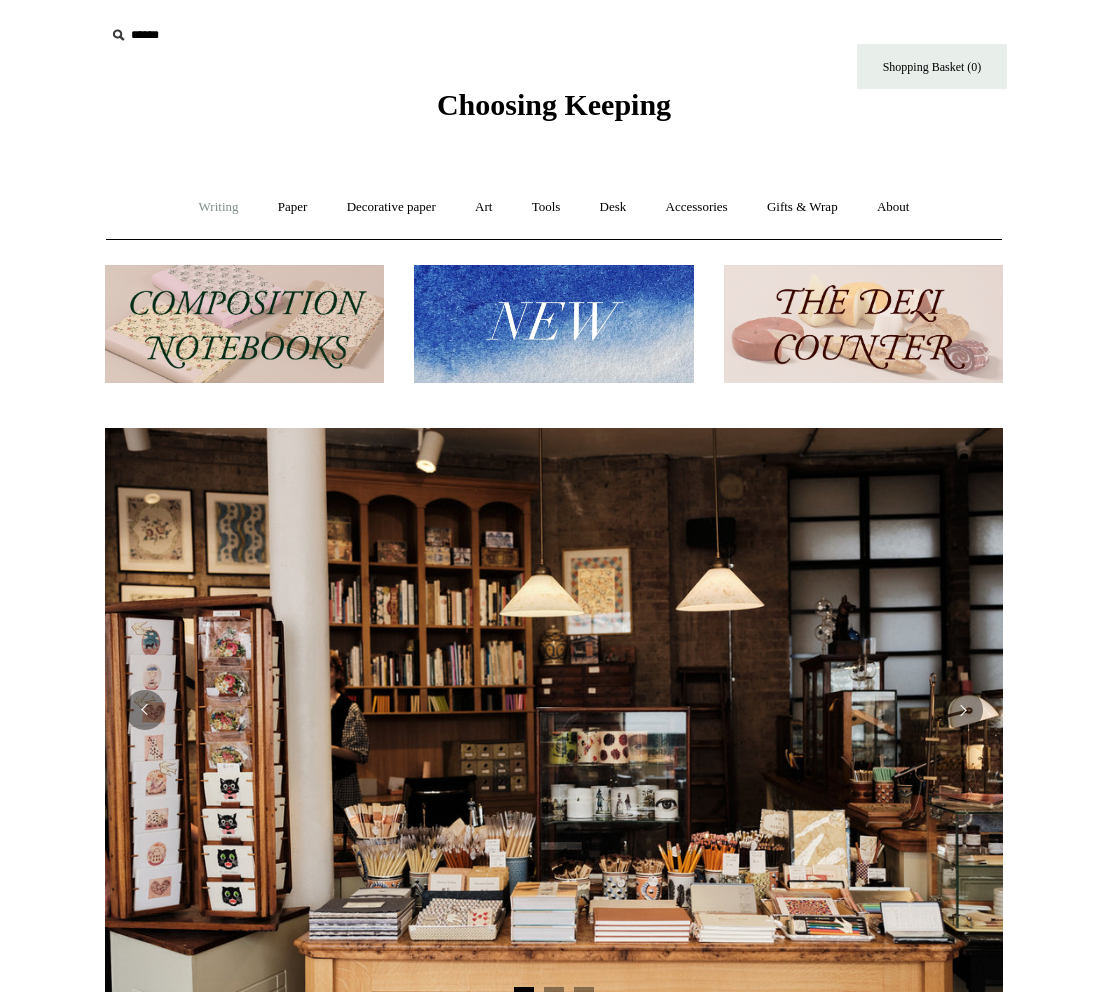 click on "Writing +" at bounding box center [219, 207] 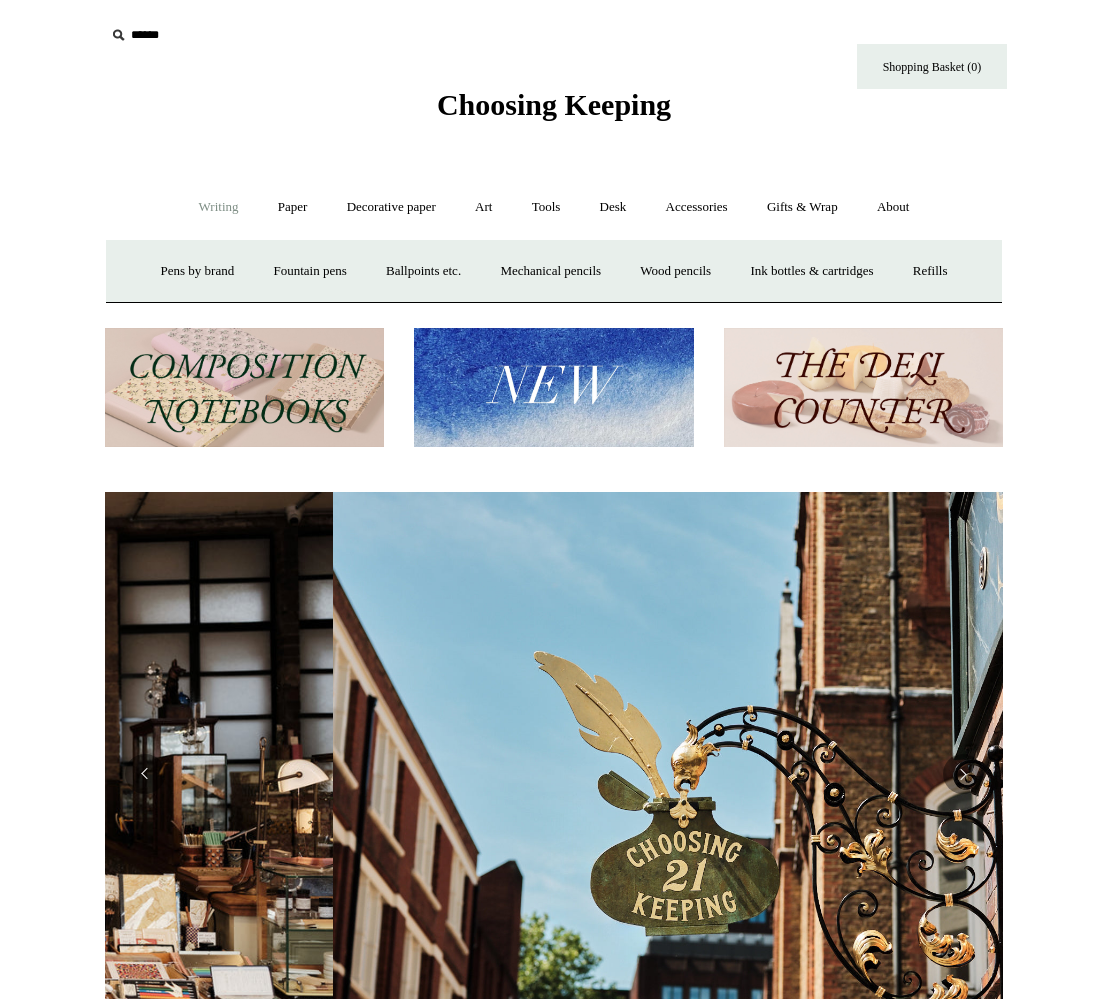 scroll, scrollTop: 0, scrollLeft: 898, axis: horizontal 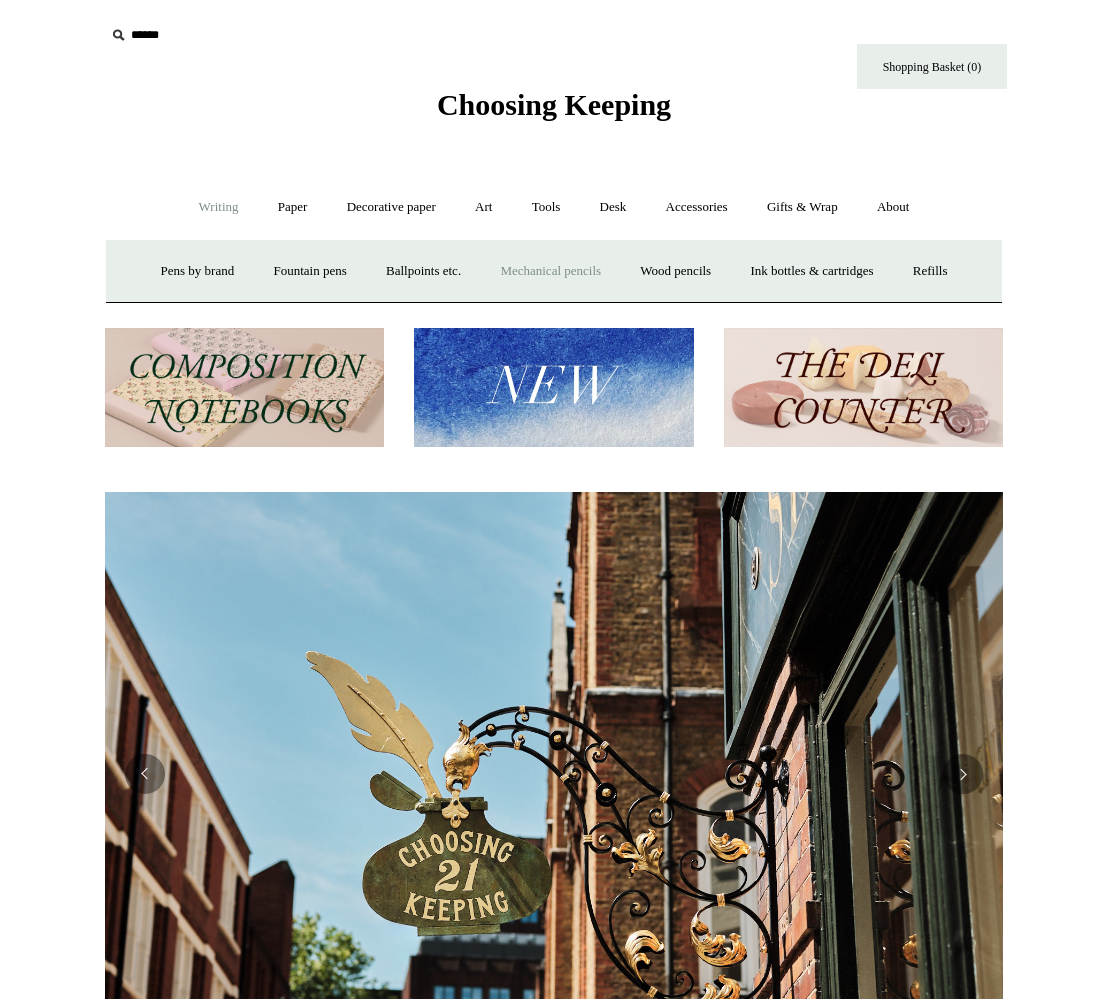 click on "Mechanical pencils +" at bounding box center [550, 271] 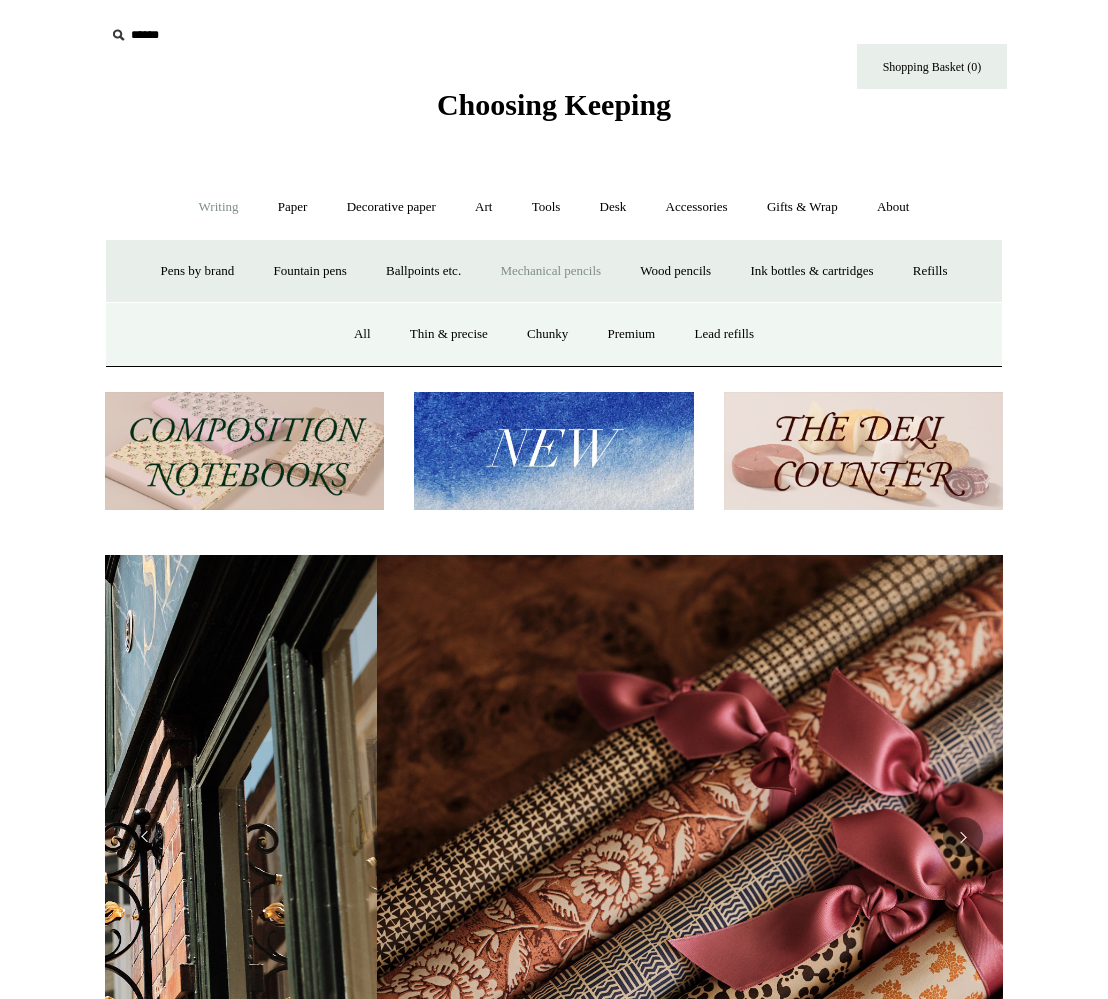 scroll, scrollTop: 0, scrollLeft: 1796, axis: horizontal 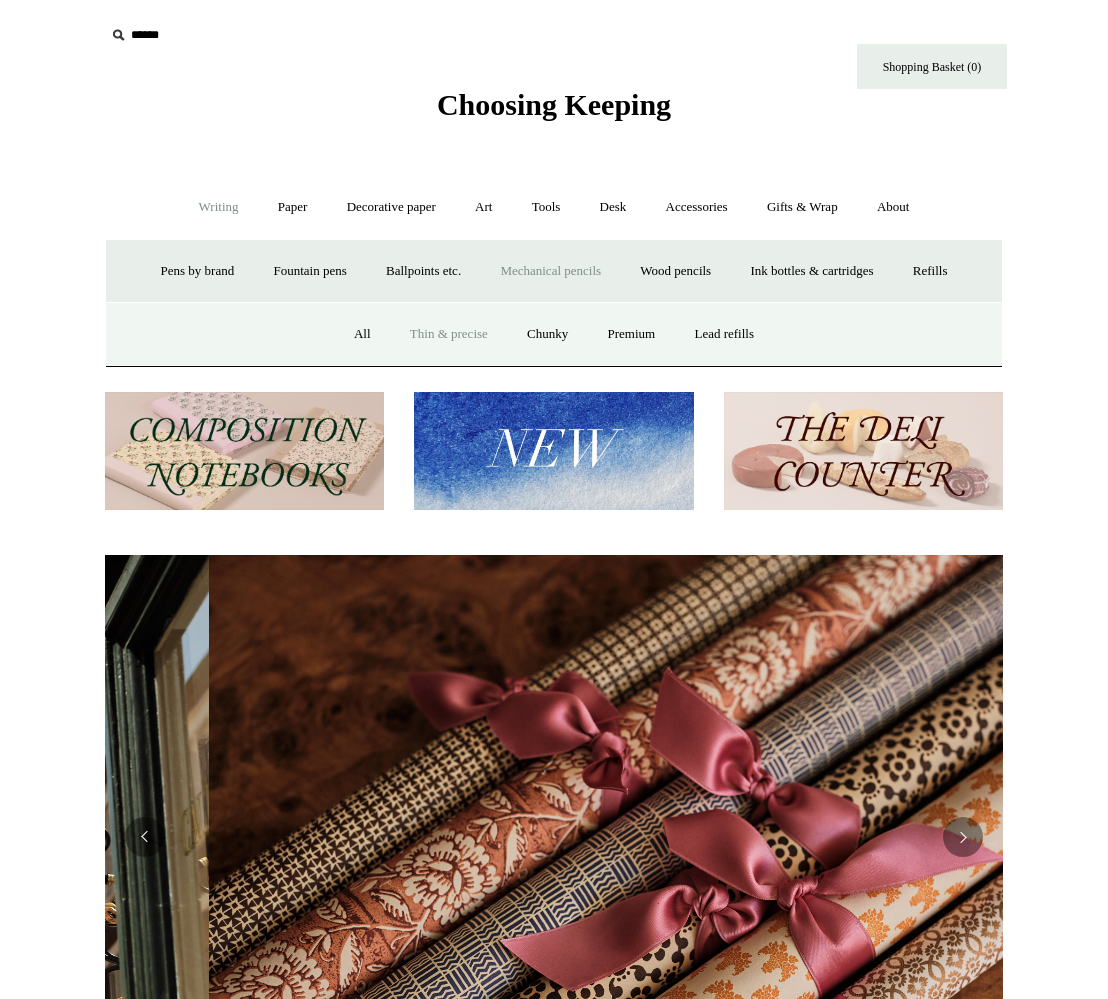 click on "Thin & precise" at bounding box center [449, 334] 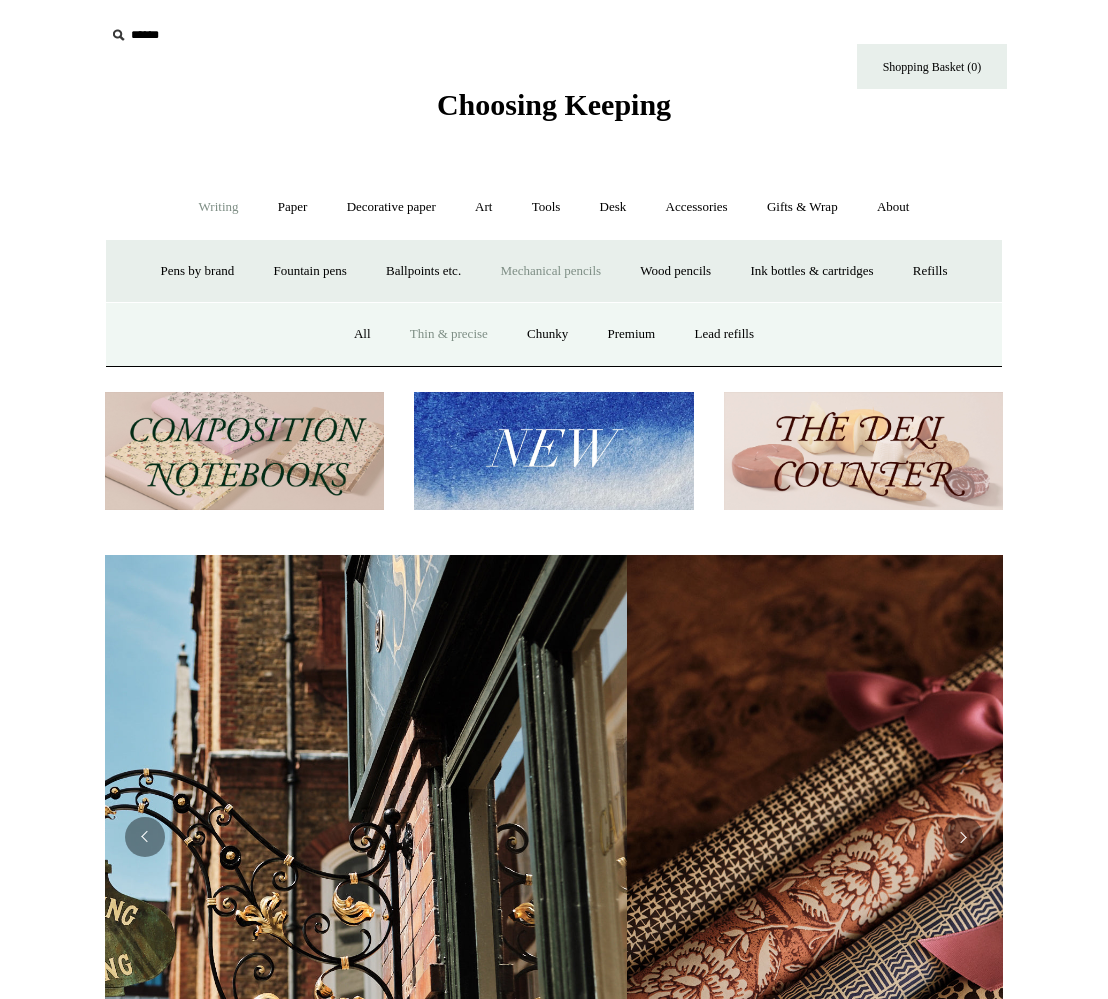 scroll, scrollTop: 0, scrollLeft: 169, axis: horizontal 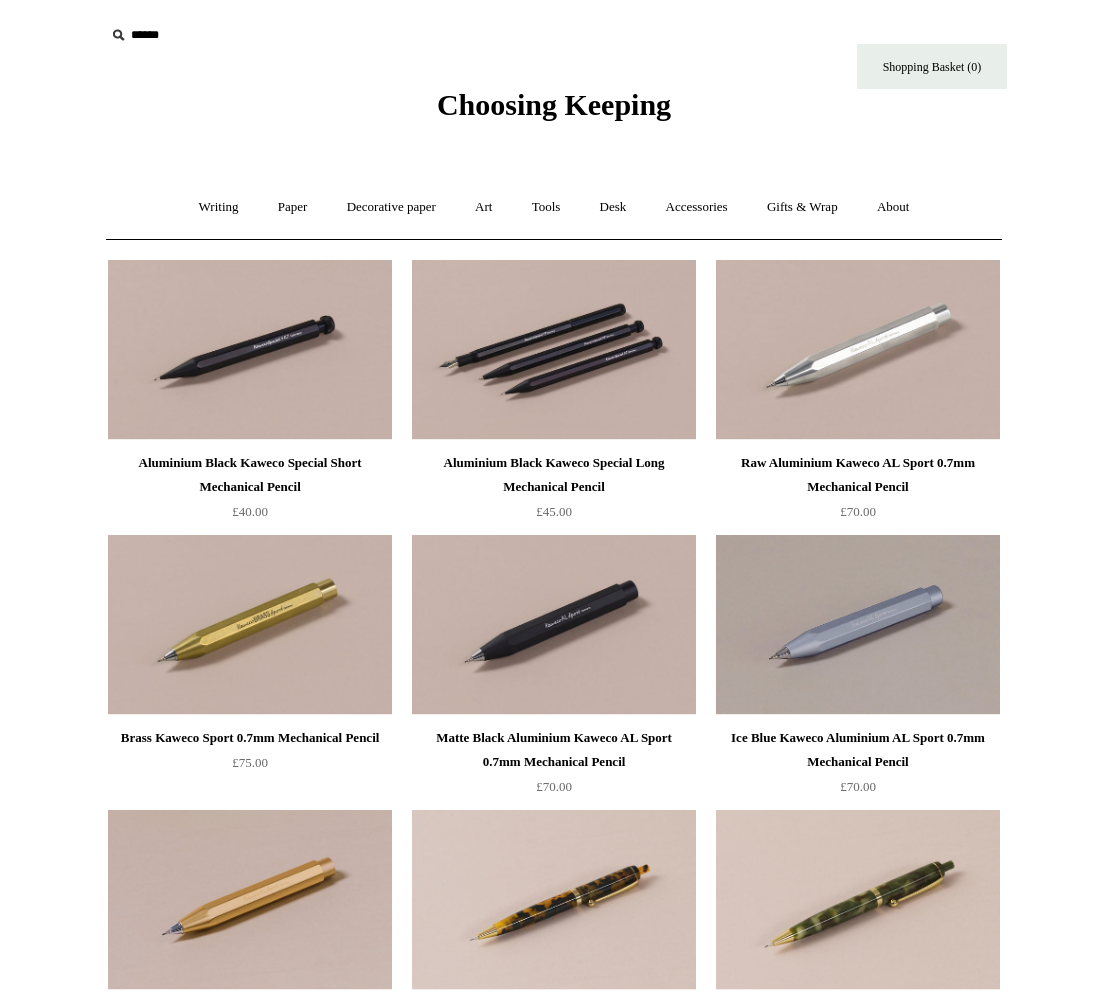 click at bounding box center [554, 350] 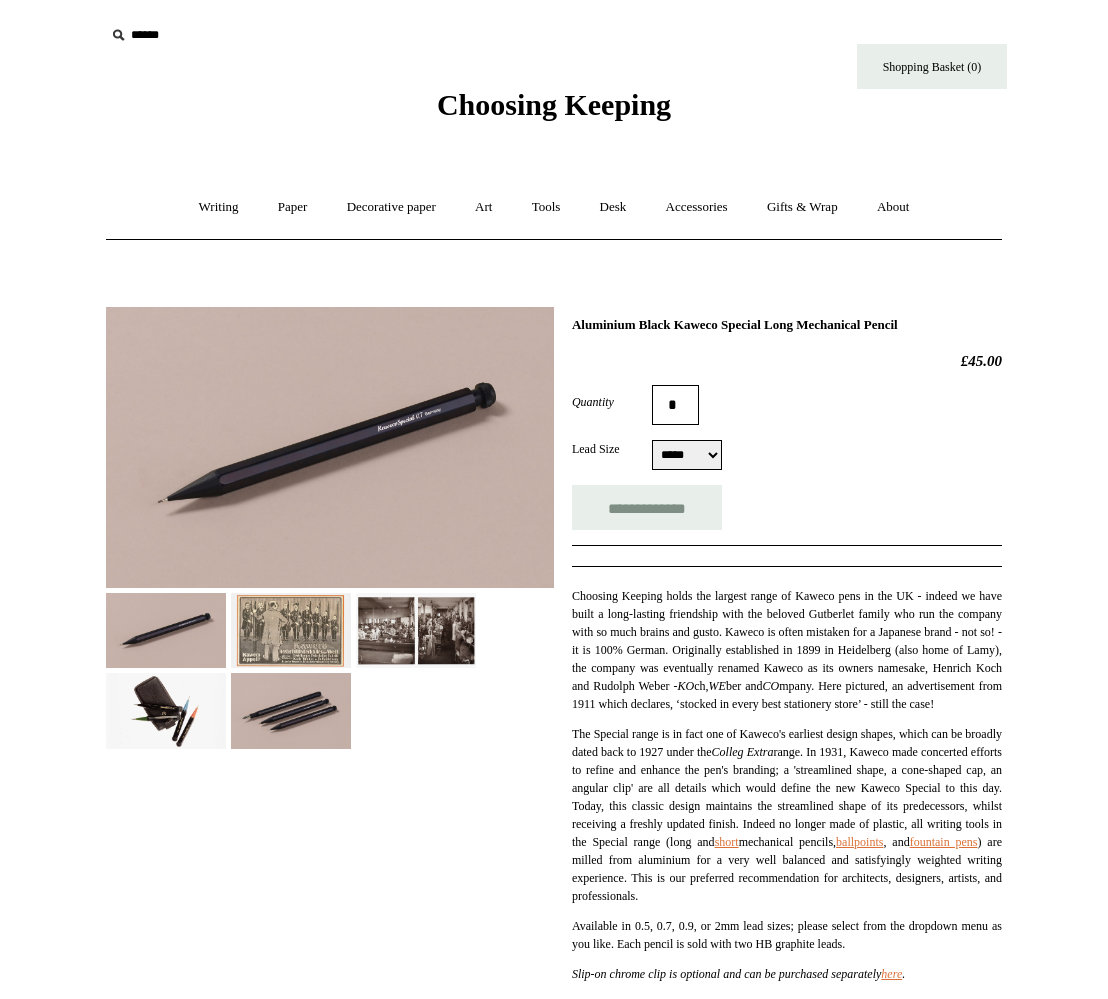 scroll, scrollTop: 0, scrollLeft: 0, axis: both 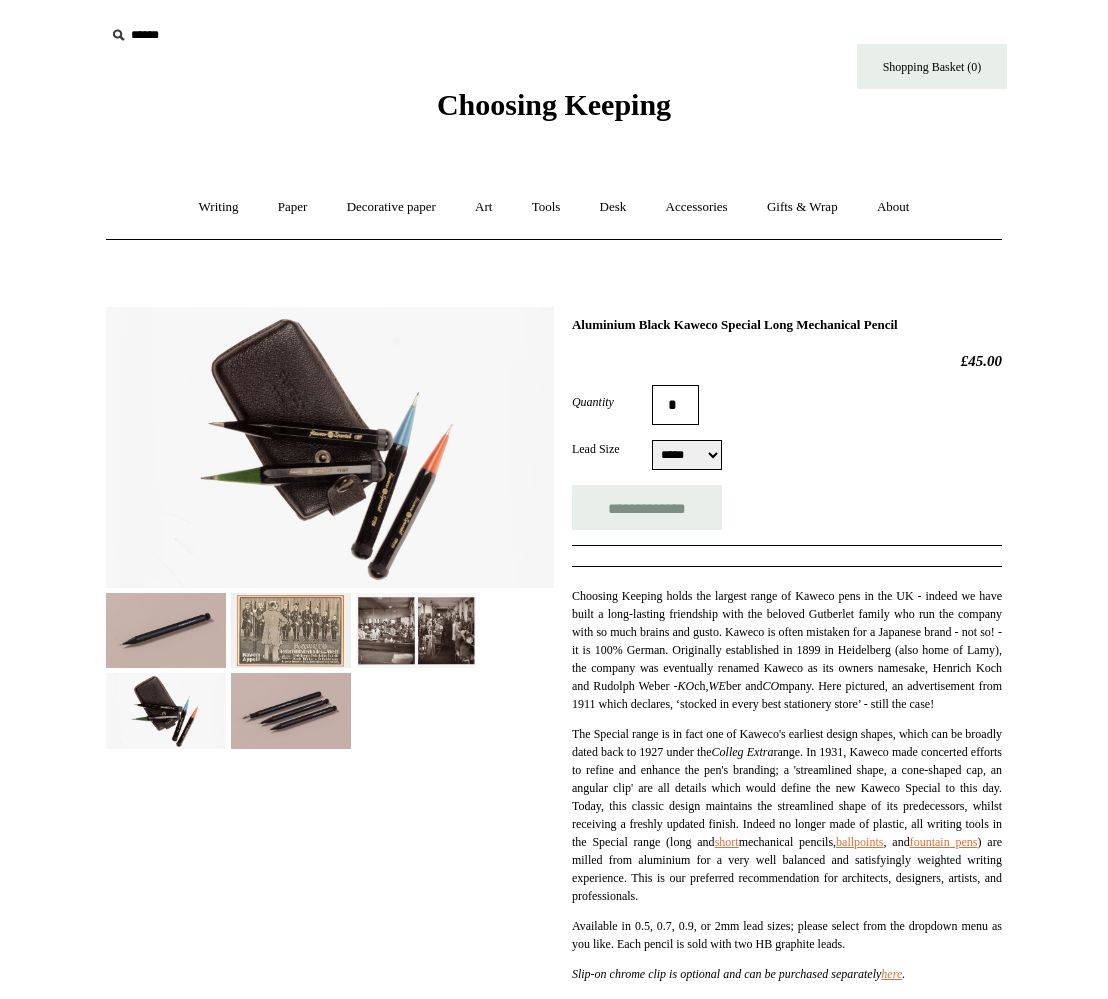 click at bounding box center [291, 710] 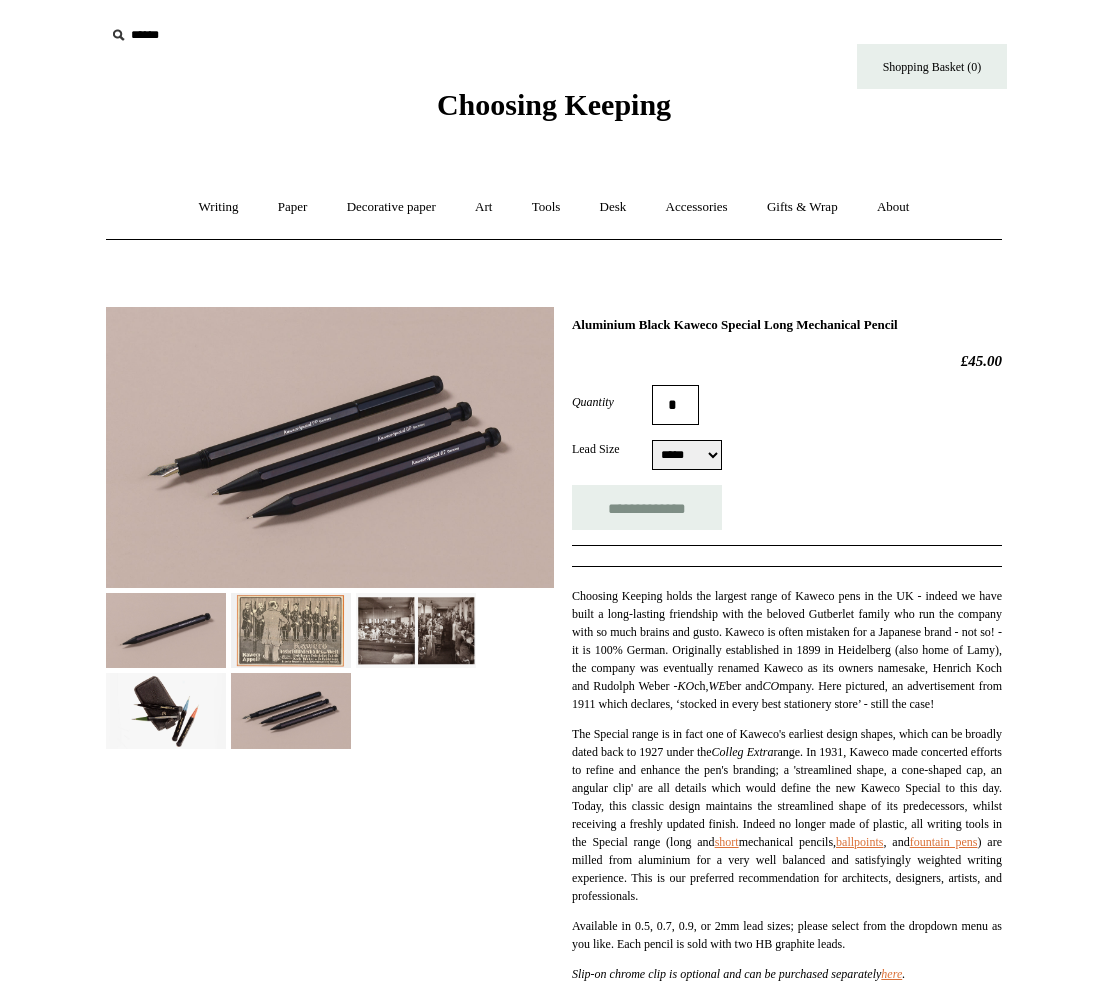 click on "***** ***** ***** ***" at bounding box center (687, 455) 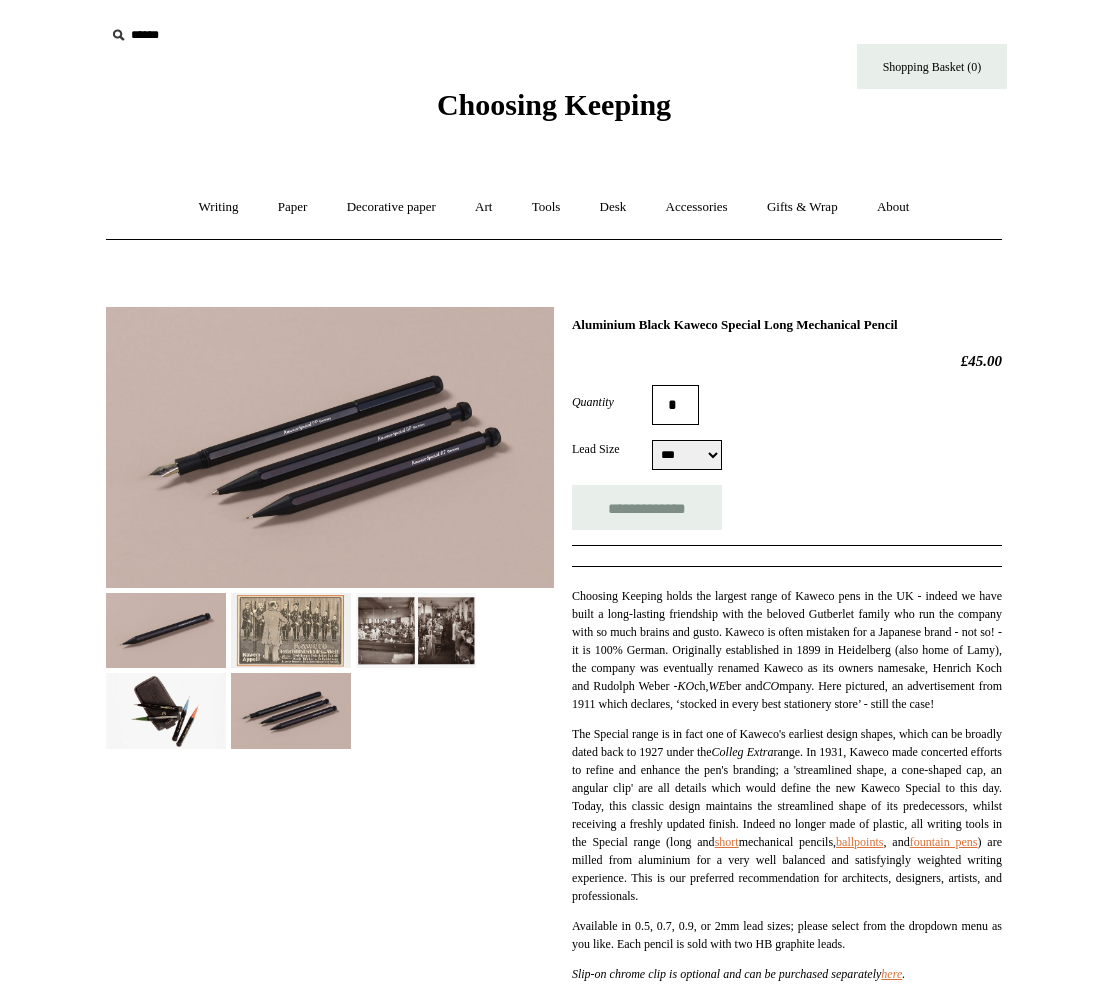 click at bounding box center (166, 630) 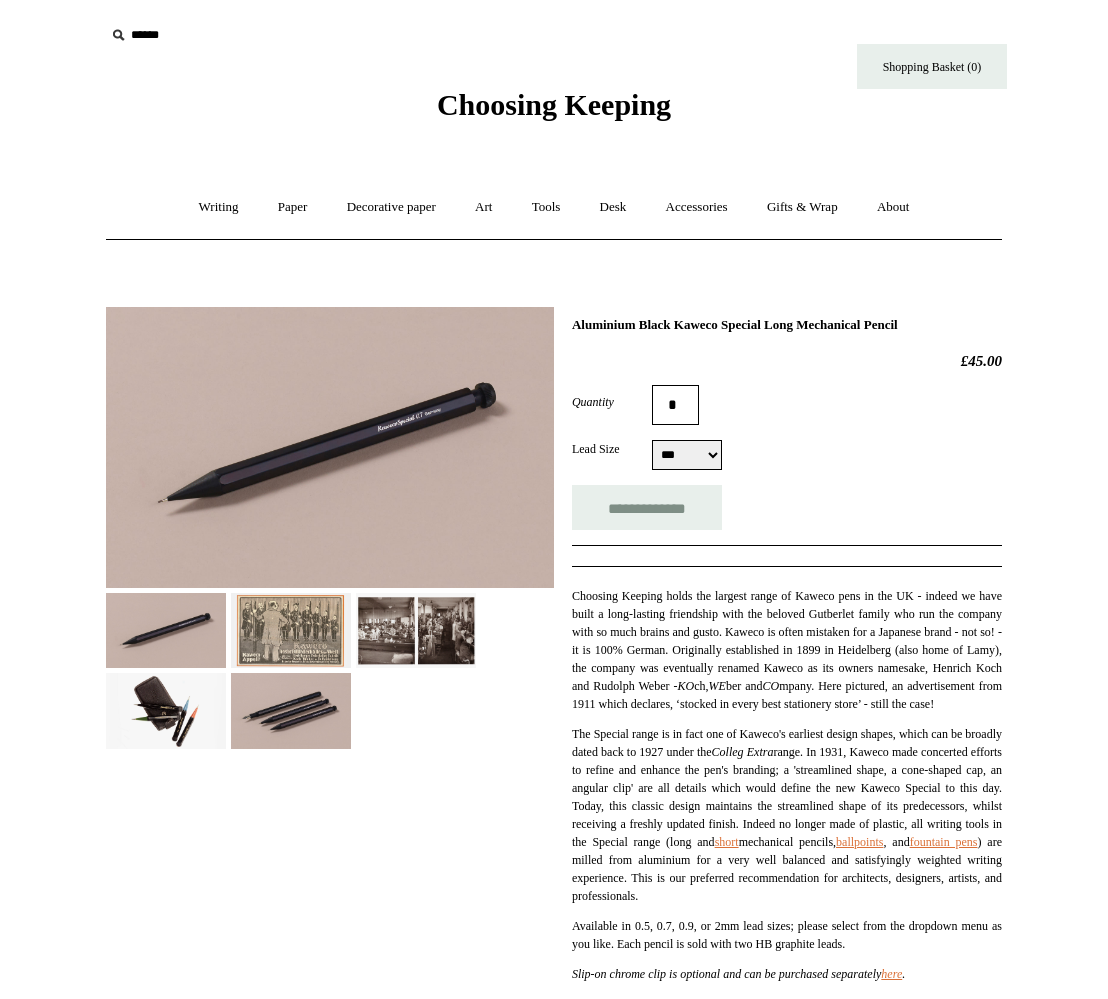 click at bounding box center [416, 630] 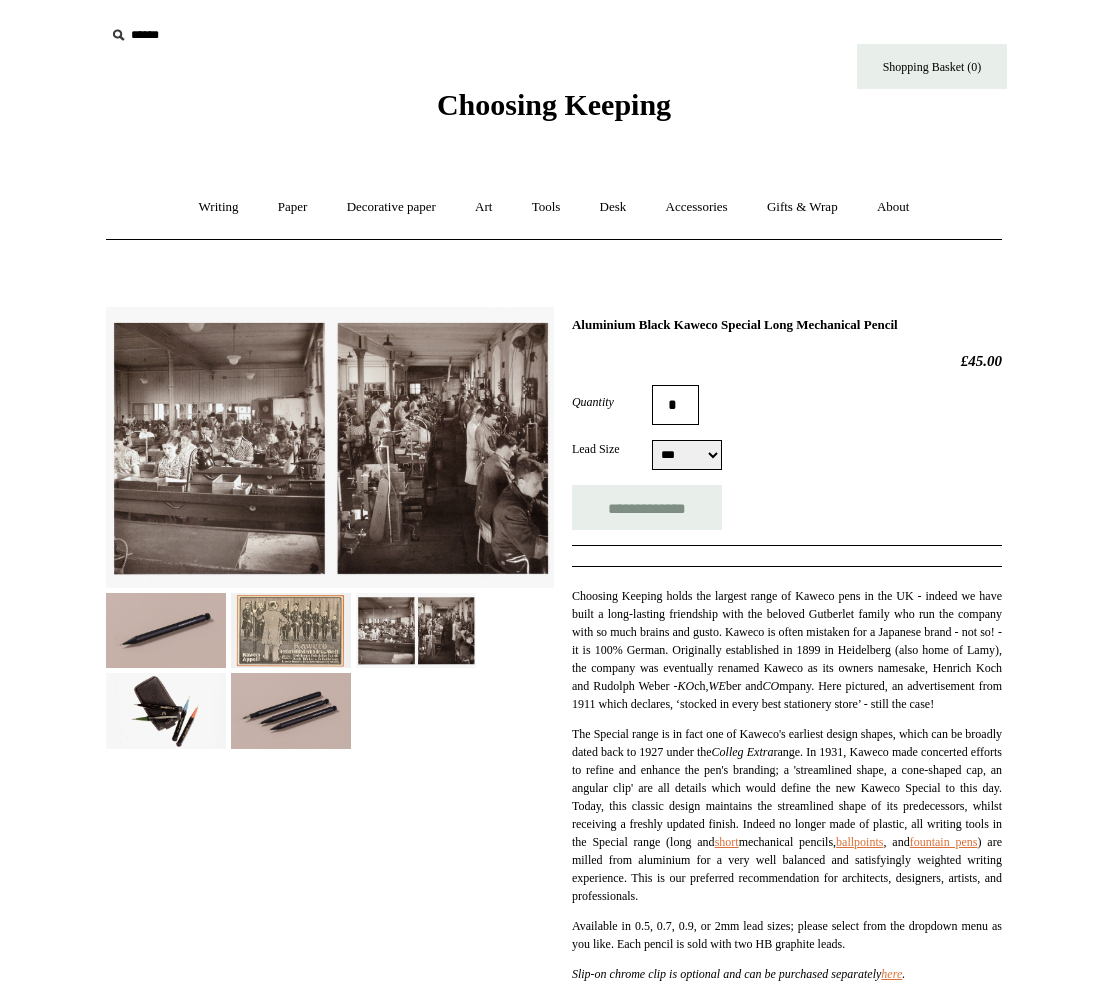 click at bounding box center (166, 710) 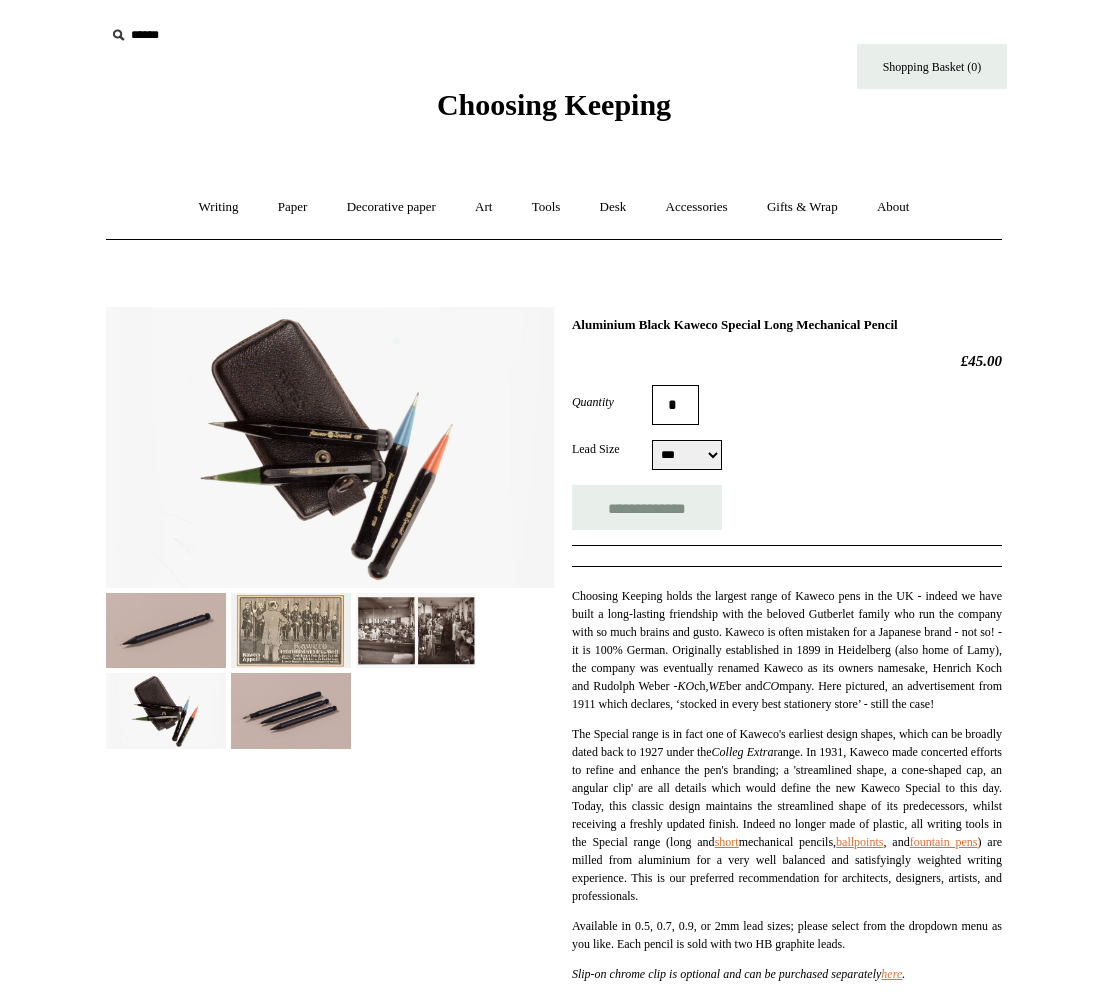 click at bounding box center [291, 710] 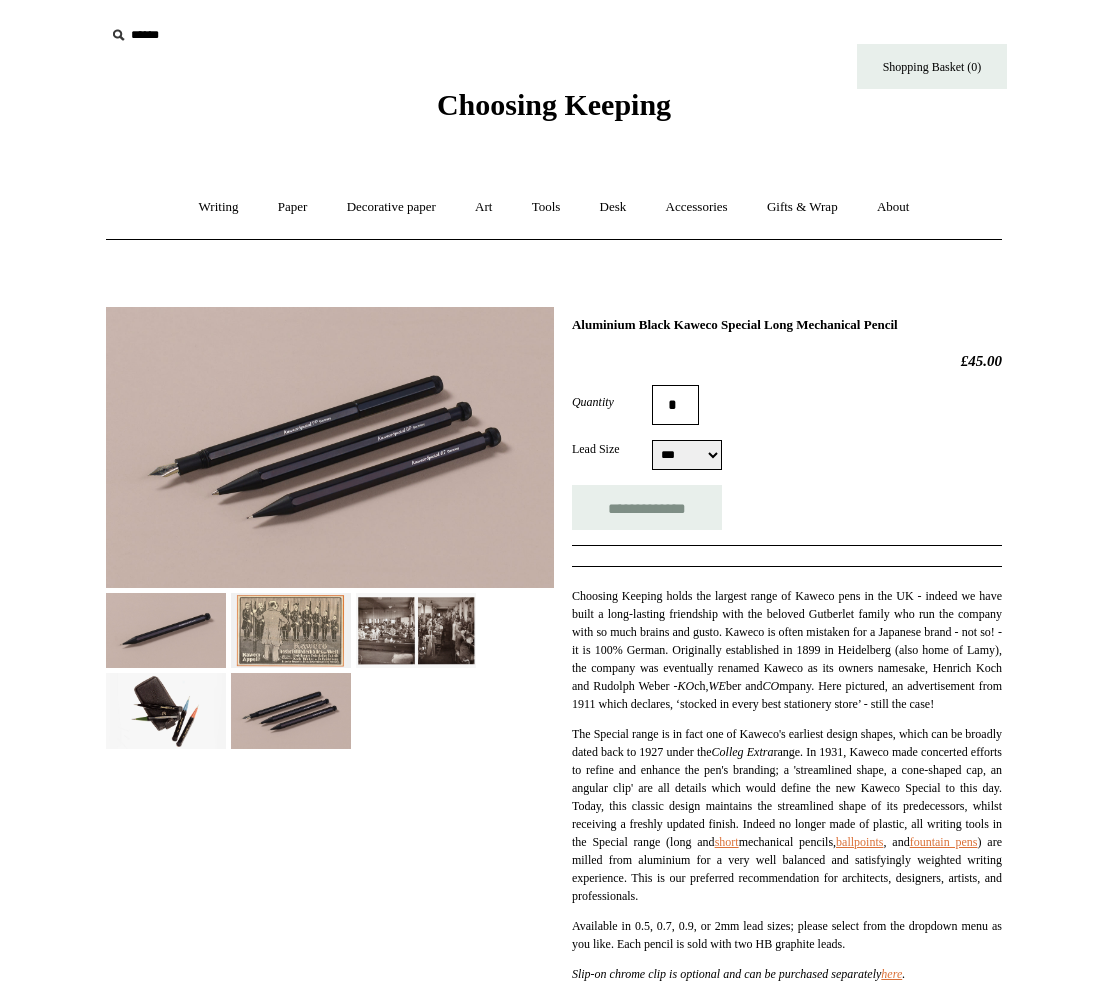 click on "***** ***** ***** ***" at bounding box center (687, 455) 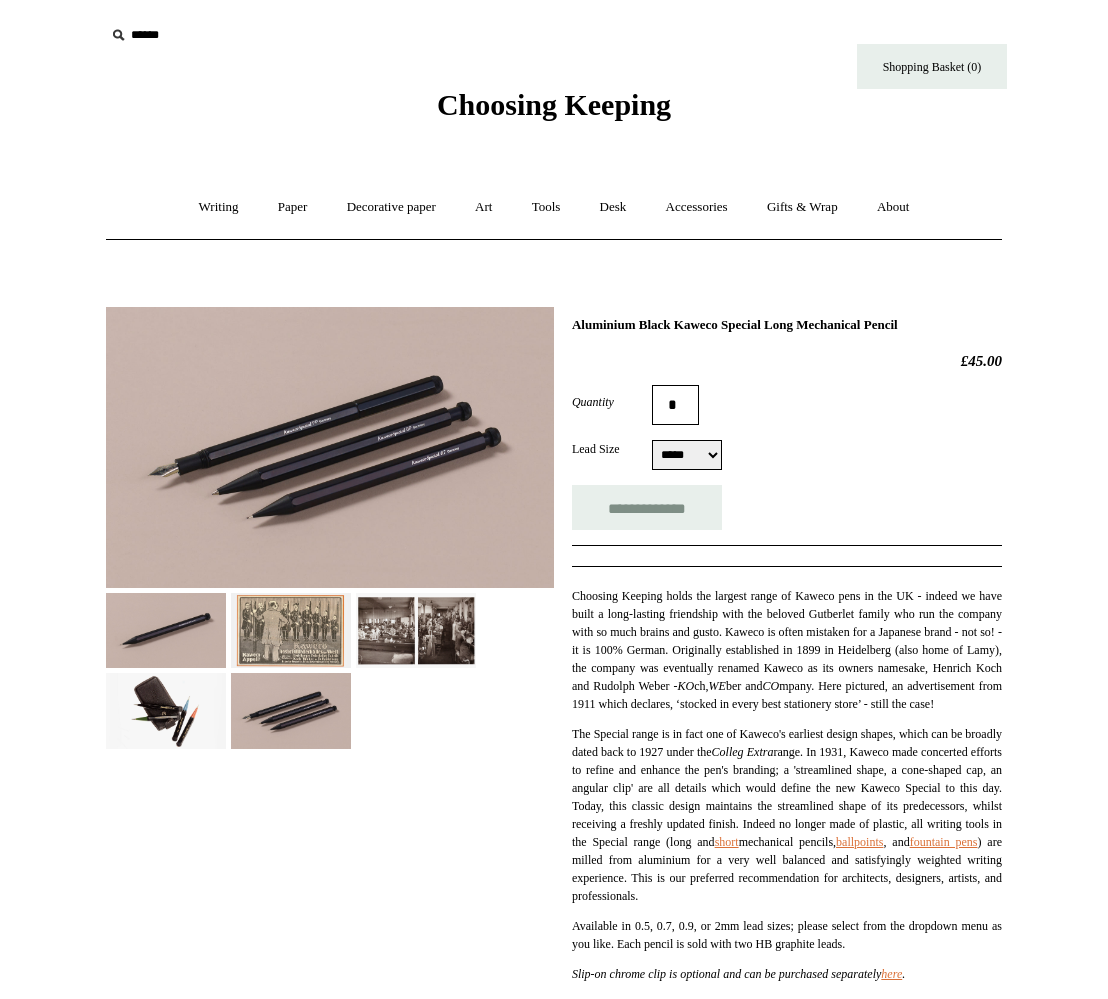 click on "***** ***** ***** ***" at bounding box center [687, 455] 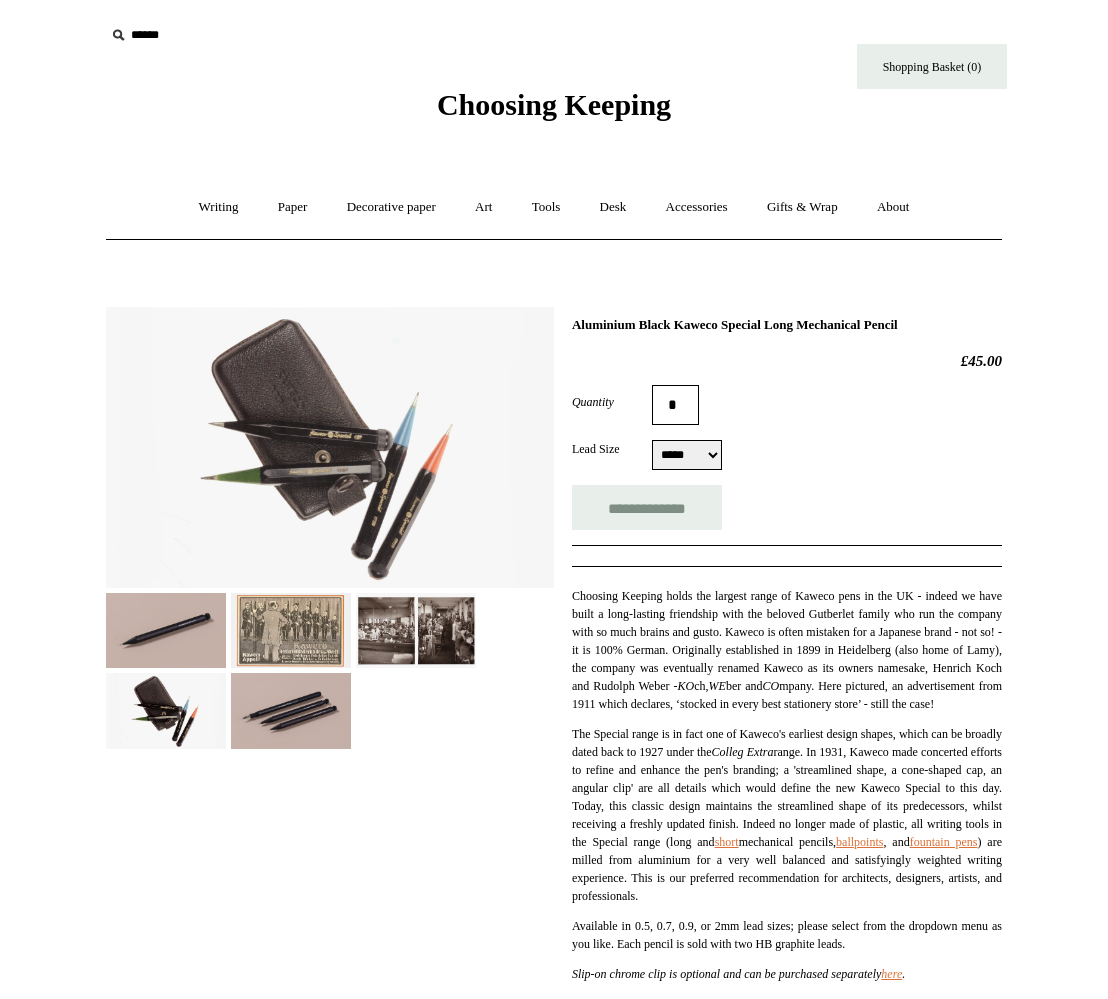 click at bounding box center [291, 710] 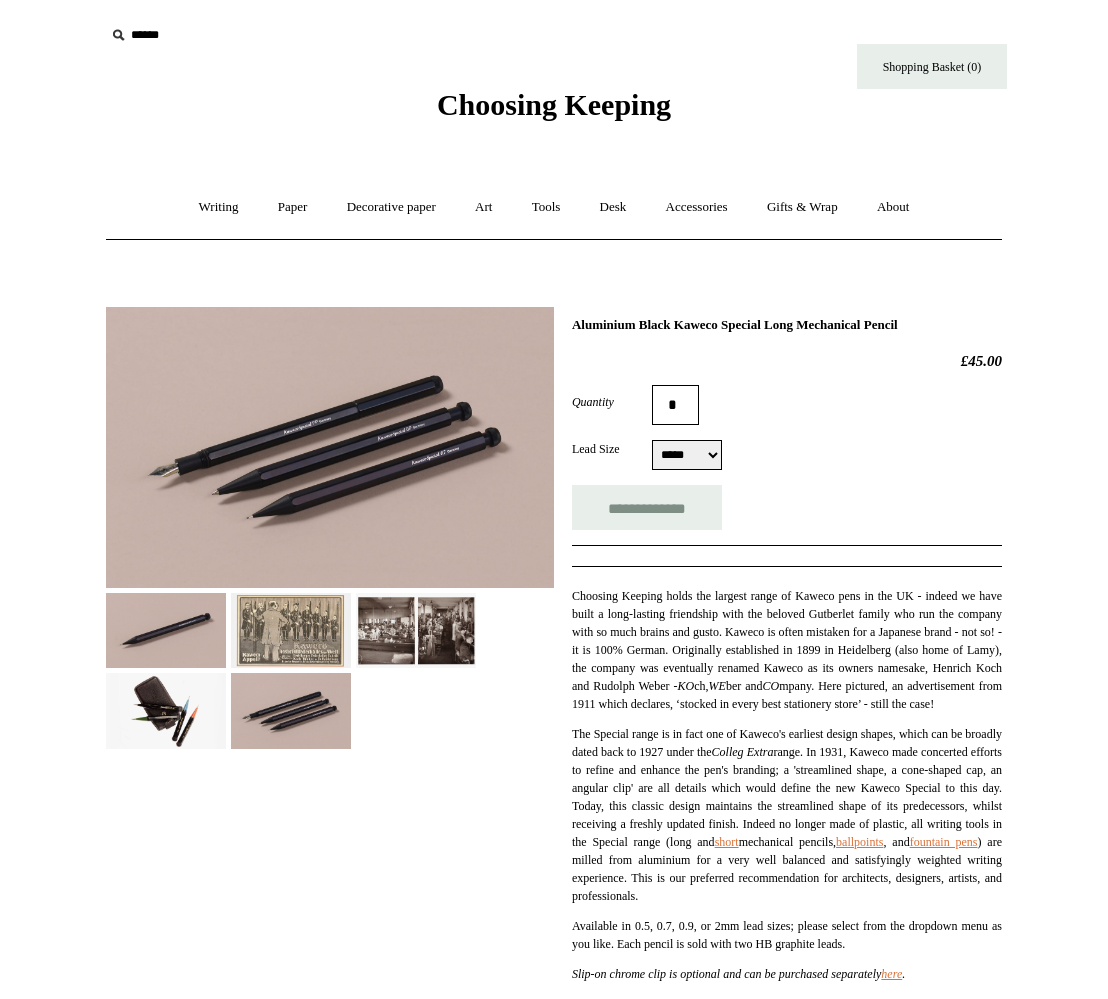 scroll, scrollTop: 269, scrollLeft: 0, axis: vertical 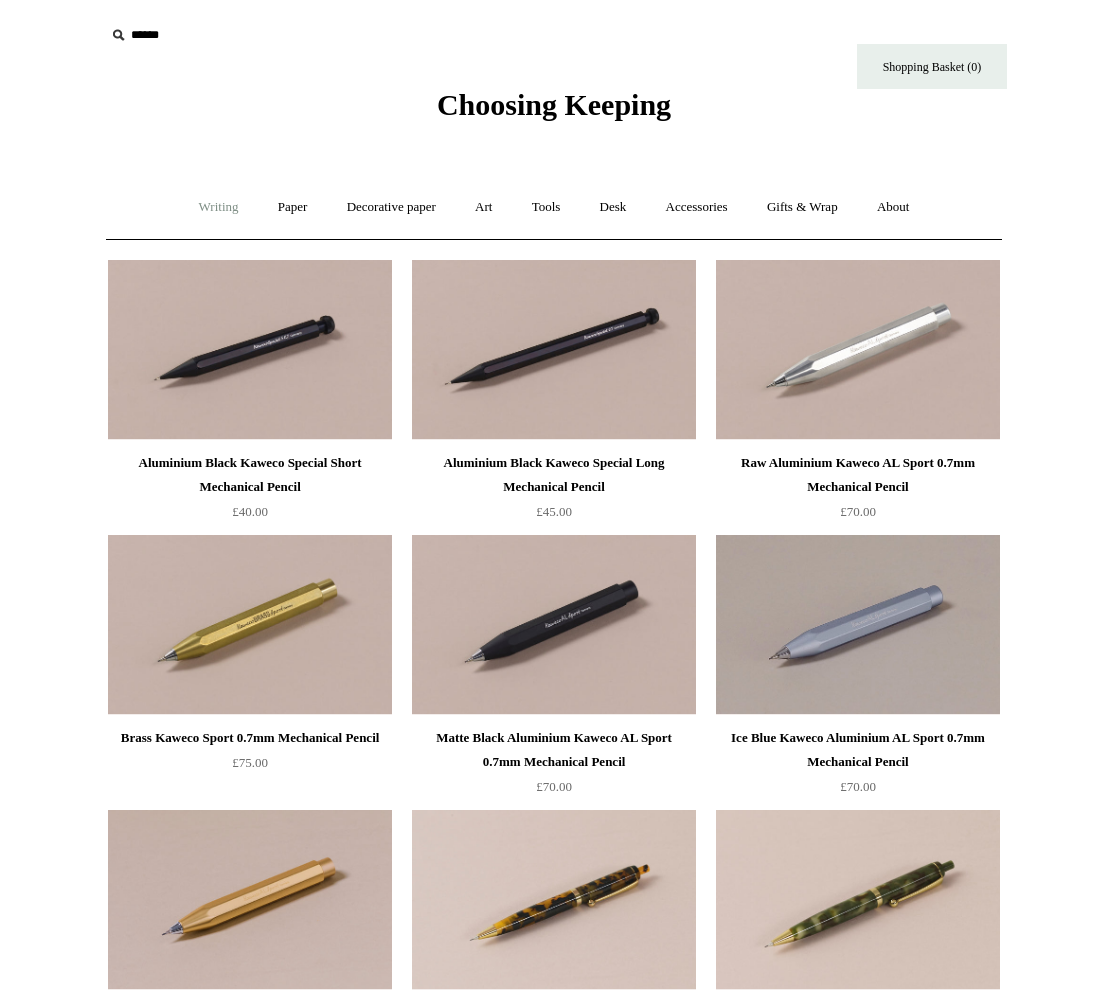 click on "Writing +" at bounding box center [219, 207] 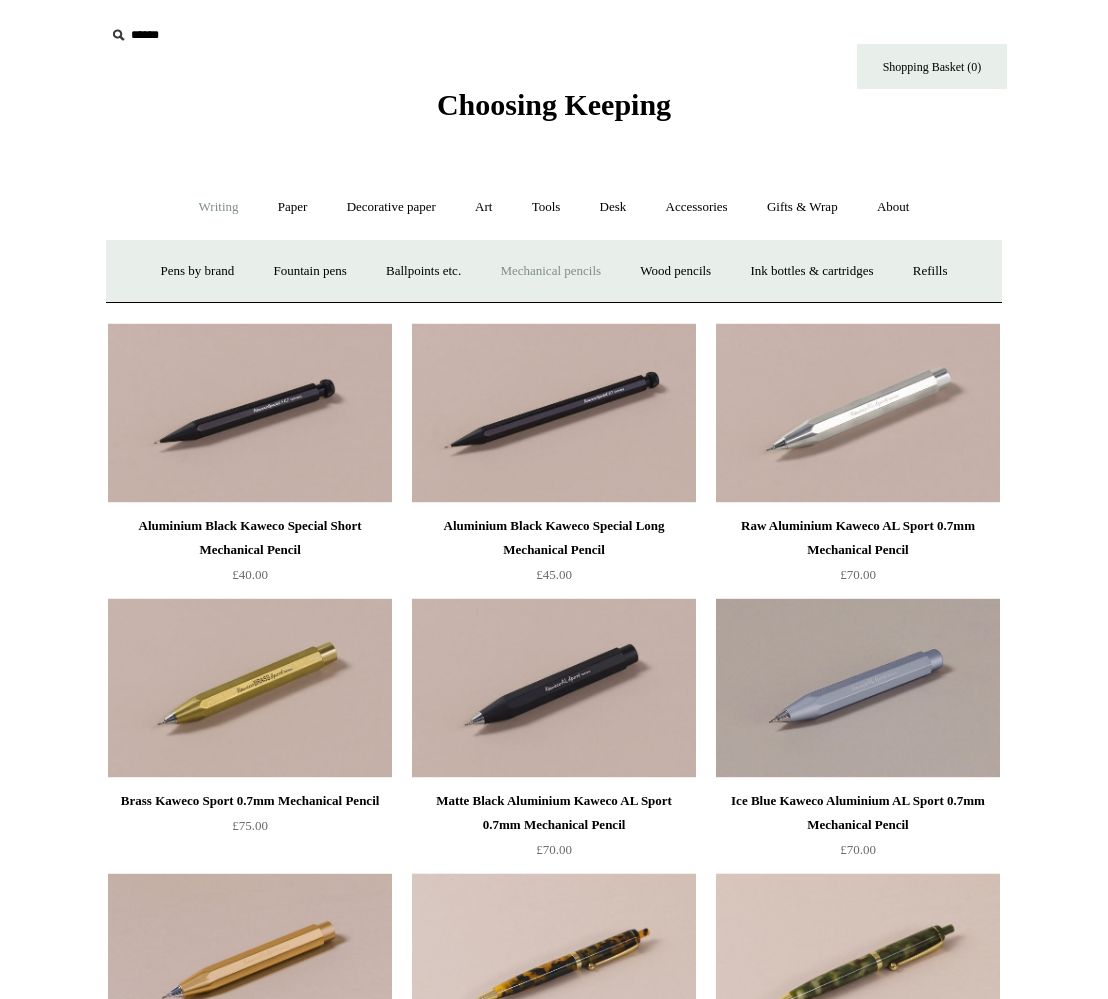 click on "Mechanical pencils +" at bounding box center [550, 271] 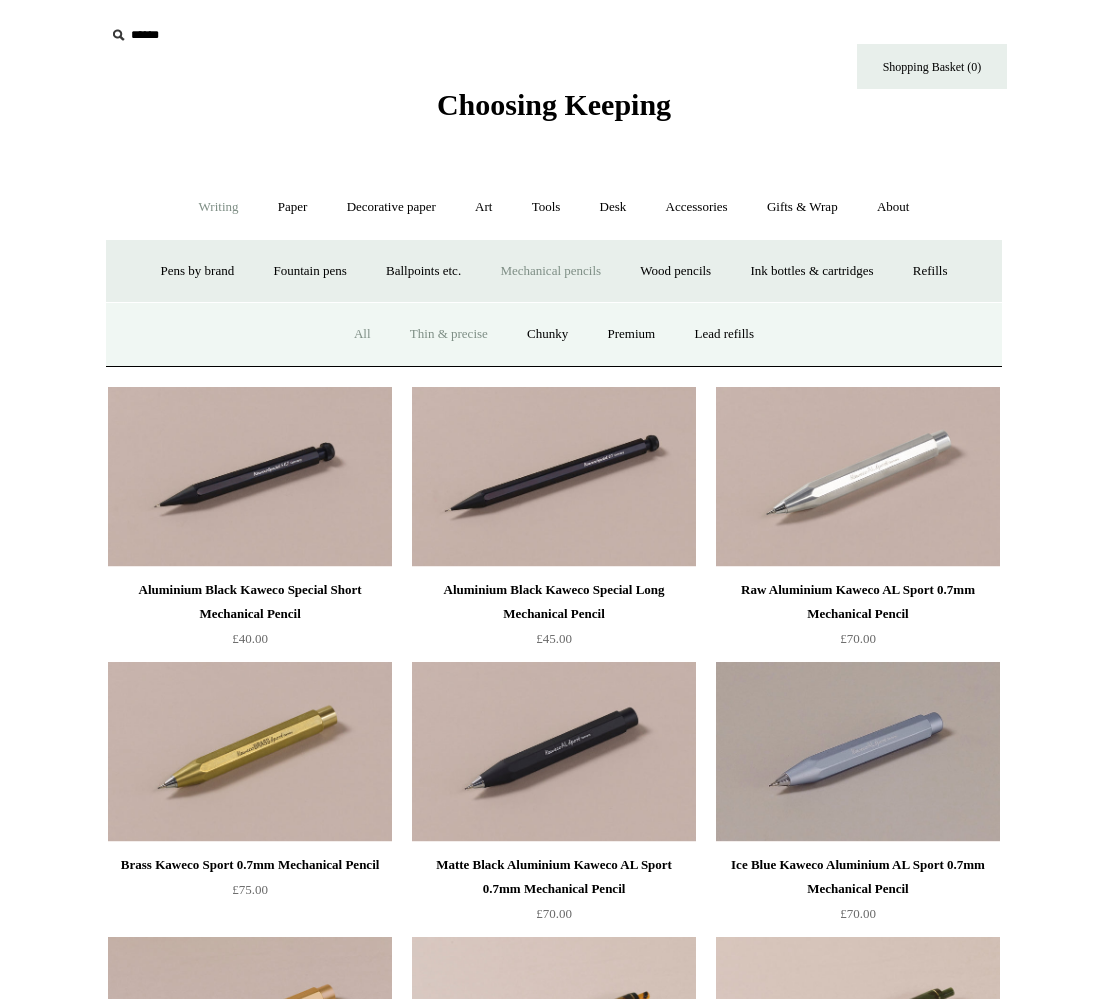 click on "All" at bounding box center [362, 334] 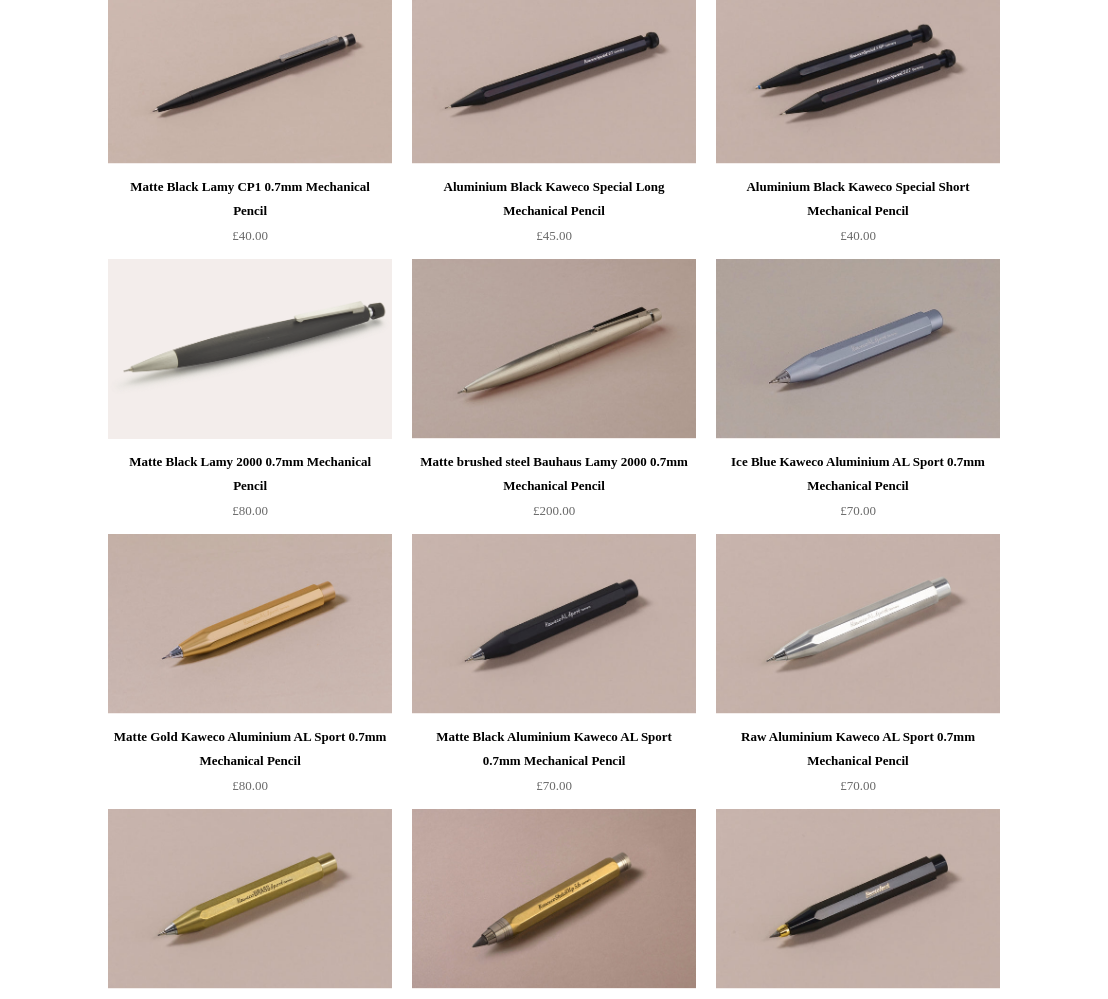 scroll, scrollTop: 0, scrollLeft: 0, axis: both 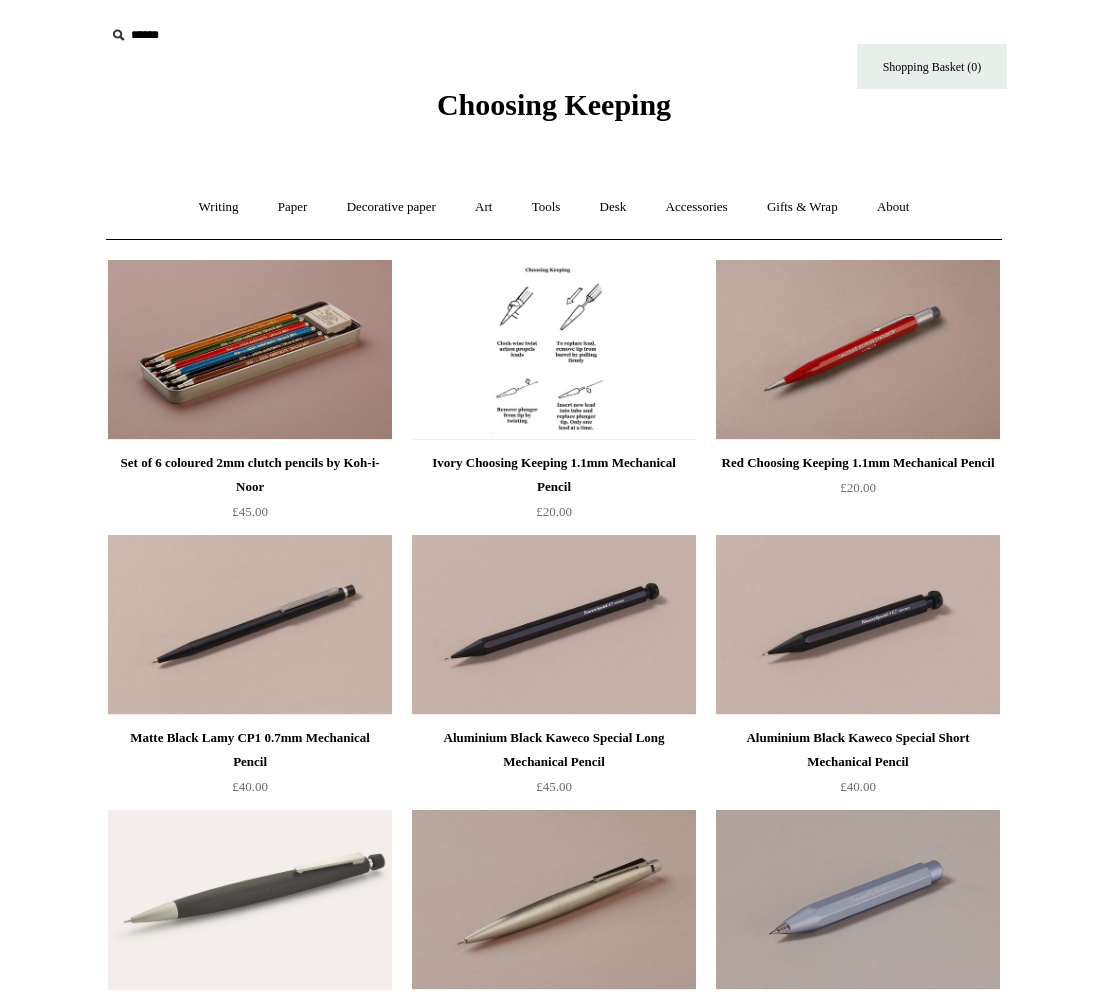 click at bounding box center (554, 350) 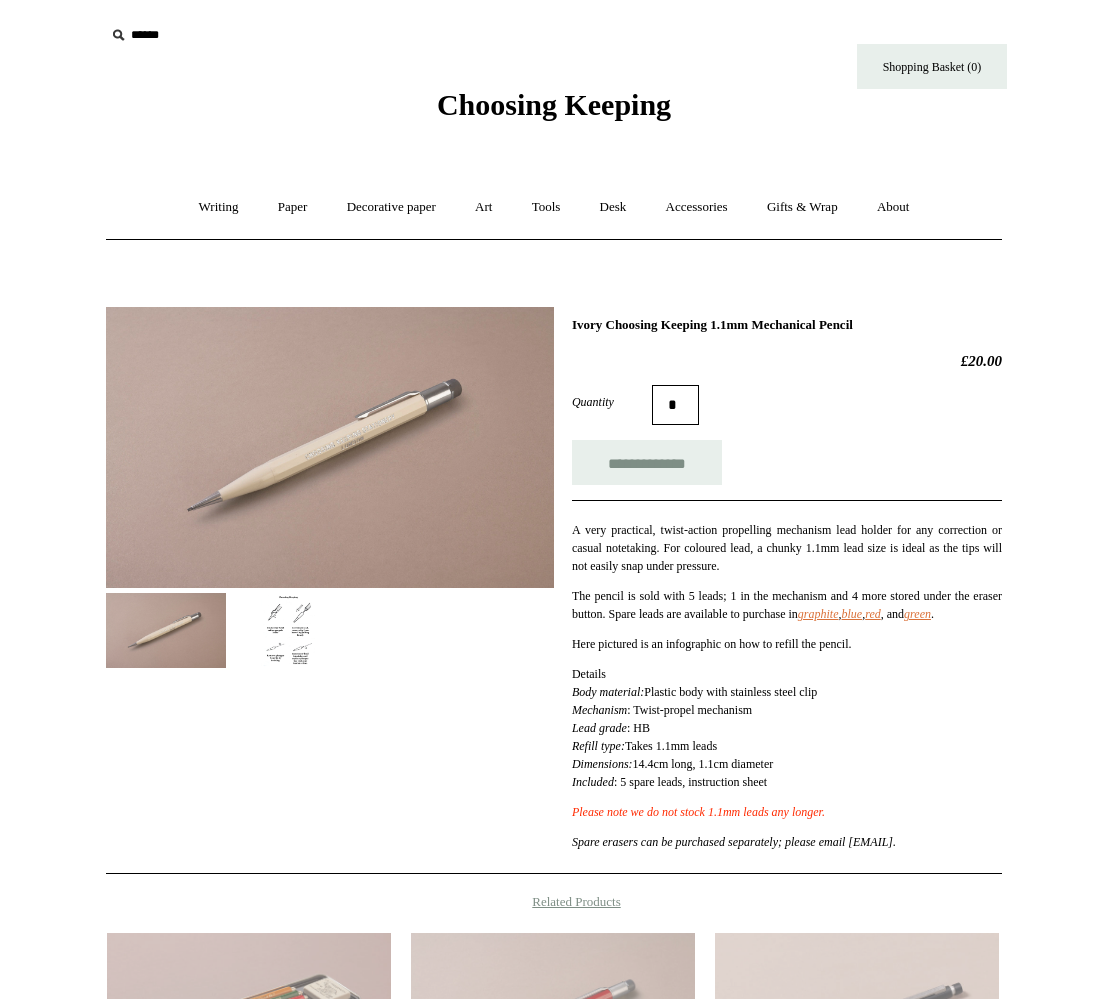 scroll, scrollTop: 0, scrollLeft: 0, axis: both 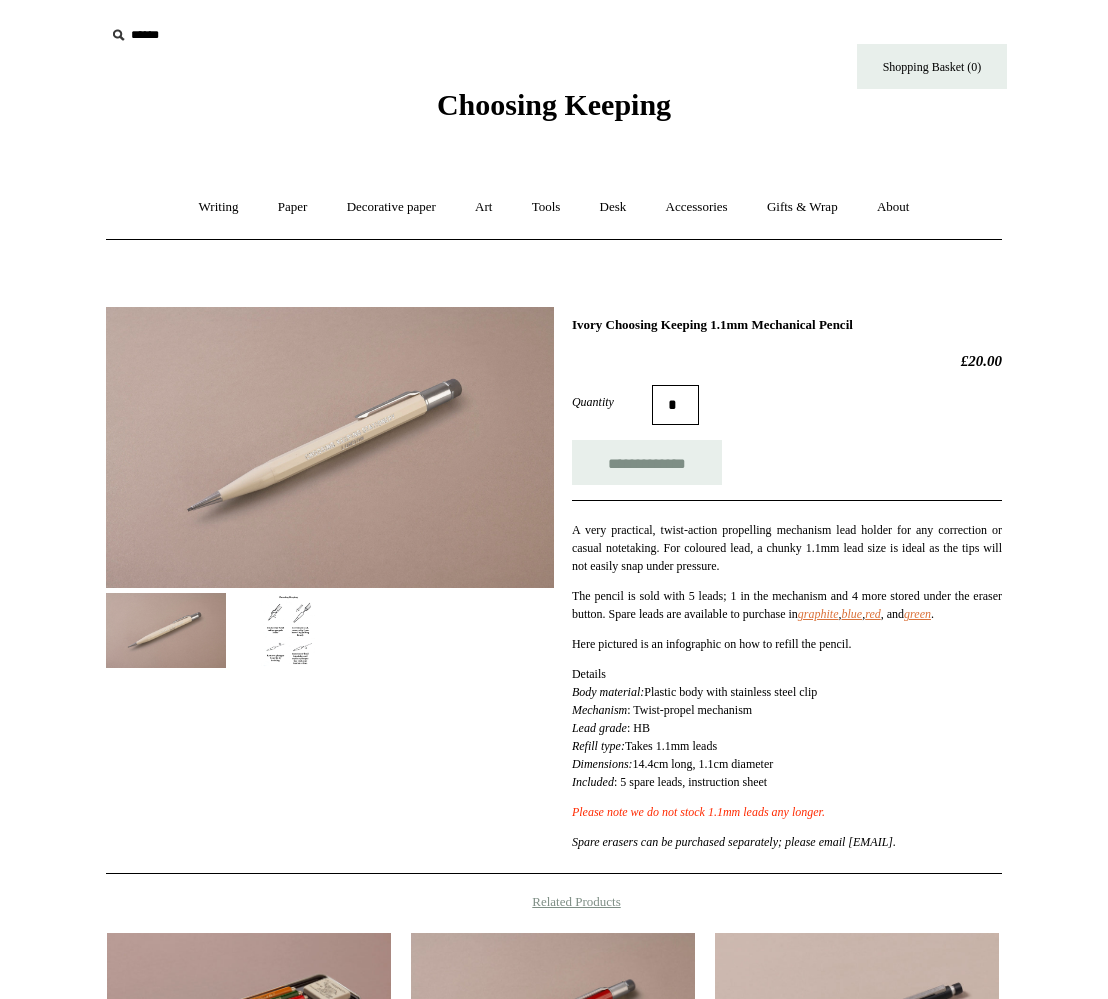 click at bounding box center (291, 630) 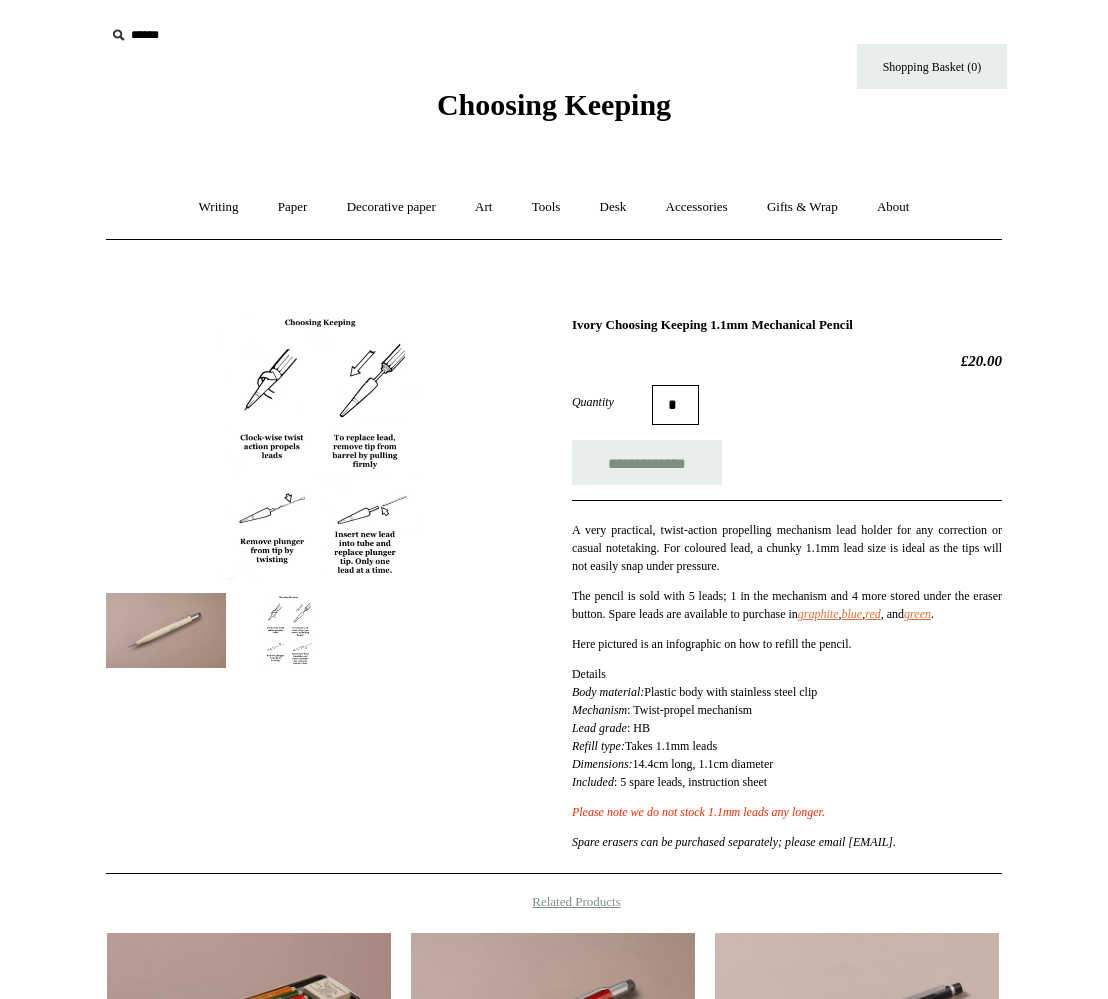 click at bounding box center (166, 630) 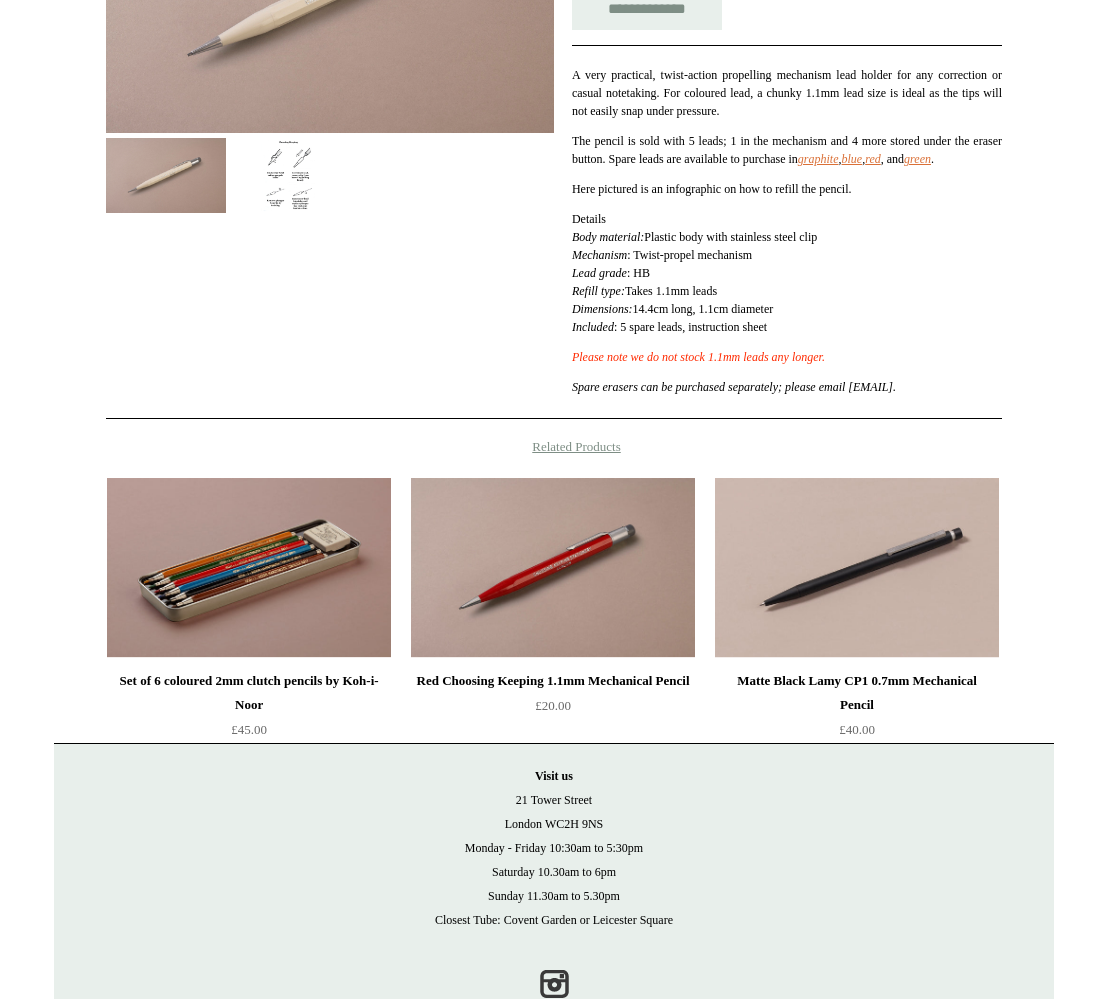 scroll, scrollTop: 0, scrollLeft: 0, axis: both 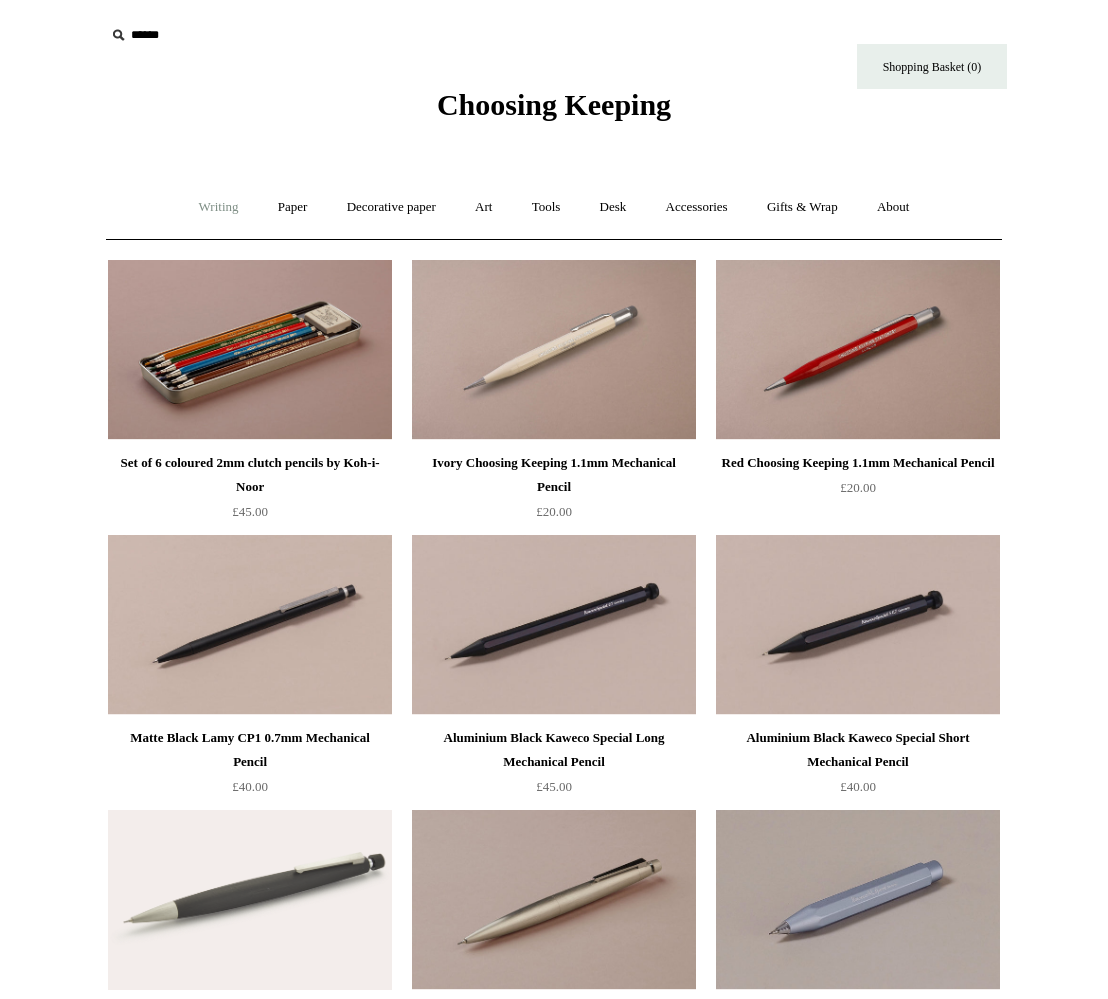 click on "Writing +" at bounding box center (219, 207) 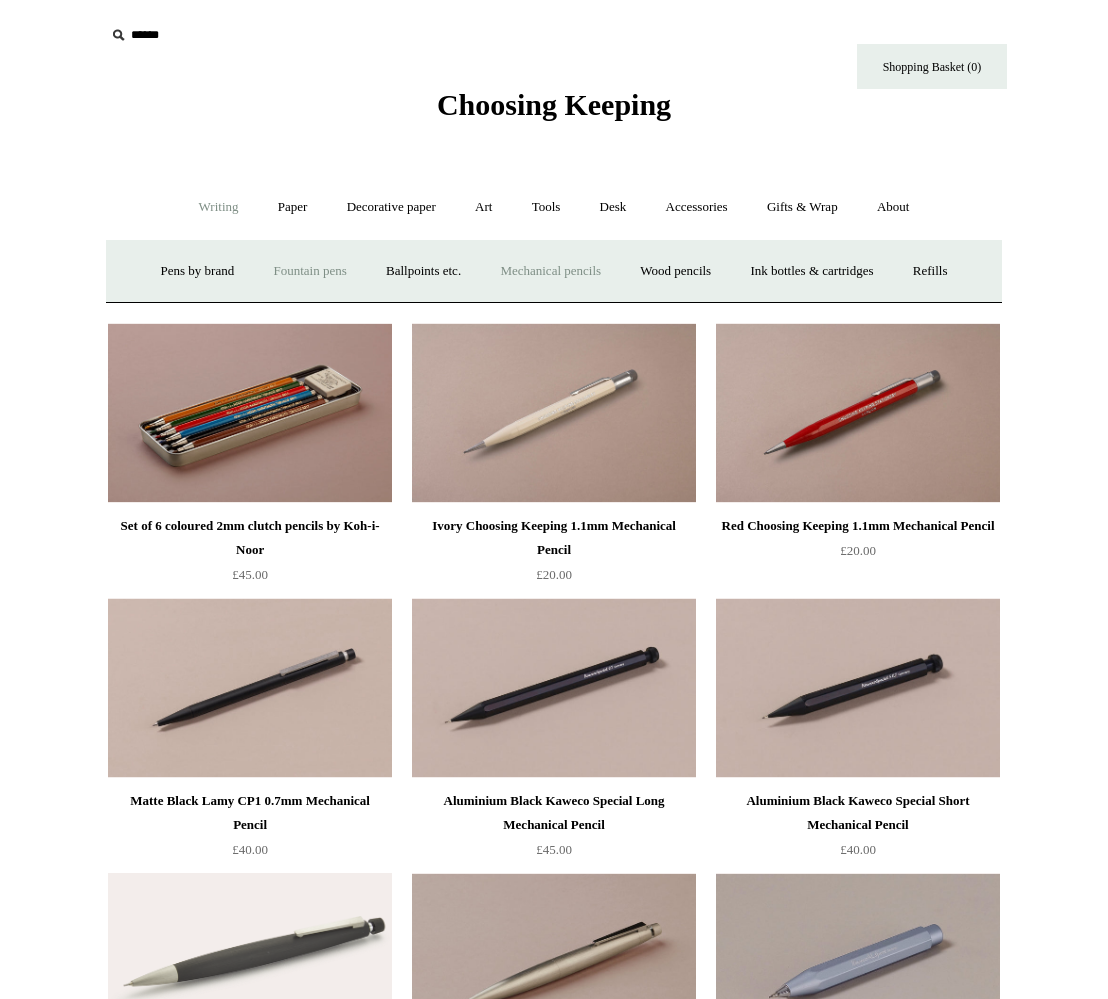 click on "Fountain pens +" at bounding box center [309, 271] 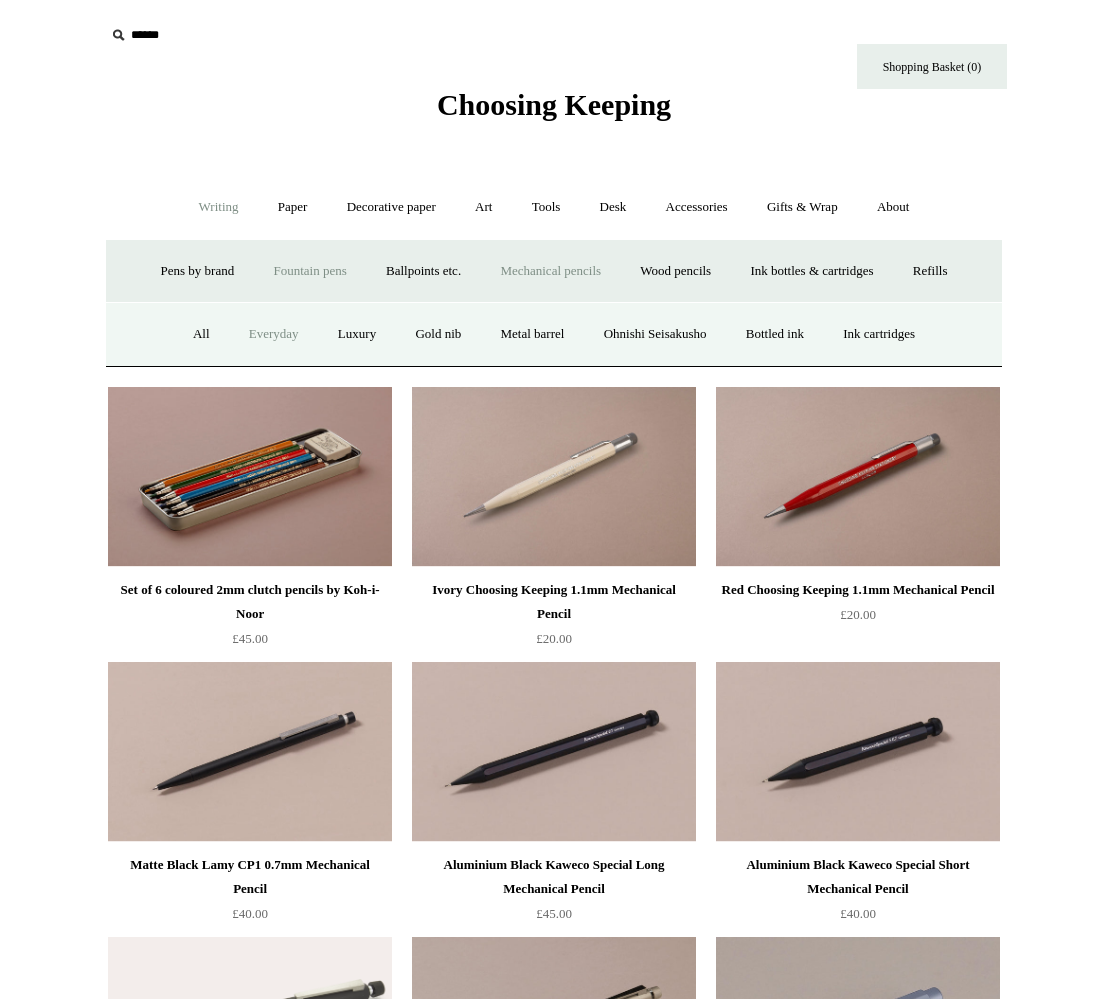 click on "Everyday" at bounding box center (274, 334) 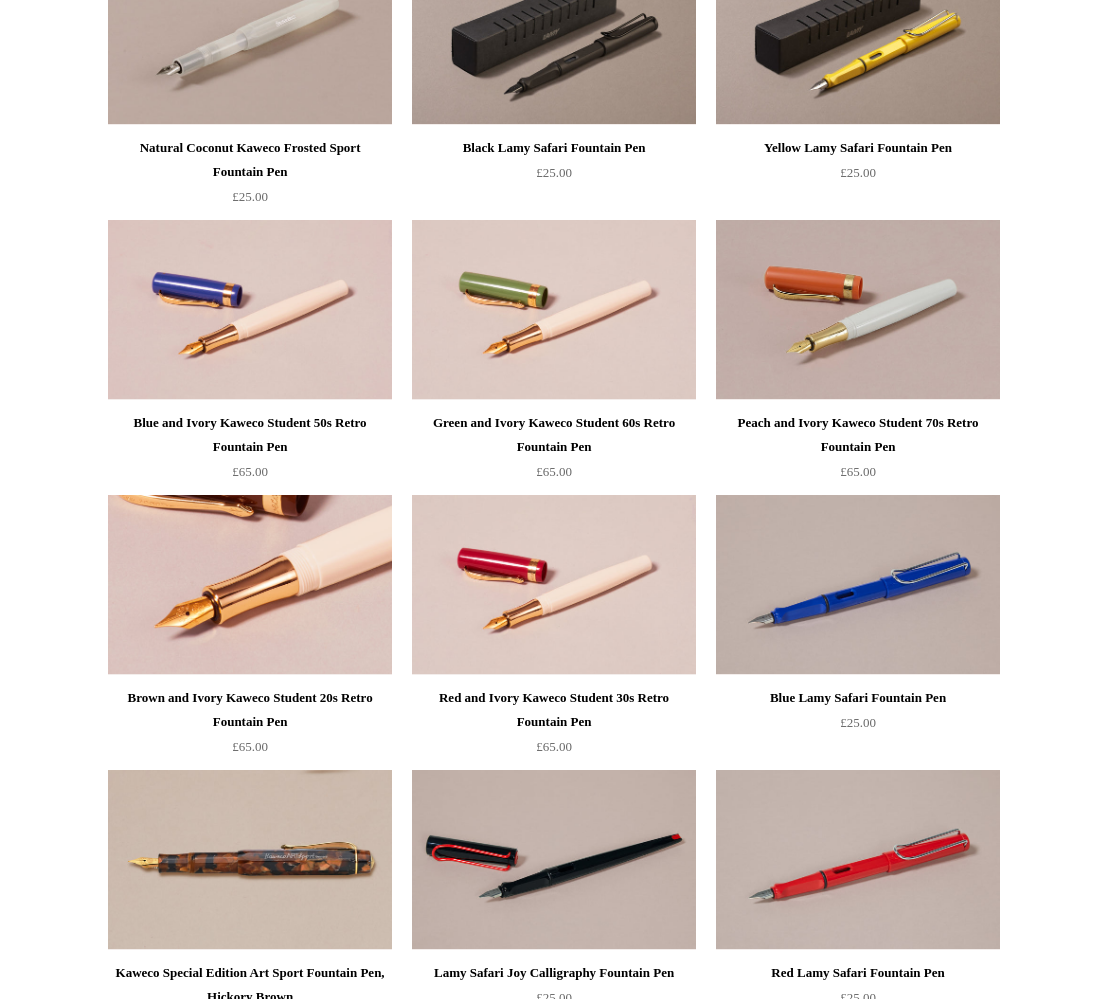 scroll, scrollTop: 1271, scrollLeft: 0, axis: vertical 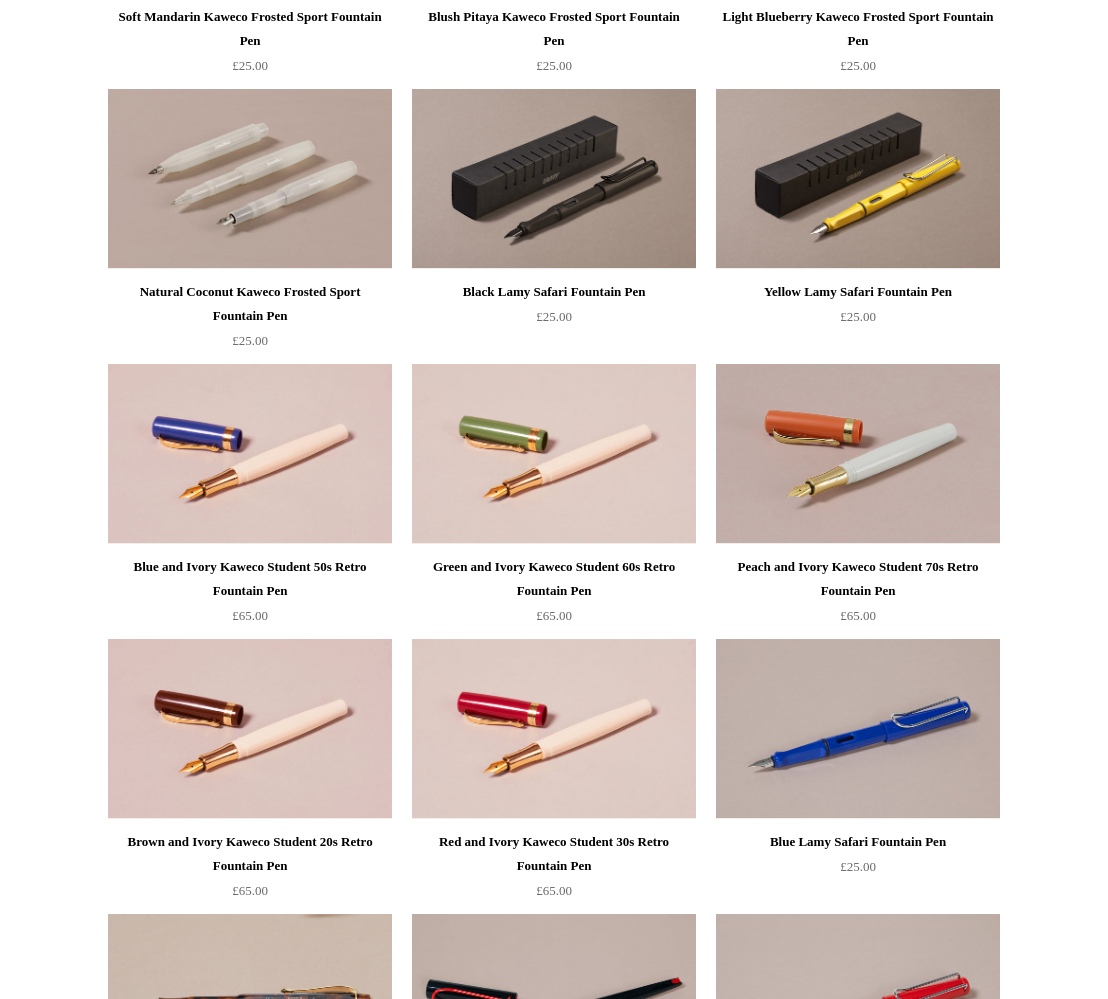 click at bounding box center [250, 179] 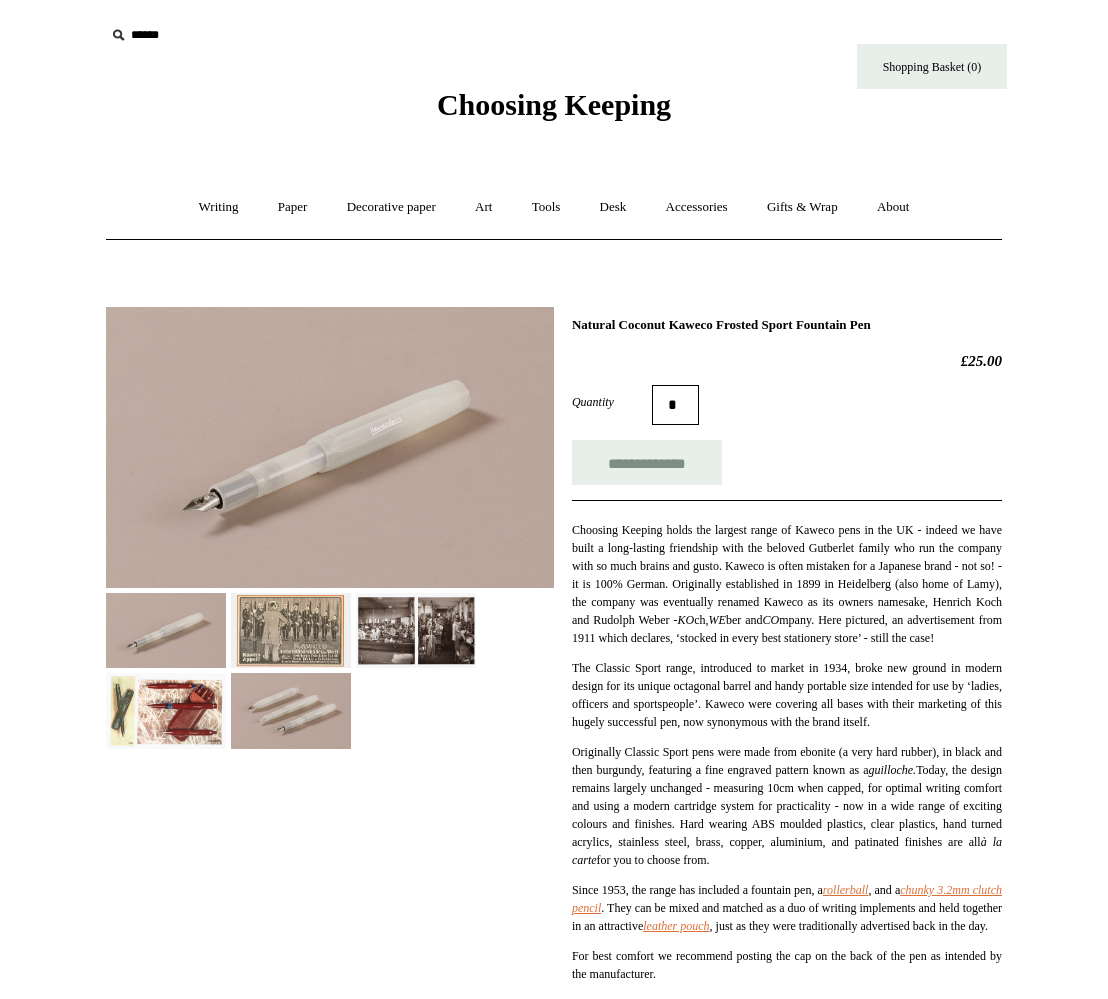 scroll, scrollTop: 0, scrollLeft: 0, axis: both 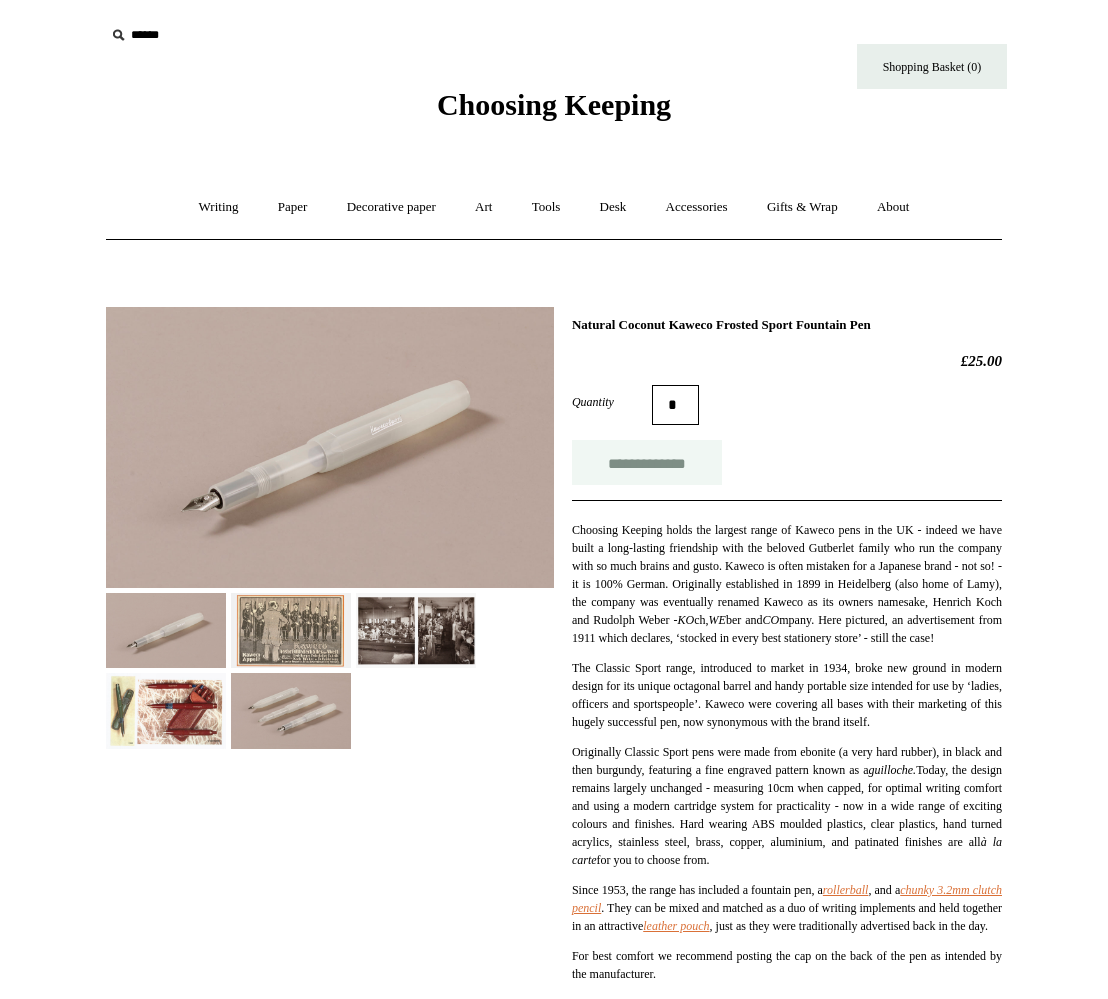 click on "**********" at bounding box center (647, 462) 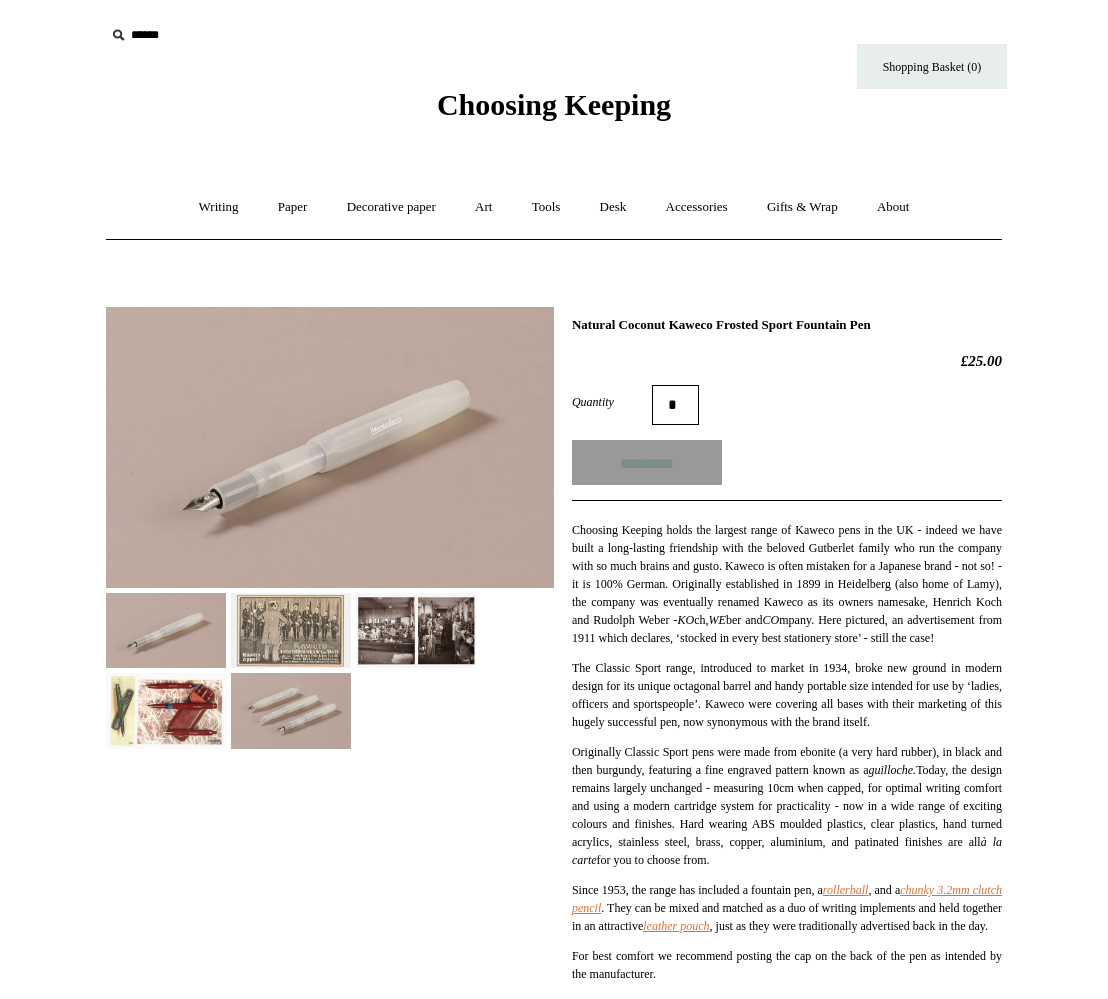 type on "**********" 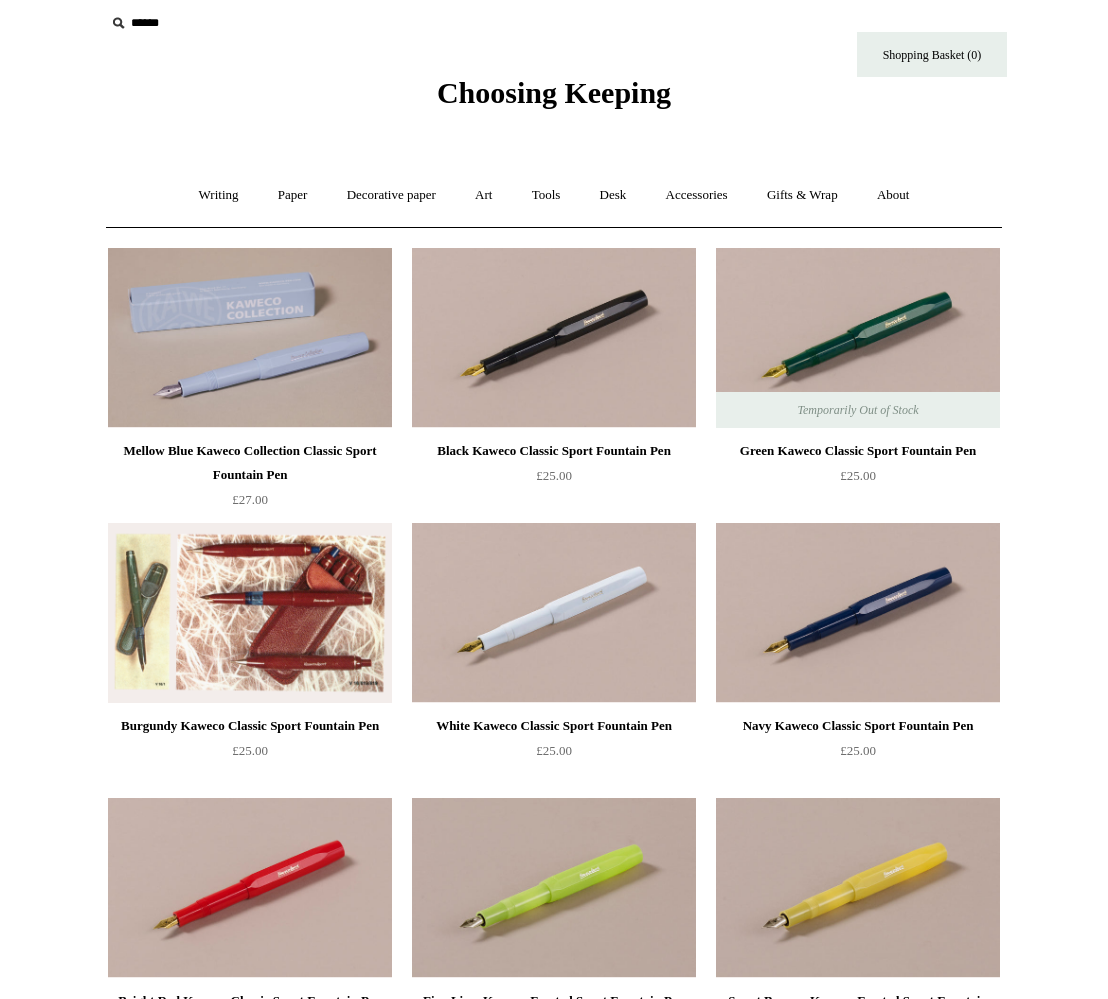 scroll, scrollTop: 25, scrollLeft: 0, axis: vertical 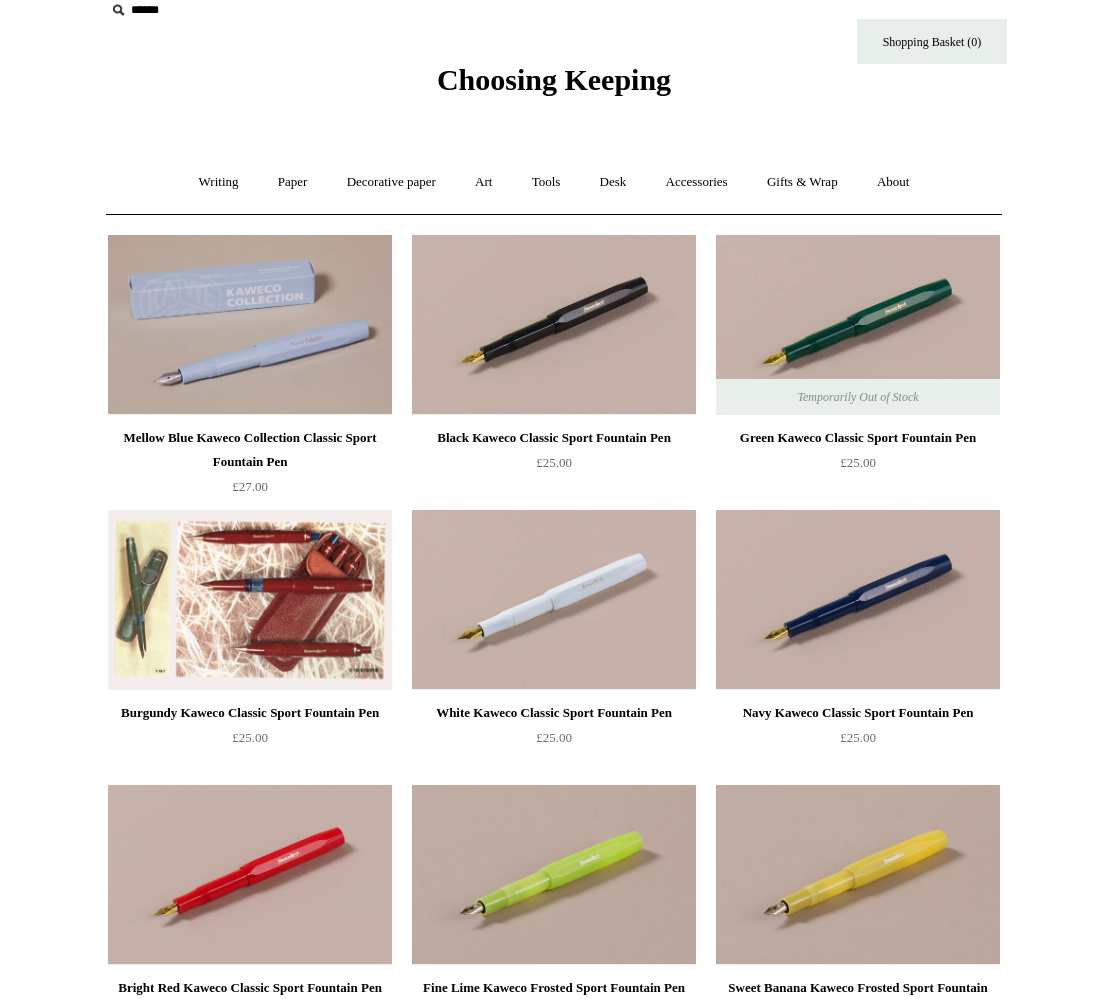 click at bounding box center [250, 600] 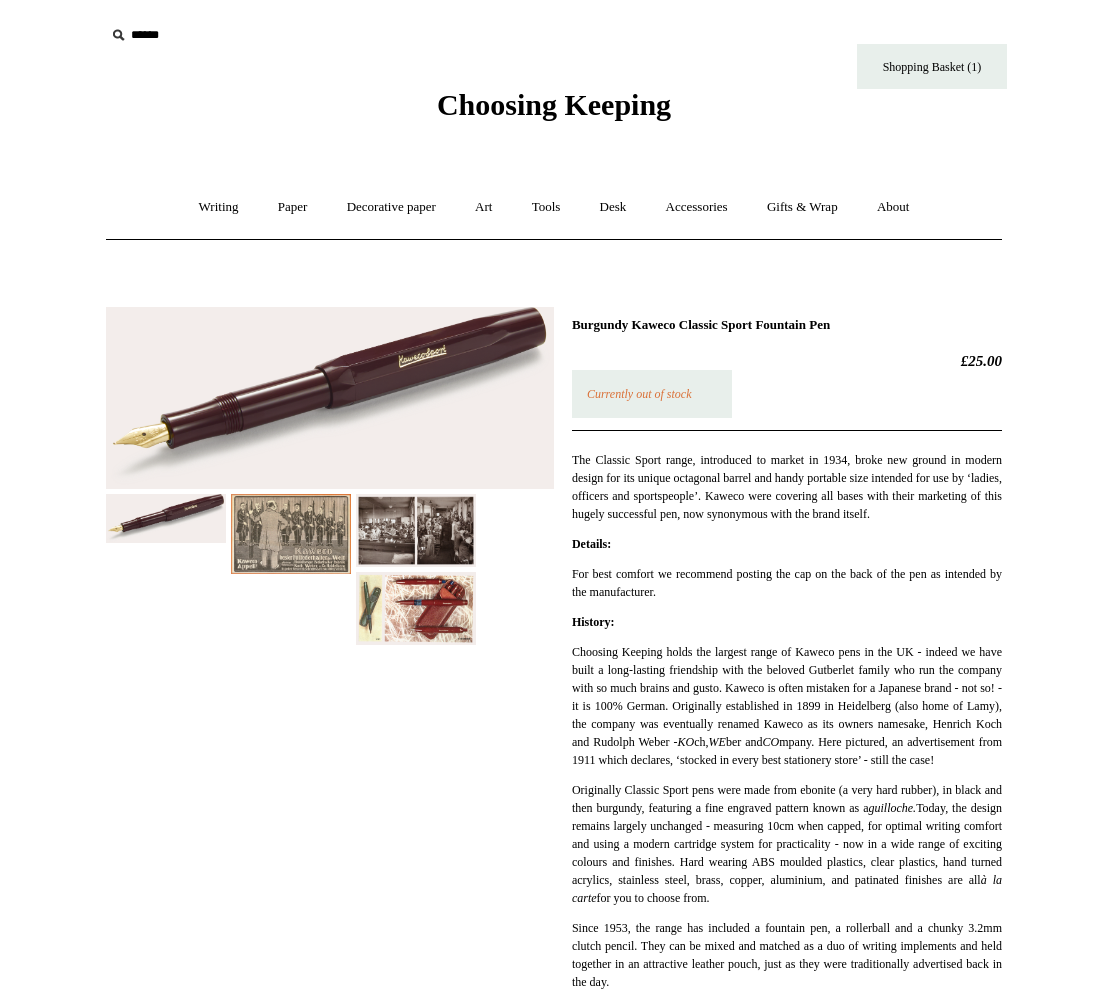 scroll, scrollTop: 0, scrollLeft: 0, axis: both 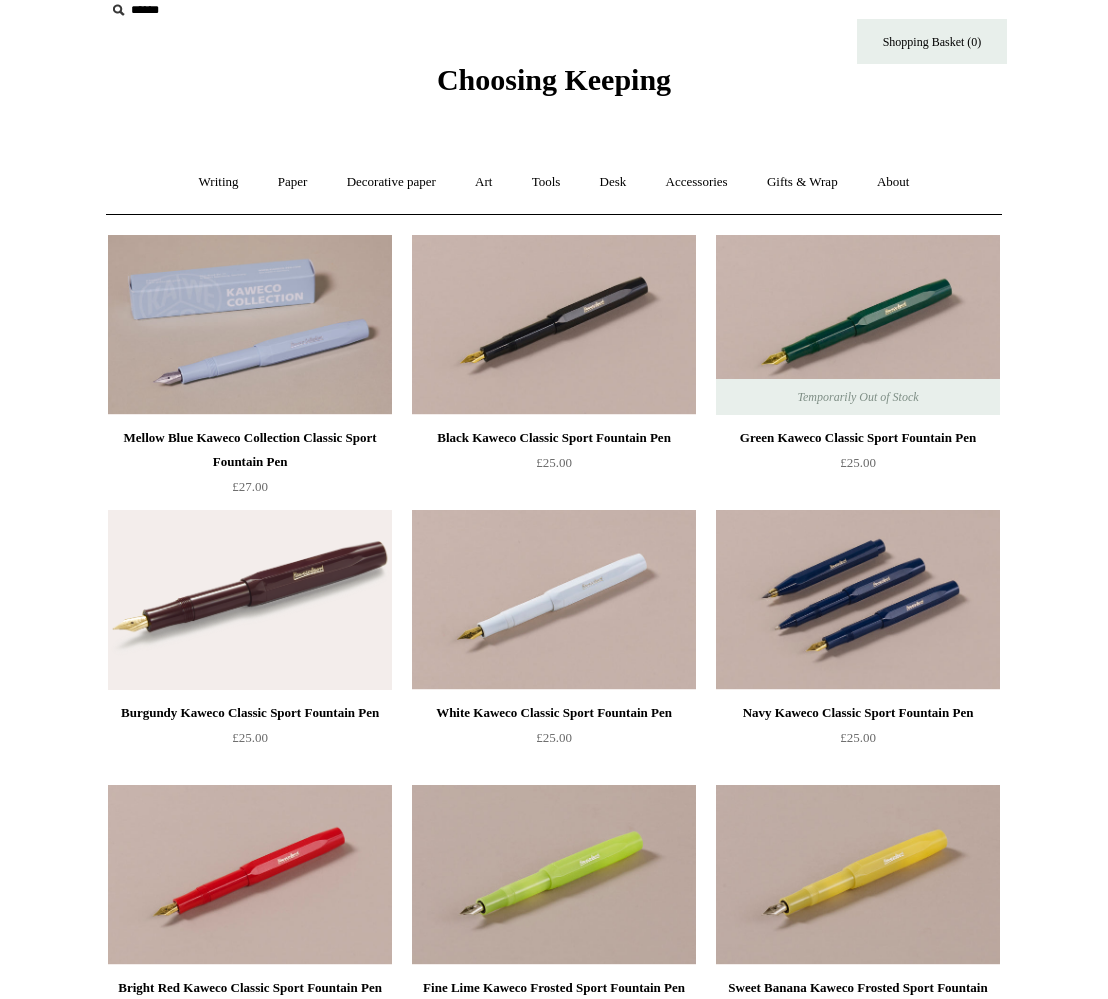click at bounding box center [858, 600] 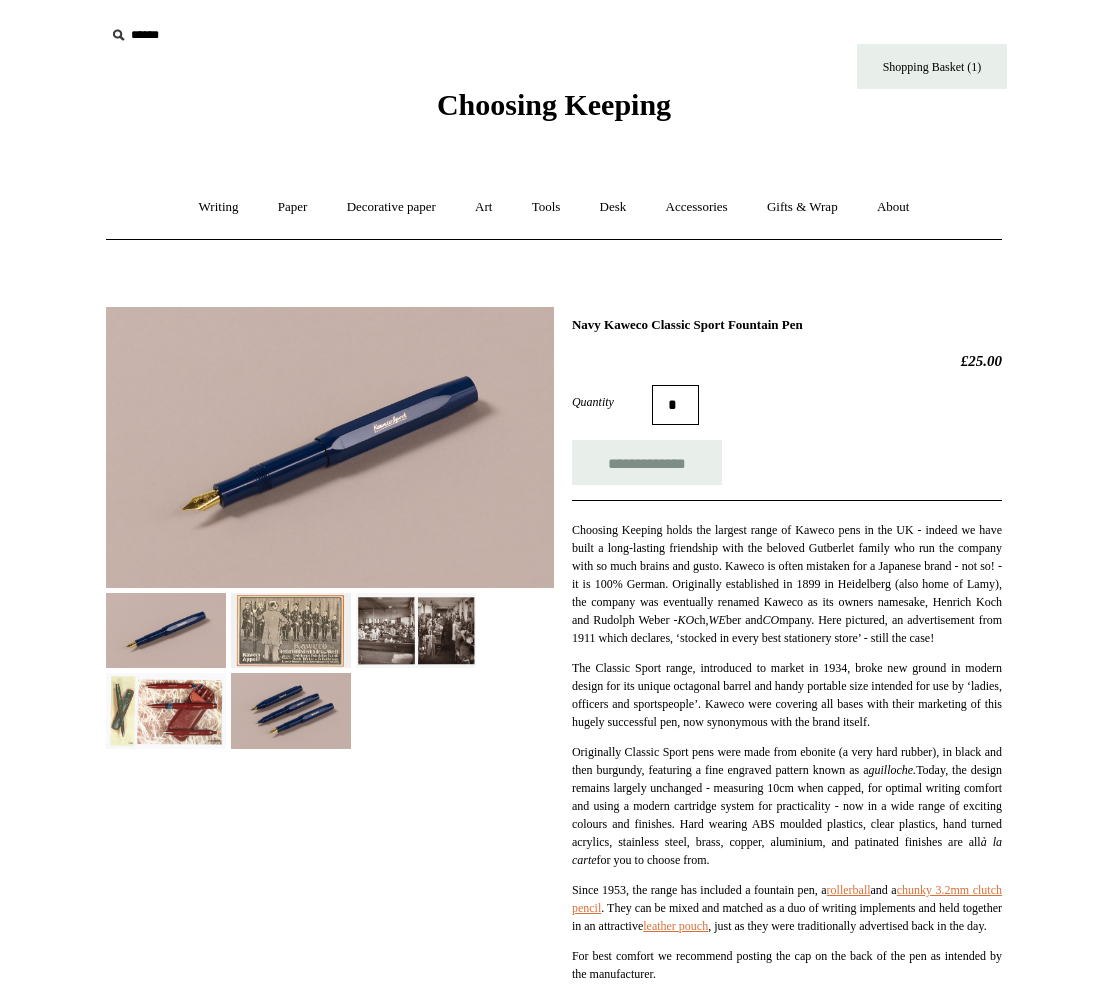 scroll, scrollTop: 0, scrollLeft: 0, axis: both 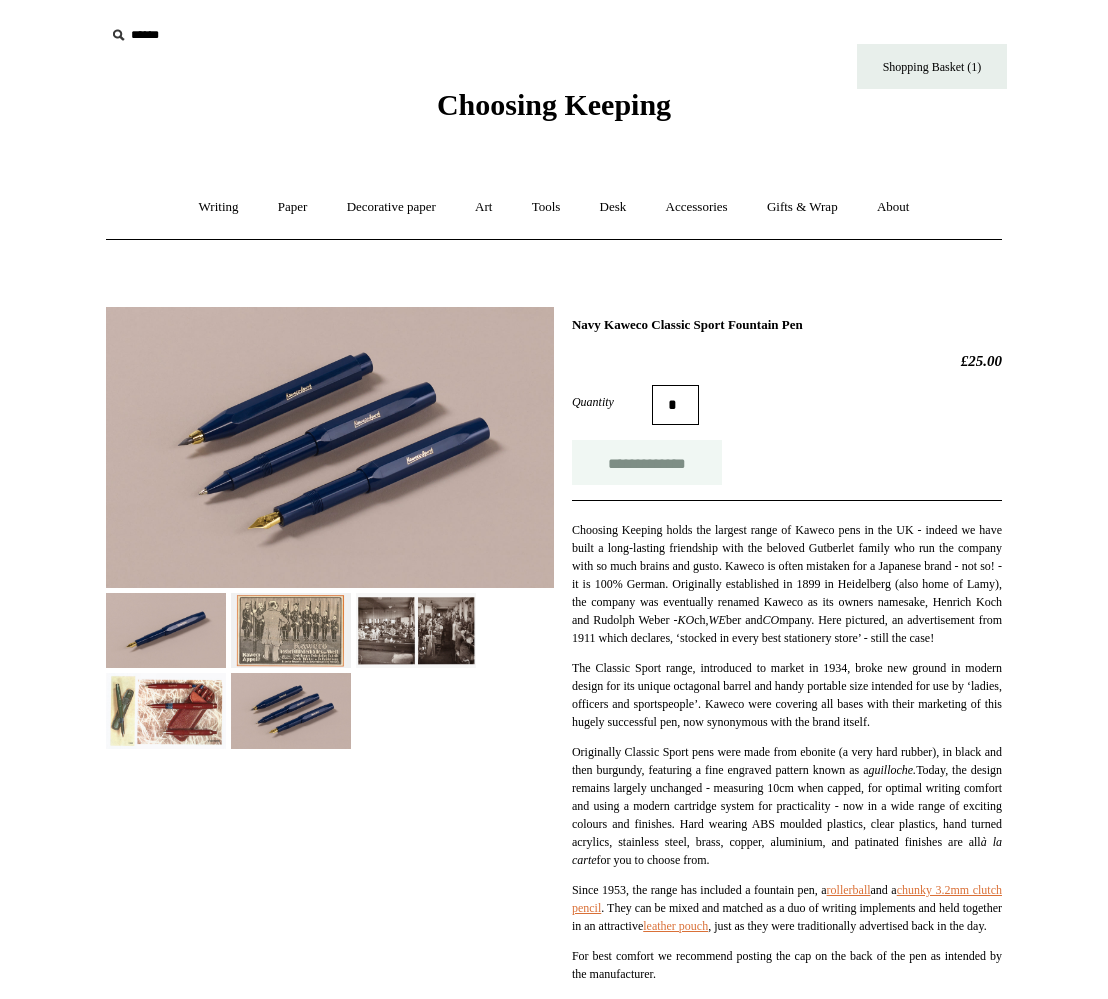 click on "**********" at bounding box center [647, 462] 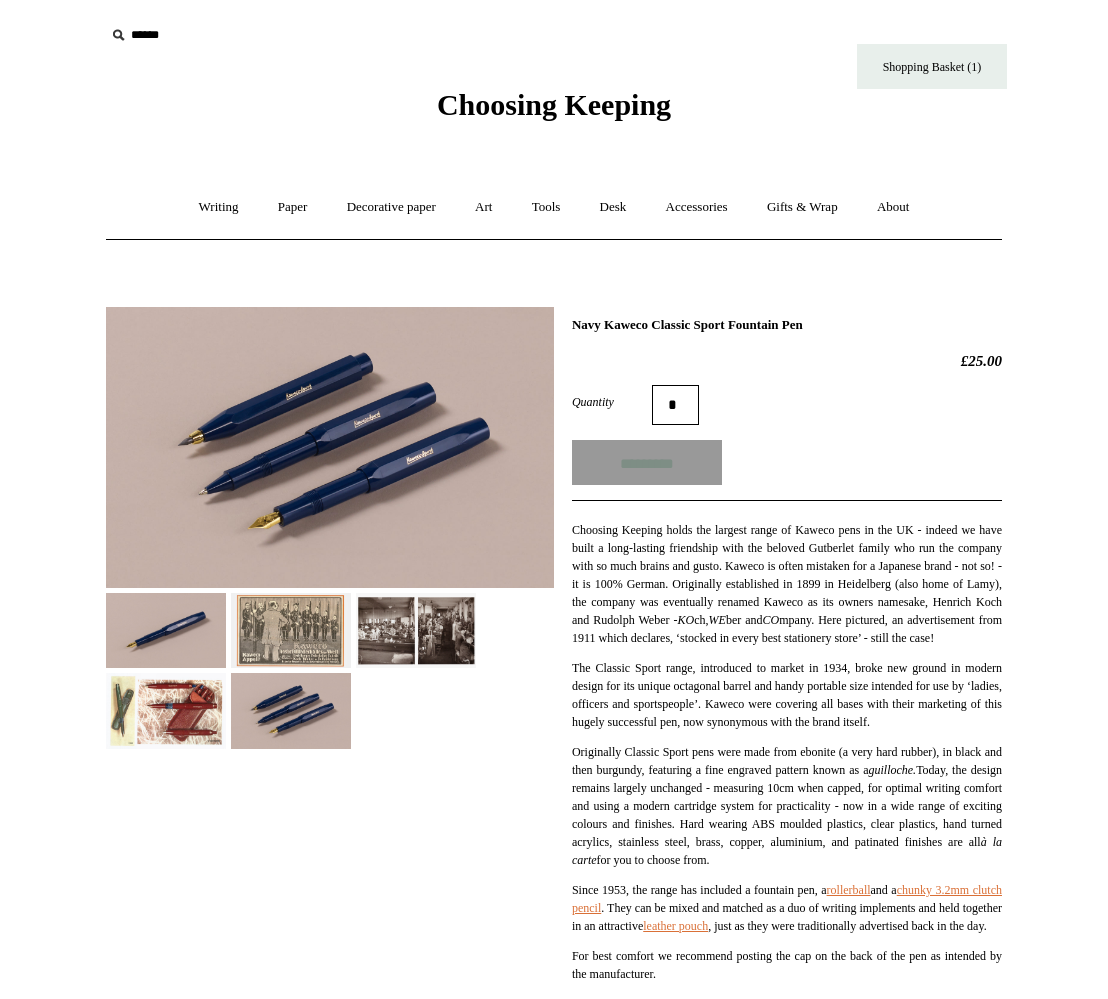 type on "**********" 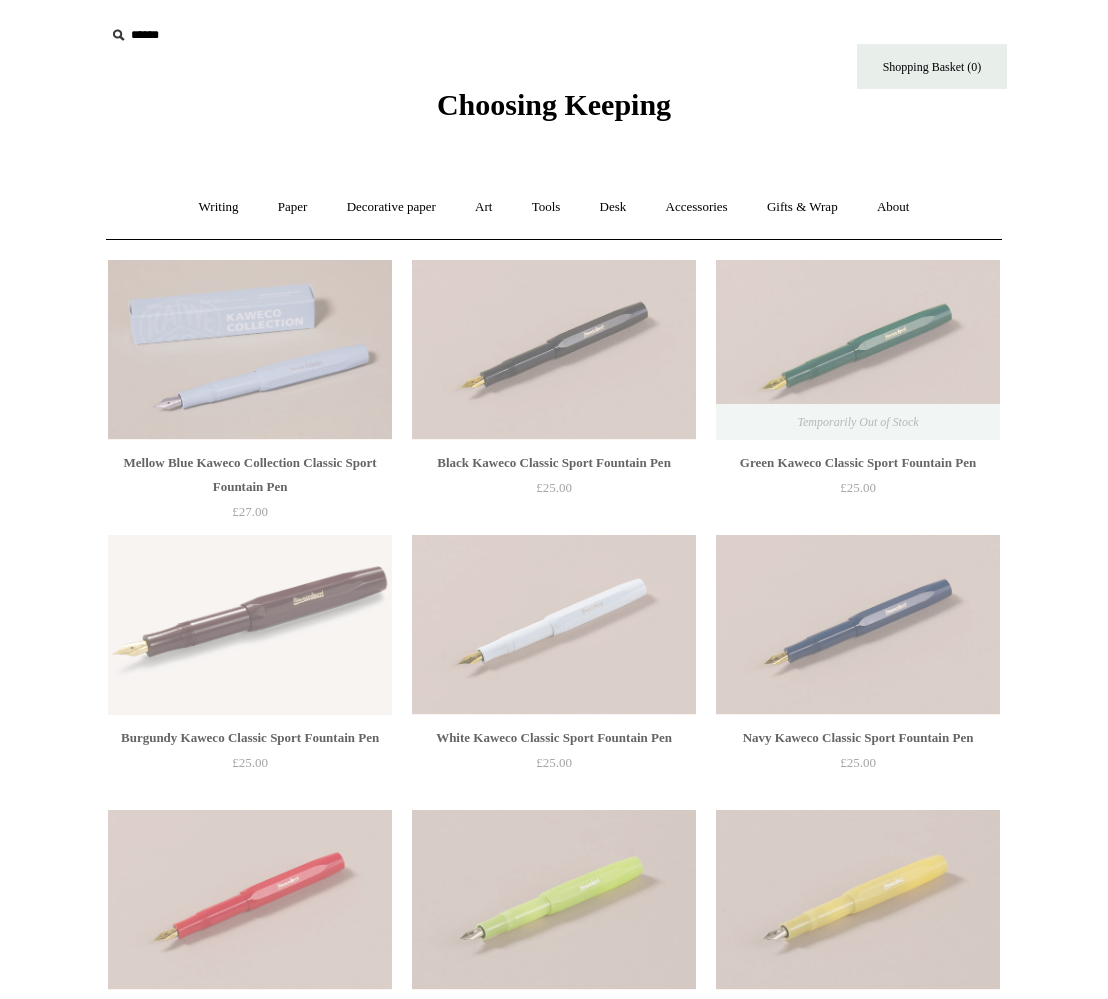 scroll, scrollTop: 25, scrollLeft: 0, axis: vertical 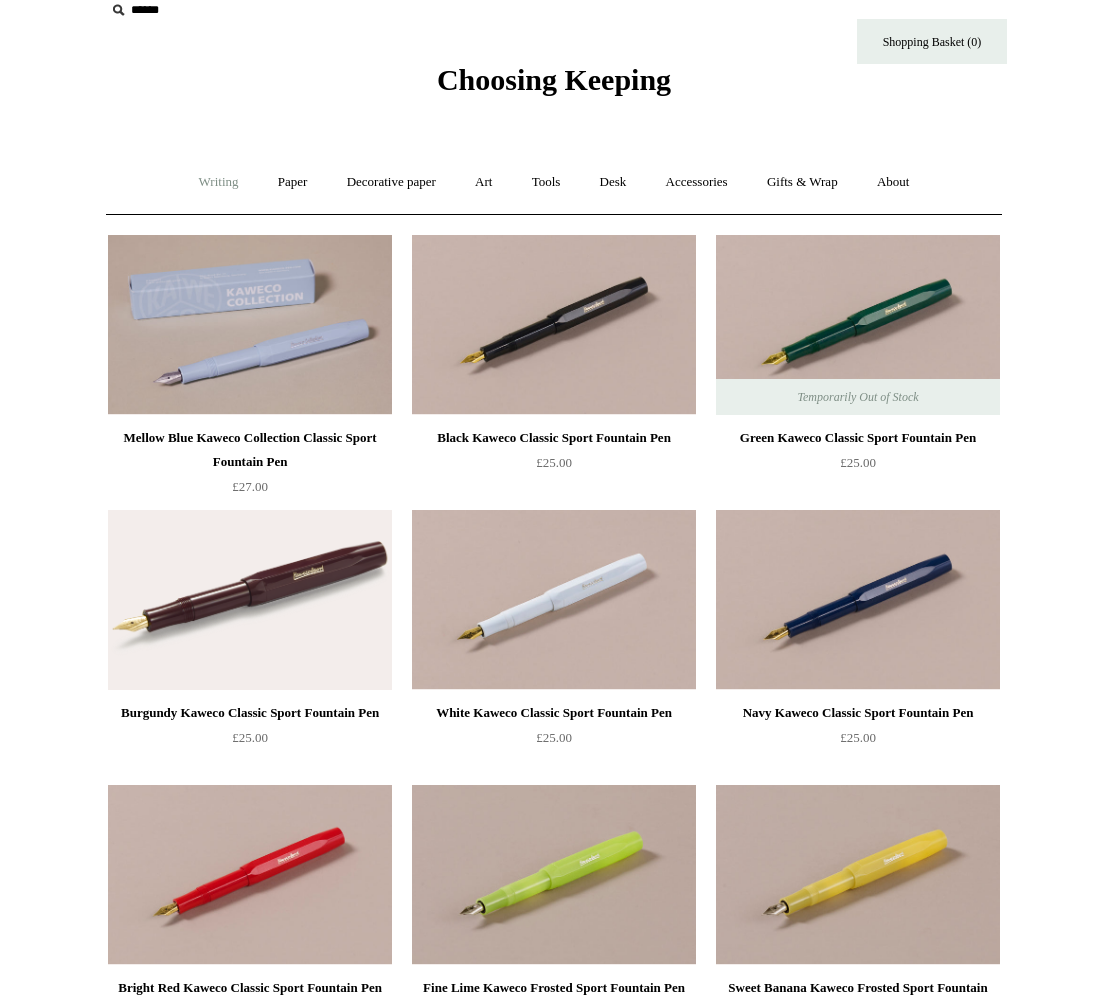 click on "Writing +" at bounding box center [219, 182] 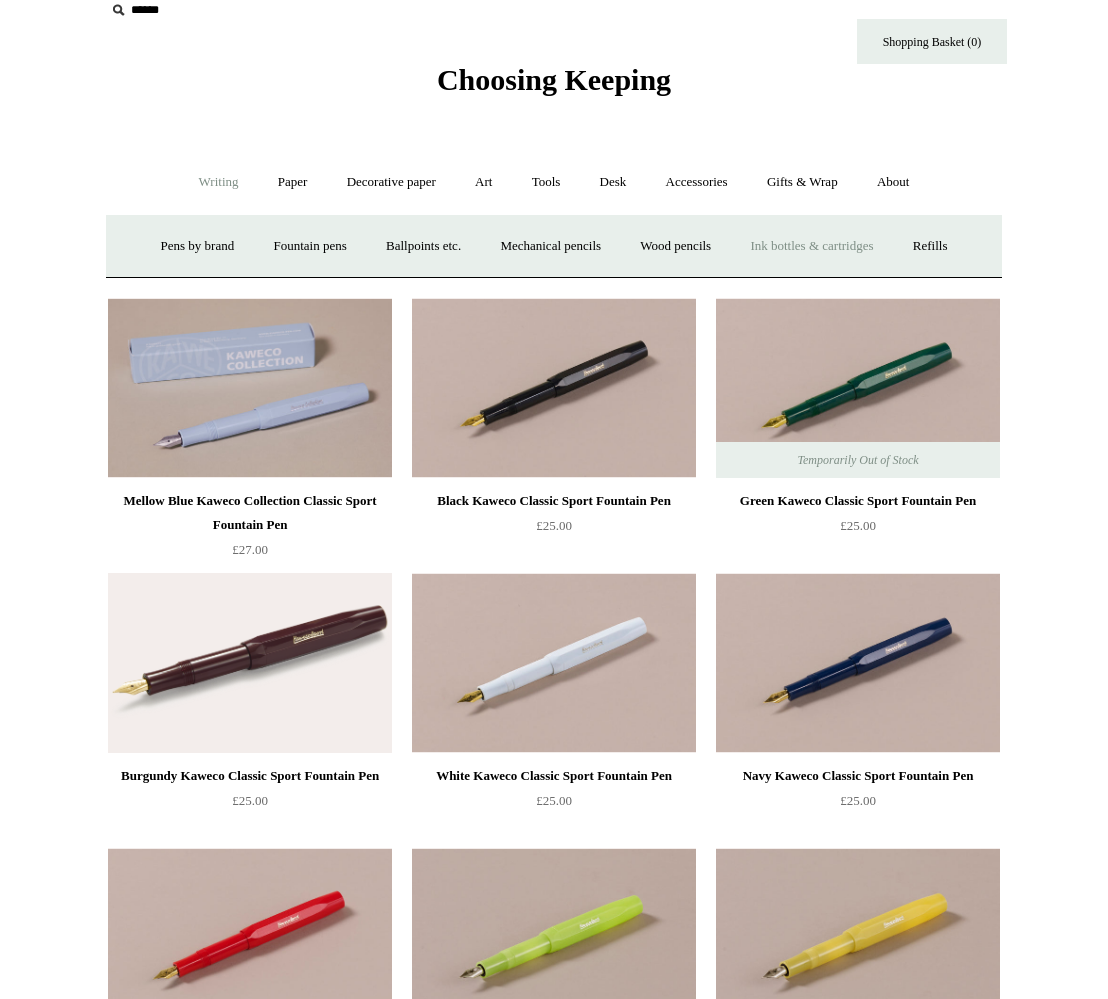 click on "Ink bottles & cartridges +" at bounding box center (811, 246) 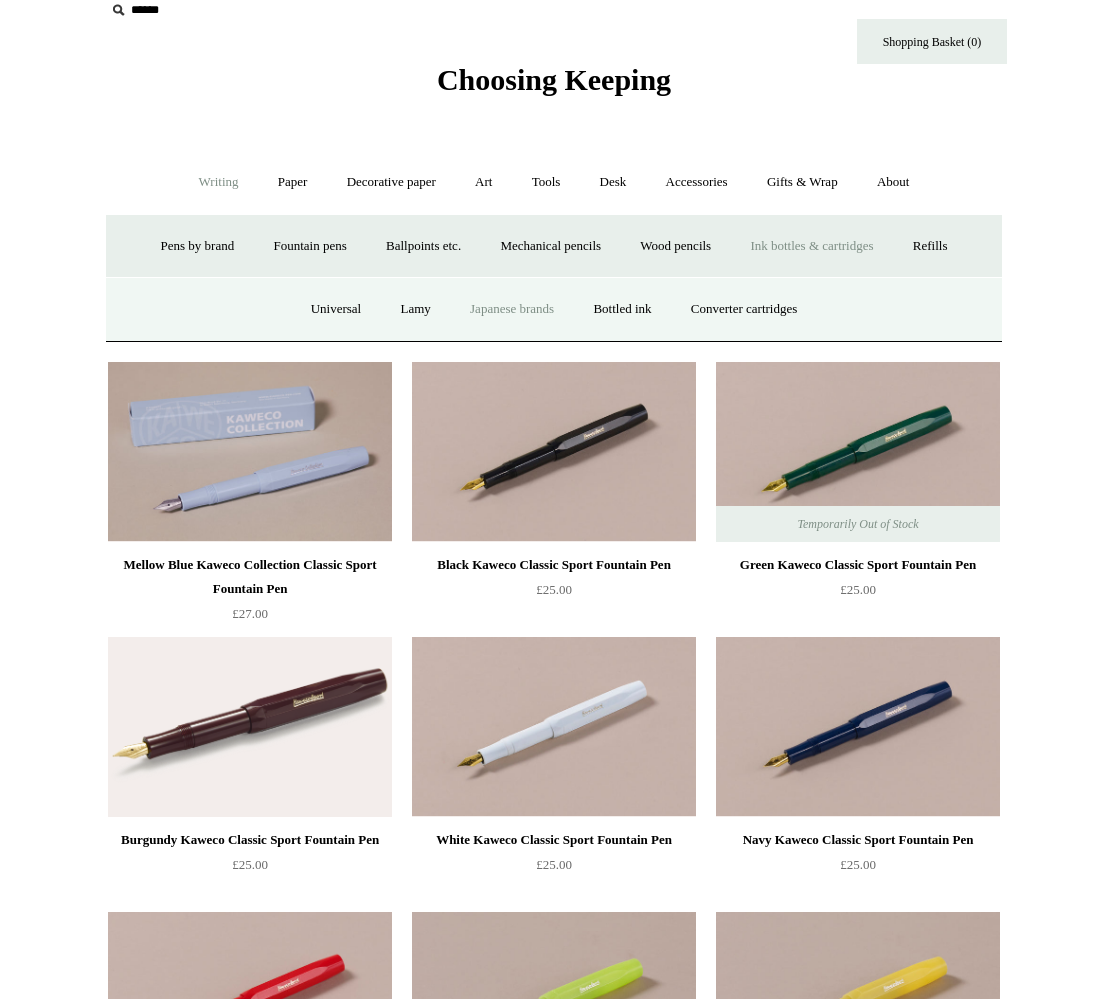 click on "Japanese brands" at bounding box center (512, 309) 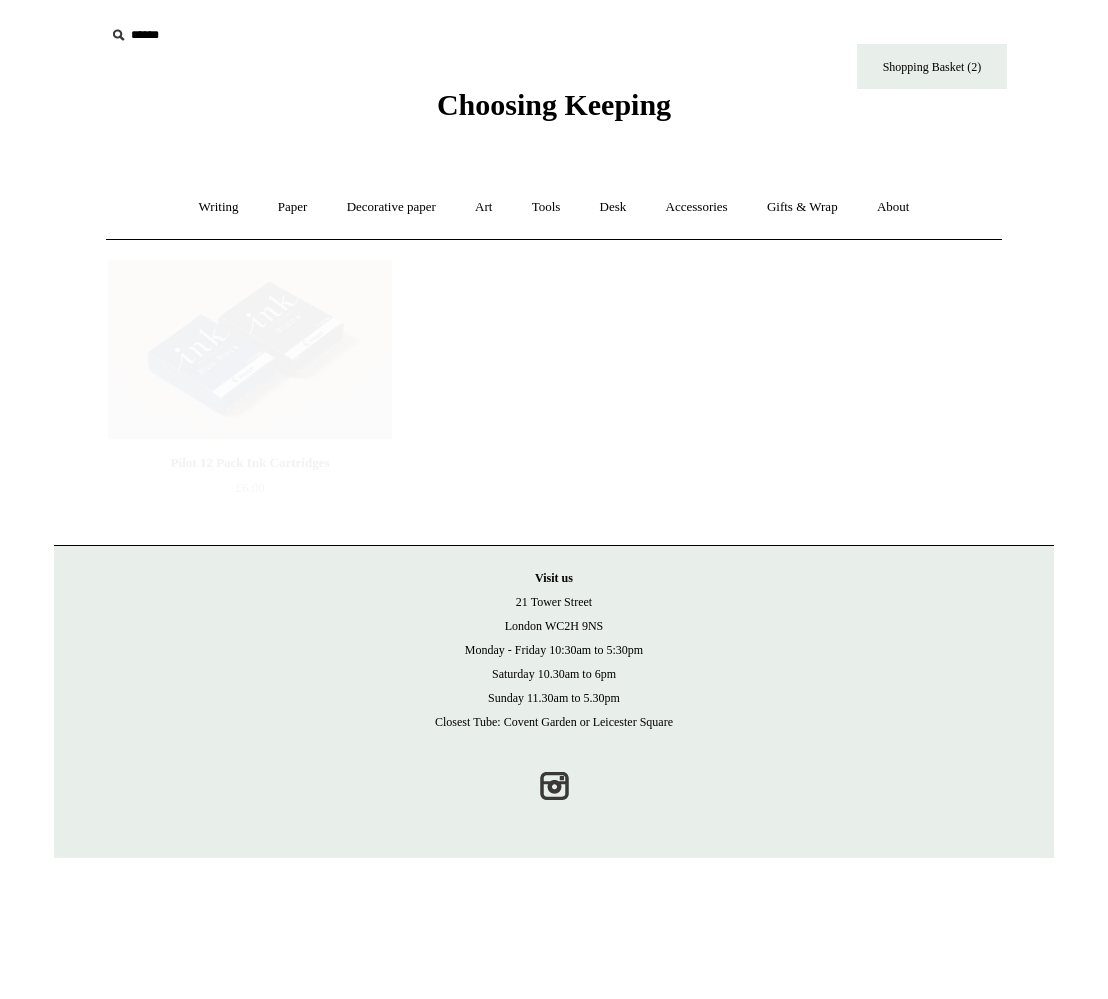 scroll, scrollTop: 0, scrollLeft: 0, axis: both 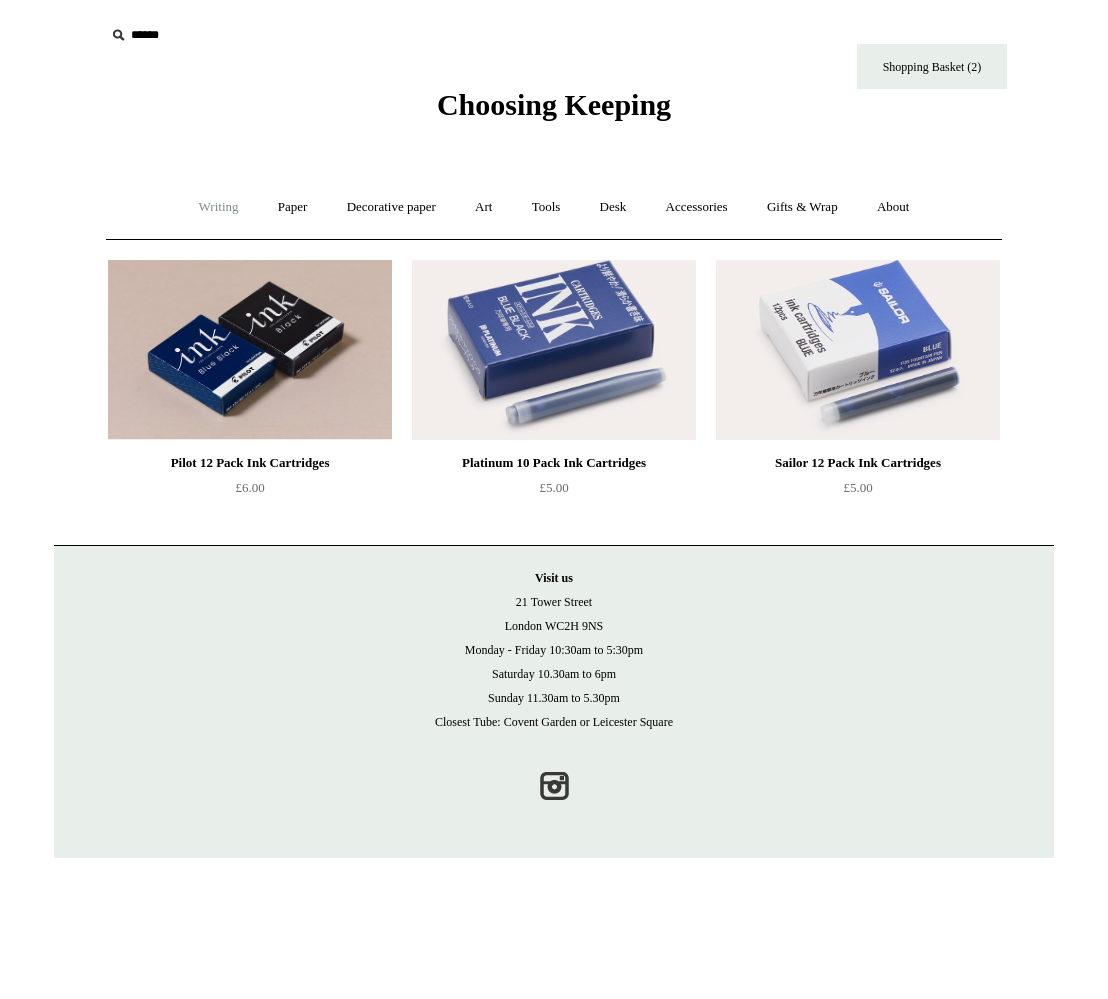 click on "Writing +" at bounding box center [219, 207] 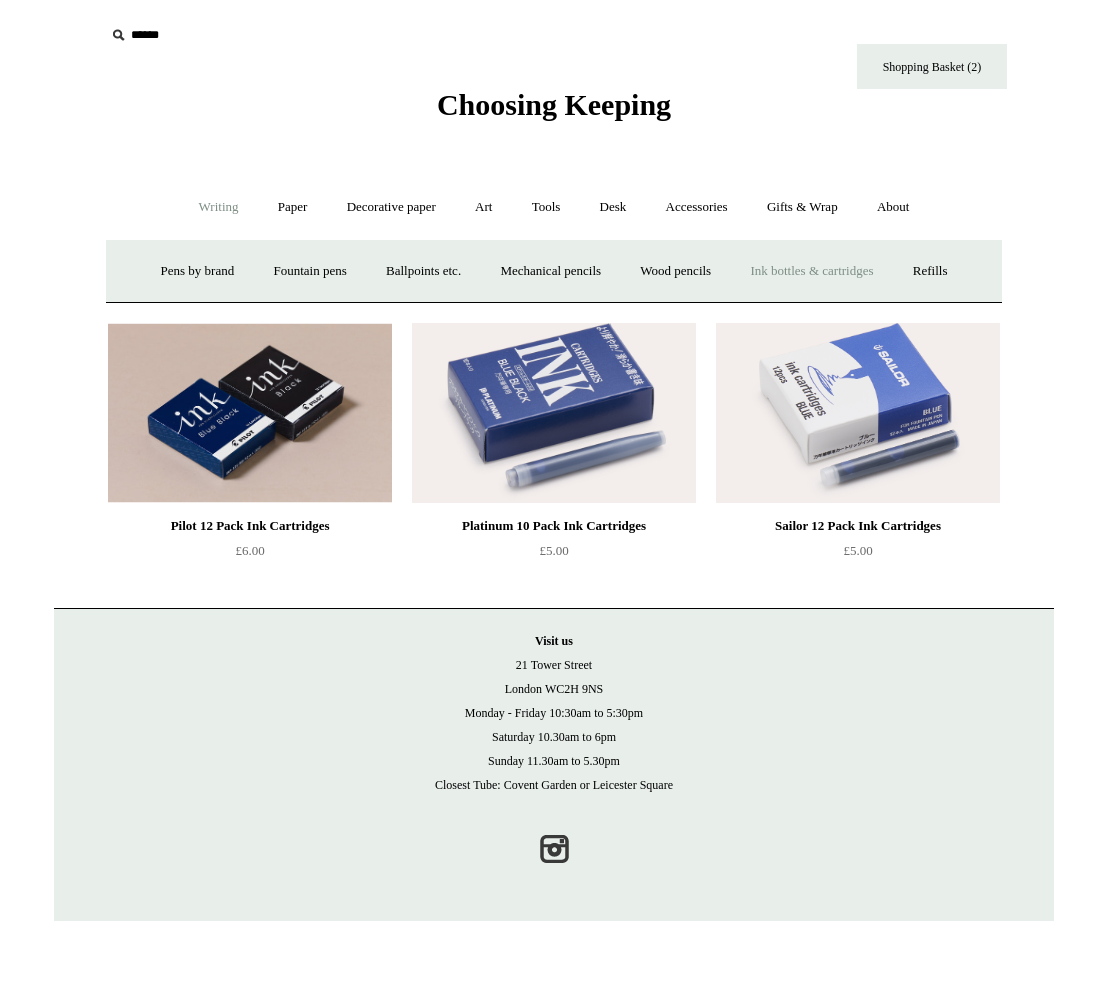 click on "Ink bottles & cartridges +" at bounding box center (811, 271) 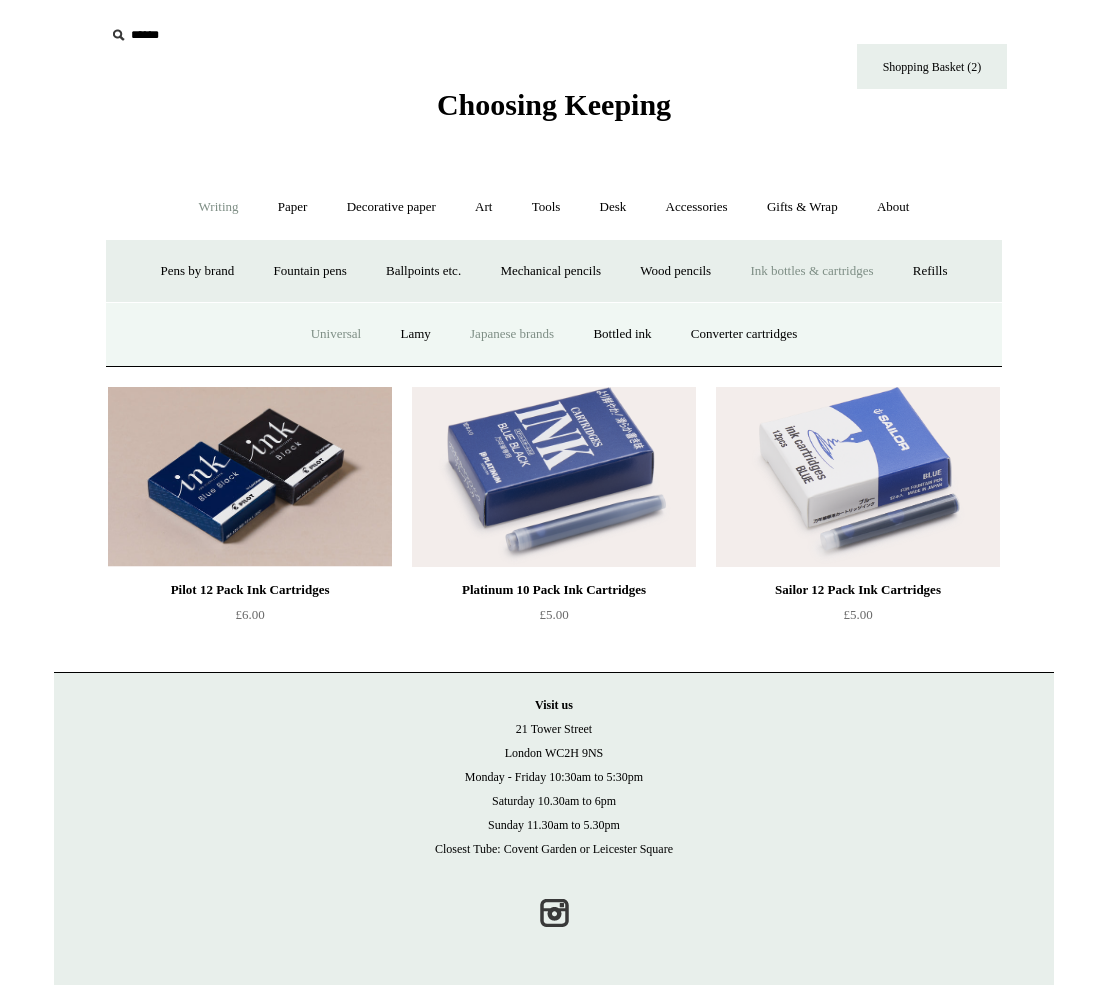 click on "Universal" at bounding box center (336, 334) 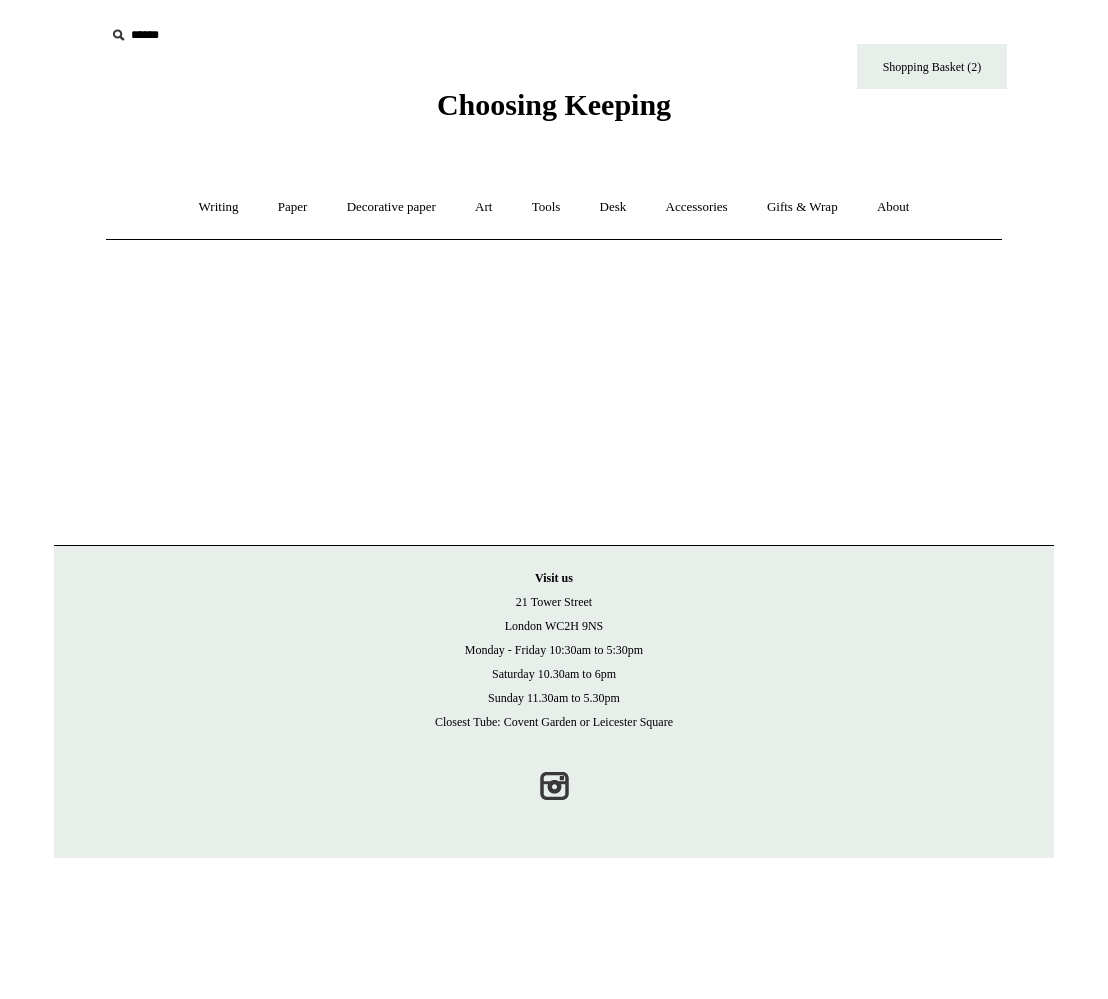 scroll, scrollTop: 0, scrollLeft: 0, axis: both 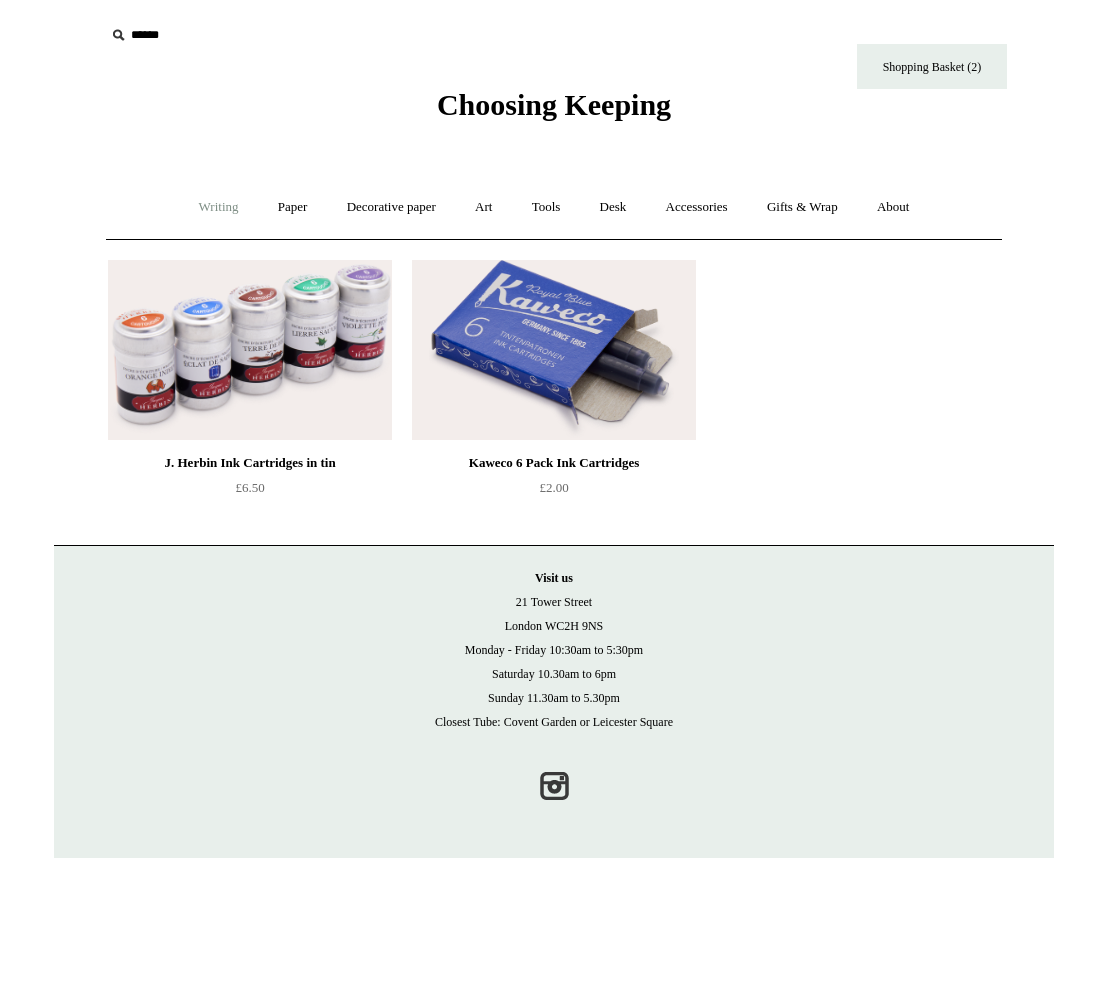 click on "Writing +" at bounding box center (219, 207) 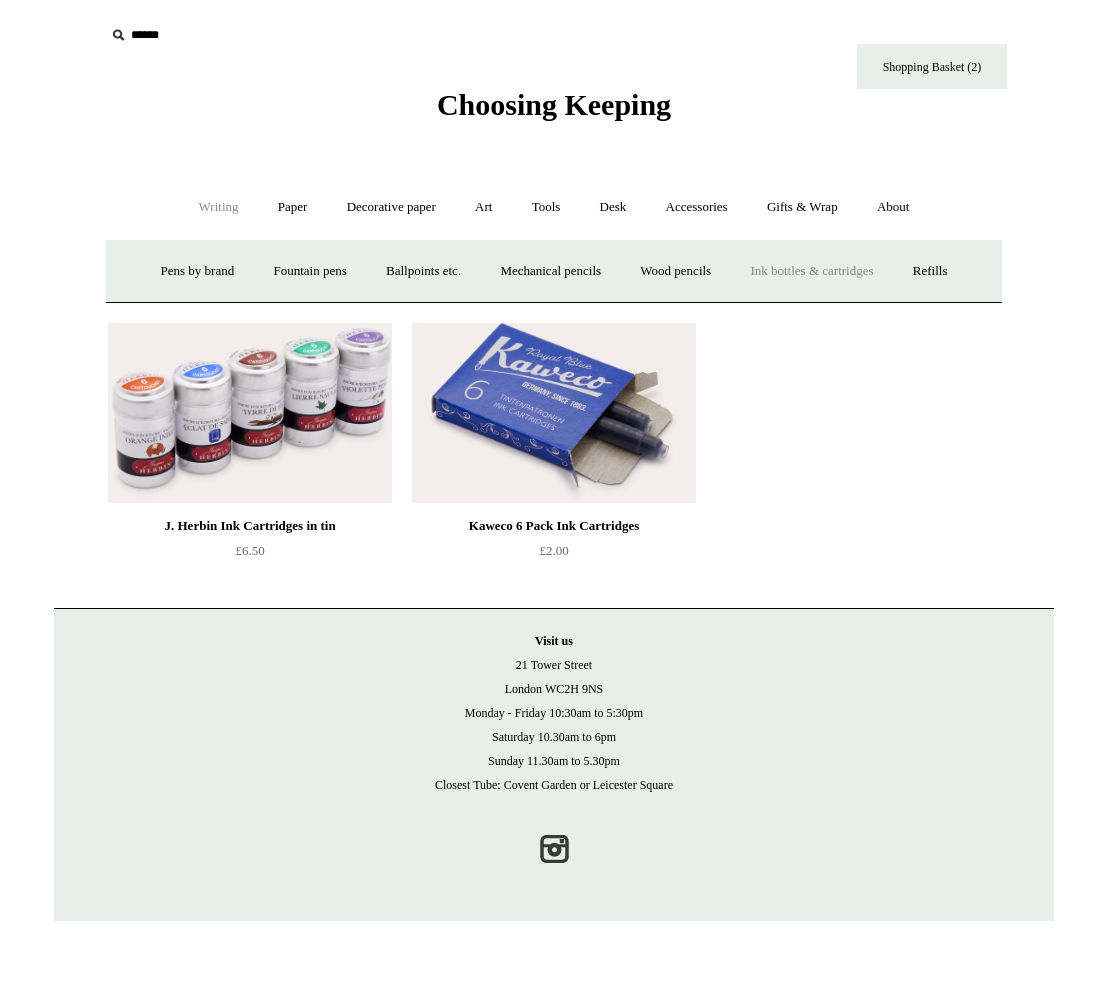 click on "Ink bottles & cartridges +" at bounding box center (811, 271) 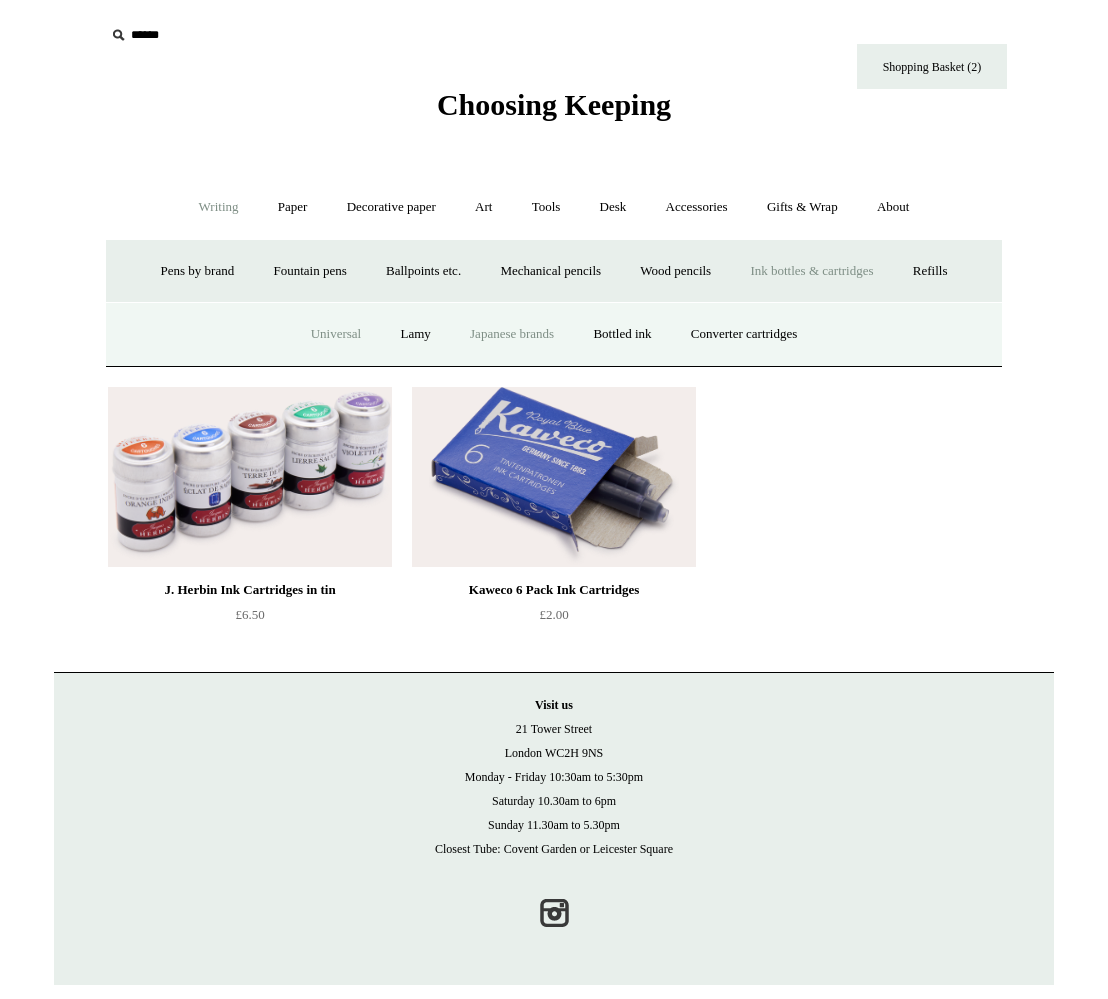 click on "Japanese brands" at bounding box center (512, 334) 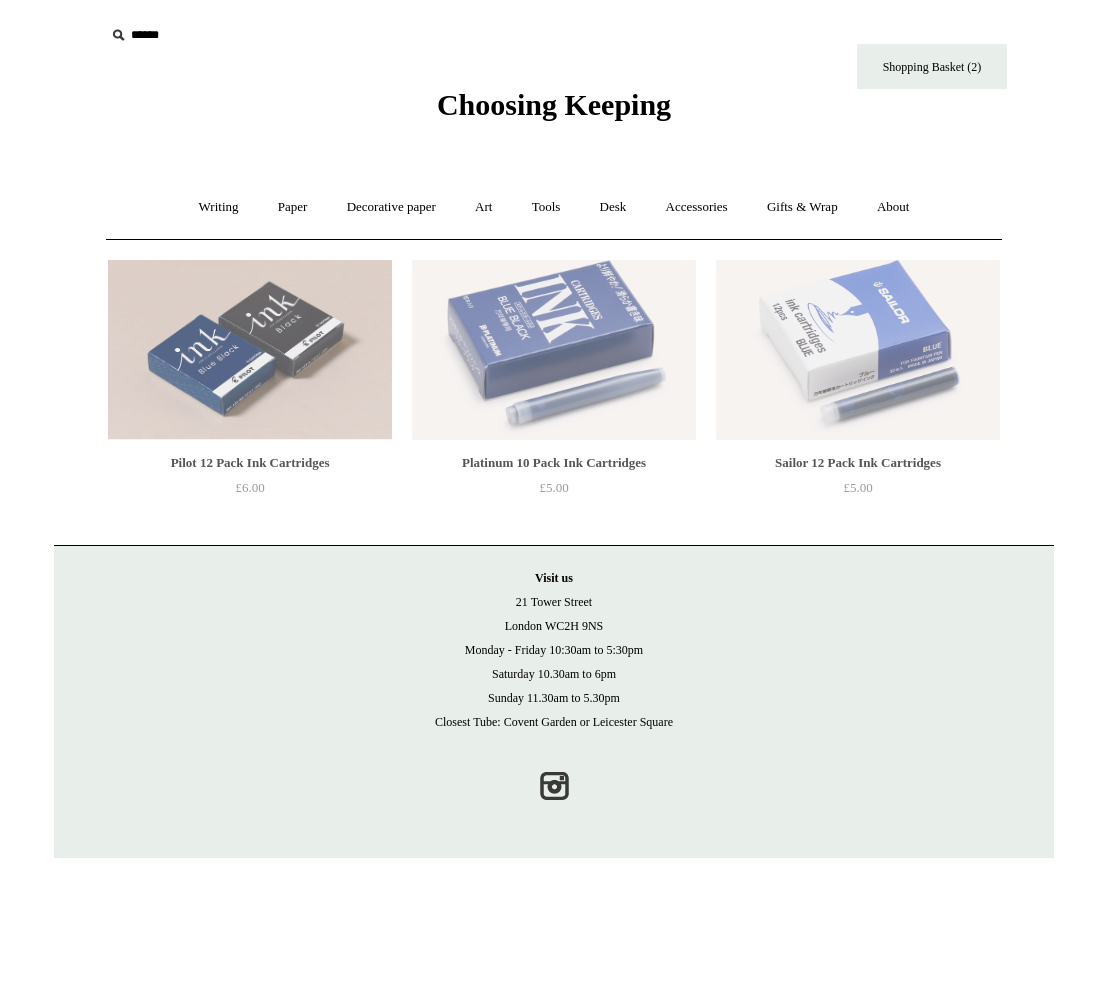 scroll, scrollTop: 0, scrollLeft: 0, axis: both 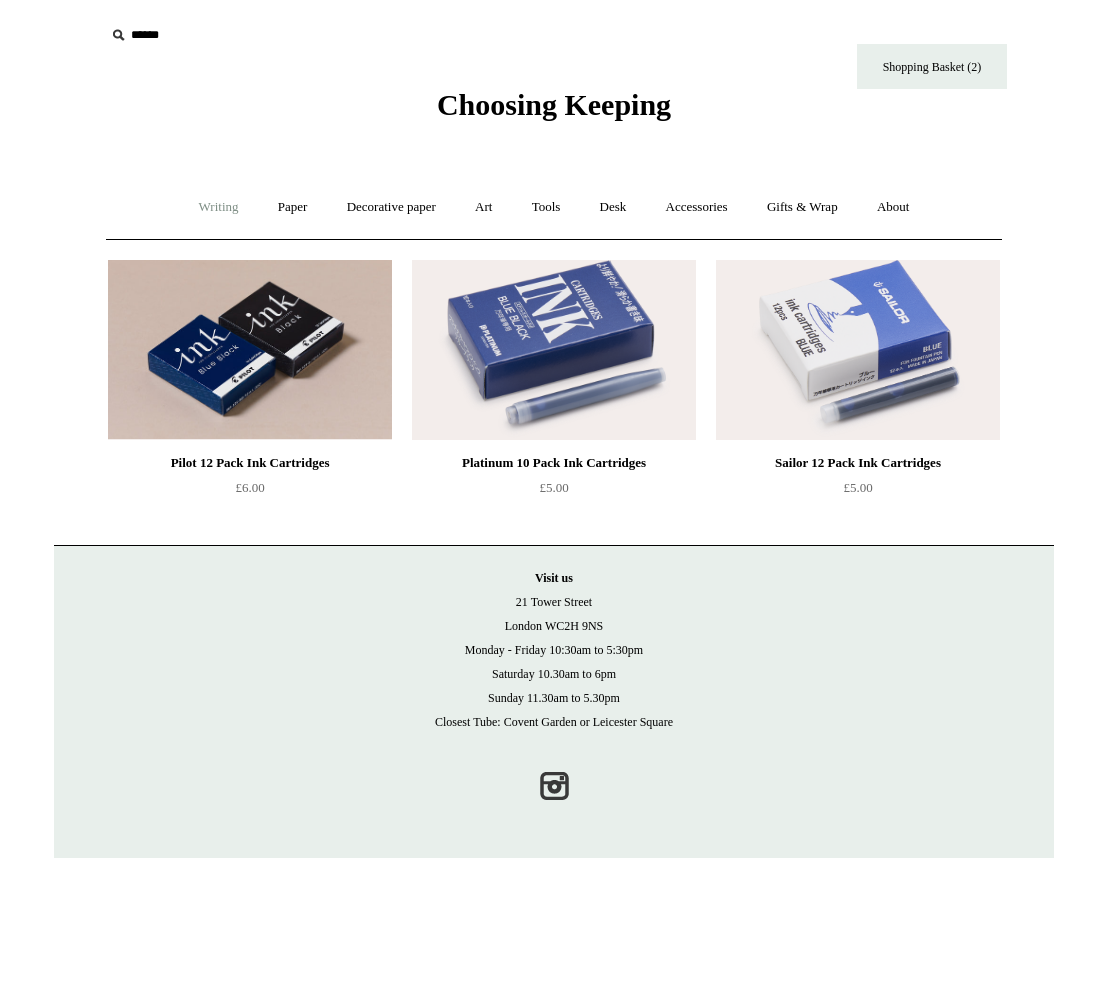 click on "Writing +" at bounding box center (219, 207) 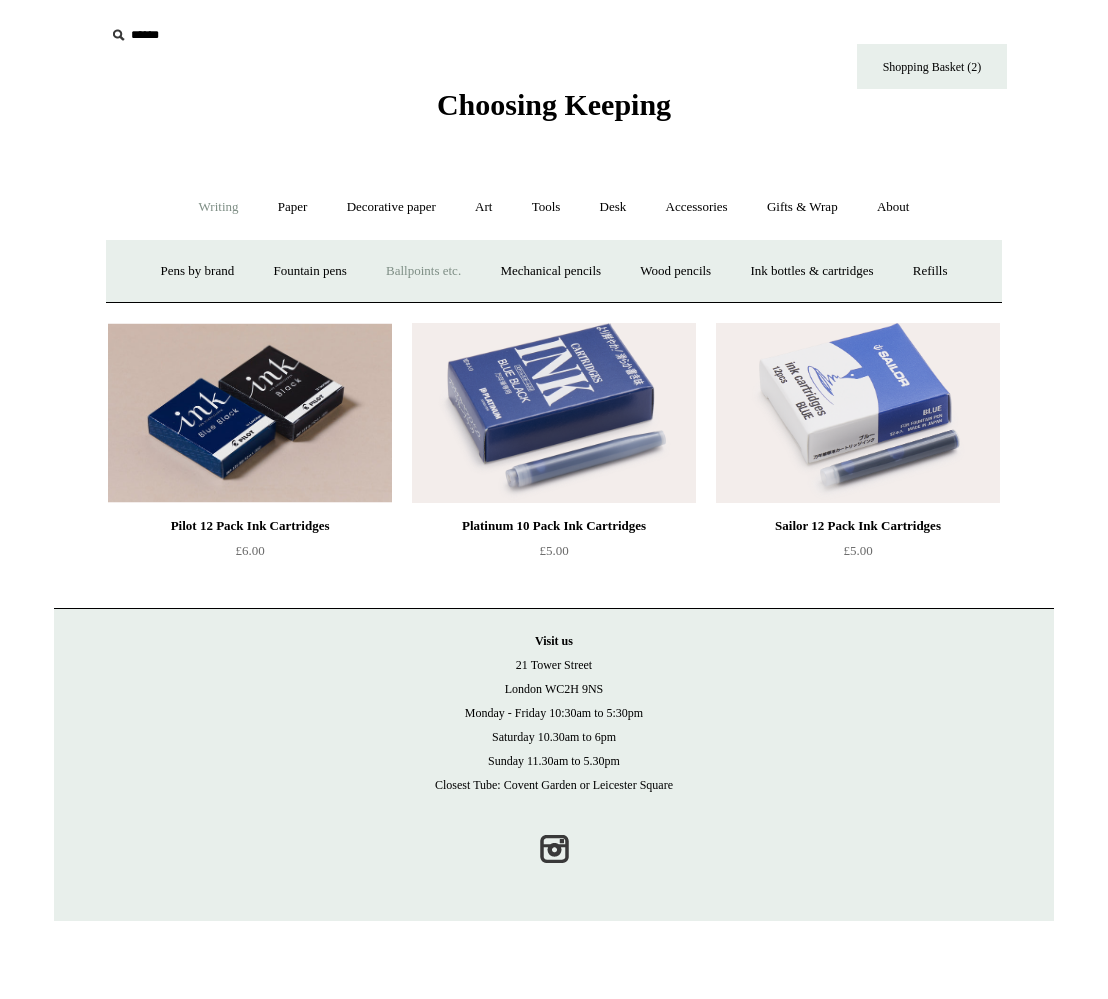 click on "Ballpoints etc. +" at bounding box center [423, 271] 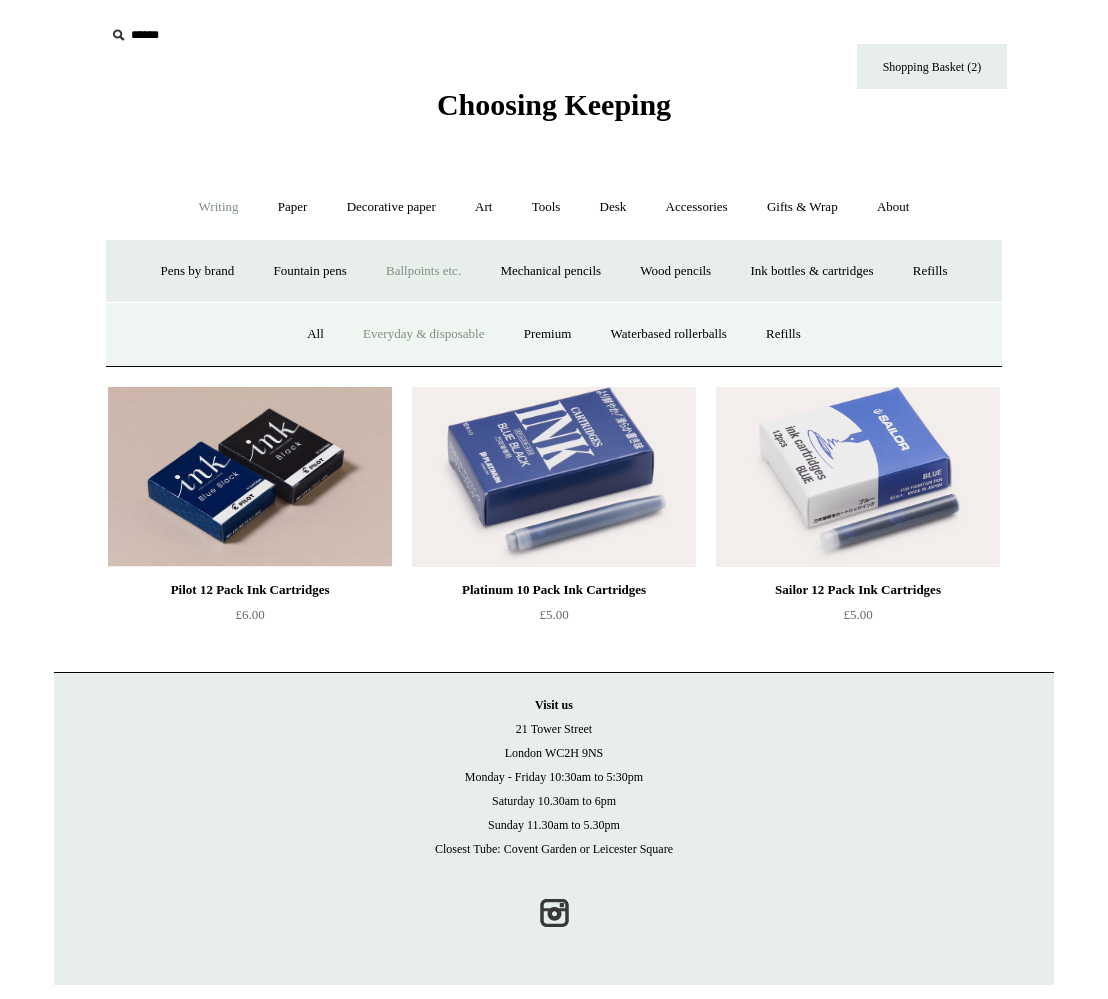 click on "Everyday & disposable" at bounding box center (423, 334) 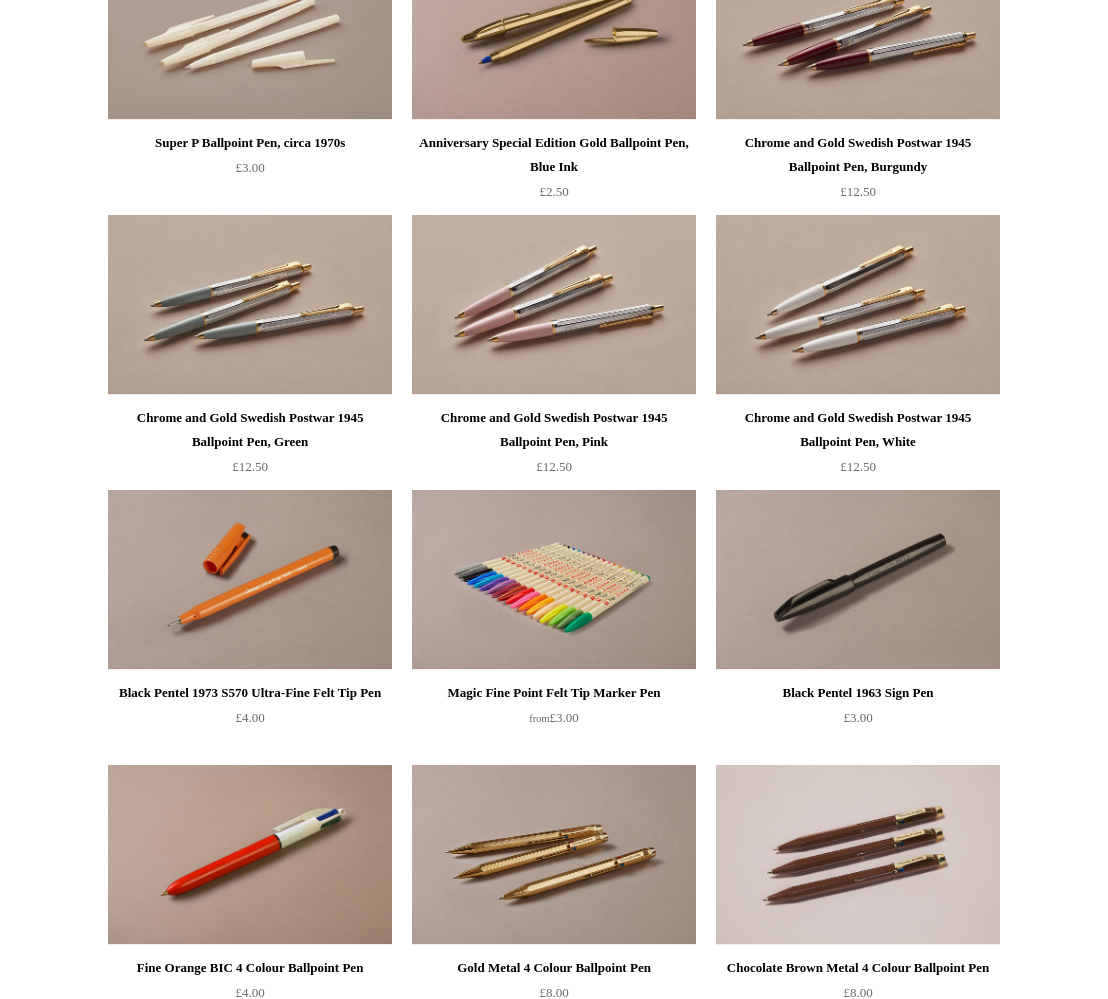 scroll, scrollTop: 583, scrollLeft: 0, axis: vertical 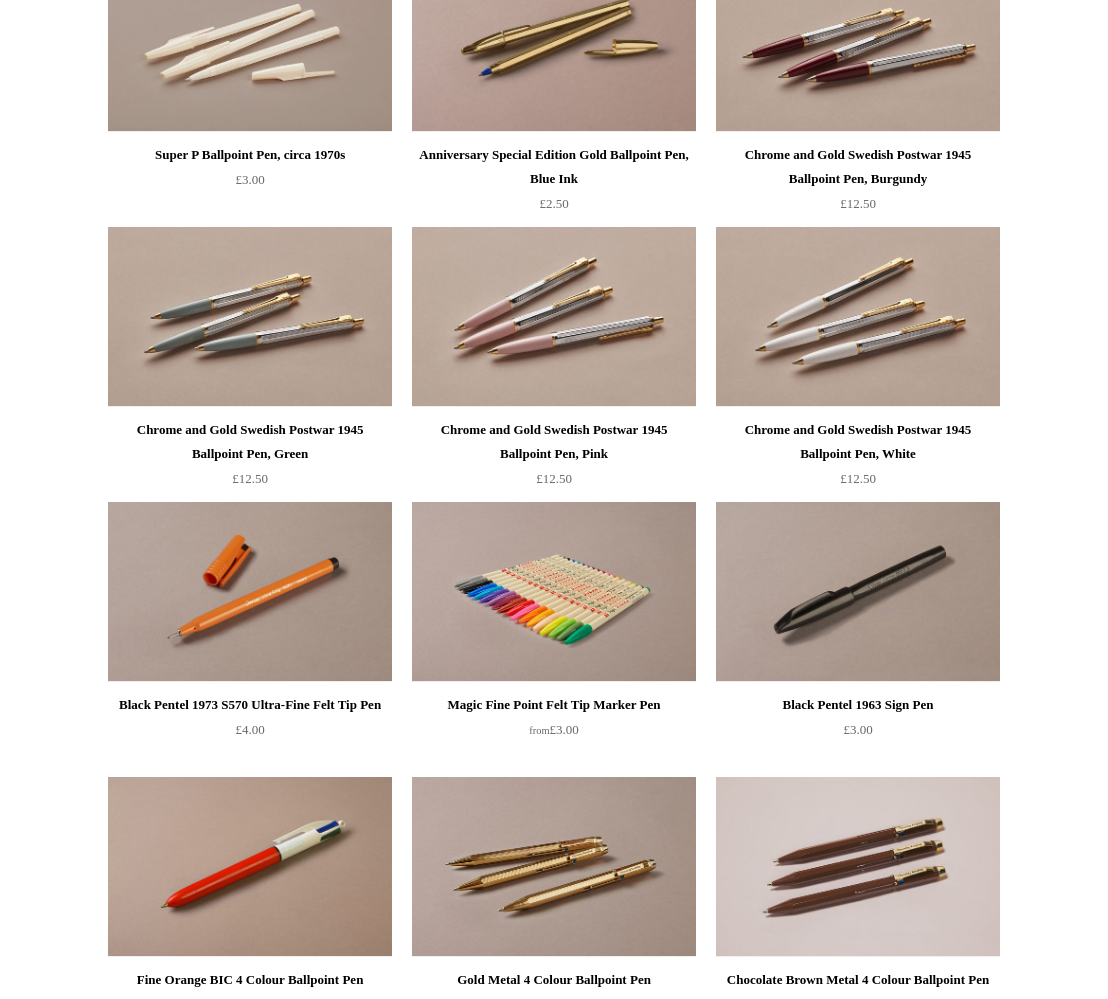 click at bounding box center [554, 592] 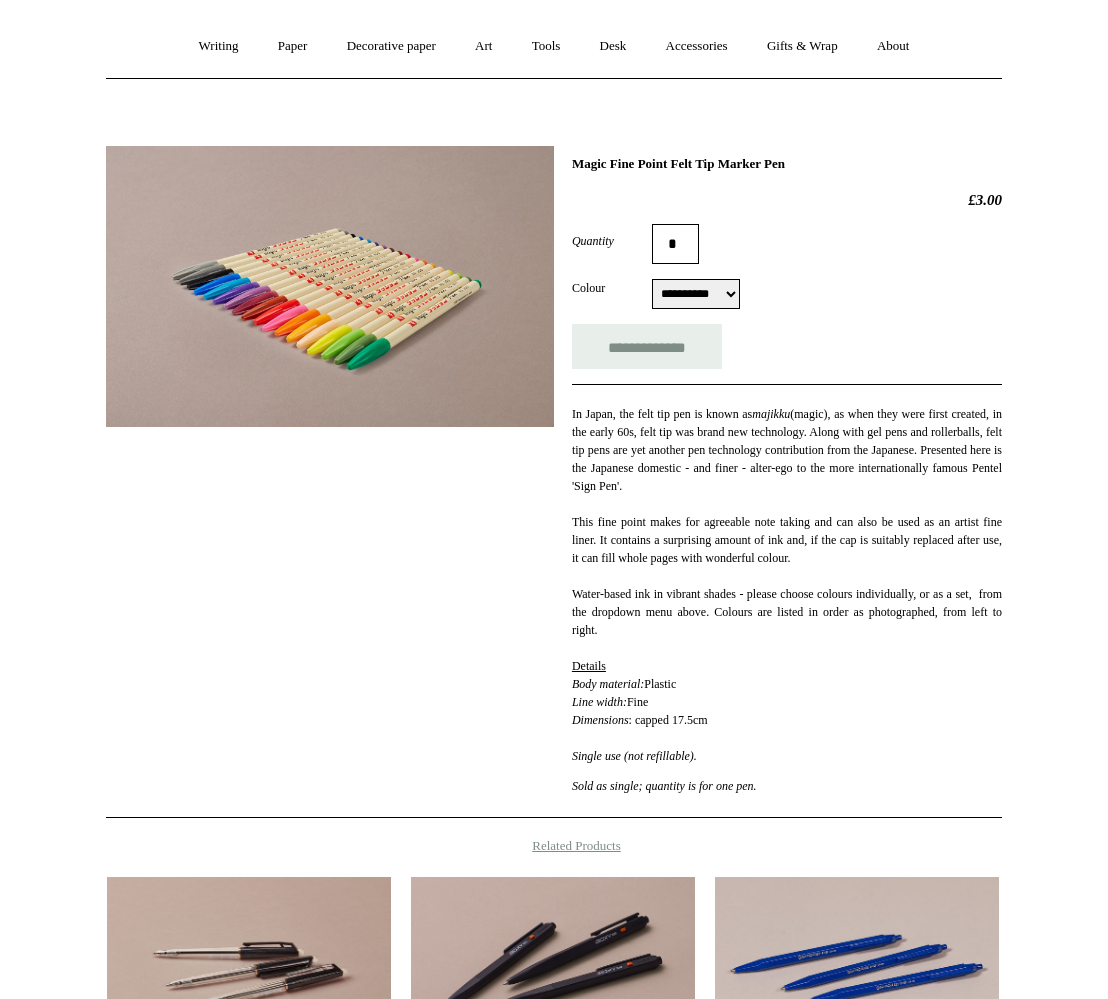 scroll, scrollTop: 0, scrollLeft: 0, axis: both 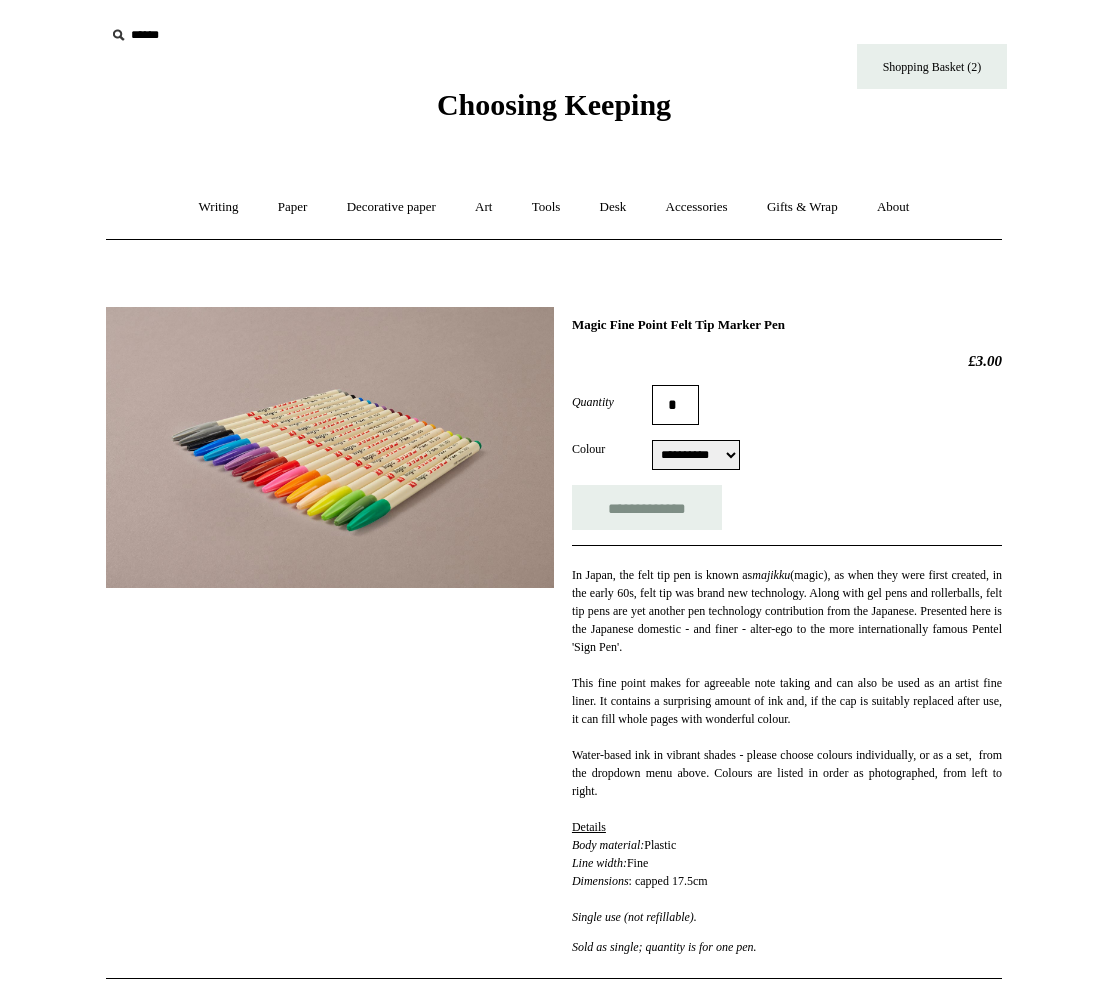click on "**********" at bounding box center (696, 455) 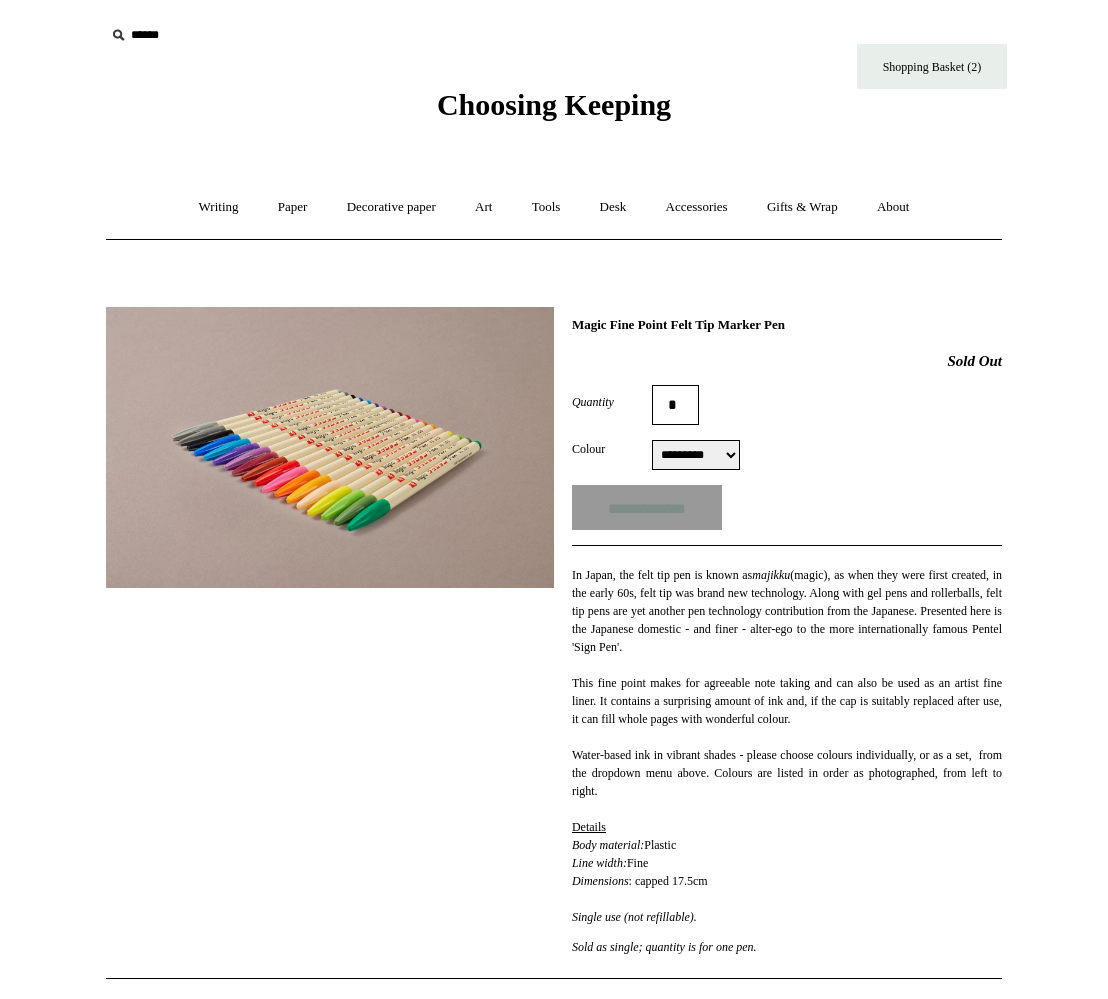 click on "**********" at bounding box center [696, 455] 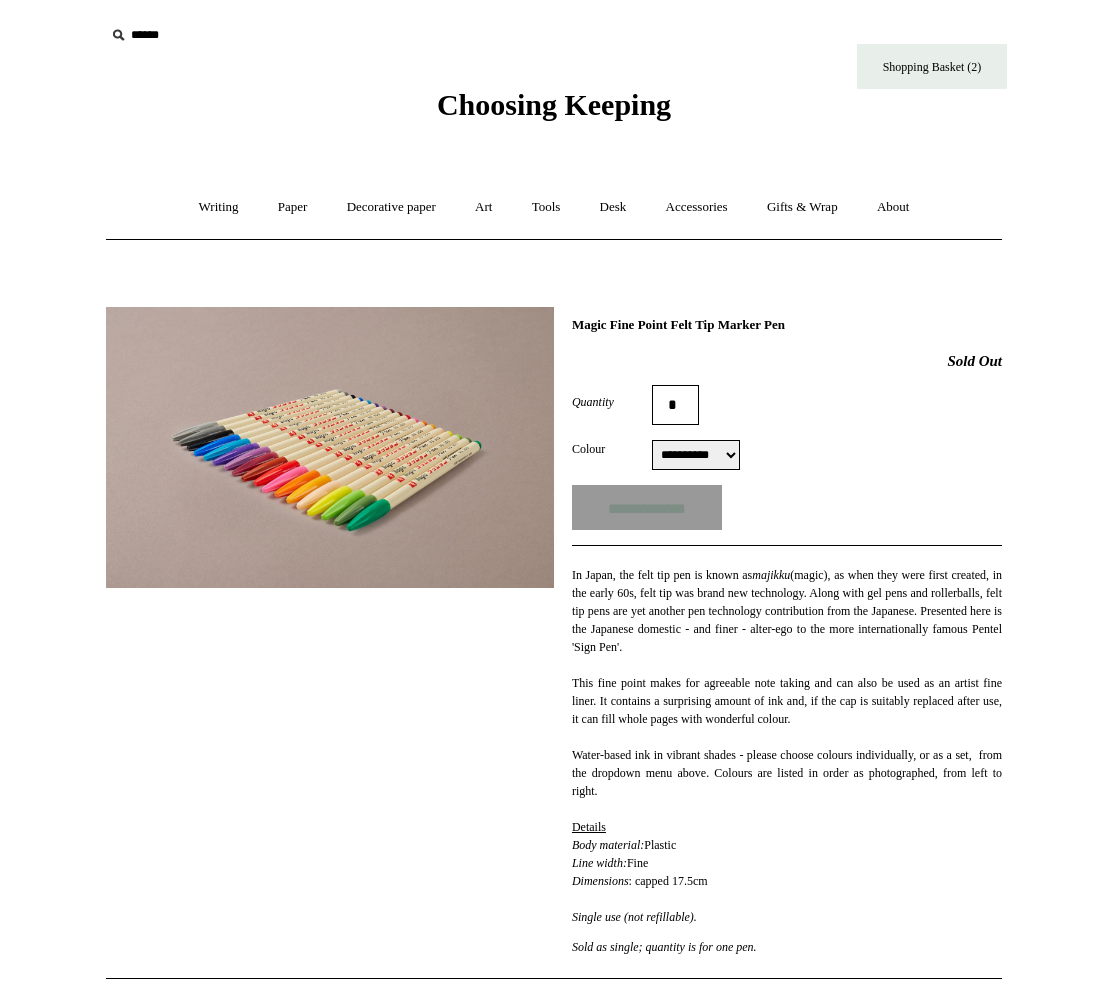 click on "**********" at bounding box center (696, 455) 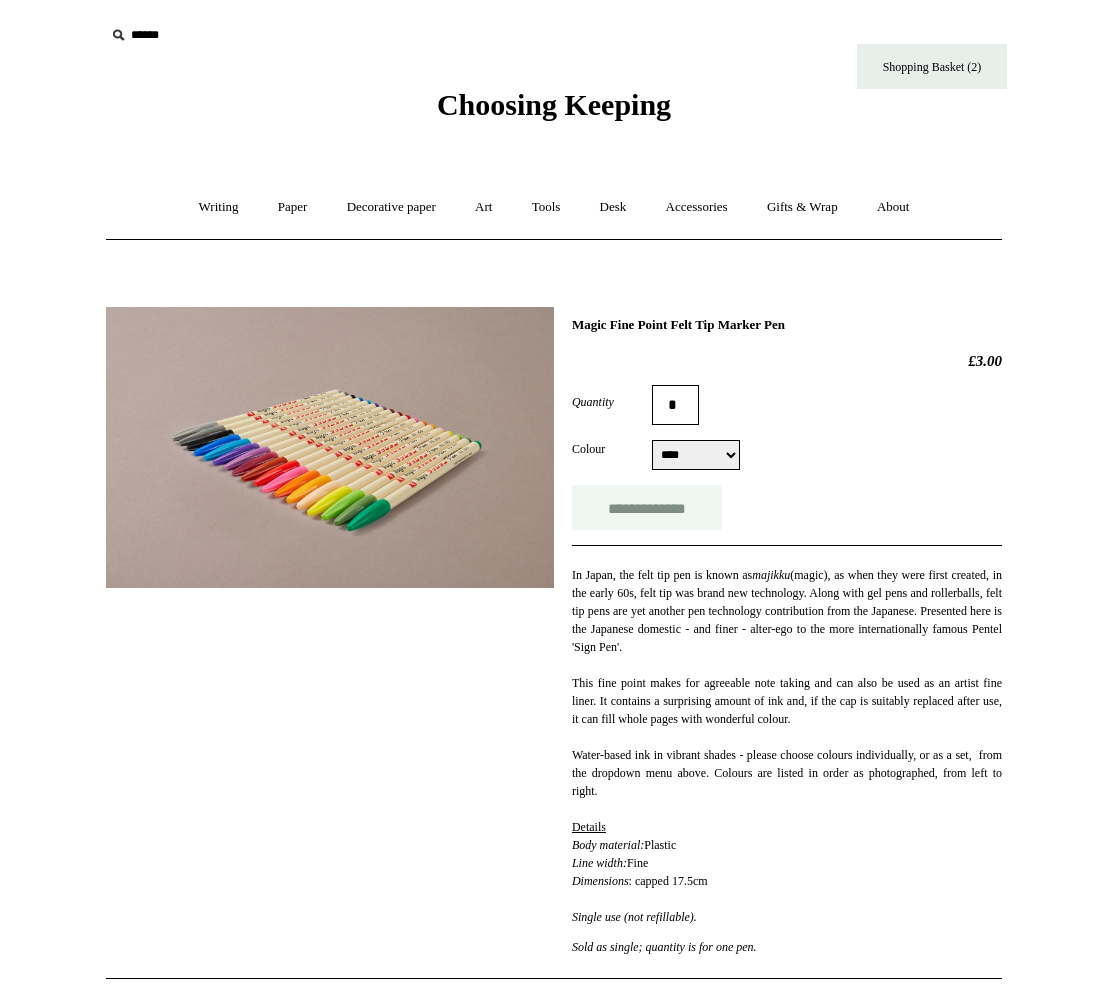 click on "**********" at bounding box center [647, 507] 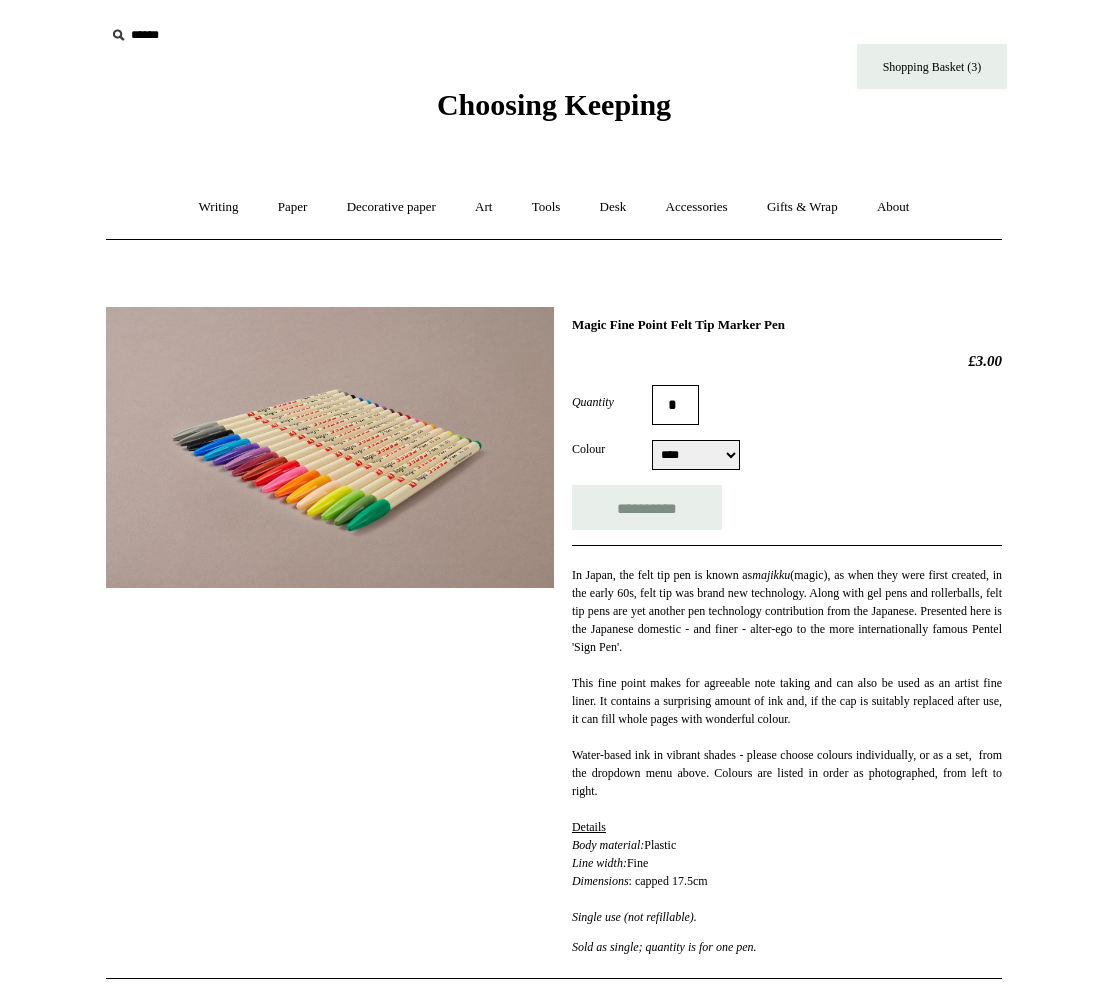 click on "**********" at bounding box center [696, 455] 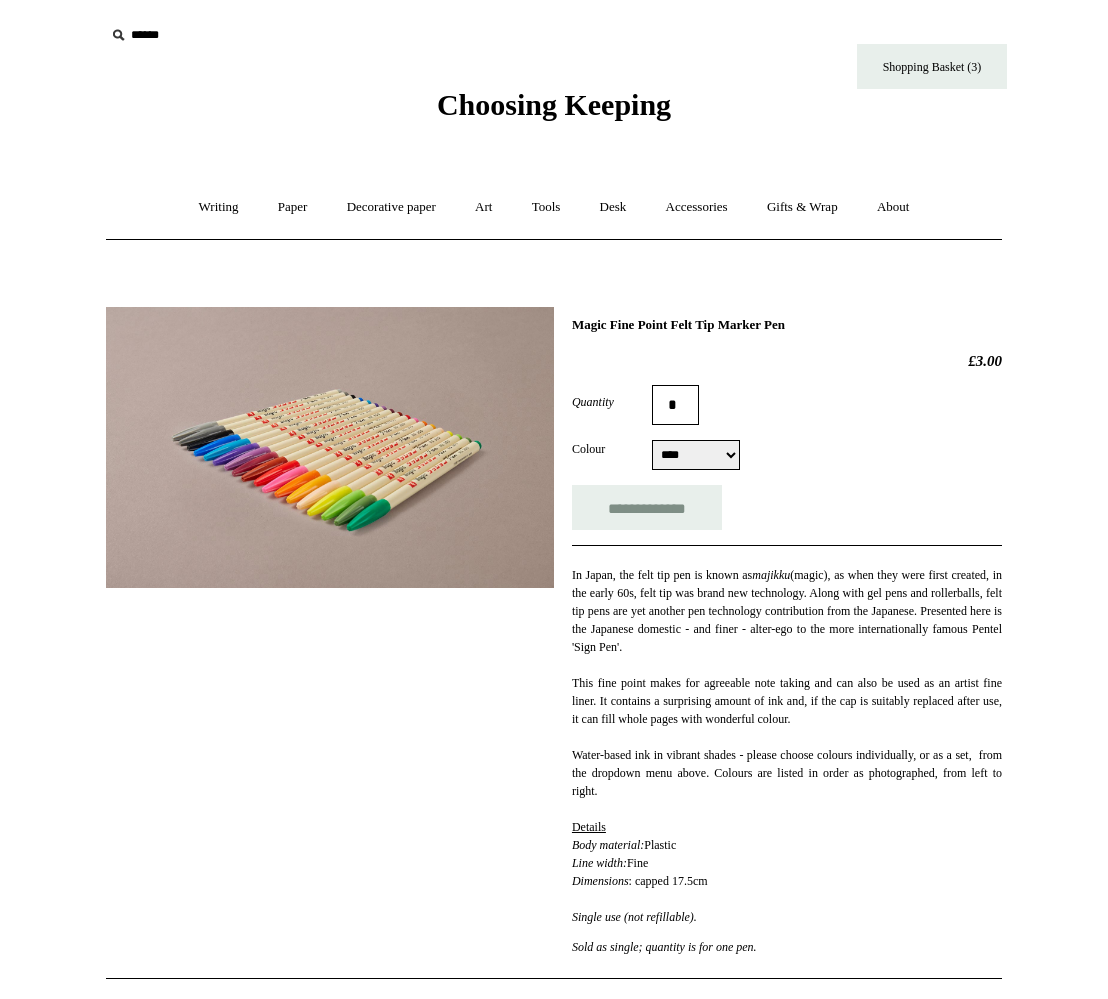 select on "****" 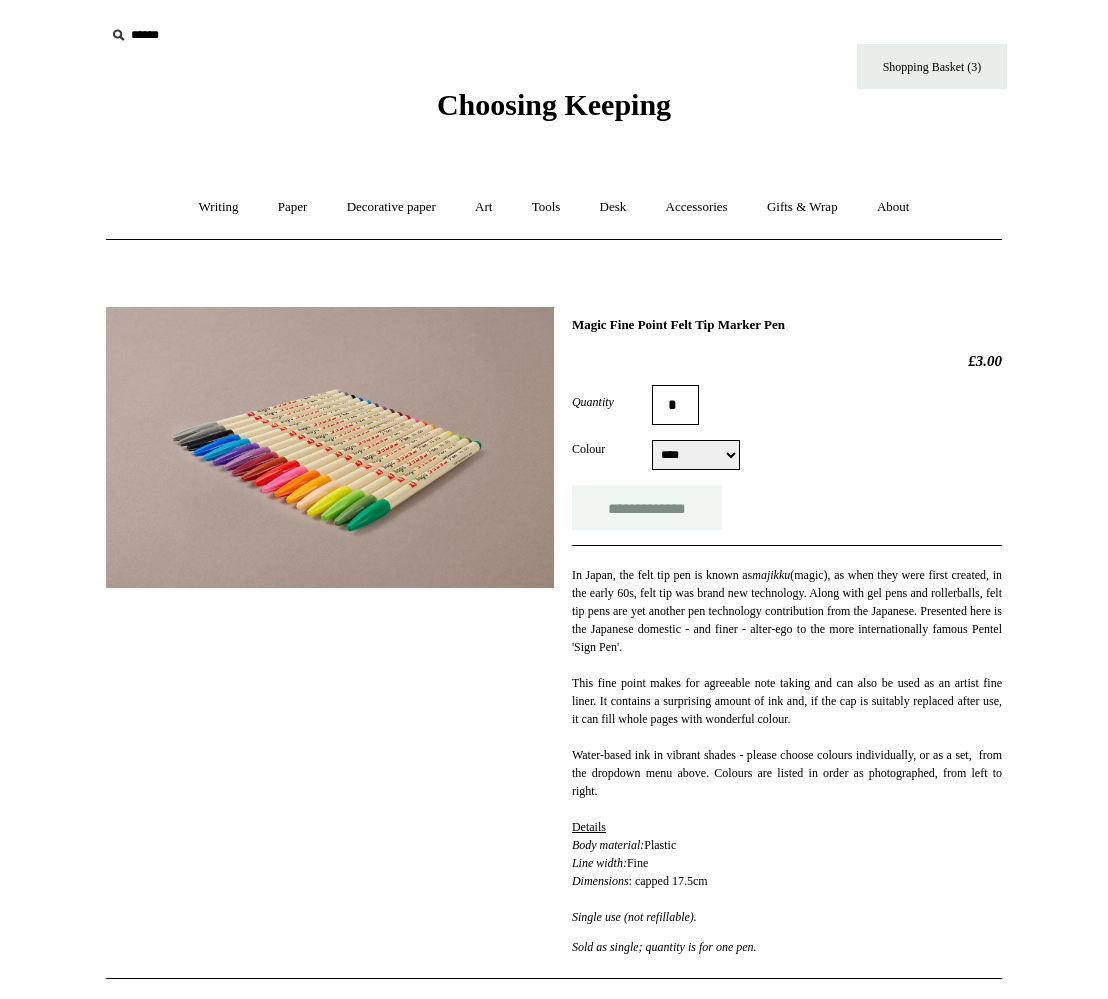 click on "**********" at bounding box center (647, 507) 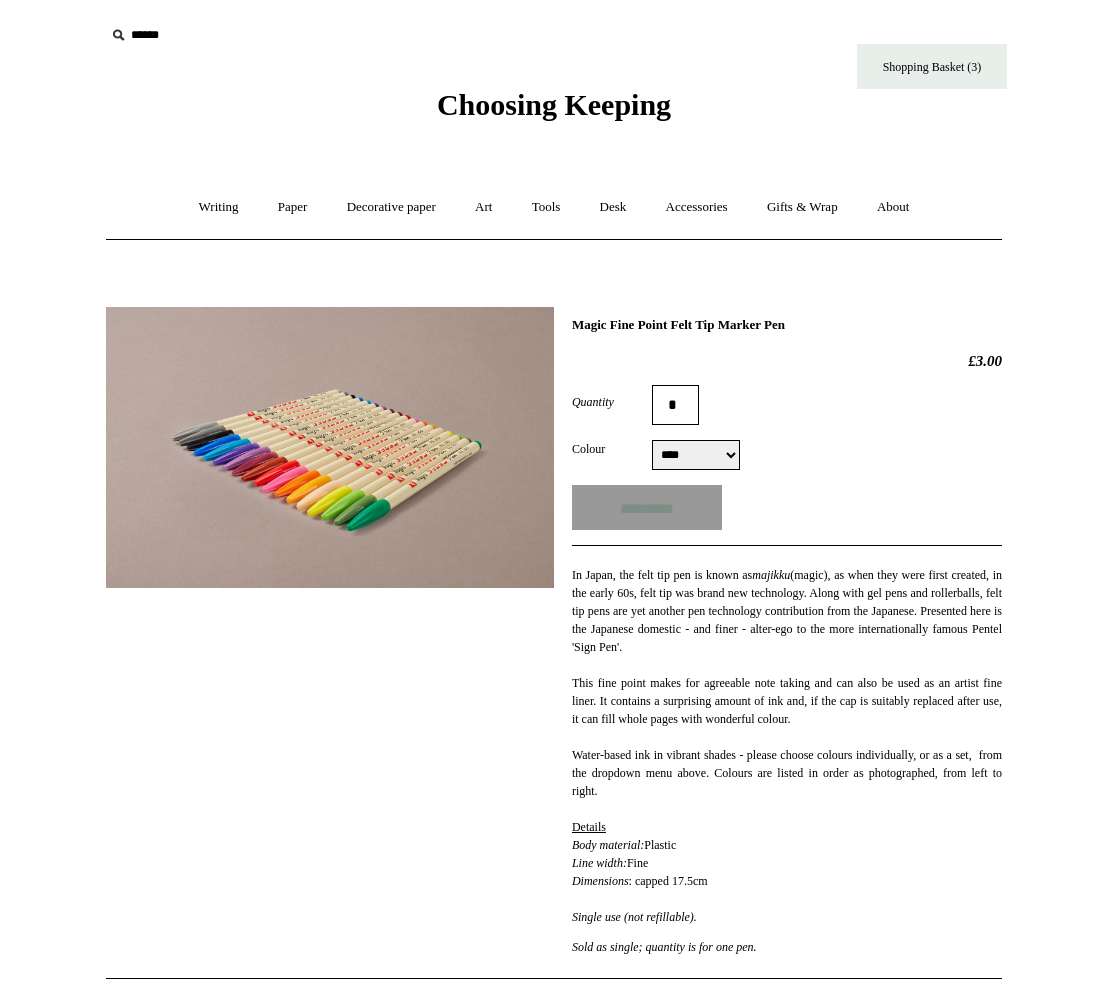 type on "**********" 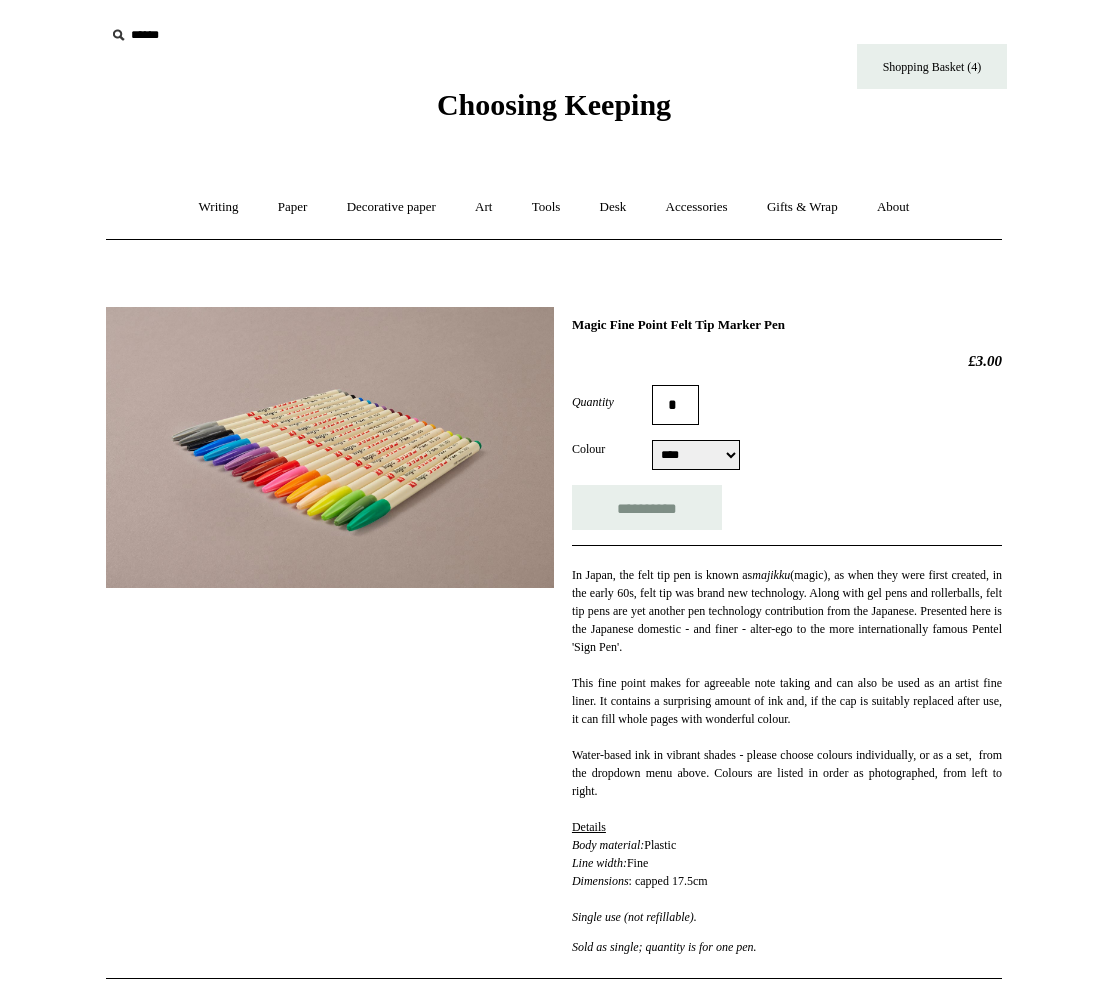 click on "**********" at bounding box center (696, 455) 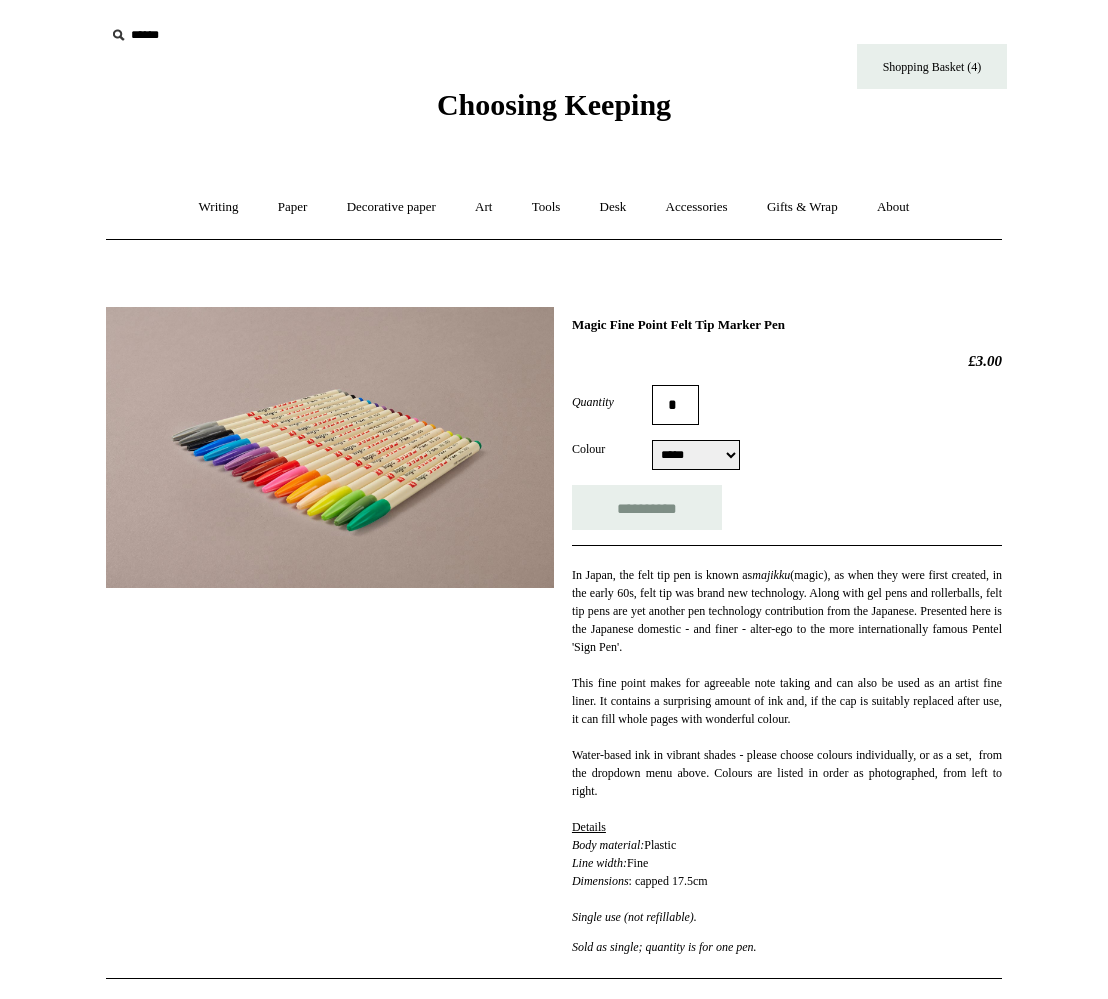 click on "**********" at bounding box center [696, 455] 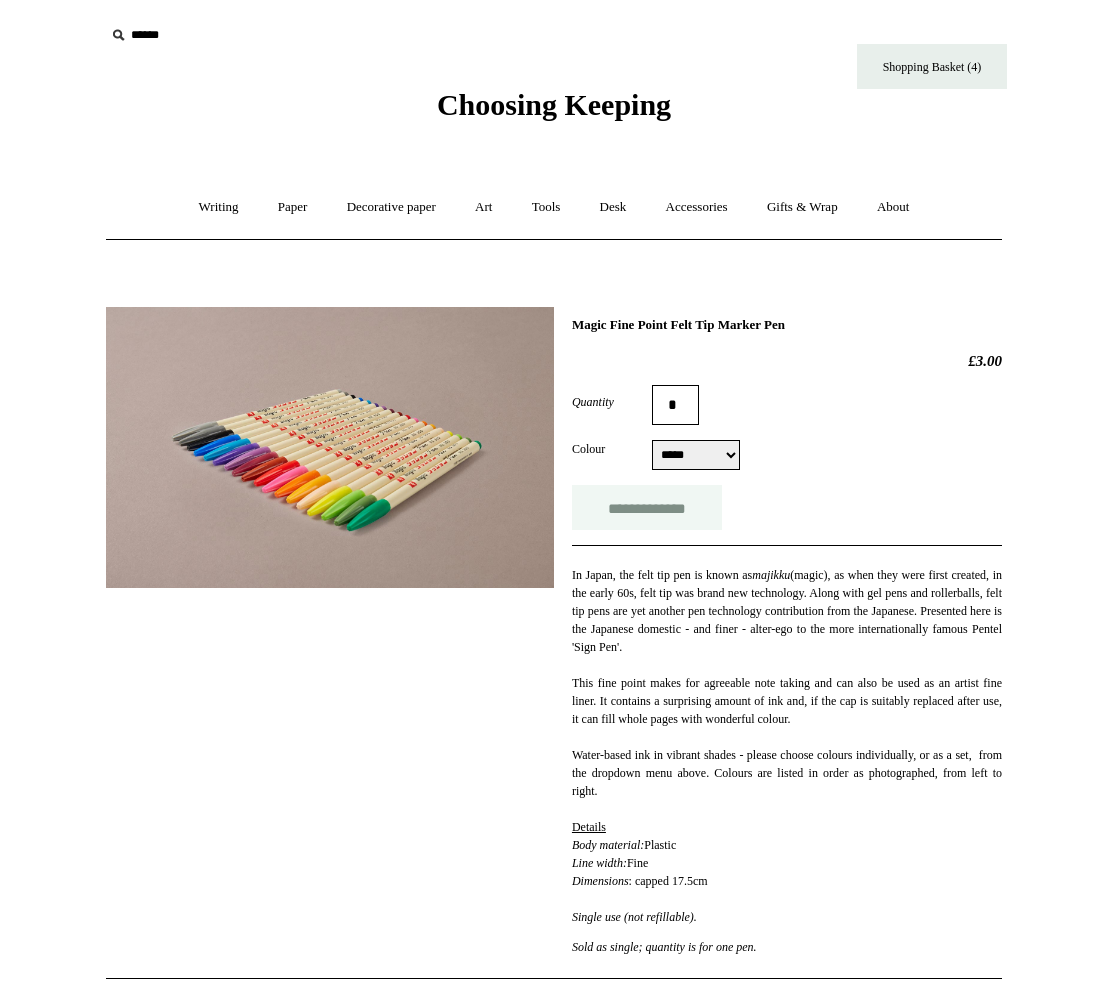 click on "**********" at bounding box center (647, 507) 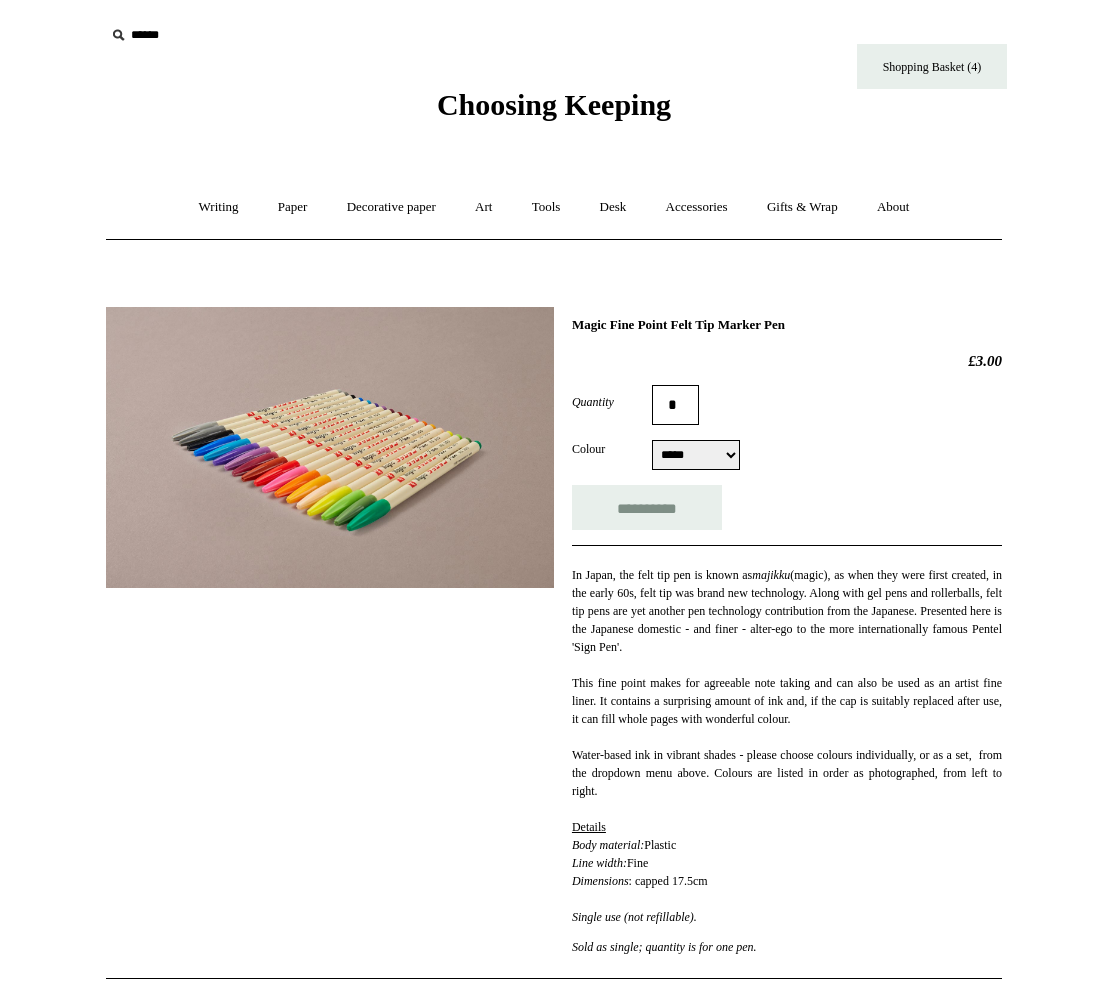 click on "**********" at bounding box center [696, 455] 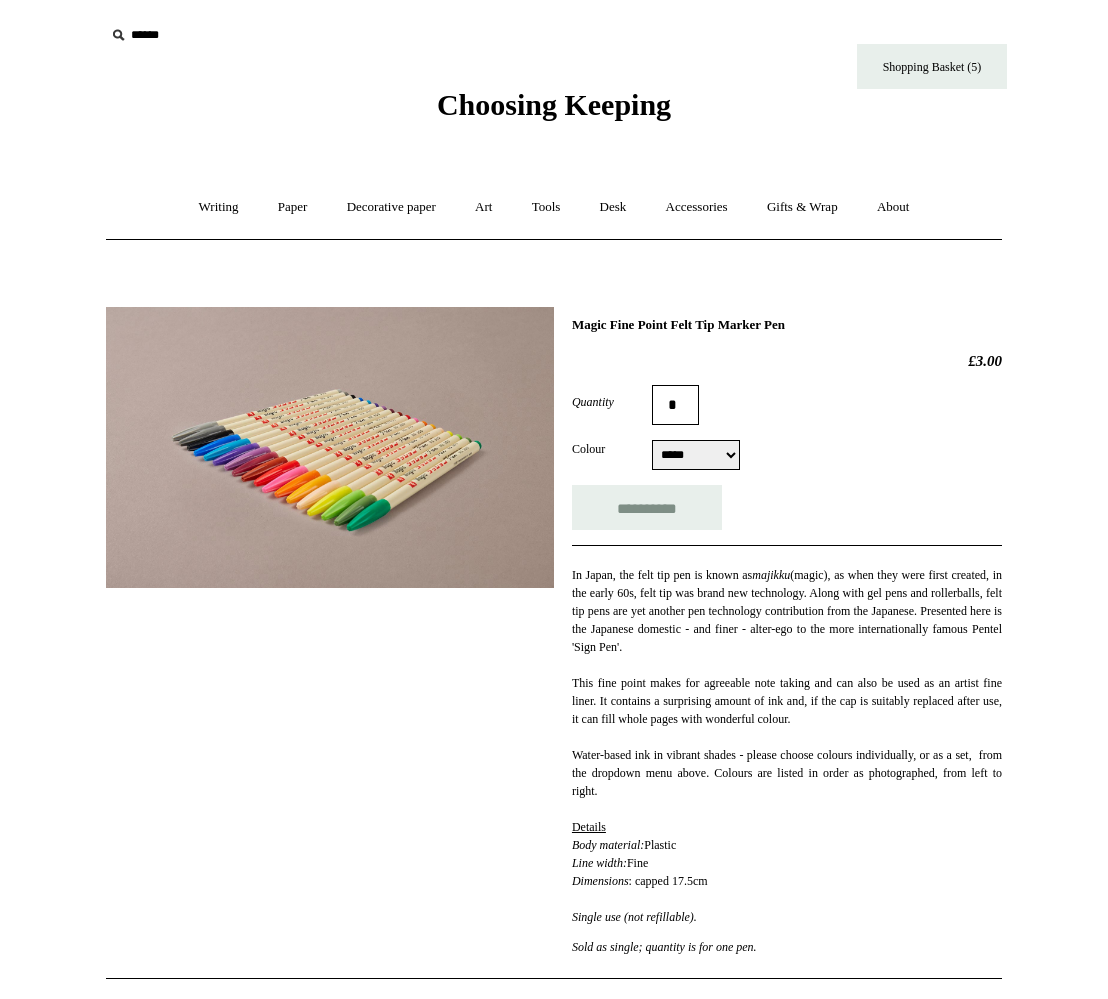 type on "**********" 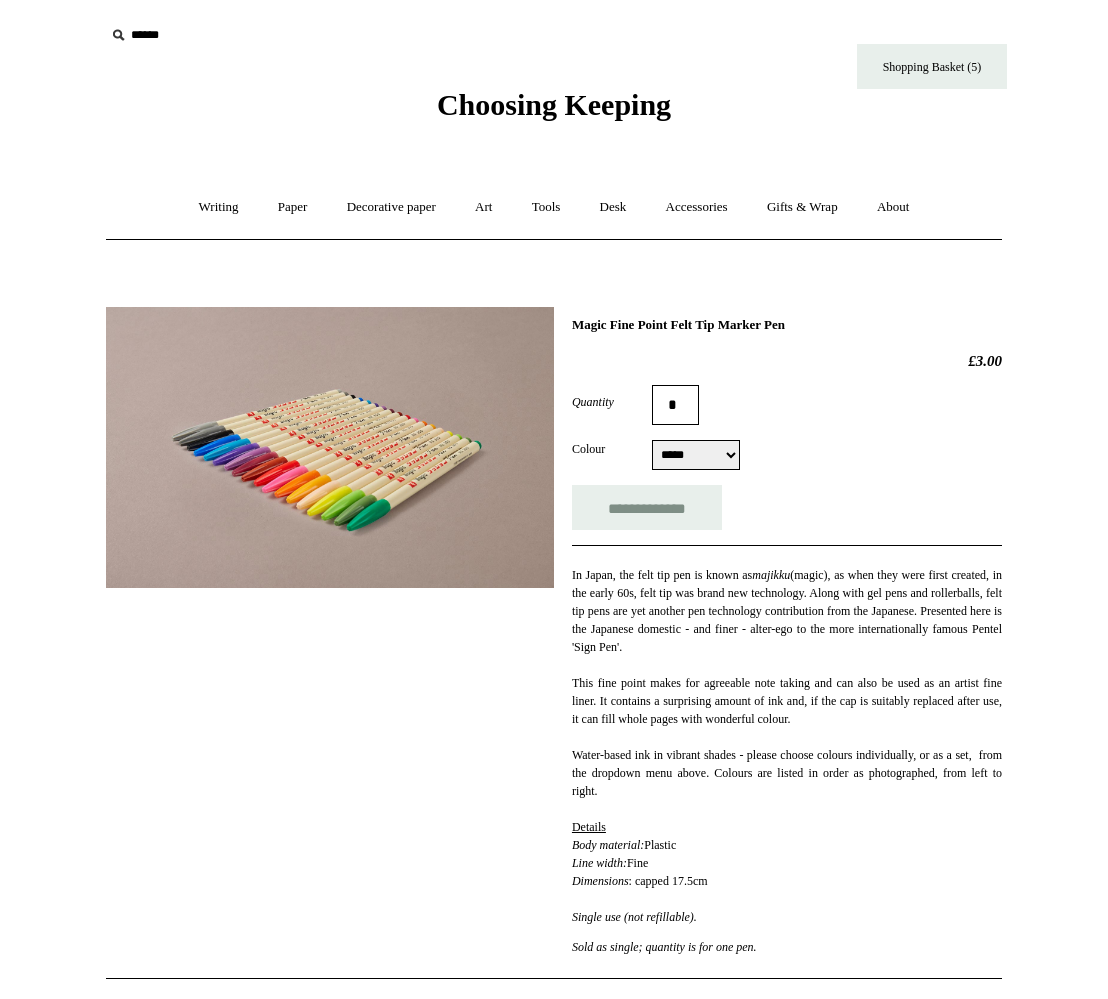 select on "**********" 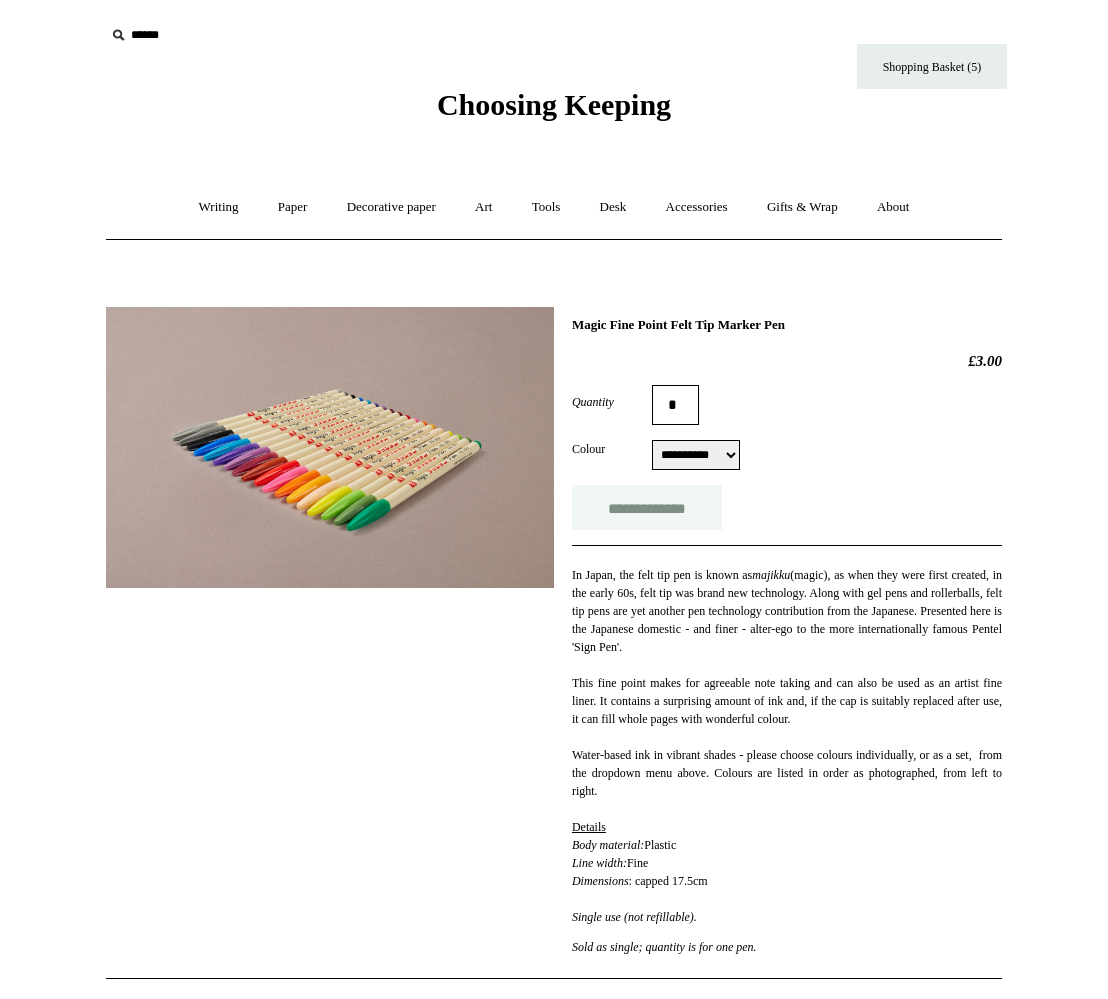 click on "**********" at bounding box center (647, 507) 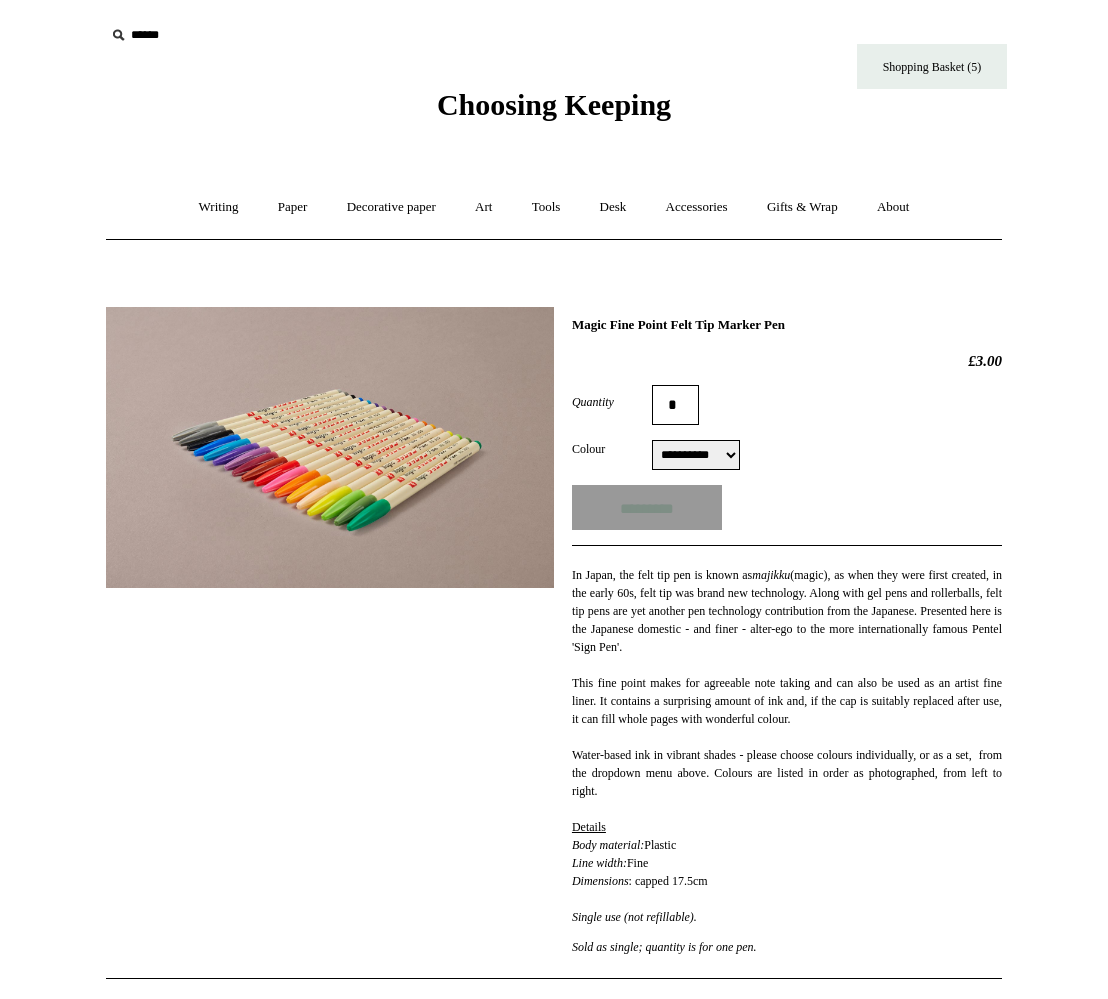 type on "**********" 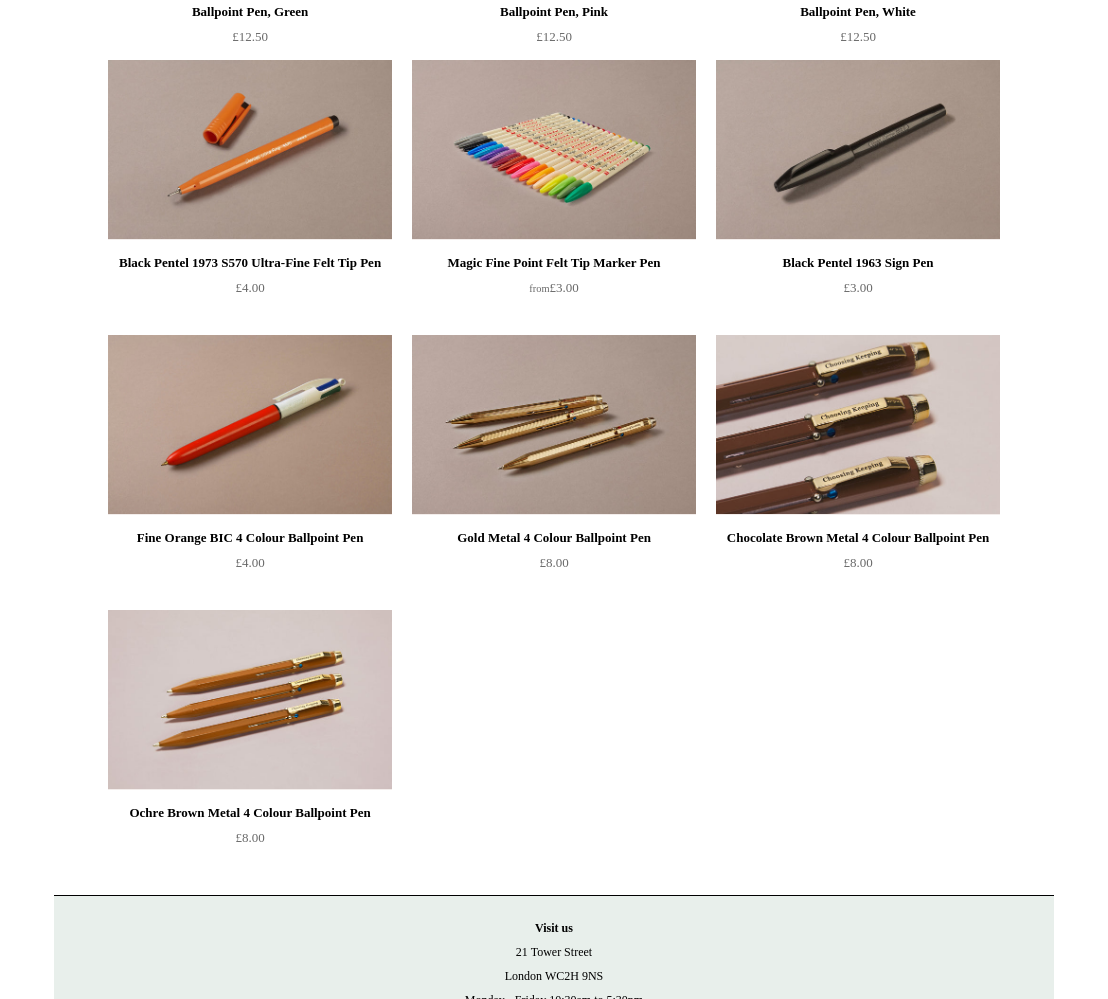 scroll, scrollTop: 0, scrollLeft: 0, axis: both 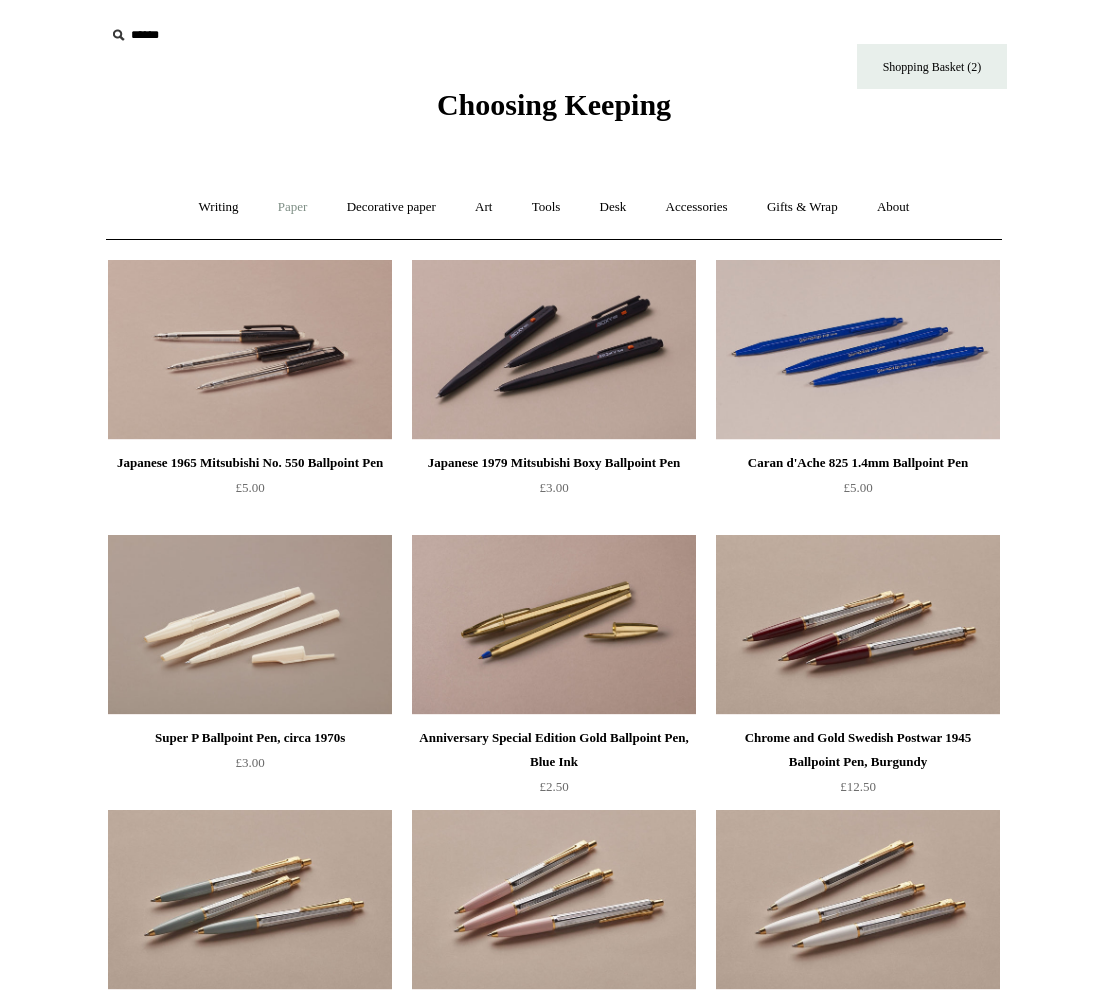 click on "Paper +" at bounding box center [293, 207] 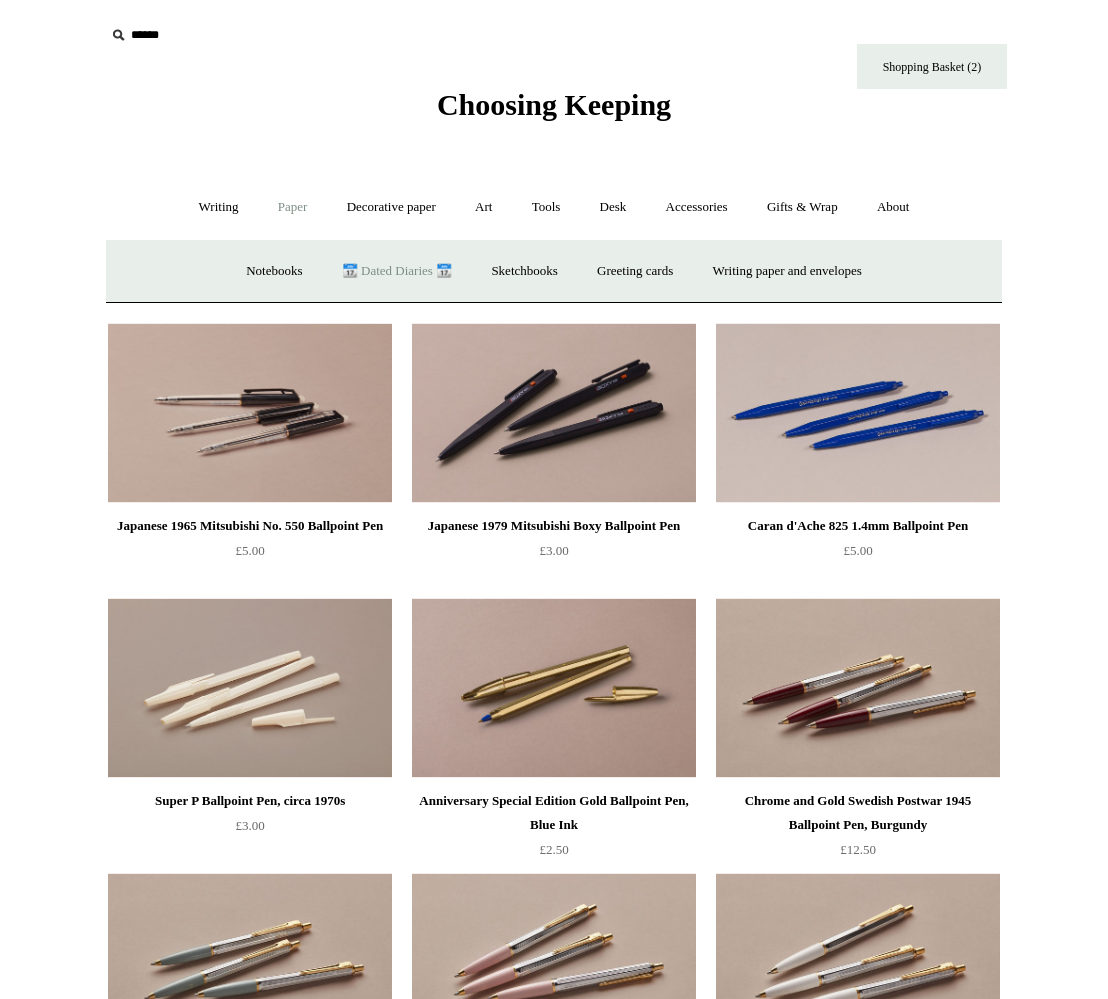 click on "📆 Dated Diaries 📆" at bounding box center (397, 271) 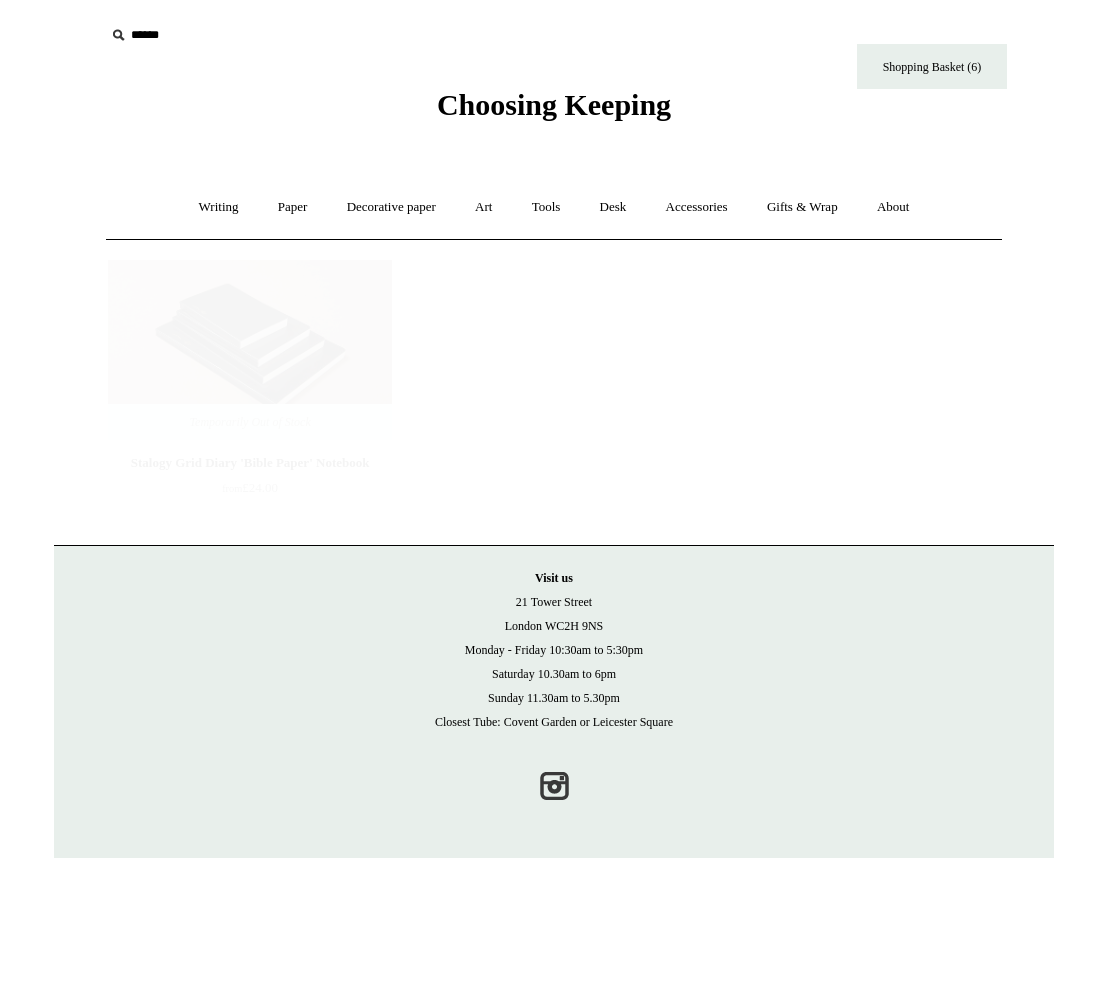 scroll, scrollTop: 0, scrollLeft: 0, axis: both 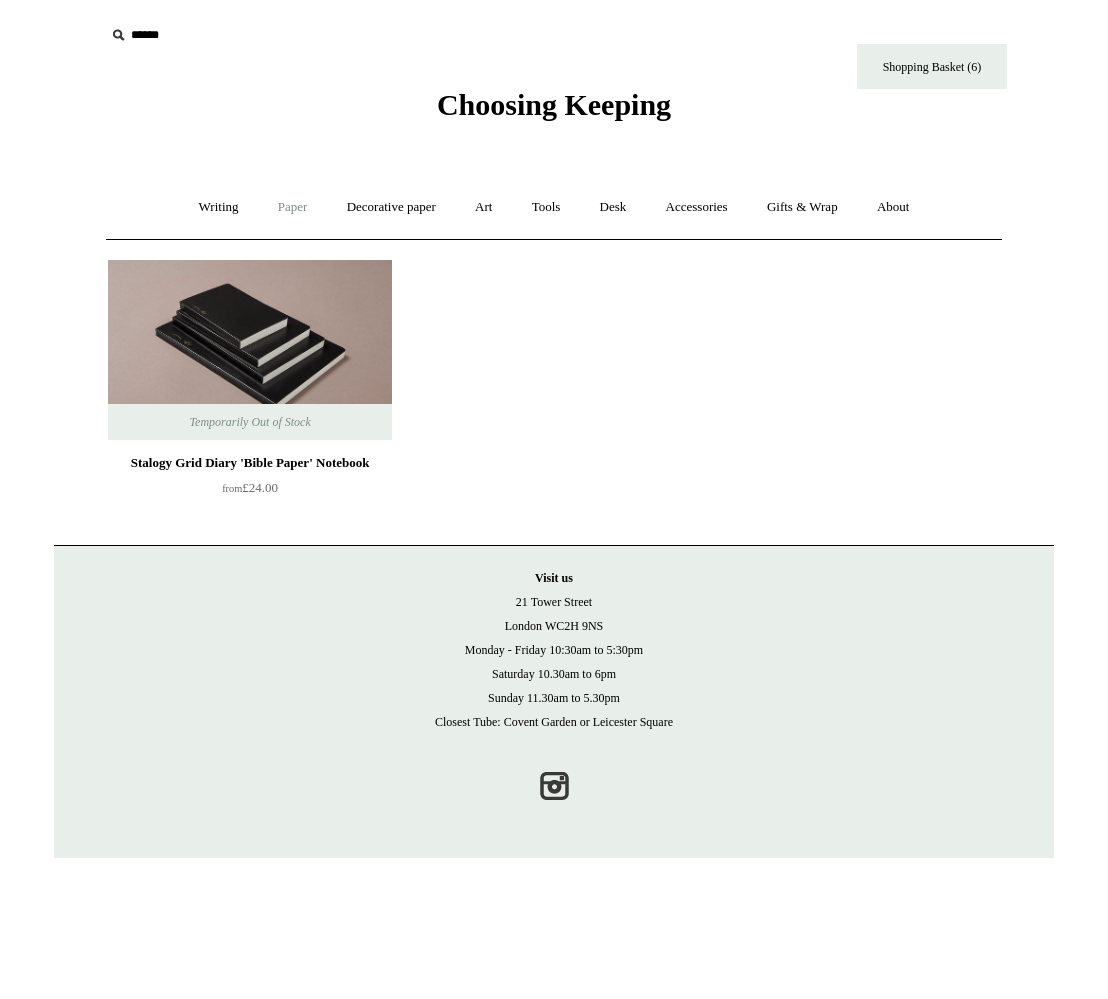 click on "Paper +" at bounding box center (293, 207) 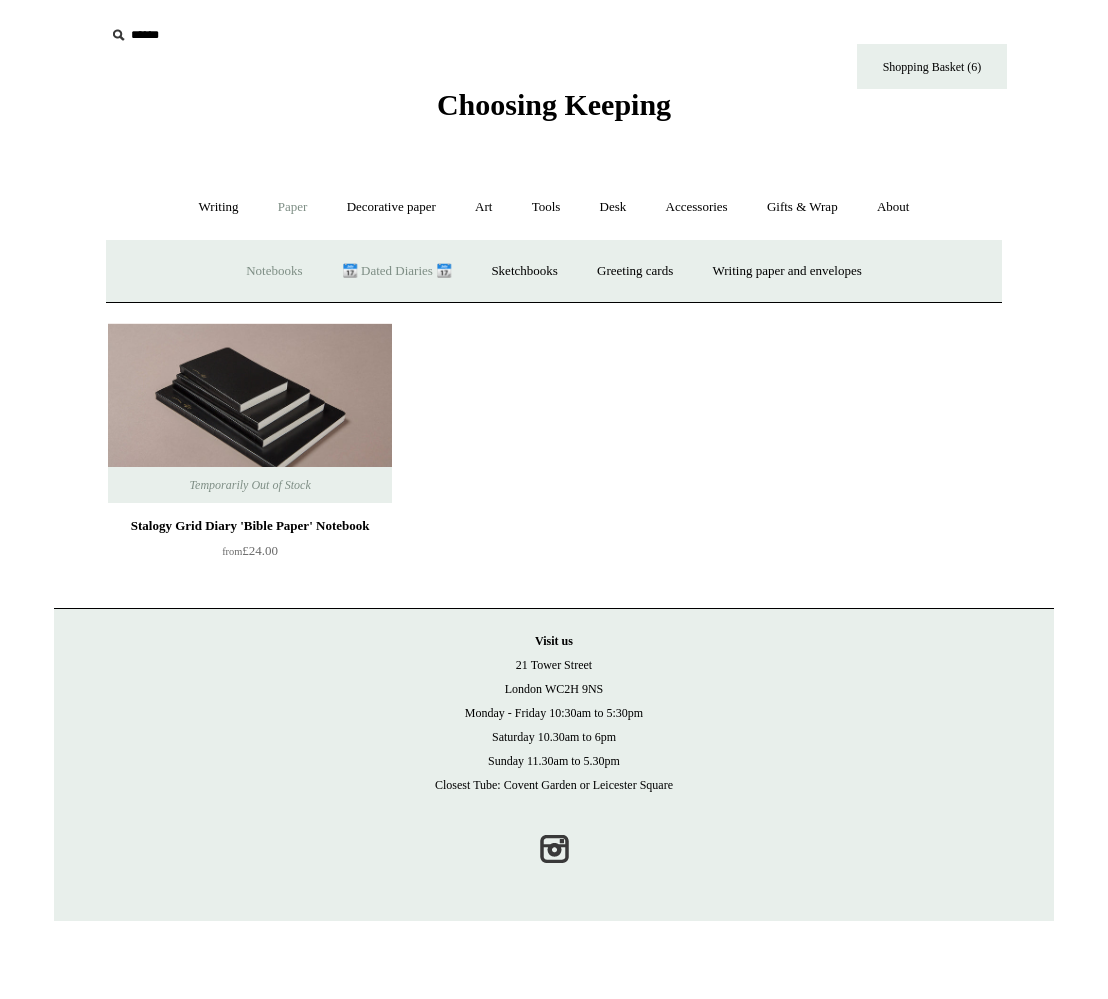click on "Notebooks +" at bounding box center (274, 271) 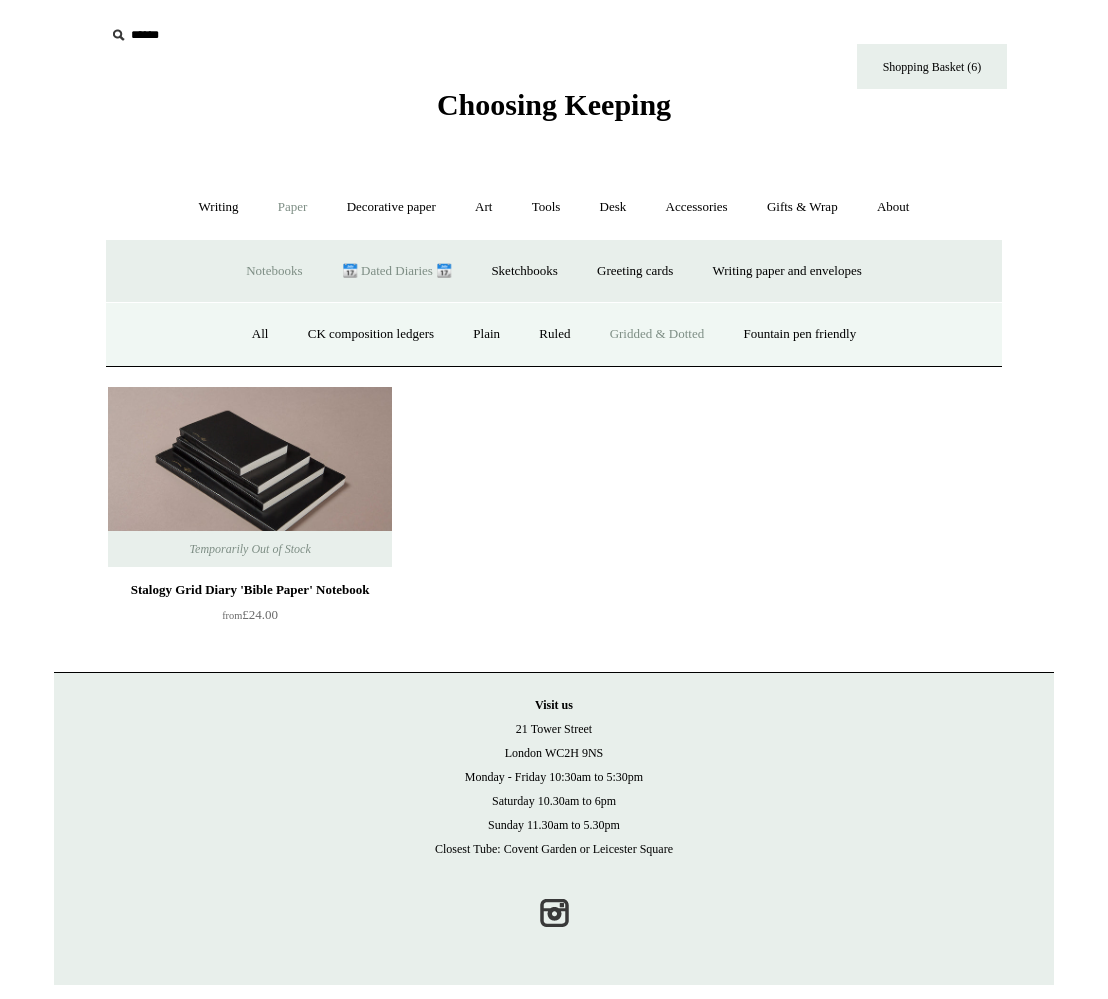 click on "Gridded & Dotted" at bounding box center (657, 334) 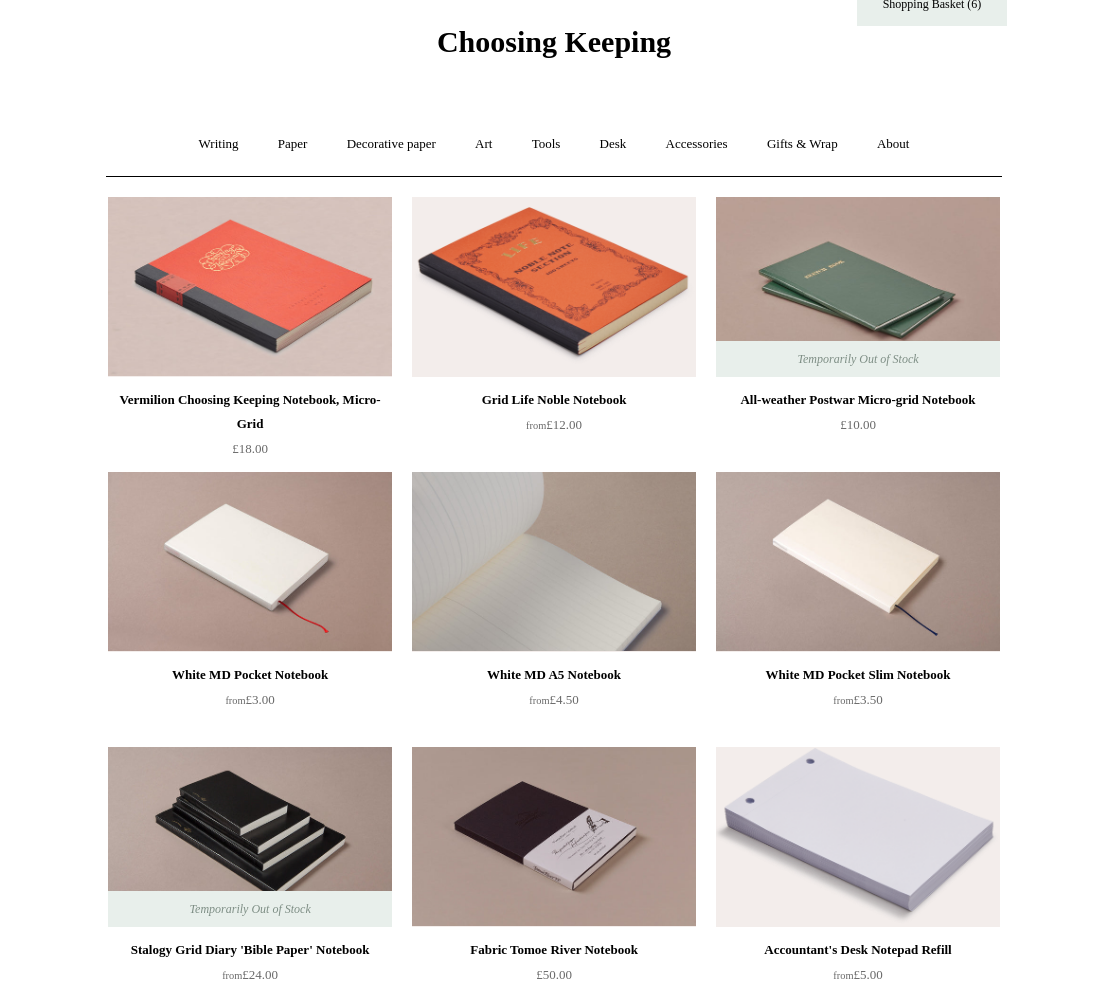 scroll, scrollTop: 0, scrollLeft: 0, axis: both 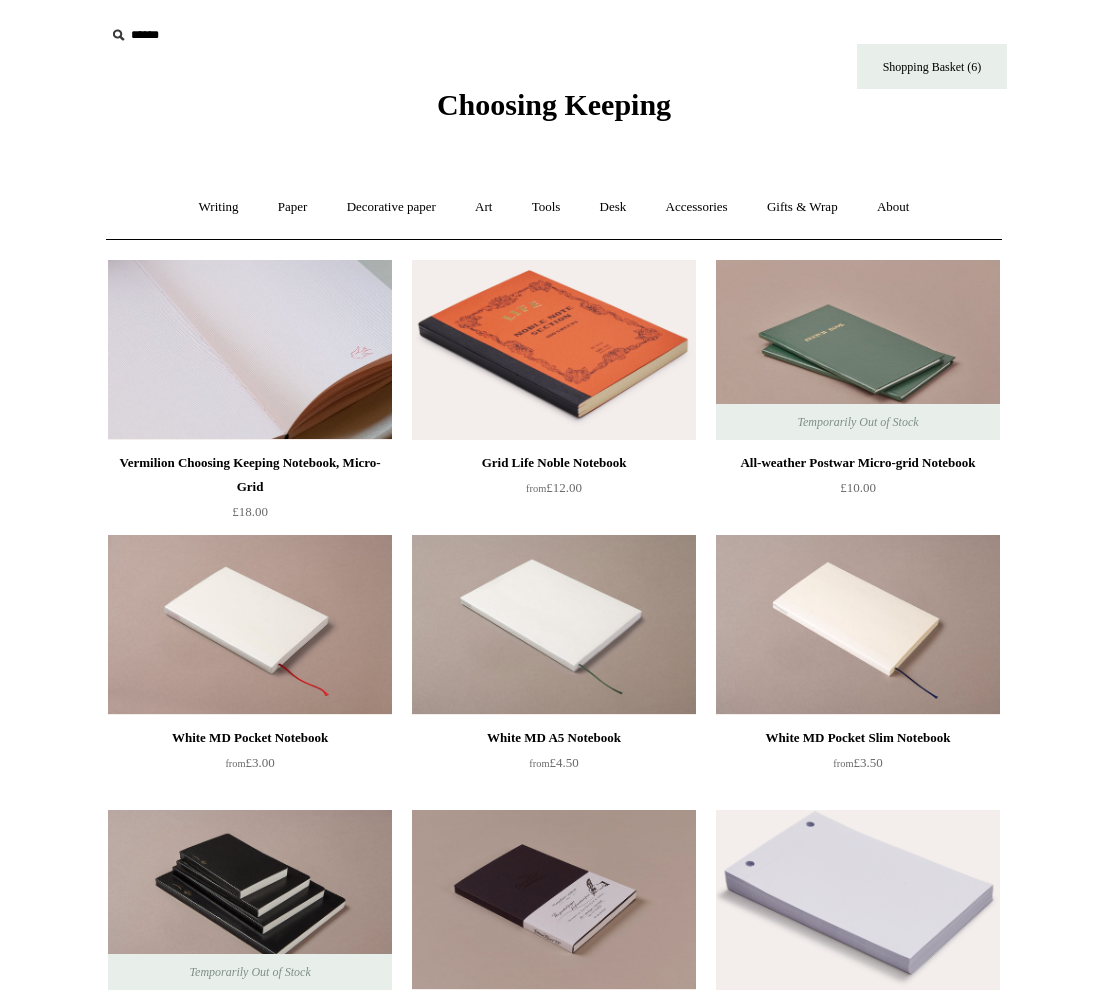 click at bounding box center [250, 350] 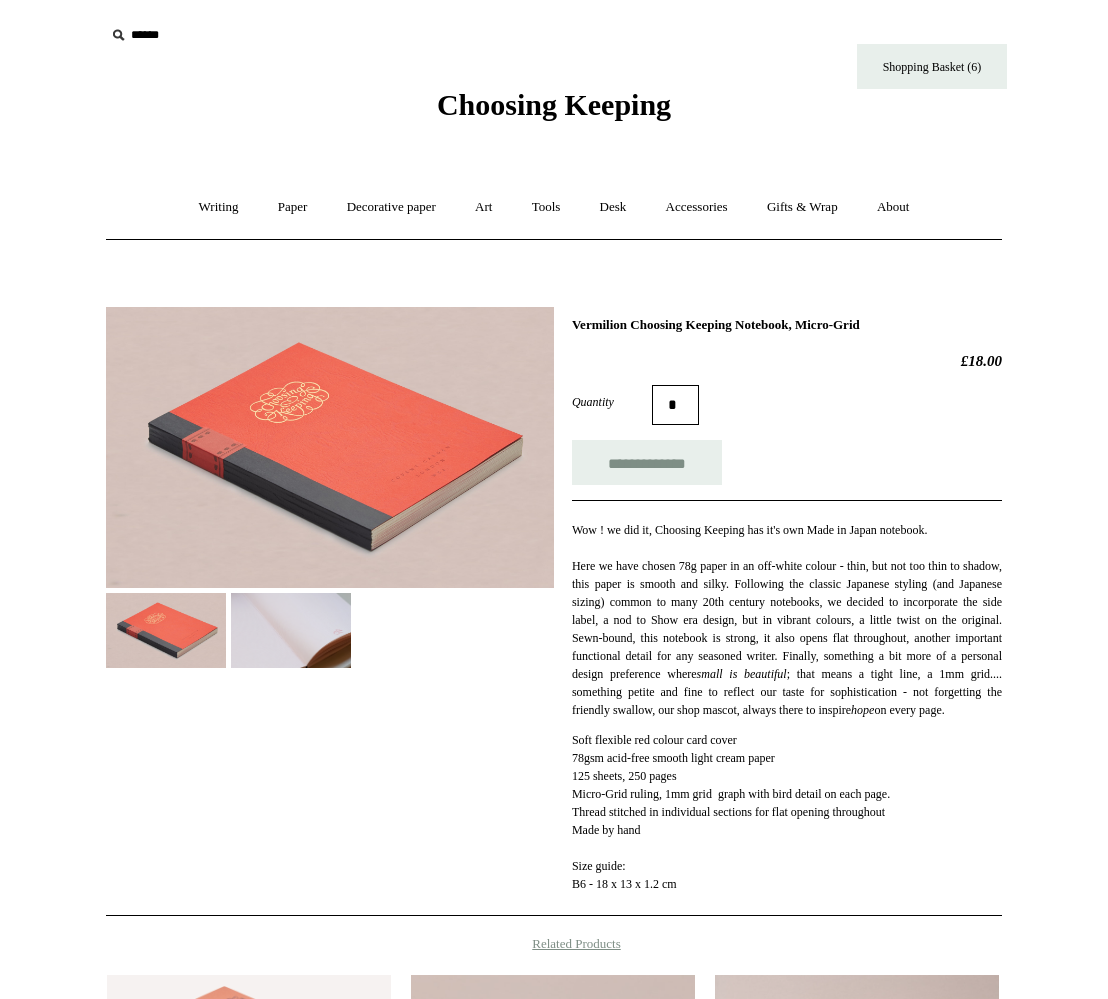 scroll, scrollTop: 0, scrollLeft: 0, axis: both 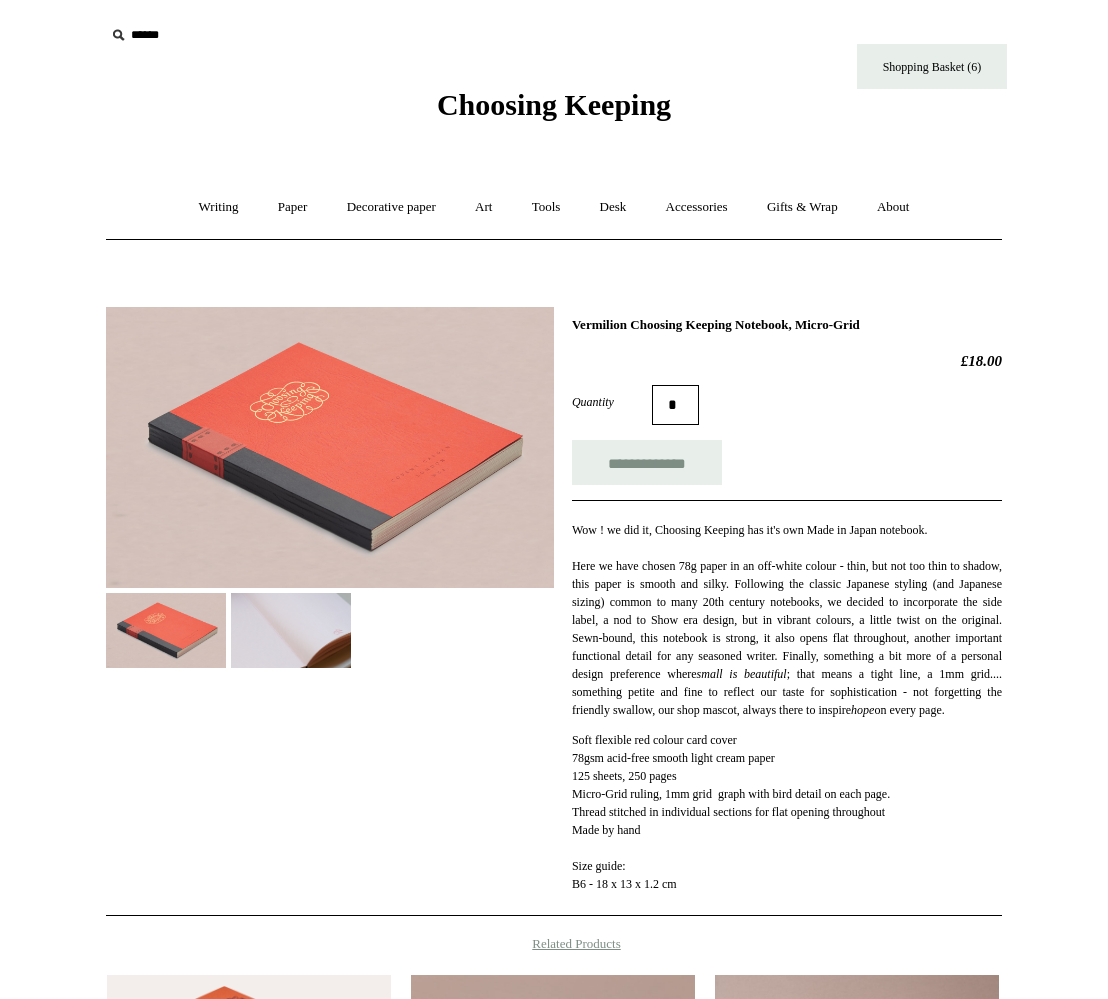 click at bounding box center [291, 630] 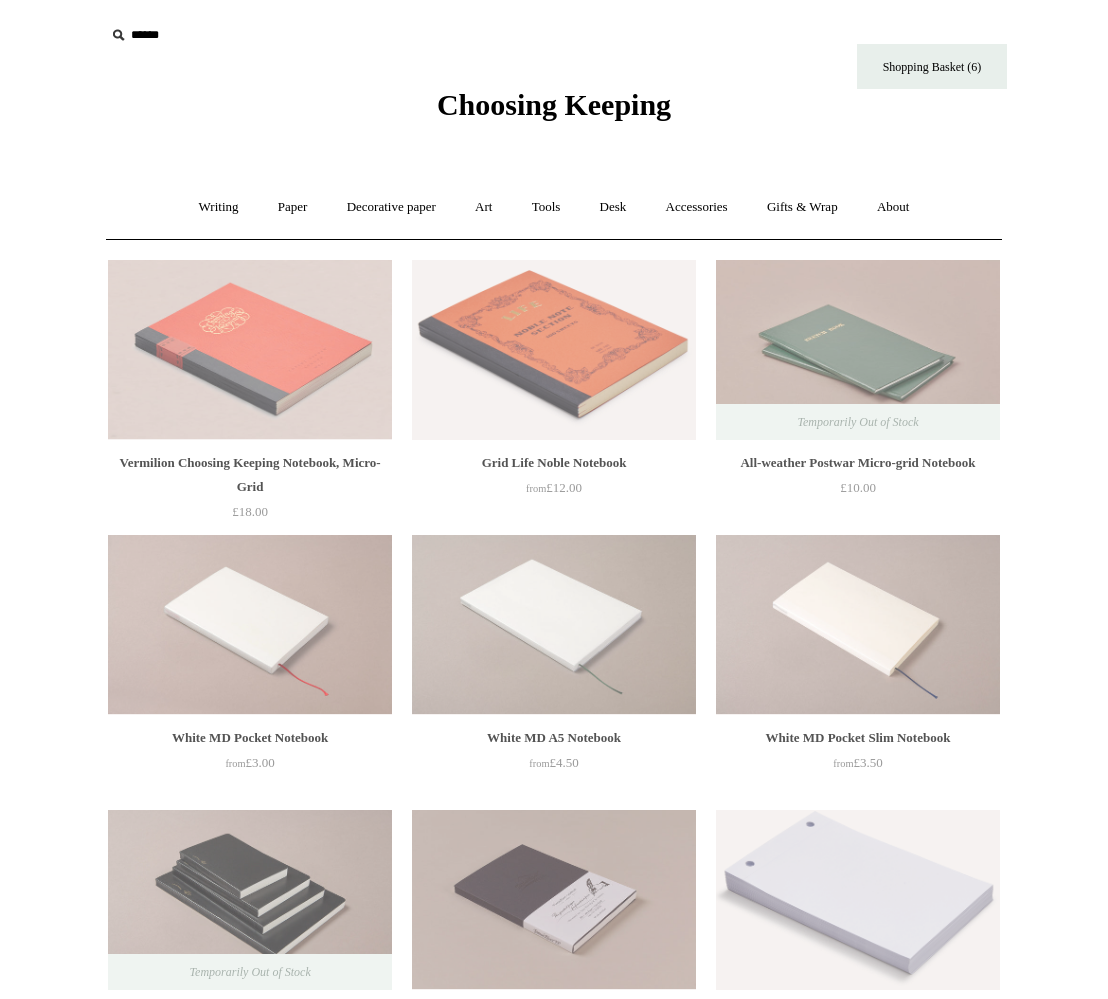 scroll, scrollTop: 0, scrollLeft: 0, axis: both 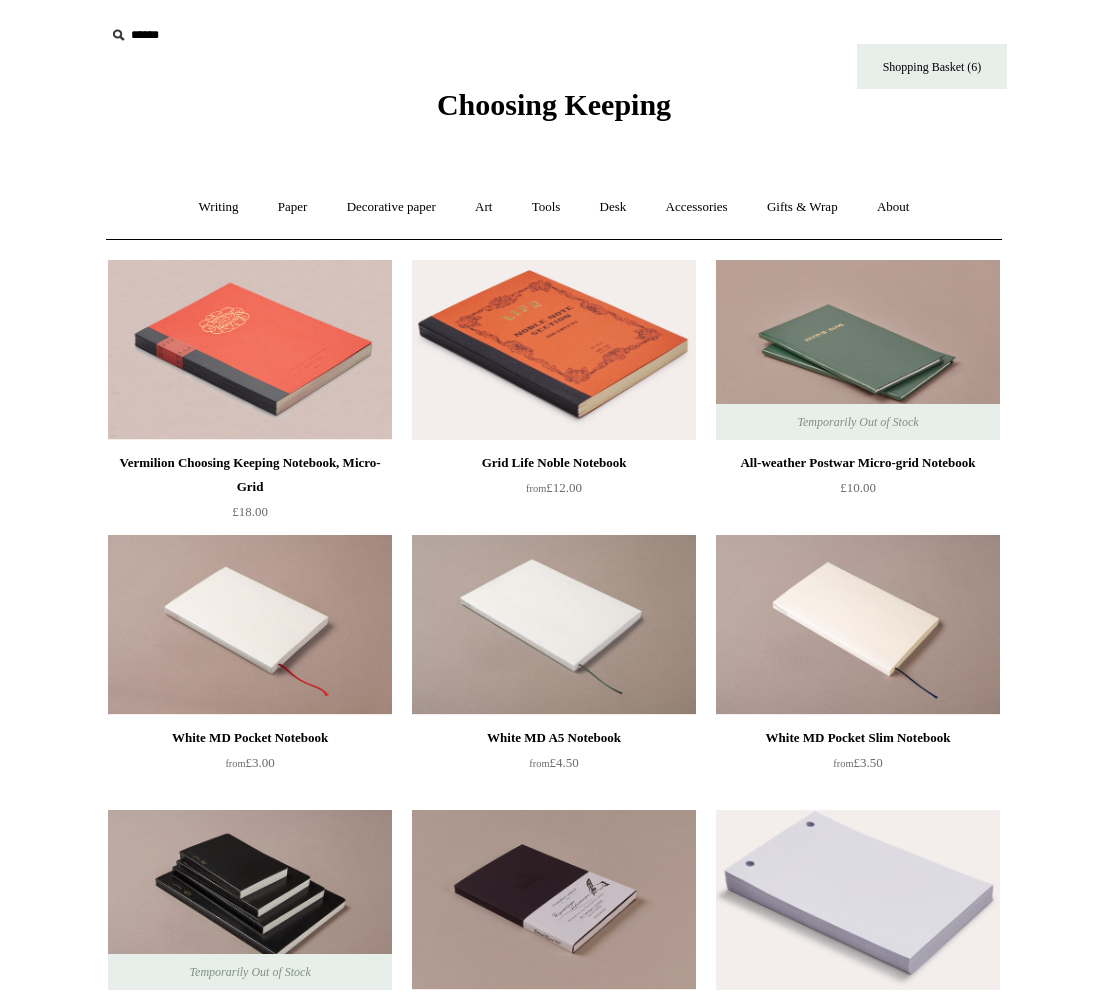 click at bounding box center (554, 350) 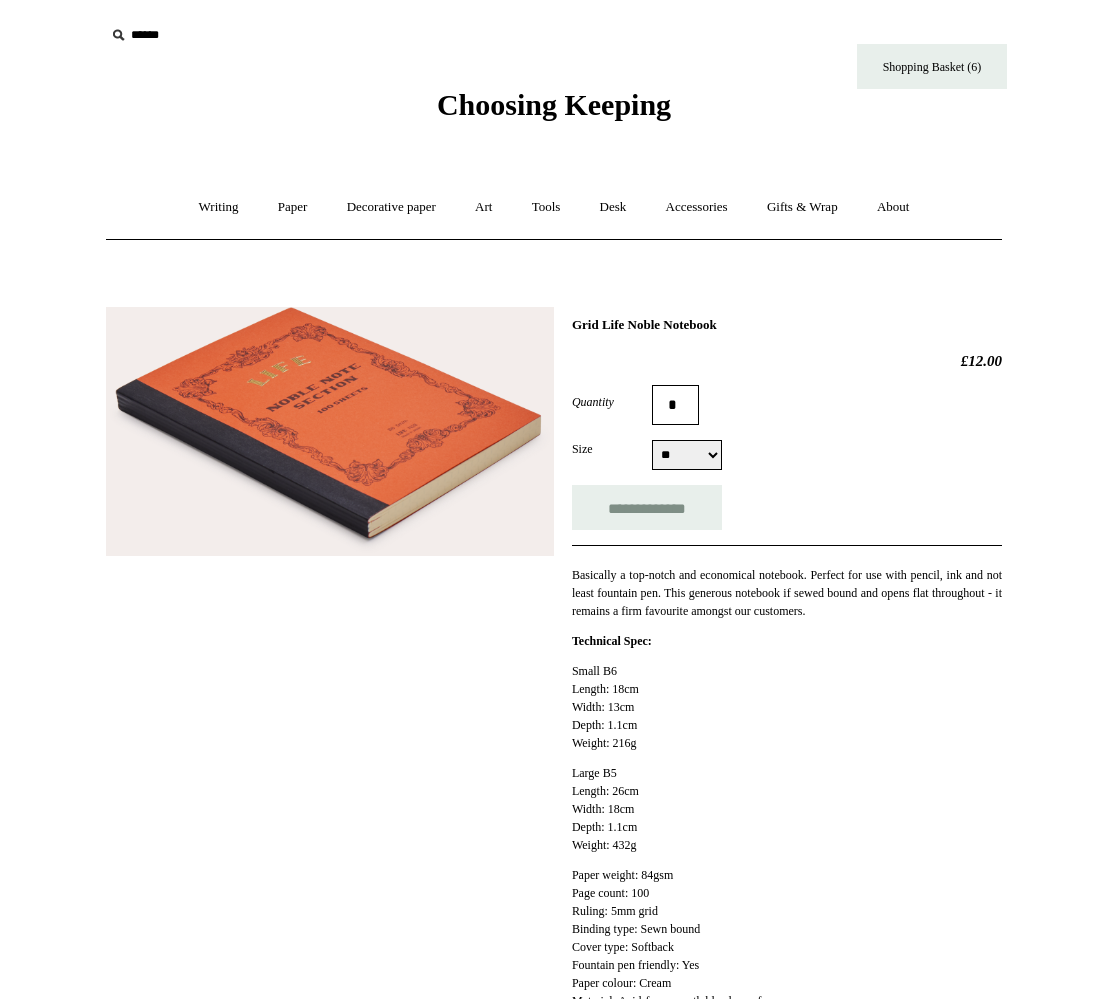 scroll, scrollTop: 269, scrollLeft: 0, axis: vertical 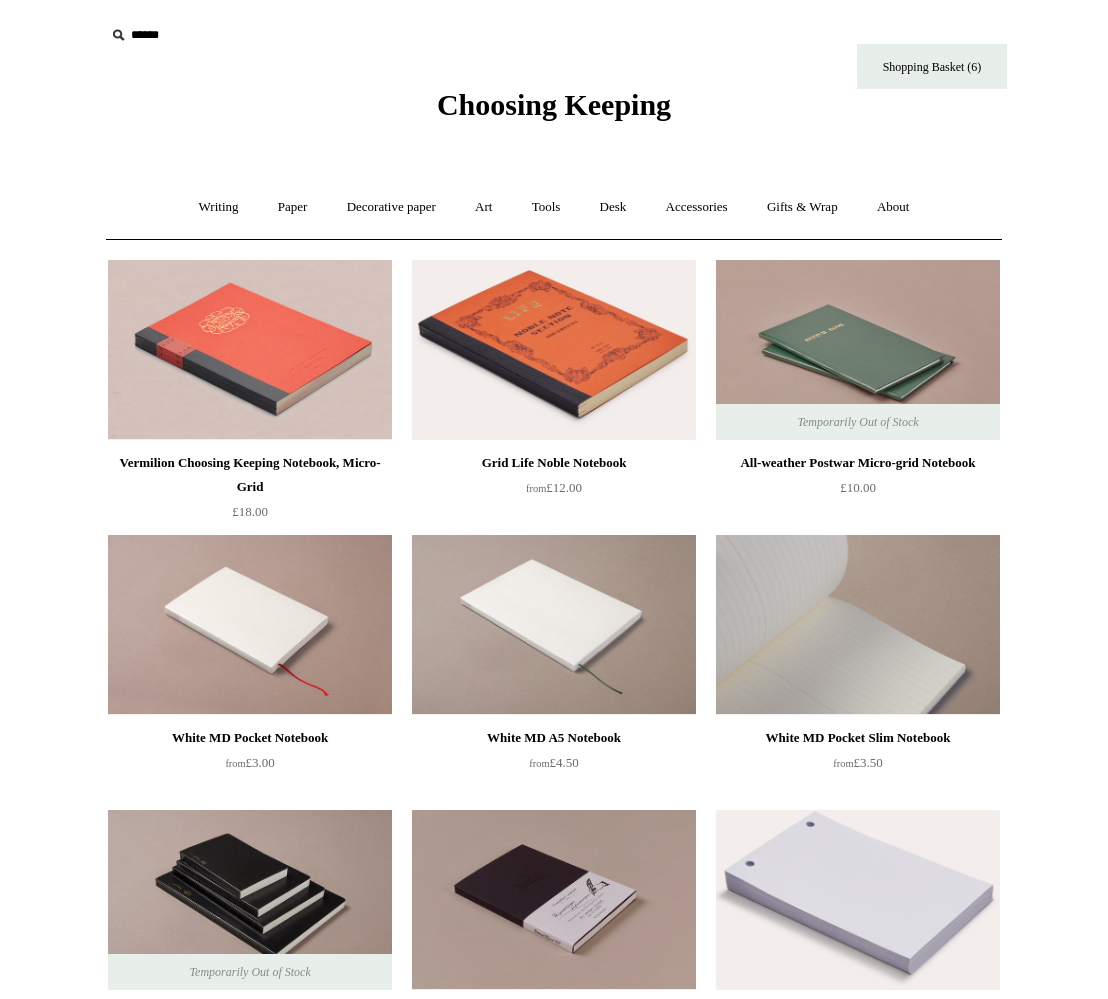 click at bounding box center [858, 625] 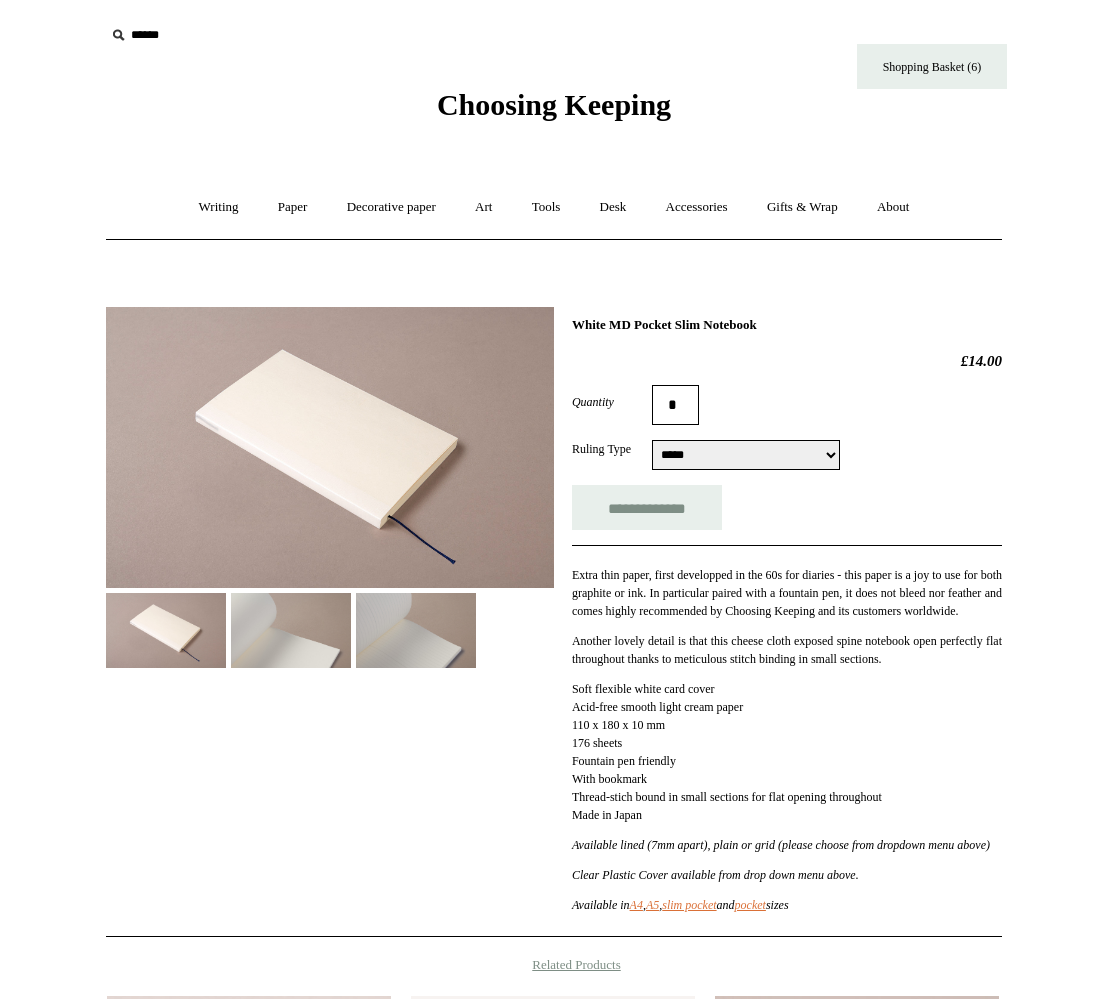 scroll, scrollTop: 0, scrollLeft: 0, axis: both 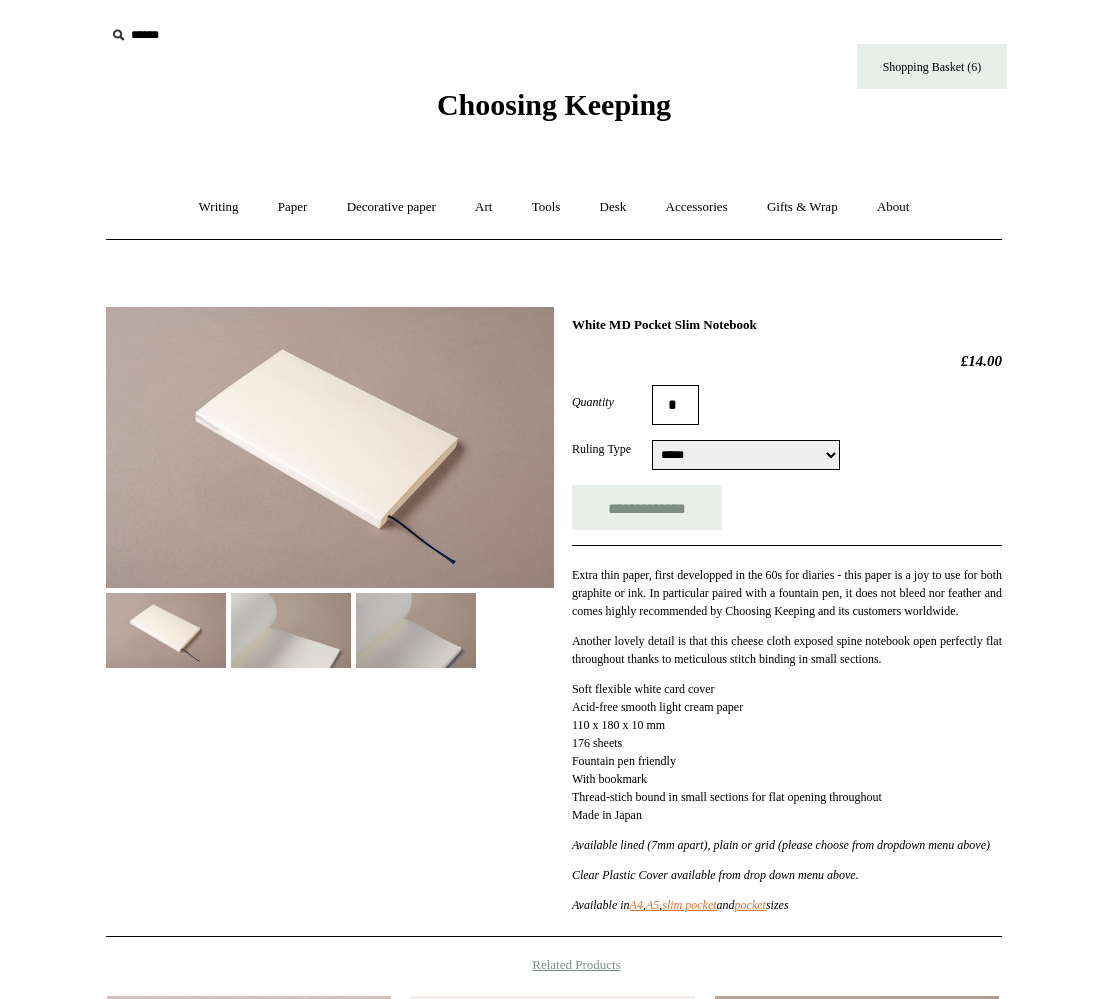 click at bounding box center (291, 630) 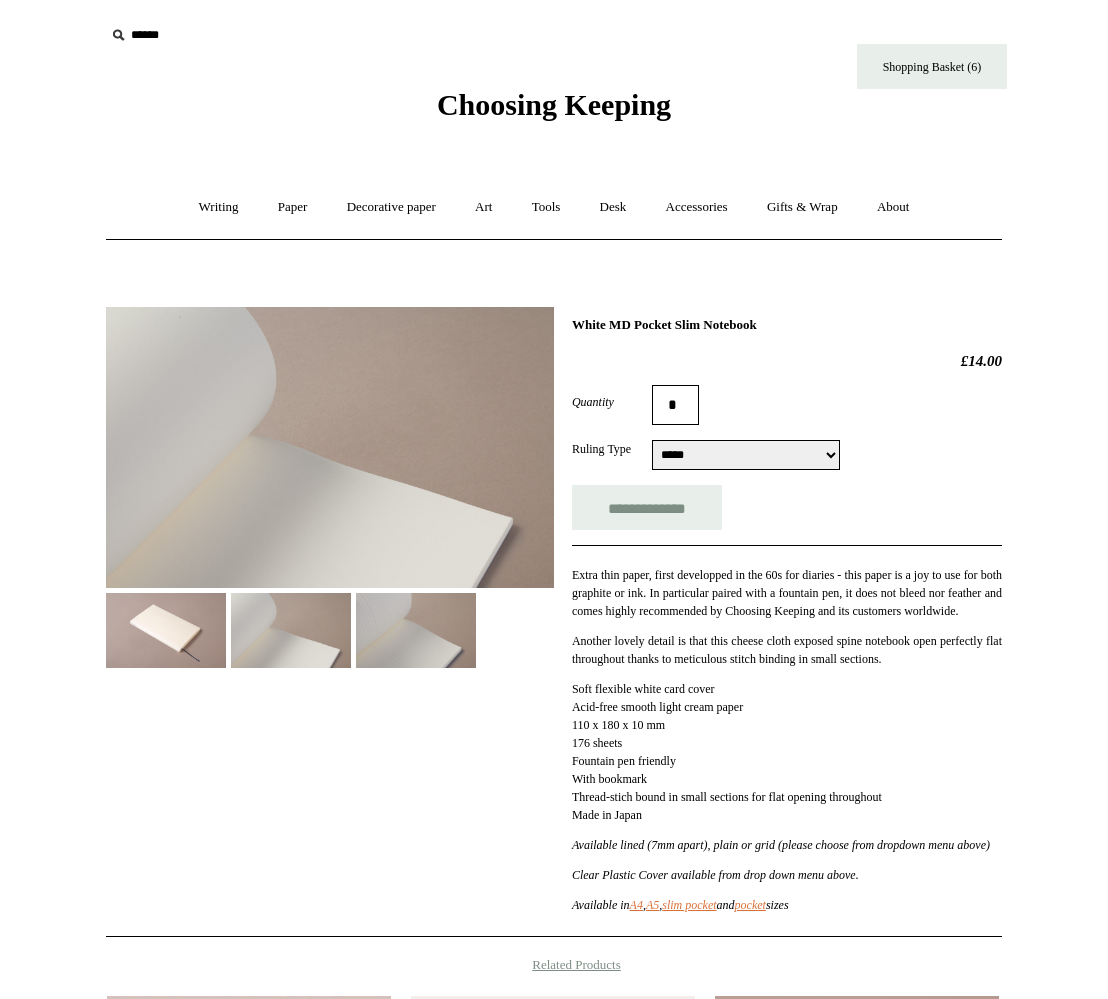 click at bounding box center [416, 630] 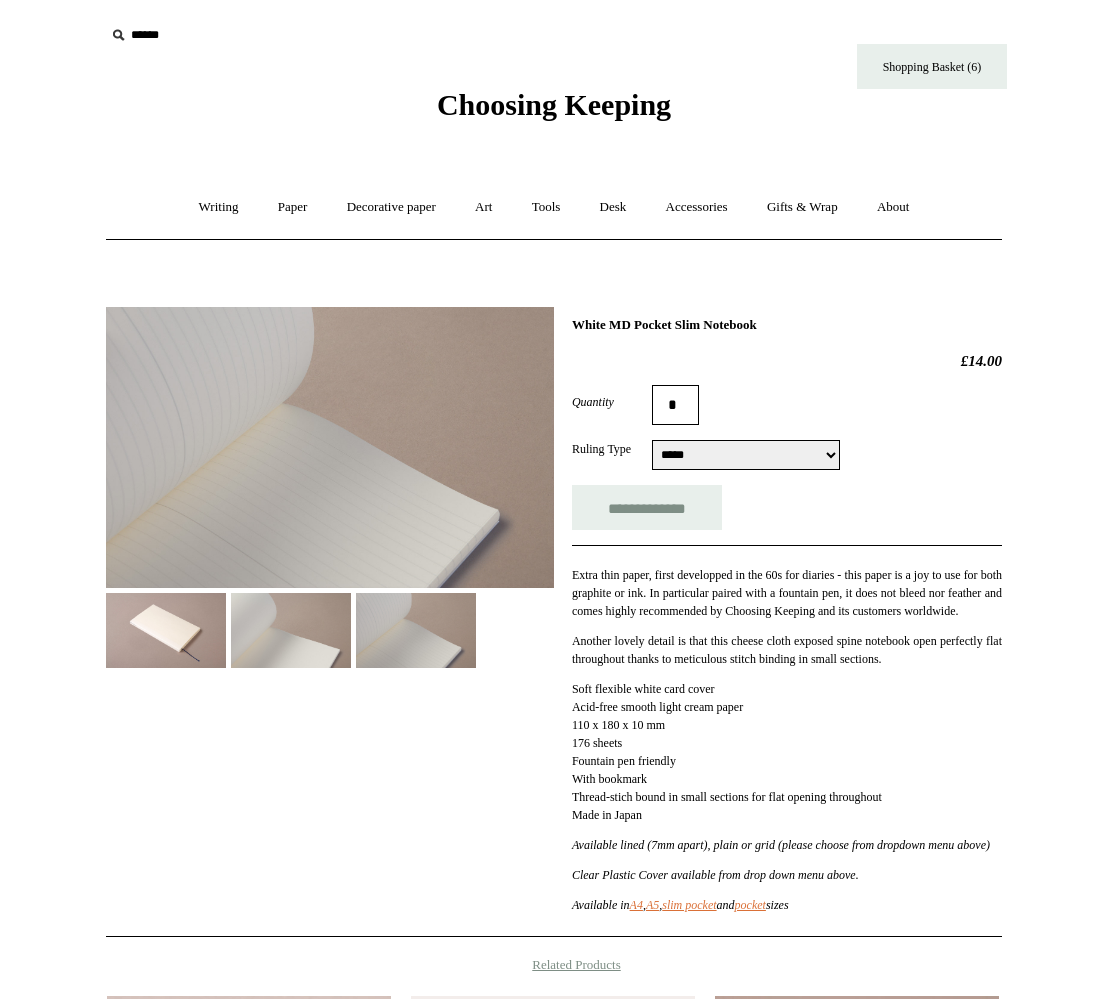 click on "**********" at bounding box center [746, 455] 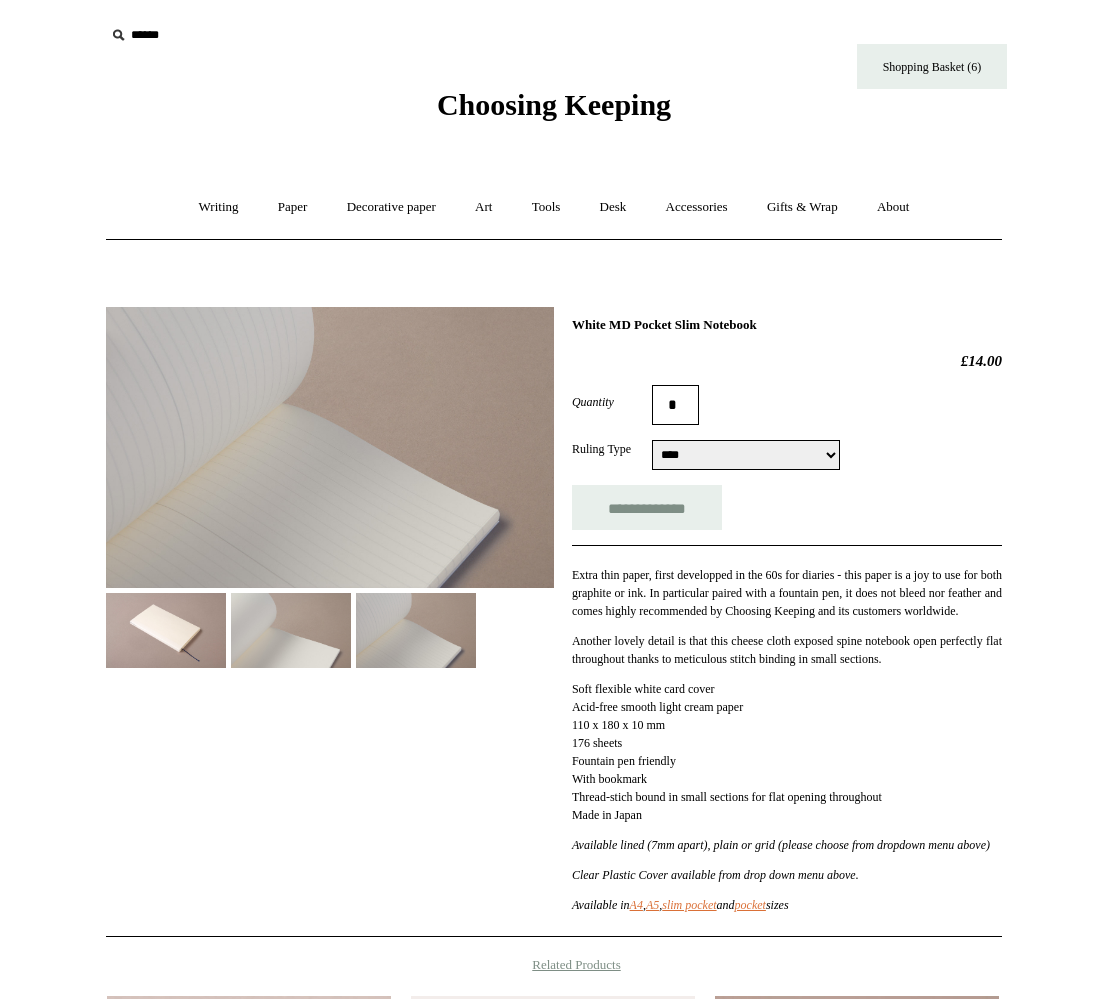 click on "**********" at bounding box center [746, 455] 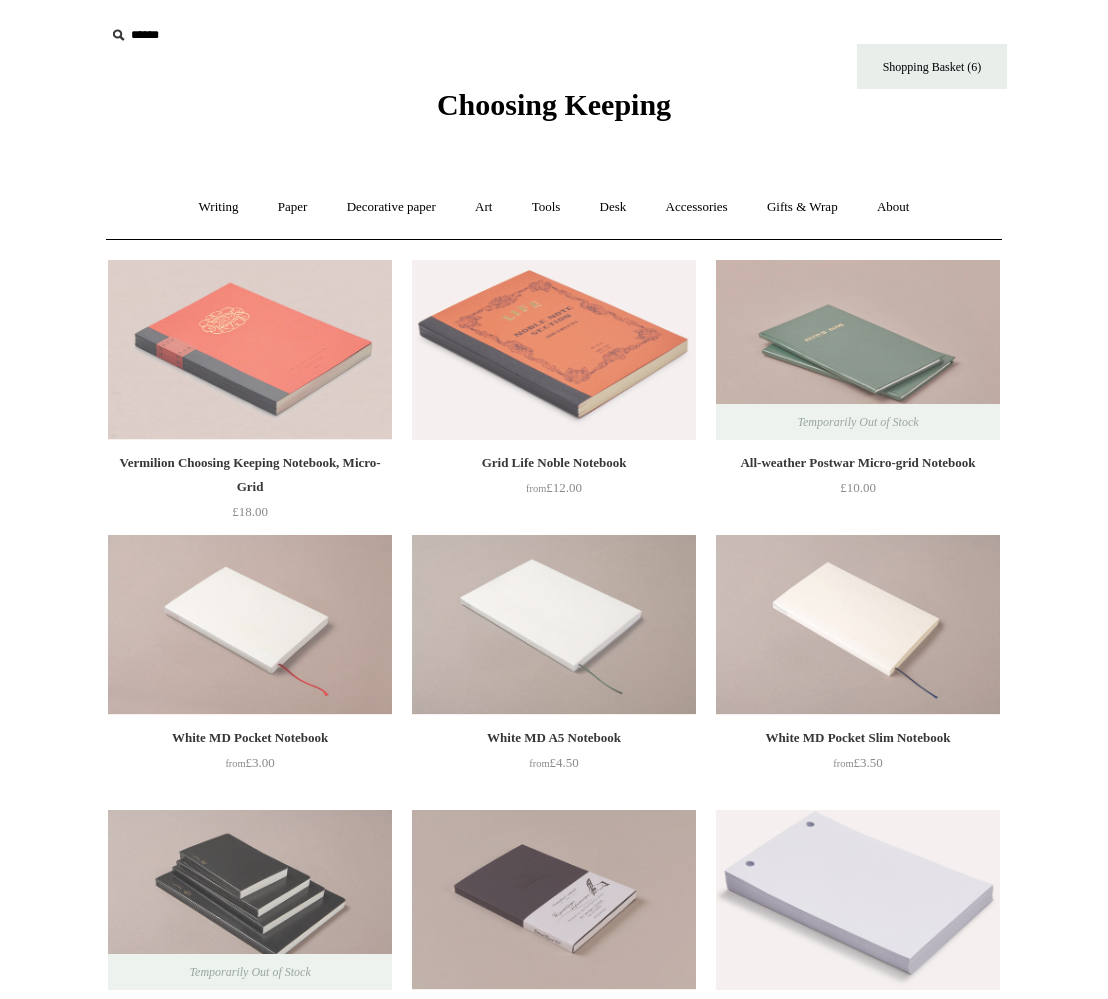 scroll, scrollTop: 0, scrollLeft: 0, axis: both 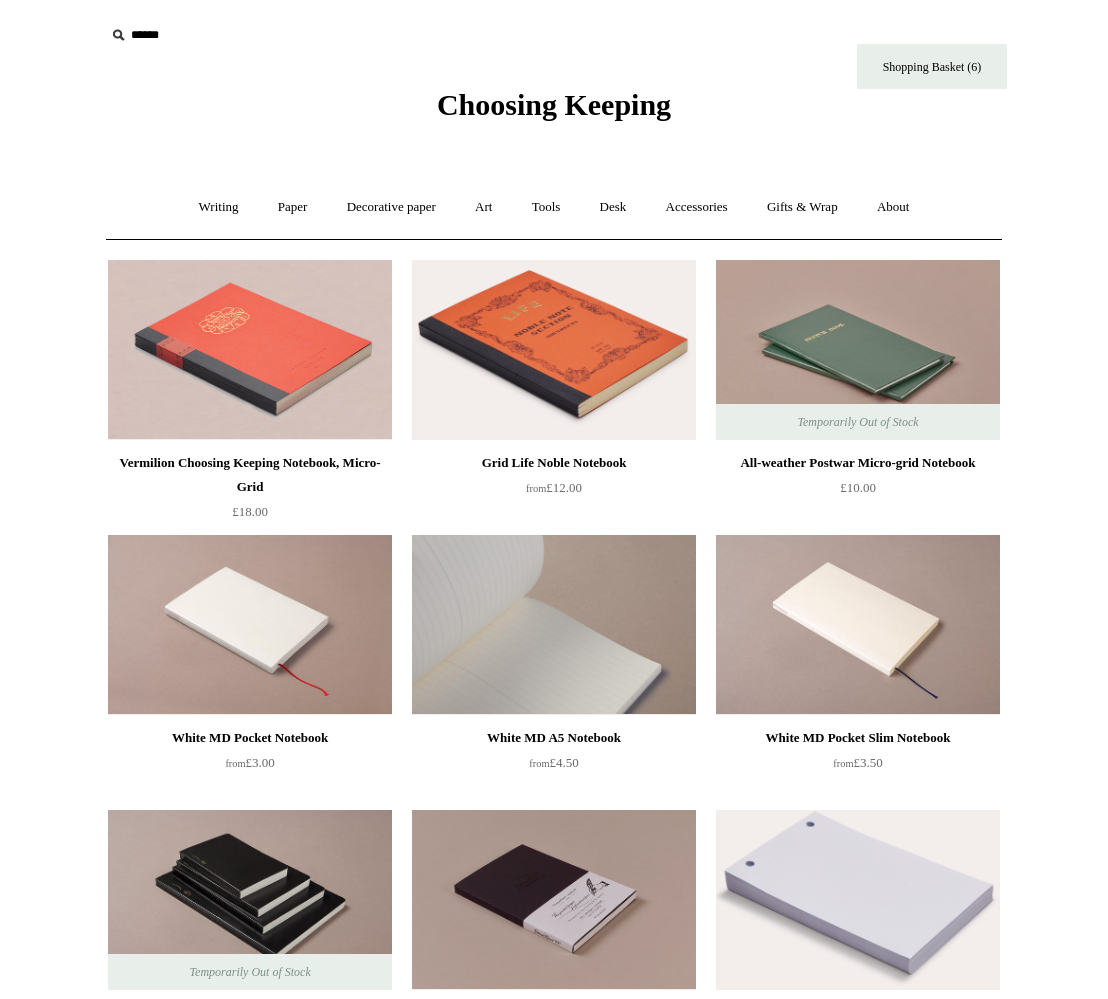 click at bounding box center (554, 625) 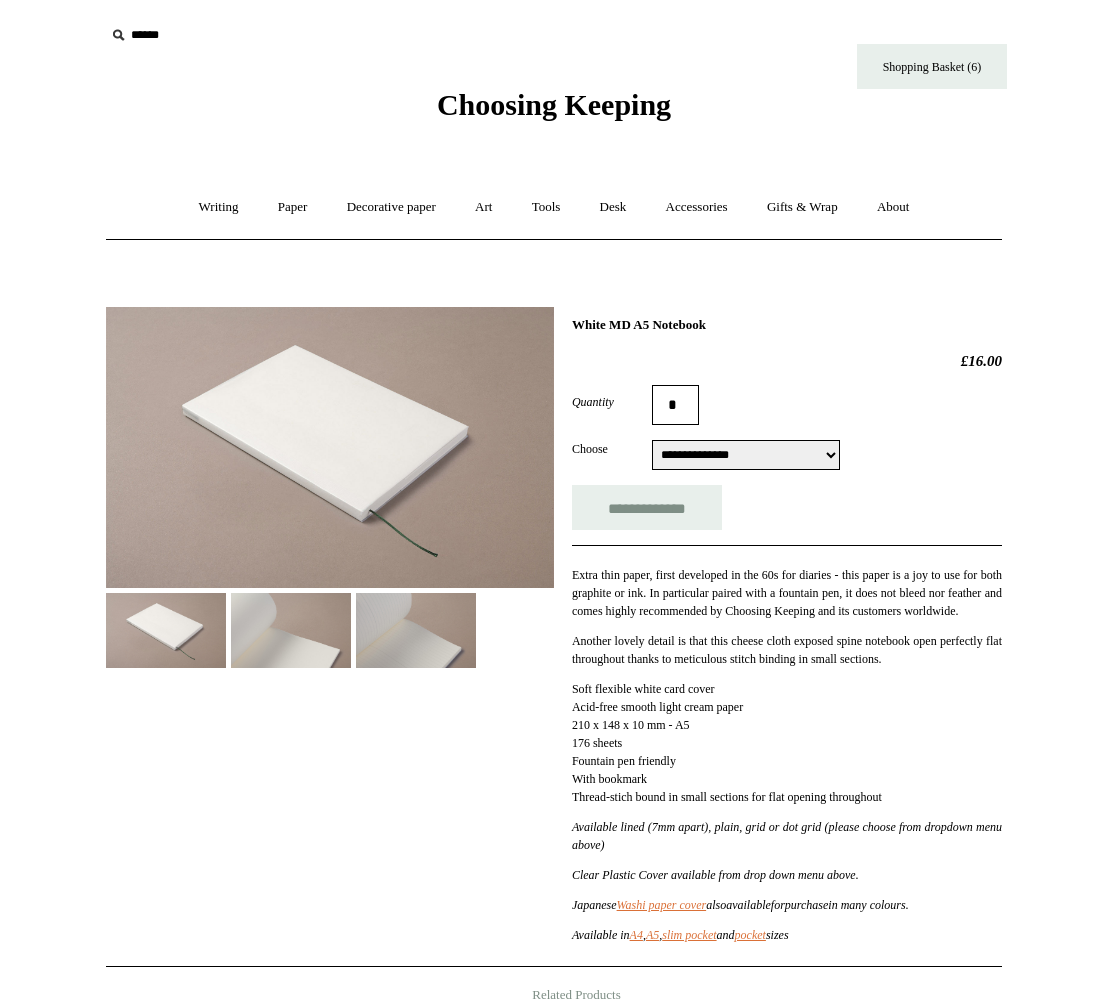 scroll, scrollTop: 0, scrollLeft: 0, axis: both 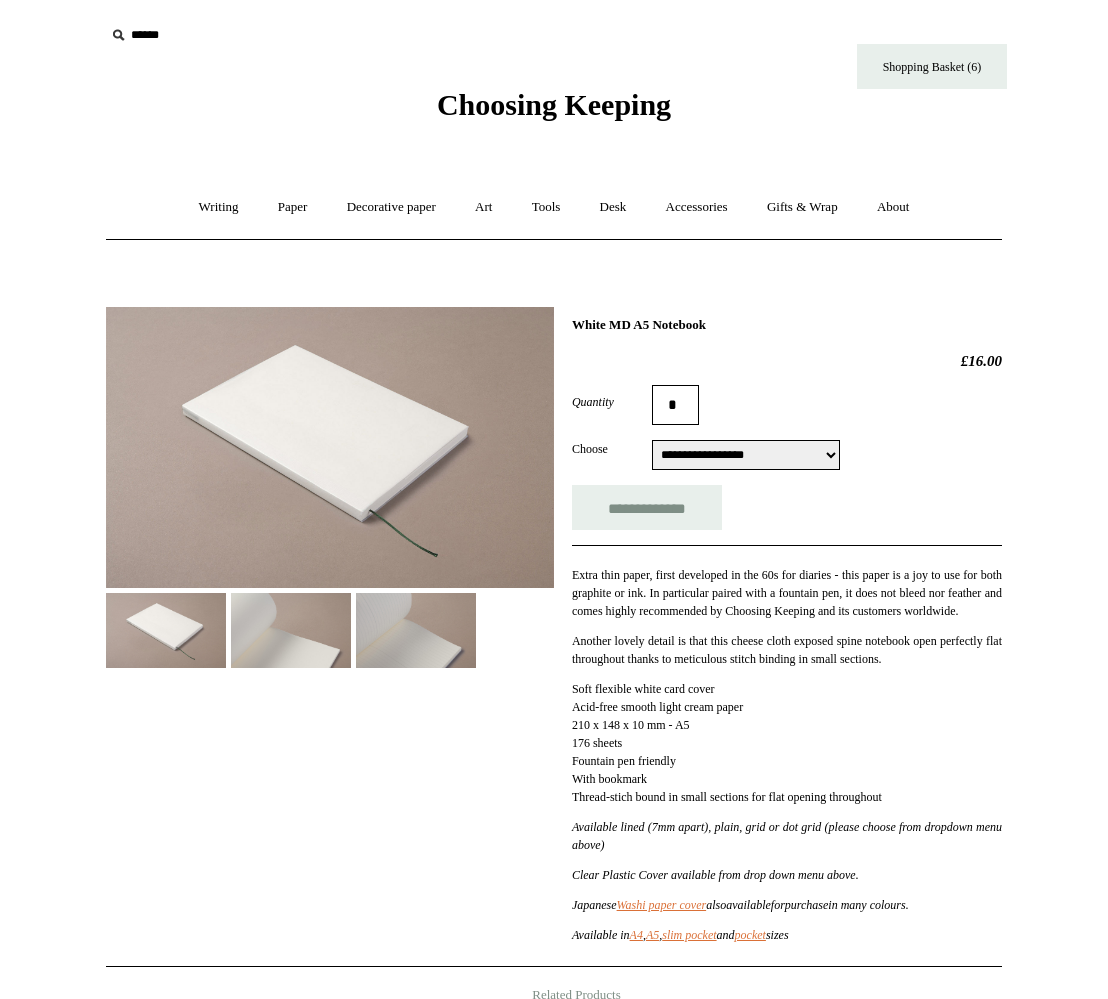 click at bounding box center [291, 630] 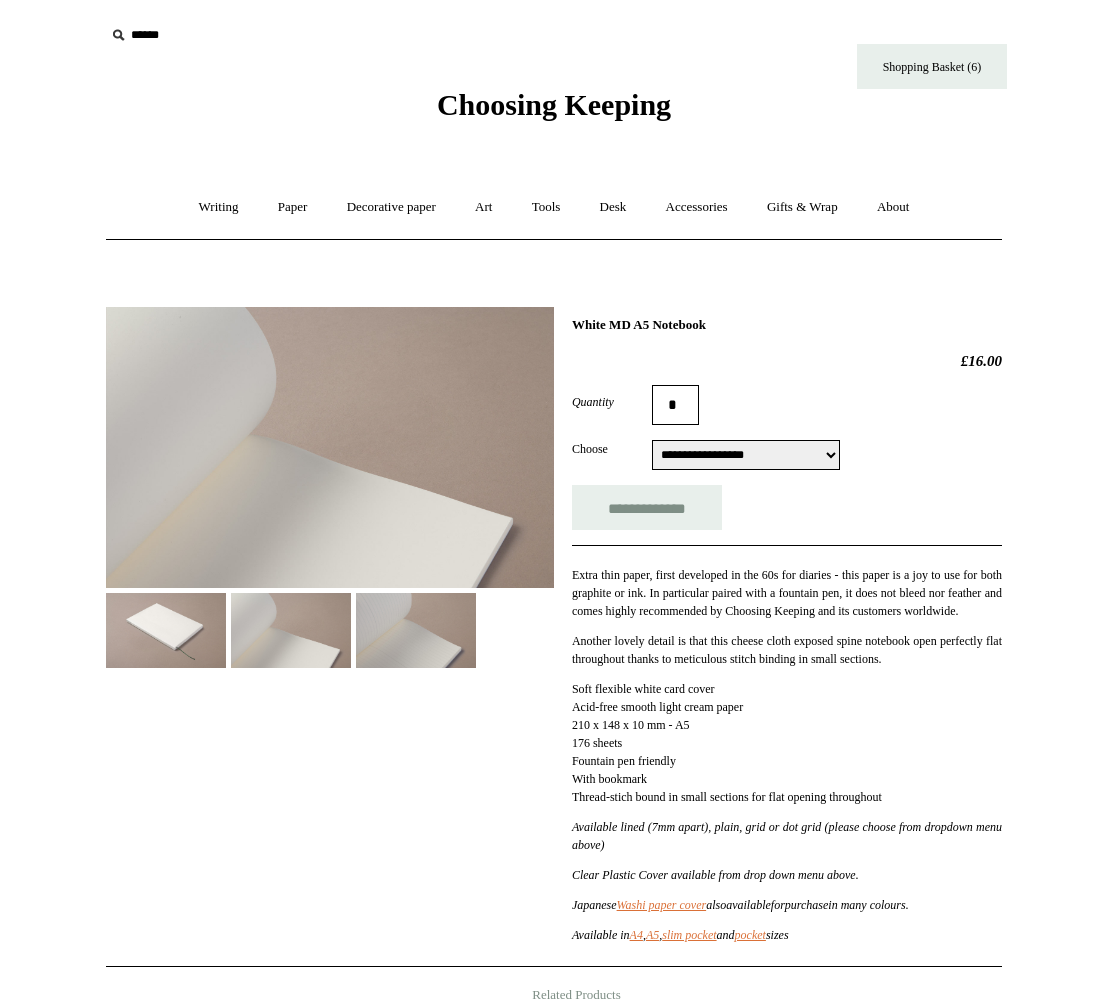 click at bounding box center (416, 630) 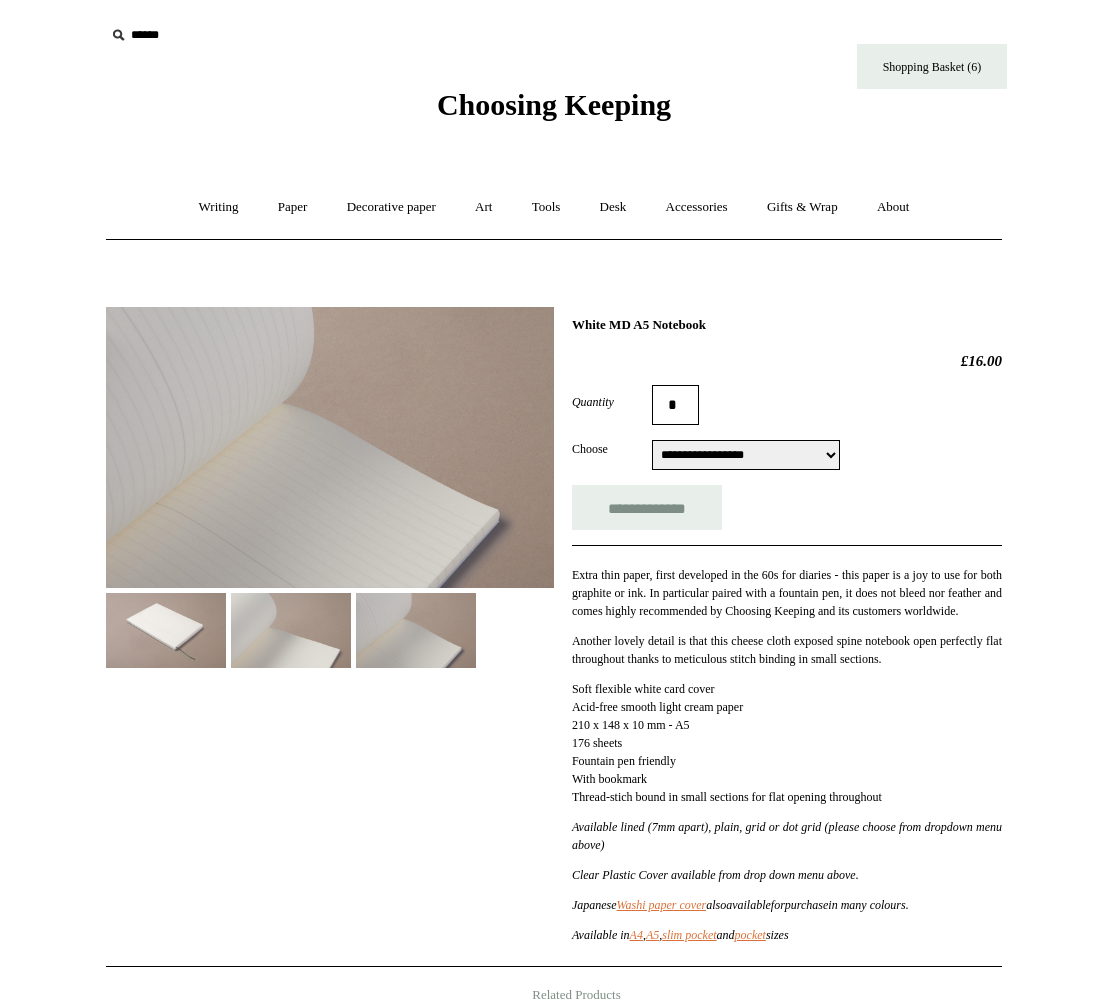 click at bounding box center (166, 630) 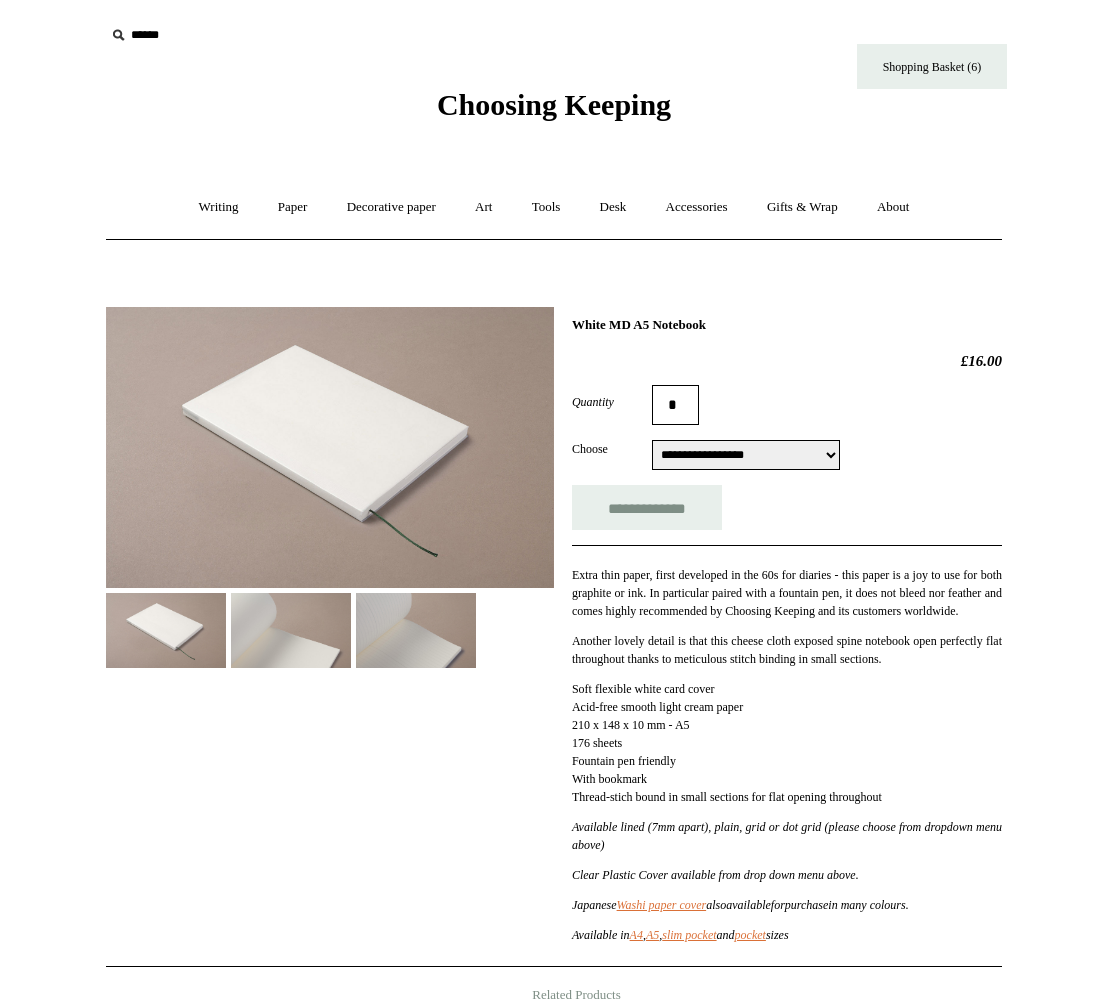 click on "**********" at bounding box center (746, 455) 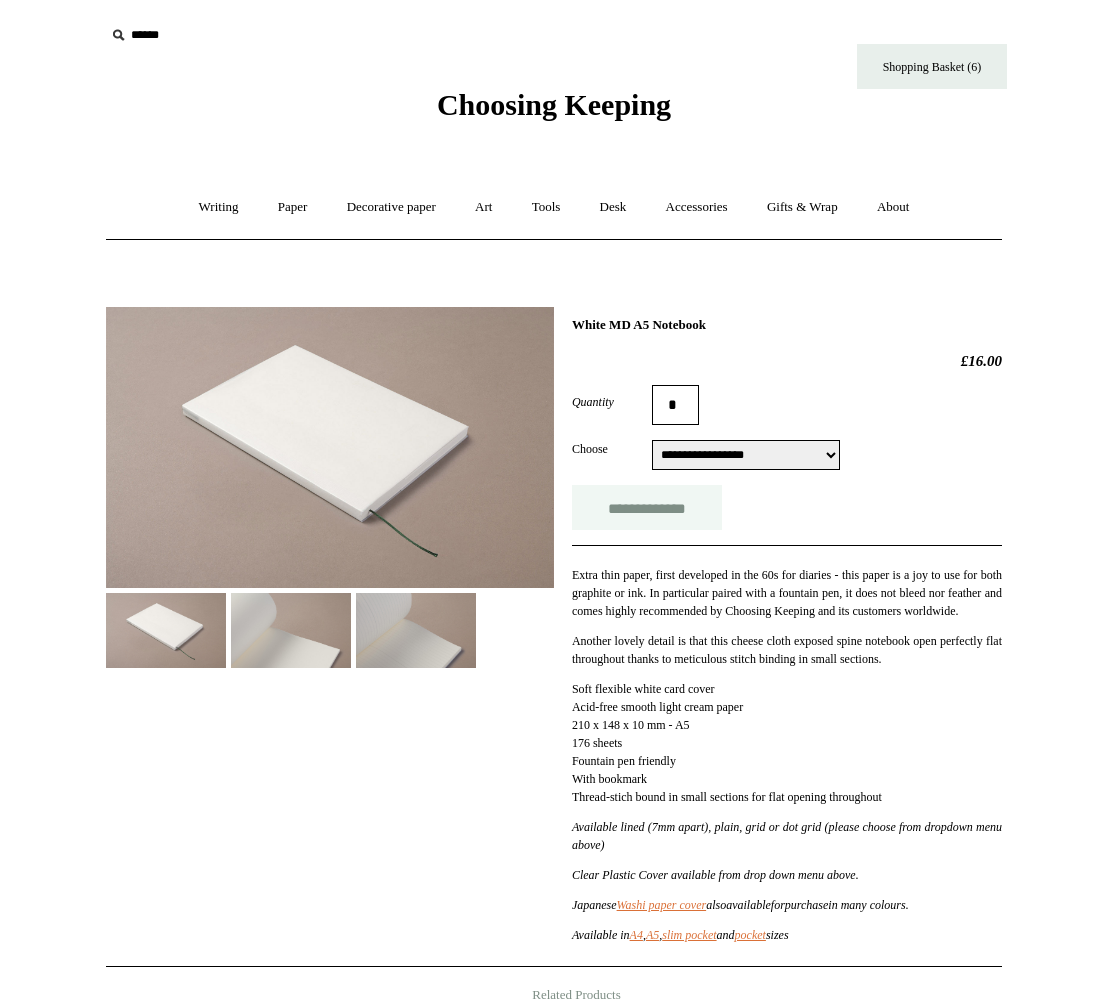 click on "**********" at bounding box center (647, 507) 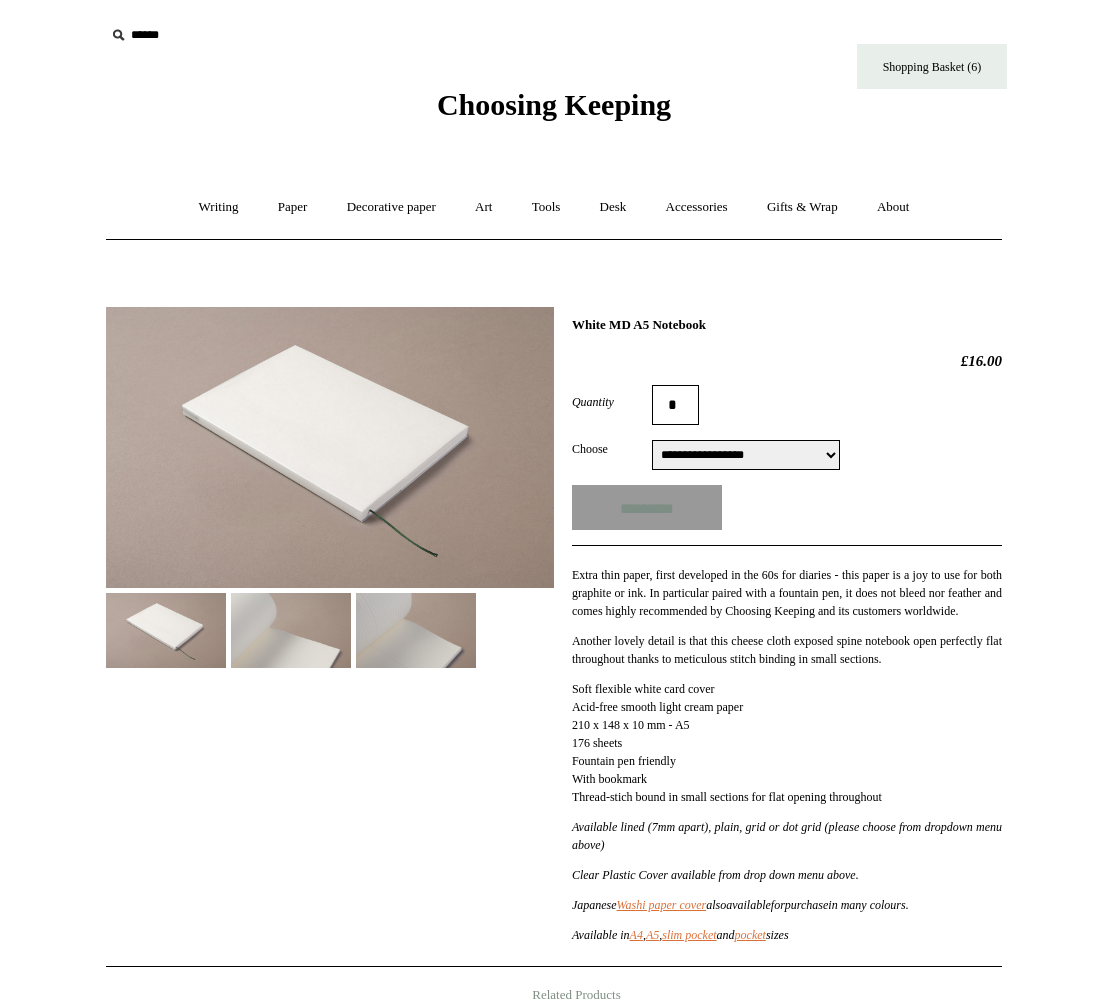 type on "**********" 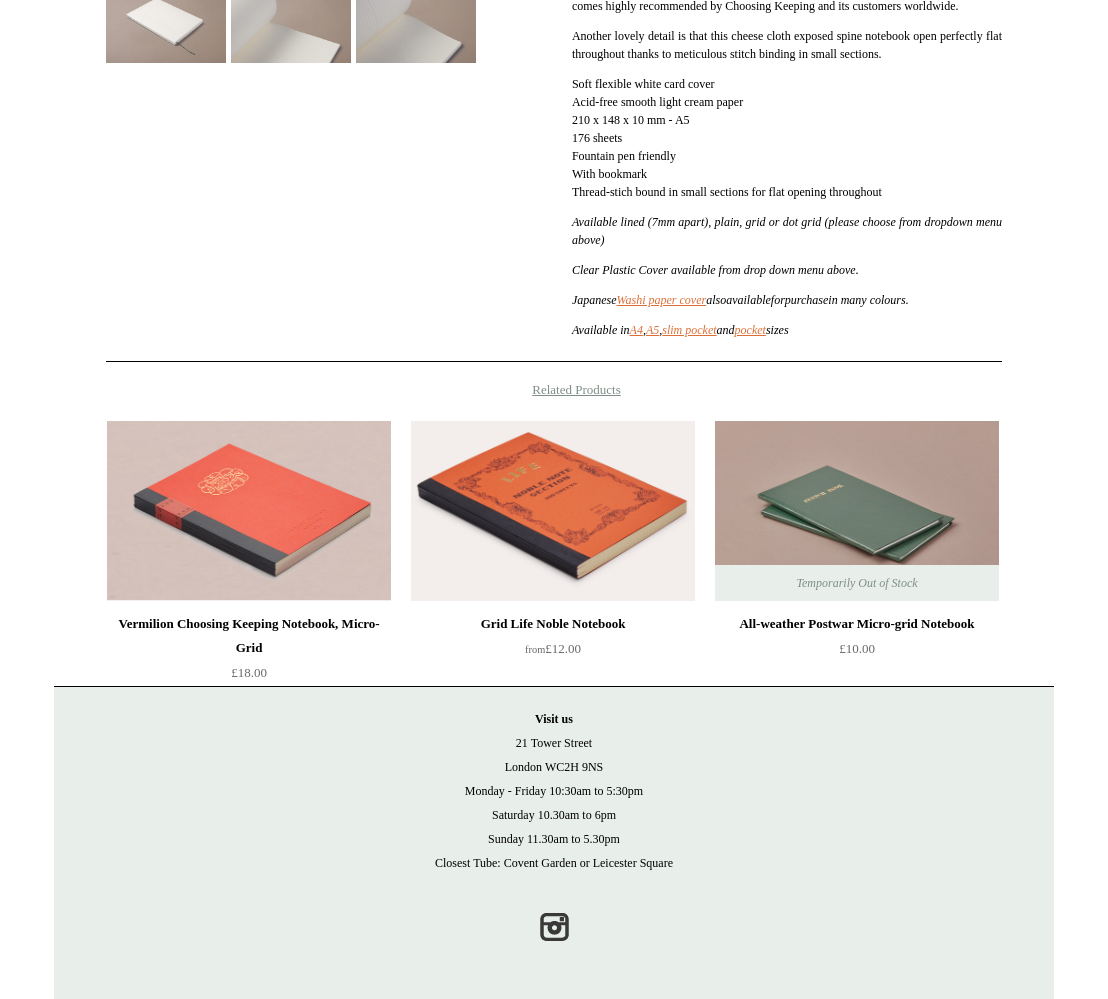 scroll, scrollTop: 0, scrollLeft: 0, axis: both 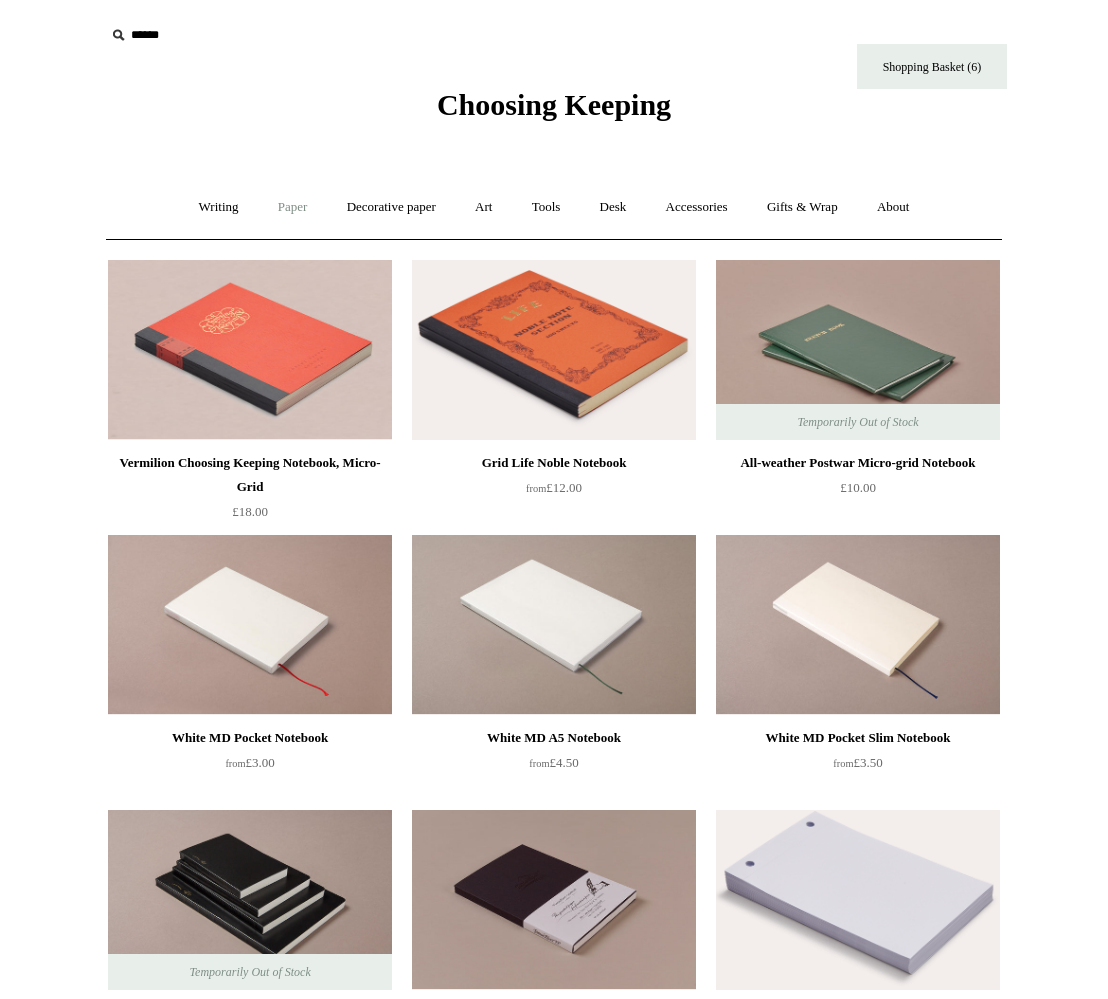 click on "Paper +" at bounding box center [293, 207] 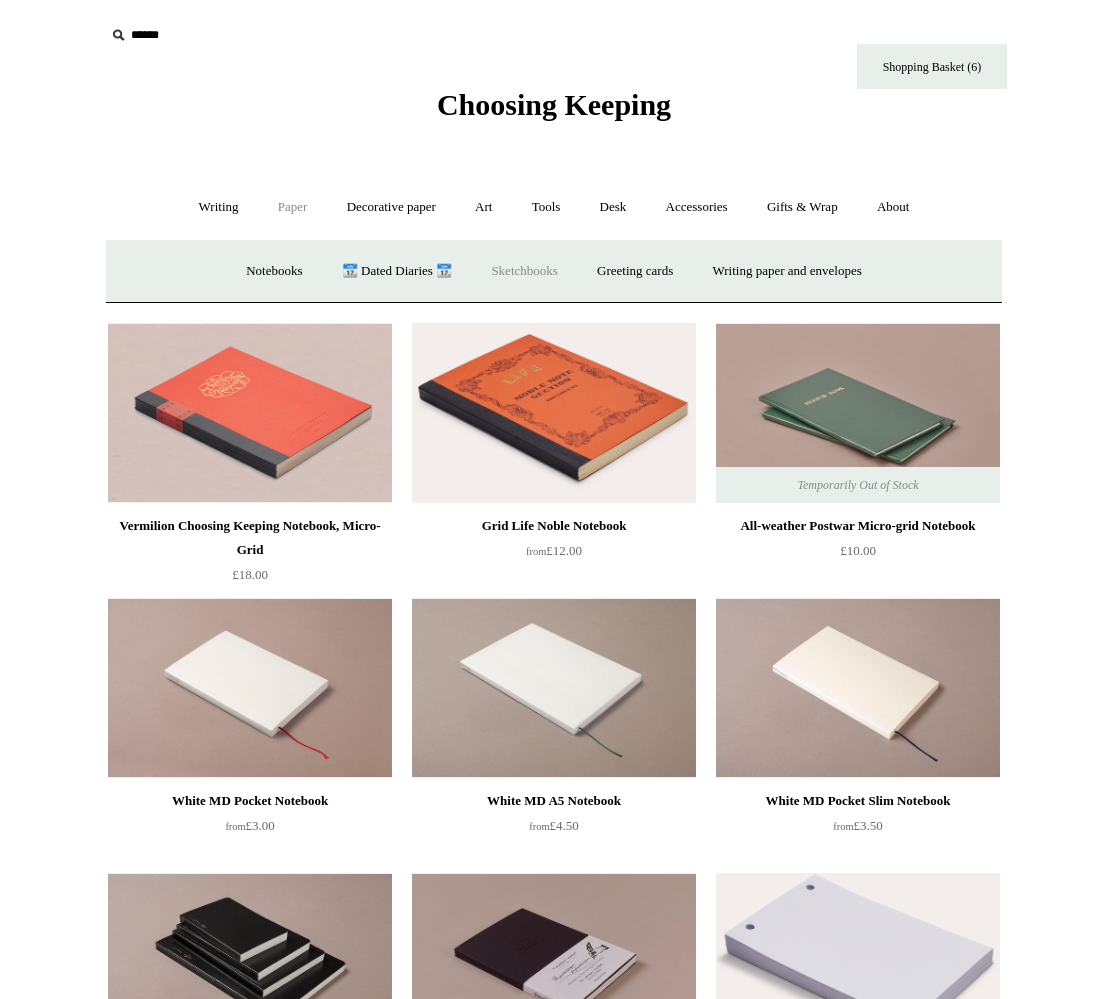click on "Sketchbooks +" at bounding box center (524, 271) 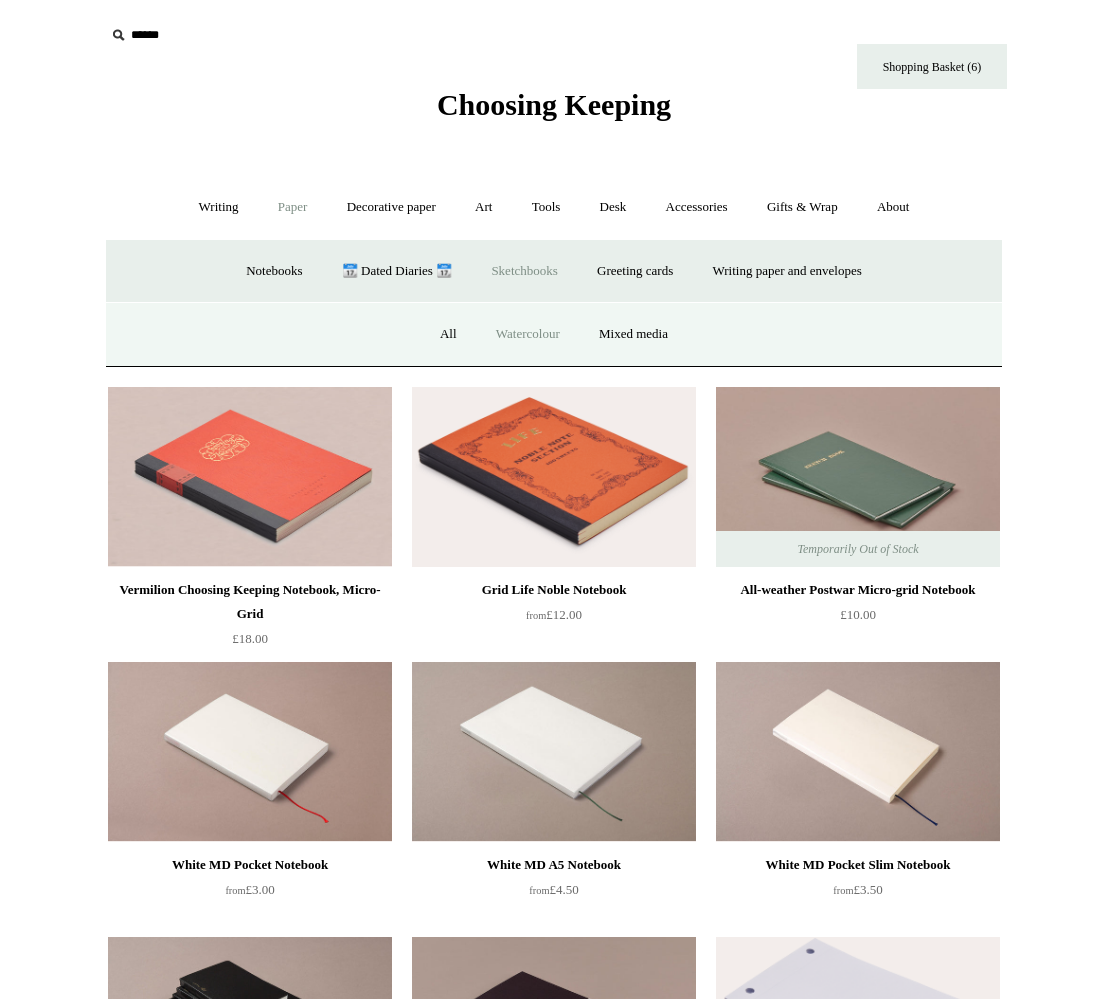click on "Watercolour" at bounding box center (528, 334) 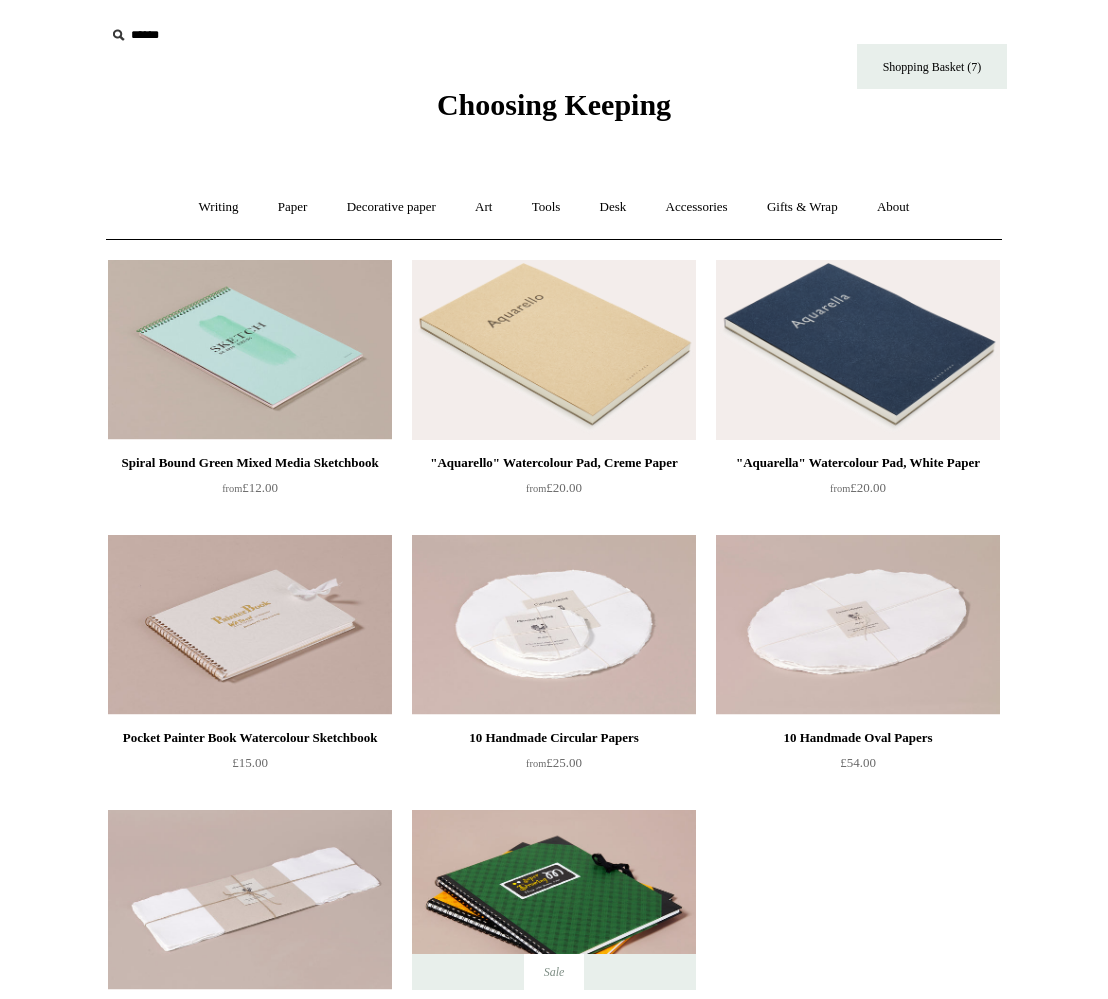 scroll, scrollTop: 217, scrollLeft: 0, axis: vertical 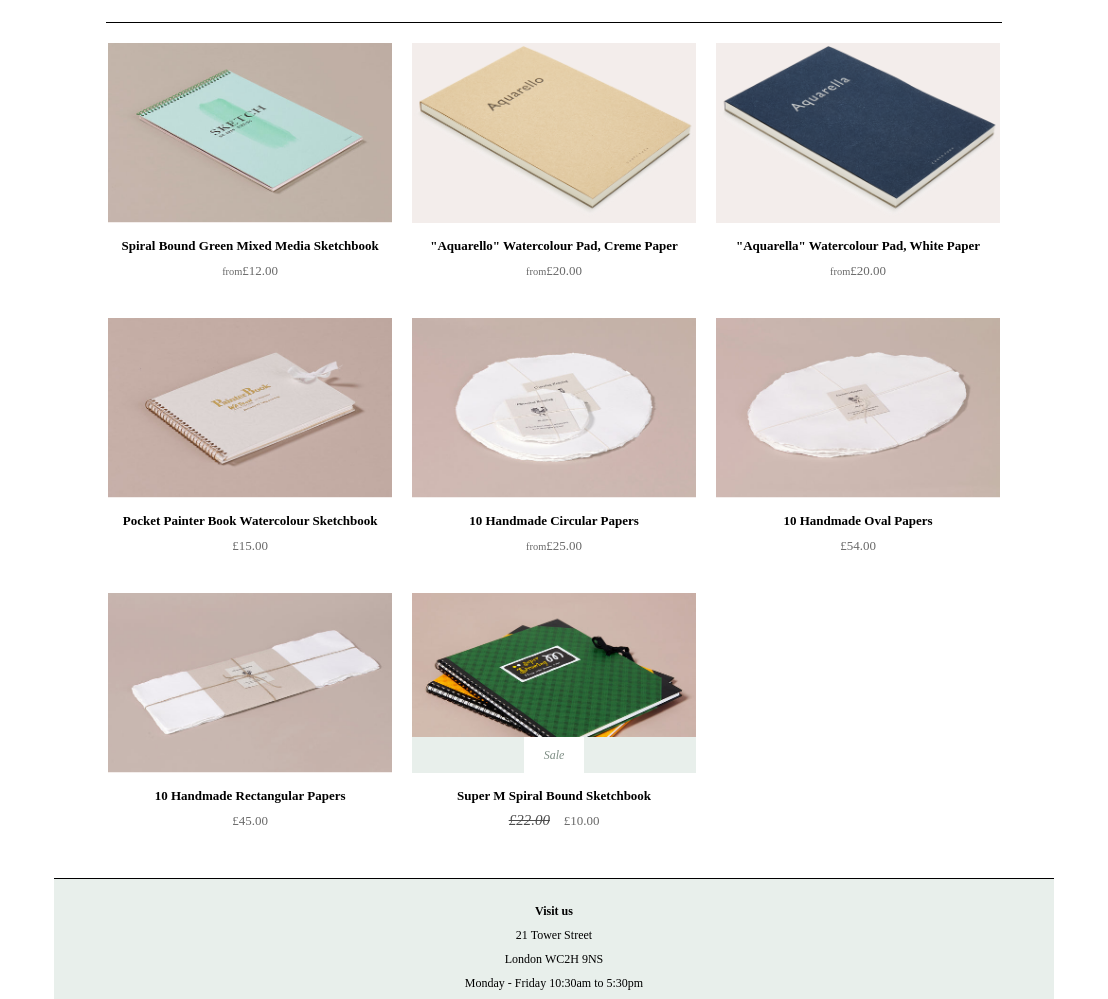 click at bounding box center [554, 408] 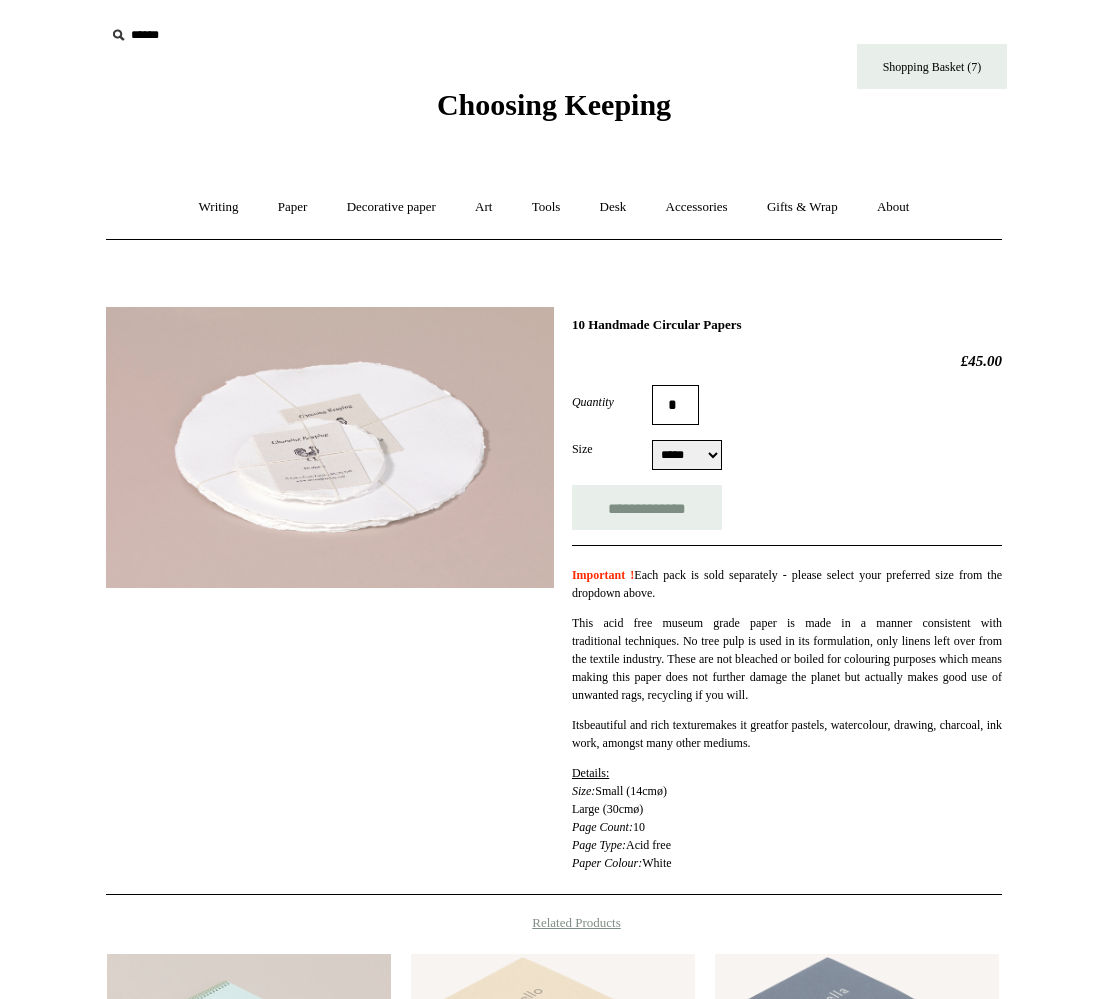 select on "*****" 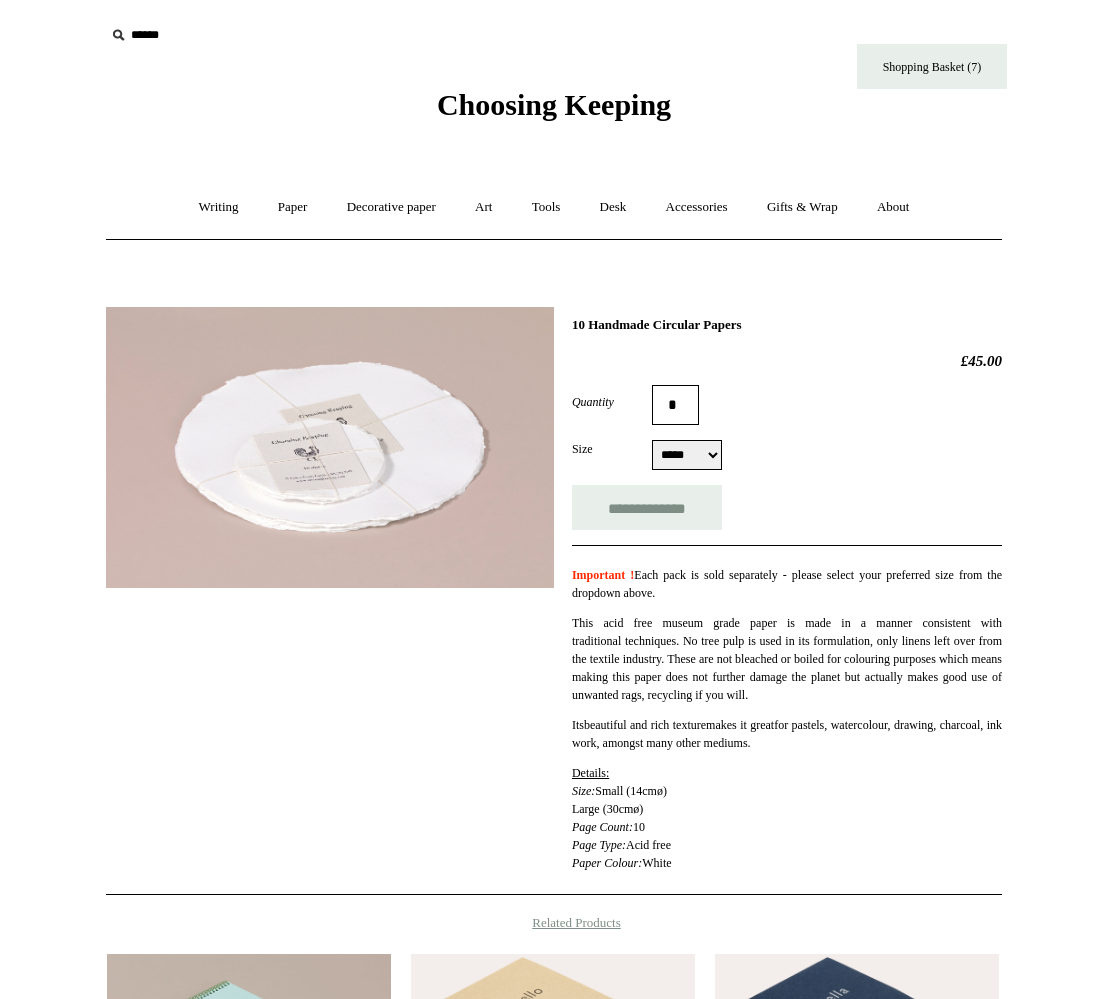 click on "***** *****" at bounding box center [687, 455] 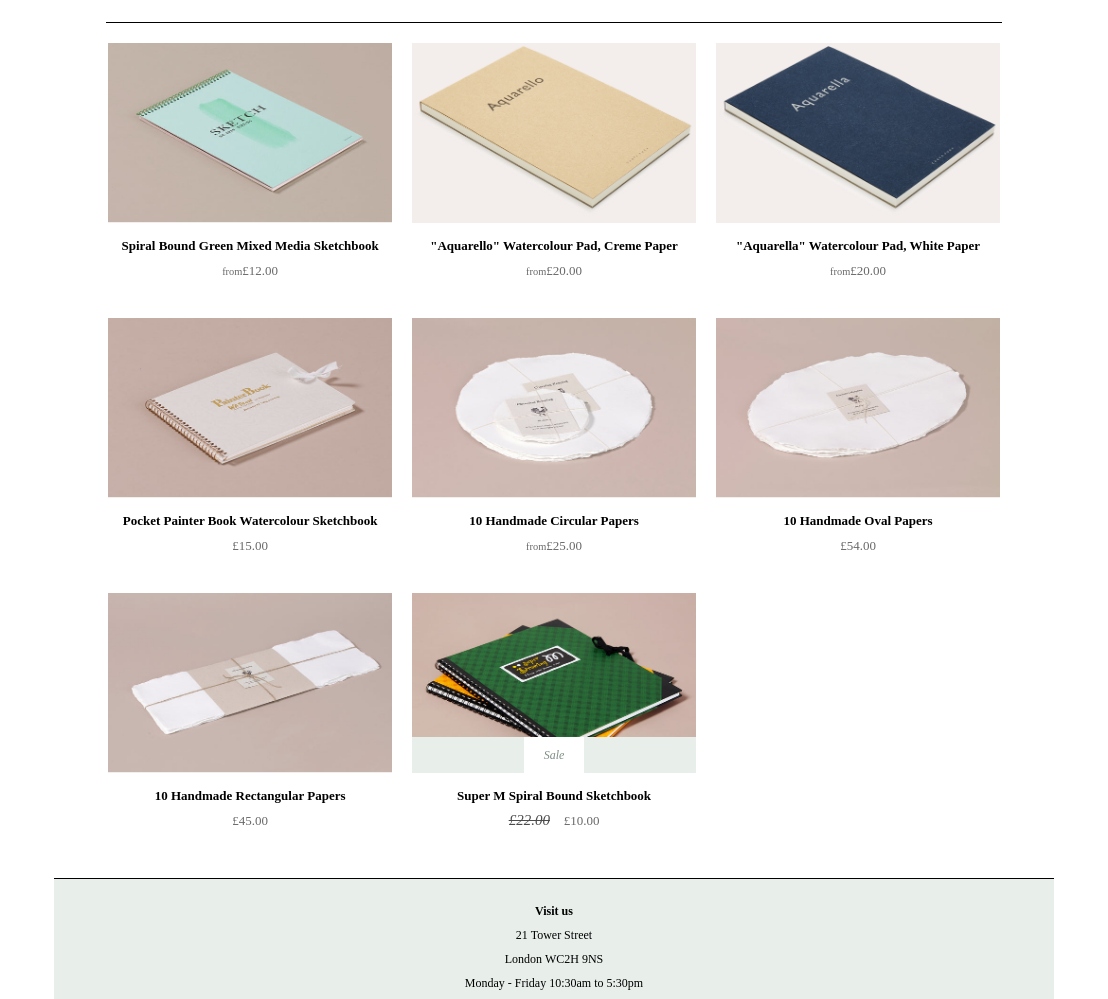 scroll, scrollTop: 0, scrollLeft: 0, axis: both 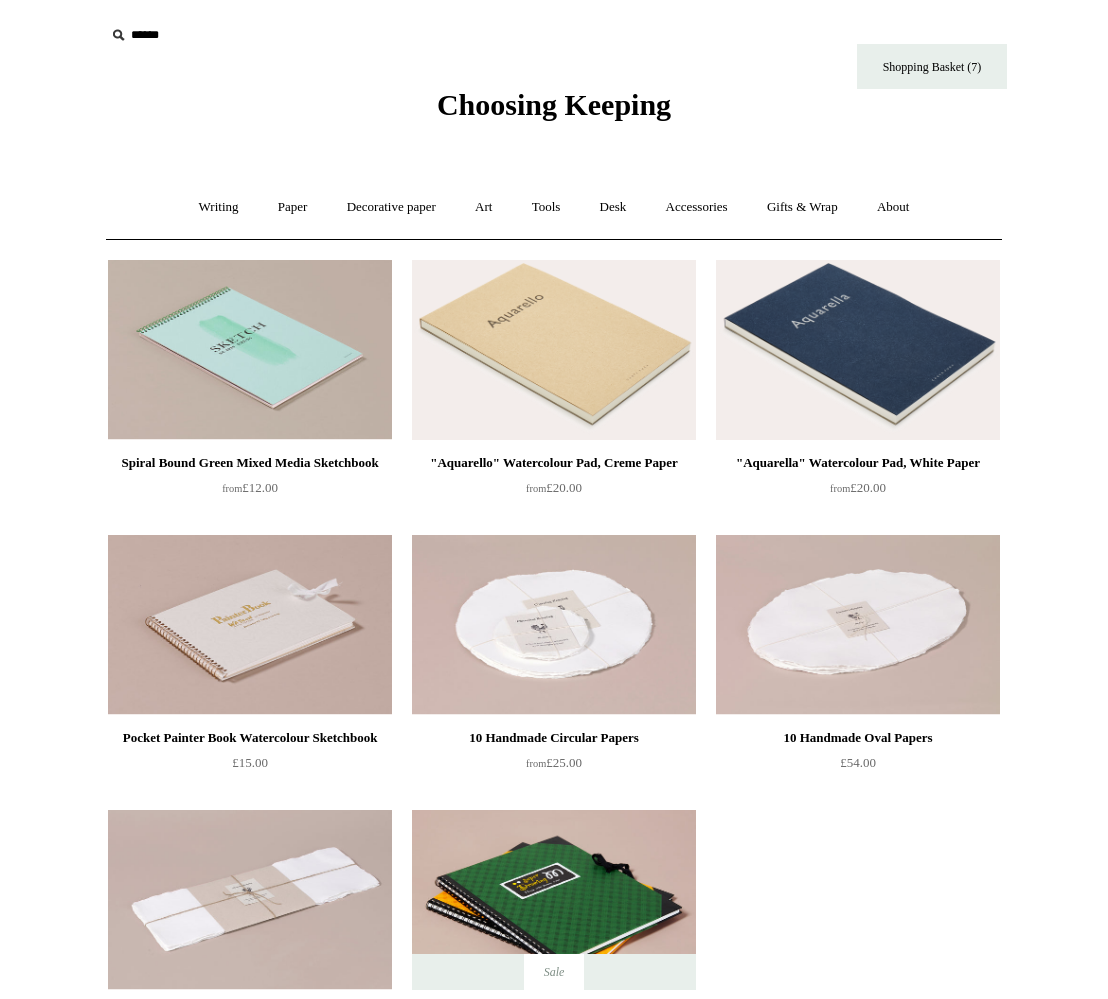 click at bounding box center (858, 350) 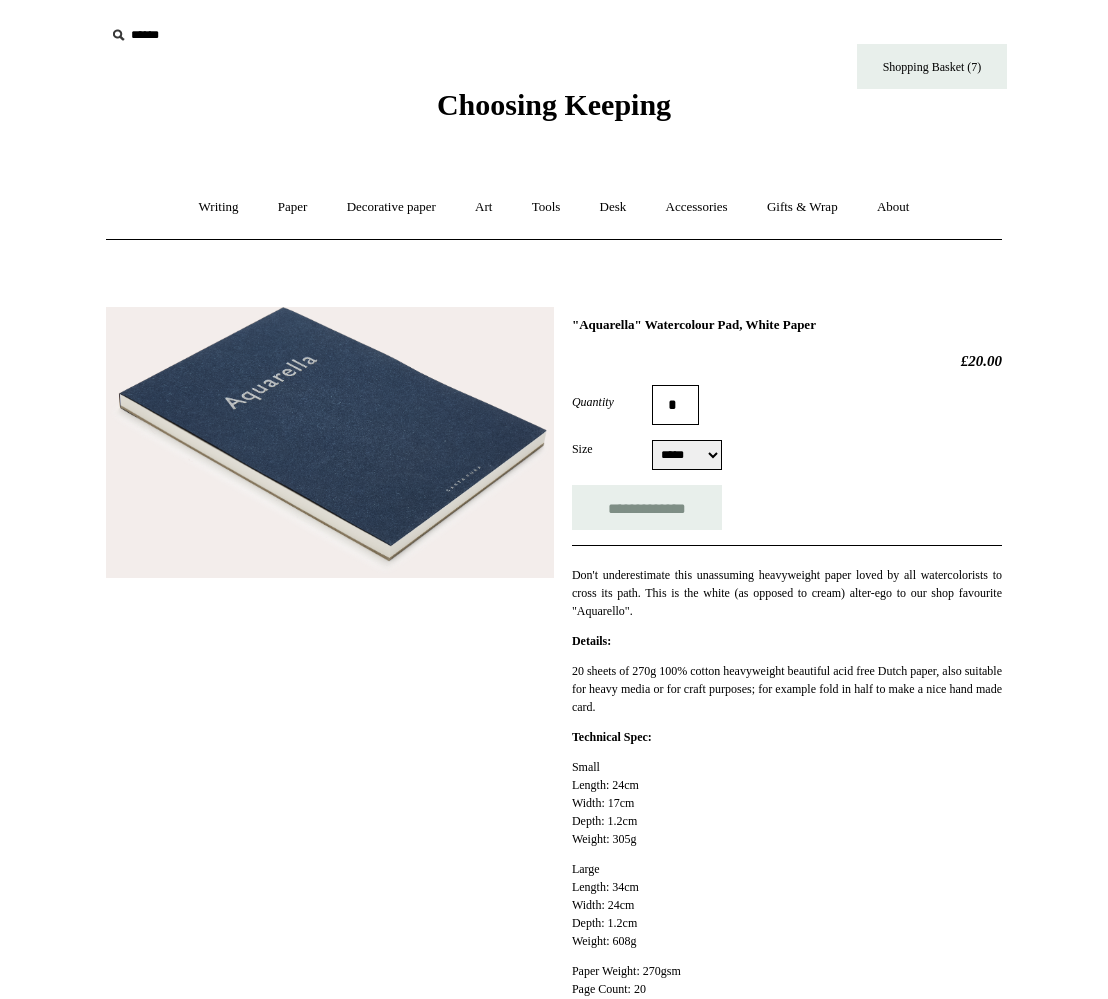 scroll, scrollTop: 0, scrollLeft: 0, axis: both 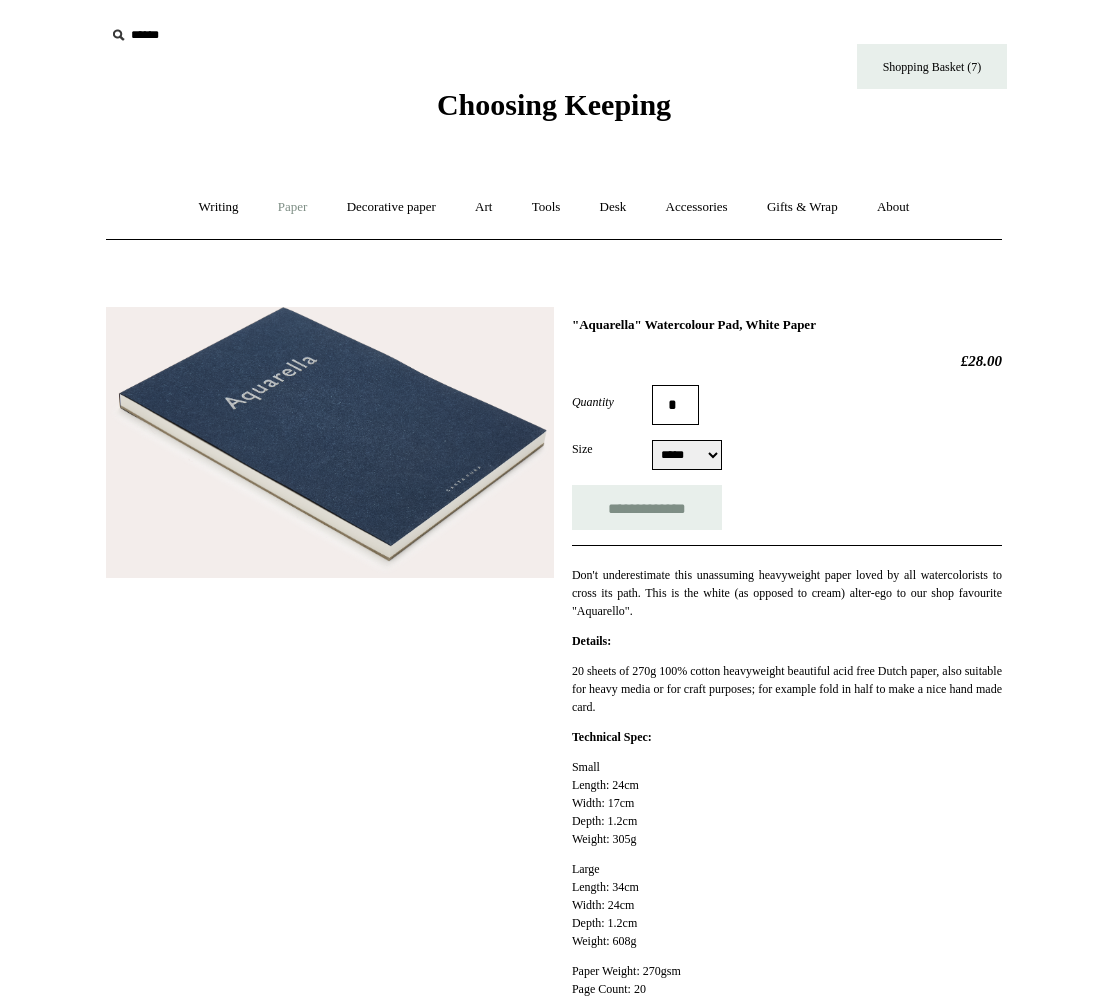 click on "Paper +" at bounding box center (293, 207) 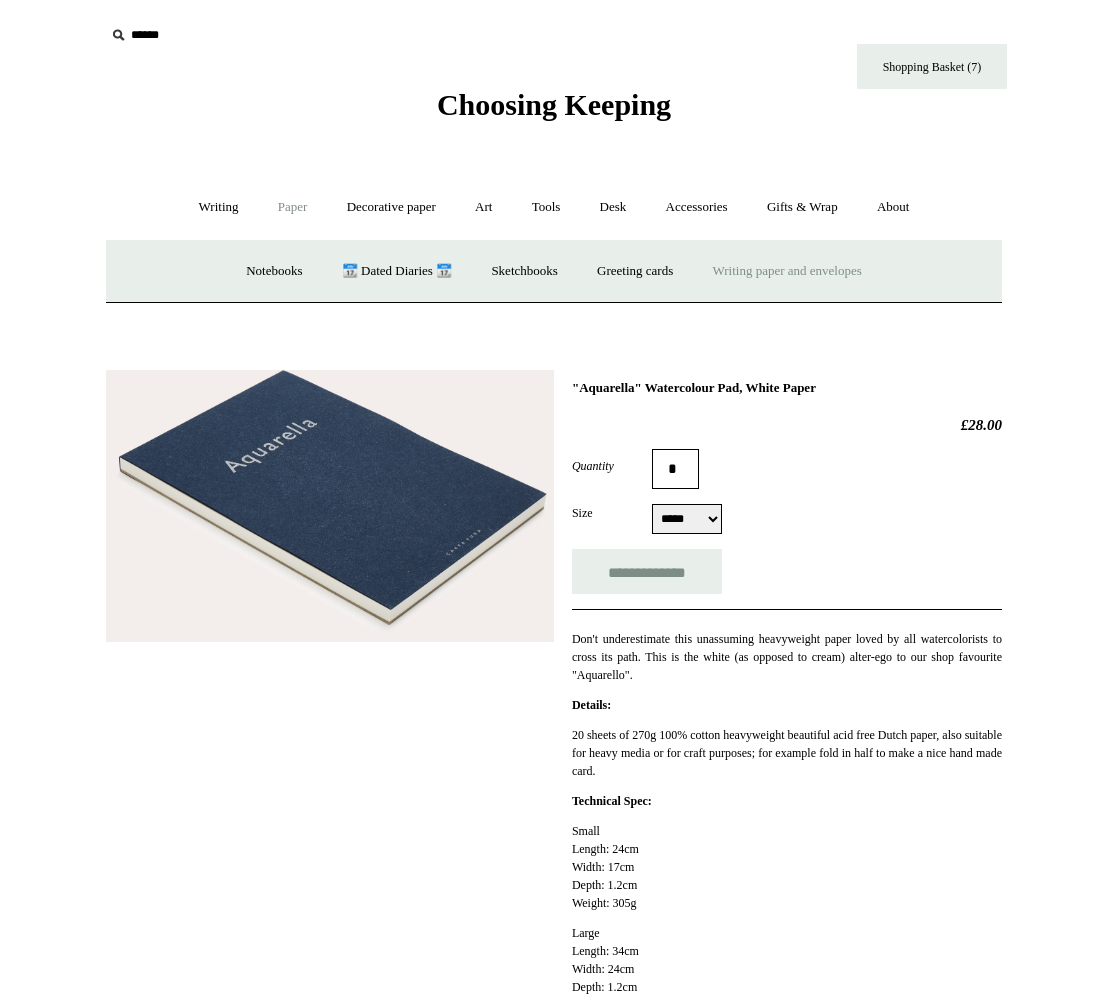 click on "Writing paper and envelopes +" at bounding box center [787, 271] 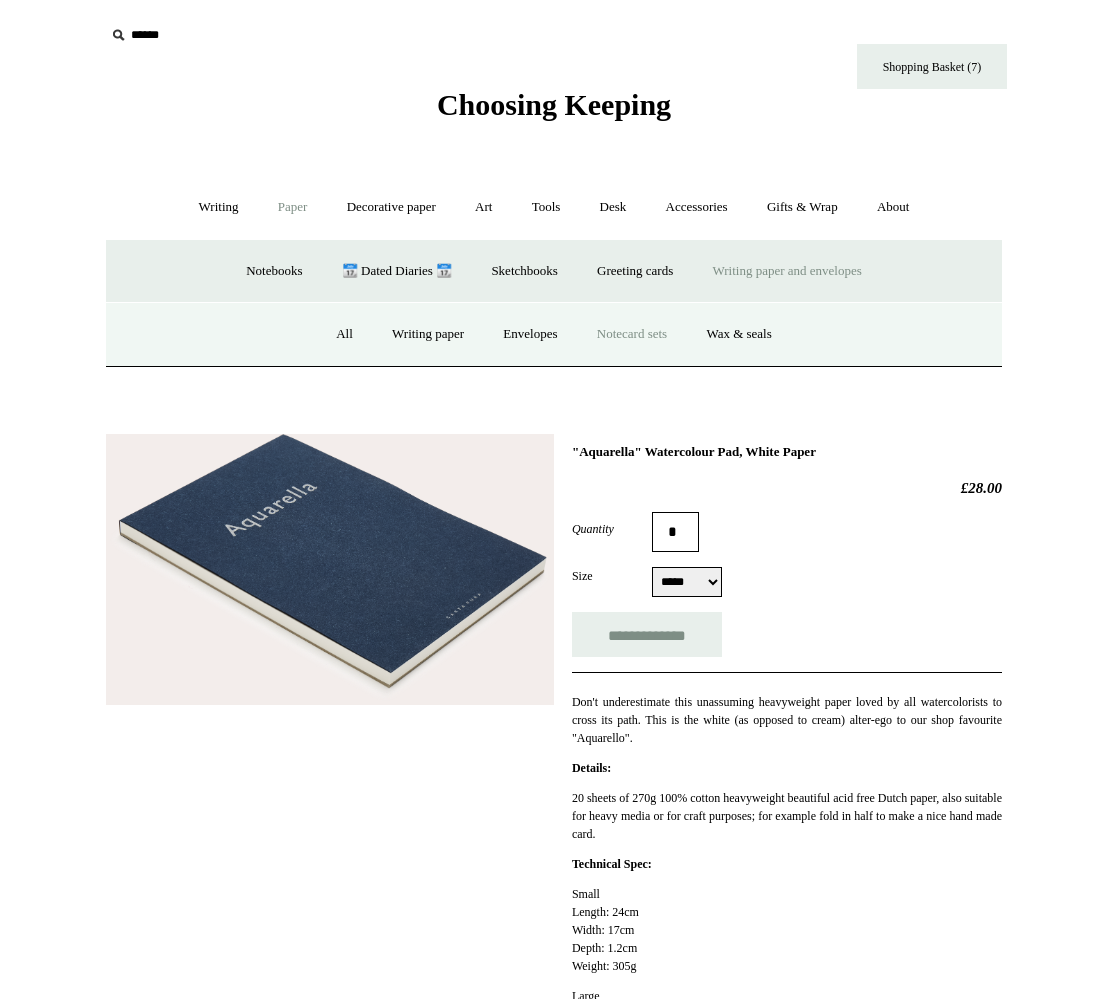click on "Notecard sets" at bounding box center [632, 334] 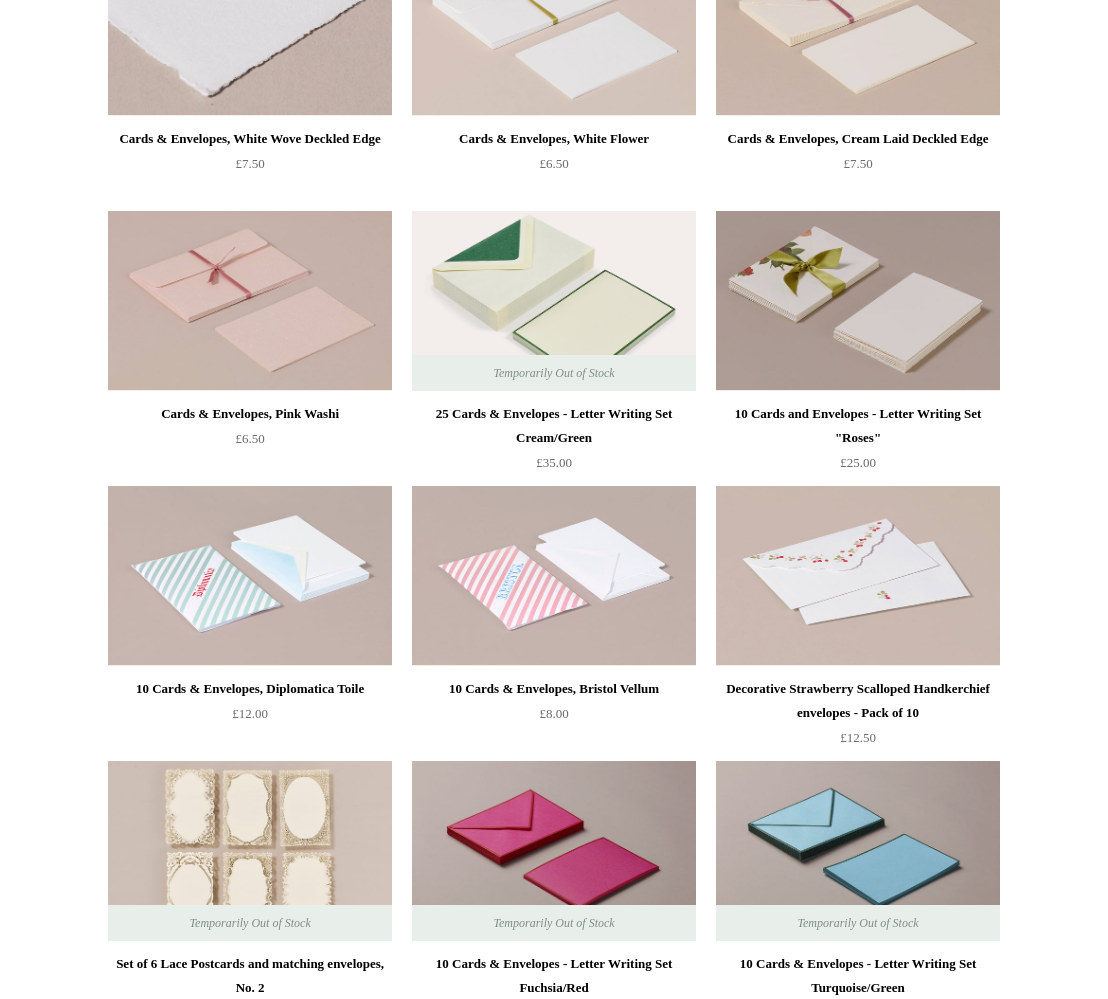scroll, scrollTop: 0, scrollLeft: 0, axis: both 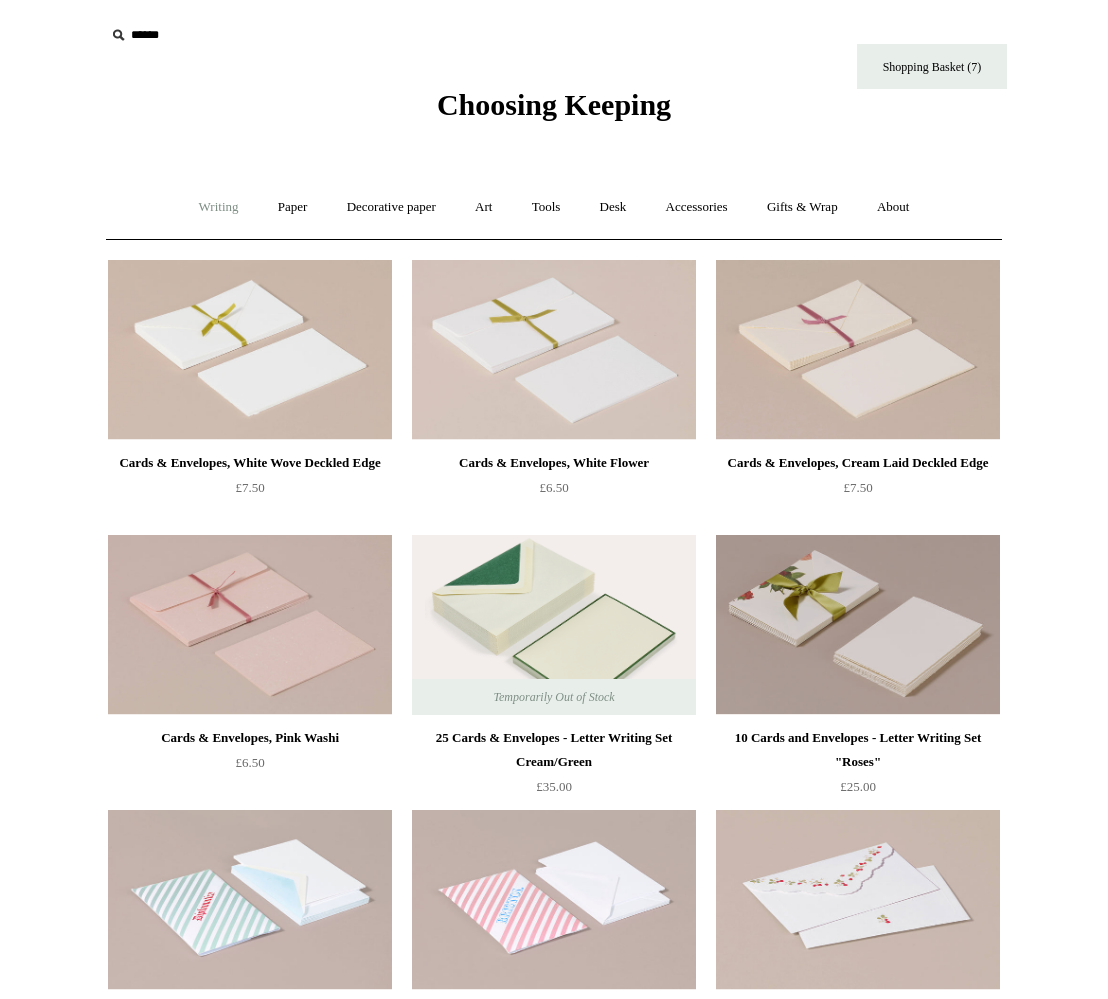 click on "Writing +" at bounding box center [219, 207] 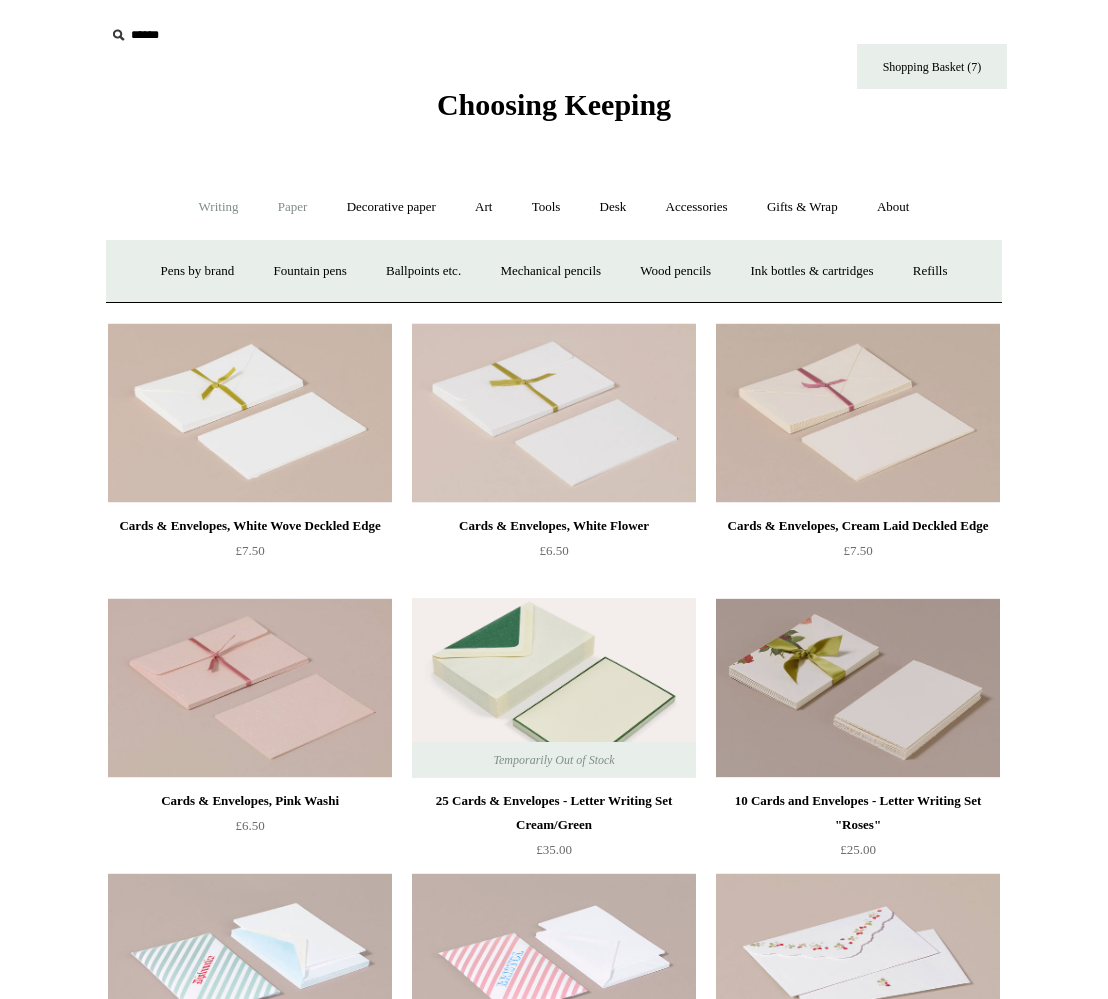 click on "Paper +" at bounding box center [293, 207] 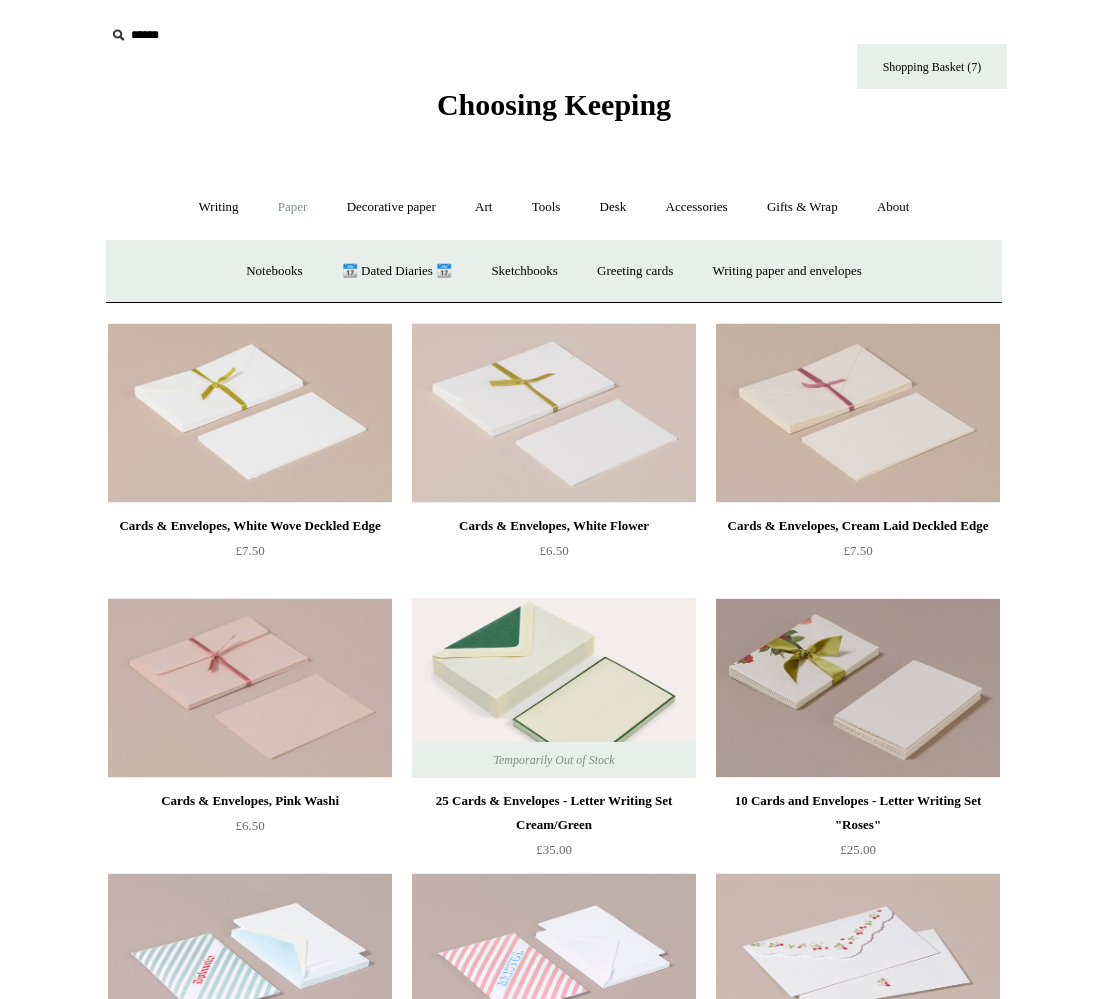 click on "Paper -" at bounding box center (293, 207) 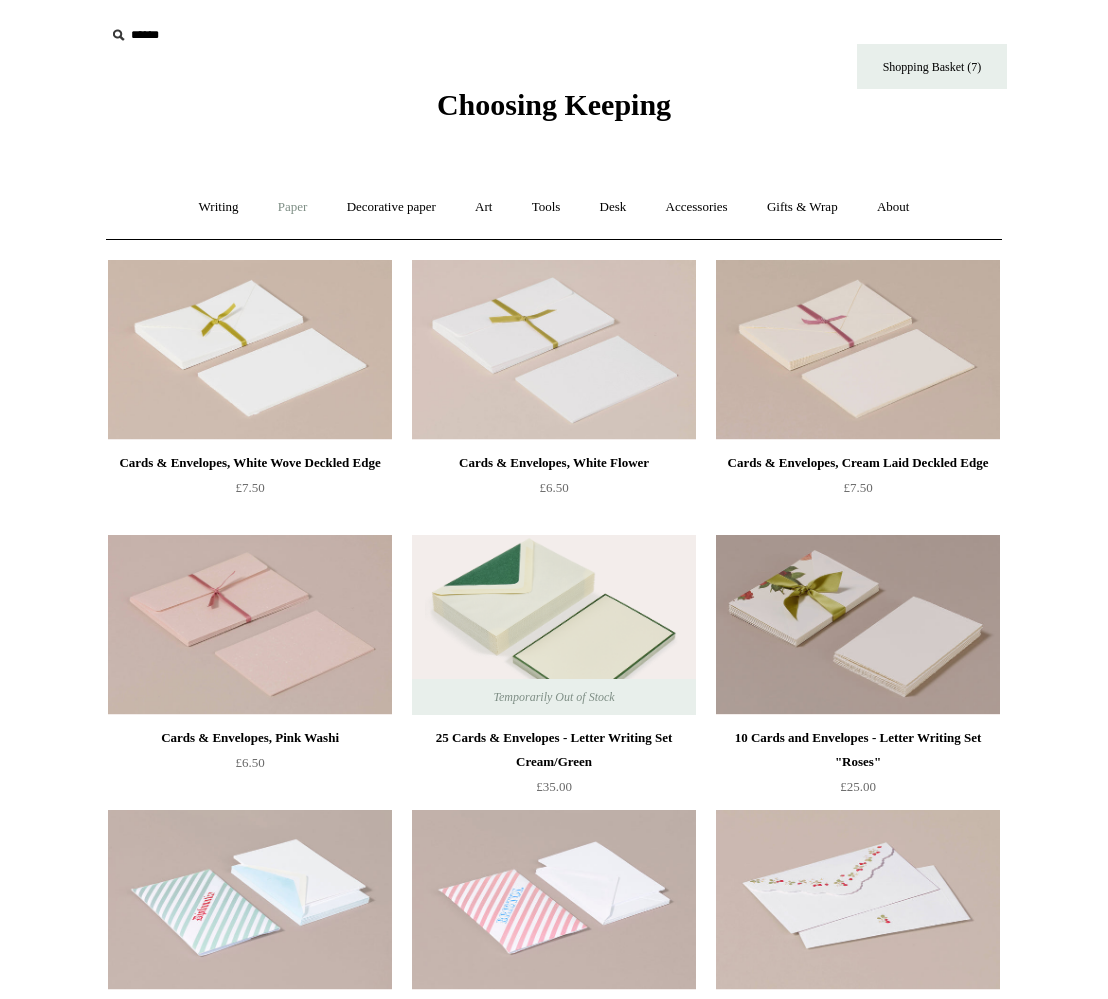 click on "Paper +" at bounding box center [293, 207] 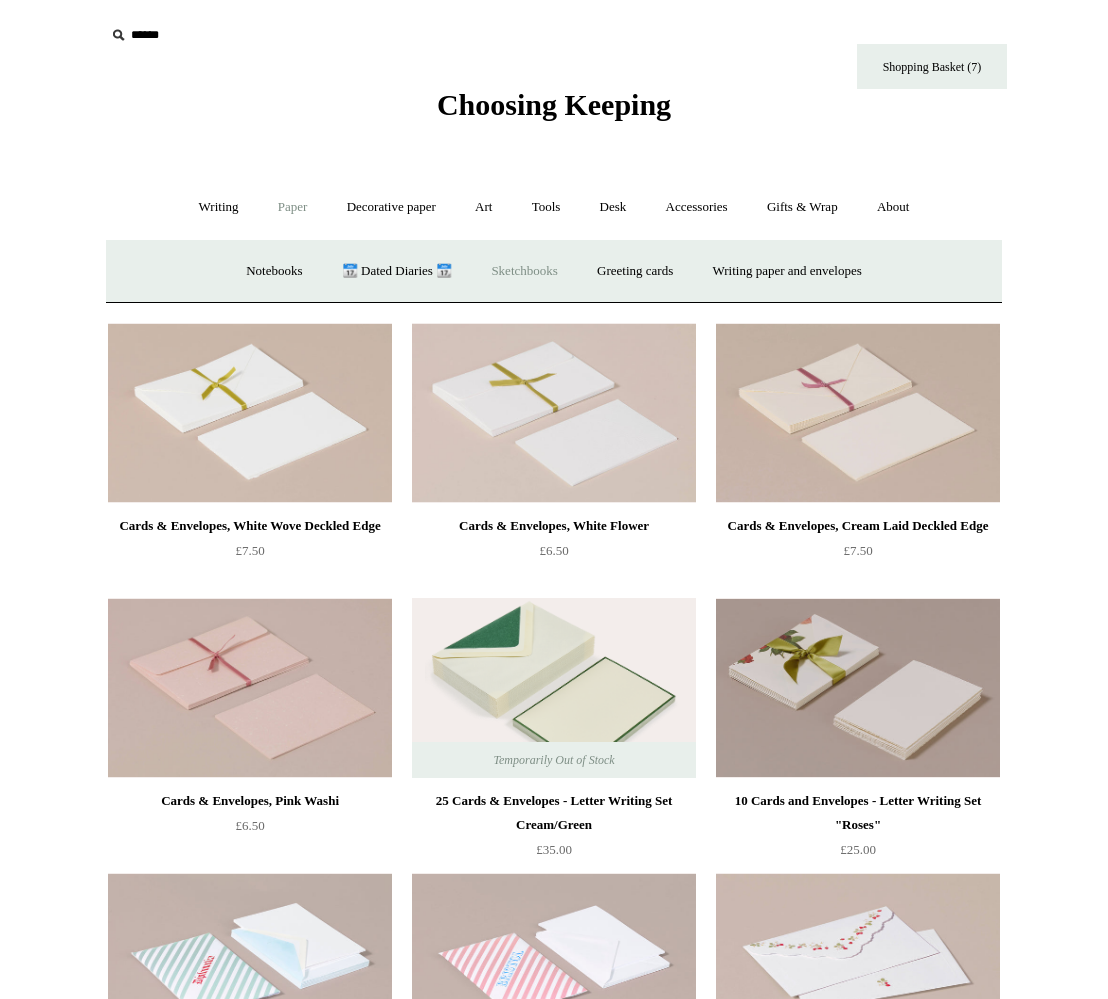 click on "Sketchbooks +" at bounding box center [524, 271] 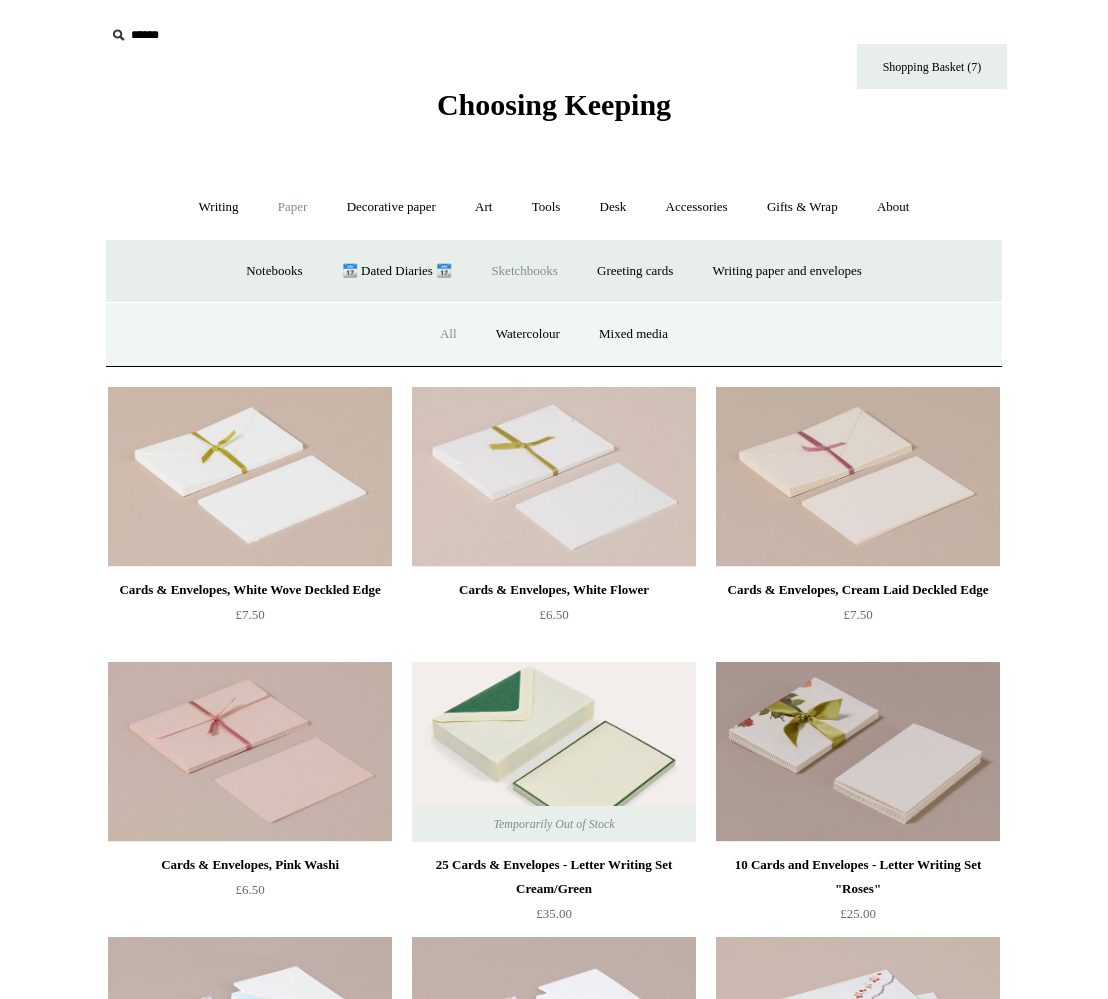 click on "All" at bounding box center [448, 334] 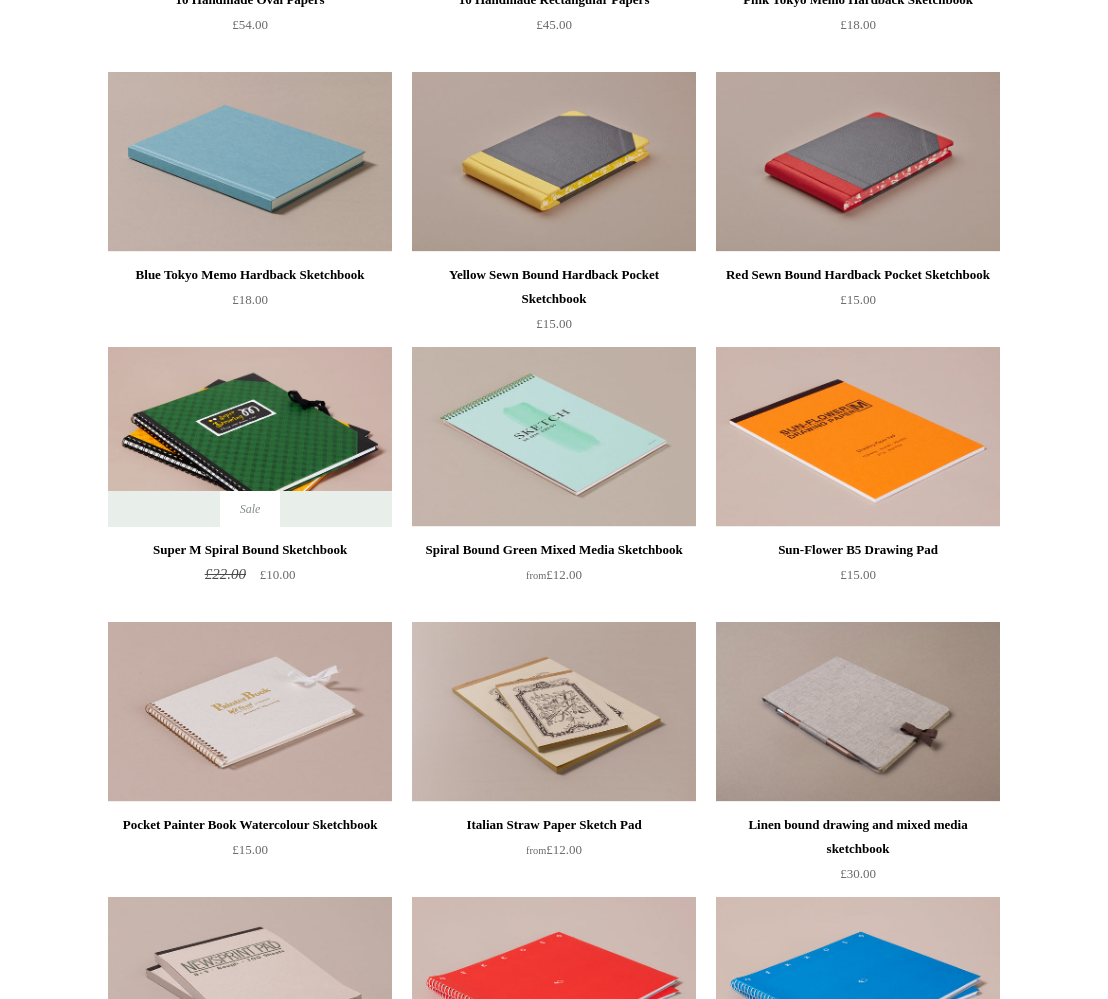 scroll, scrollTop: 1025, scrollLeft: 0, axis: vertical 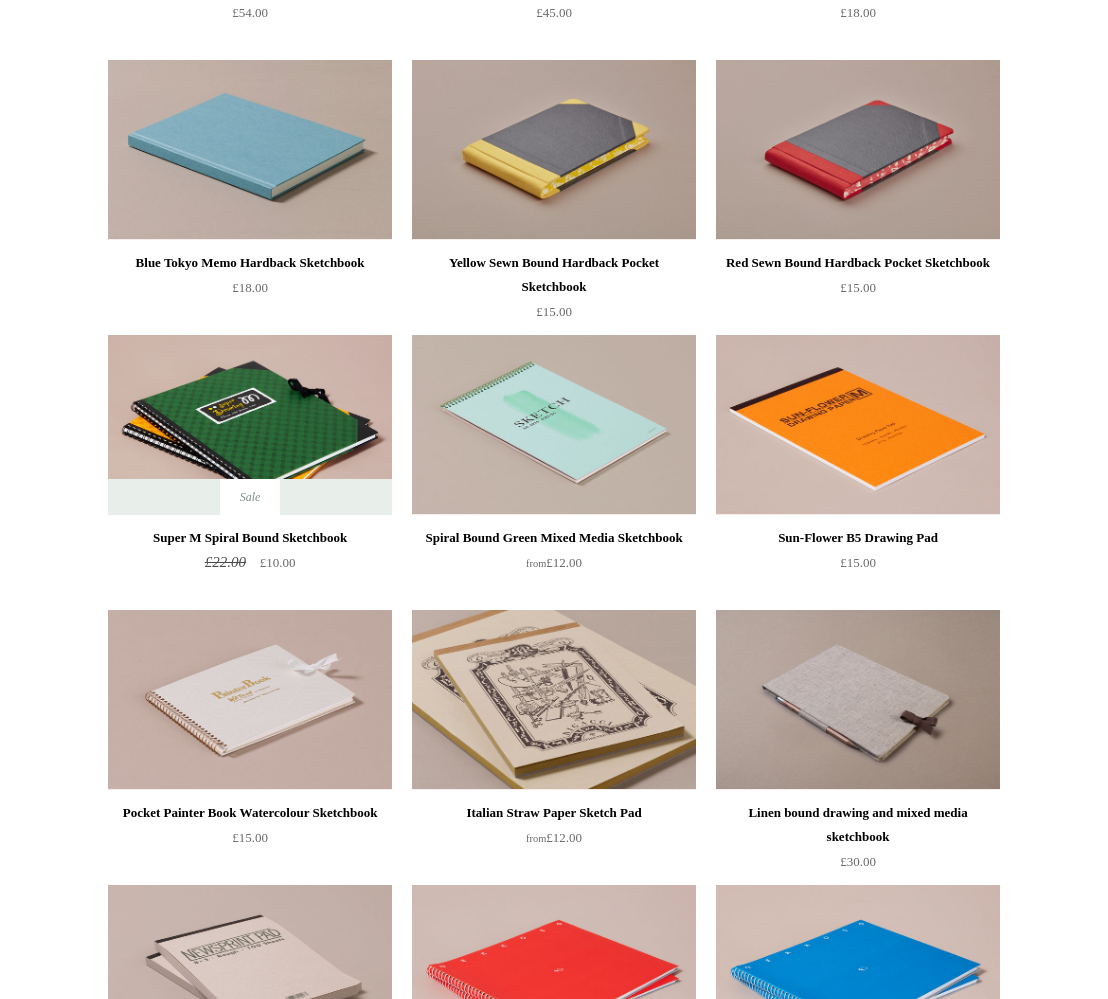 click at bounding box center [554, 700] 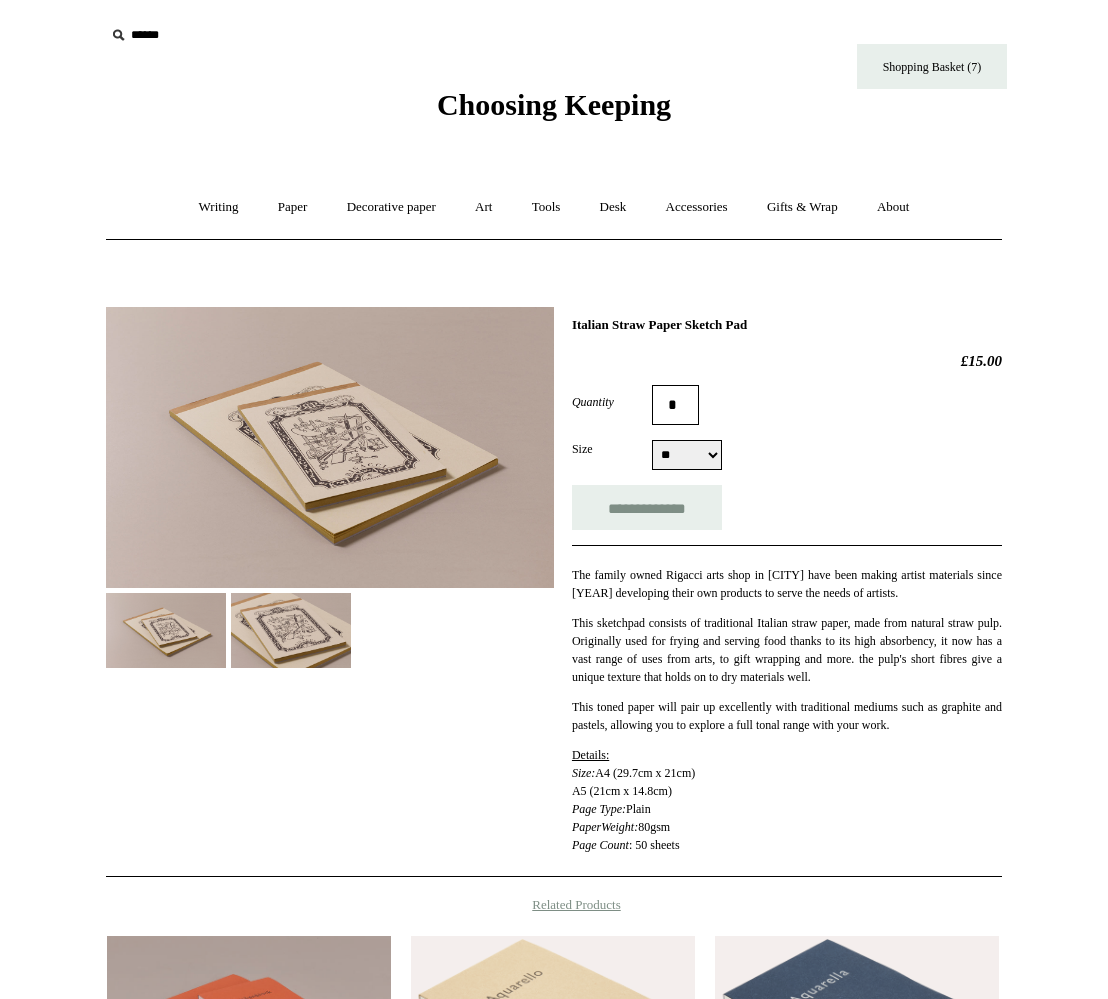 scroll, scrollTop: 0, scrollLeft: 0, axis: both 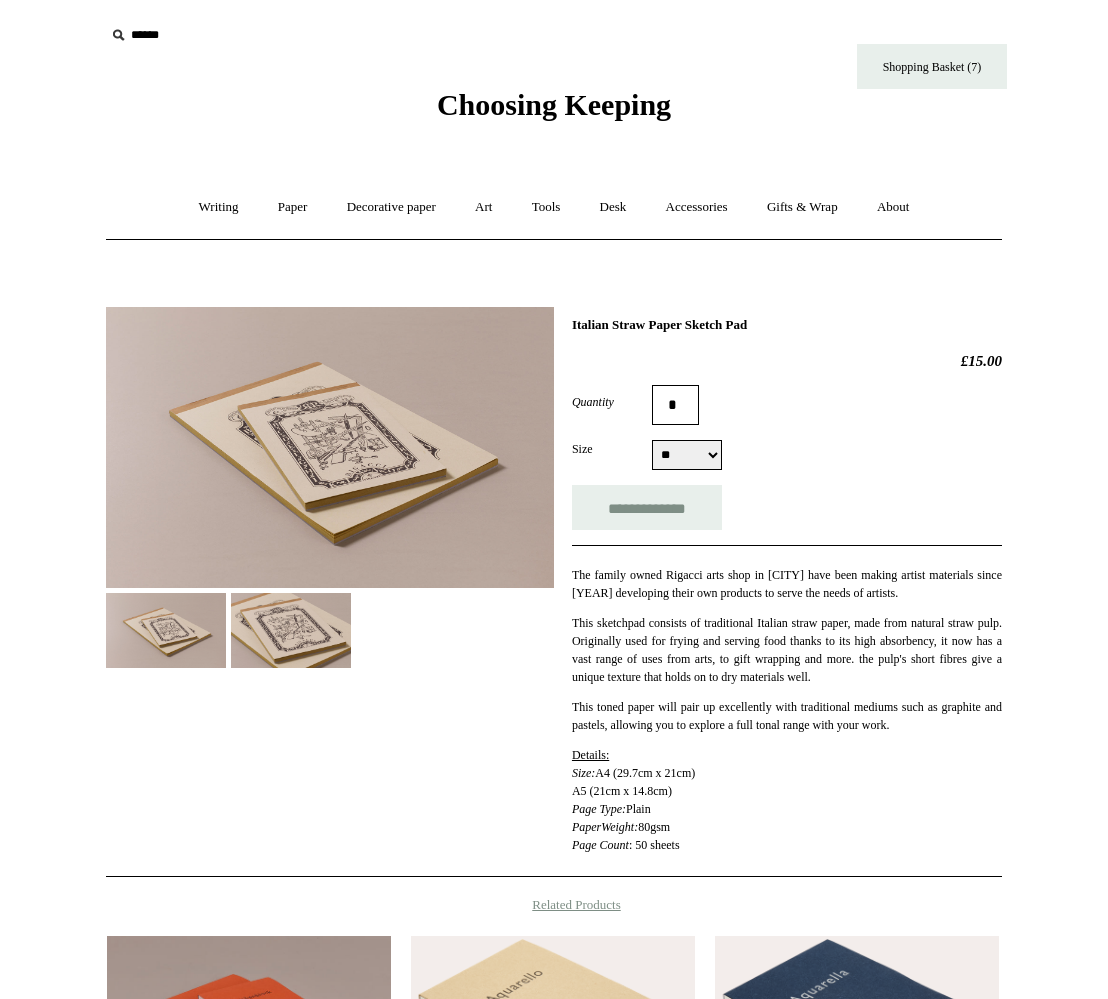 click at bounding box center (291, 630) 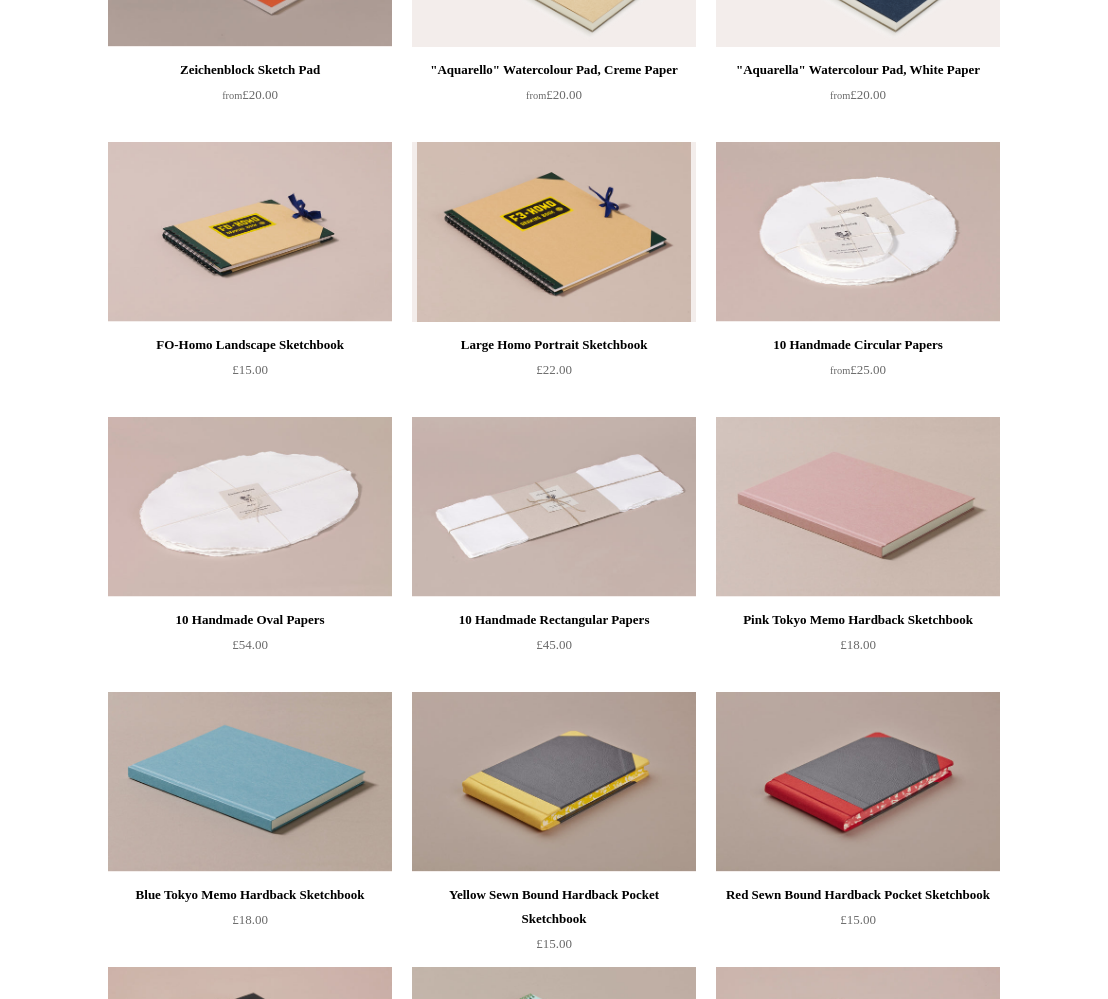 scroll, scrollTop: 0, scrollLeft: 0, axis: both 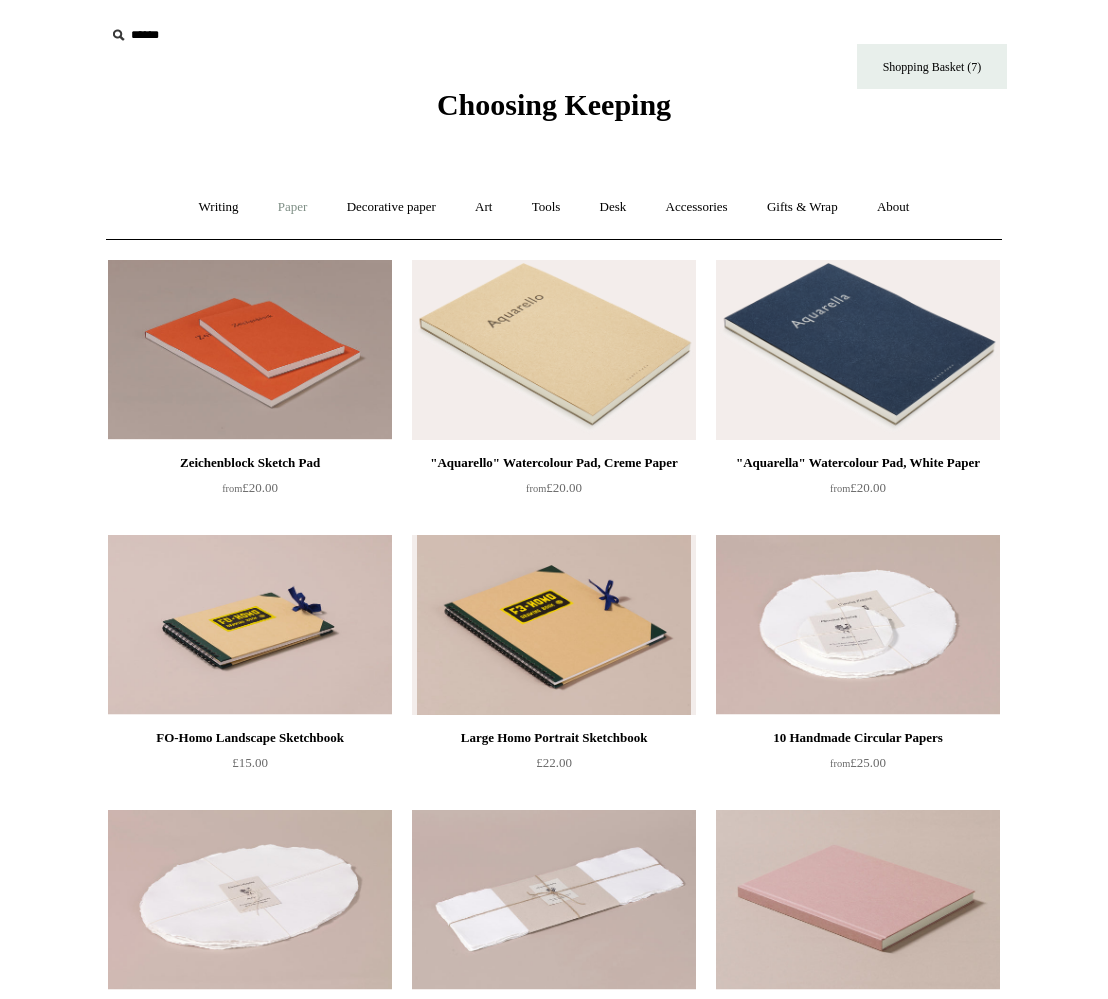 click on "Paper +" at bounding box center (293, 207) 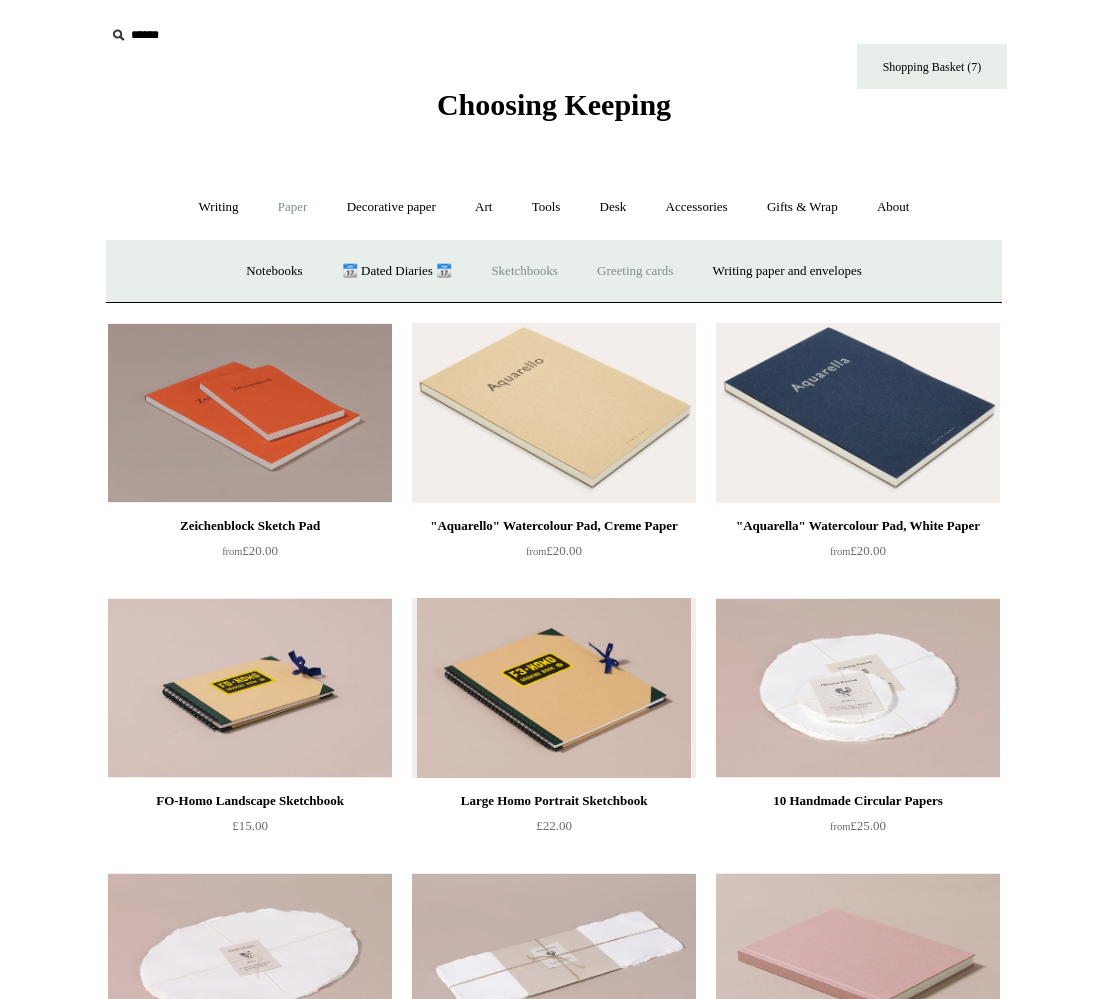 click on "Greeting cards +" at bounding box center (635, 271) 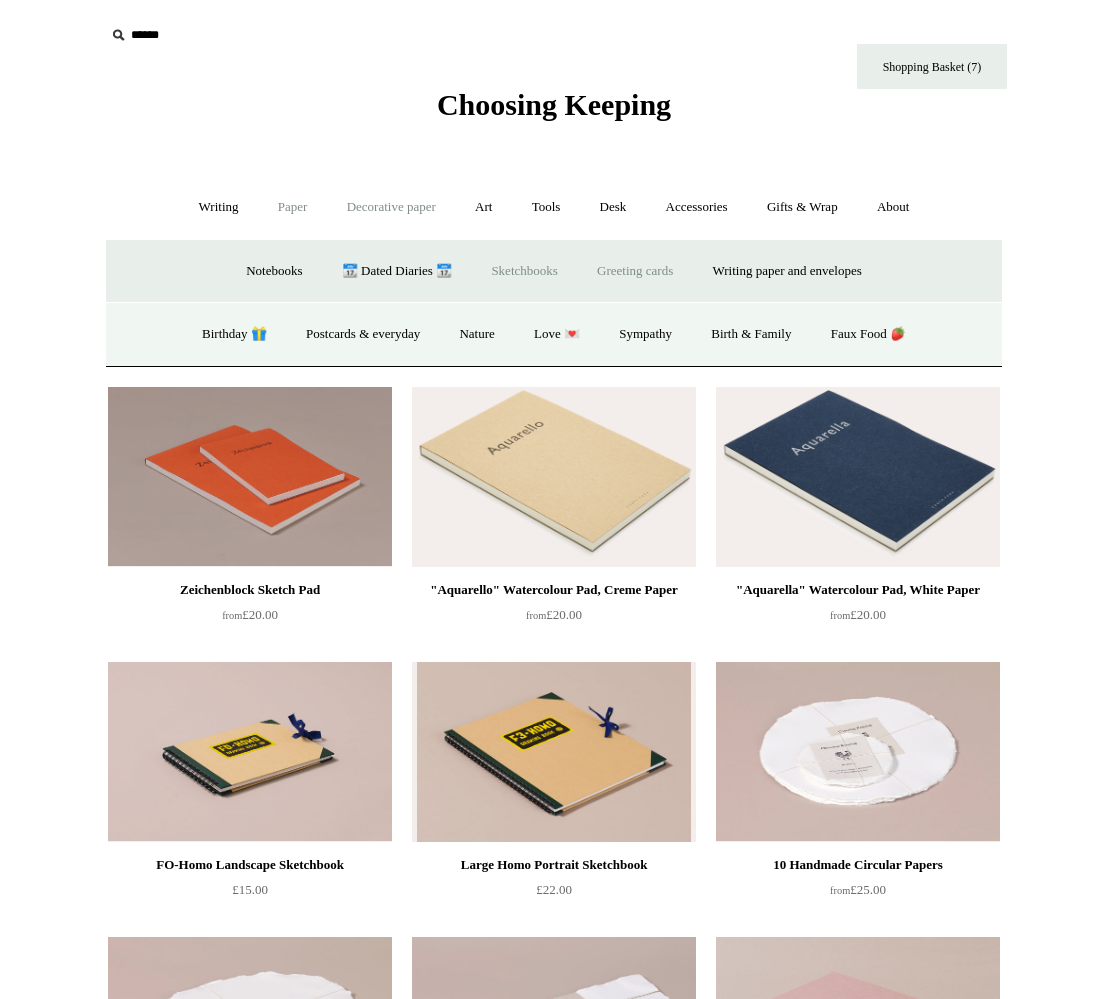 click on "Decorative paper +" at bounding box center [391, 207] 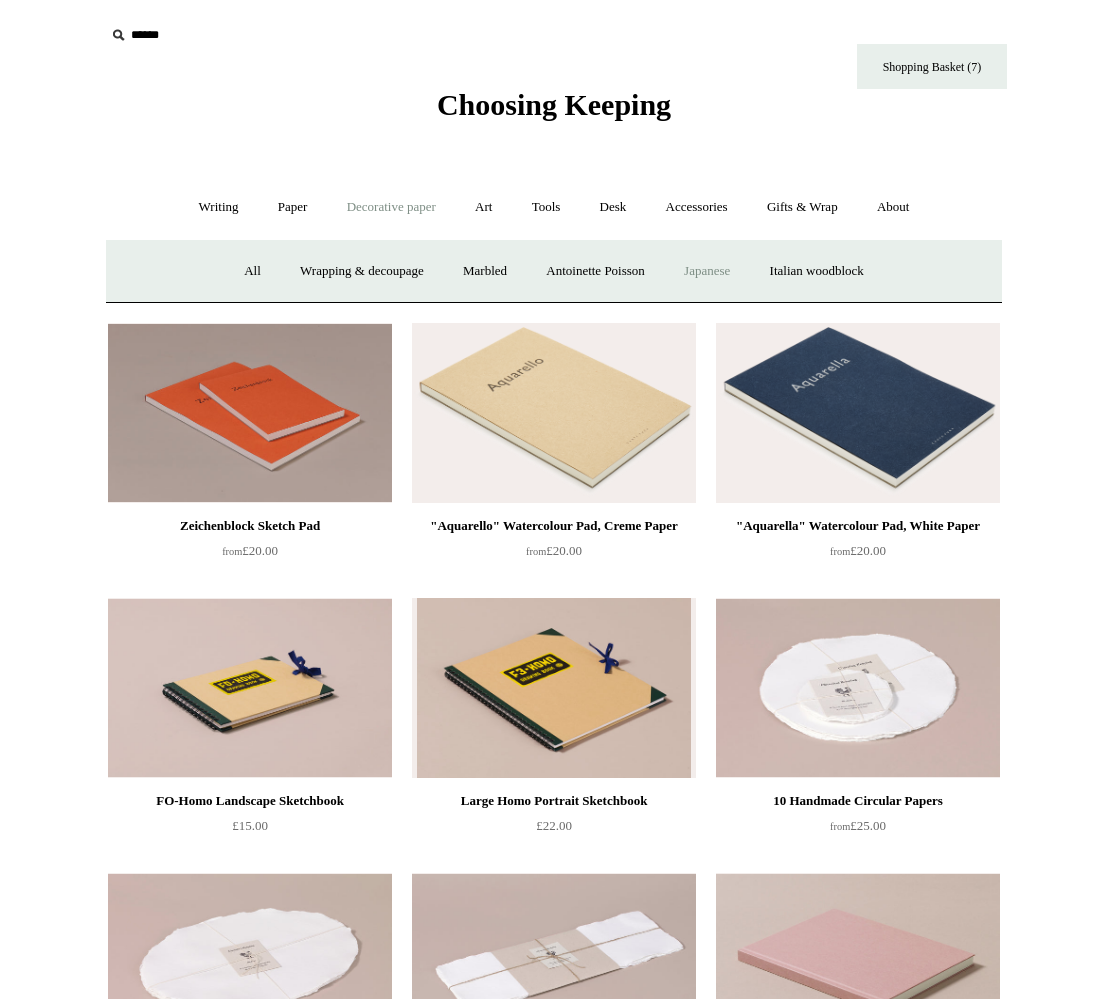 click on "Japanese" at bounding box center (707, 271) 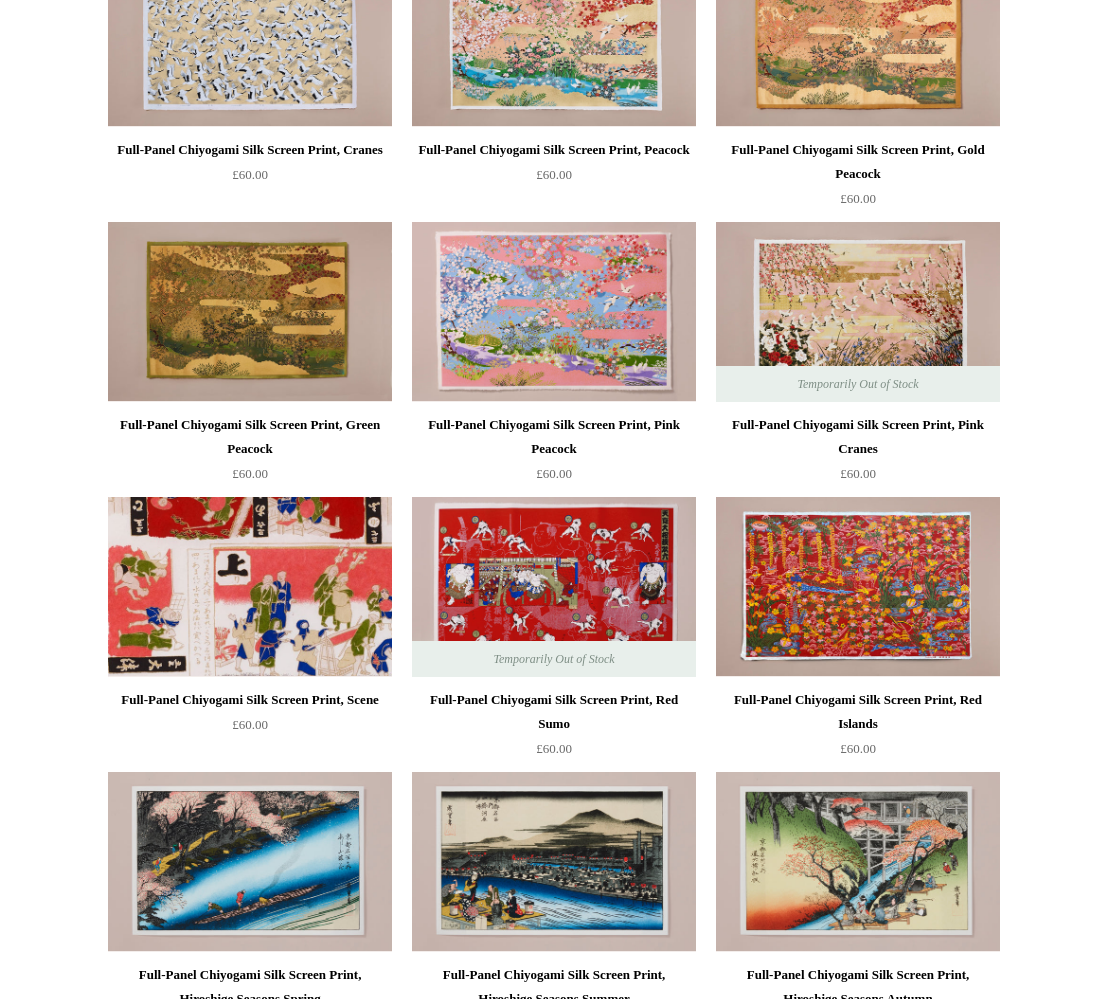 scroll, scrollTop: 23, scrollLeft: 0, axis: vertical 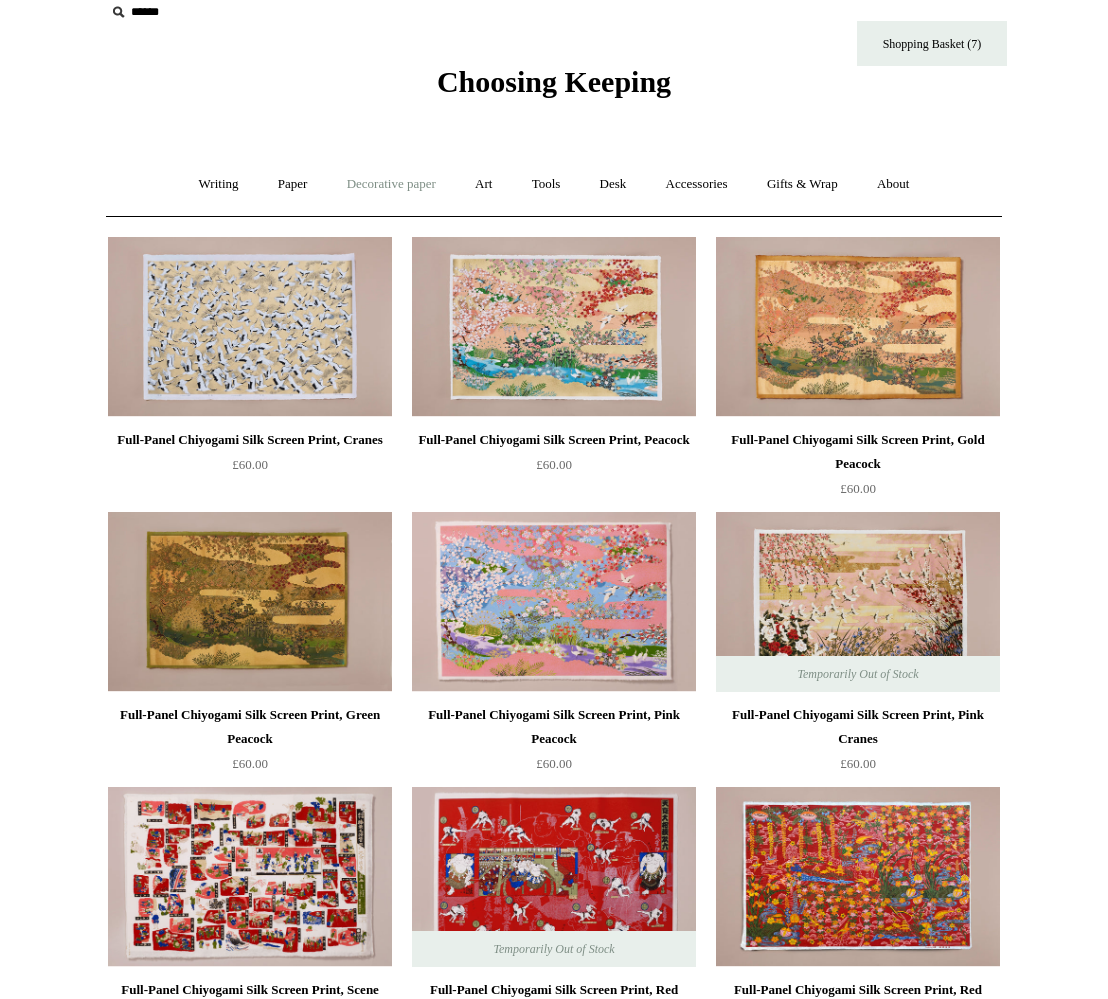 click on "Decorative paper +" at bounding box center [391, 184] 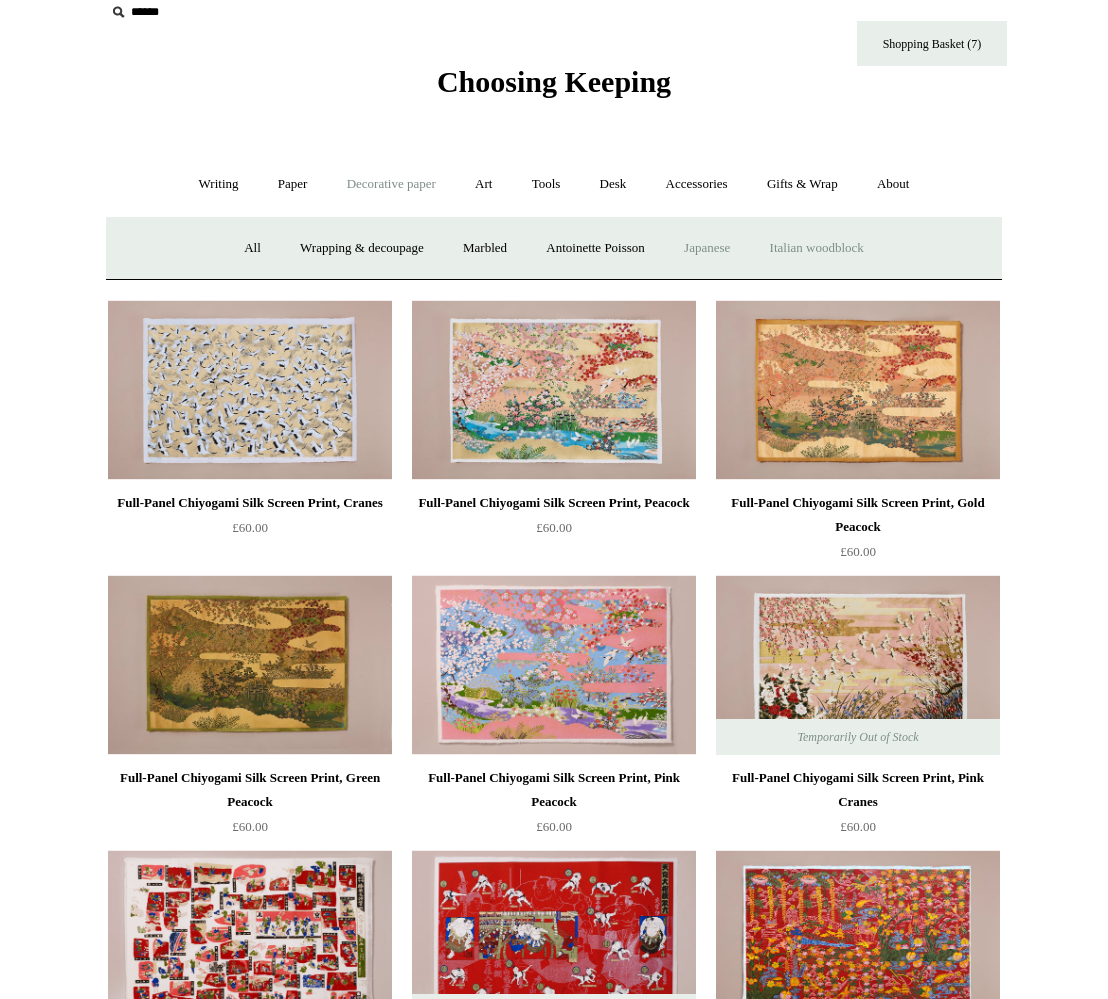 click on "Italian woodblock" at bounding box center [817, 248] 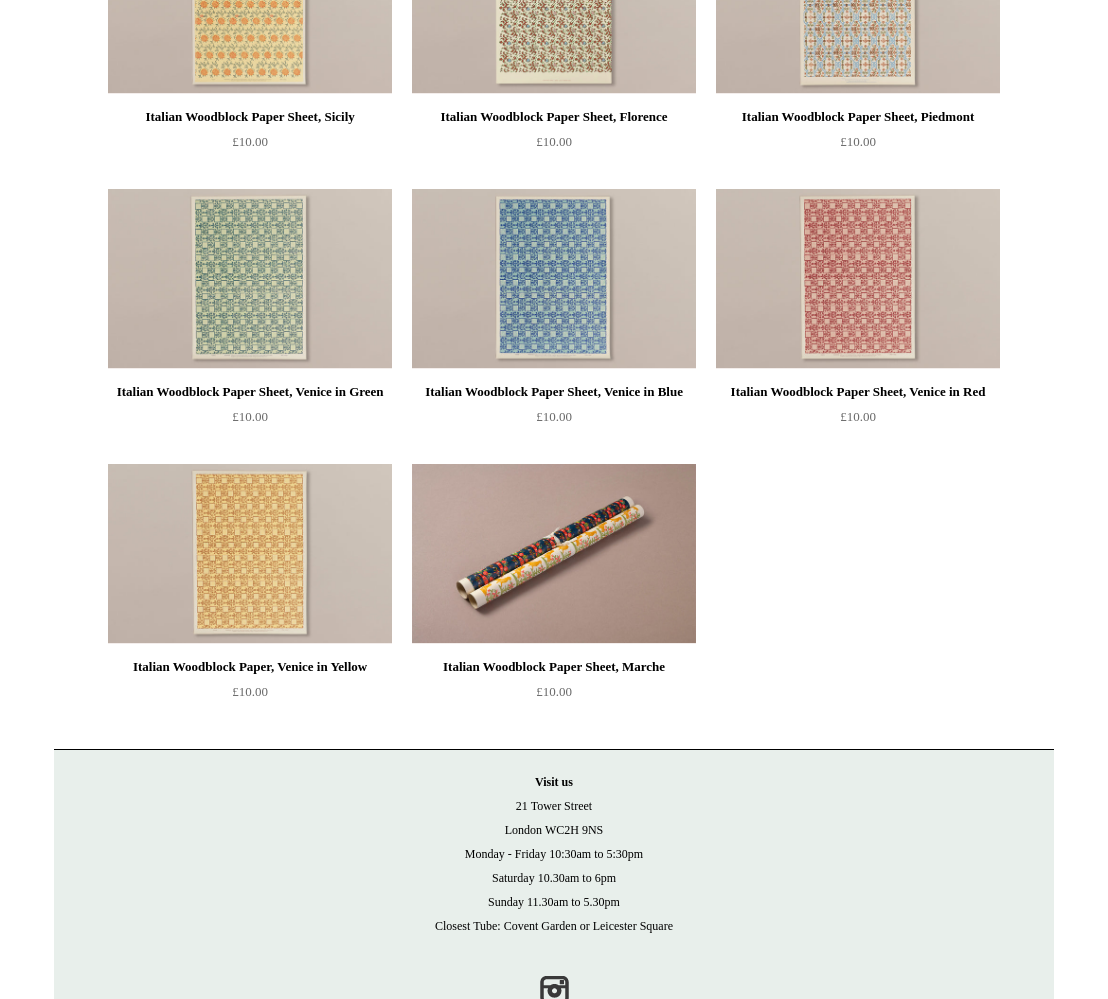 scroll, scrollTop: 0, scrollLeft: 0, axis: both 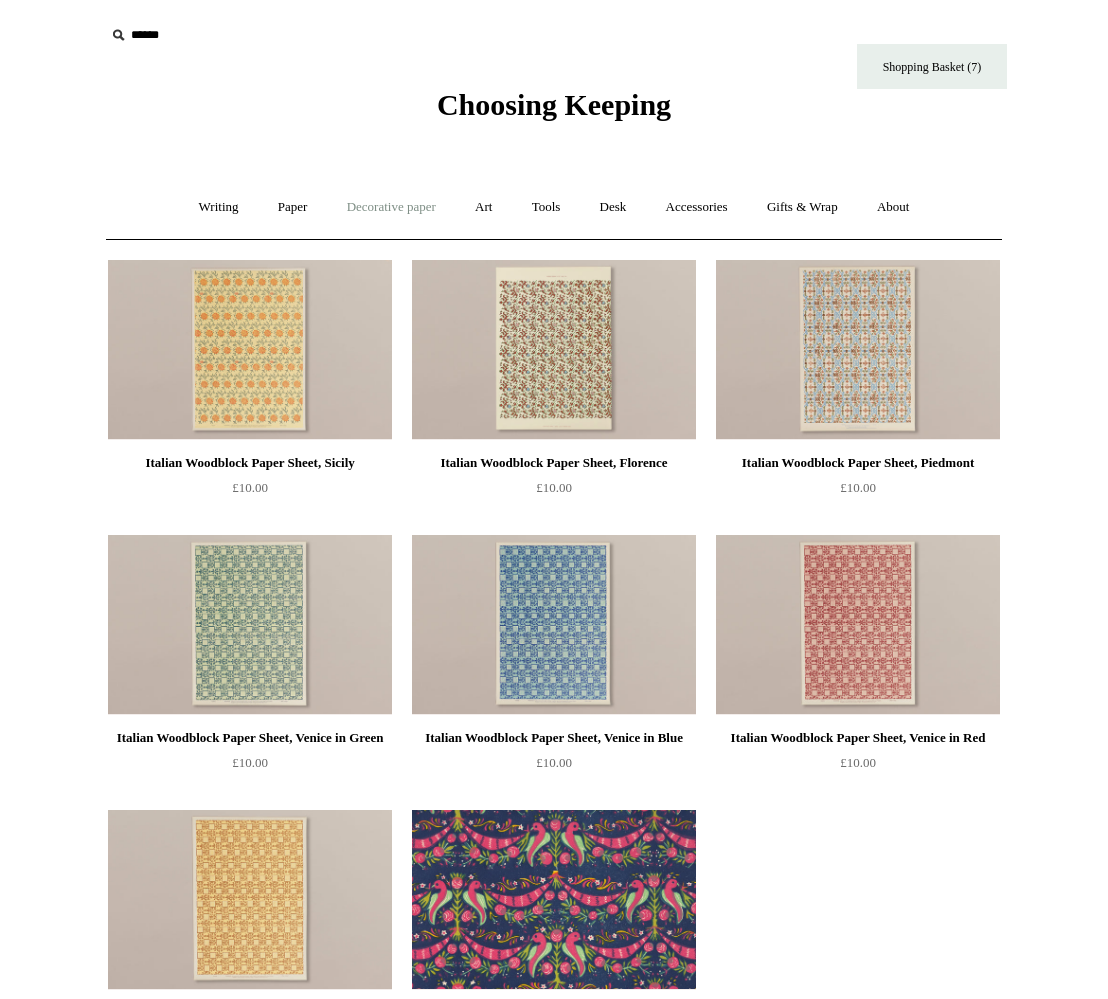 click on "Decorative paper +" at bounding box center [391, 207] 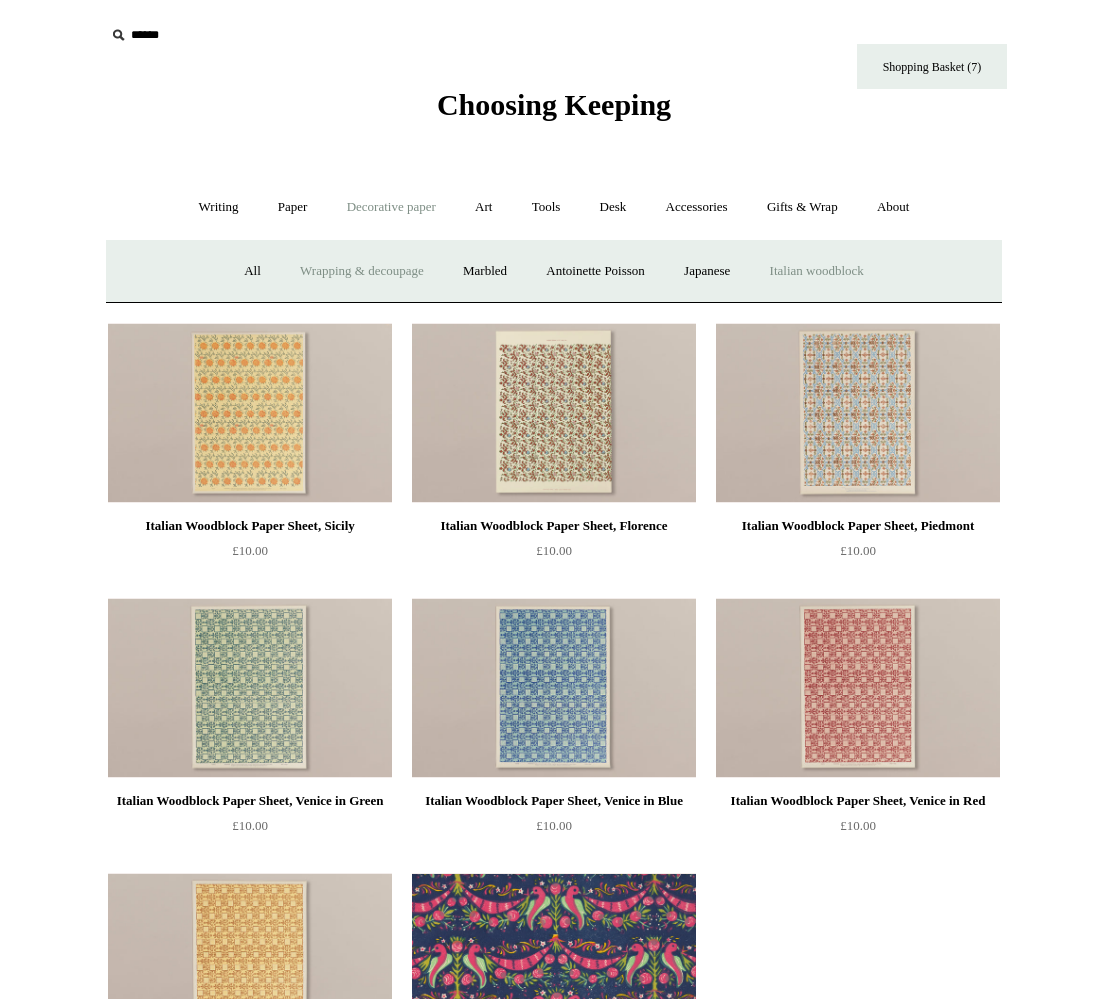 click on "Wrapping & decoupage" at bounding box center (362, 271) 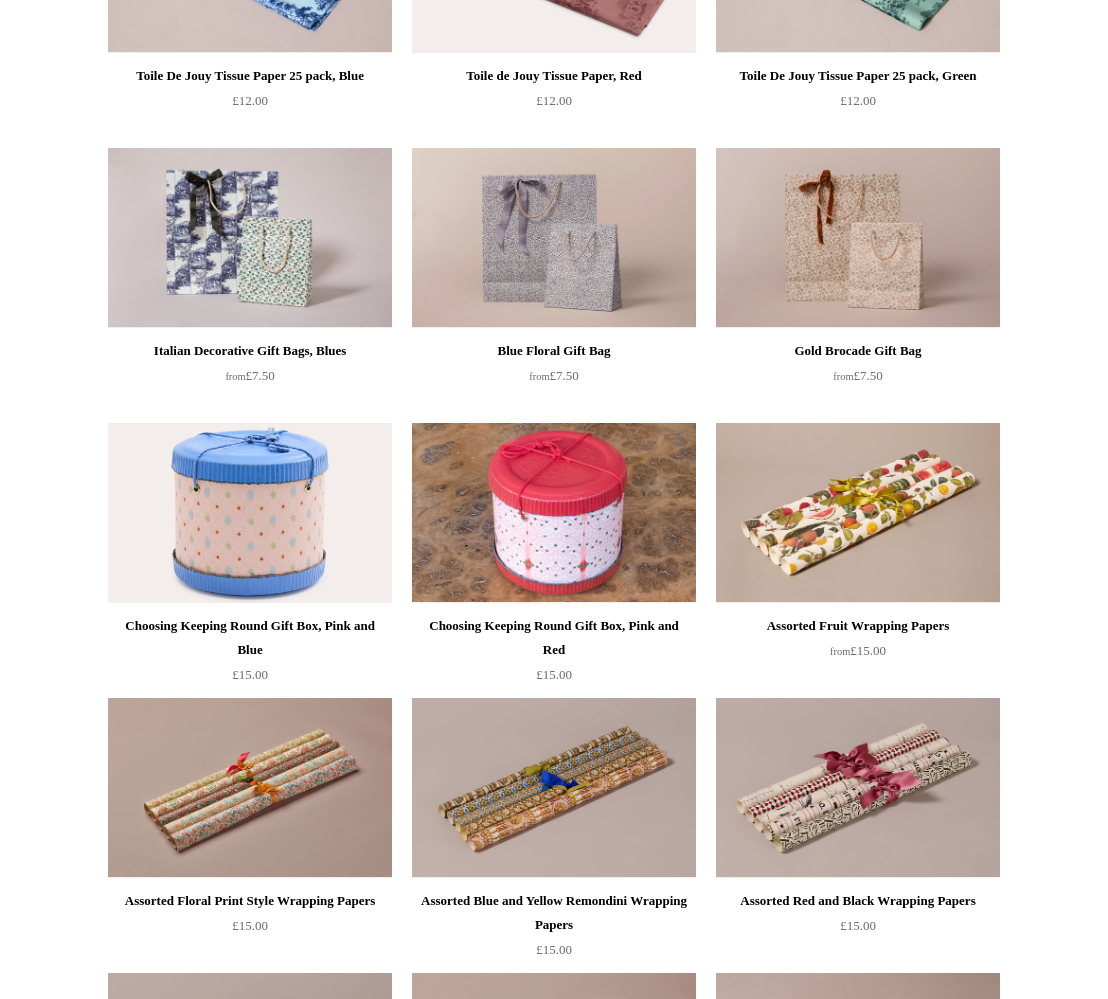scroll, scrollTop: 0, scrollLeft: 0, axis: both 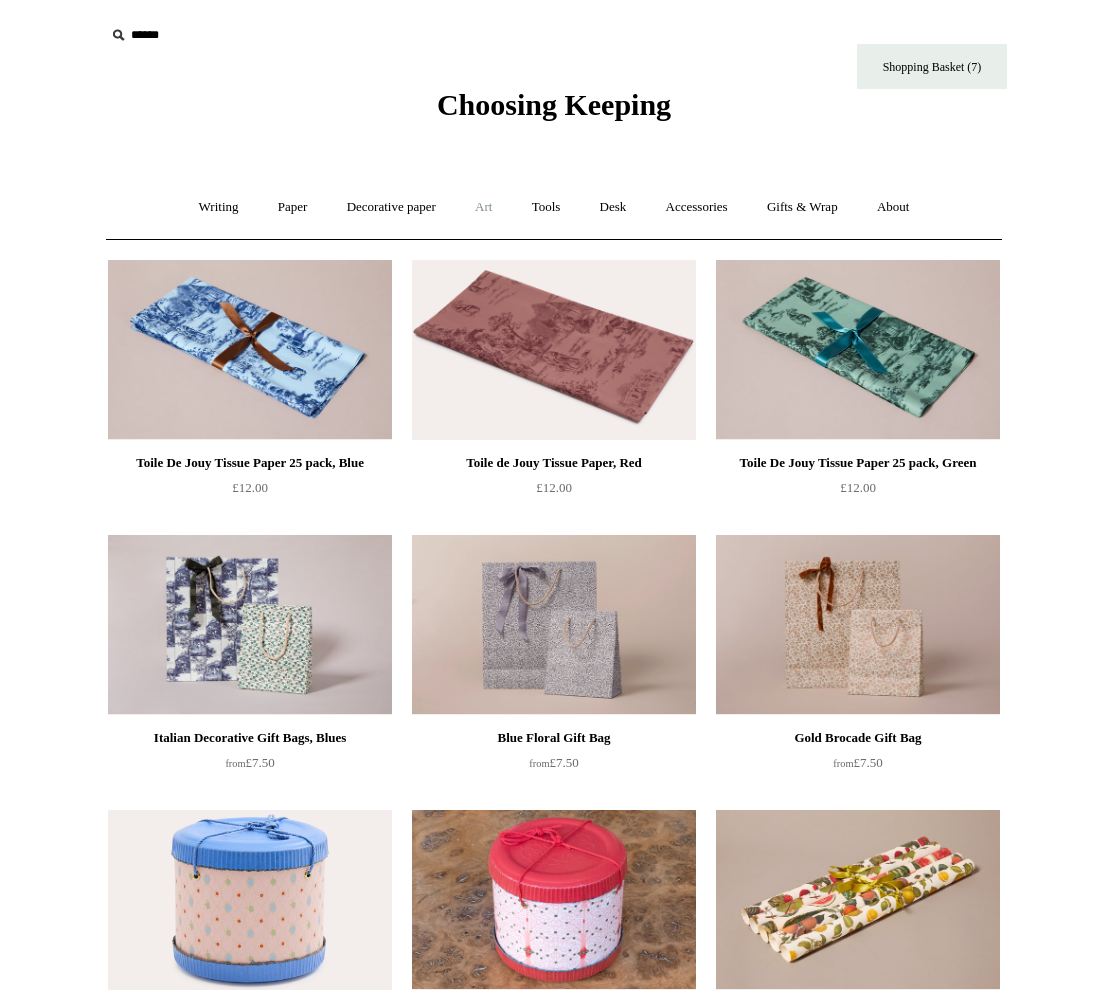 click on "Art +" at bounding box center (483, 207) 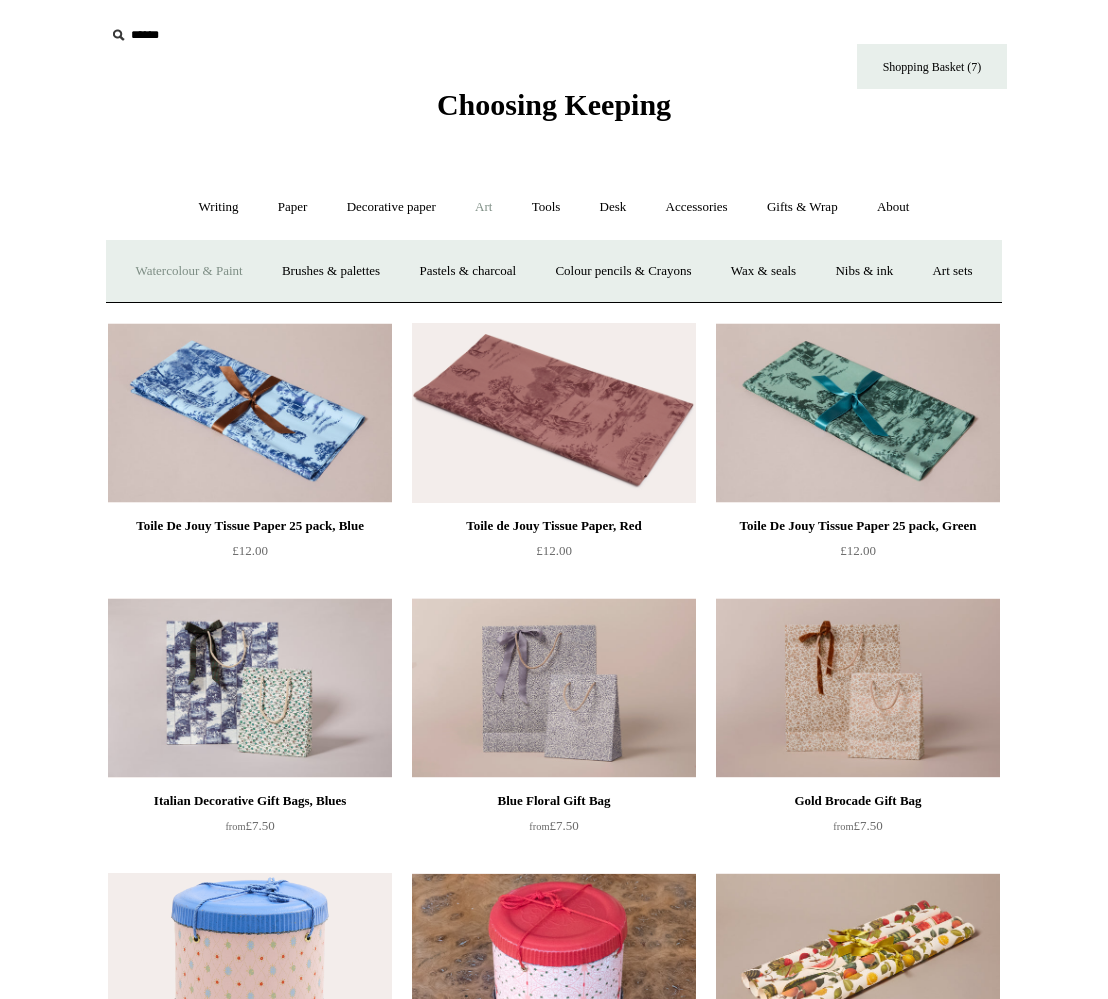 click on "Watercolour & Paint" at bounding box center [188, 271] 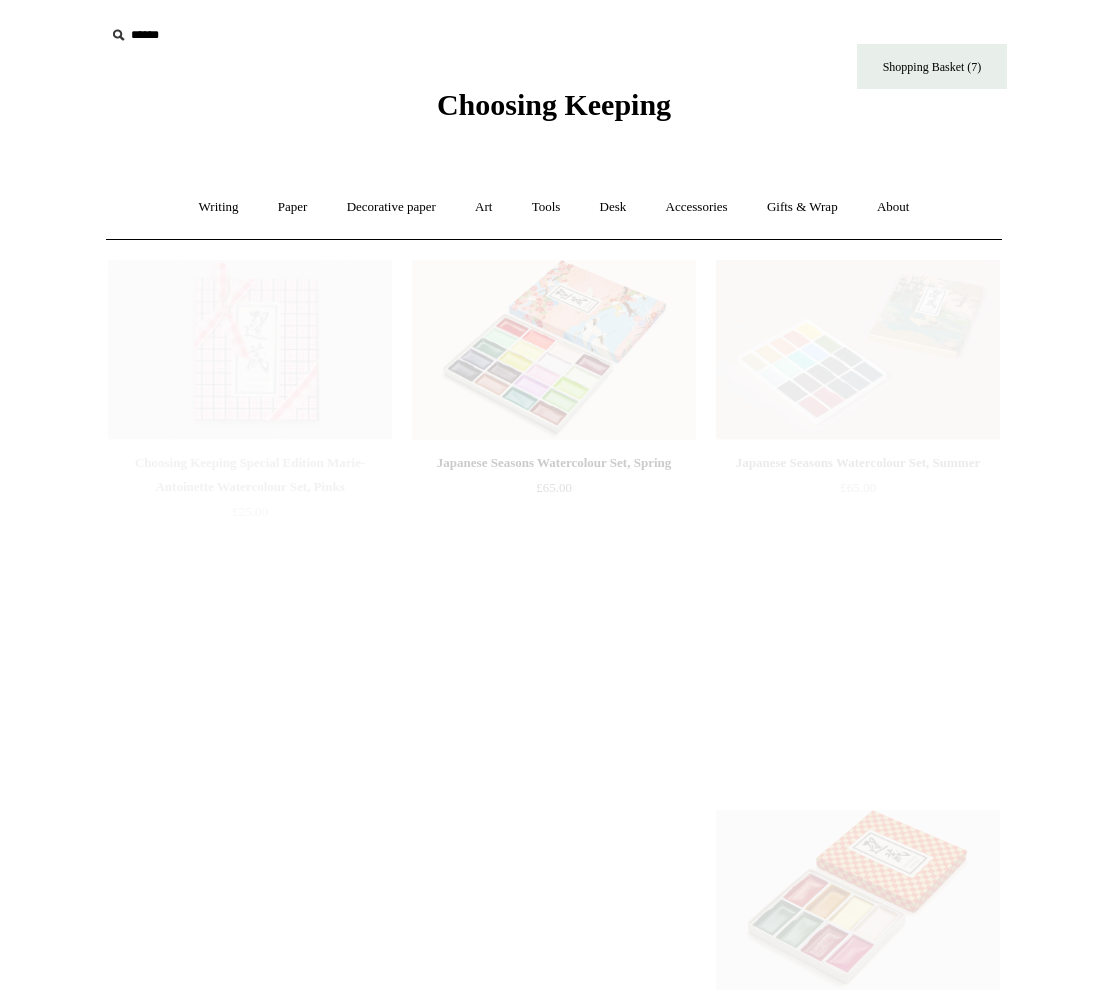 scroll, scrollTop: 0, scrollLeft: 0, axis: both 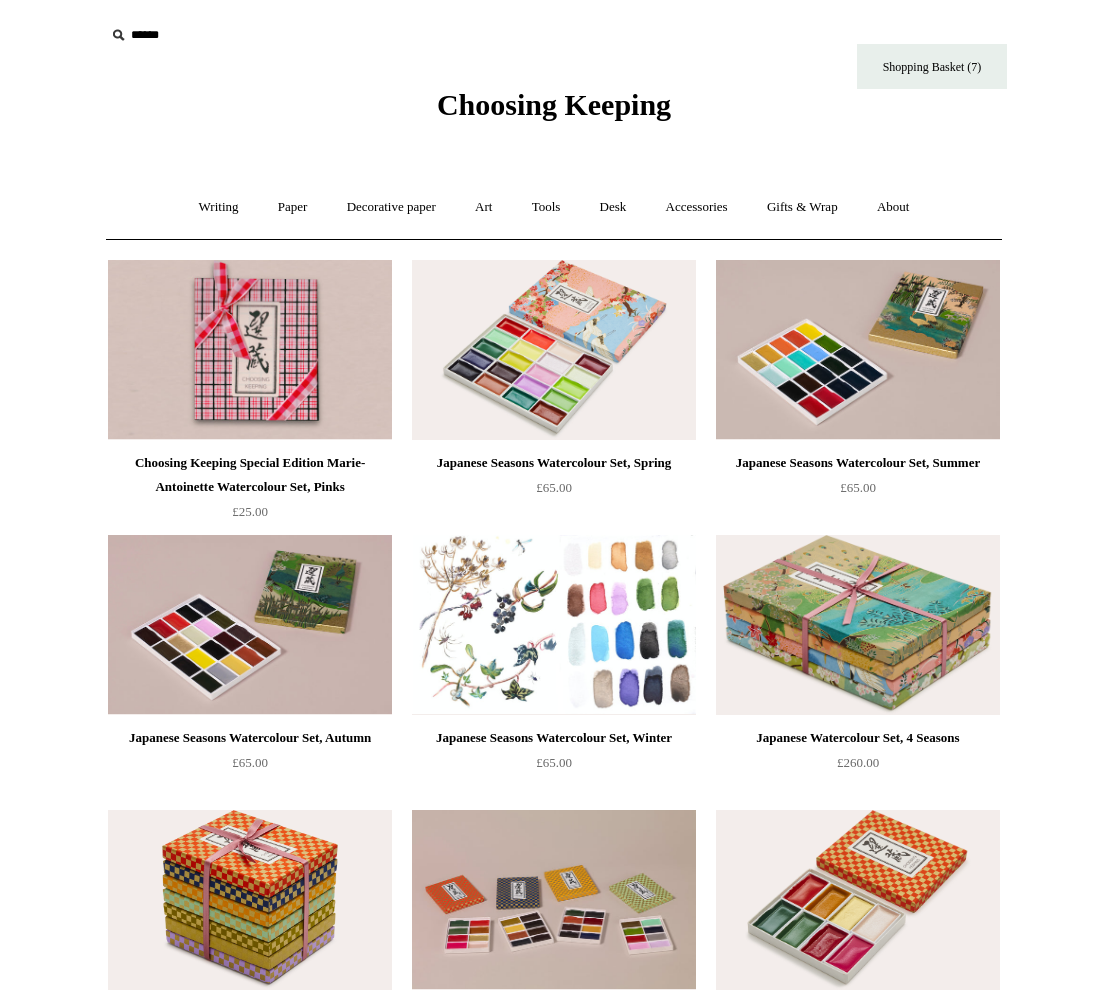 click at bounding box center [554, 625] 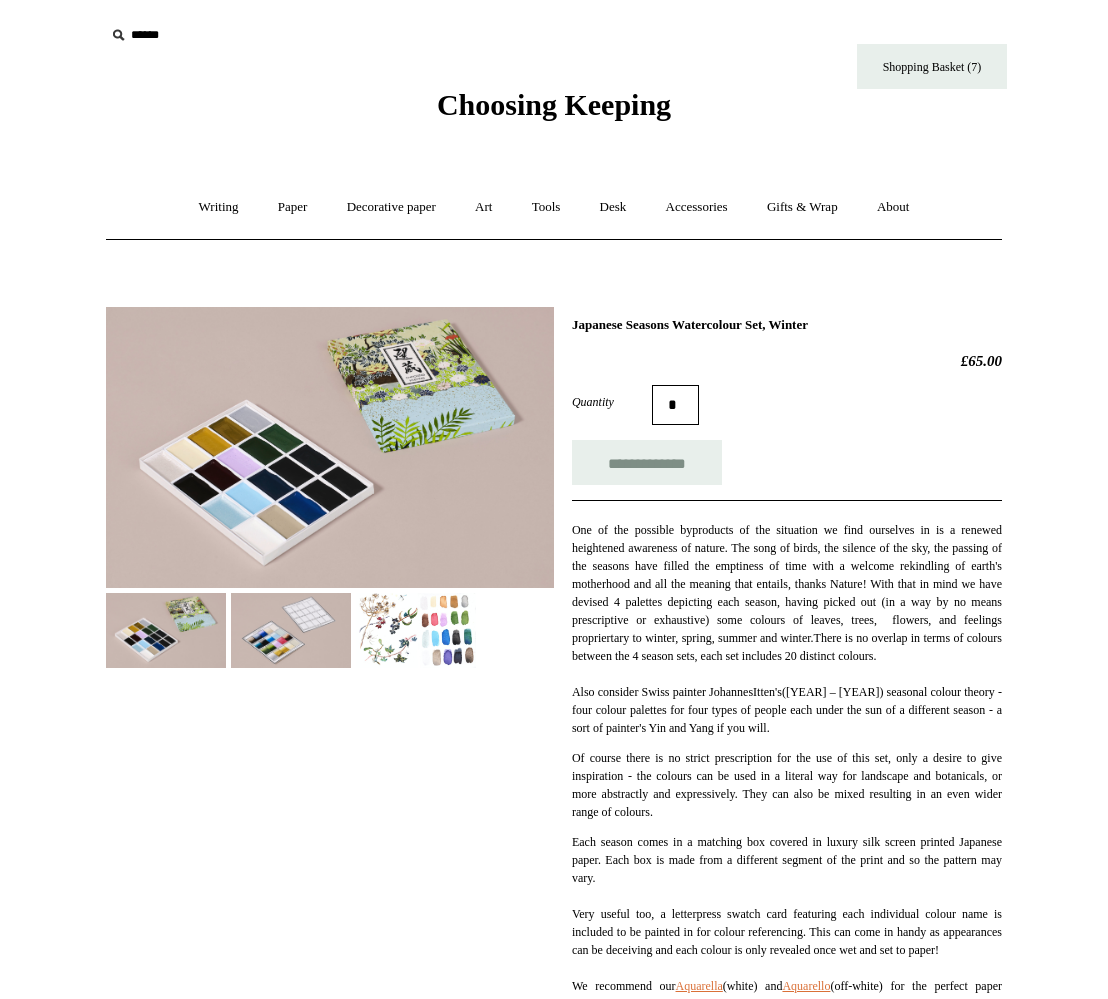 scroll, scrollTop: 0, scrollLeft: 0, axis: both 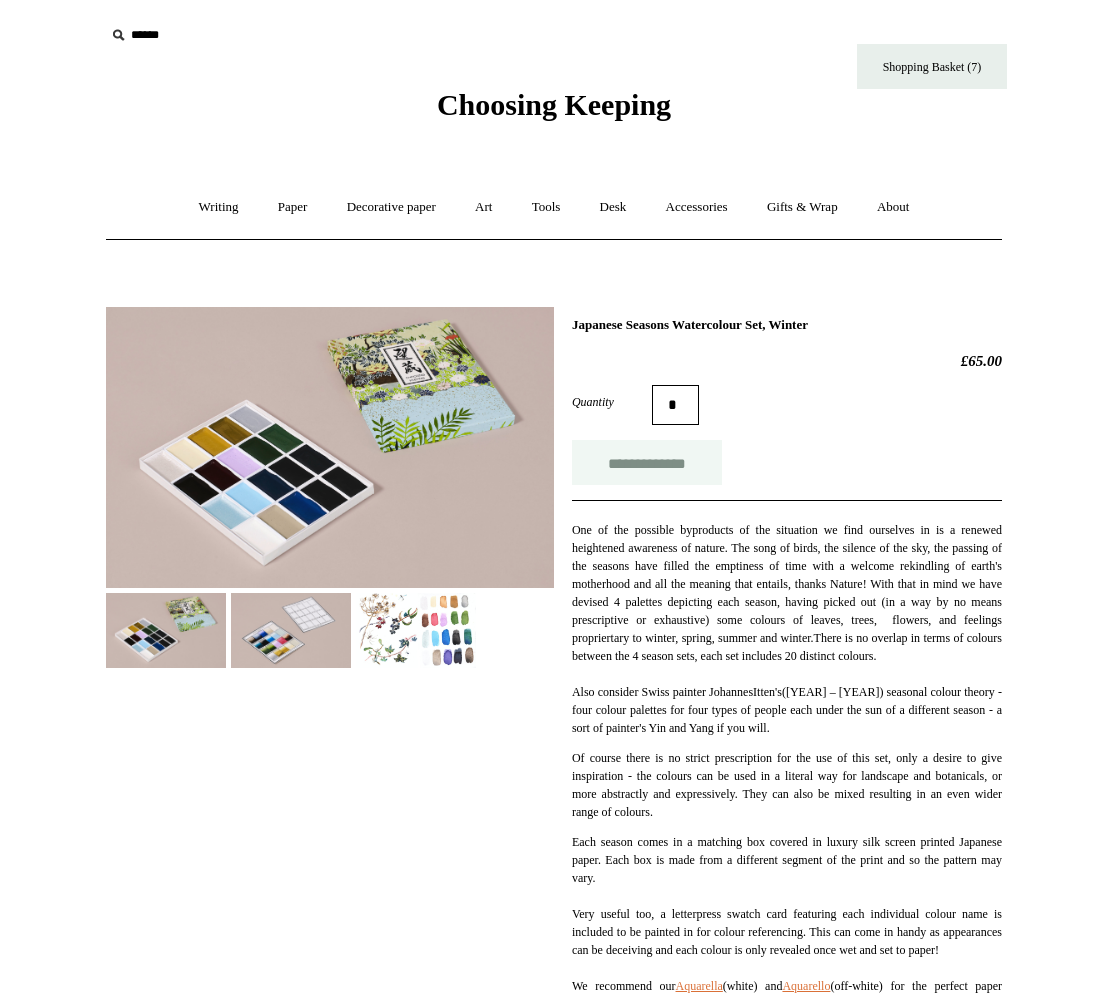click on "**********" at bounding box center [647, 462] 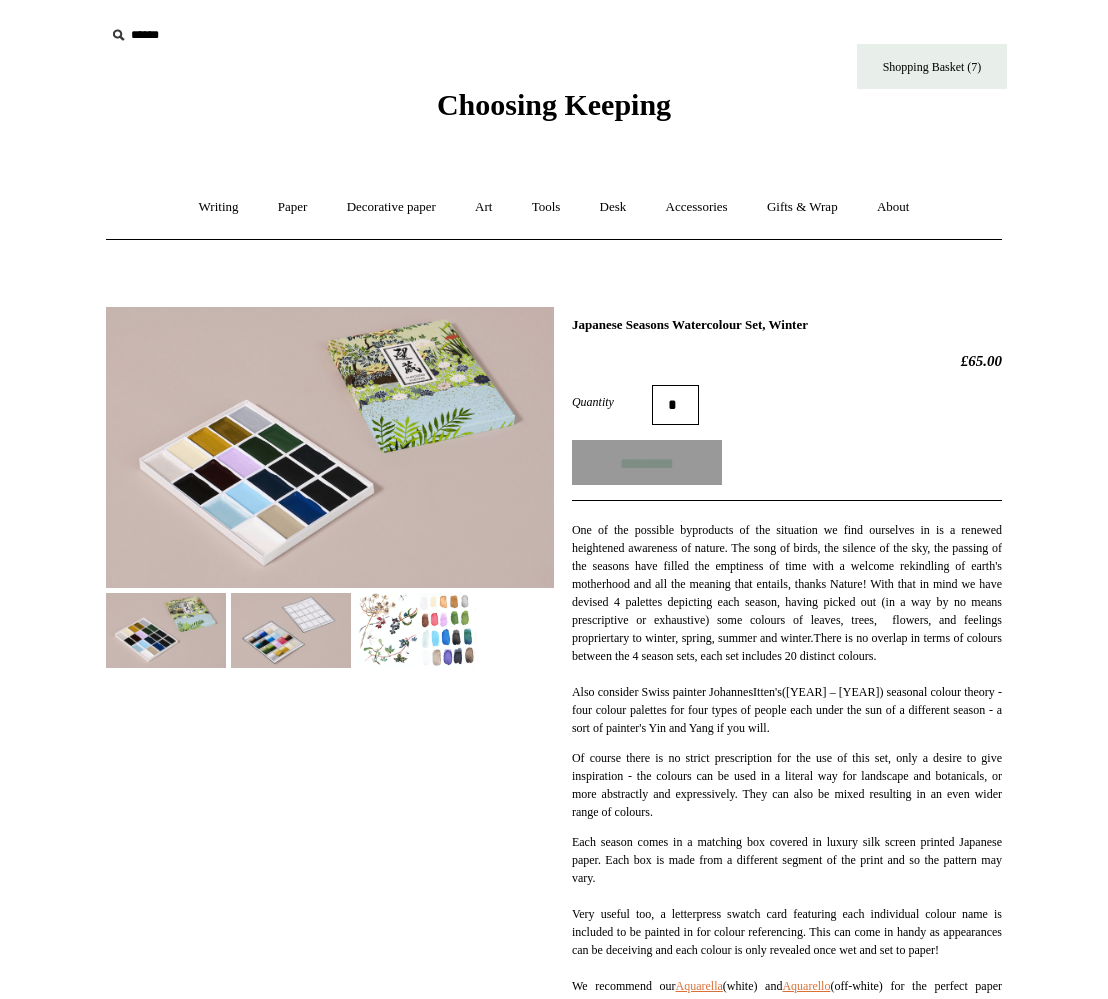 type on "**********" 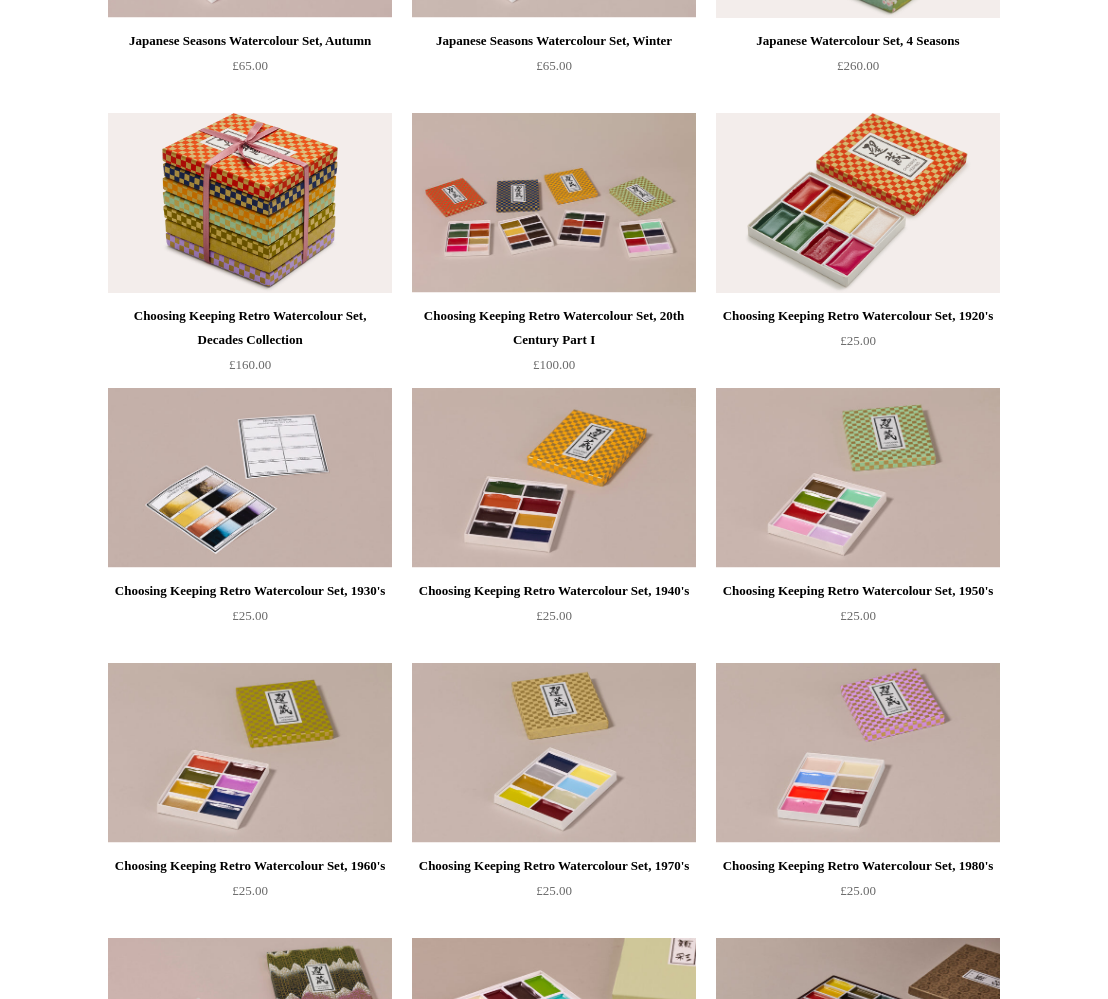 scroll, scrollTop: 840, scrollLeft: 0, axis: vertical 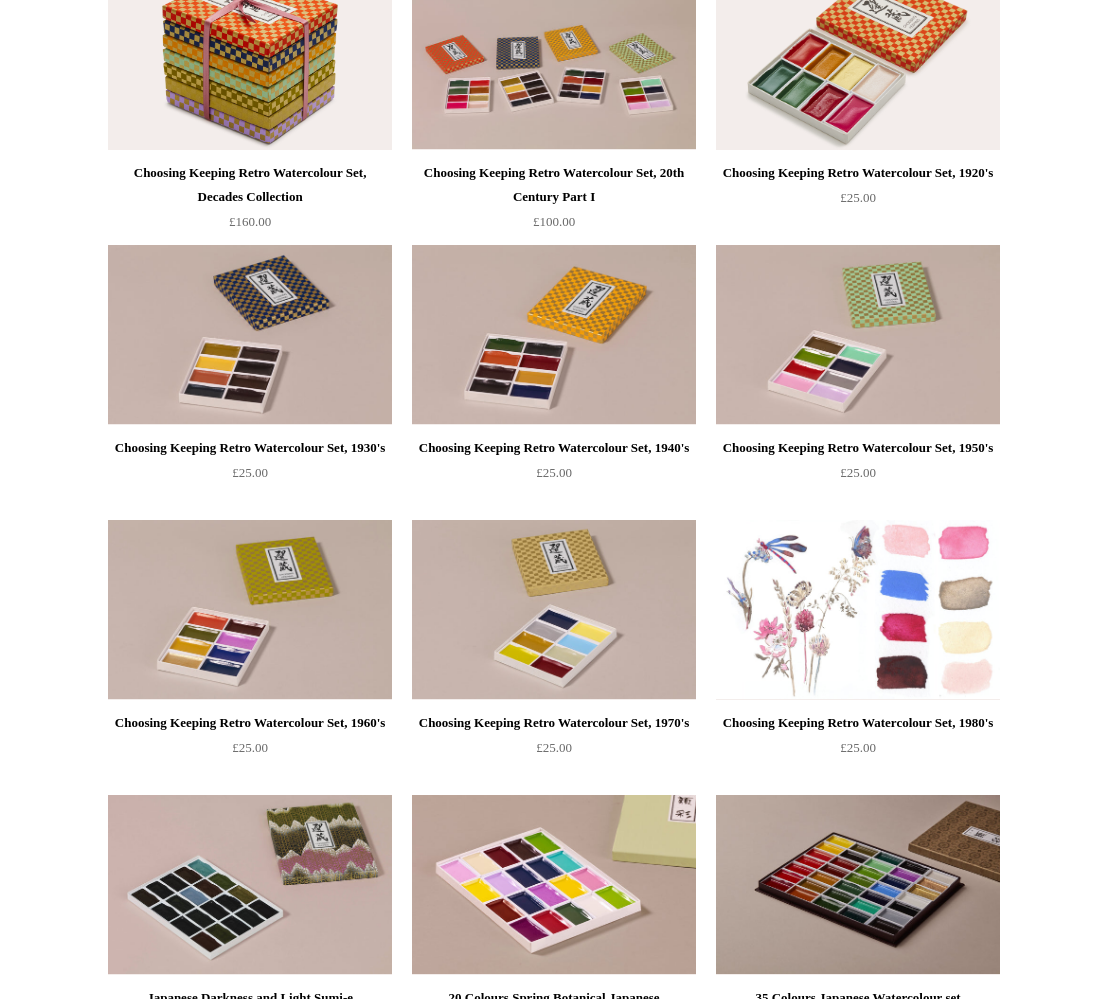 click at bounding box center (858, 610) 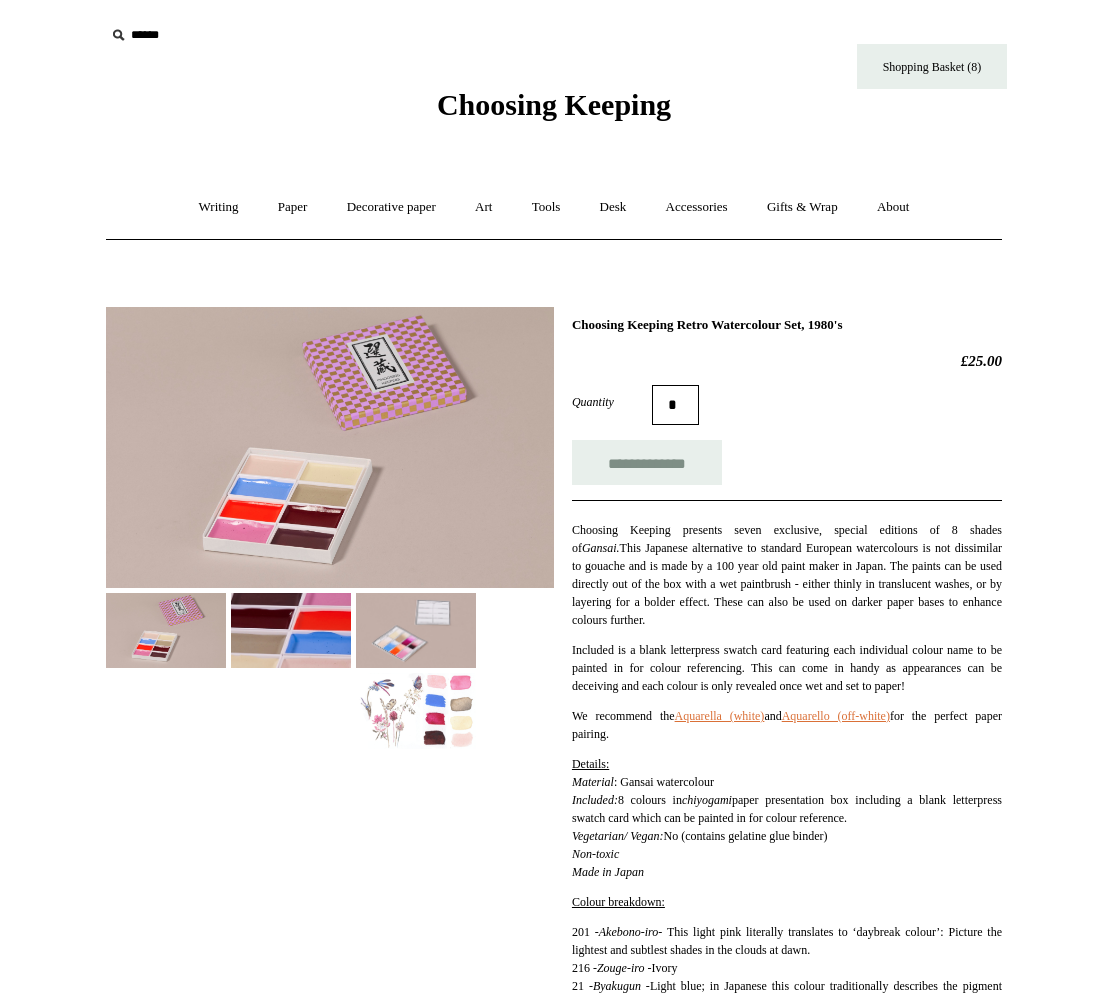 scroll, scrollTop: 0, scrollLeft: 0, axis: both 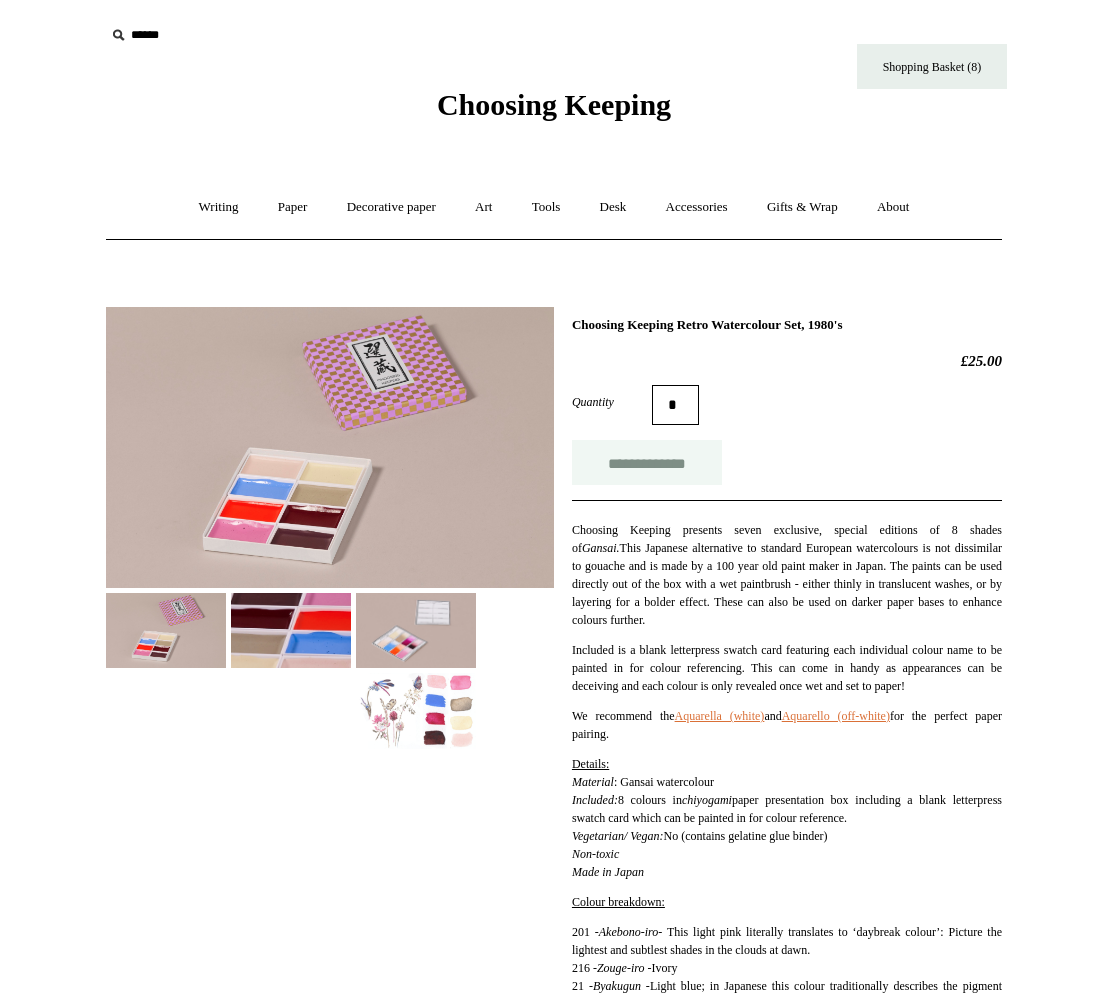 click on "**********" at bounding box center (647, 462) 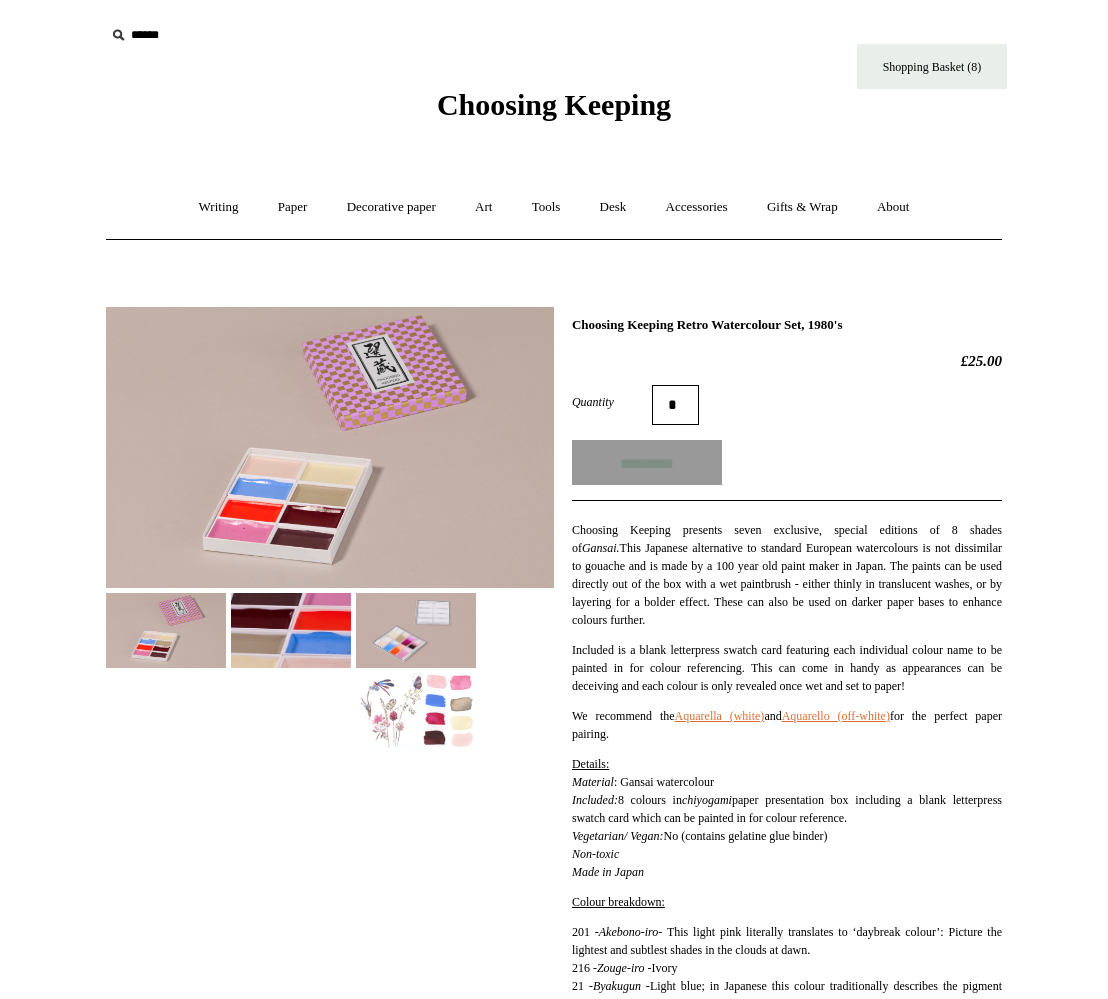 type on "**********" 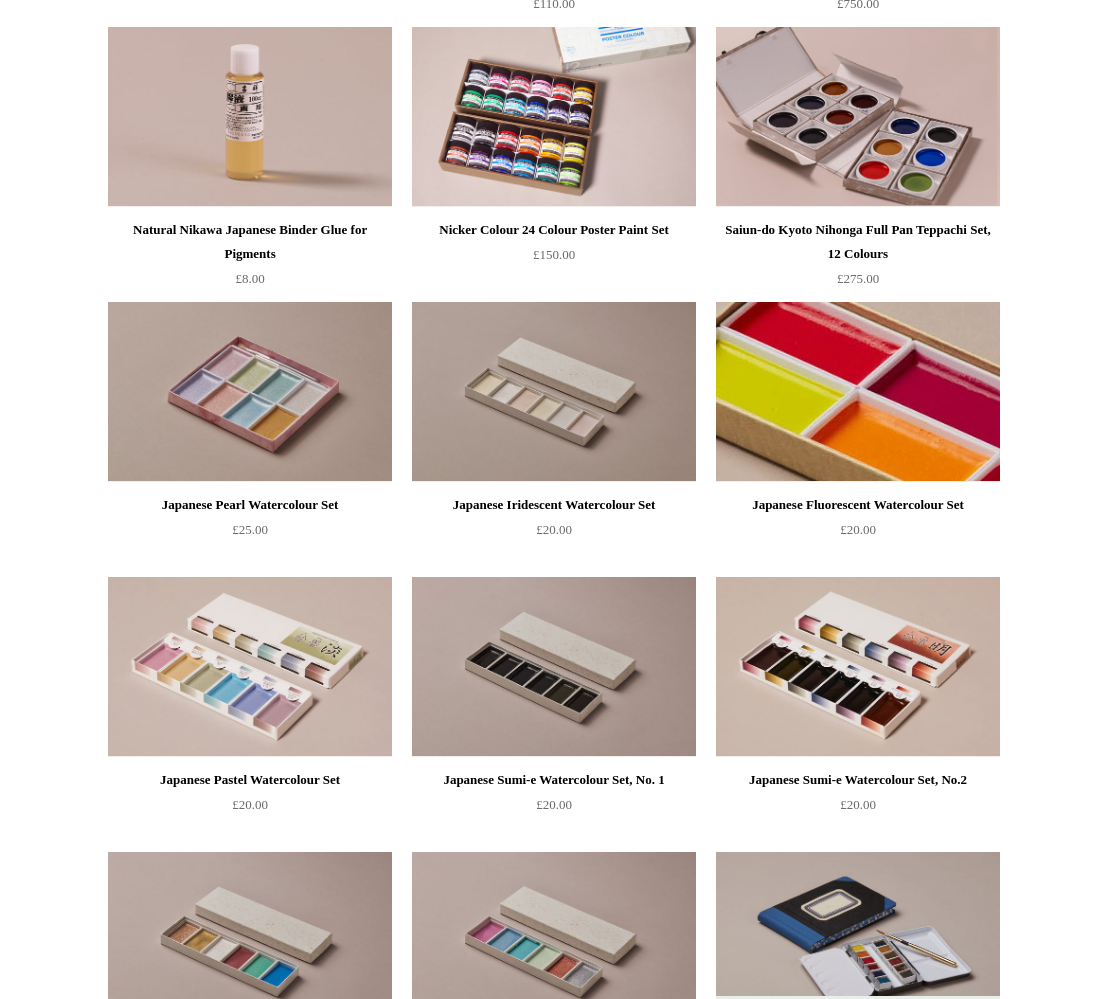 scroll, scrollTop: 2577, scrollLeft: 0, axis: vertical 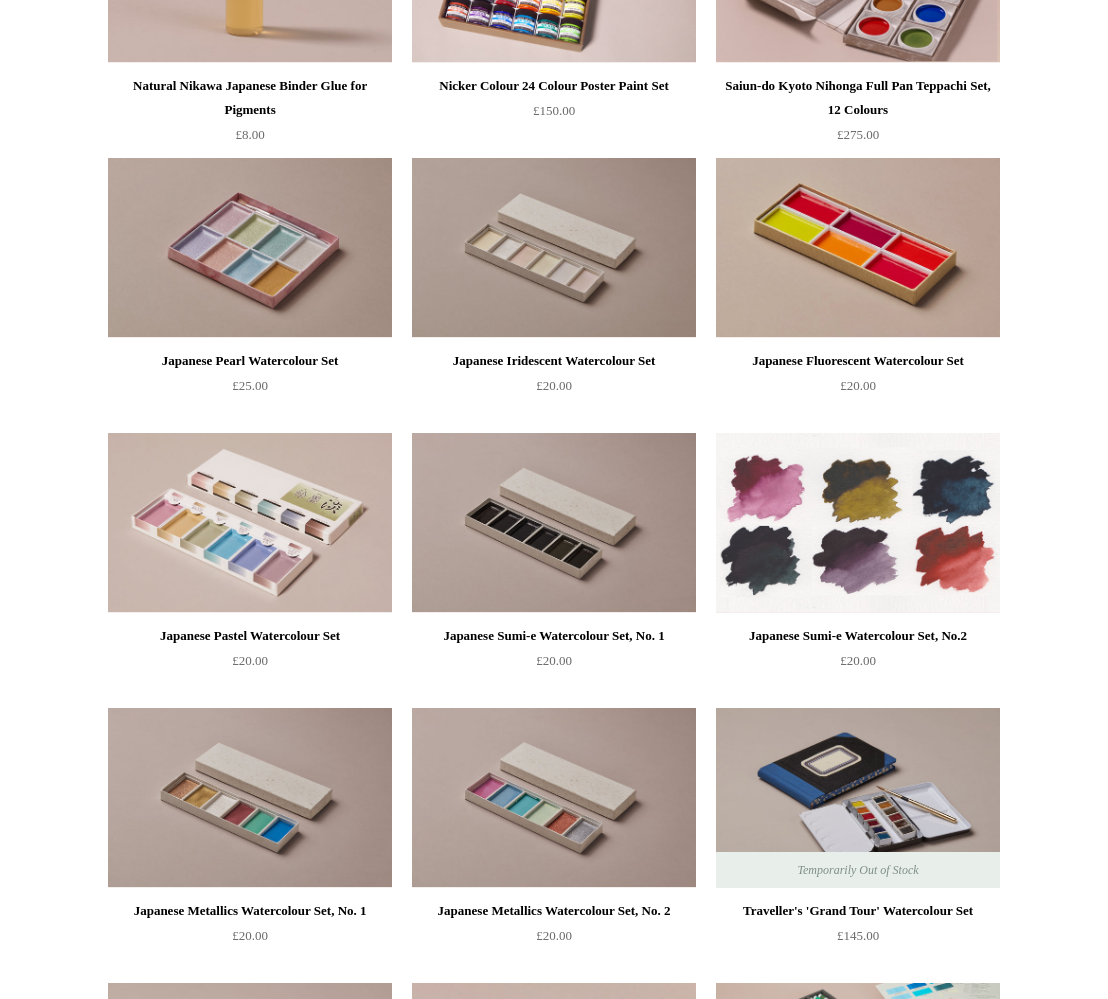 click at bounding box center [858, 523] 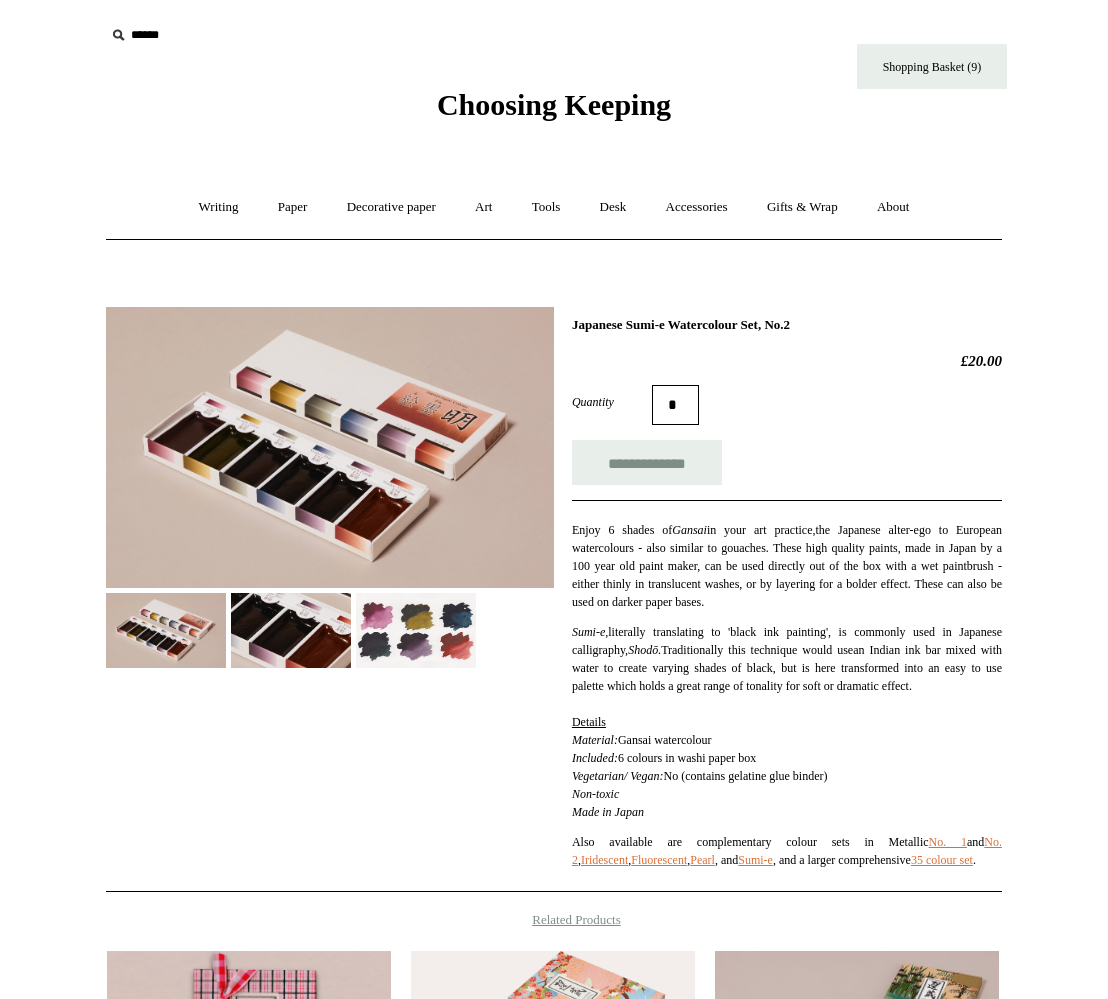 scroll, scrollTop: 0, scrollLeft: 0, axis: both 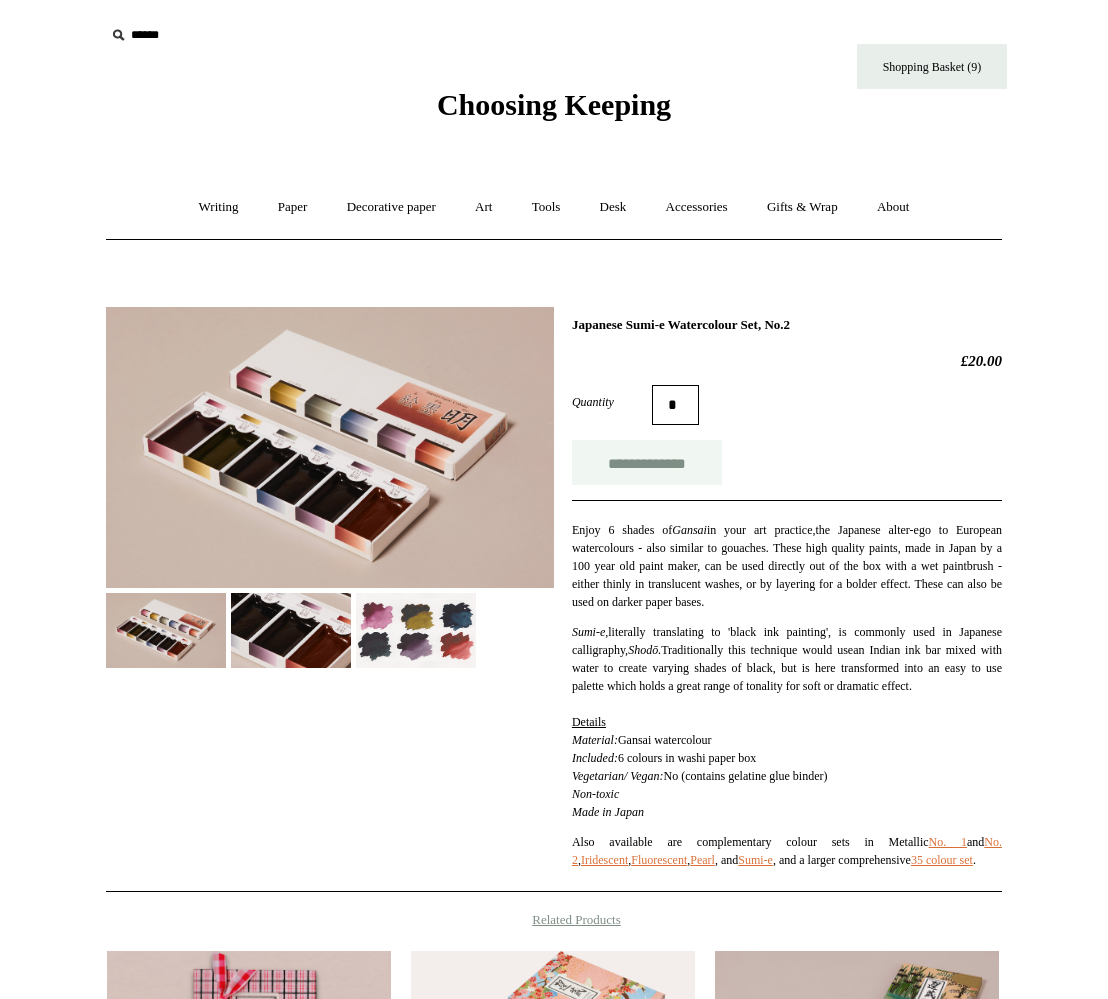 click on "**********" at bounding box center [647, 462] 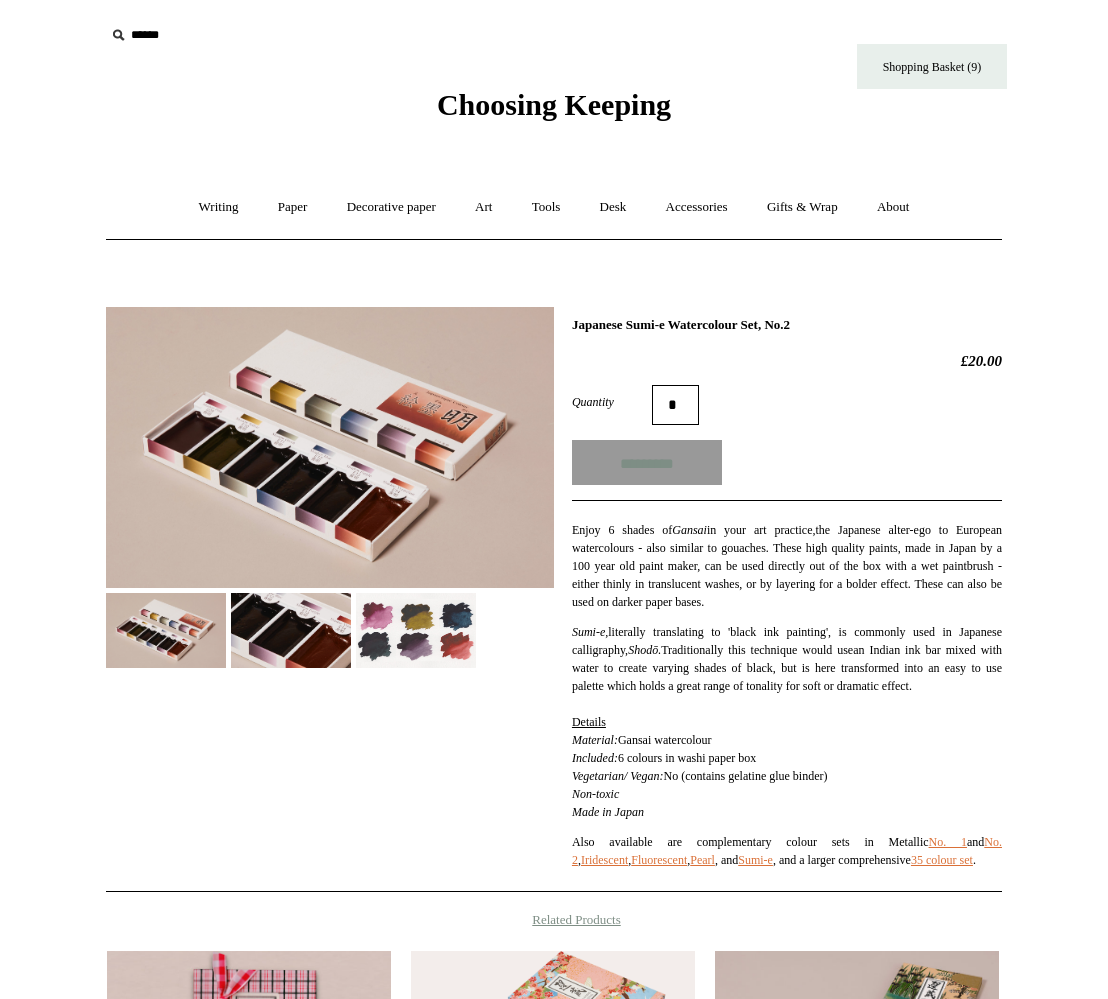 type on "**********" 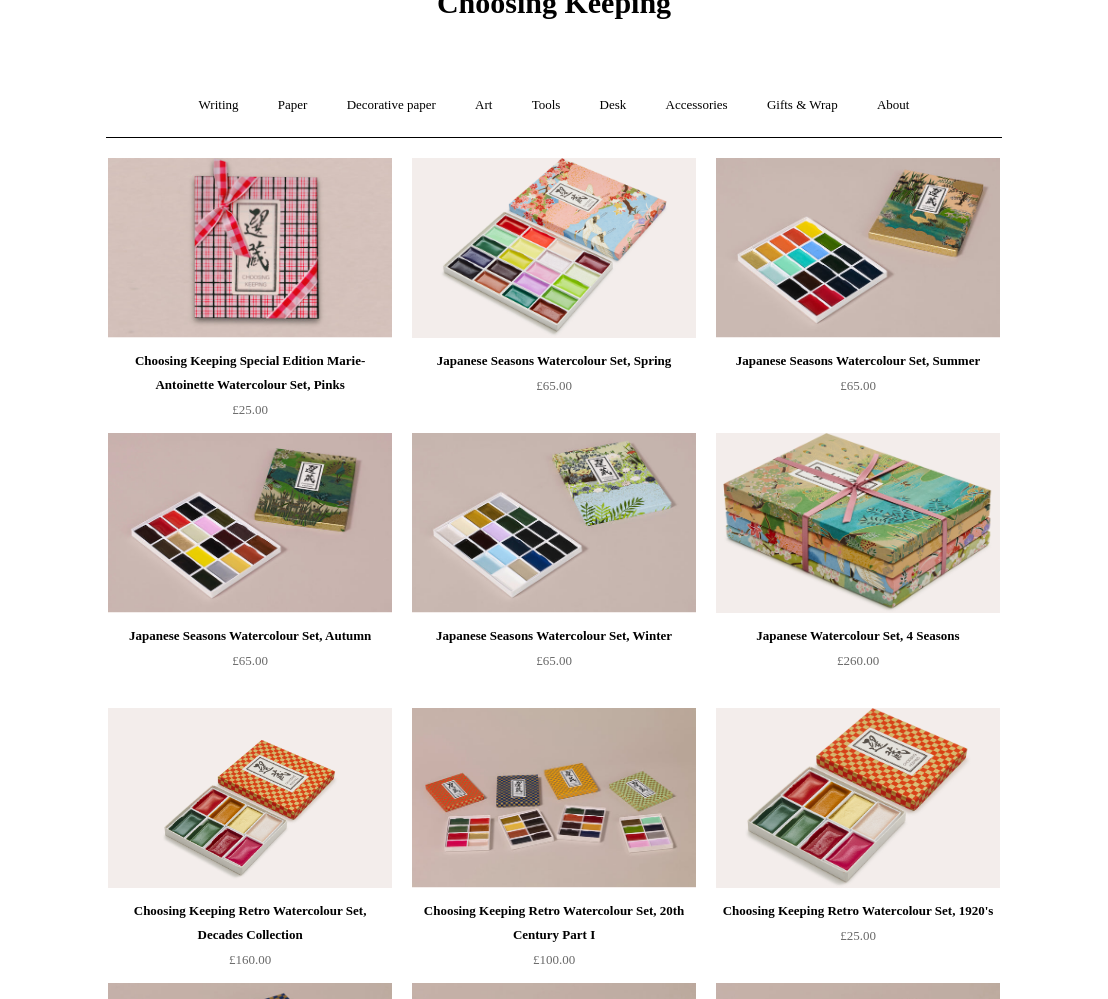scroll, scrollTop: 0, scrollLeft: 0, axis: both 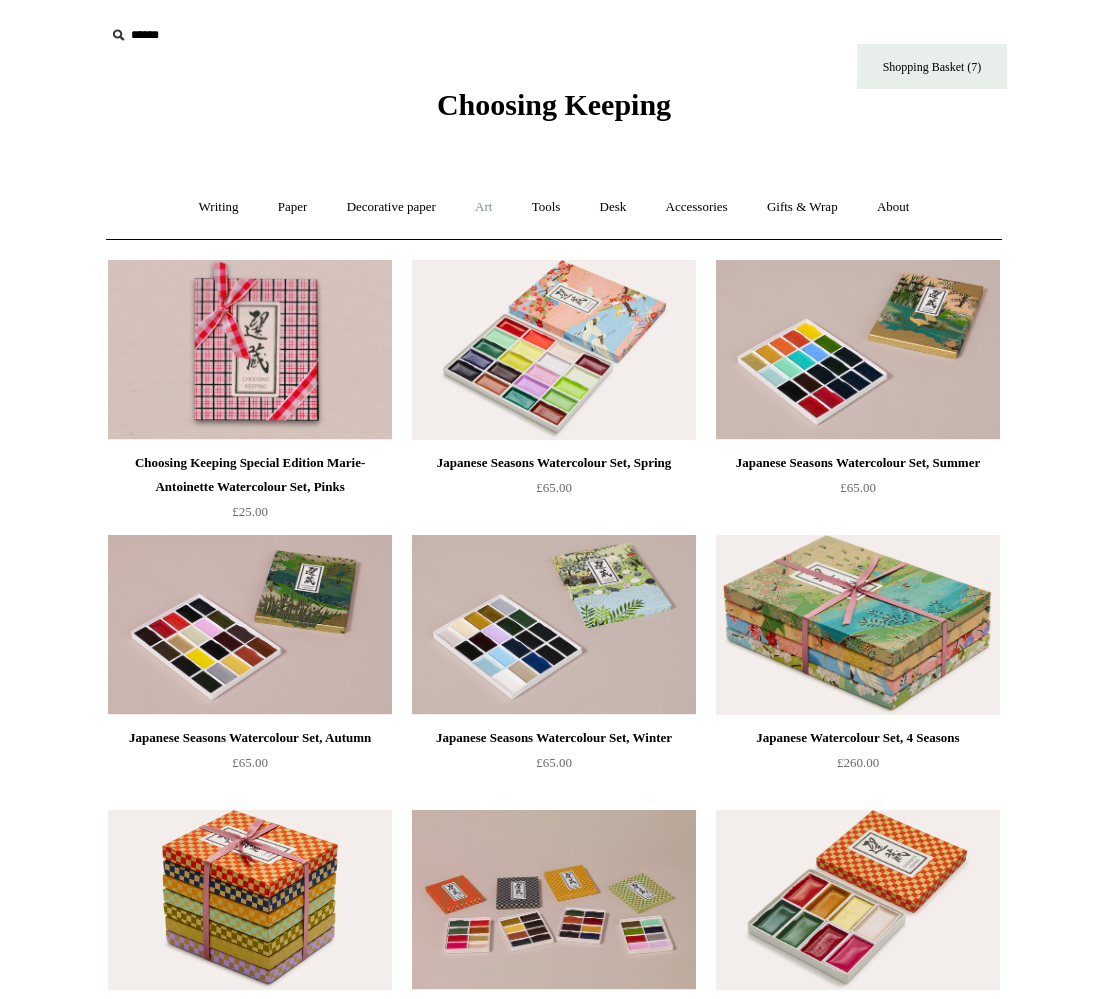 click on "Art +" at bounding box center (483, 207) 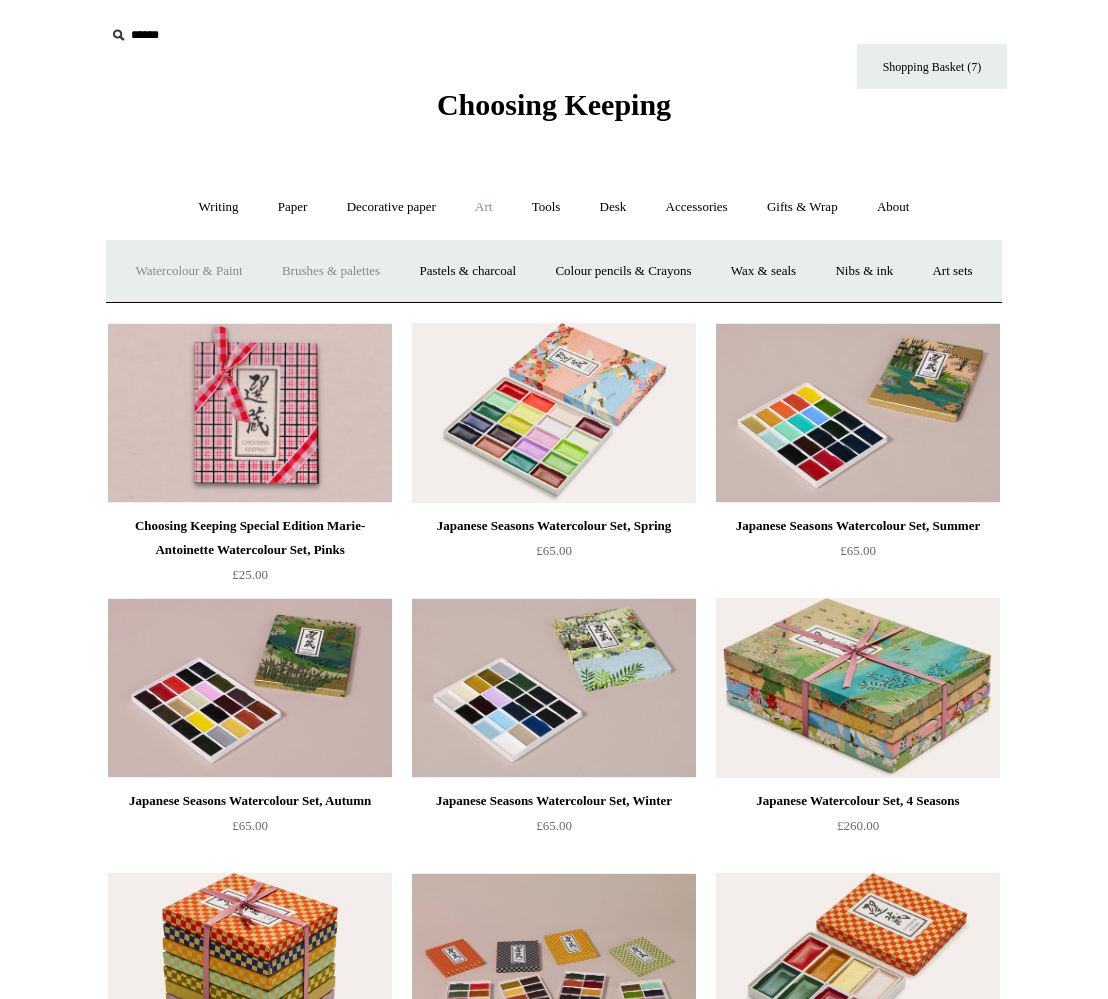 click on "Brushes & palettes" at bounding box center [331, 271] 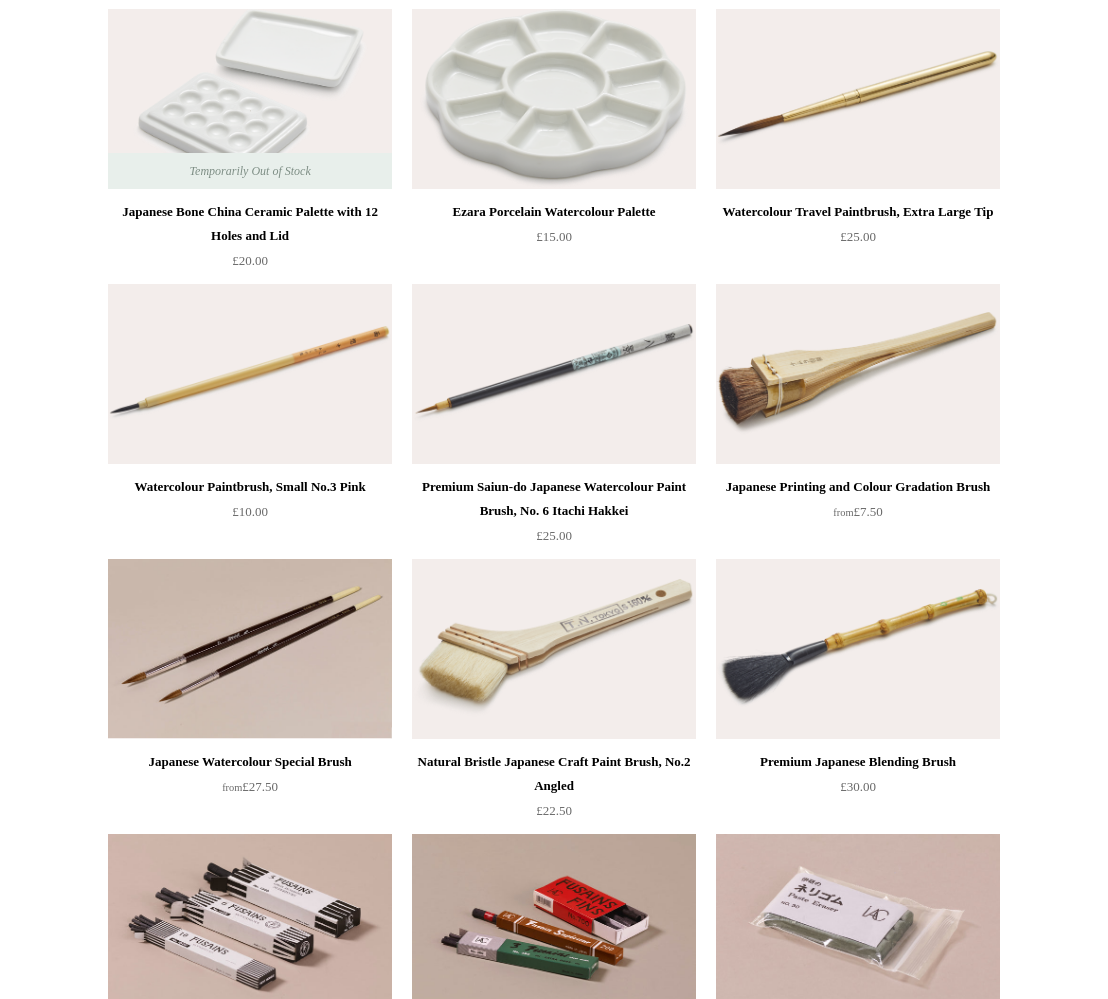 scroll, scrollTop: 0, scrollLeft: 0, axis: both 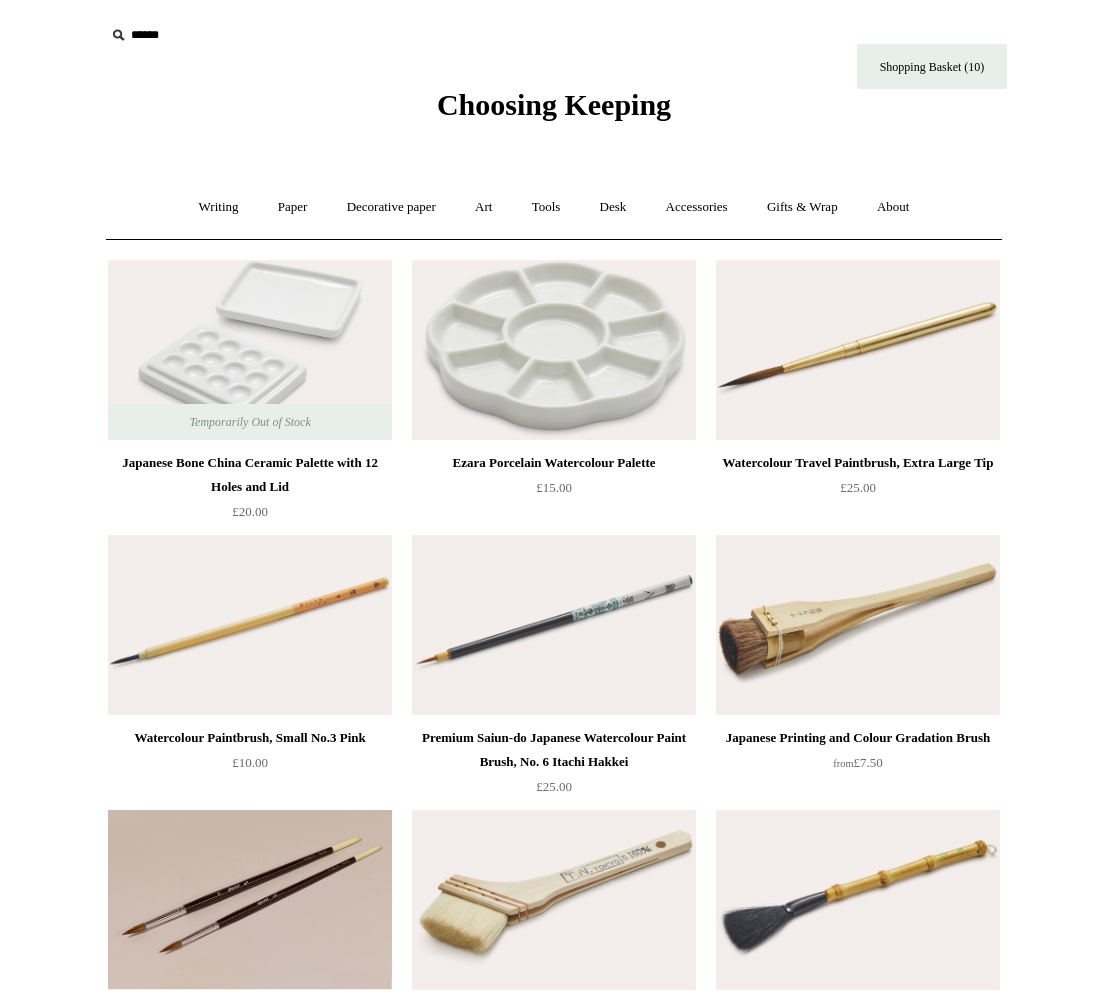 click at bounding box center [858, 350] 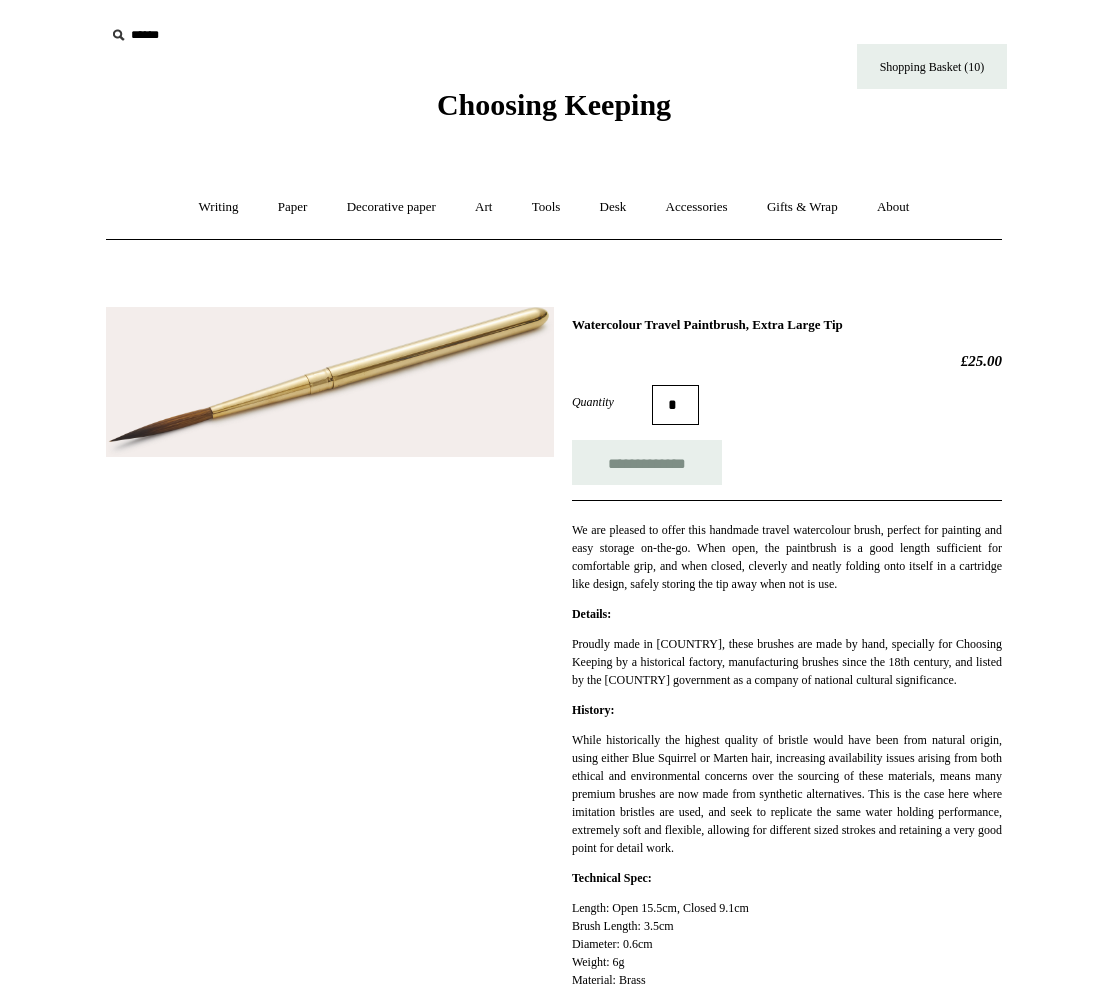 scroll, scrollTop: 0, scrollLeft: 0, axis: both 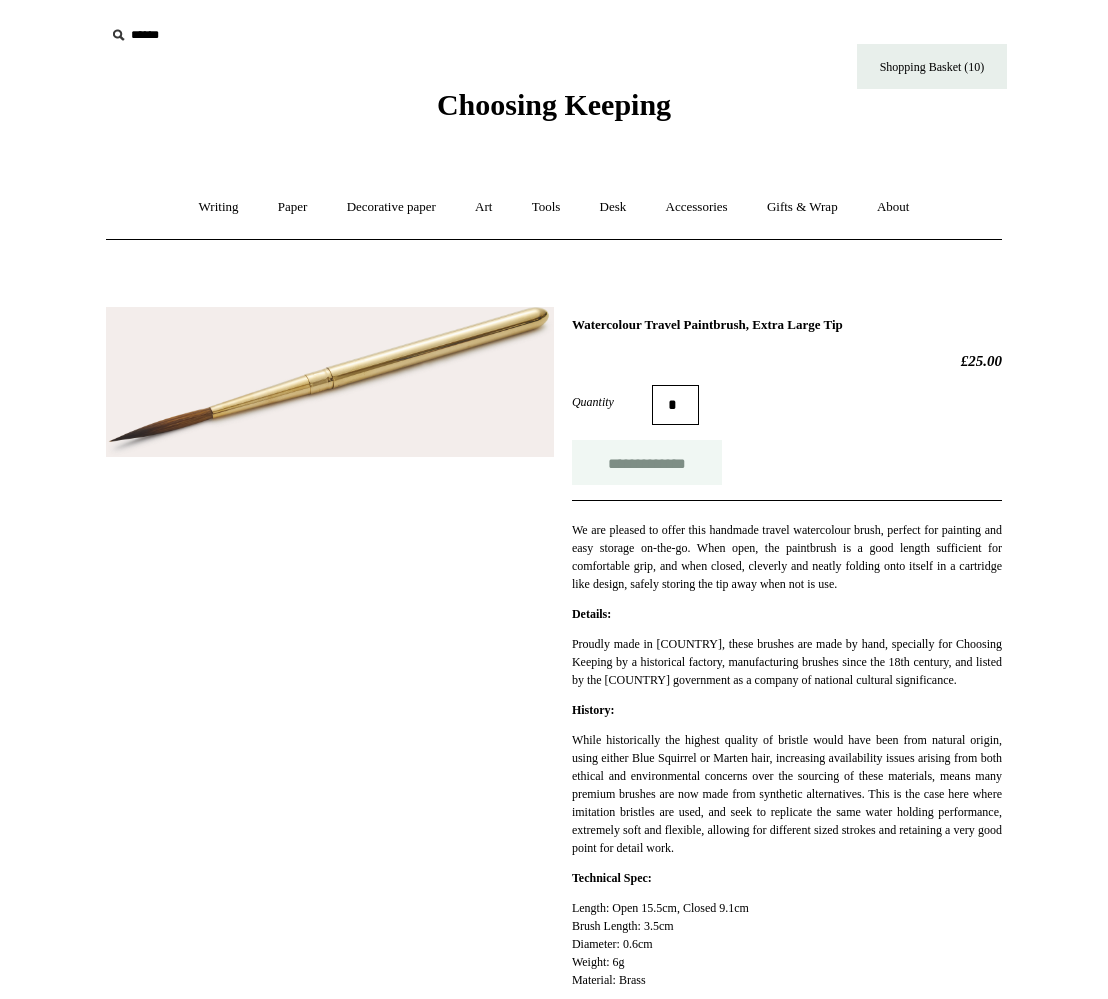 click on "**********" at bounding box center (647, 462) 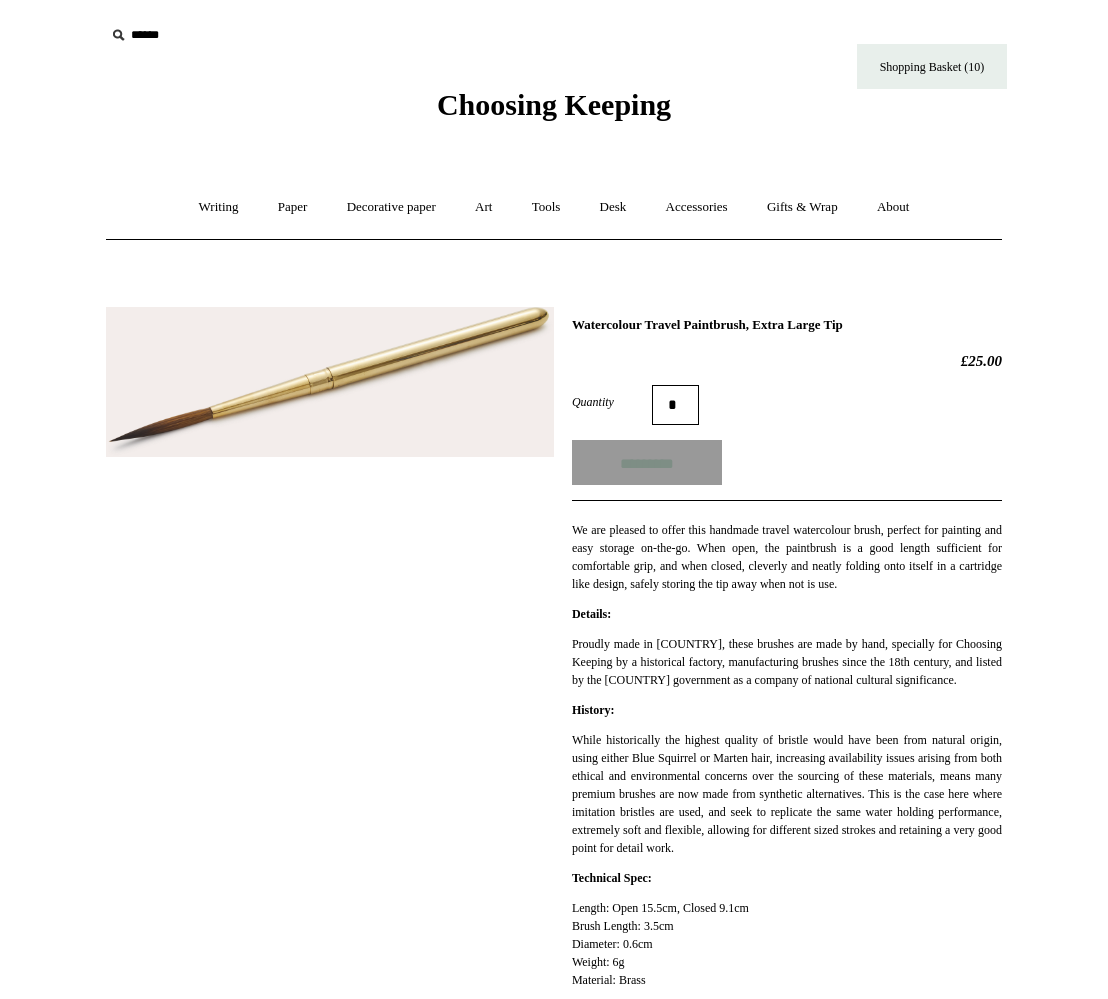 type on "**********" 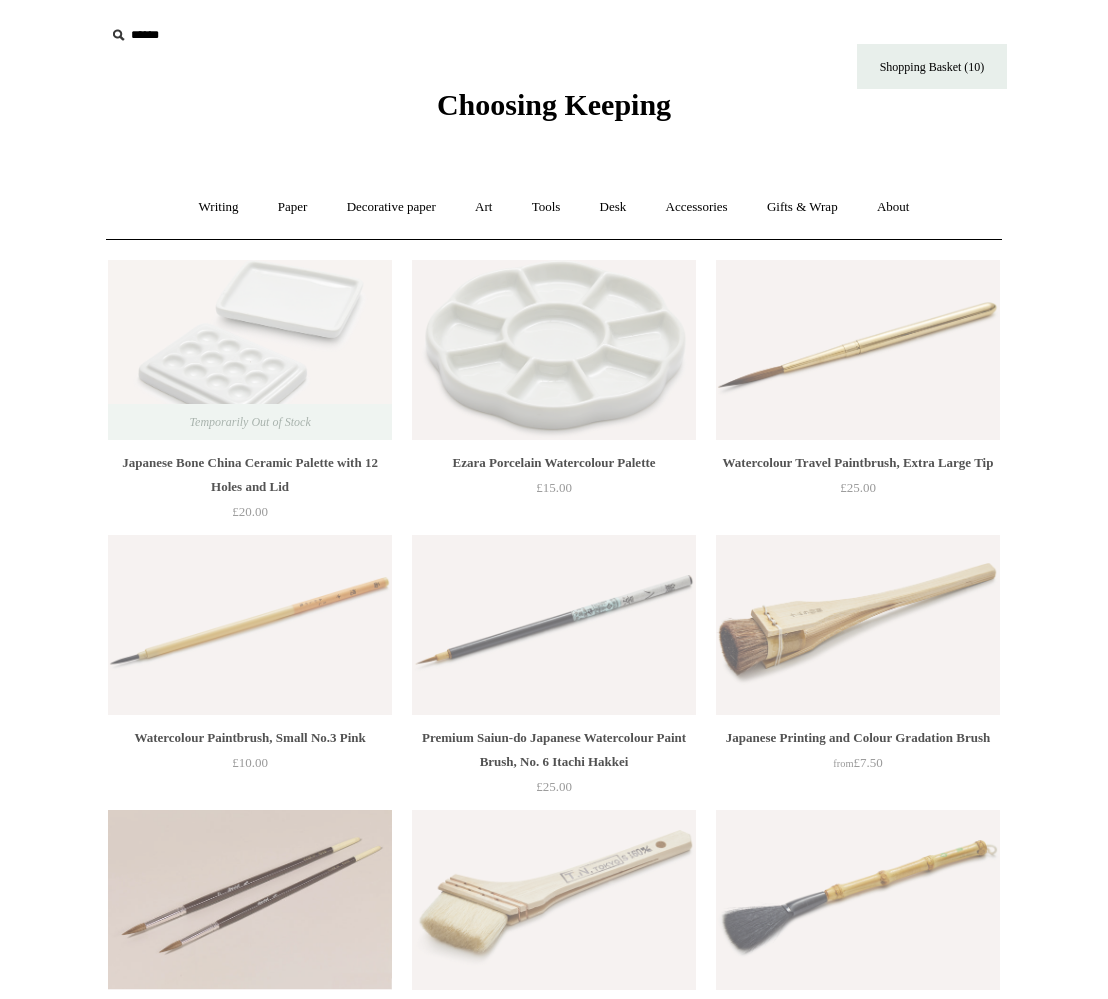 scroll, scrollTop: 0, scrollLeft: 0, axis: both 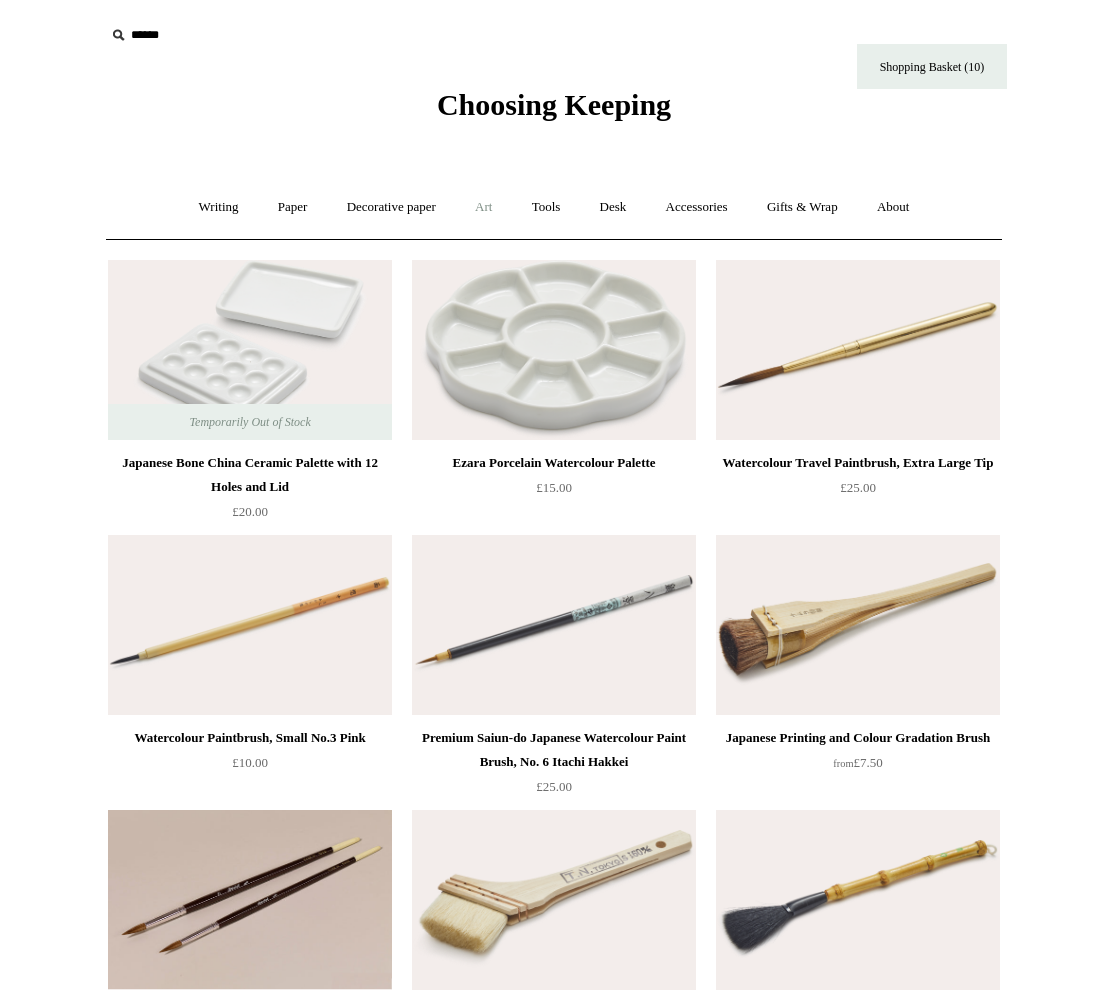click on "Art +" at bounding box center [483, 207] 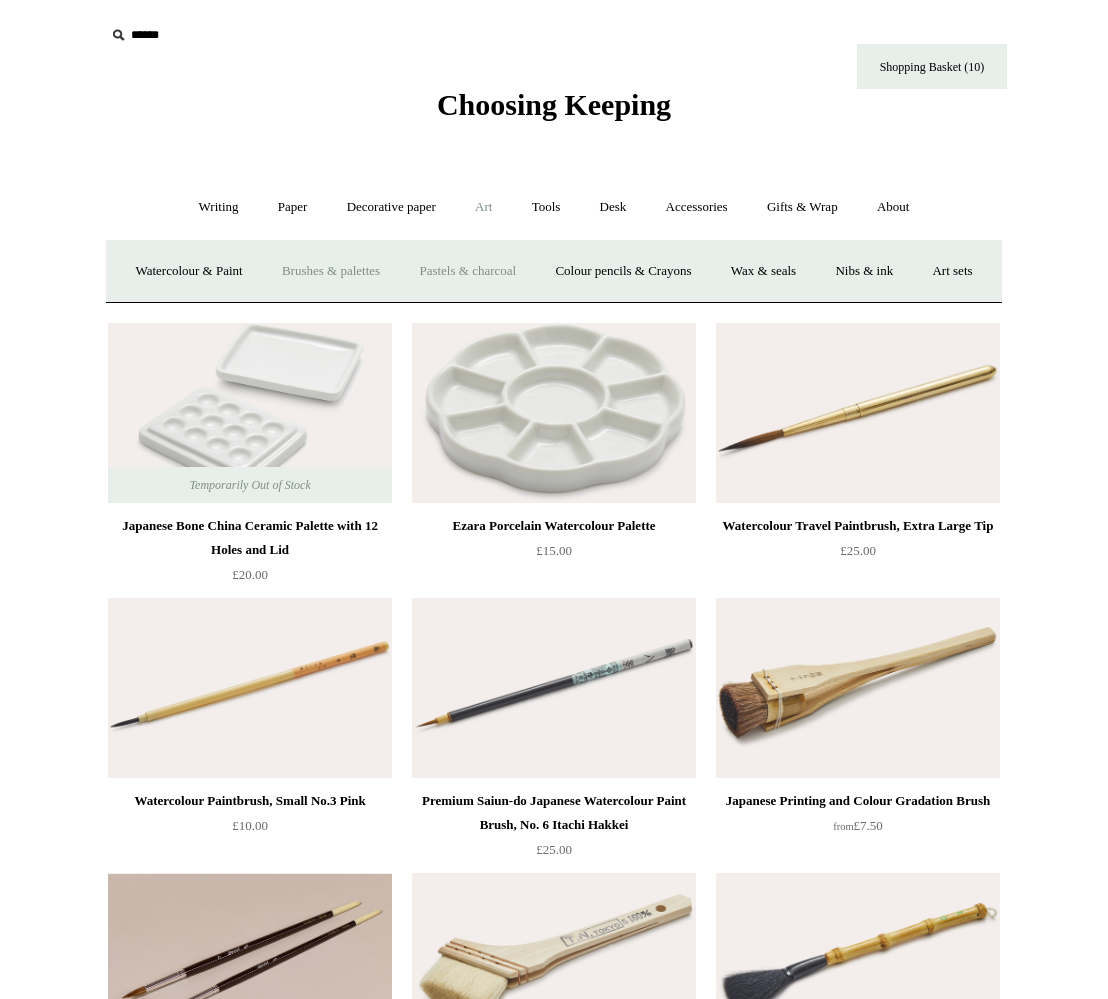 click on "Pastels & charcoal" at bounding box center [467, 271] 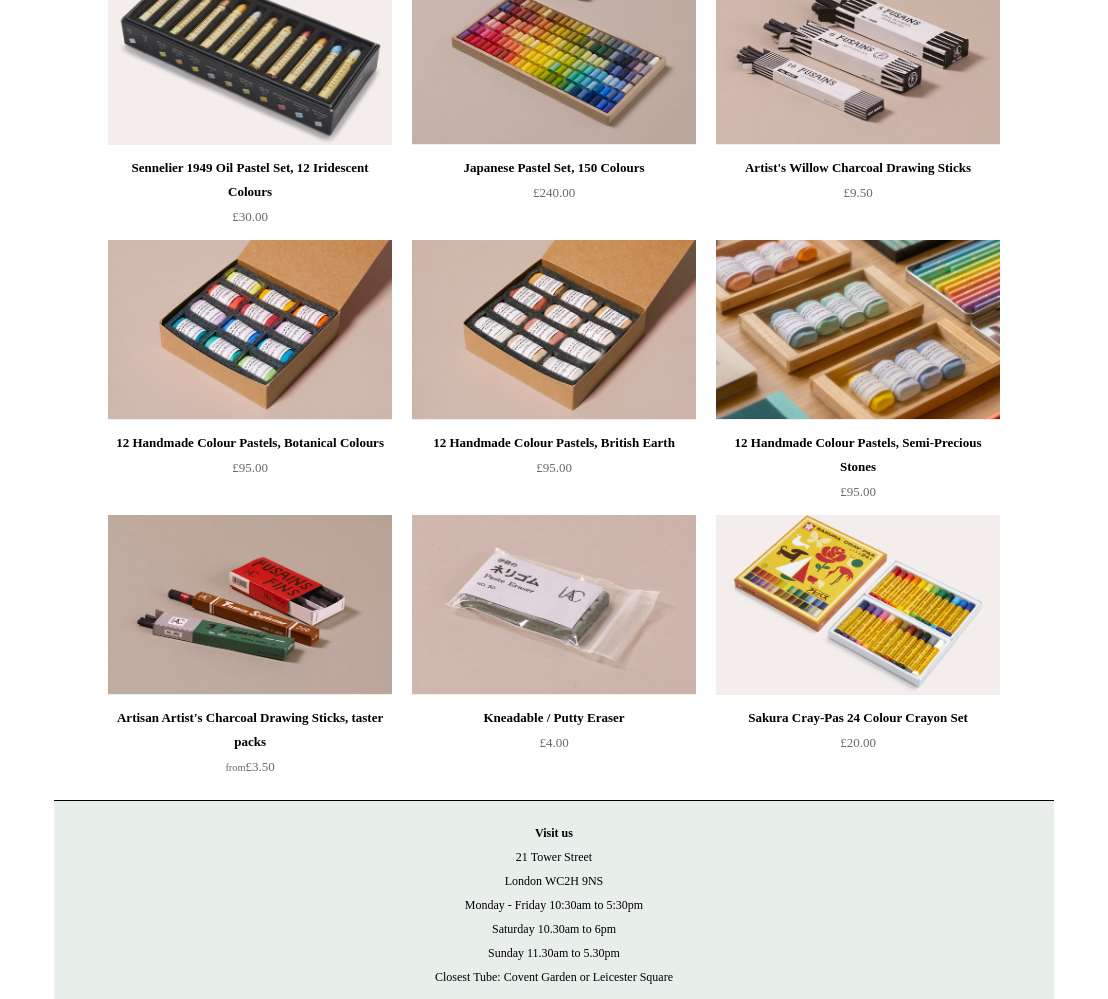 scroll, scrollTop: 557, scrollLeft: 0, axis: vertical 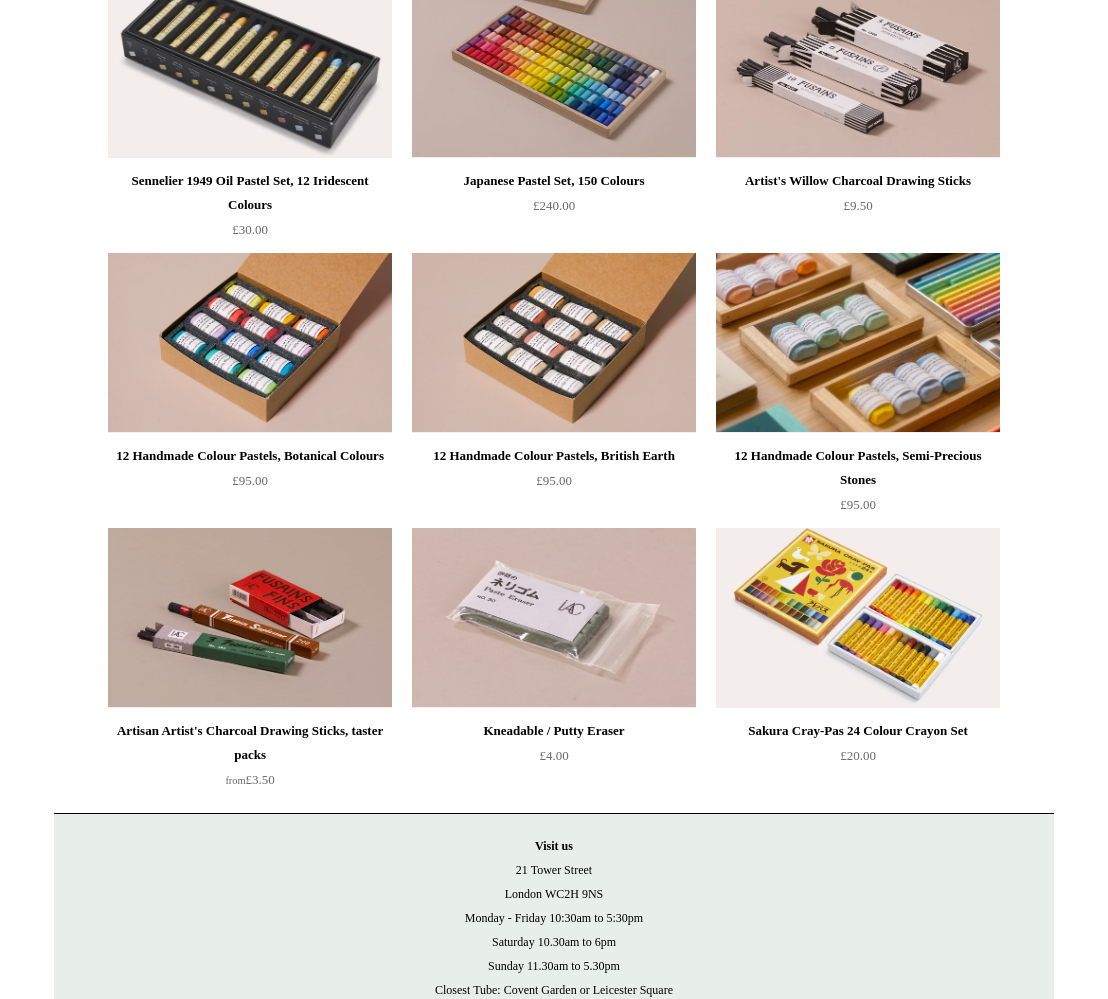 click at bounding box center [858, 343] 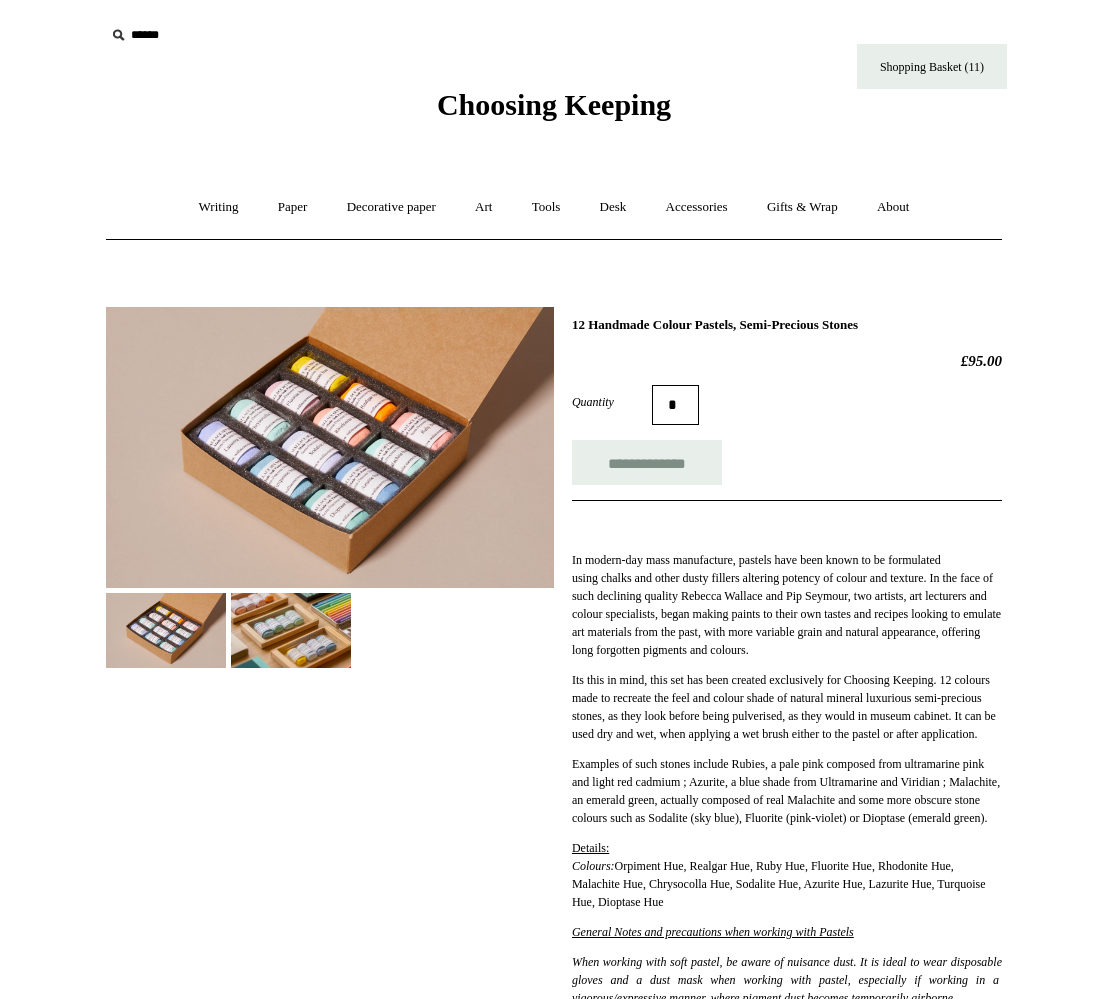 scroll, scrollTop: 0, scrollLeft: 0, axis: both 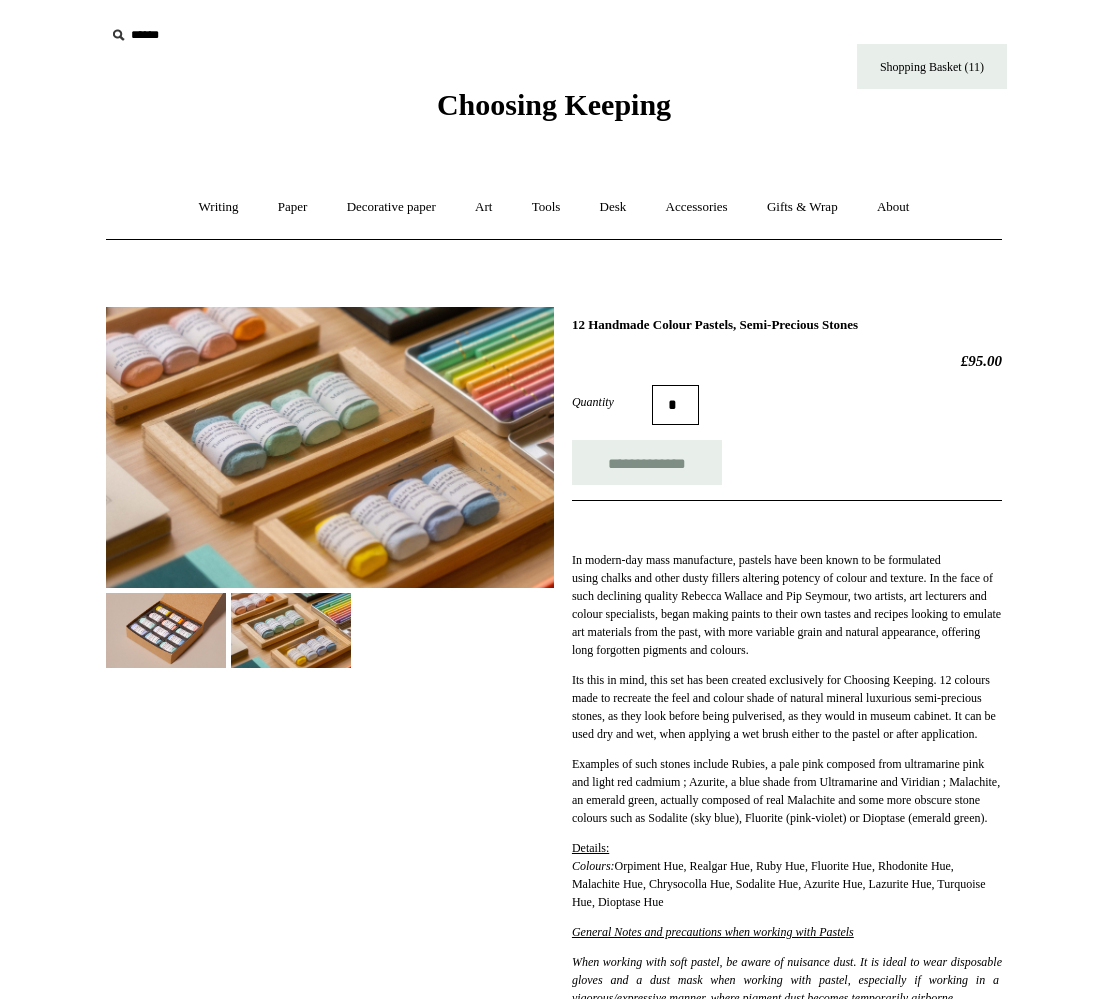click at bounding box center [166, 630] 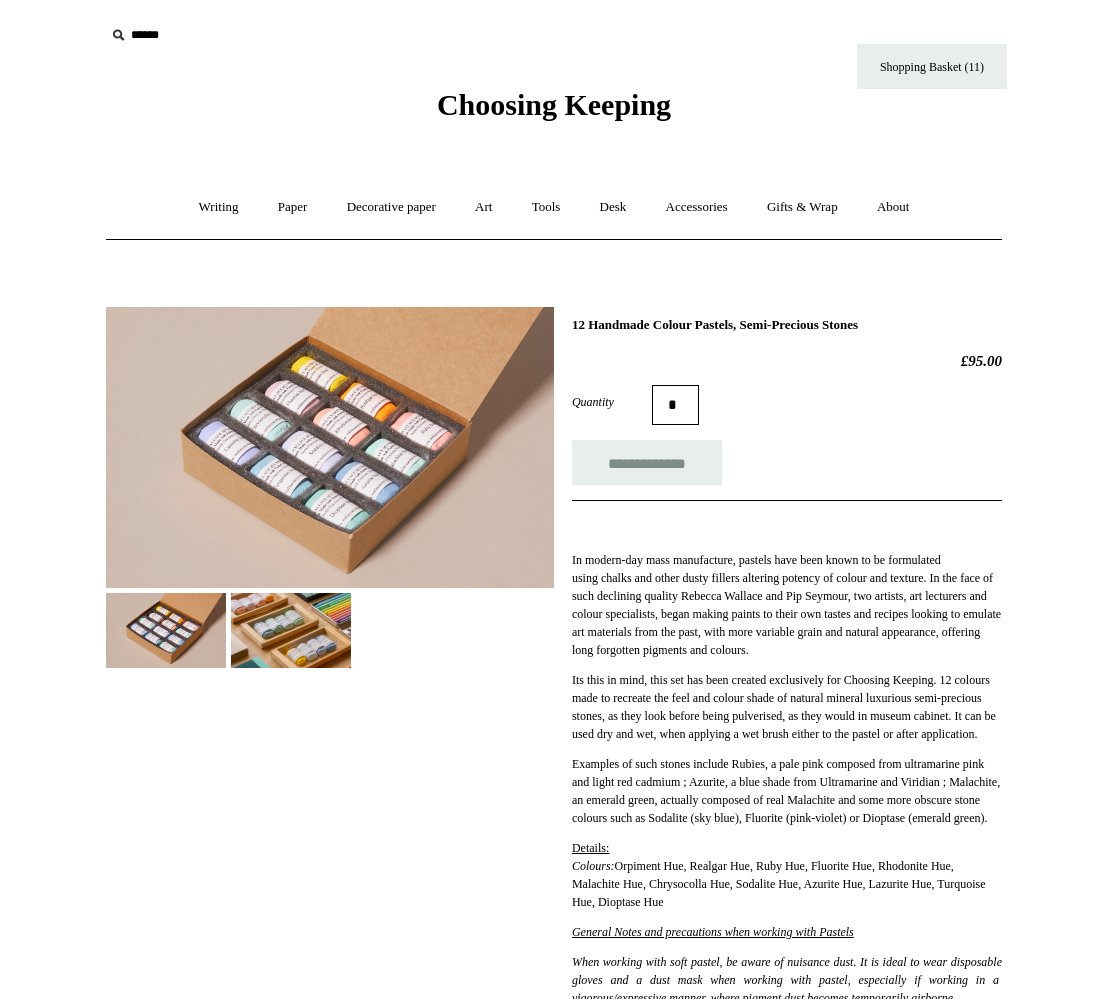 click at bounding box center (330, 447) 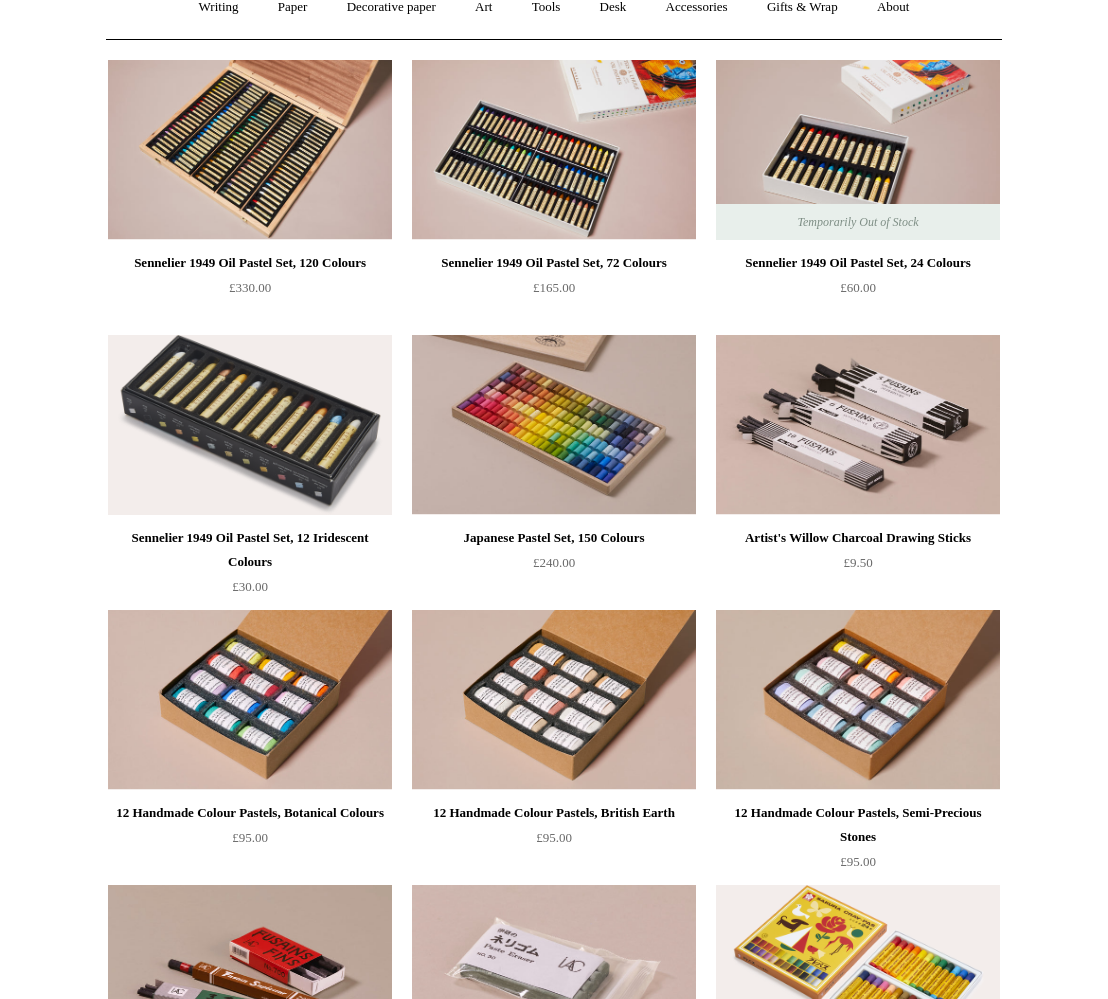 scroll, scrollTop: 0, scrollLeft: 0, axis: both 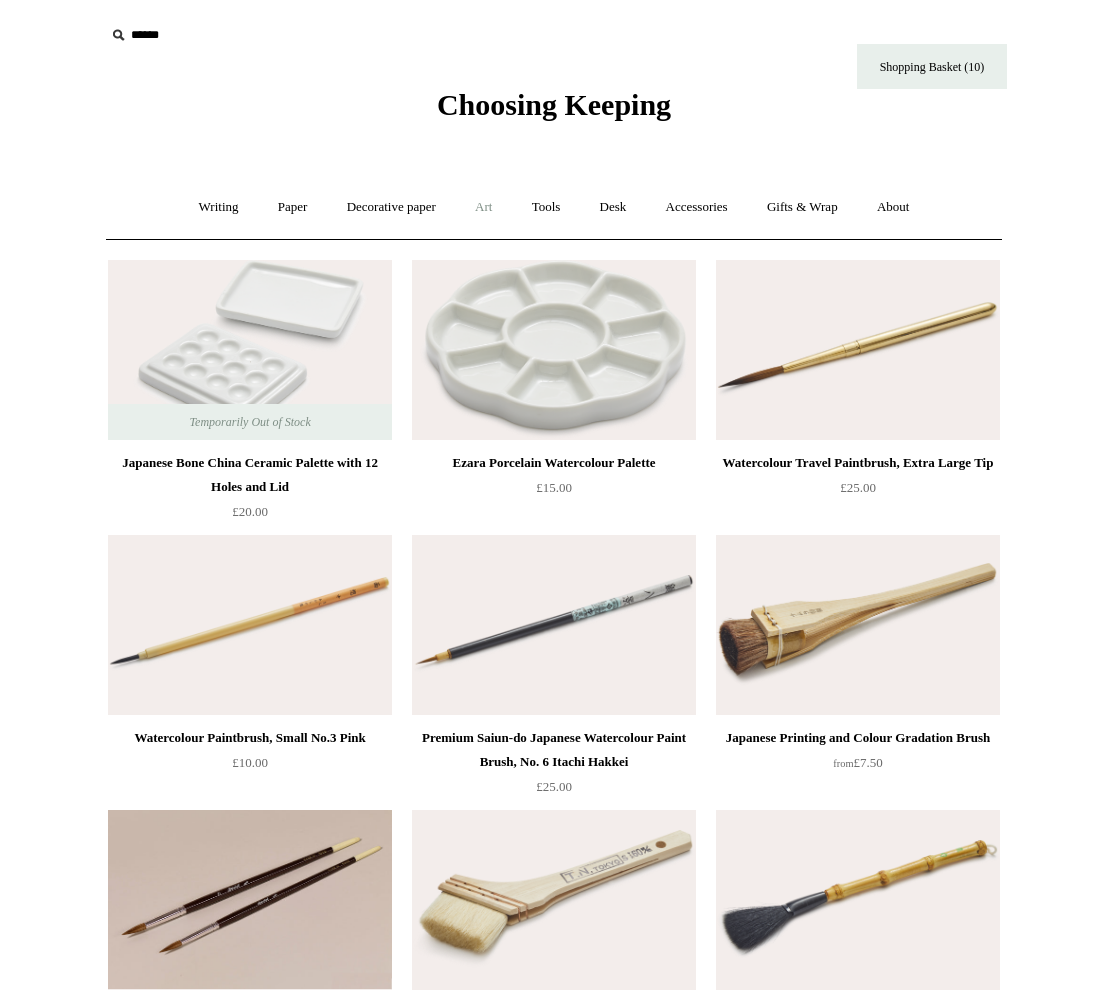click on "Art +" at bounding box center [483, 207] 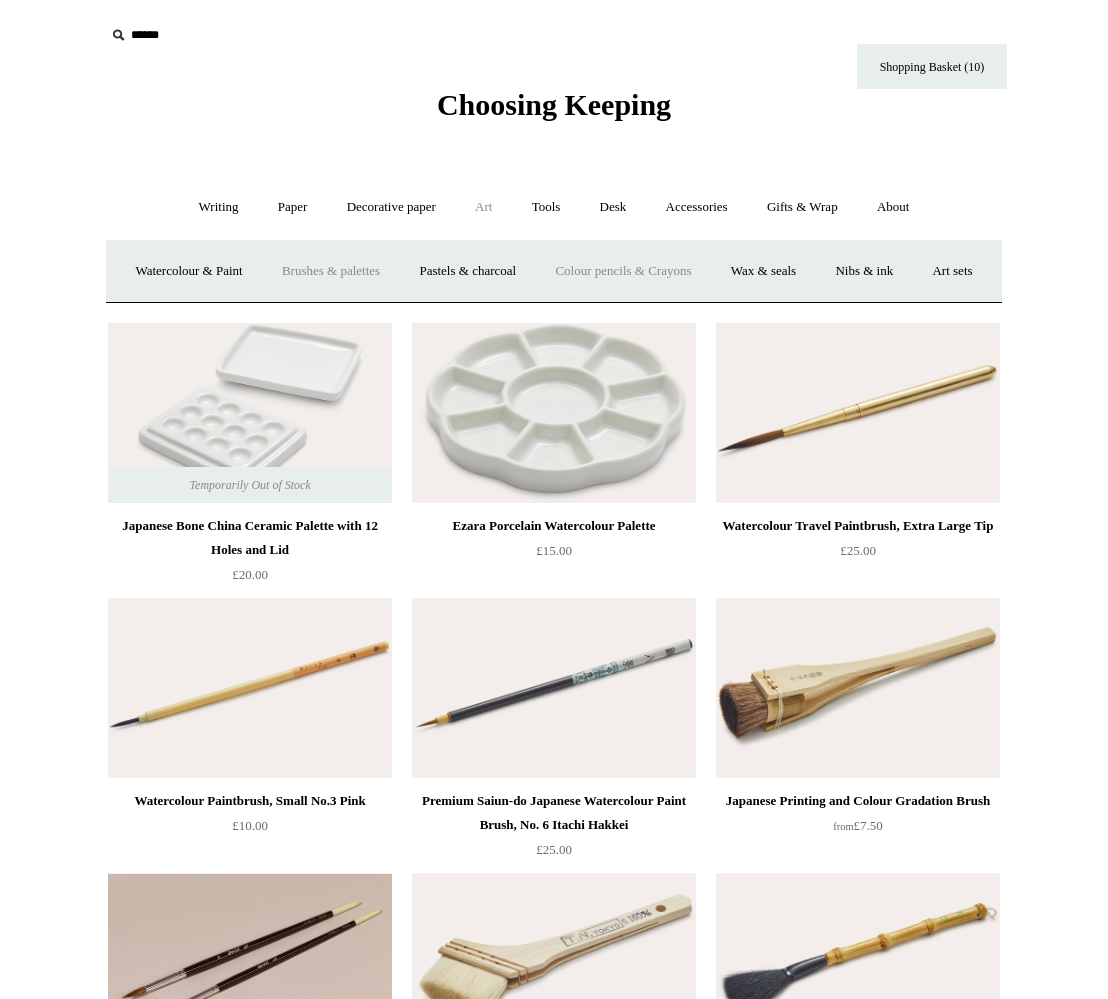 click on "Colour pencils & Crayons" at bounding box center [623, 271] 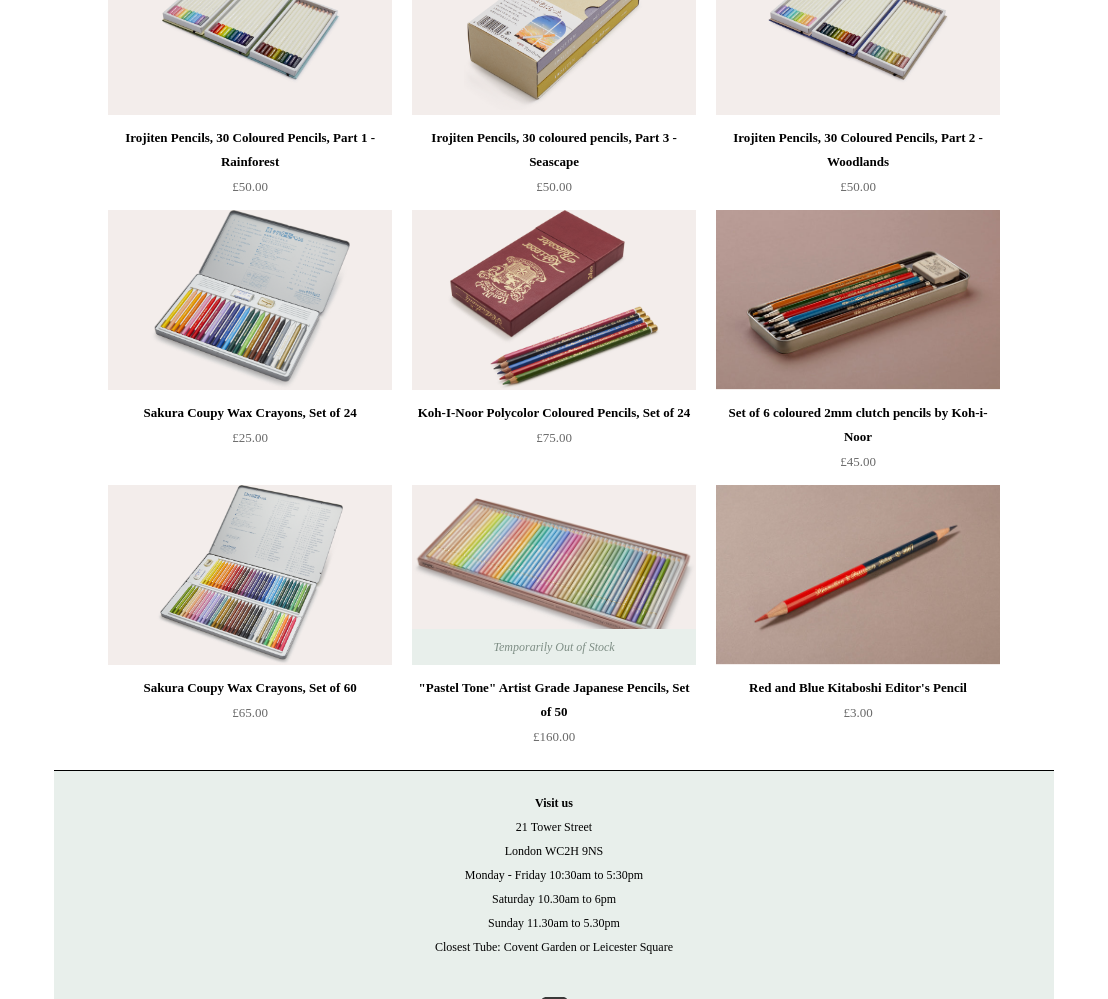 scroll, scrollTop: 0, scrollLeft: 0, axis: both 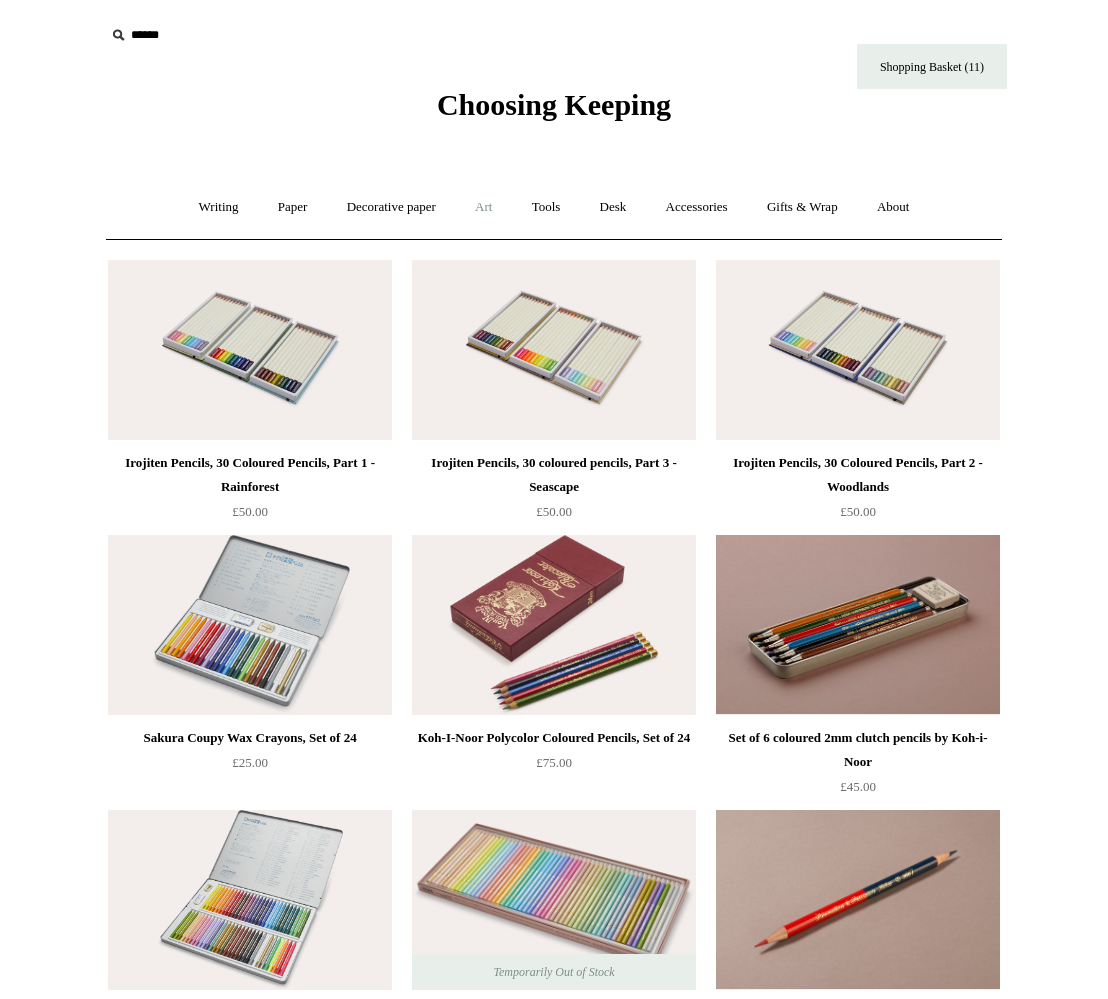 click on "Art +" at bounding box center (483, 207) 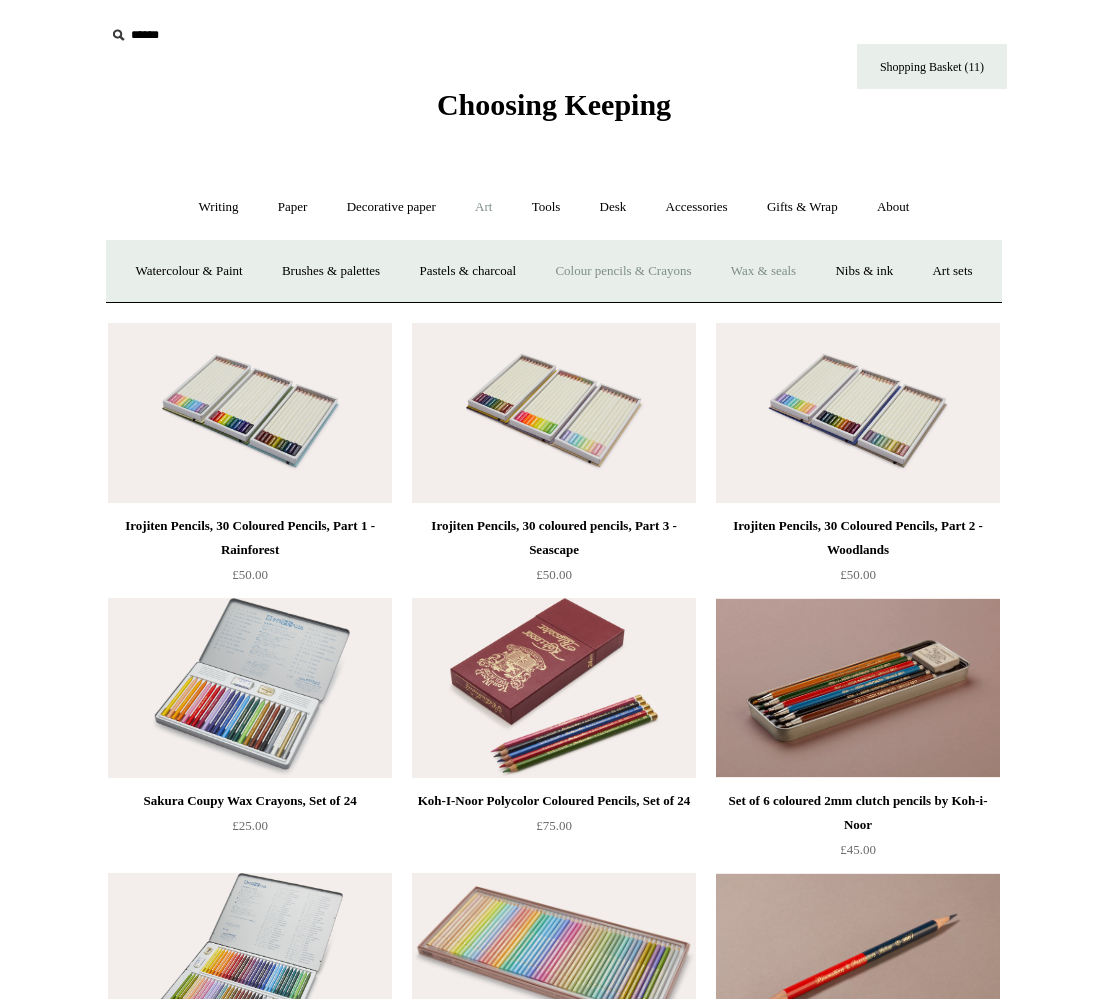 click on "Wax & seals" at bounding box center [763, 271] 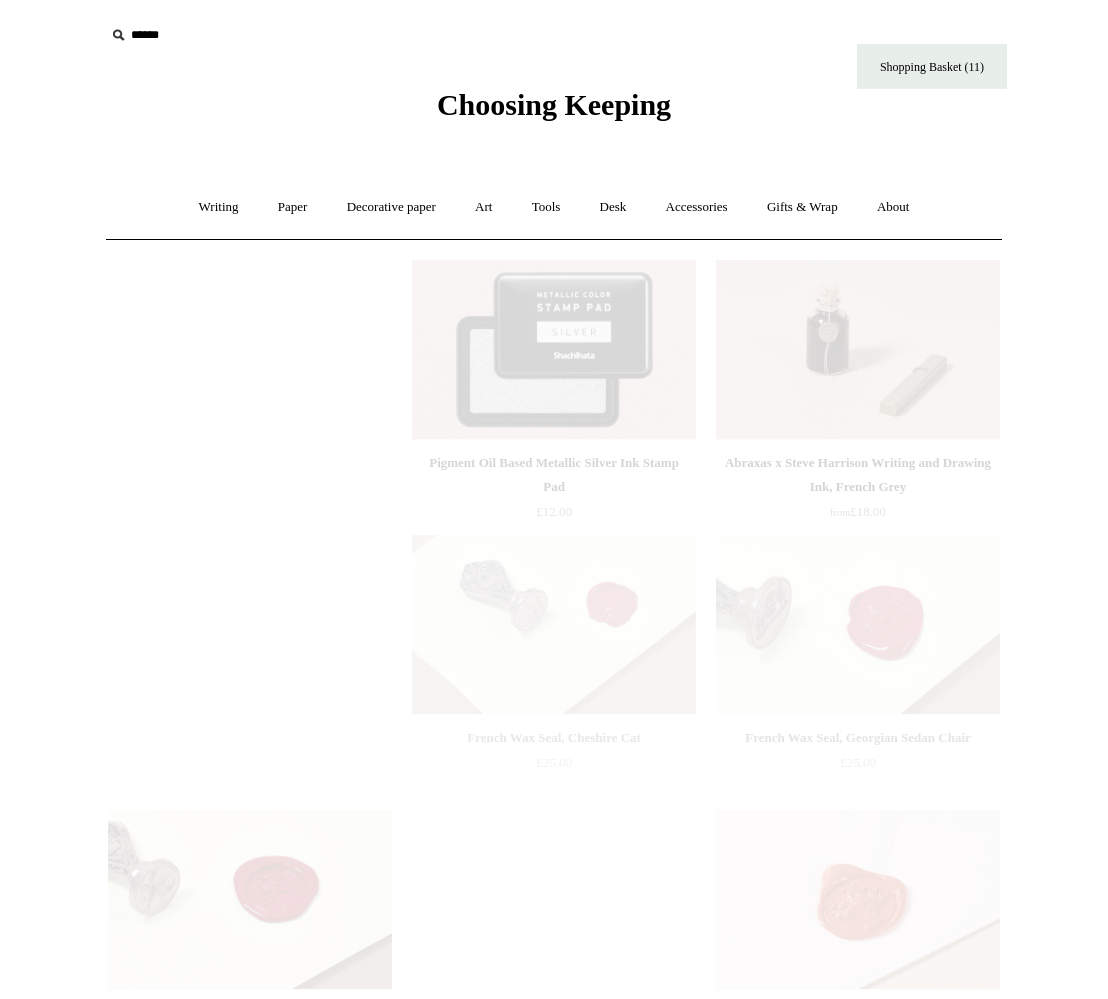 scroll, scrollTop: 0, scrollLeft: 0, axis: both 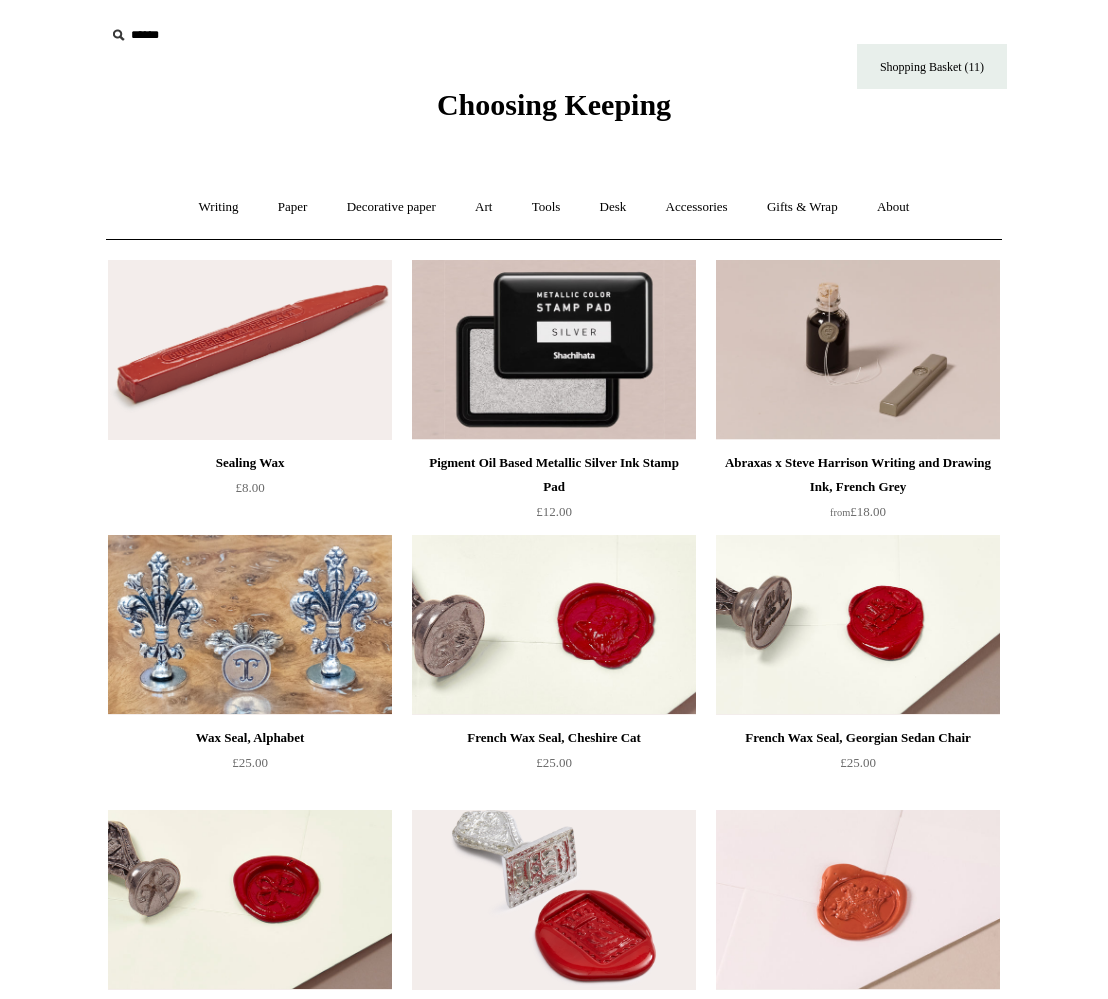 click at bounding box center [554, 350] 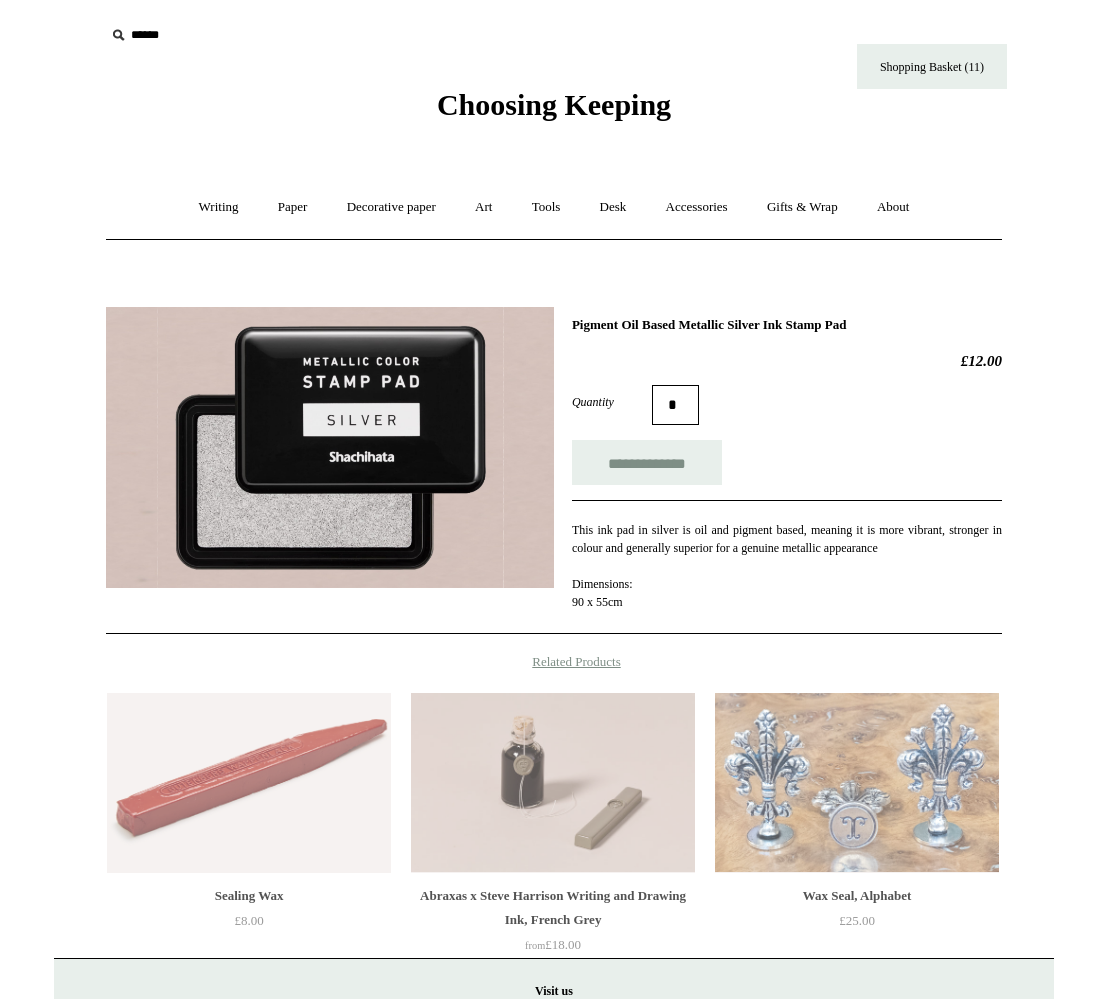 scroll, scrollTop: 0, scrollLeft: 0, axis: both 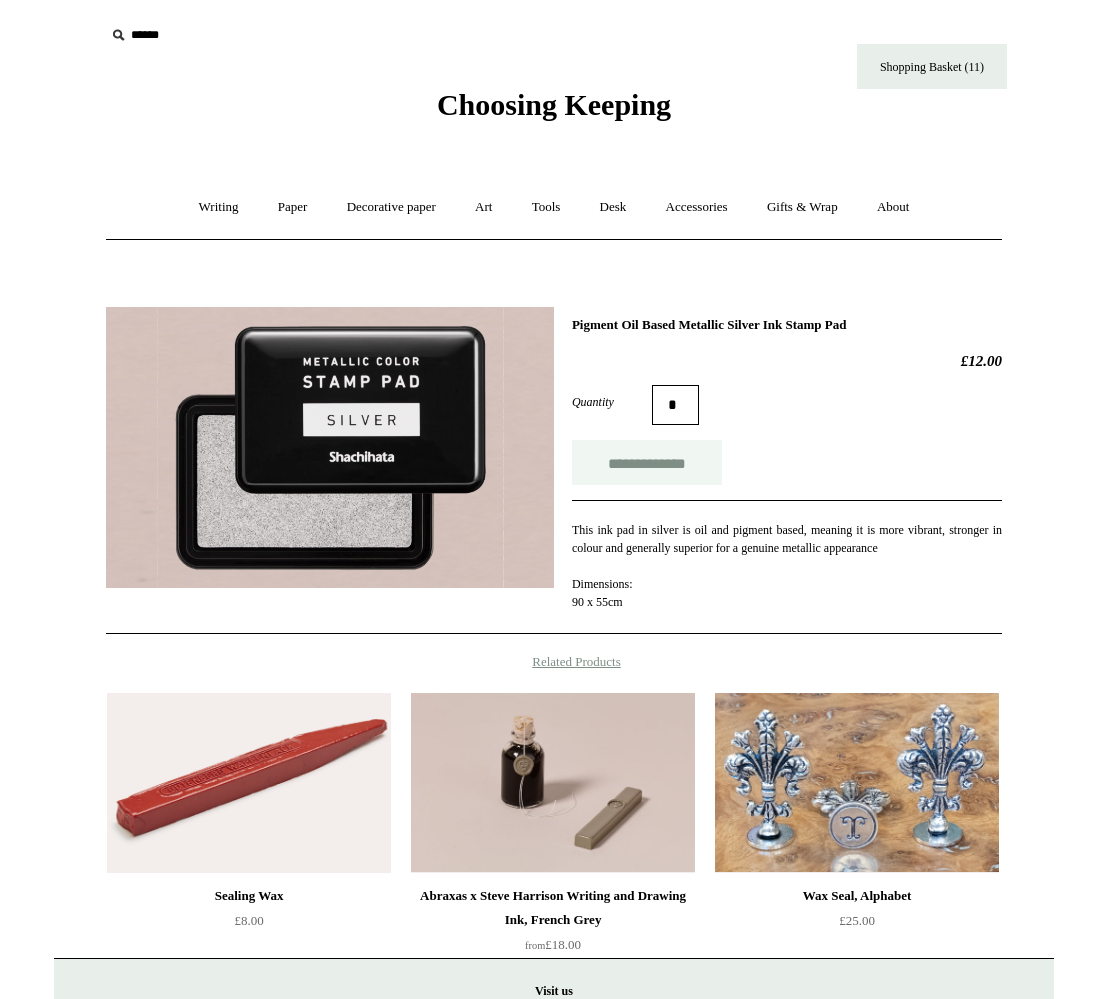 click on "**********" at bounding box center [647, 462] 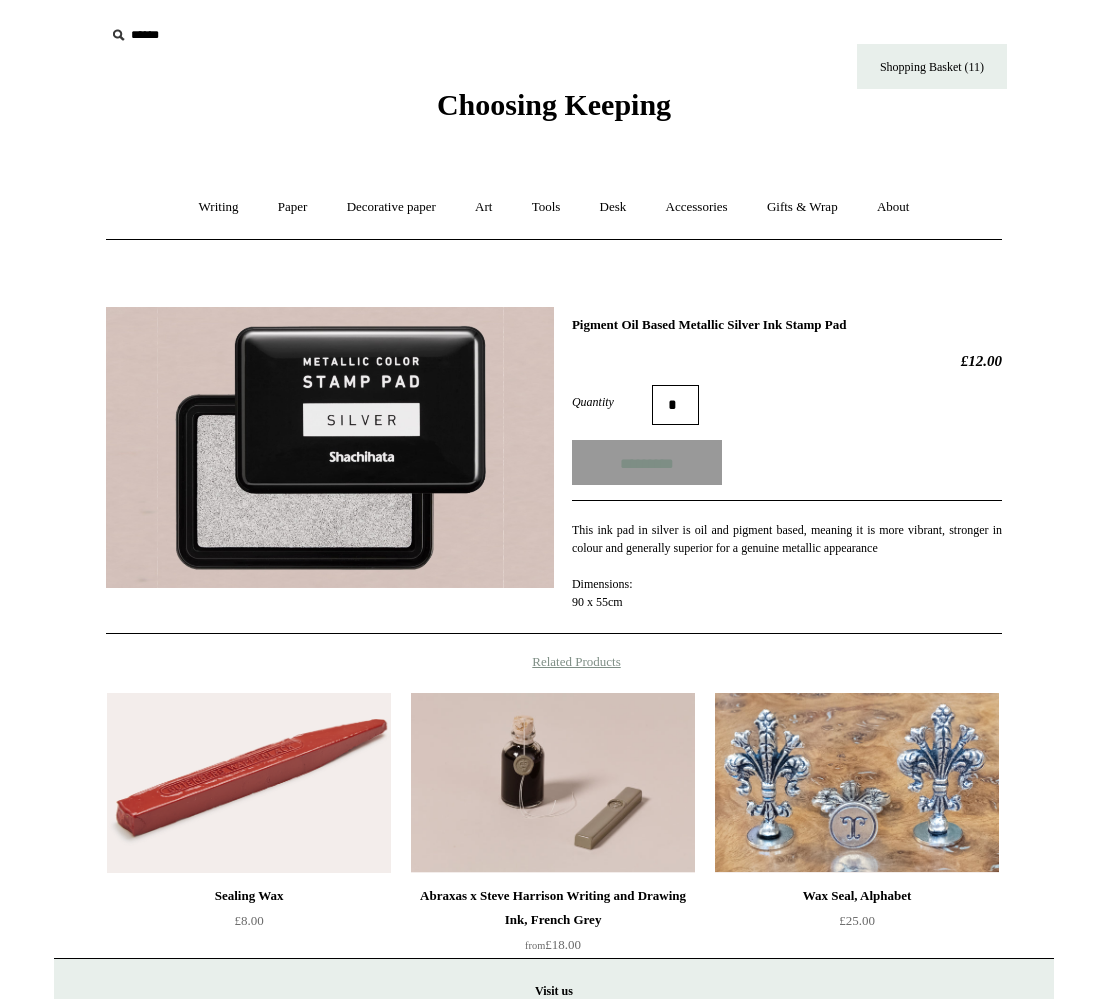type on "**********" 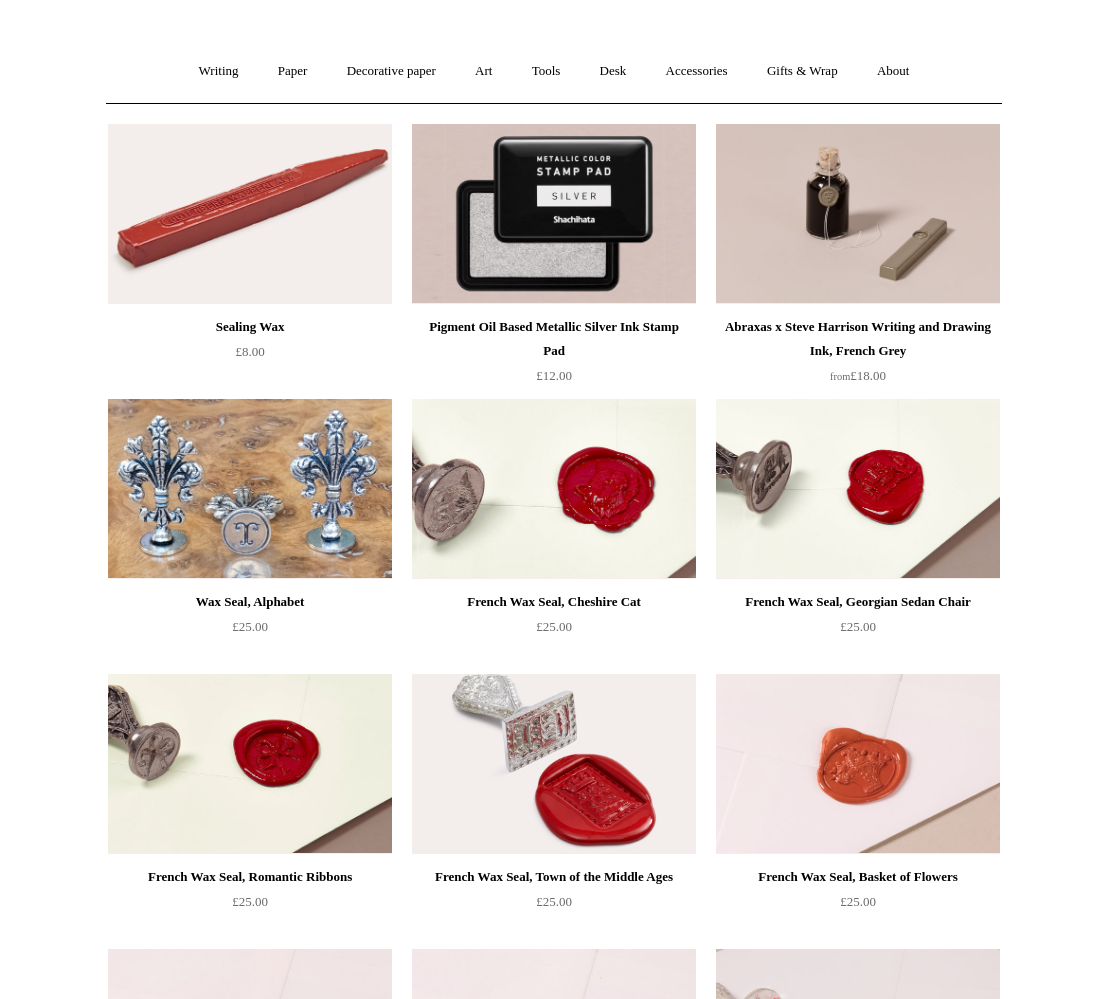 scroll, scrollTop: 0, scrollLeft: 0, axis: both 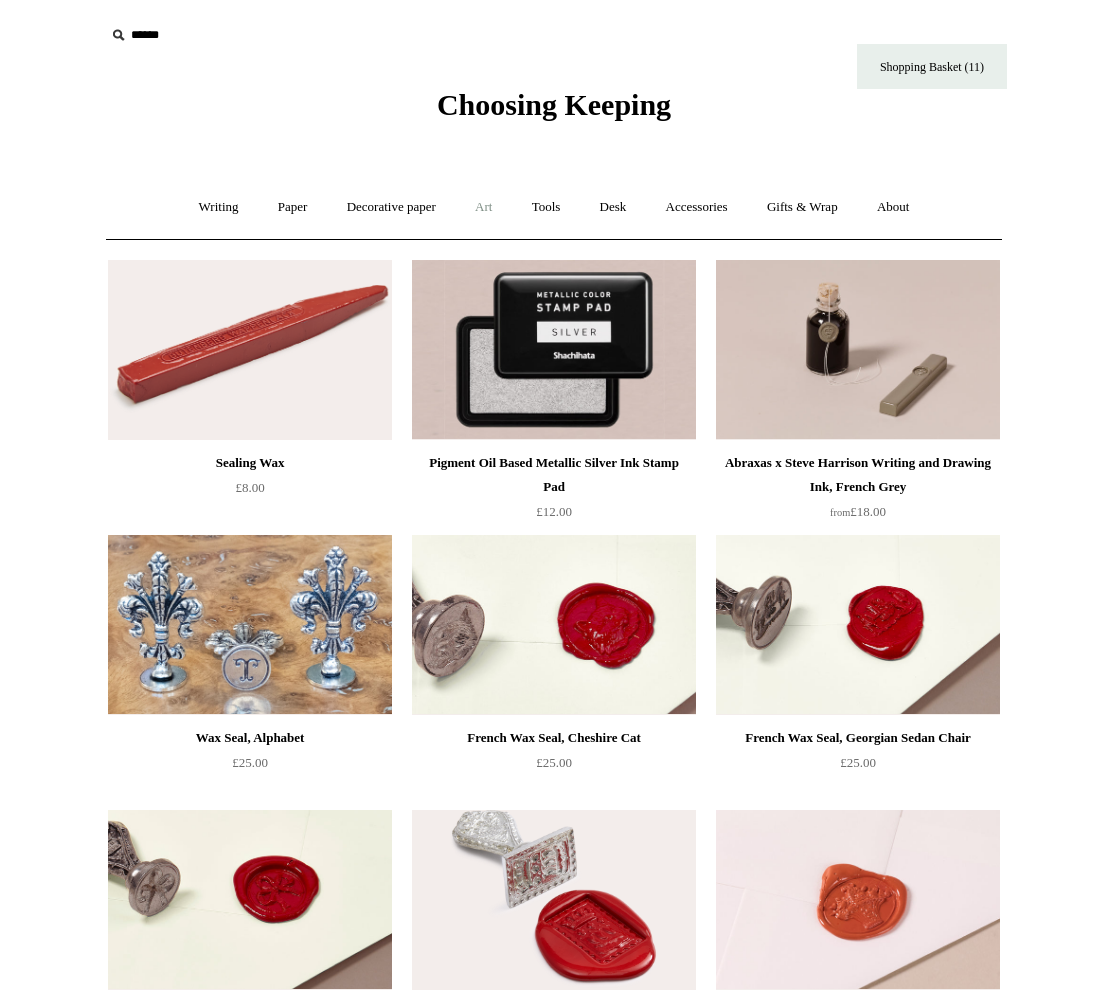 click on "Art +" at bounding box center [483, 207] 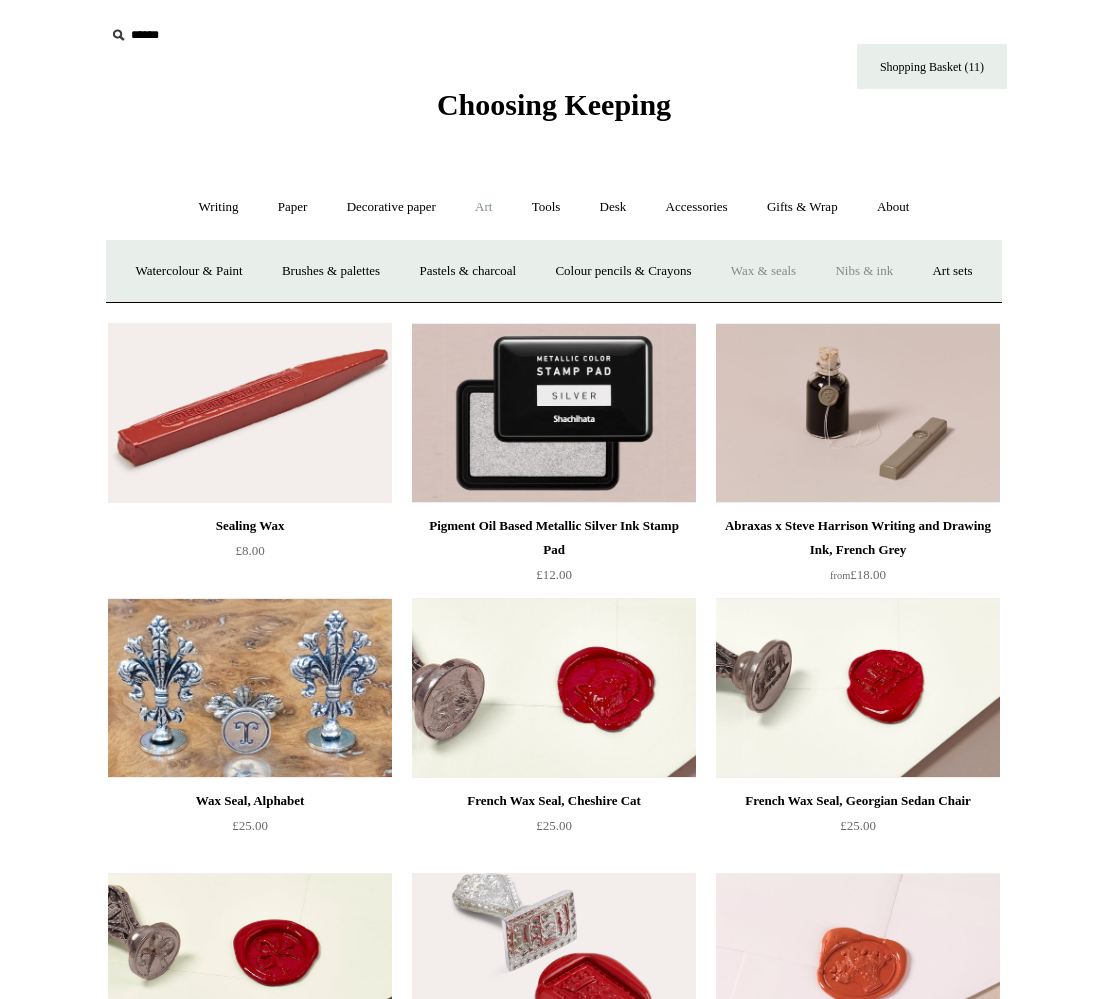 click on "Nibs & ink" at bounding box center [864, 271] 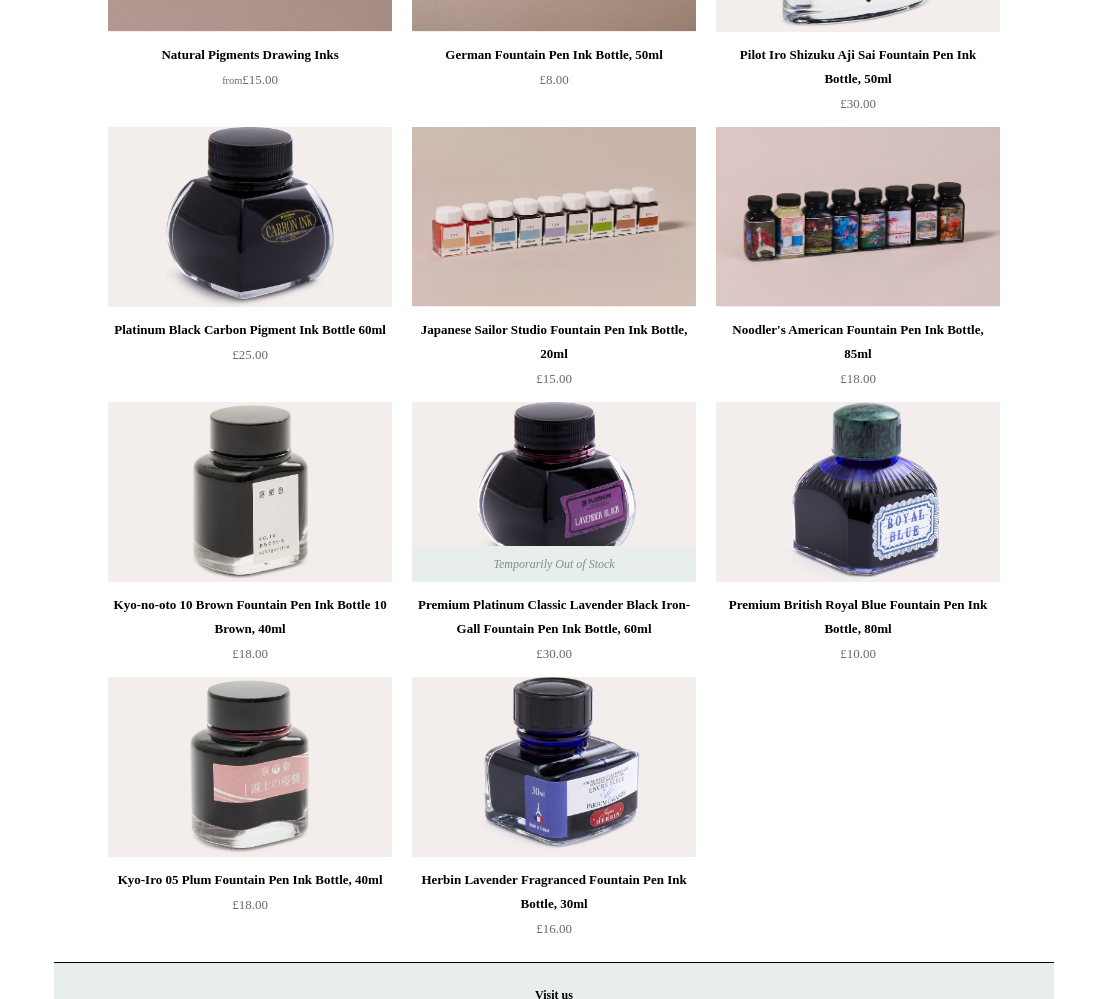 scroll, scrollTop: 725, scrollLeft: 0, axis: vertical 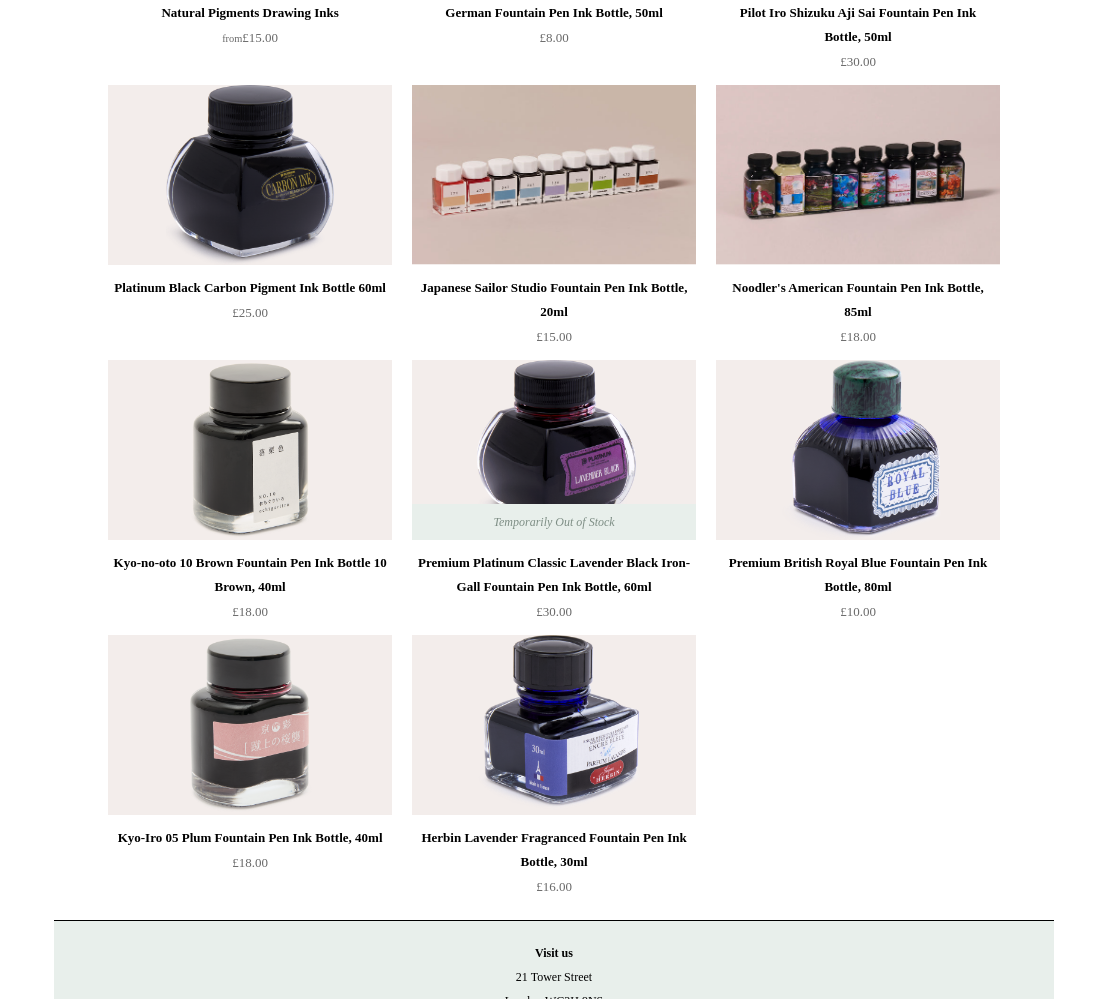 click at bounding box center (858, 450) 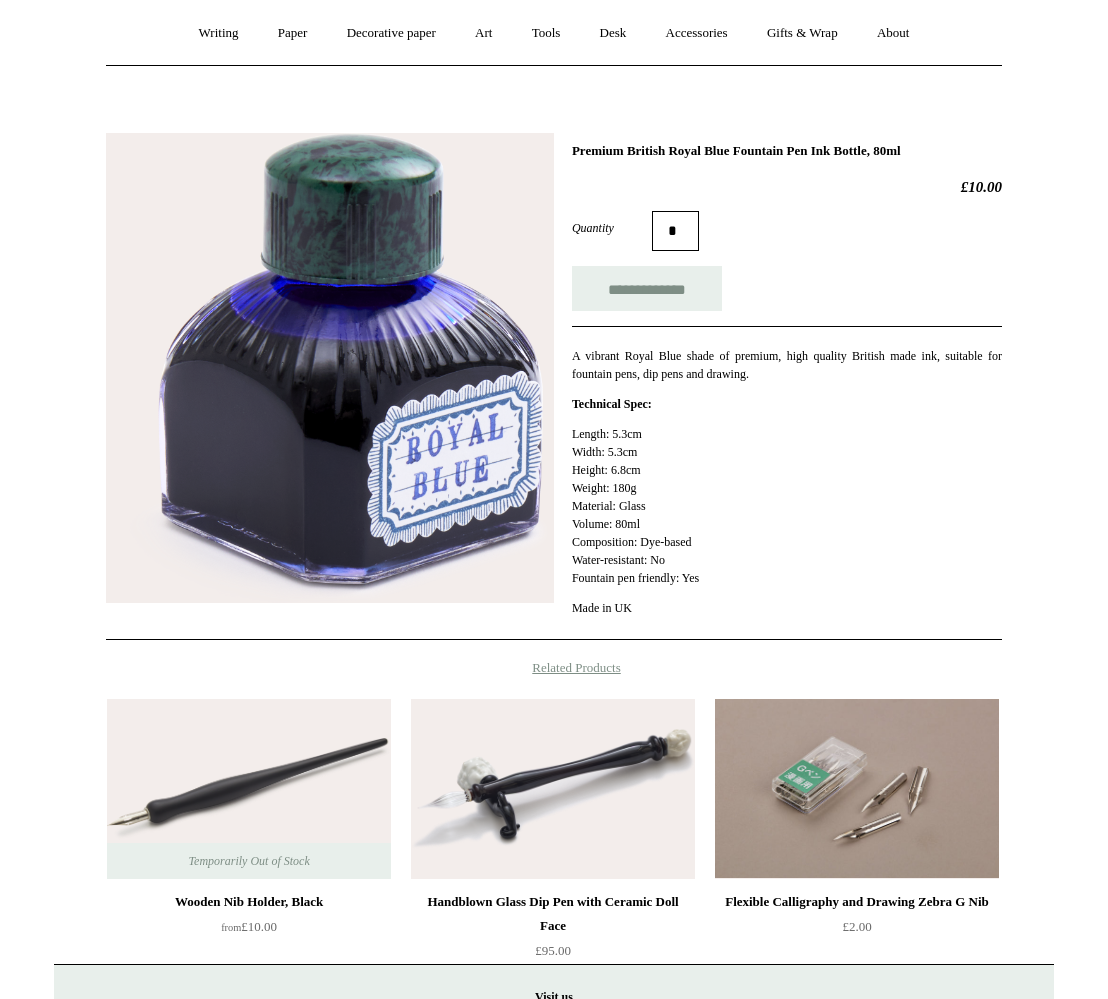 scroll, scrollTop: 142, scrollLeft: 0, axis: vertical 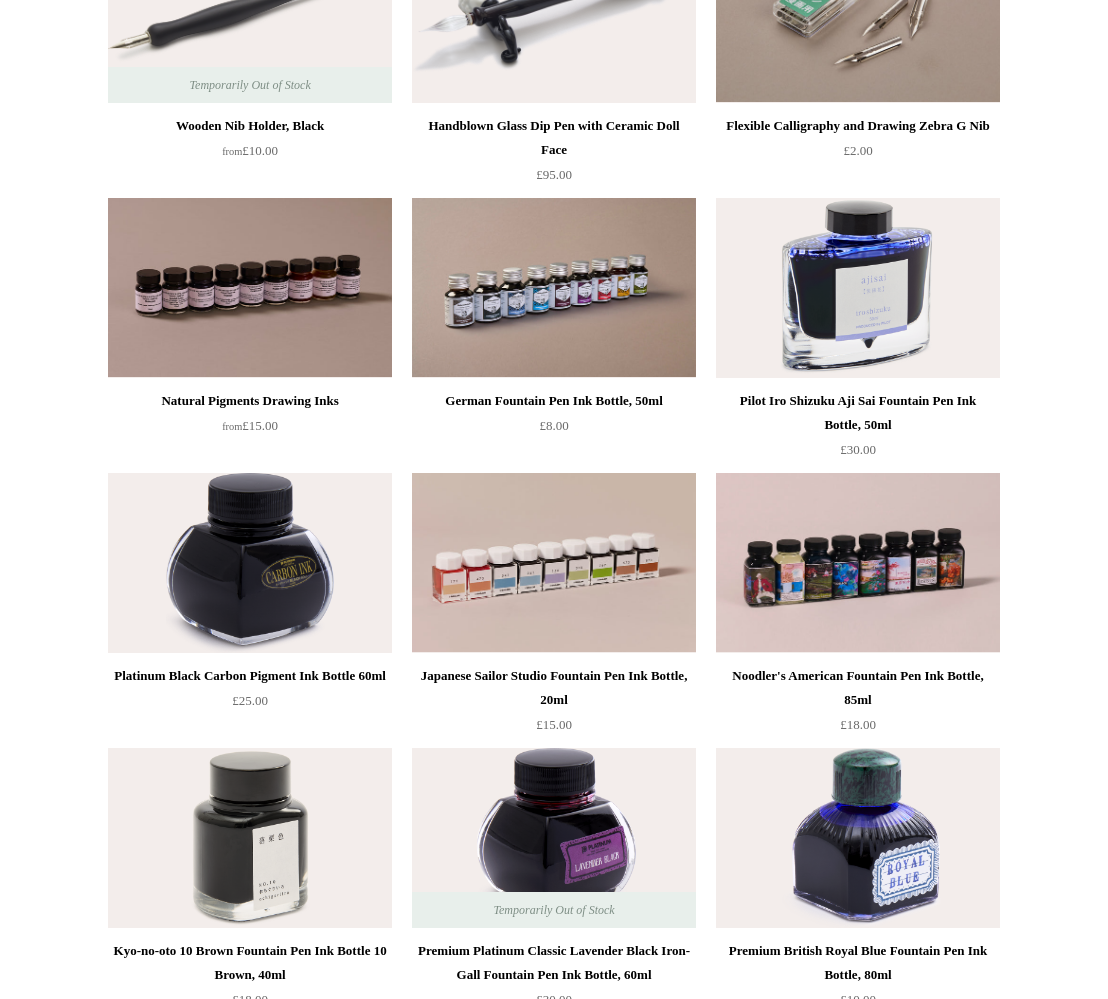 click at bounding box center (858, 288) 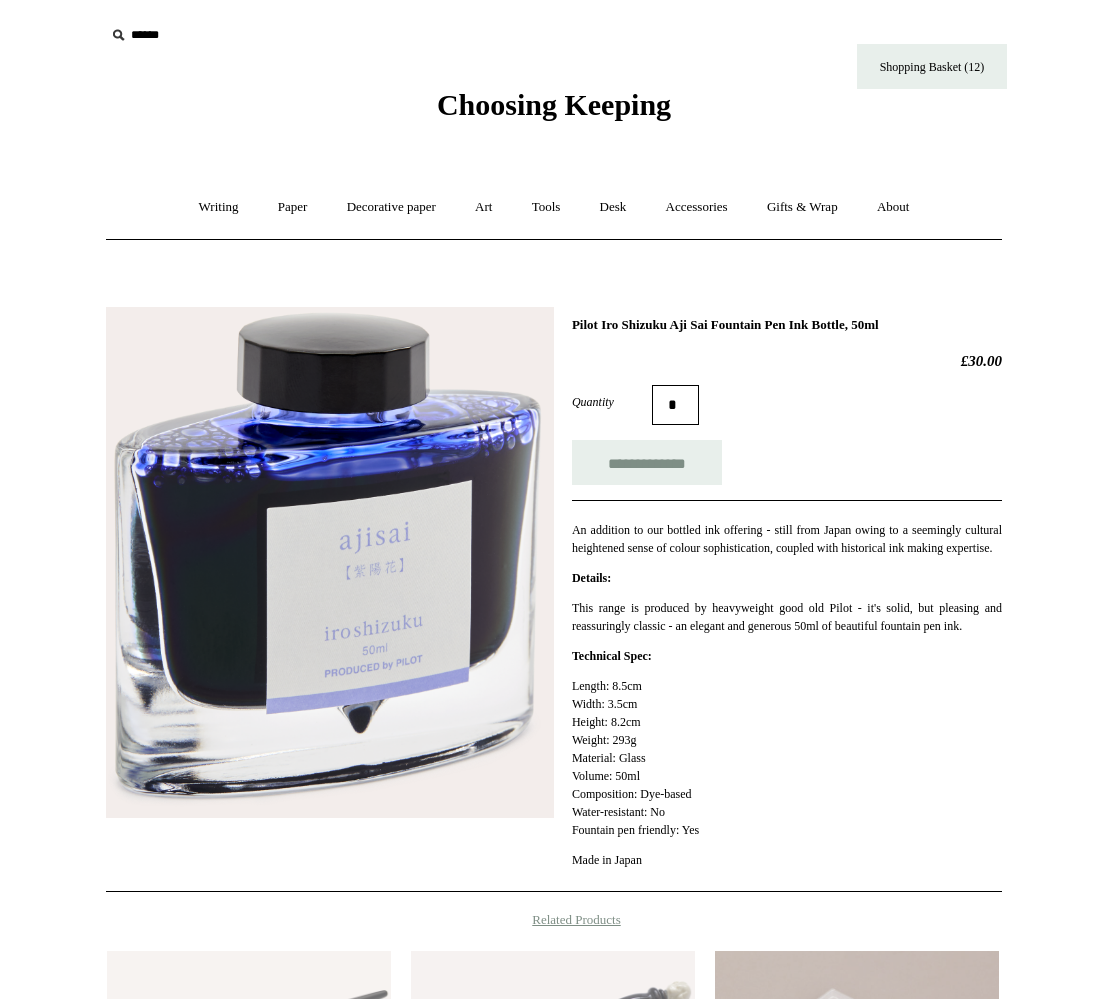 scroll, scrollTop: 0, scrollLeft: 0, axis: both 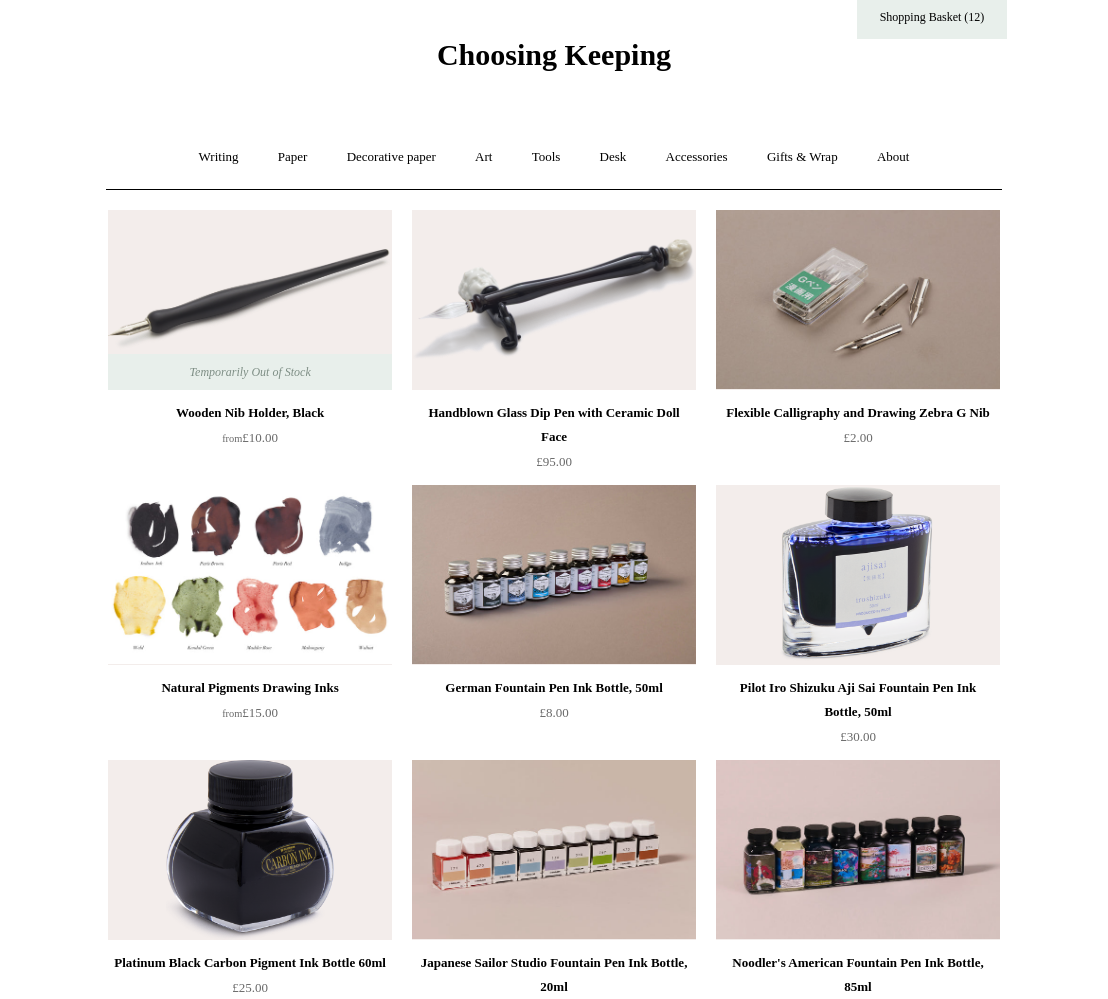 click at bounding box center (250, 575) 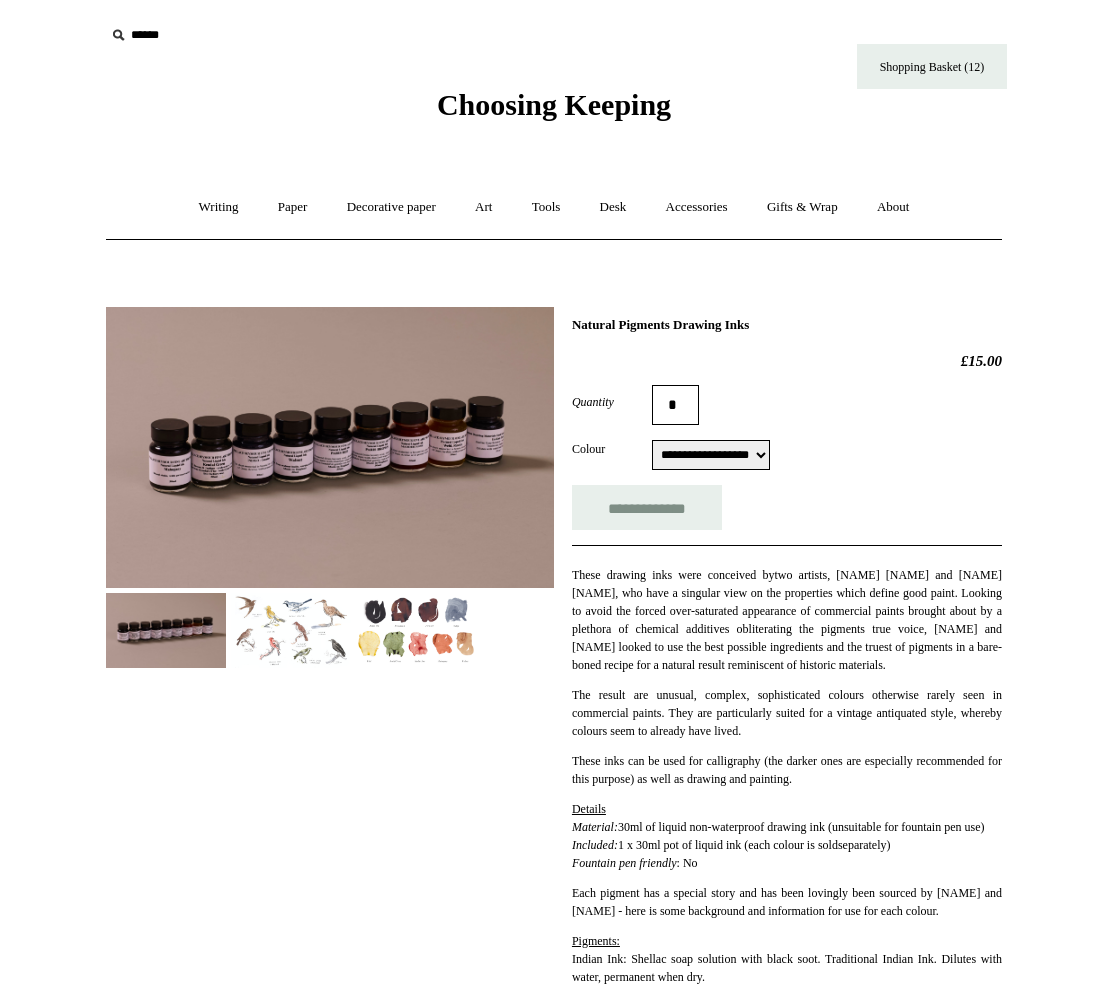scroll, scrollTop: 0, scrollLeft: 0, axis: both 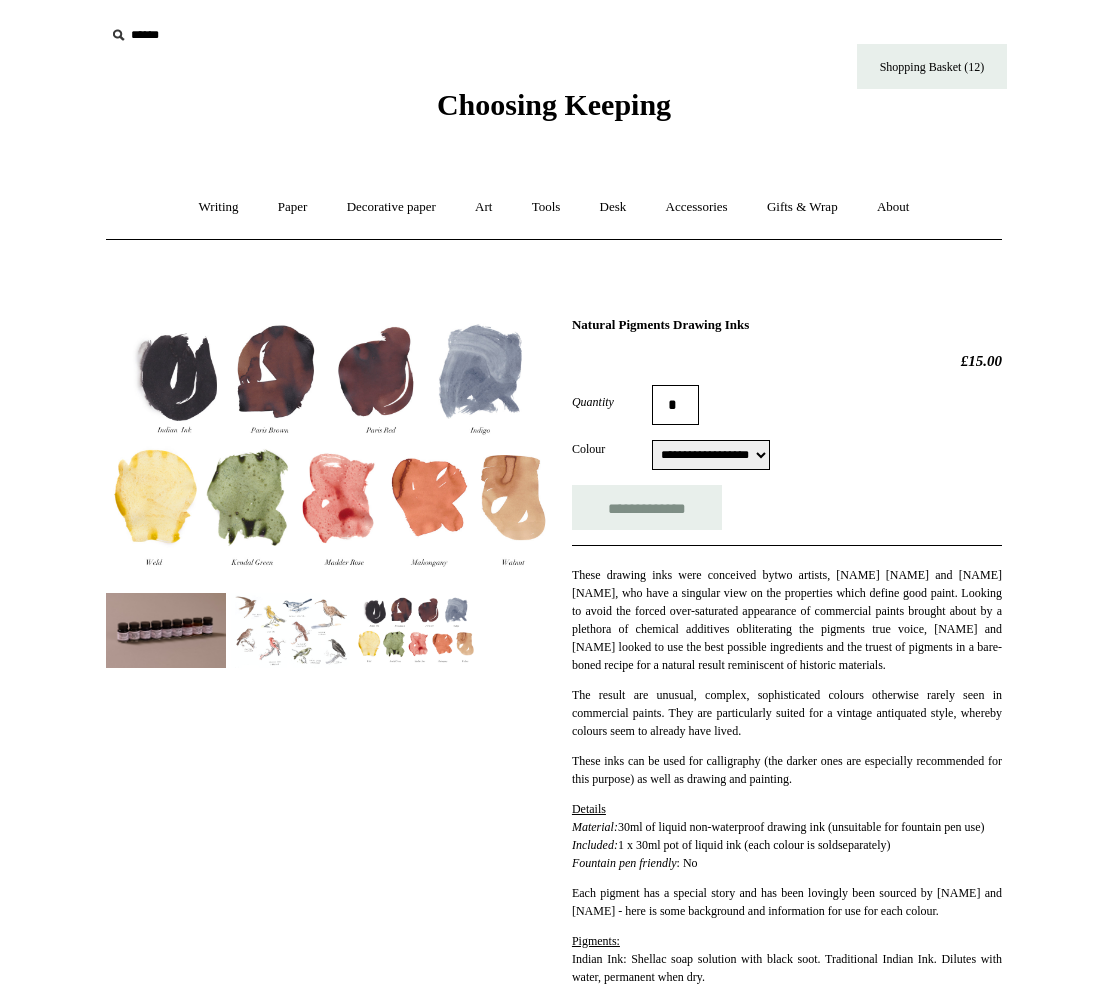 click at bounding box center (291, 630) 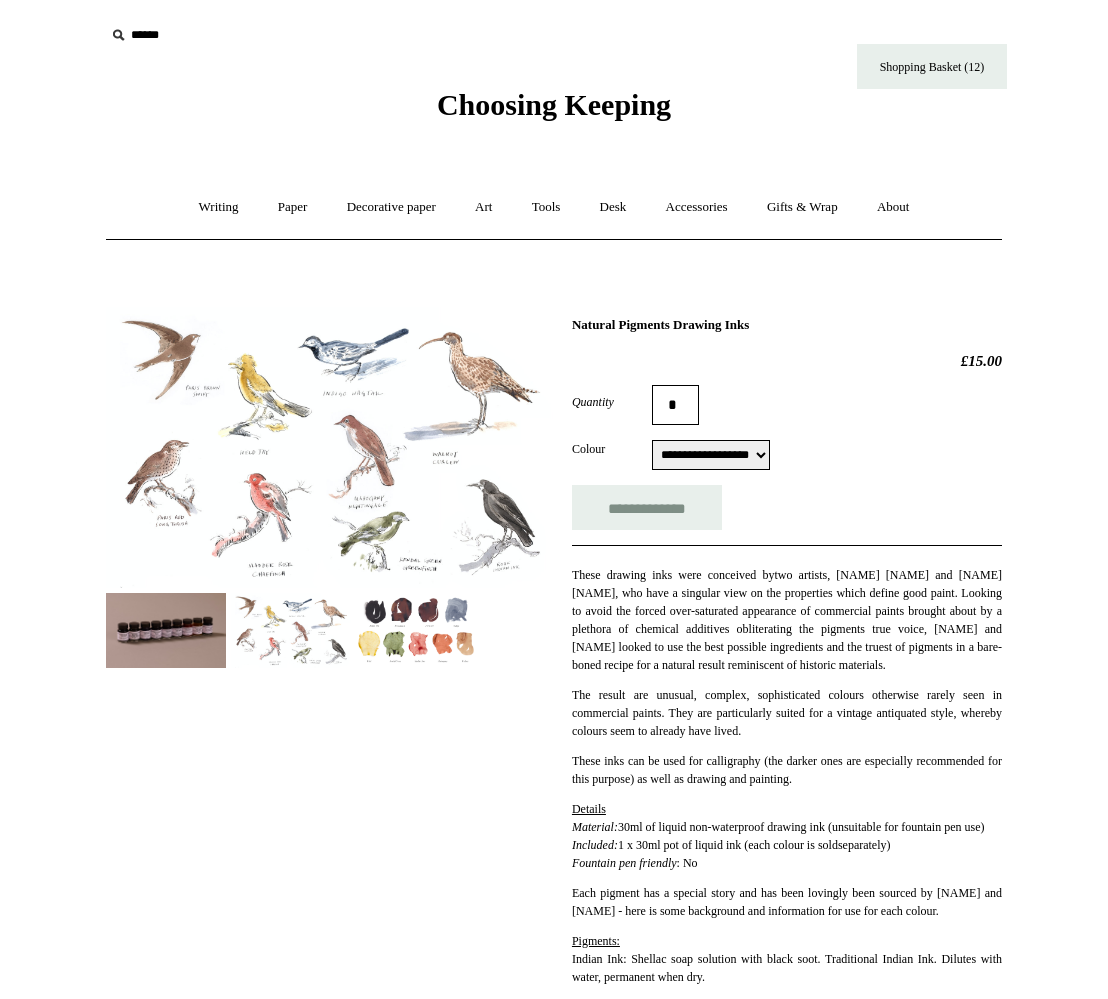 click at bounding box center [416, 630] 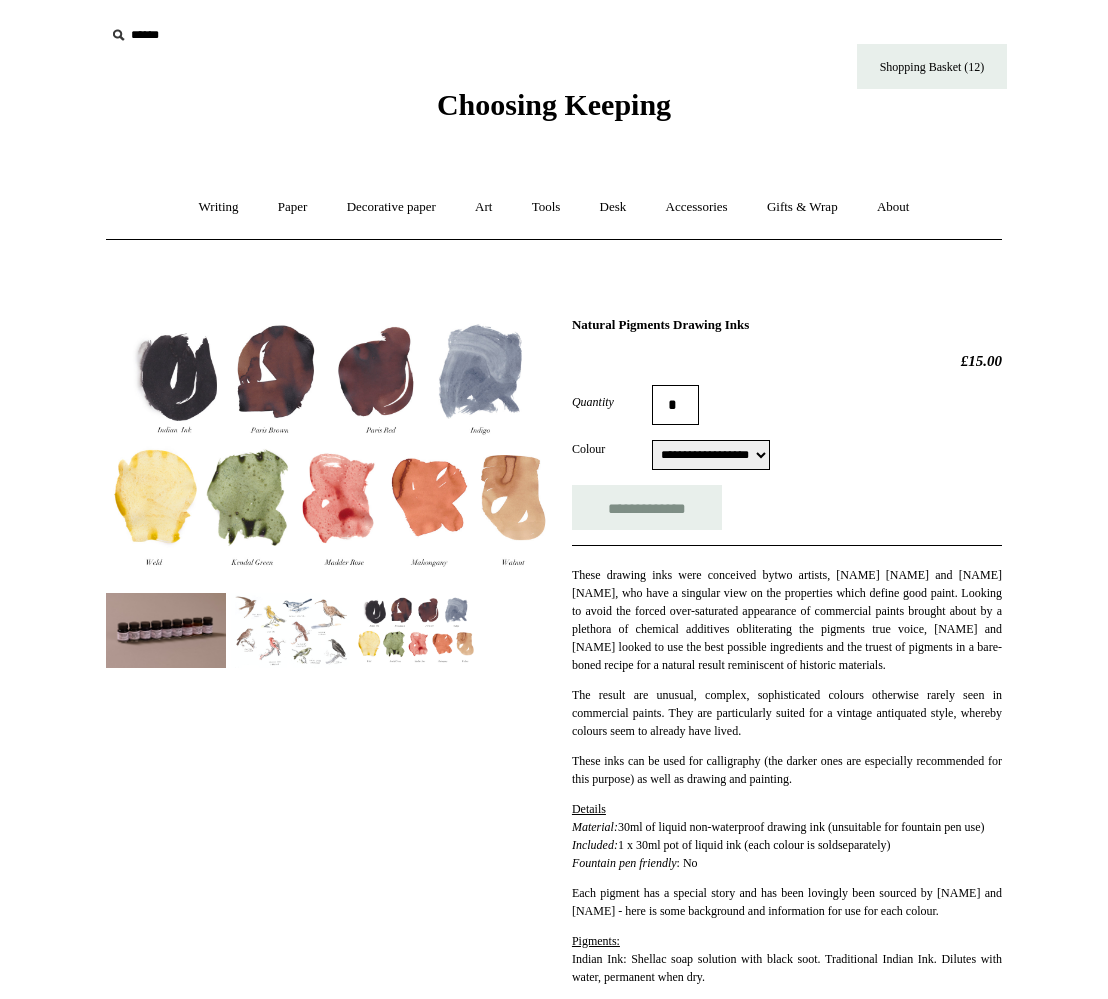 click on "**********" at bounding box center (711, 455) 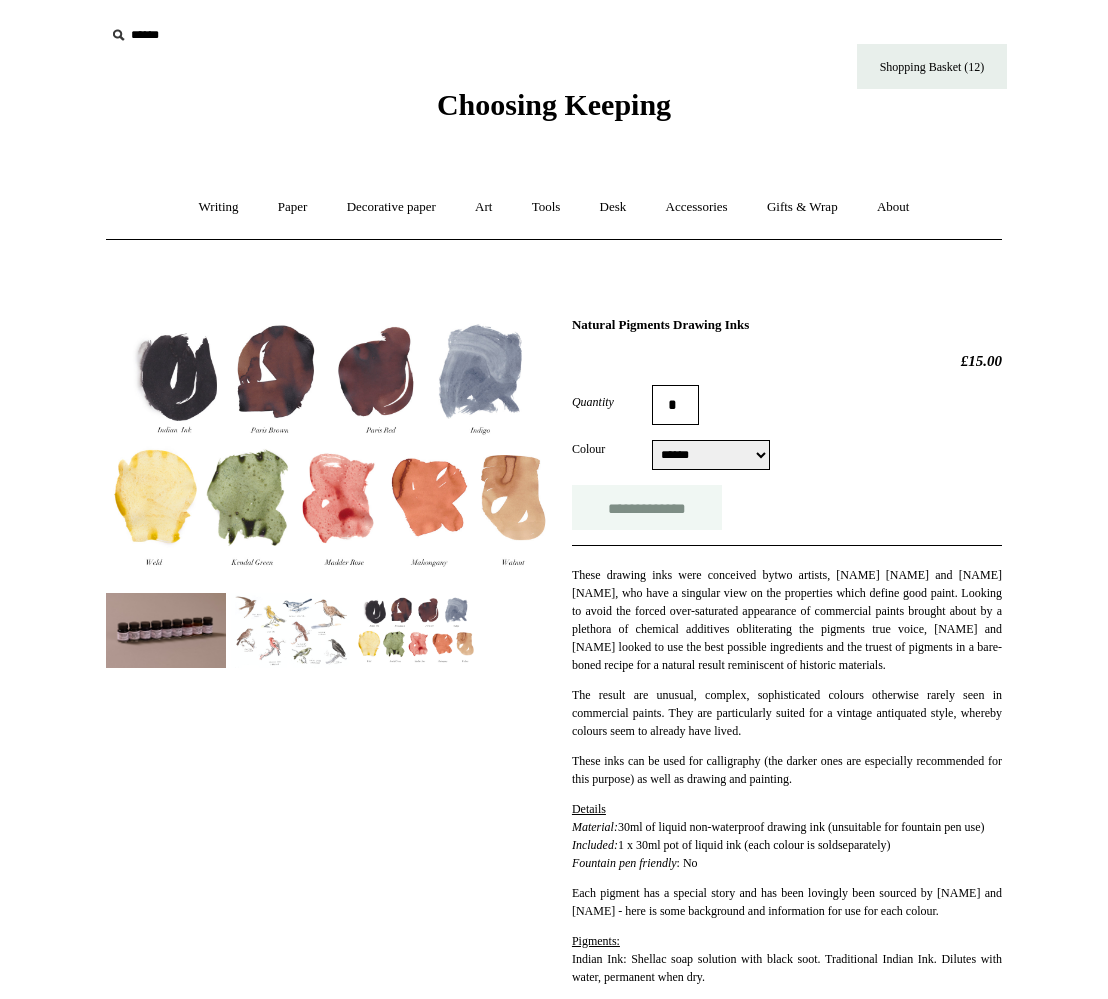 click on "**********" at bounding box center [647, 507] 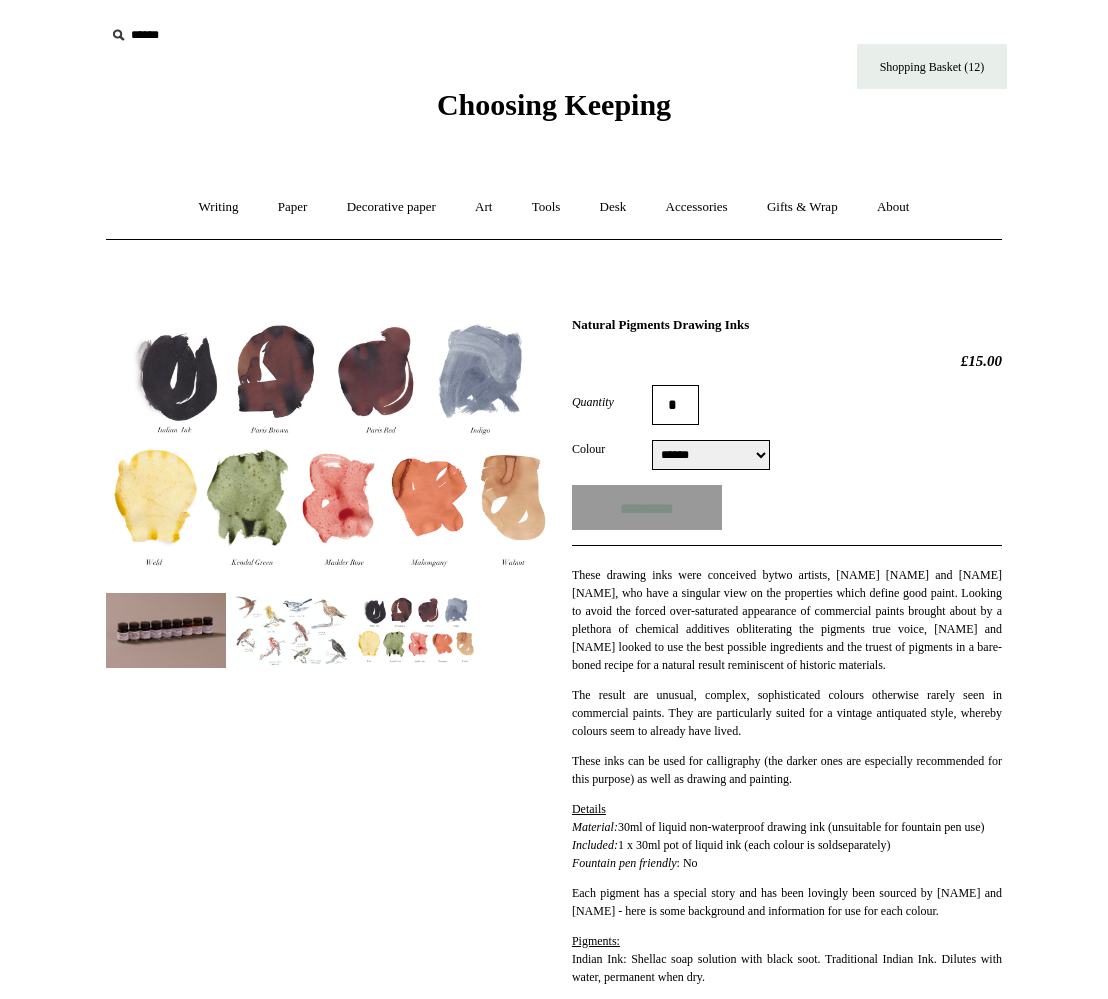 type on "**********" 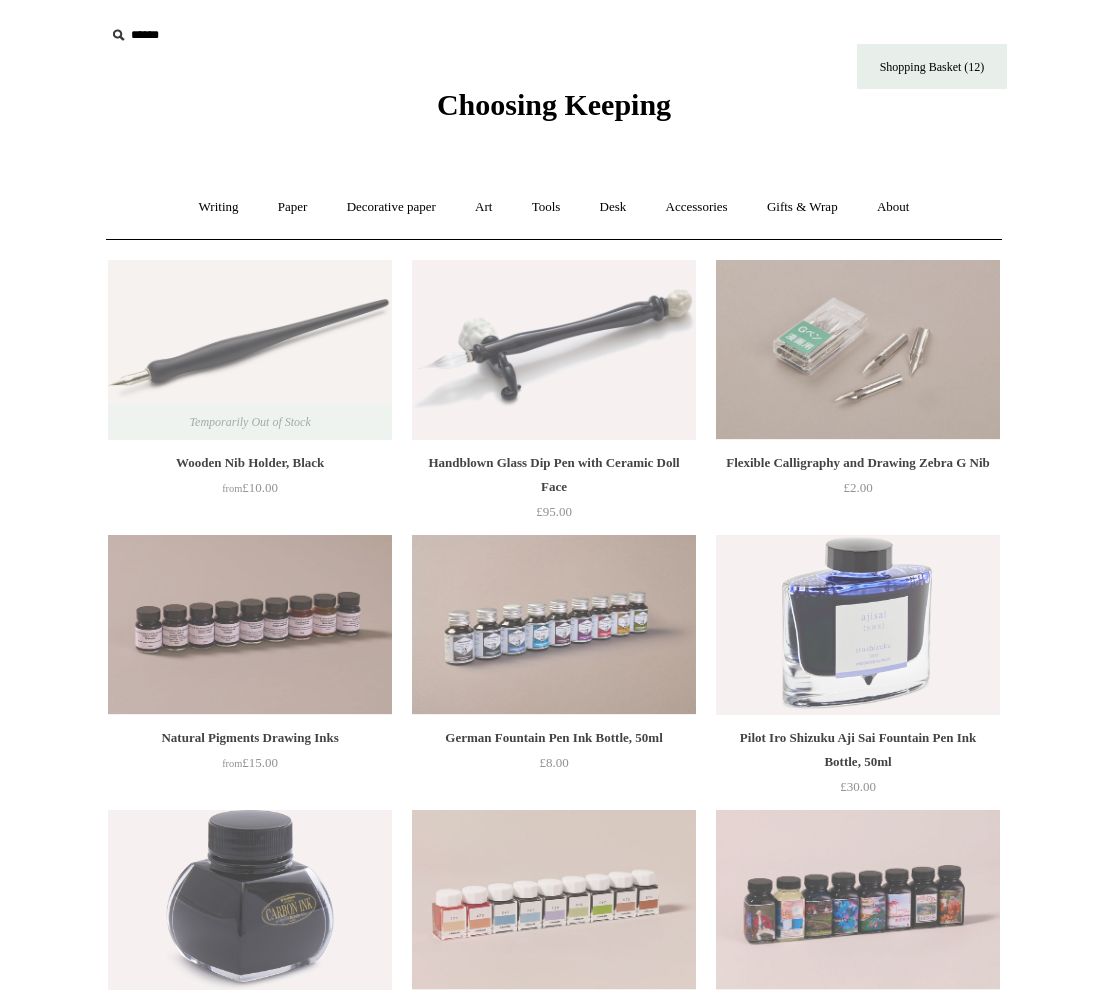 scroll, scrollTop: 50, scrollLeft: 0, axis: vertical 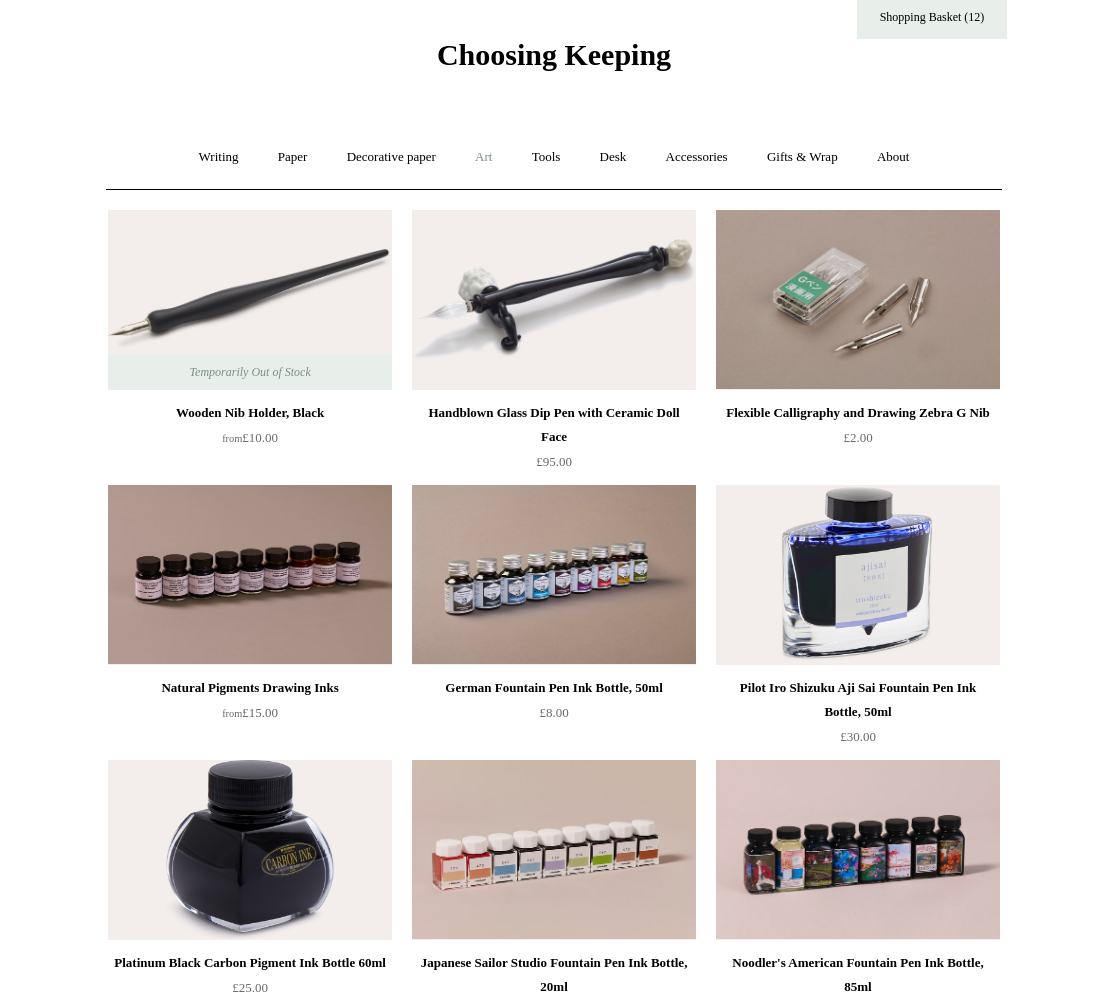click on "Art +" at bounding box center [483, 157] 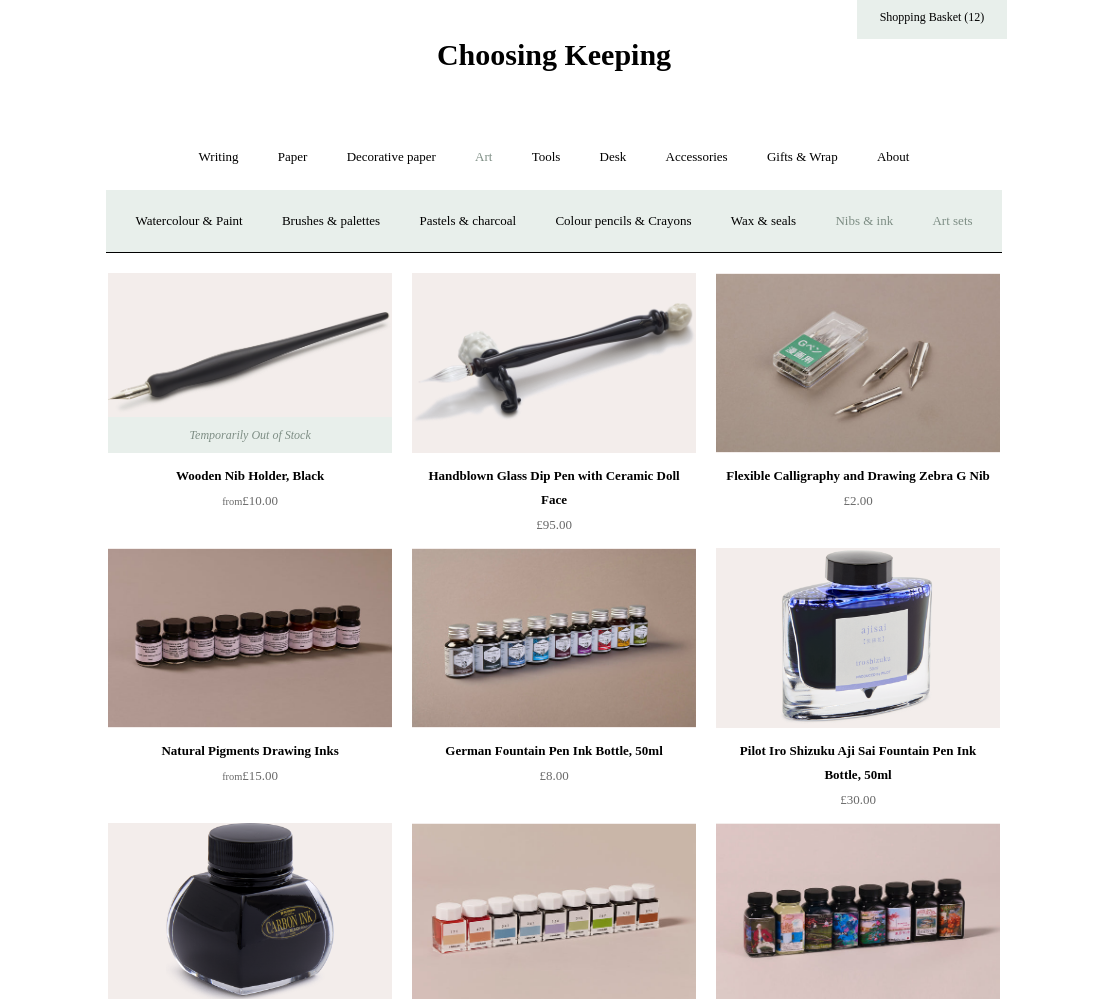 click on "Art sets" at bounding box center [952, 221] 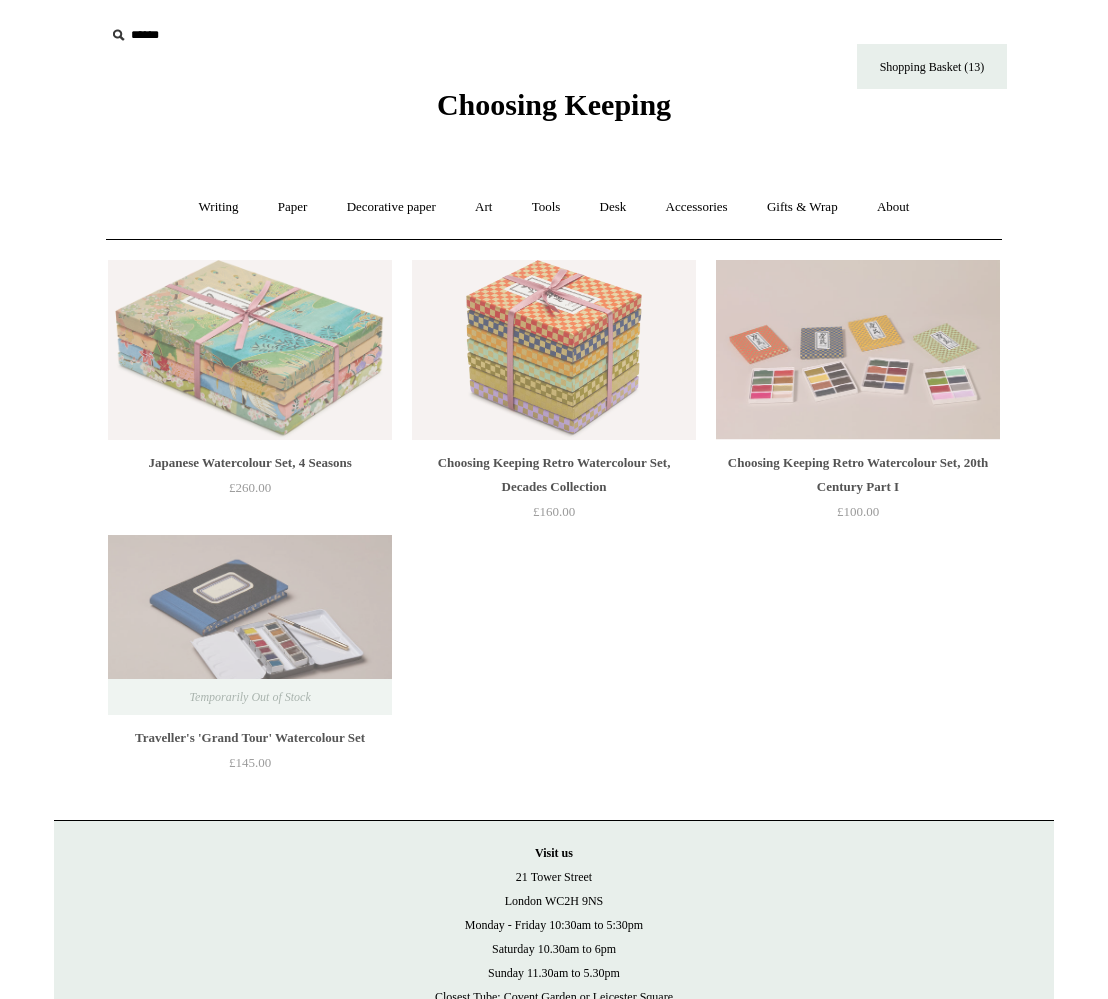 scroll, scrollTop: 0, scrollLeft: 0, axis: both 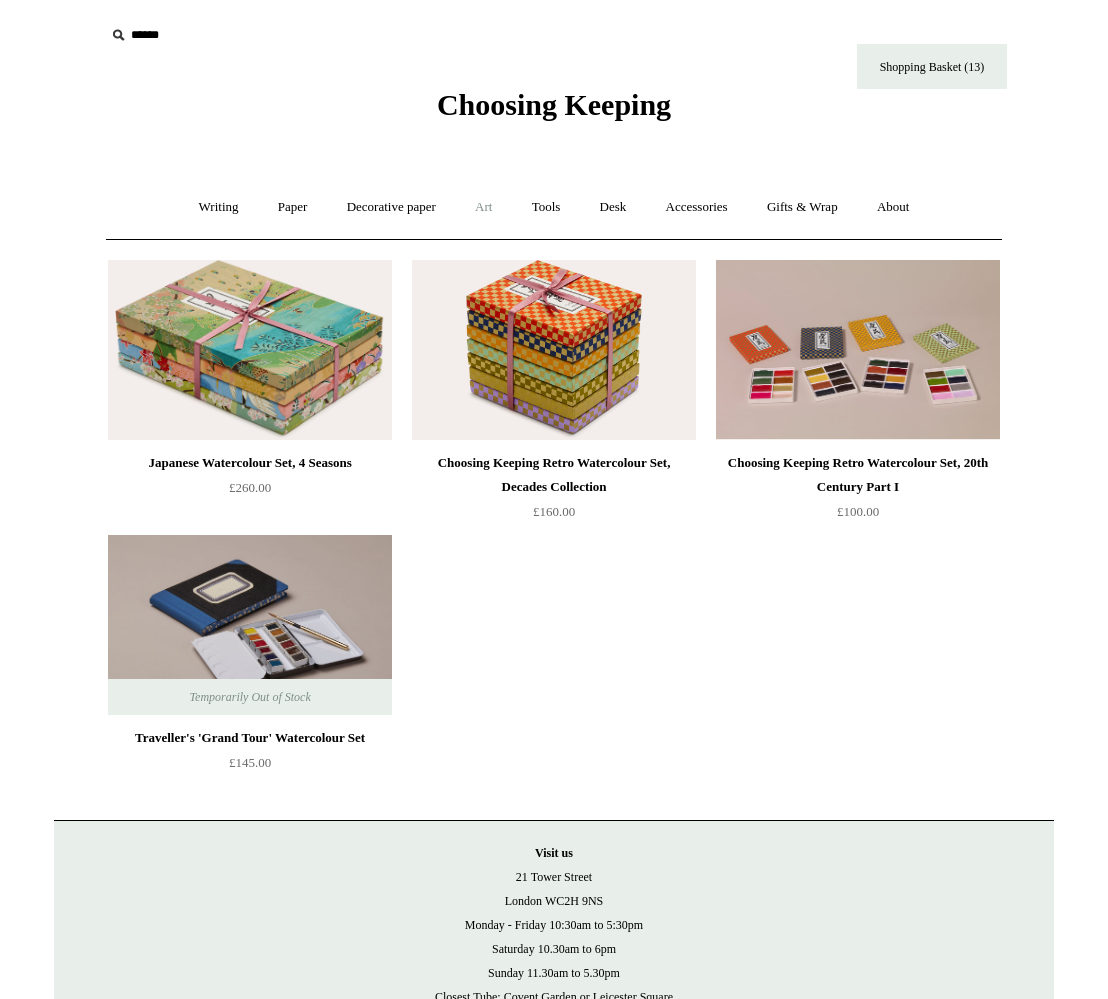 click on "Art +" at bounding box center [483, 207] 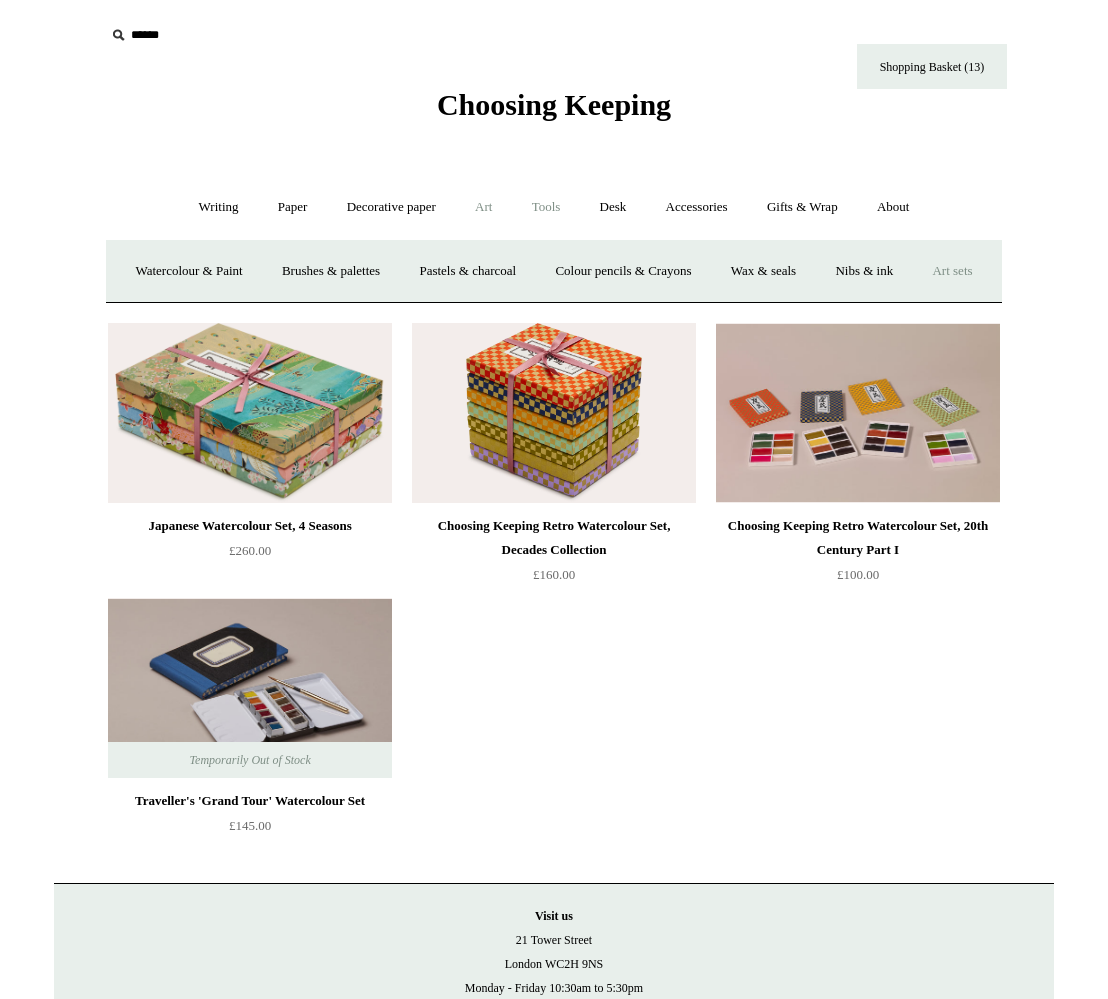 click on "Tools +" at bounding box center [546, 207] 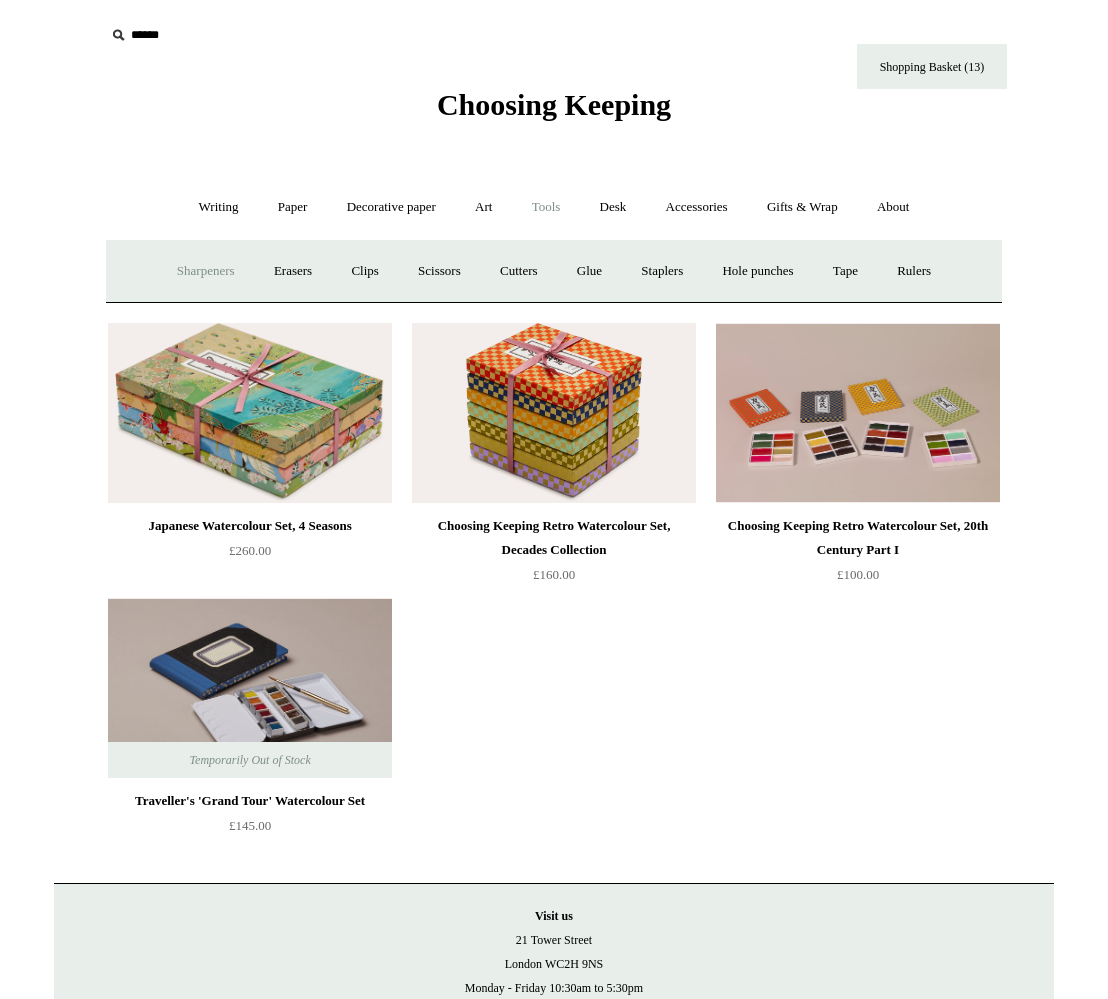 click on "Sharpeners" at bounding box center [206, 271] 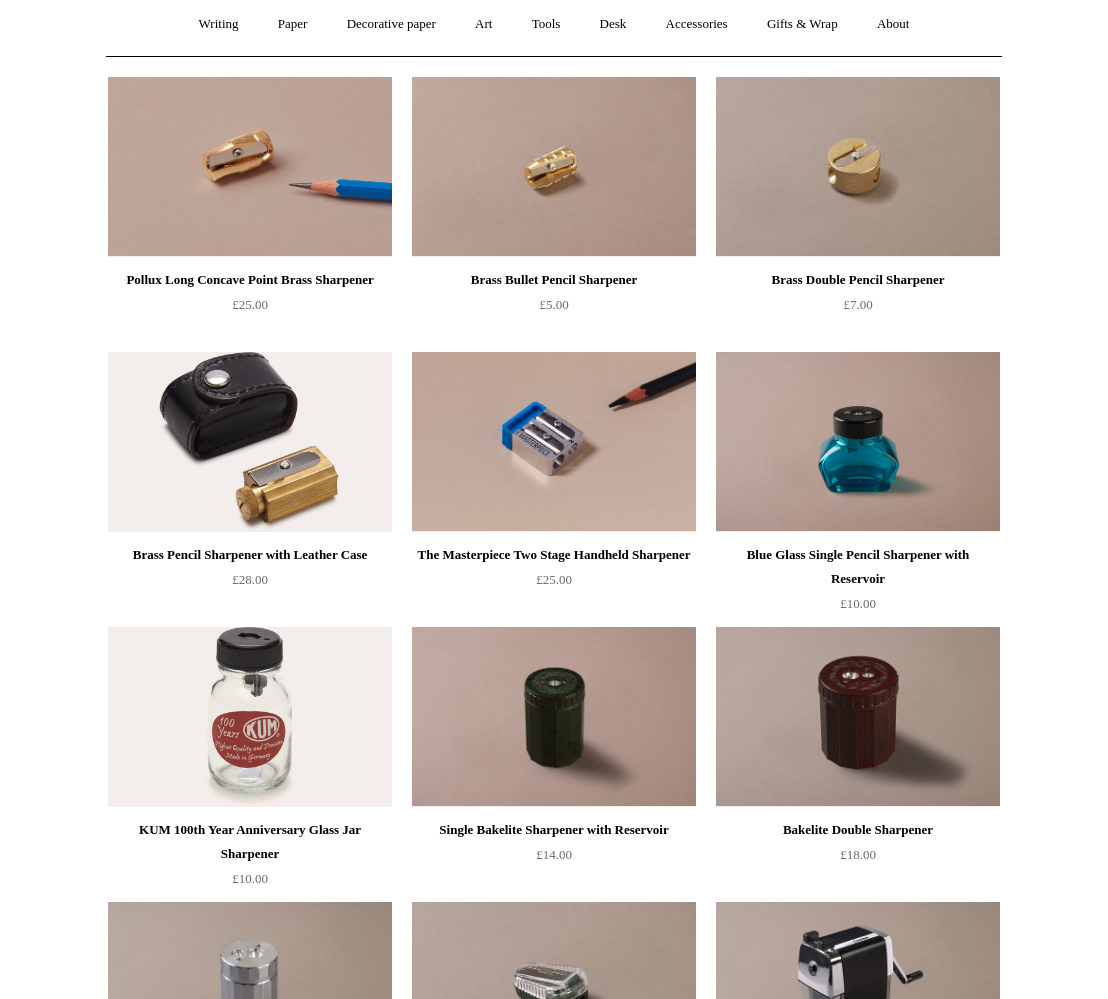 scroll, scrollTop: 510, scrollLeft: 0, axis: vertical 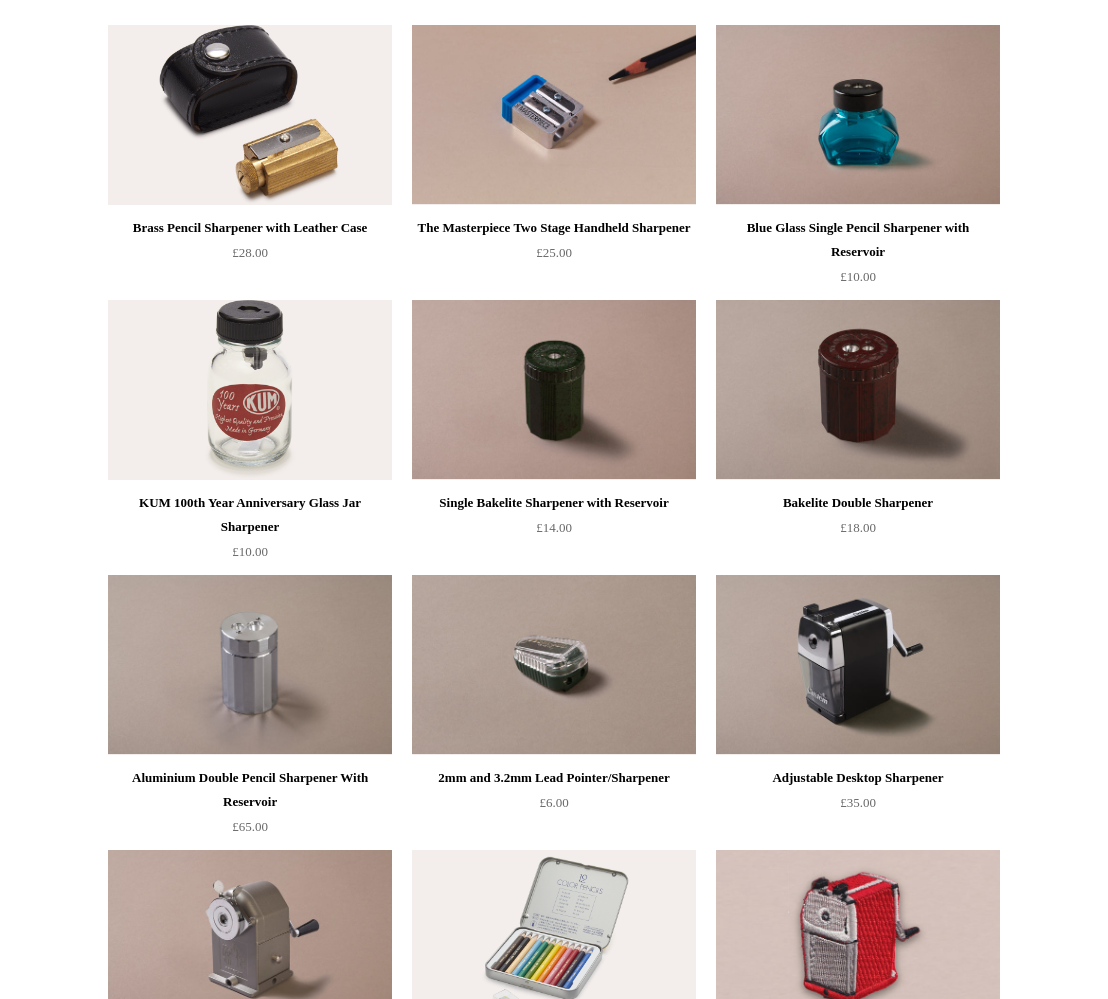 click at bounding box center [250, 390] 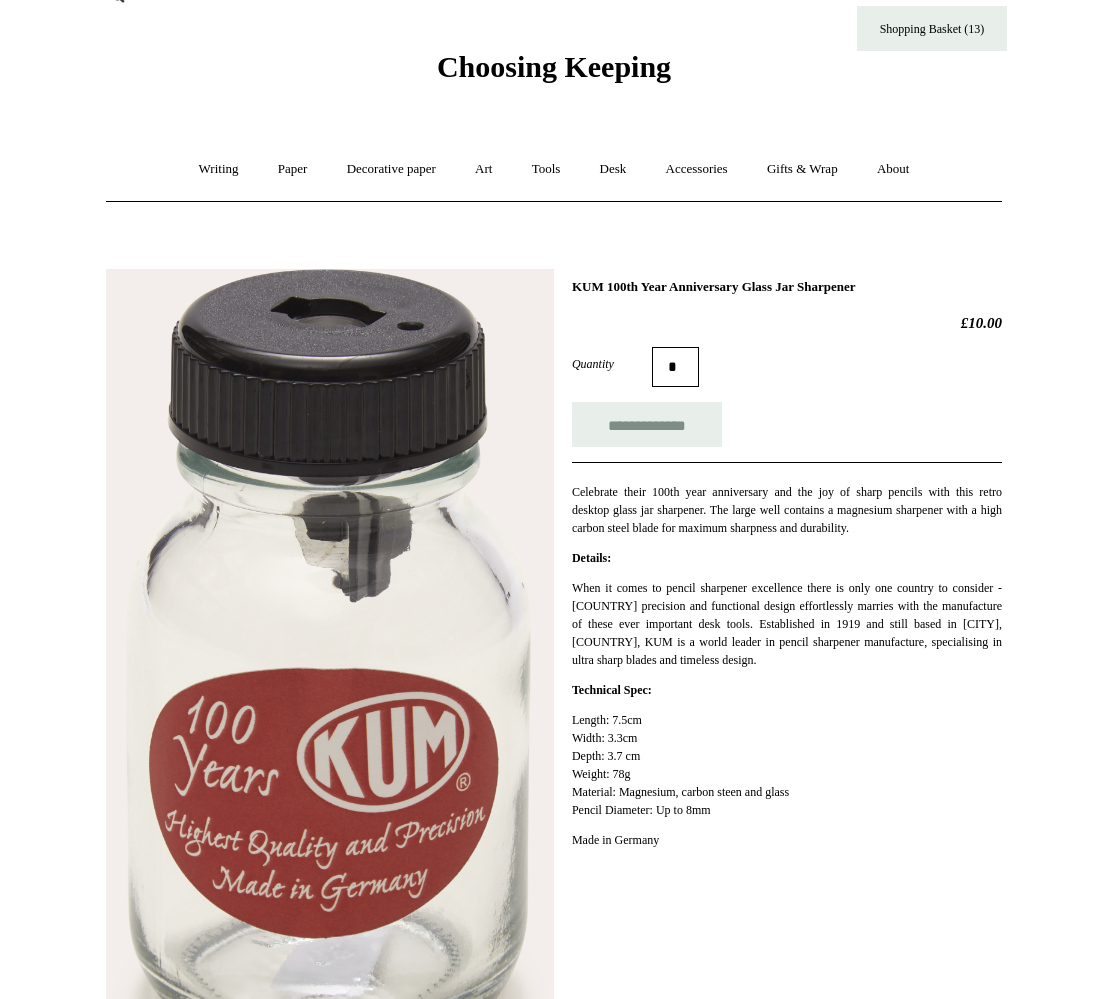 scroll, scrollTop: 51, scrollLeft: 0, axis: vertical 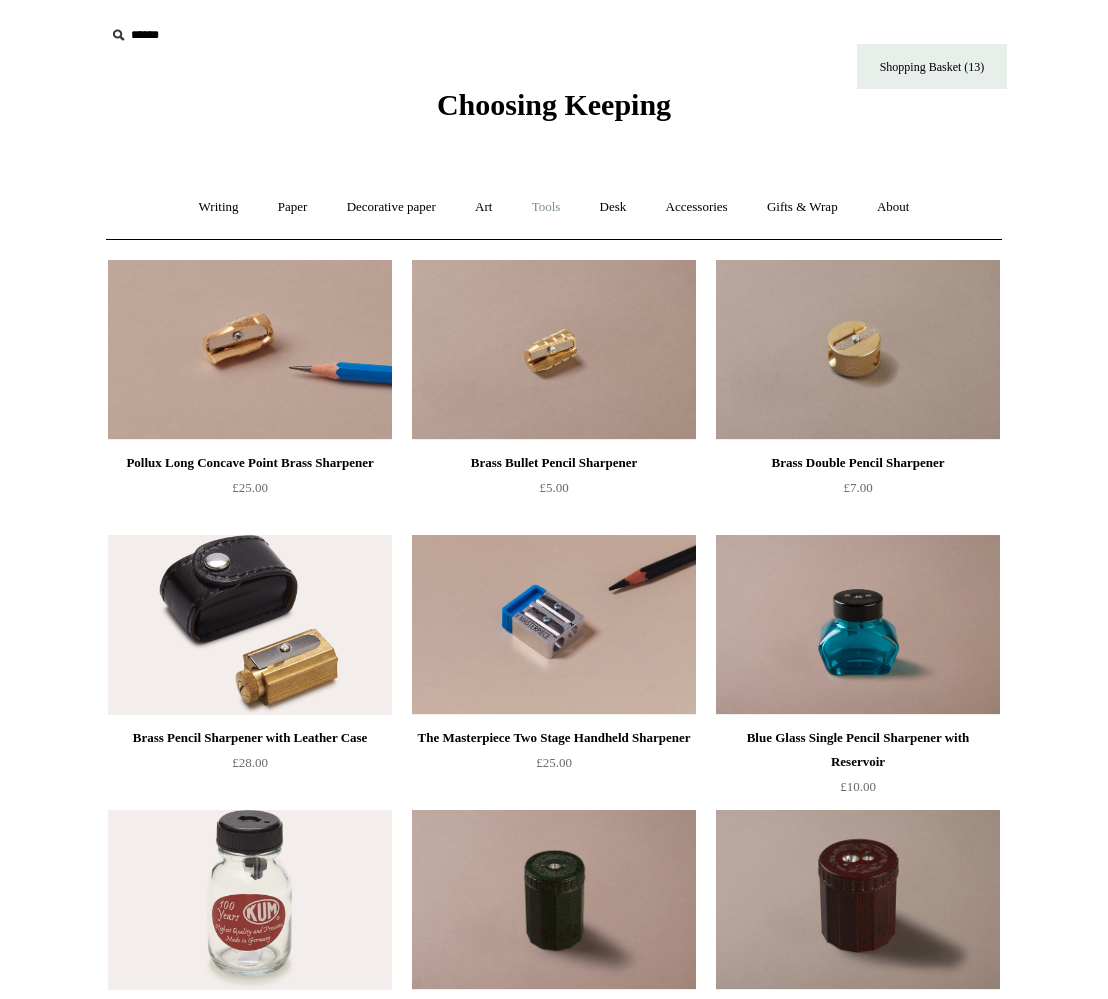 click on "Tools +" at bounding box center (546, 207) 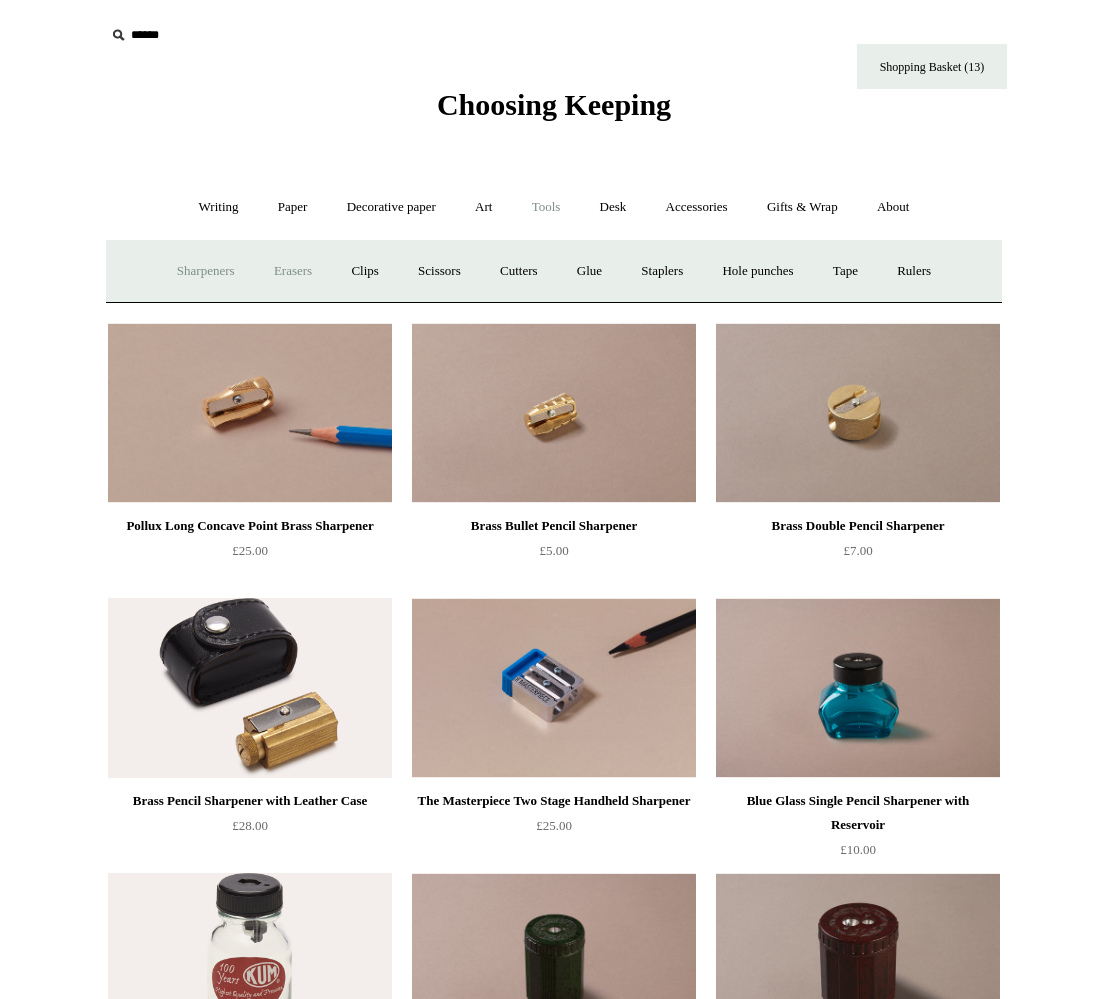 click on "Erasers" at bounding box center (293, 271) 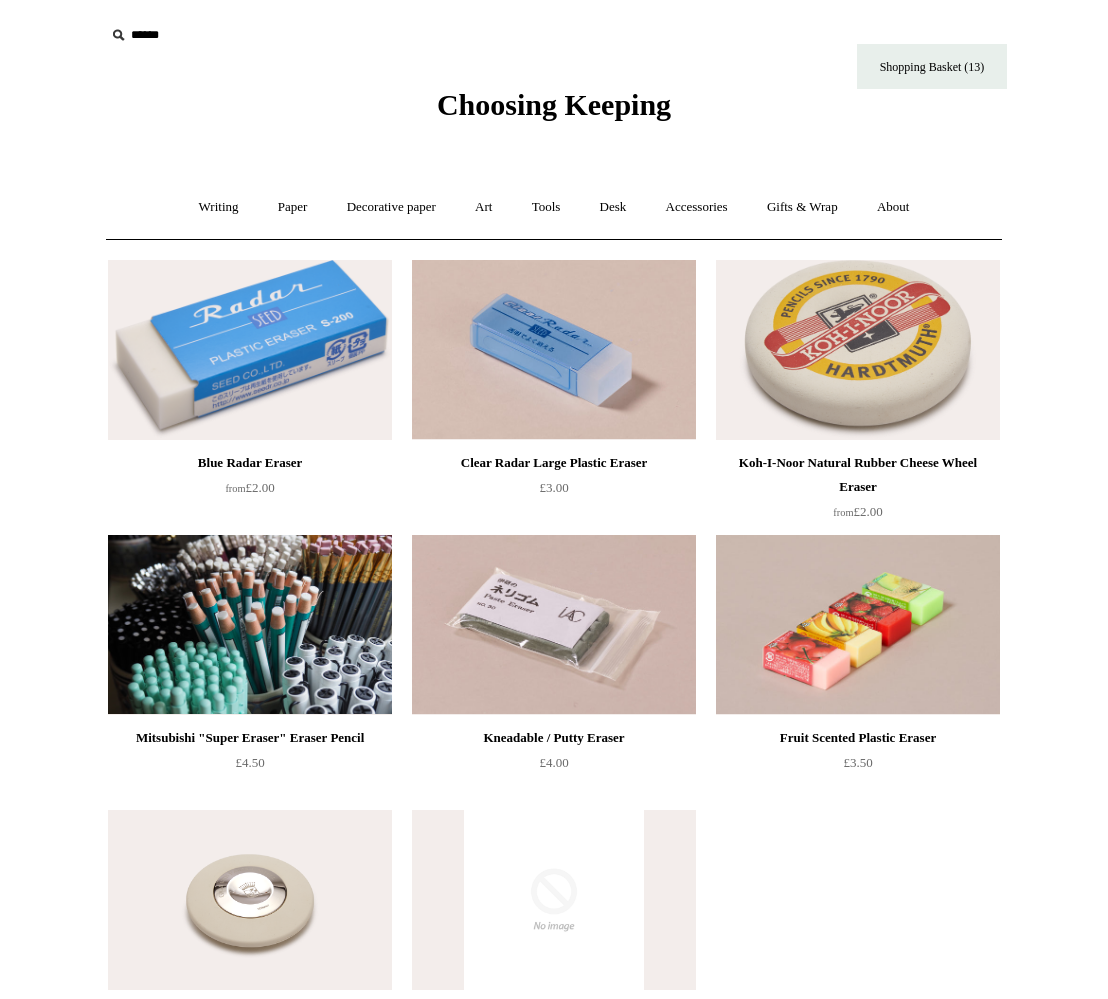 scroll, scrollTop: 409, scrollLeft: 0, axis: vertical 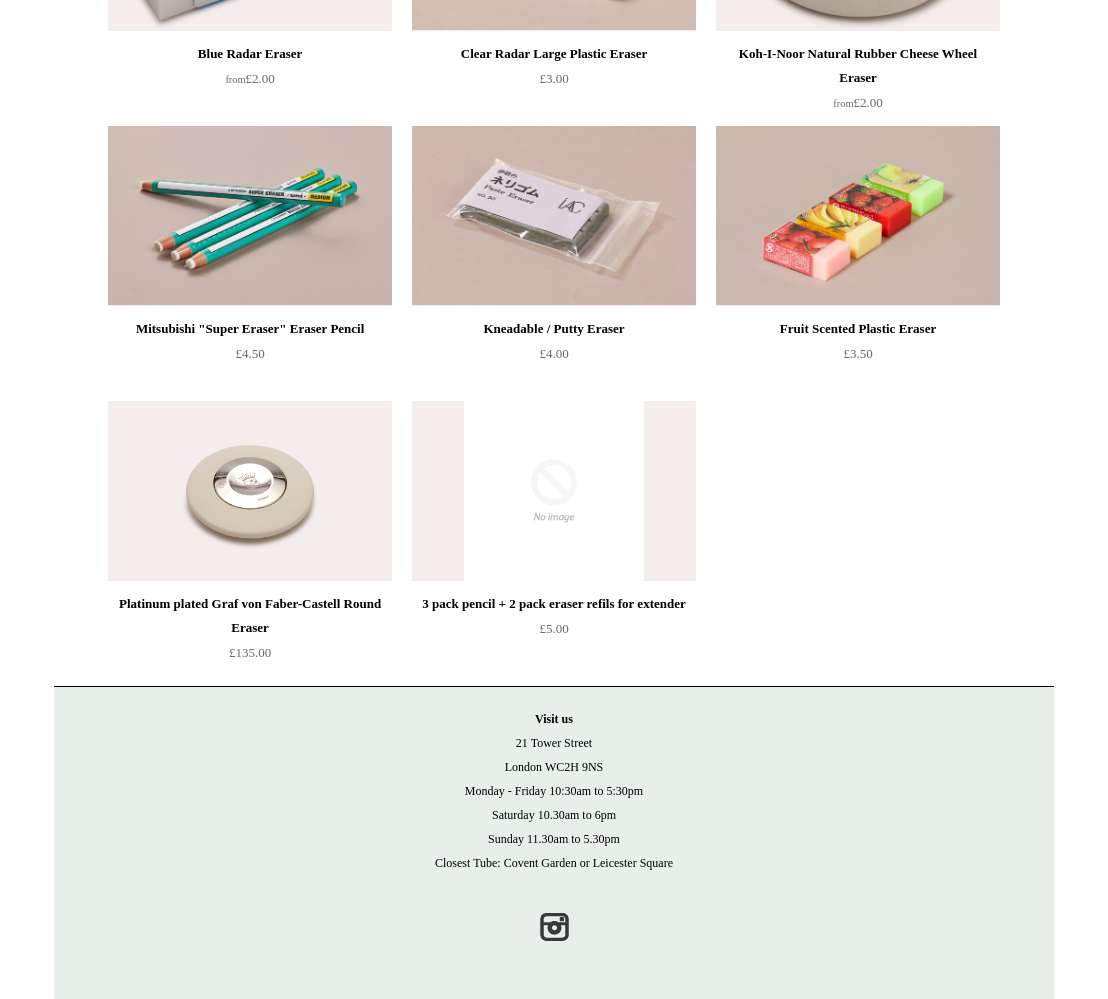click at bounding box center (554, 216) 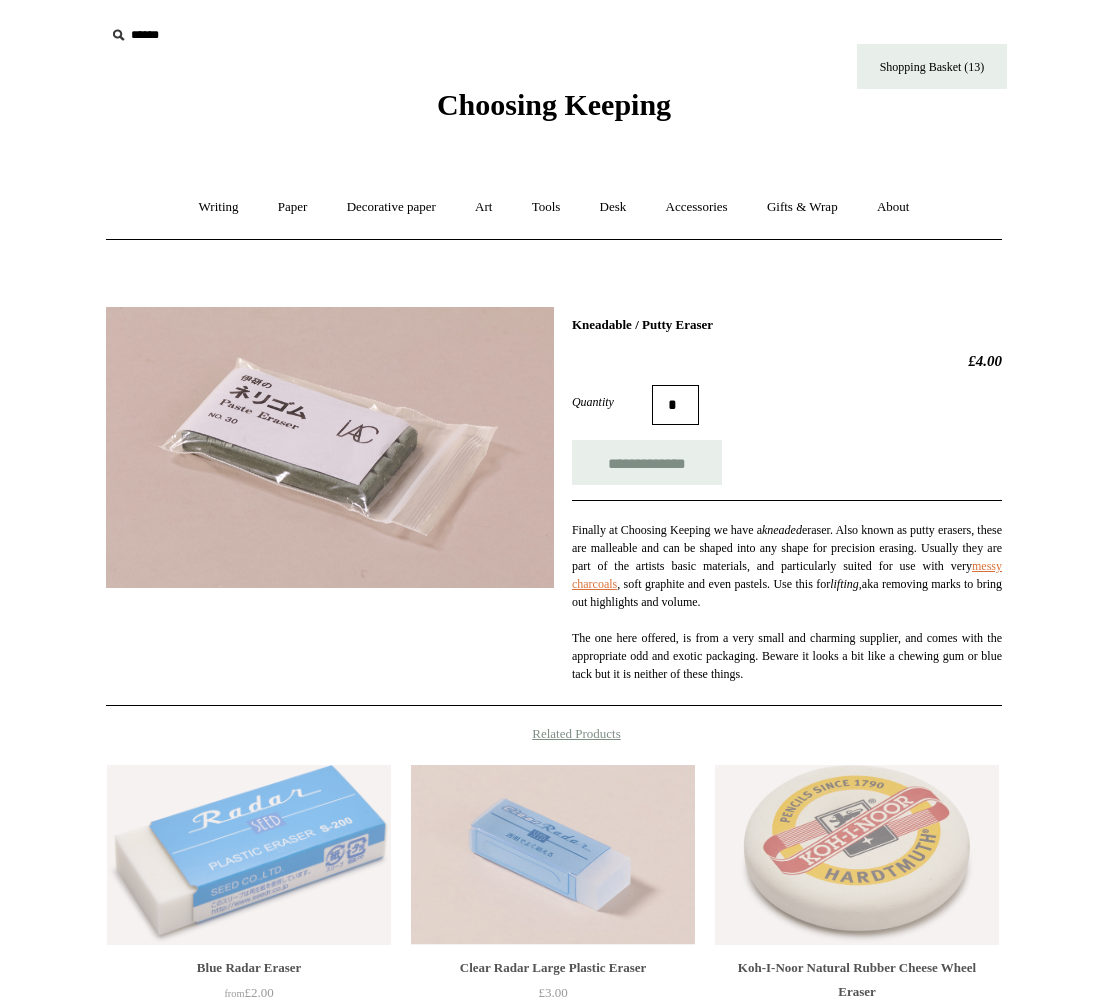 scroll, scrollTop: 0, scrollLeft: 0, axis: both 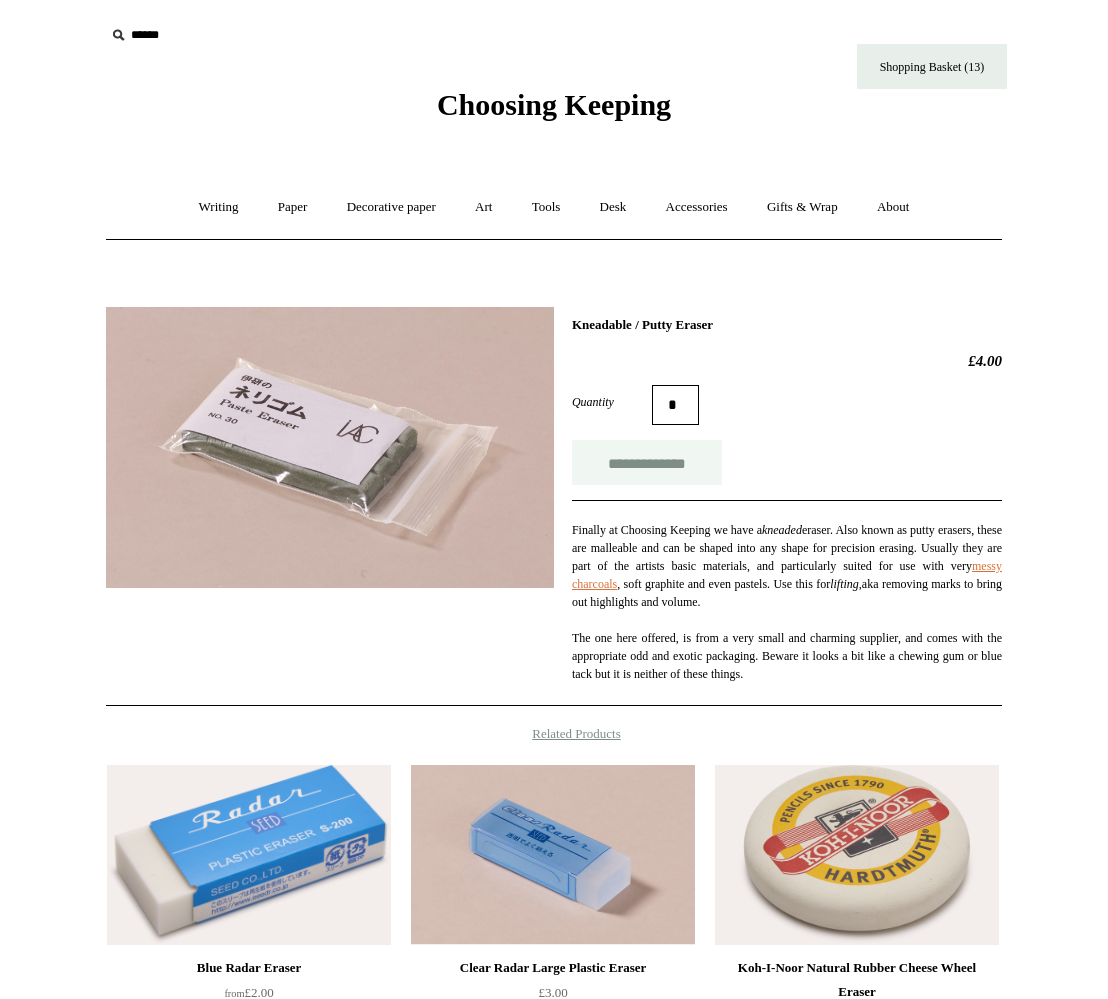 click on "**********" at bounding box center [647, 462] 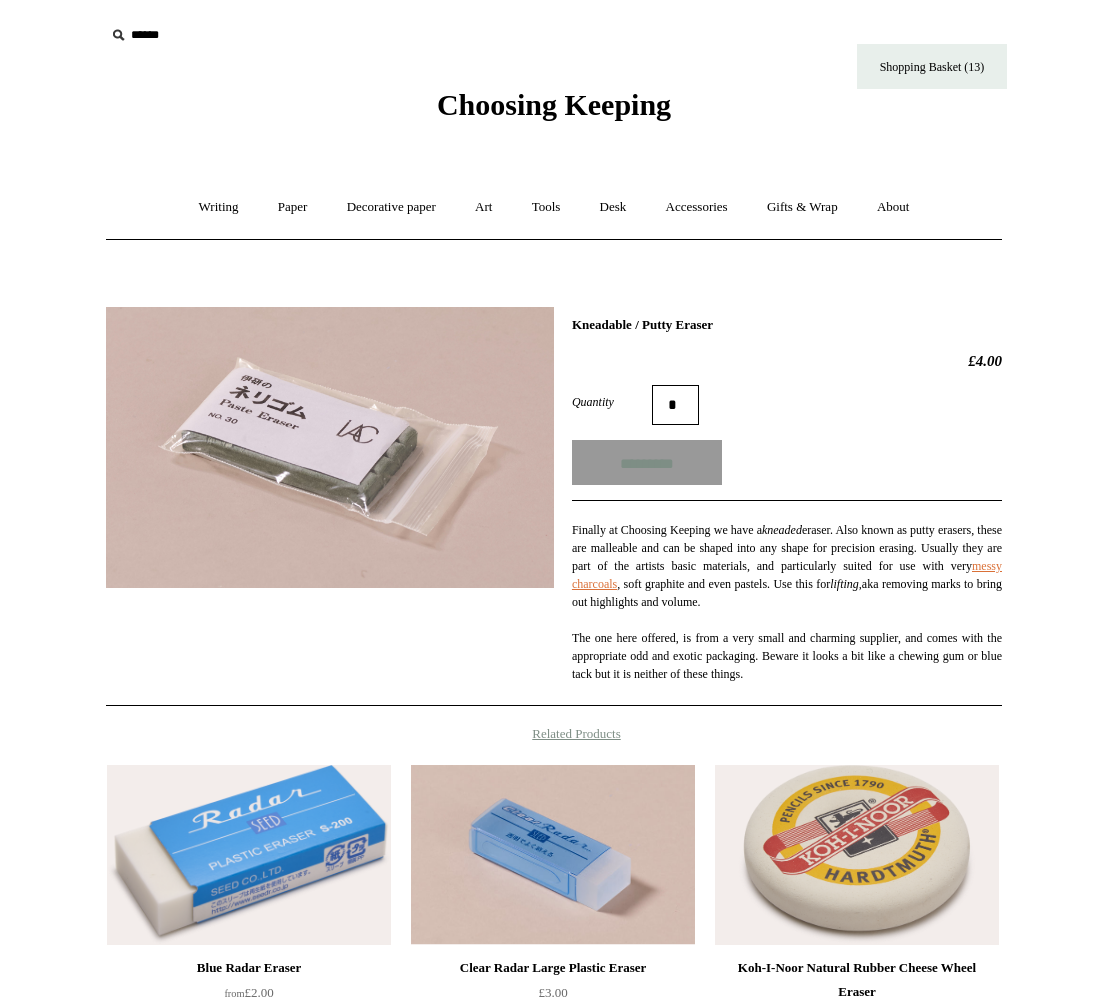 type on "**********" 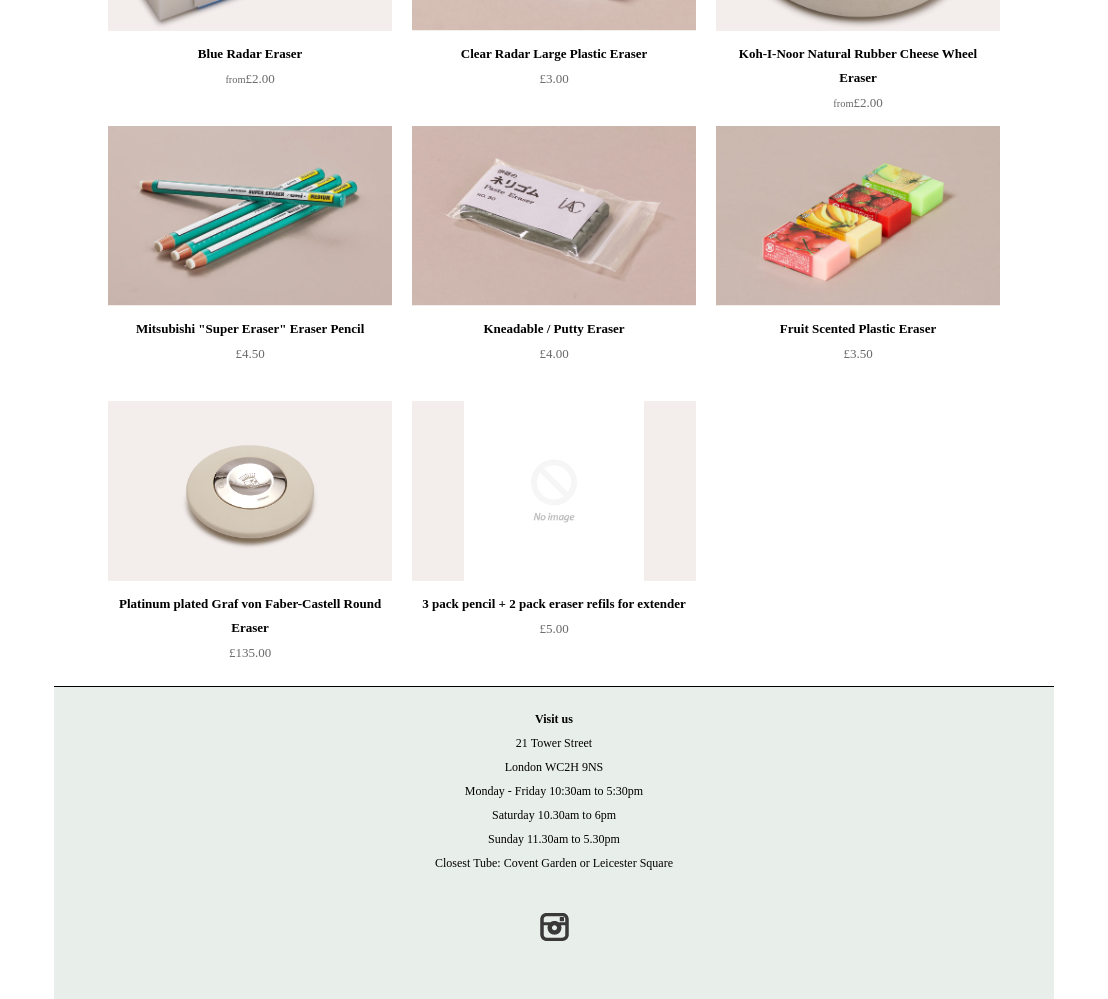 scroll, scrollTop: 0, scrollLeft: 0, axis: both 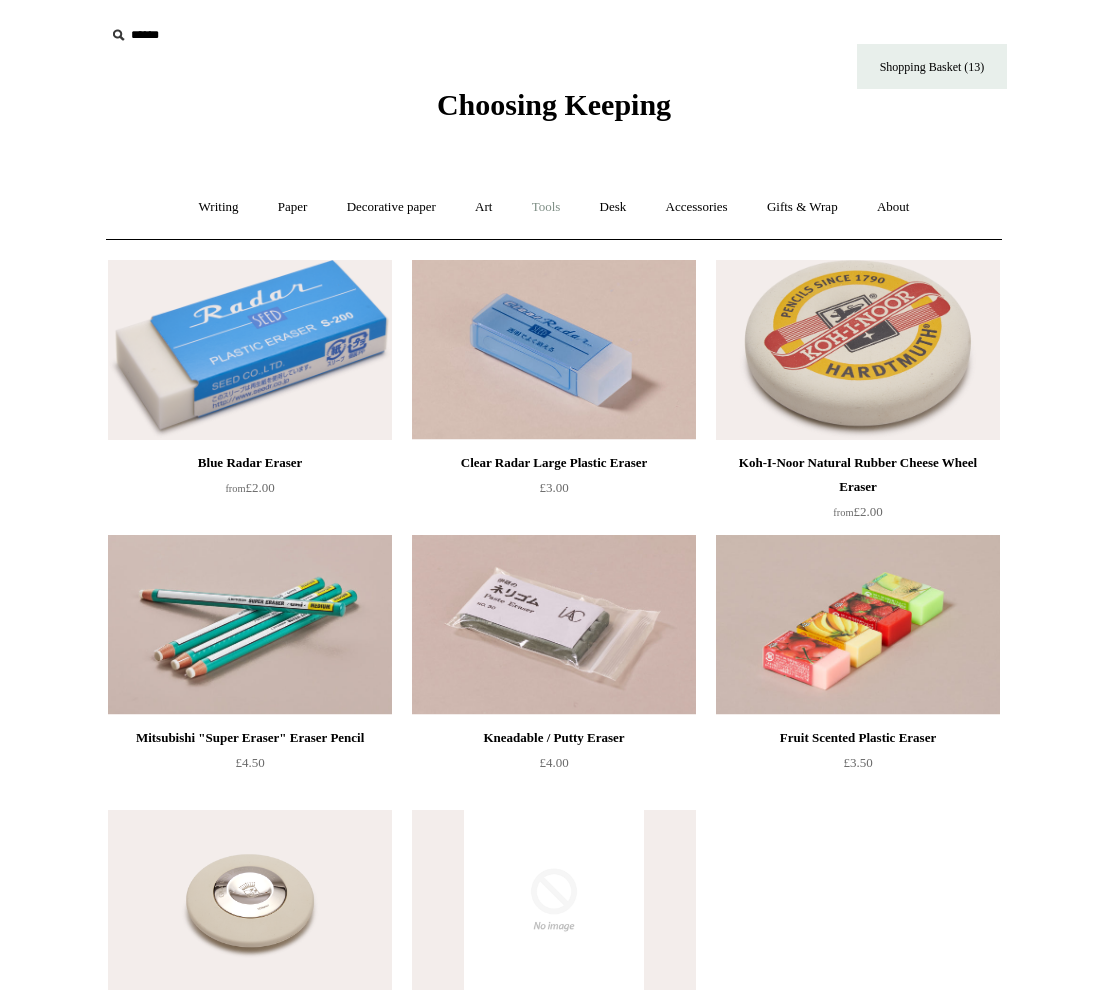 click on "Tools +" at bounding box center (546, 207) 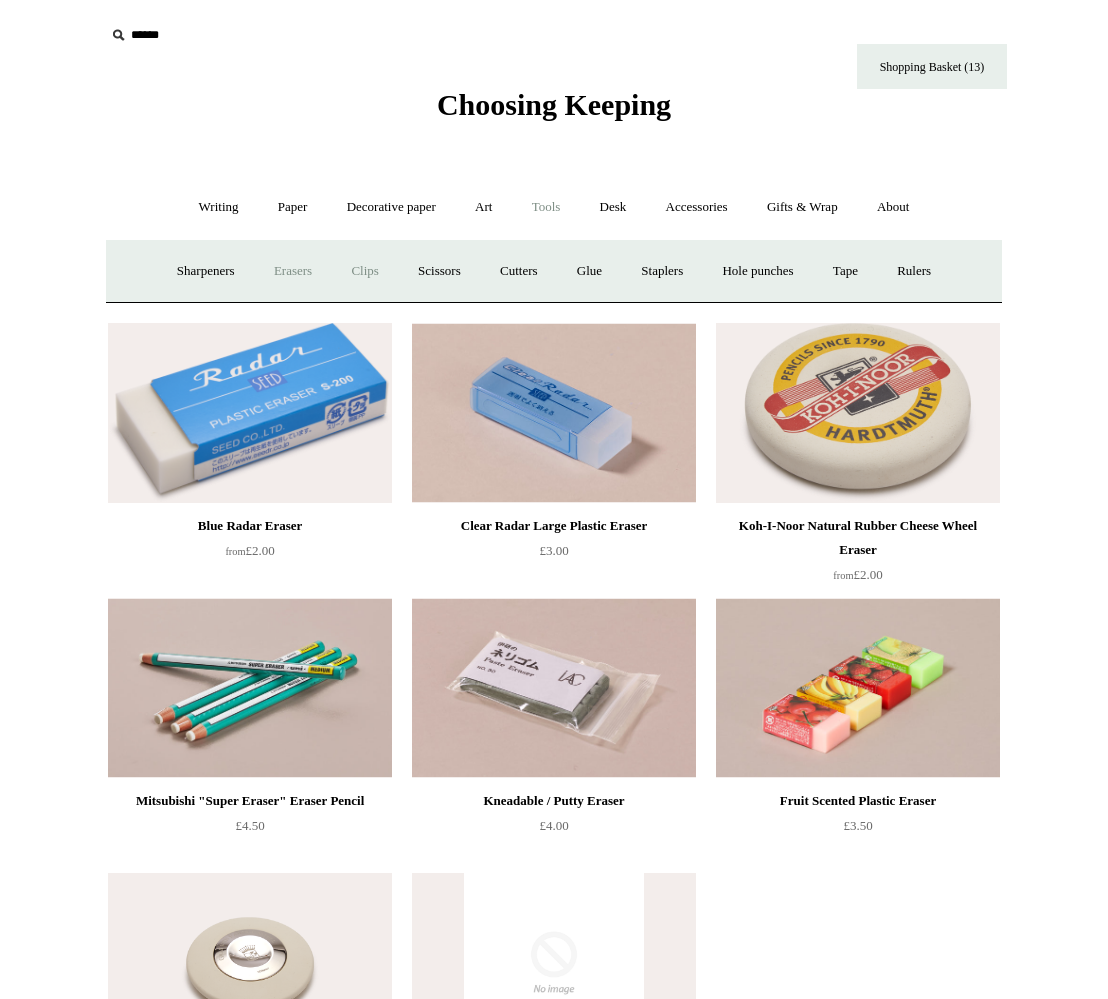 click on "Clips +" at bounding box center [364, 271] 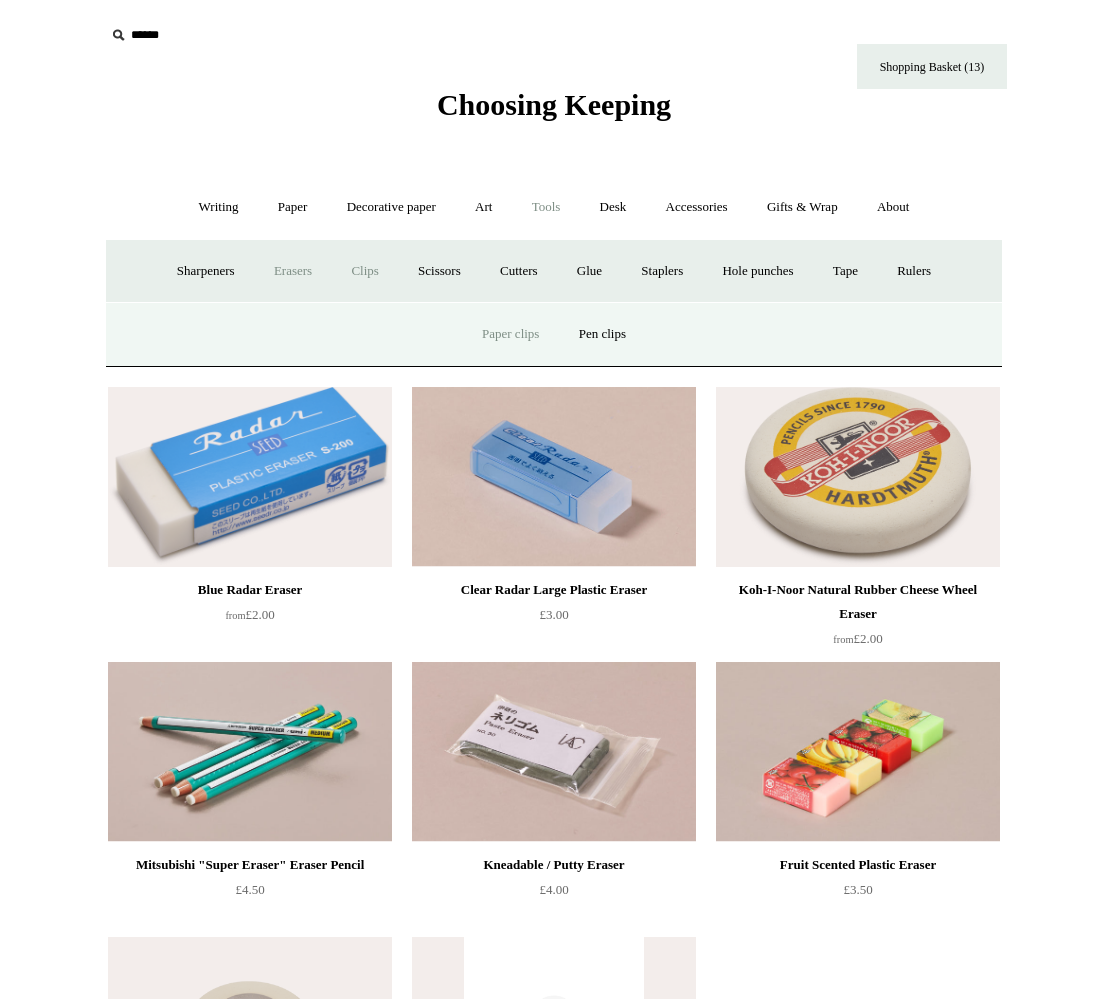 click on "Paper clips" at bounding box center (510, 334) 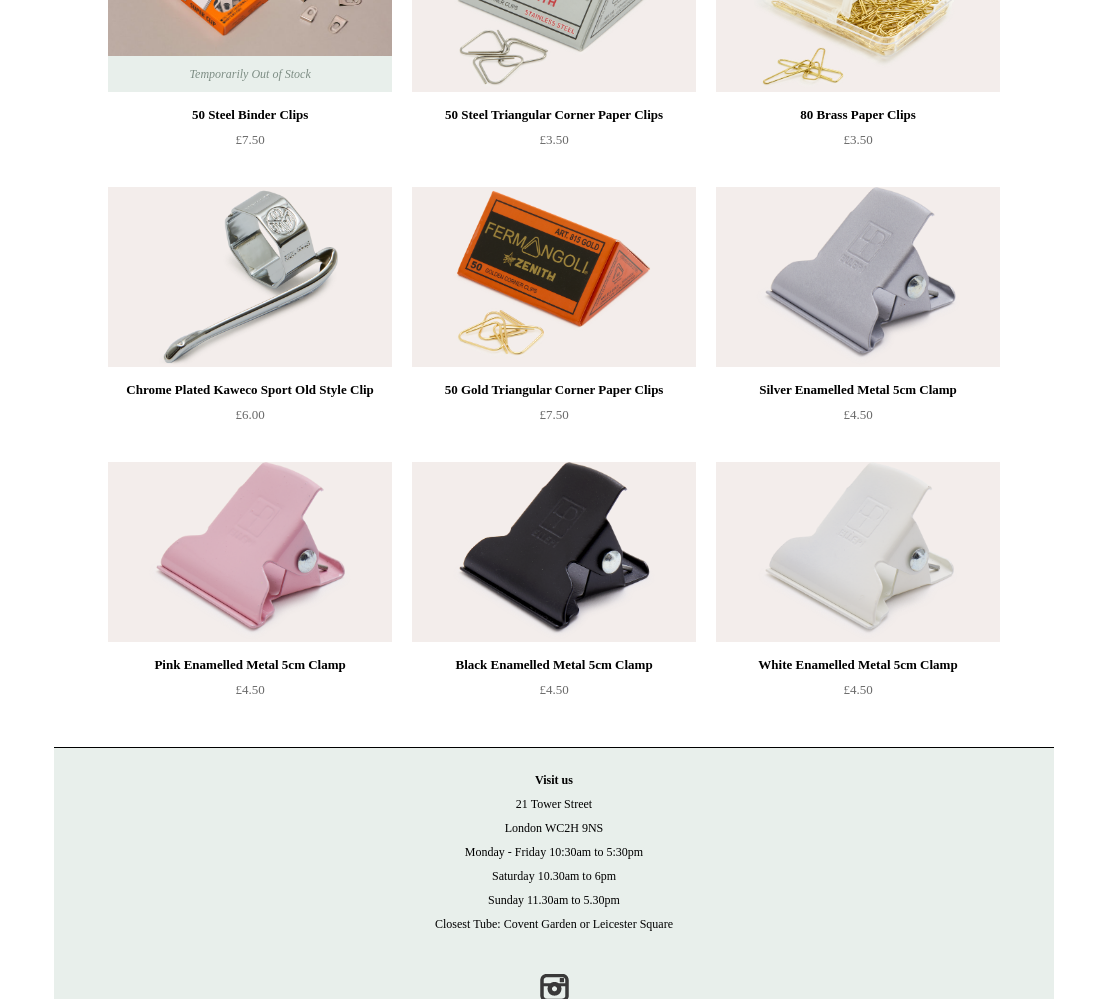 scroll, scrollTop: 0, scrollLeft: 0, axis: both 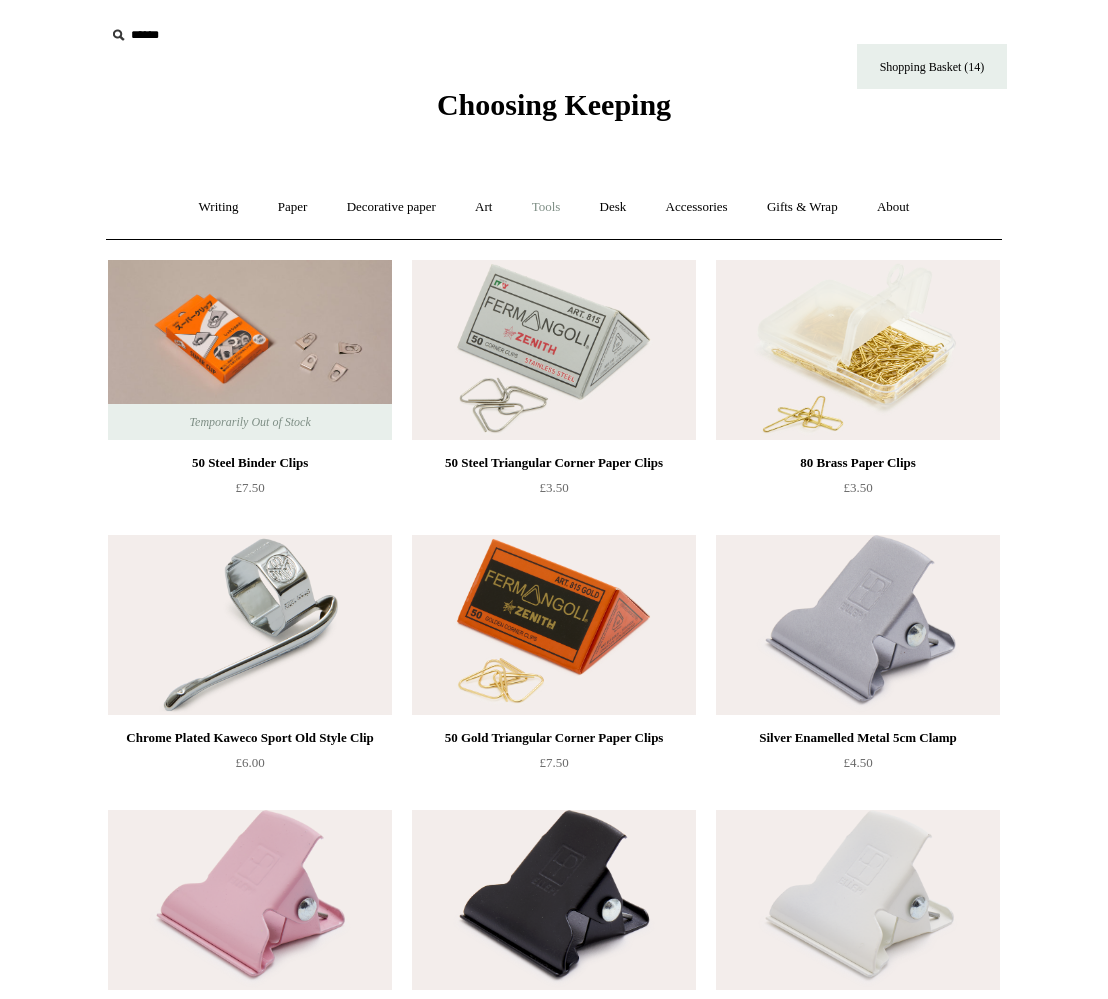 click on "Tools +" at bounding box center (546, 207) 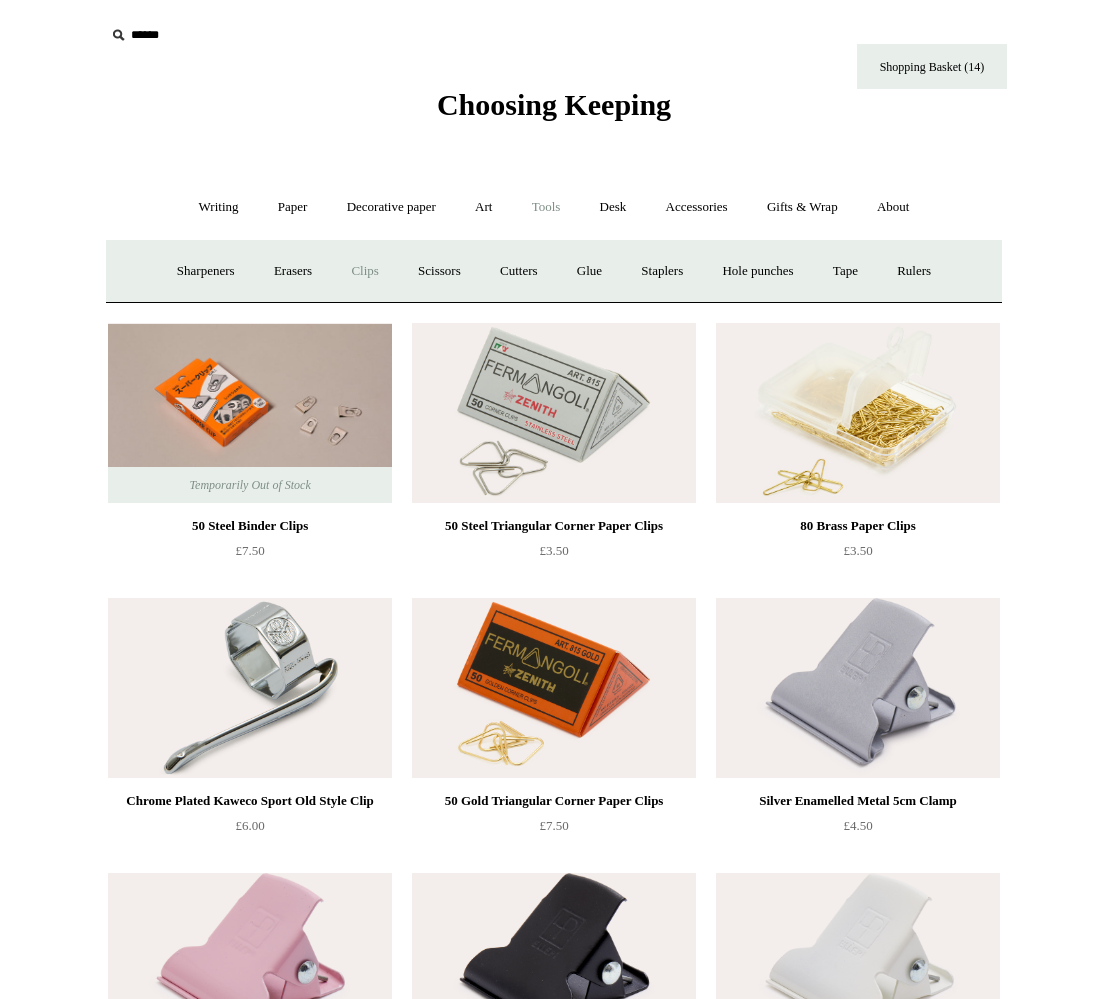 click on "Clips +" at bounding box center [364, 271] 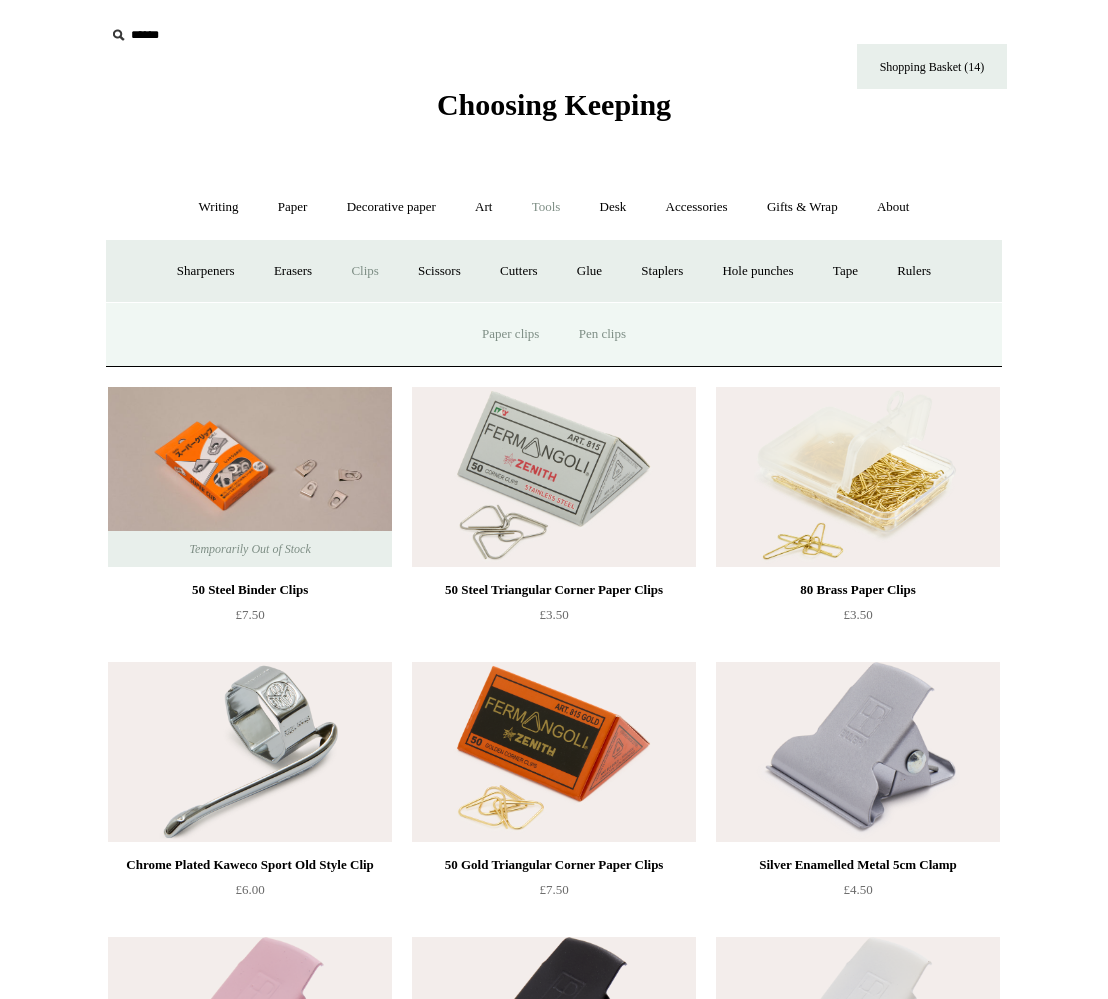 click on "Pen clips" at bounding box center [602, 334] 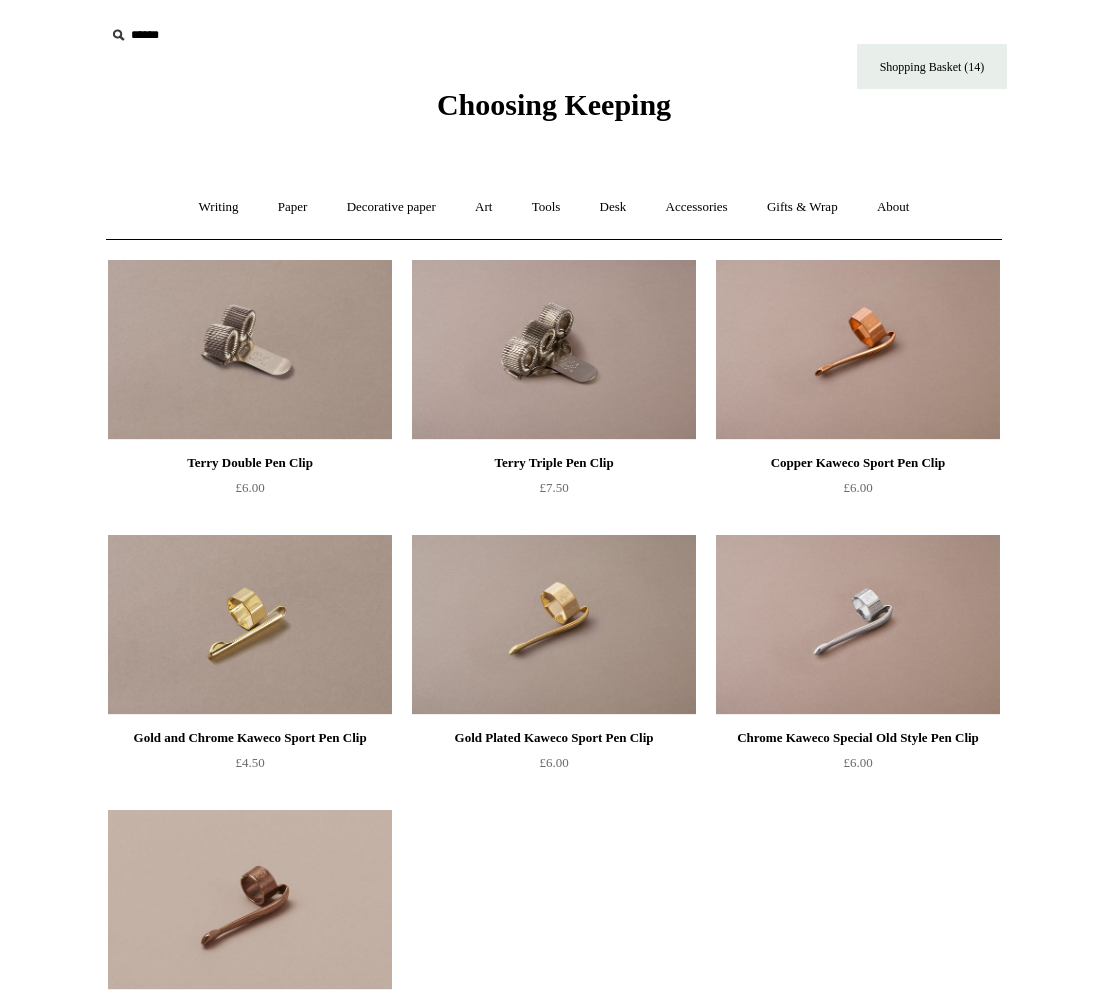 scroll, scrollTop: 12, scrollLeft: 0, axis: vertical 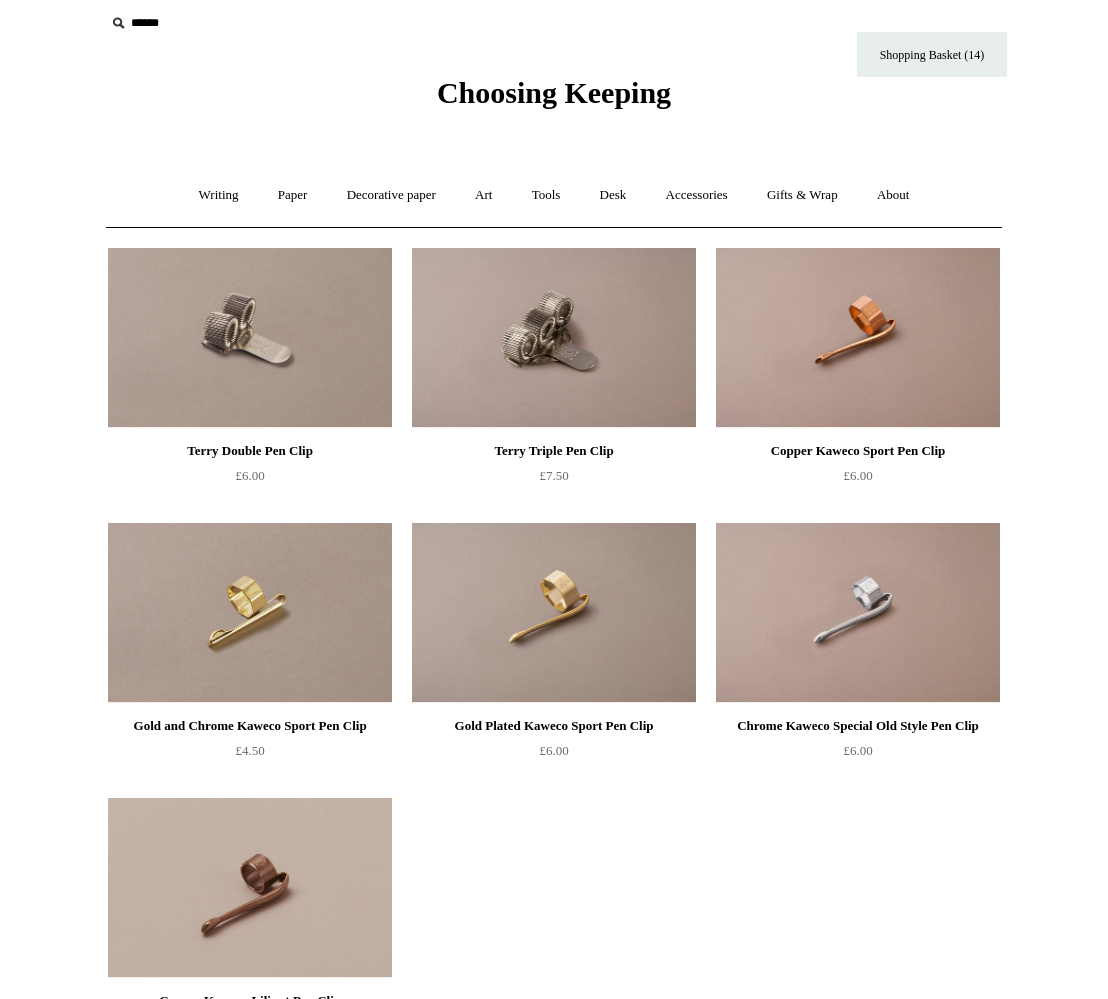 click at bounding box center [858, 613] 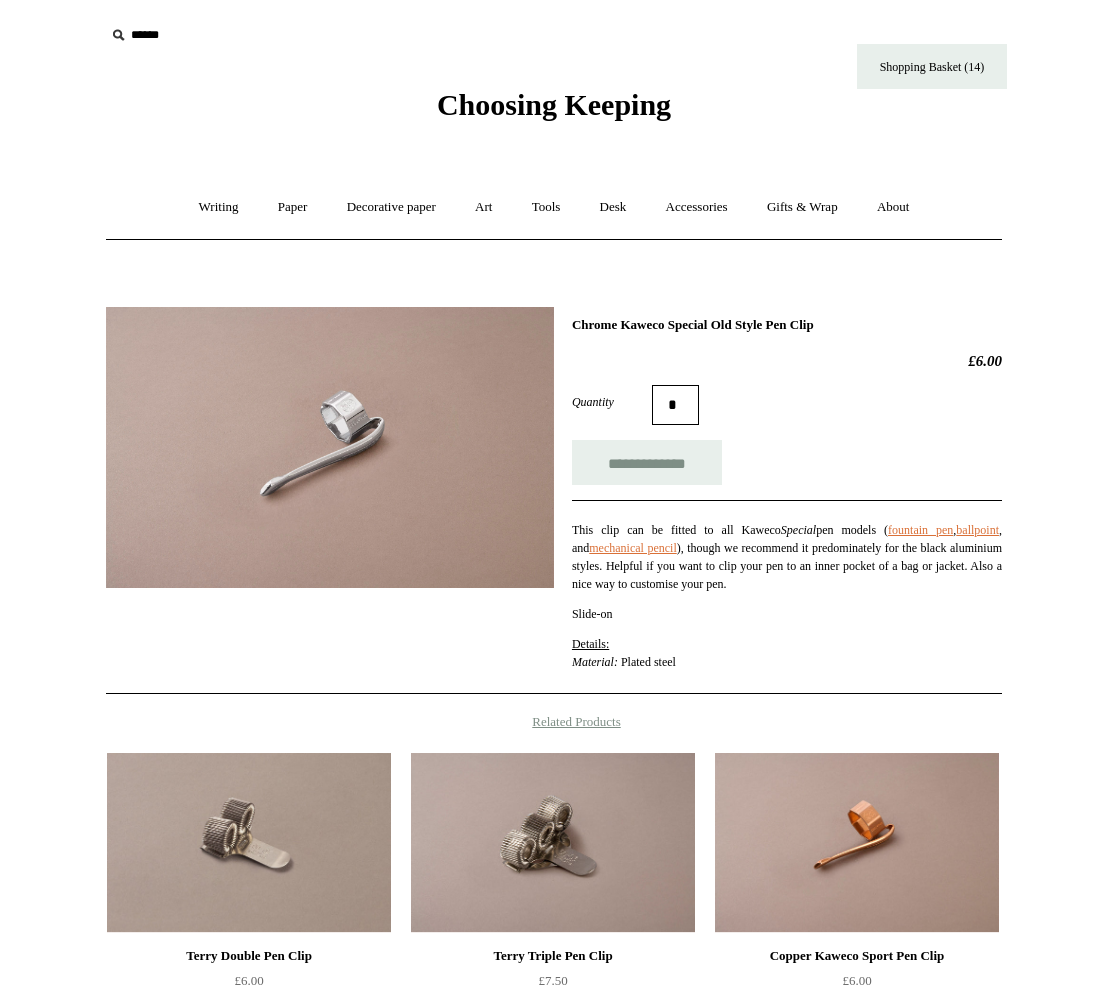 scroll, scrollTop: 333, scrollLeft: 0, axis: vertical 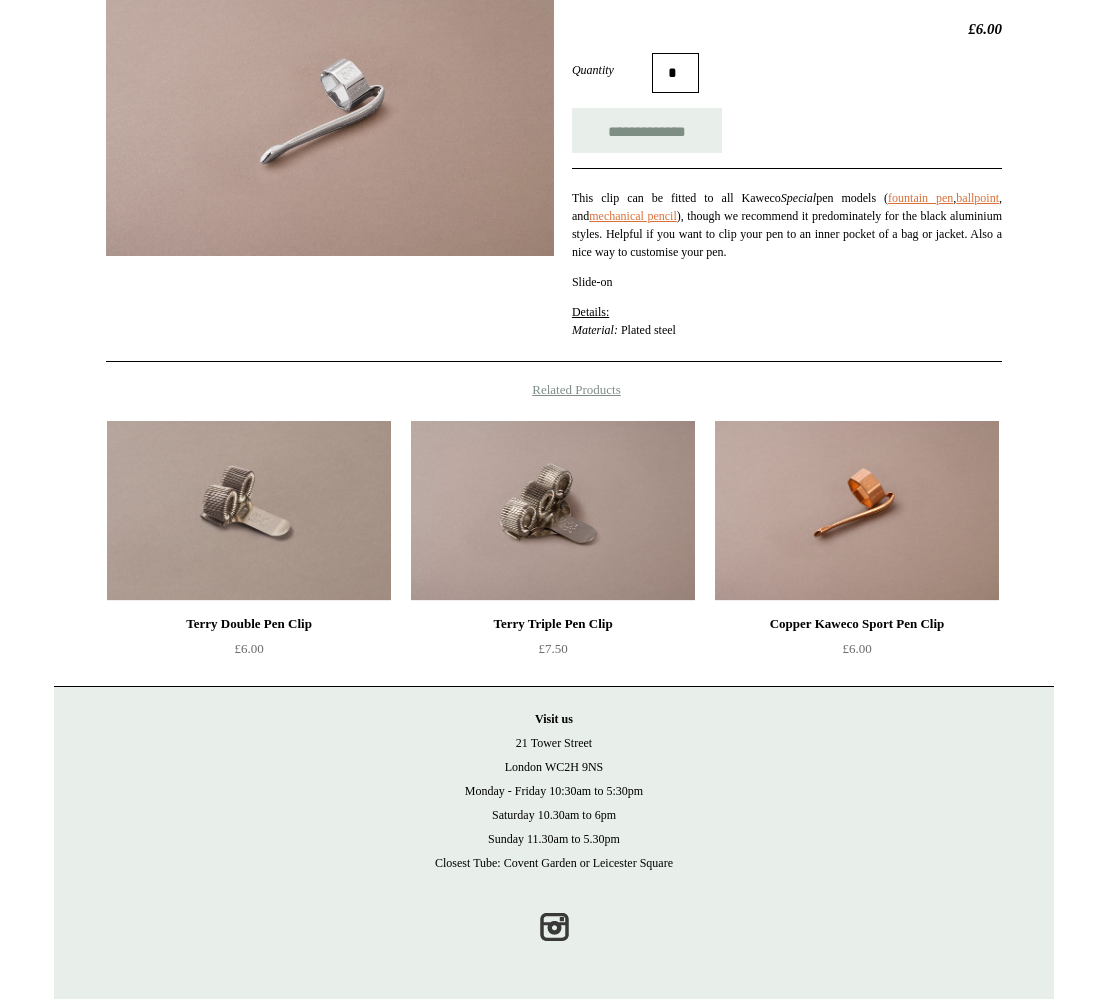 click at bounding box center (249, 511) 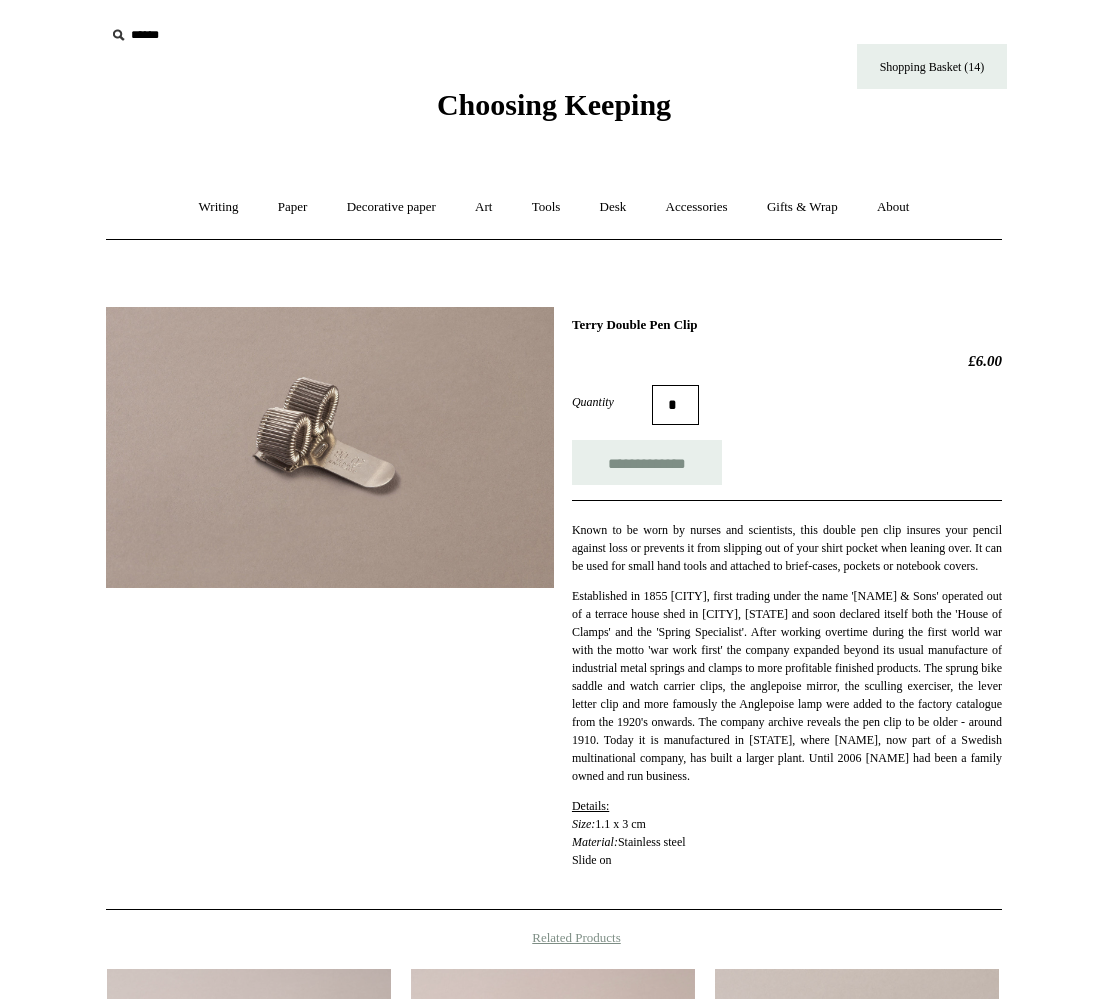scroll, scrollTop: 0, scrollLeft: 0, axis: both 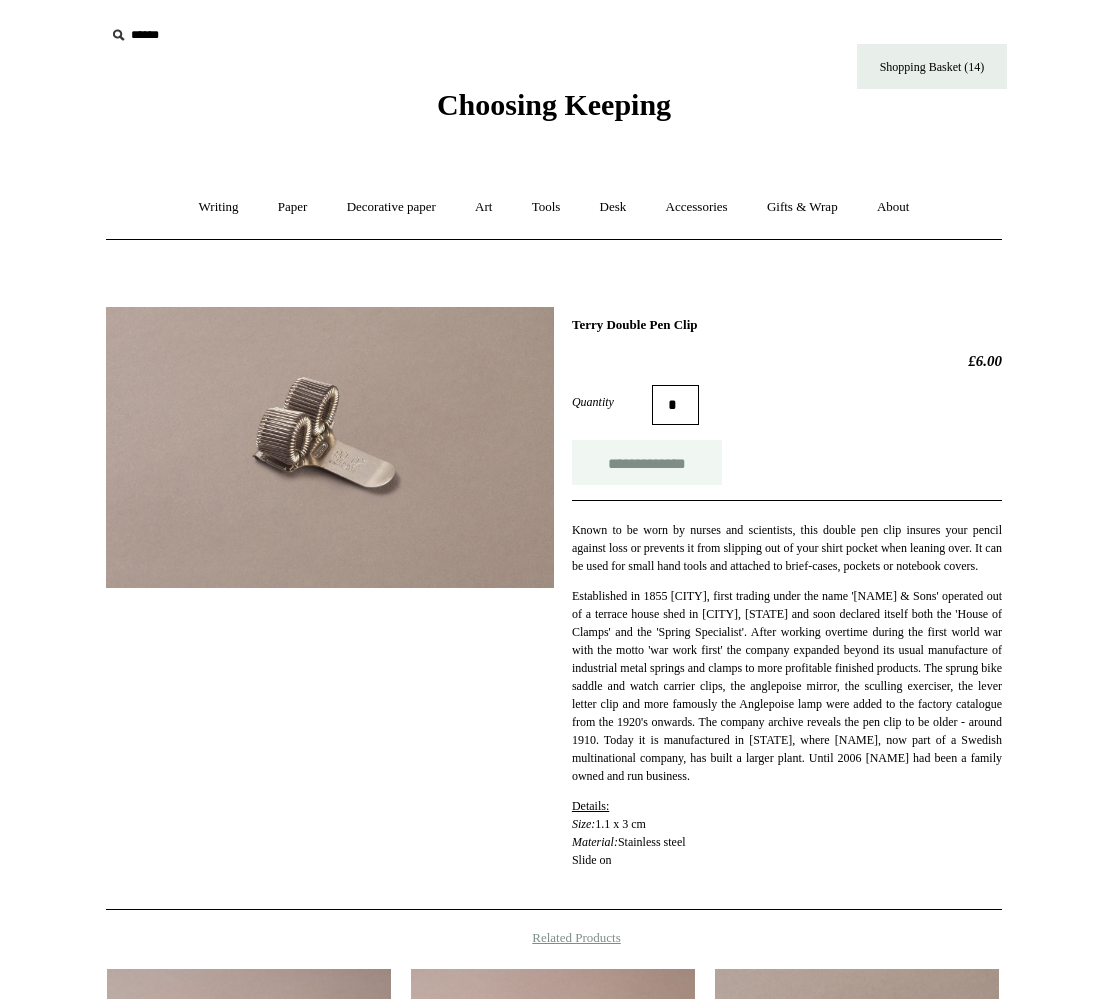 click on "**********" at bounding box center (647, 462) 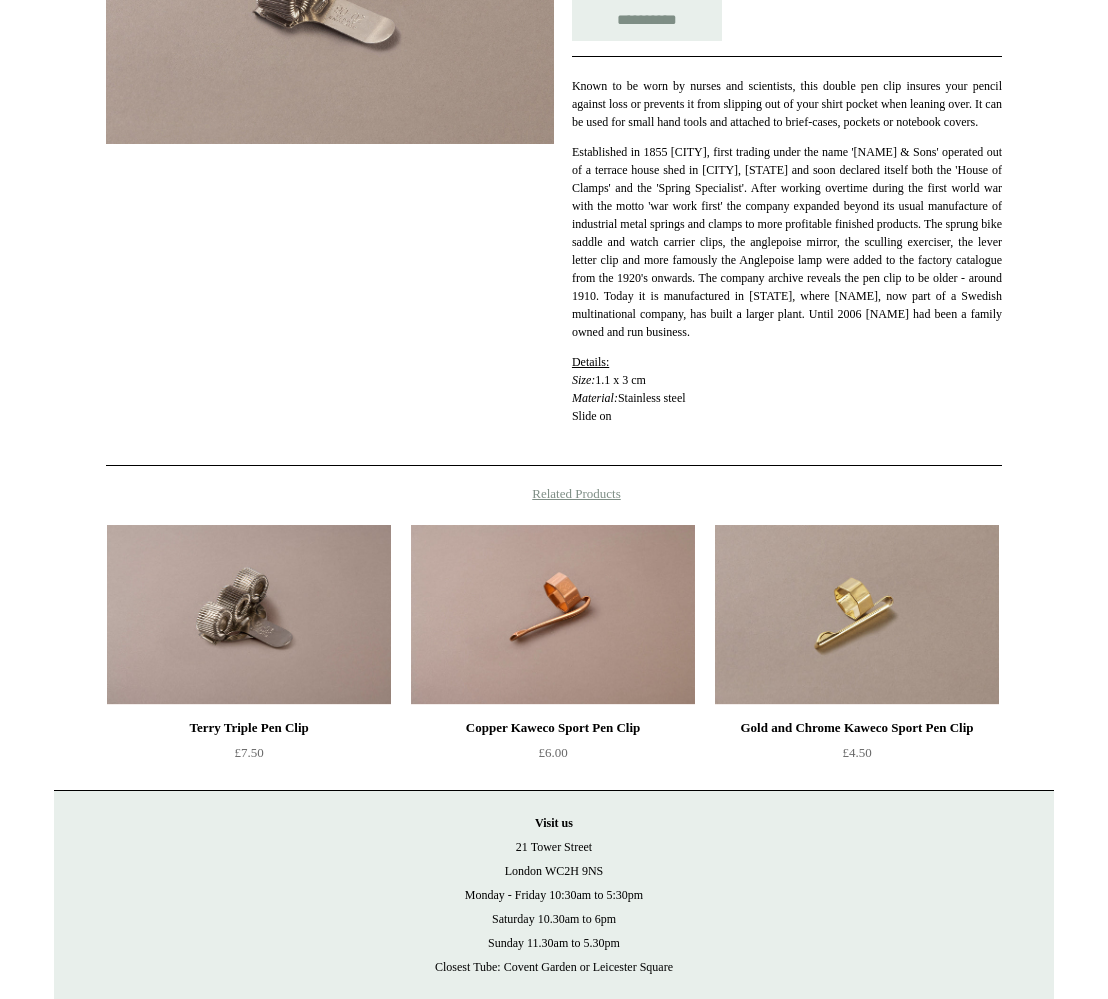 scroll, scrollTop: 0, scrollLeft: 0, axis: both 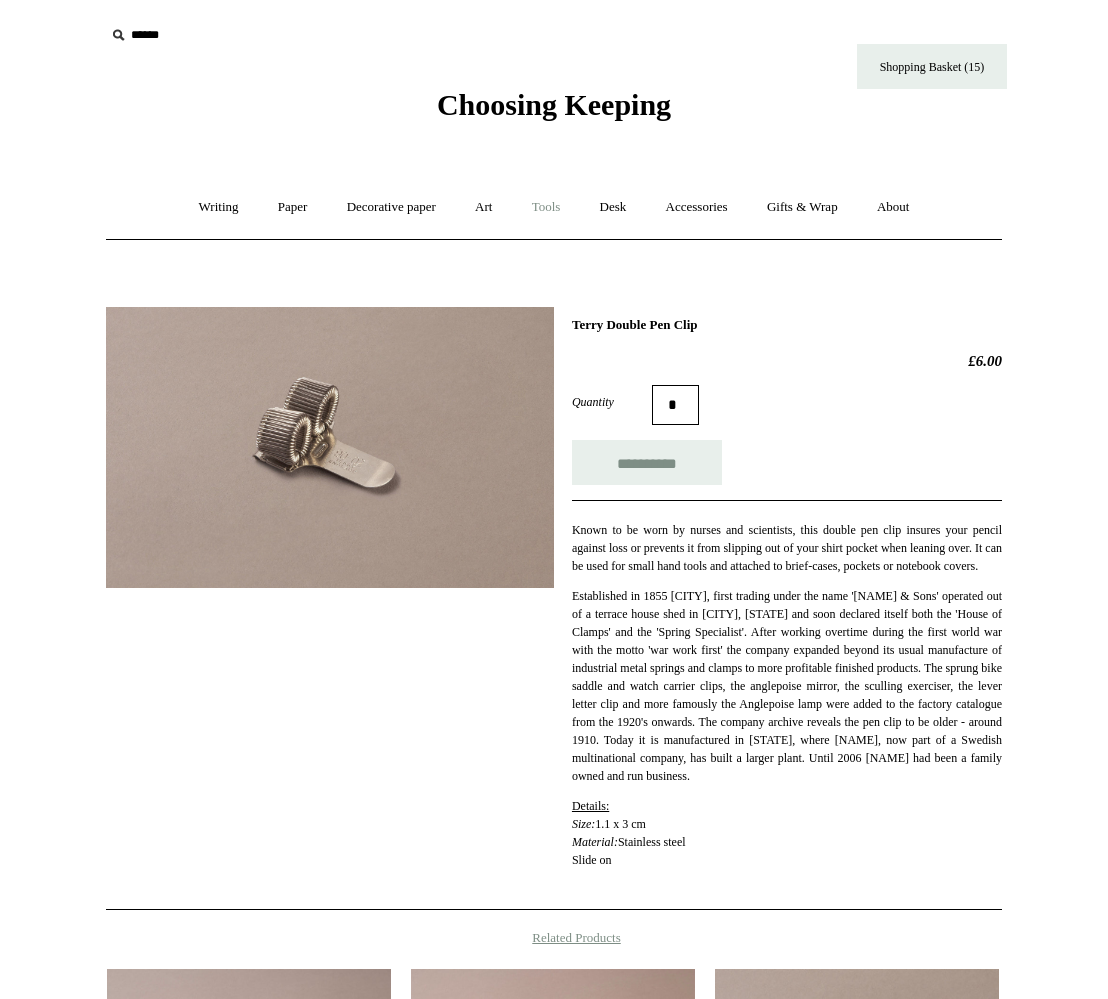 type on "**********" 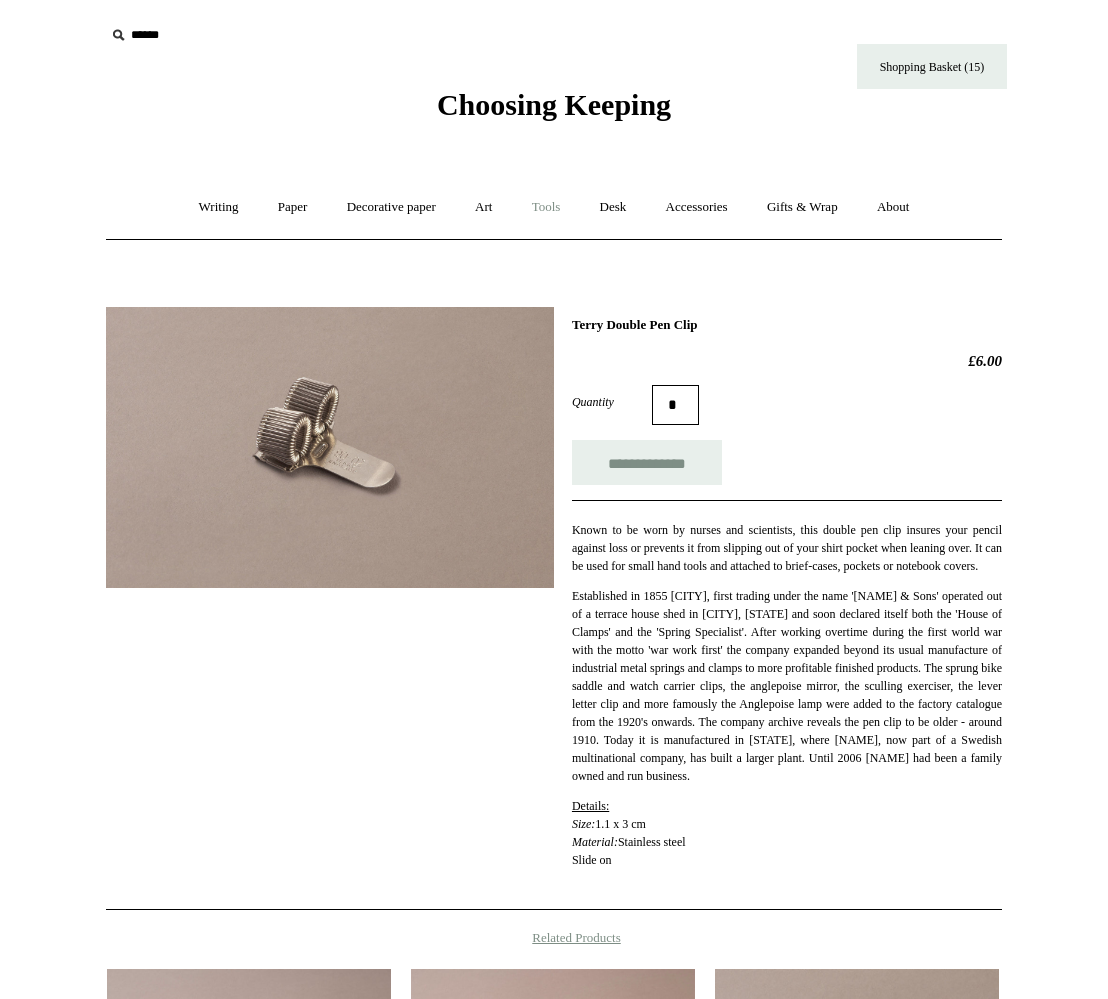 click on "Tools +" at bounding box center [546, 207] 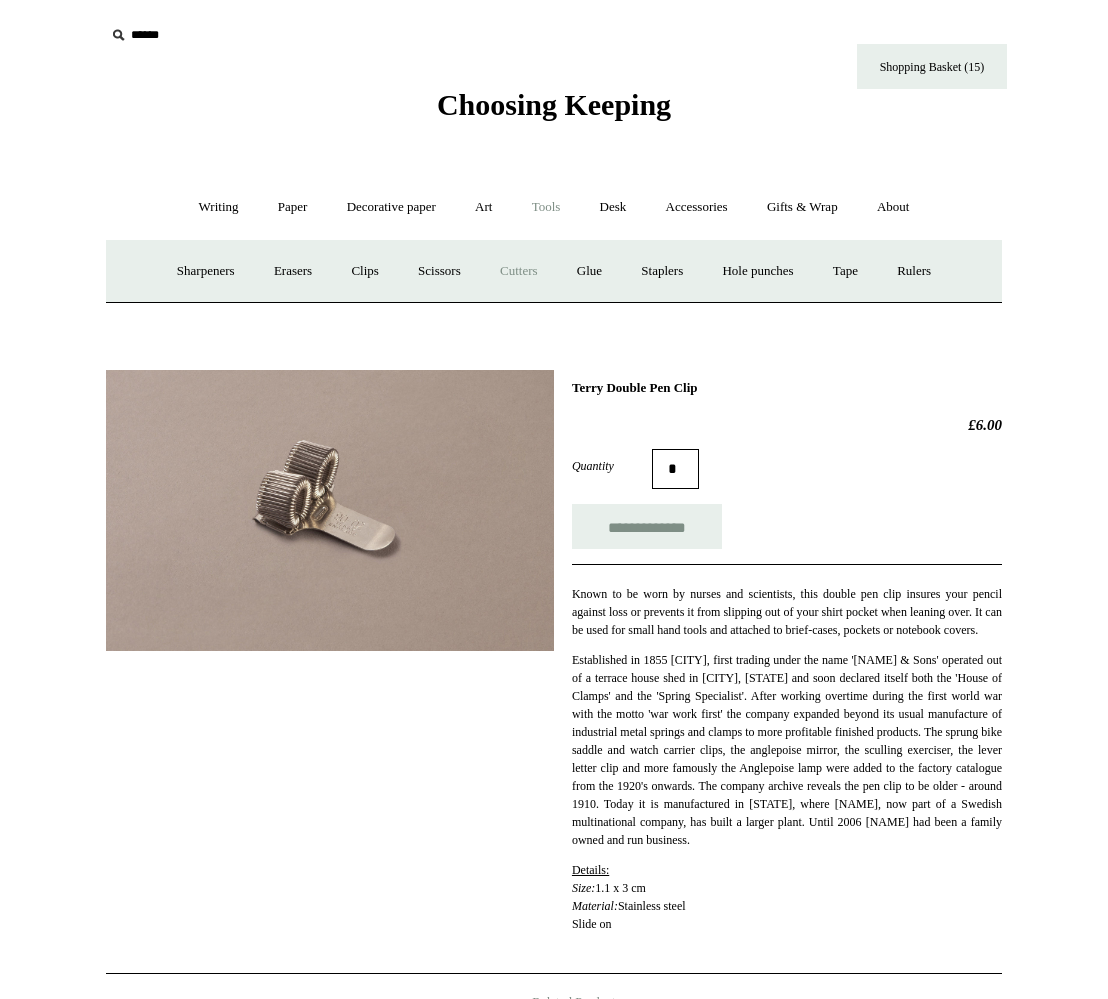 click on "Cutters" at bounding box center [519, 271] 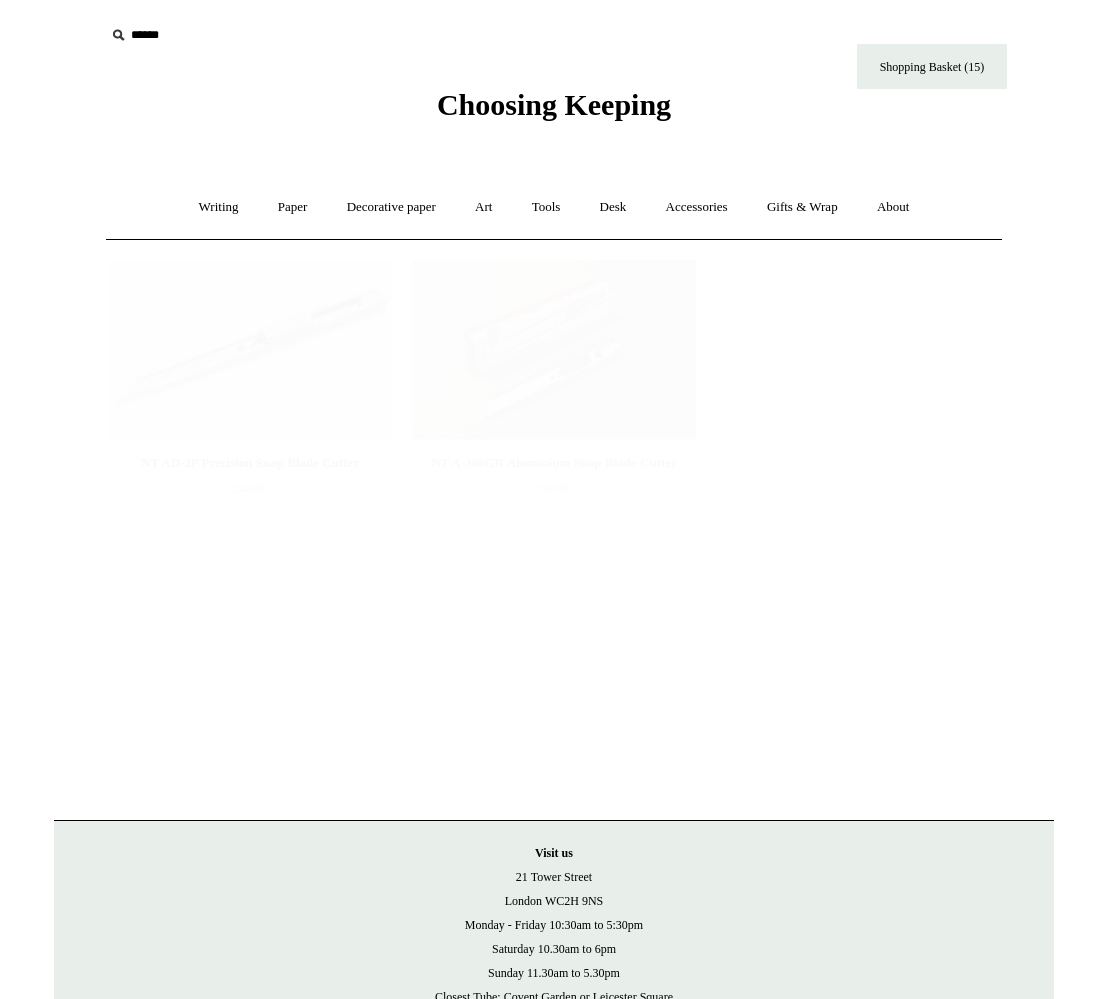 scroll, scrollTop: 0, scrollLeft: 0, axis: both 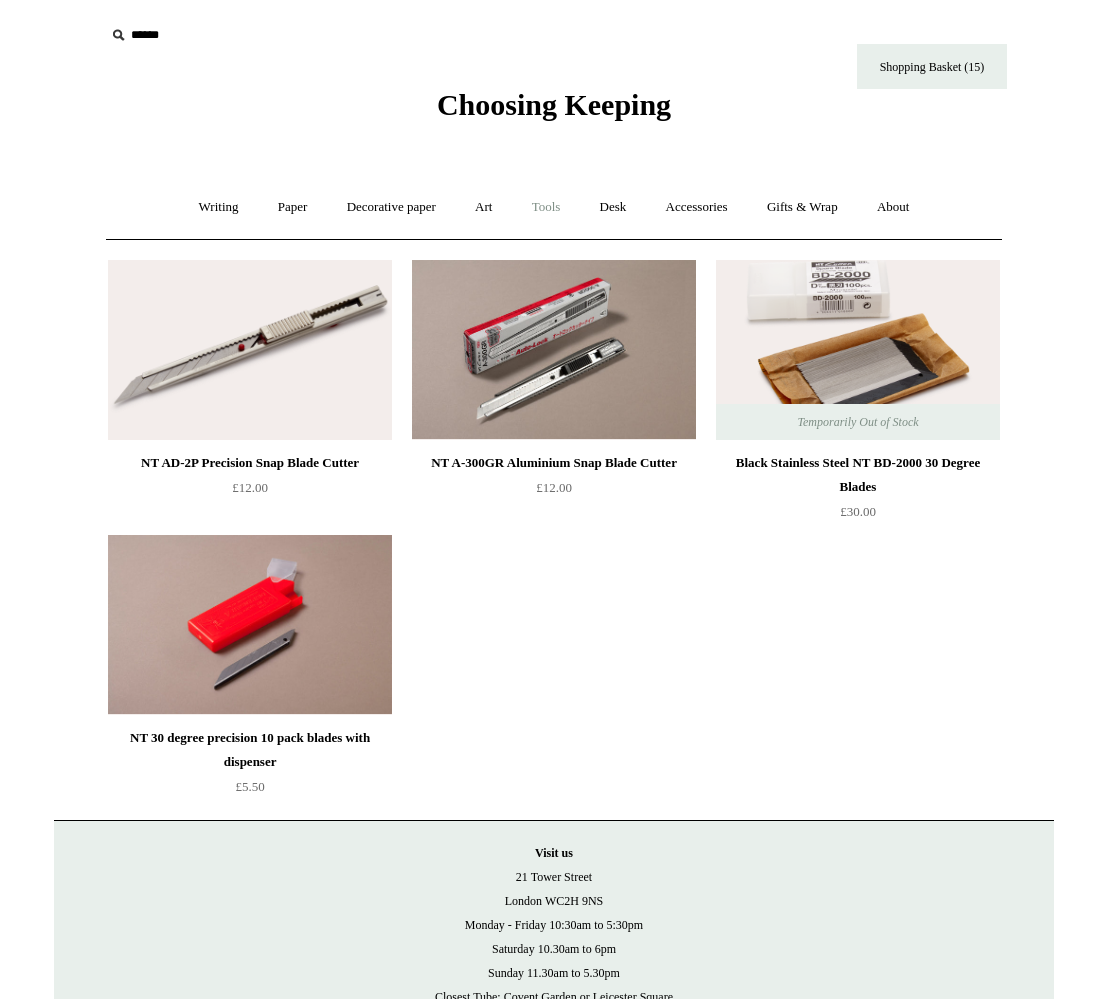 click on "Tools +" at bounding box center [546, 207] 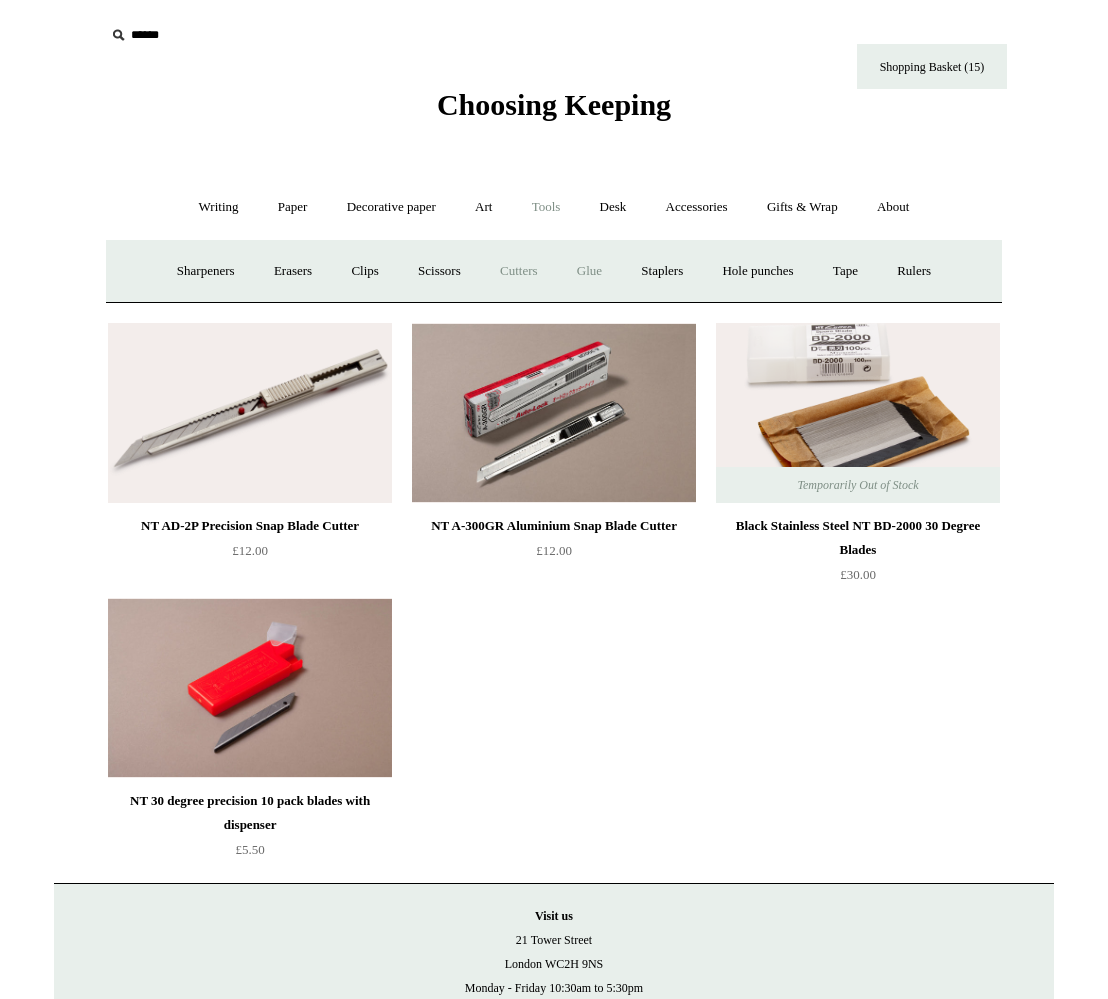 click on "Glue" at bounding box center (589, 271) 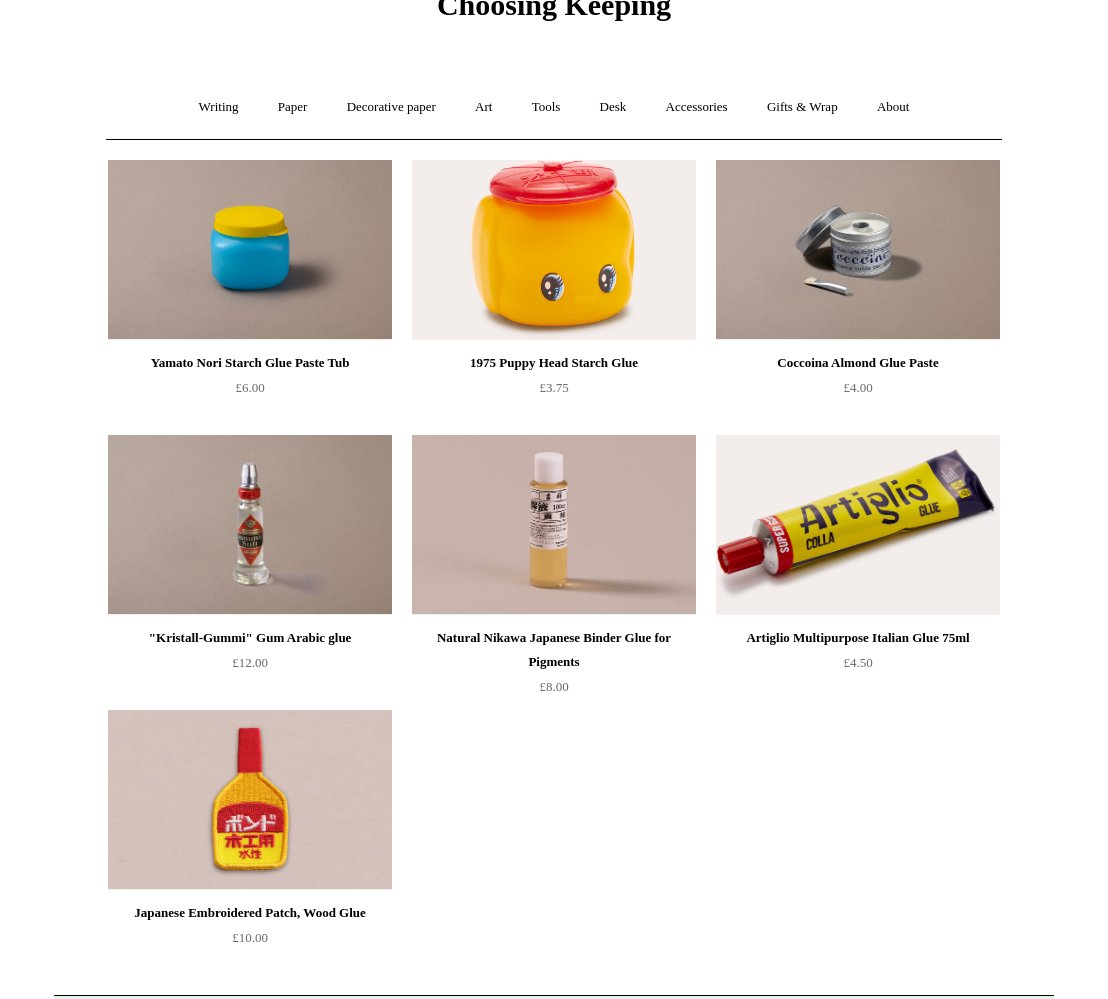 scroll, scrollTop: 16, scrollLeft: 0, axis: vertical 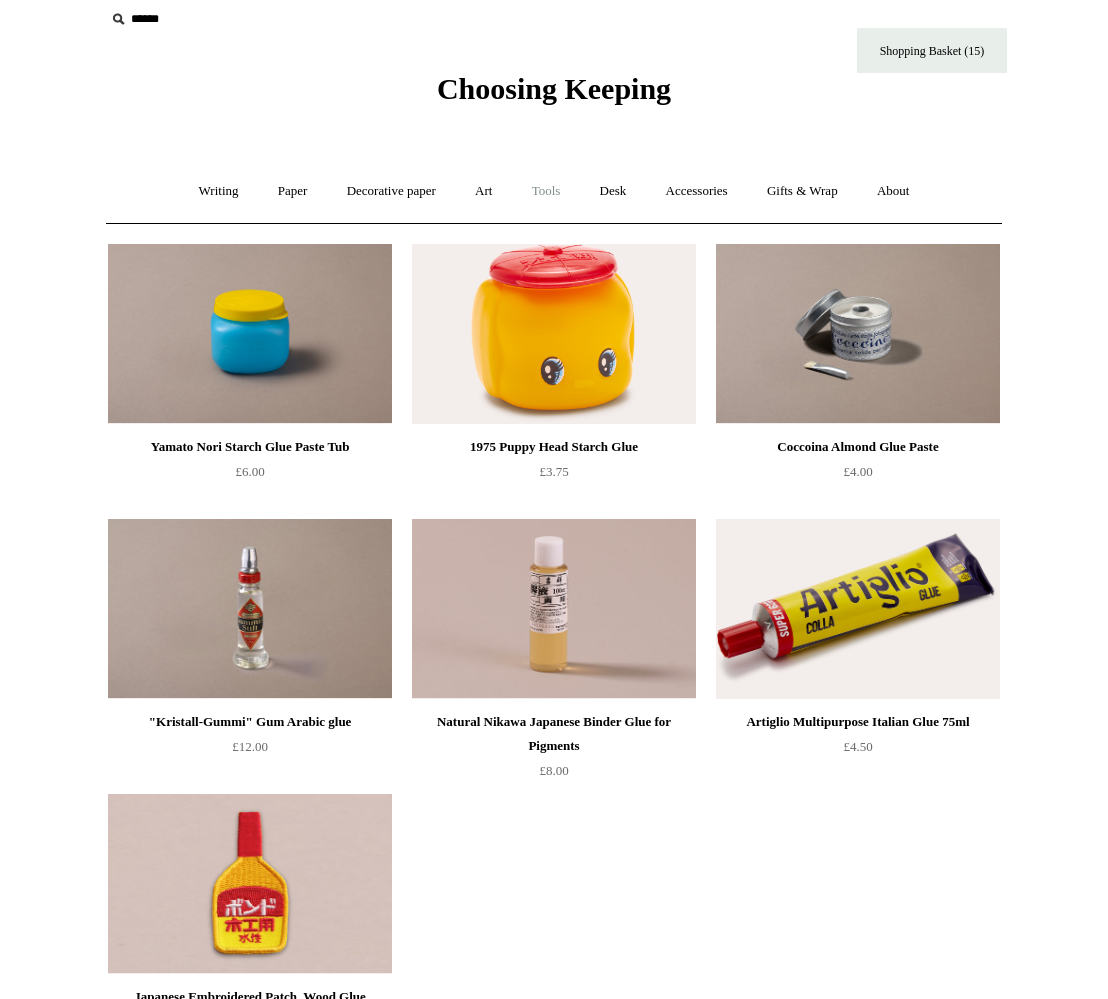 click on "Tools +" at bounding box center (546, 191) 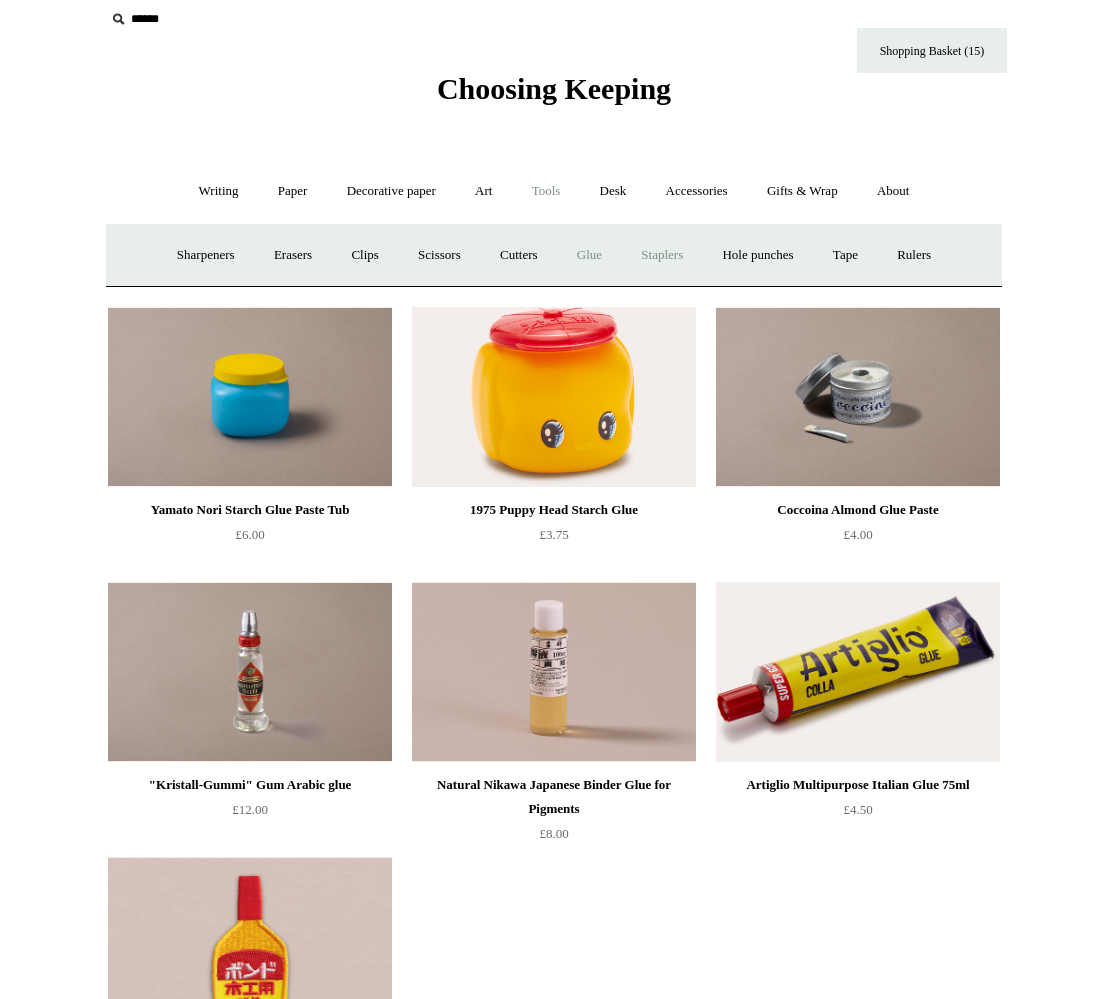 click on "Staplers +" at bounding box center [662, 255] 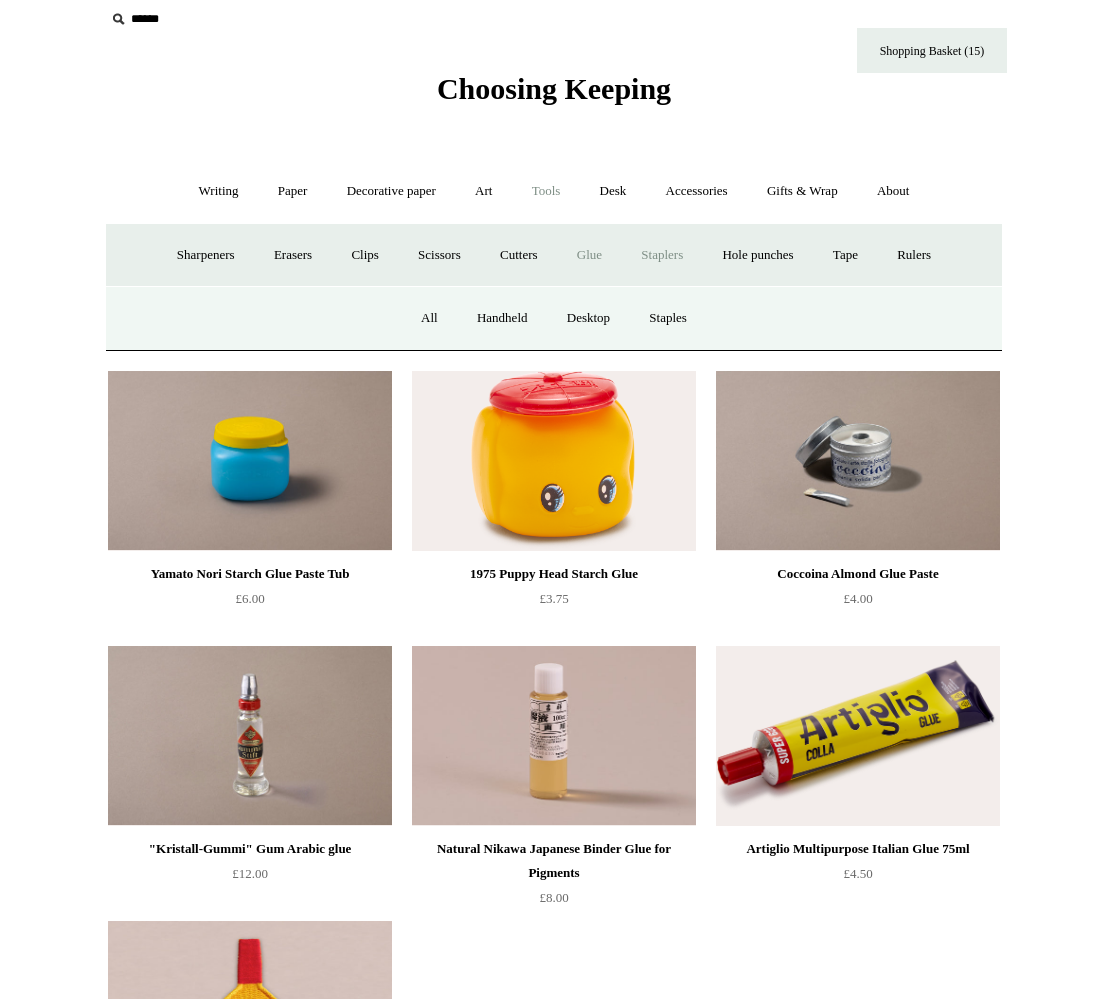 click on "Glue" at bounding box center (589, 255) 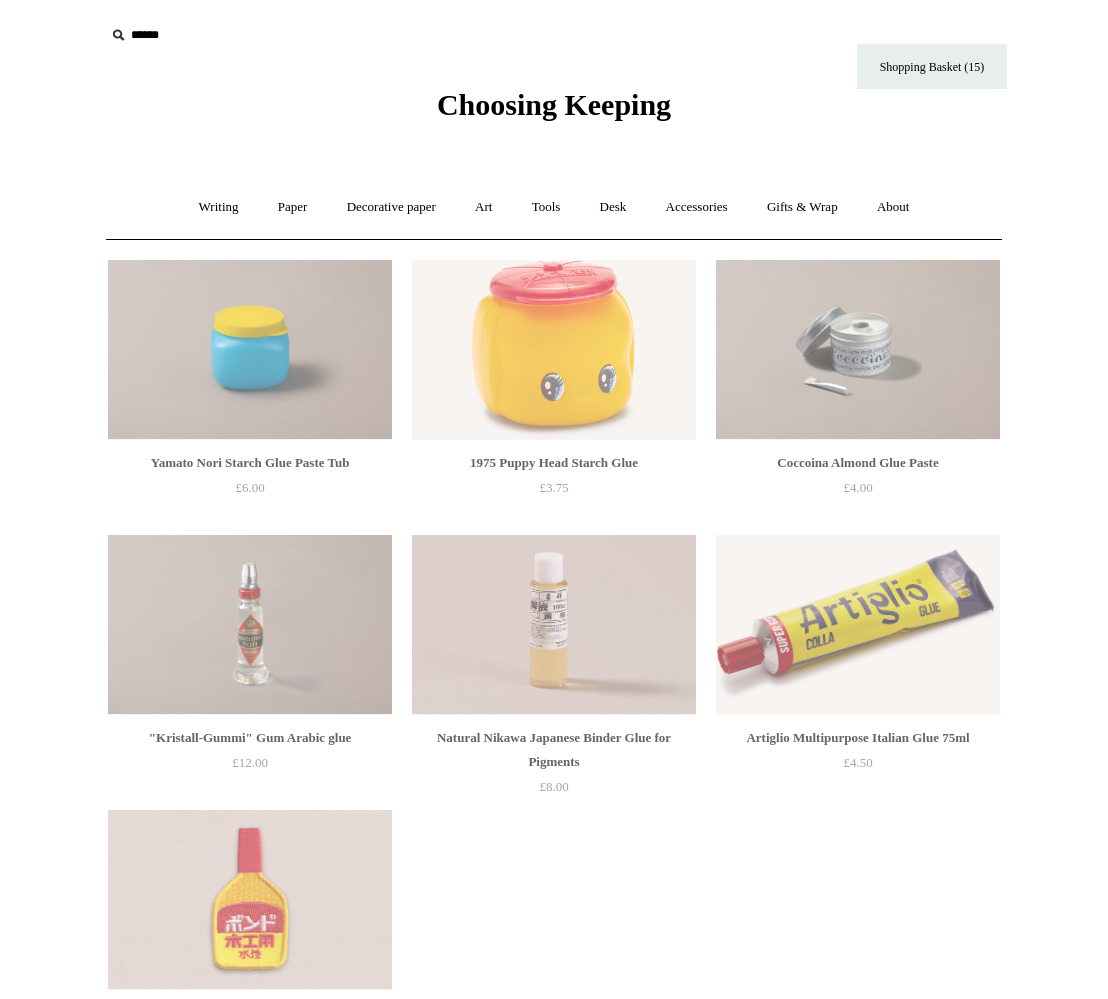 scroll, scrollTop: 0, scrollLeft: 0, axis: both 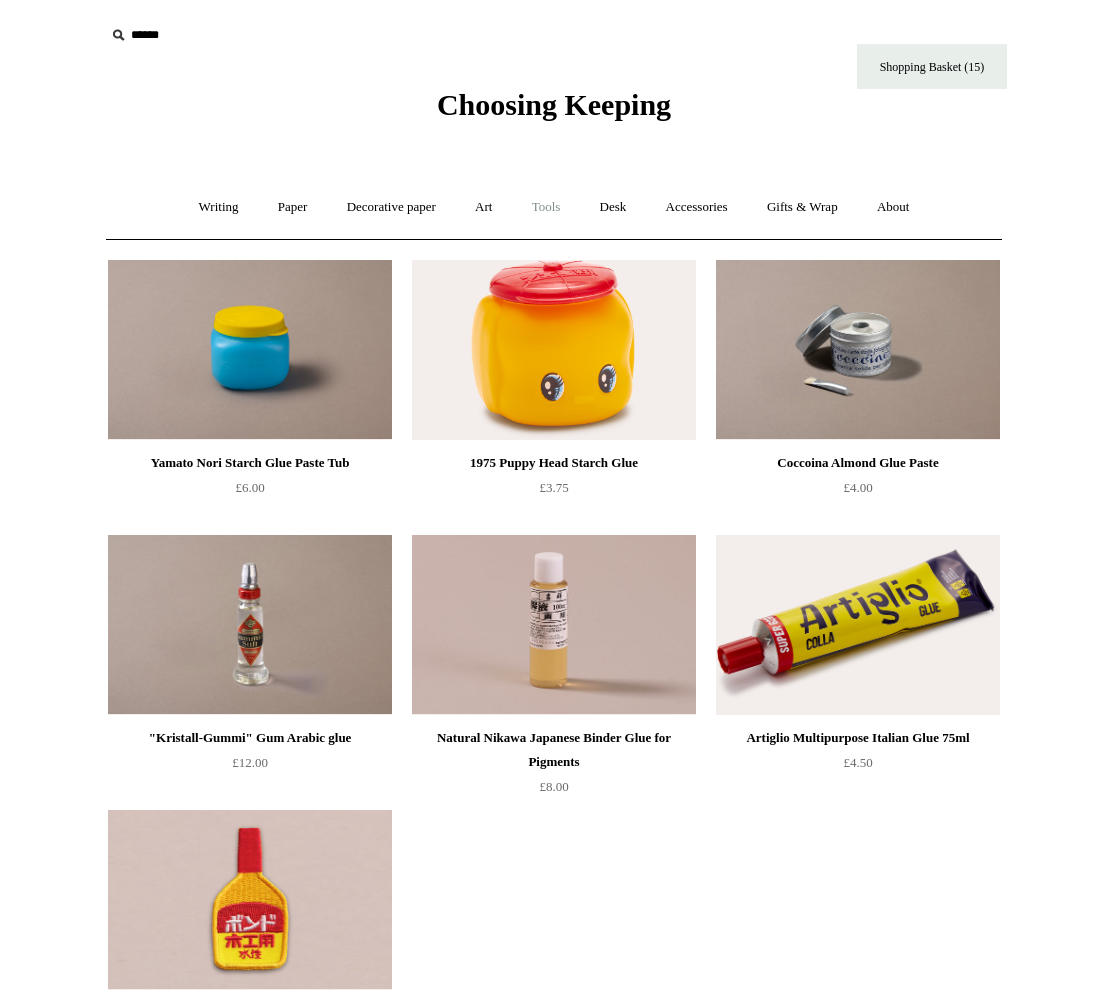 click on "Tools +" at bounding box center (546, 207) 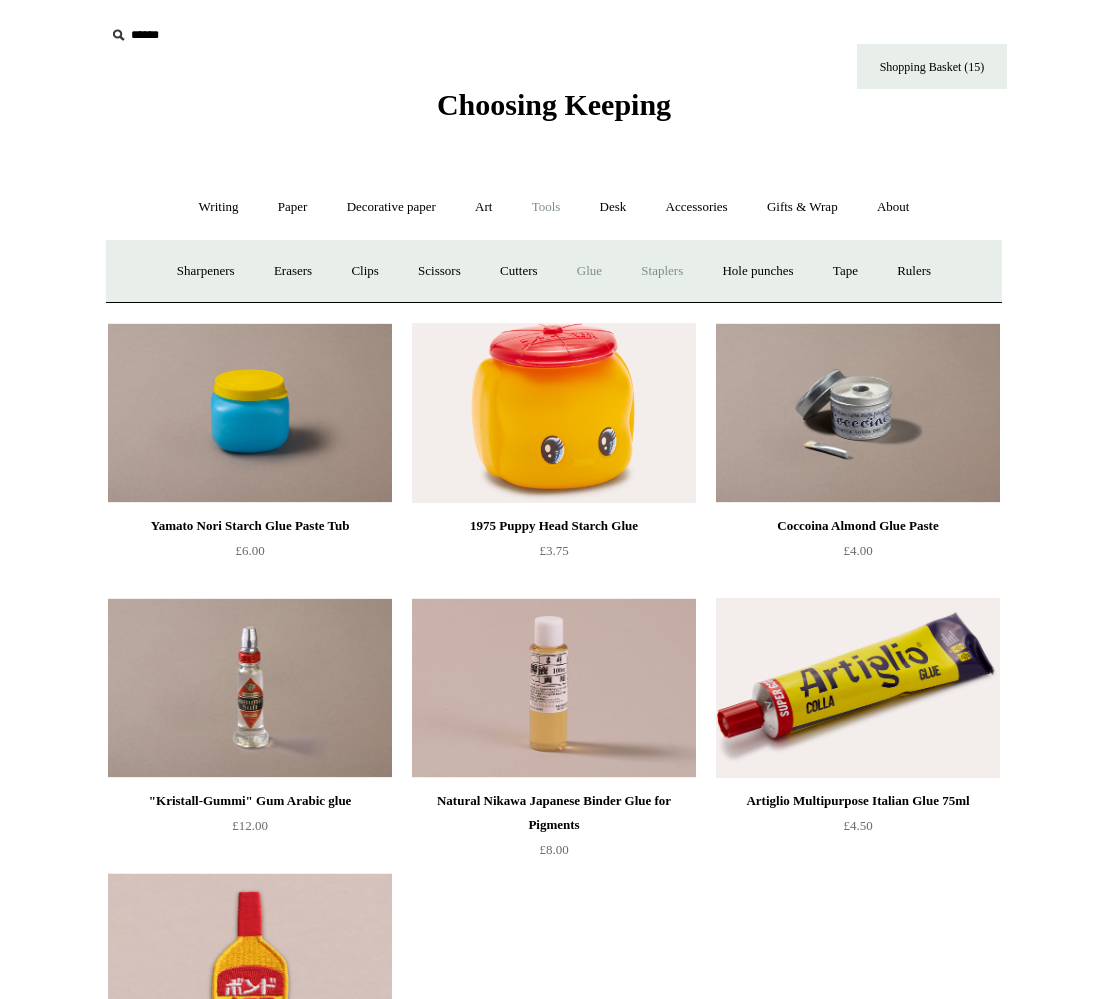 click on "Staplers +" at bounding box center (662, 271) 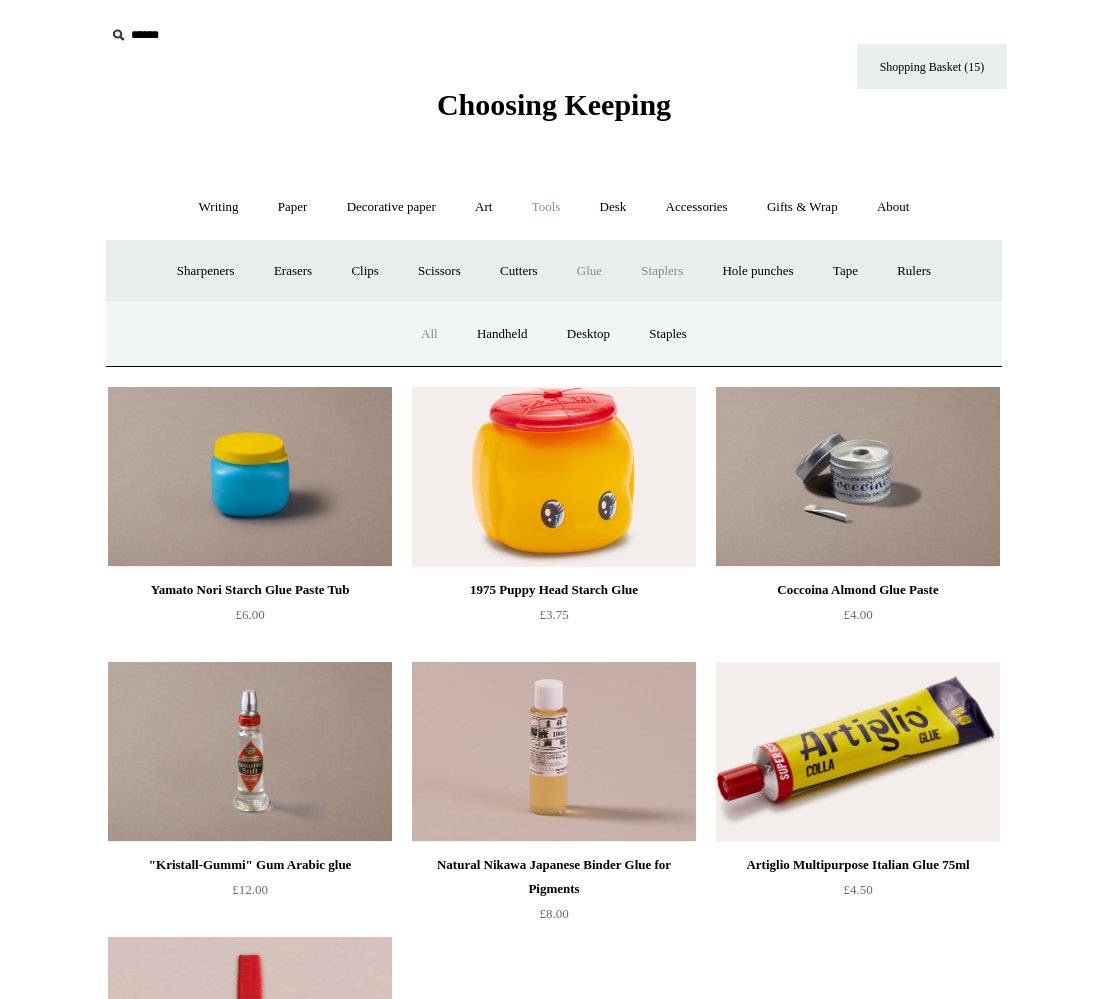 click on "All" at bounding box center [429, 334] 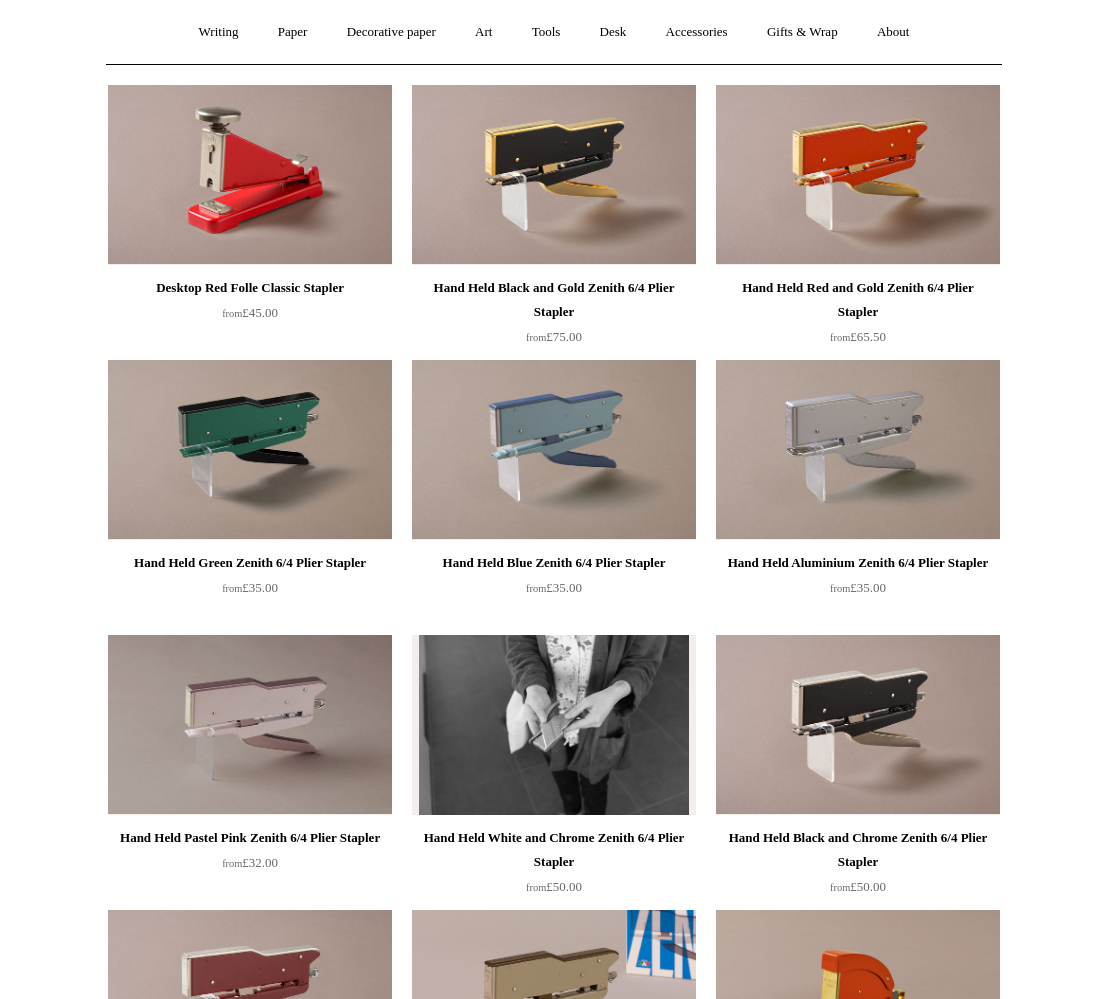 scroll, scrollTop: 0, scrollLeft: 0, axis: both 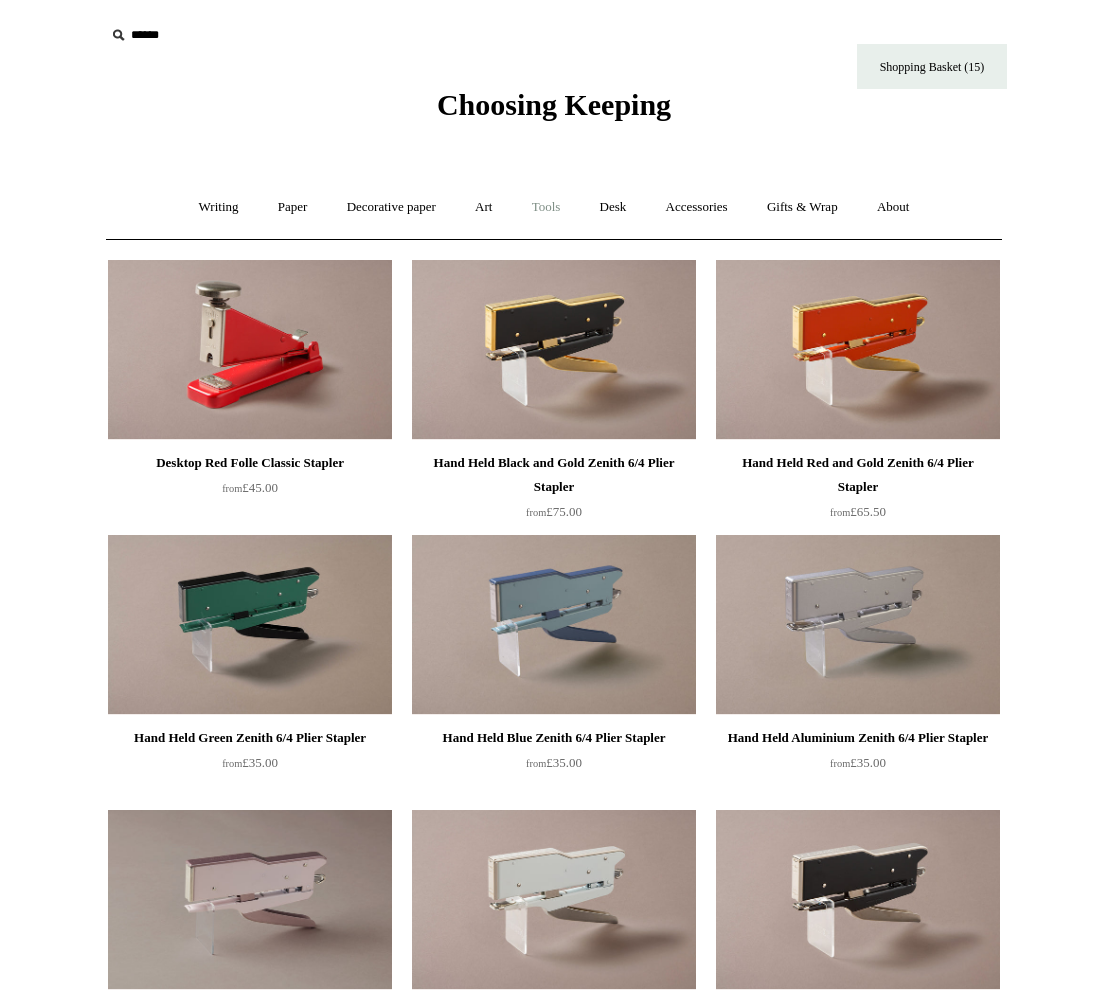 click on "Tools +" at bounding box center [546, 207] 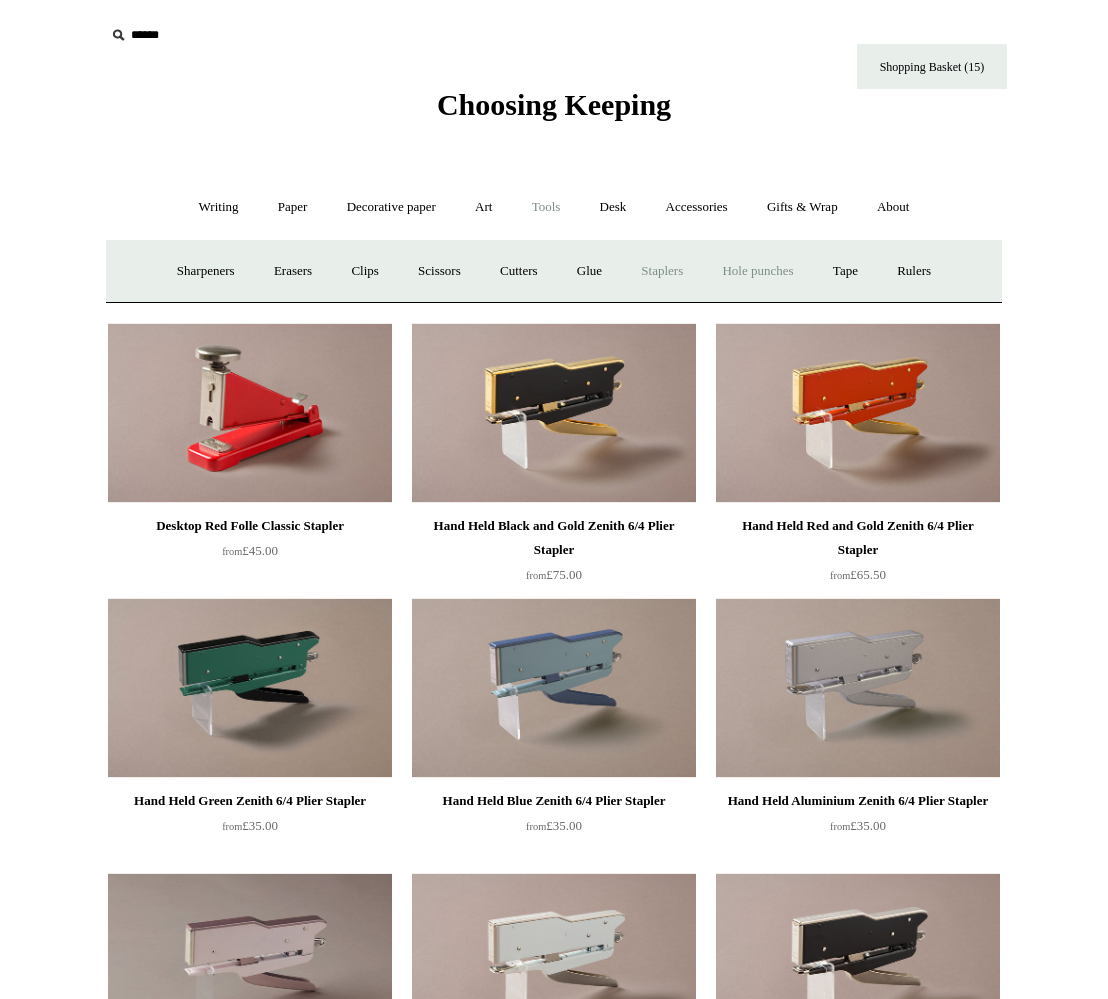click on "Hole punches" at bounding box center (757, 271) 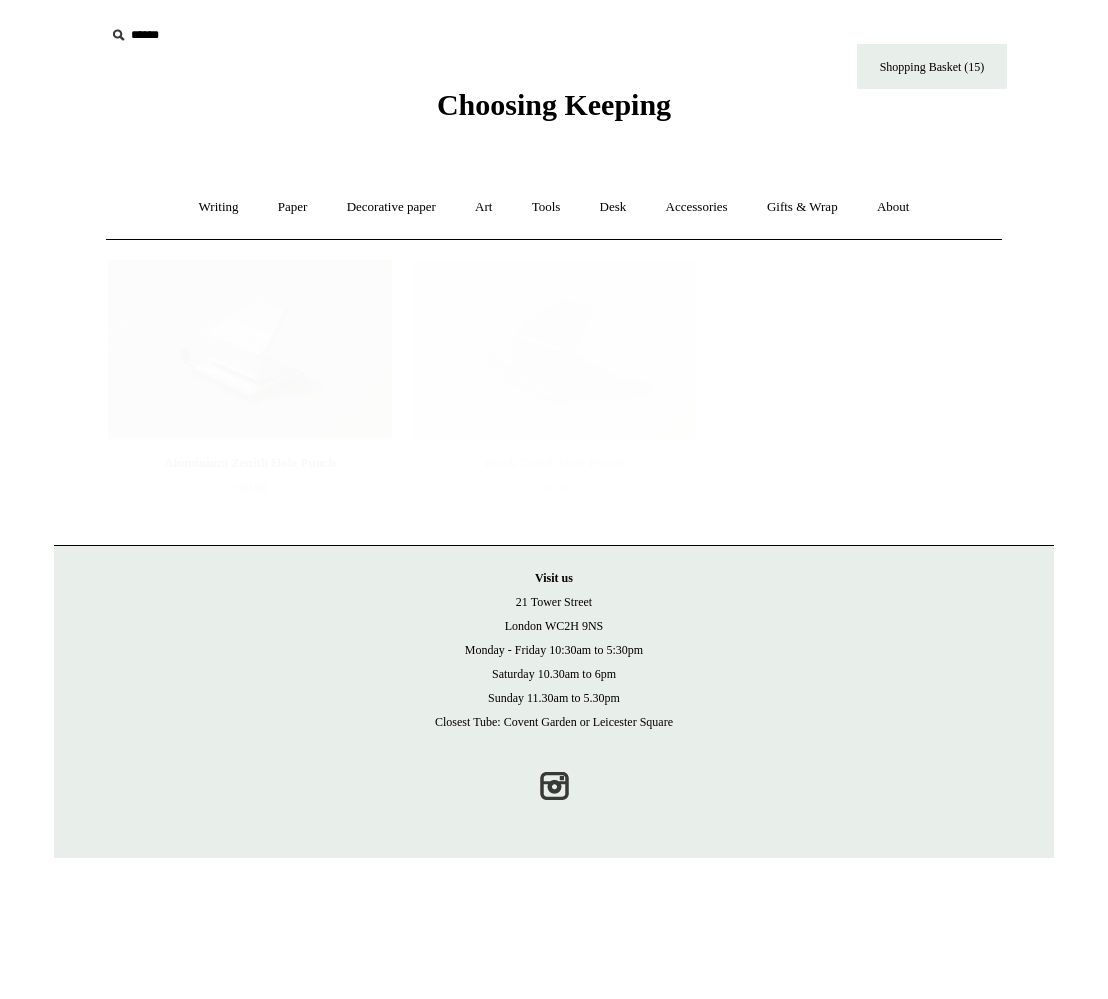 scroll, scrollTop: 0, scrollLeft: 0, axis: both 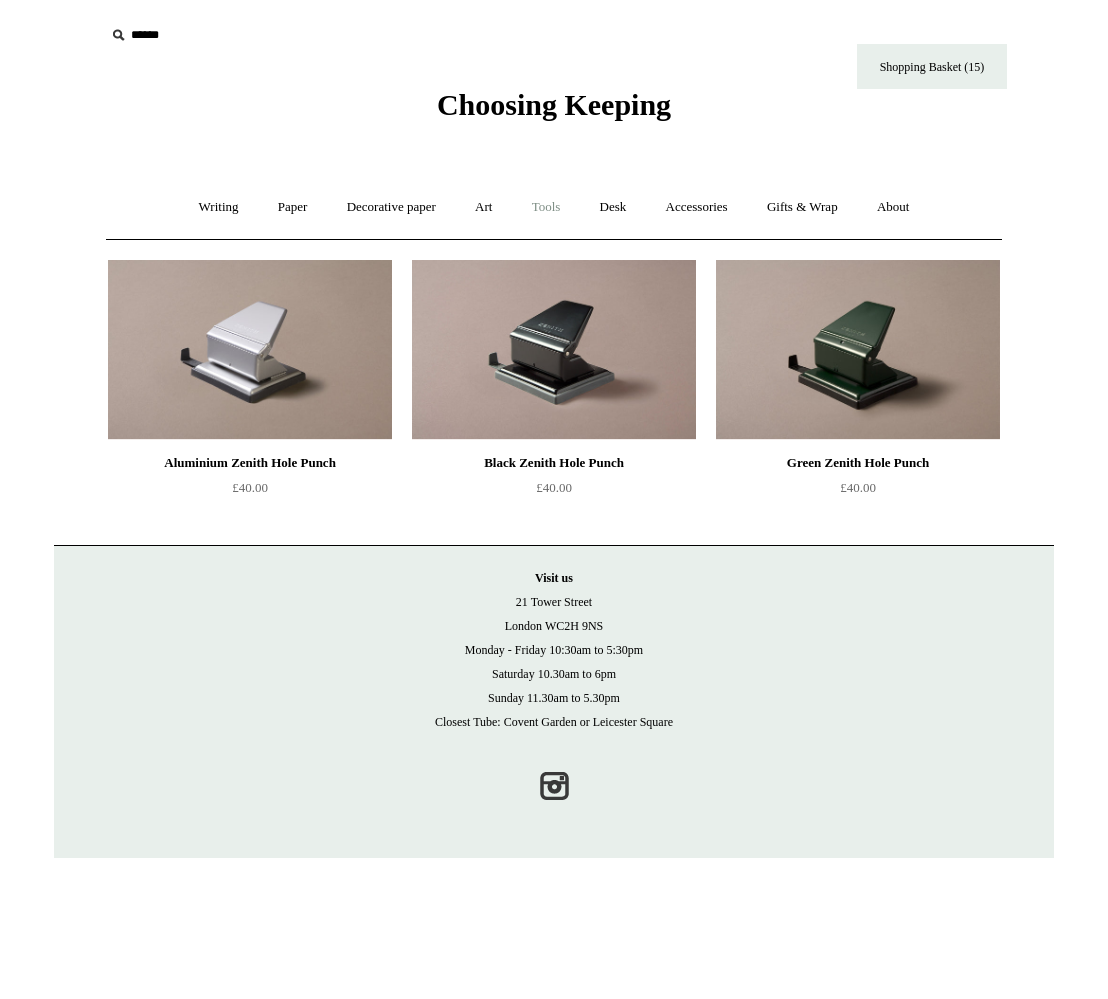 click on "Tools +" at bounding box center (546, 207) 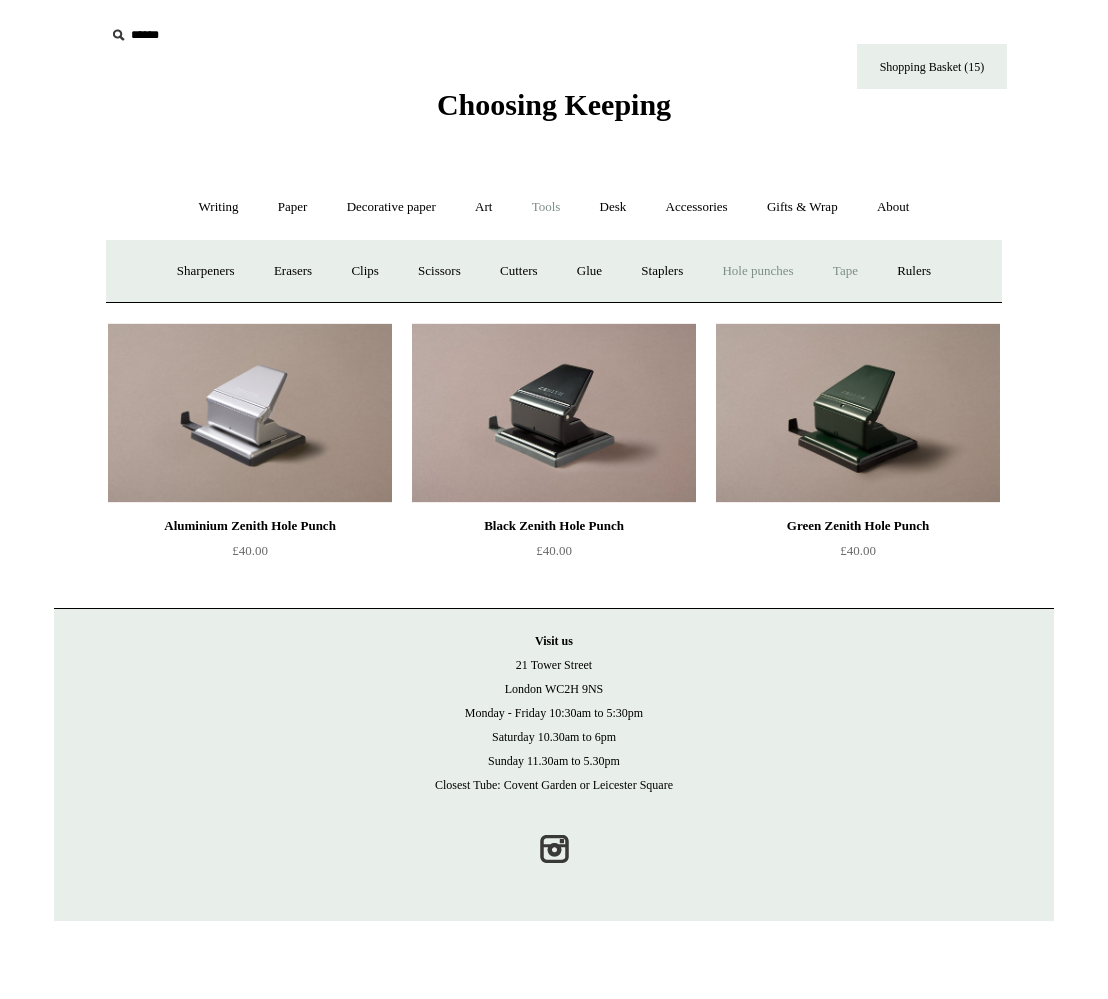 click on "Tape +" at bounding box center [845, 271] 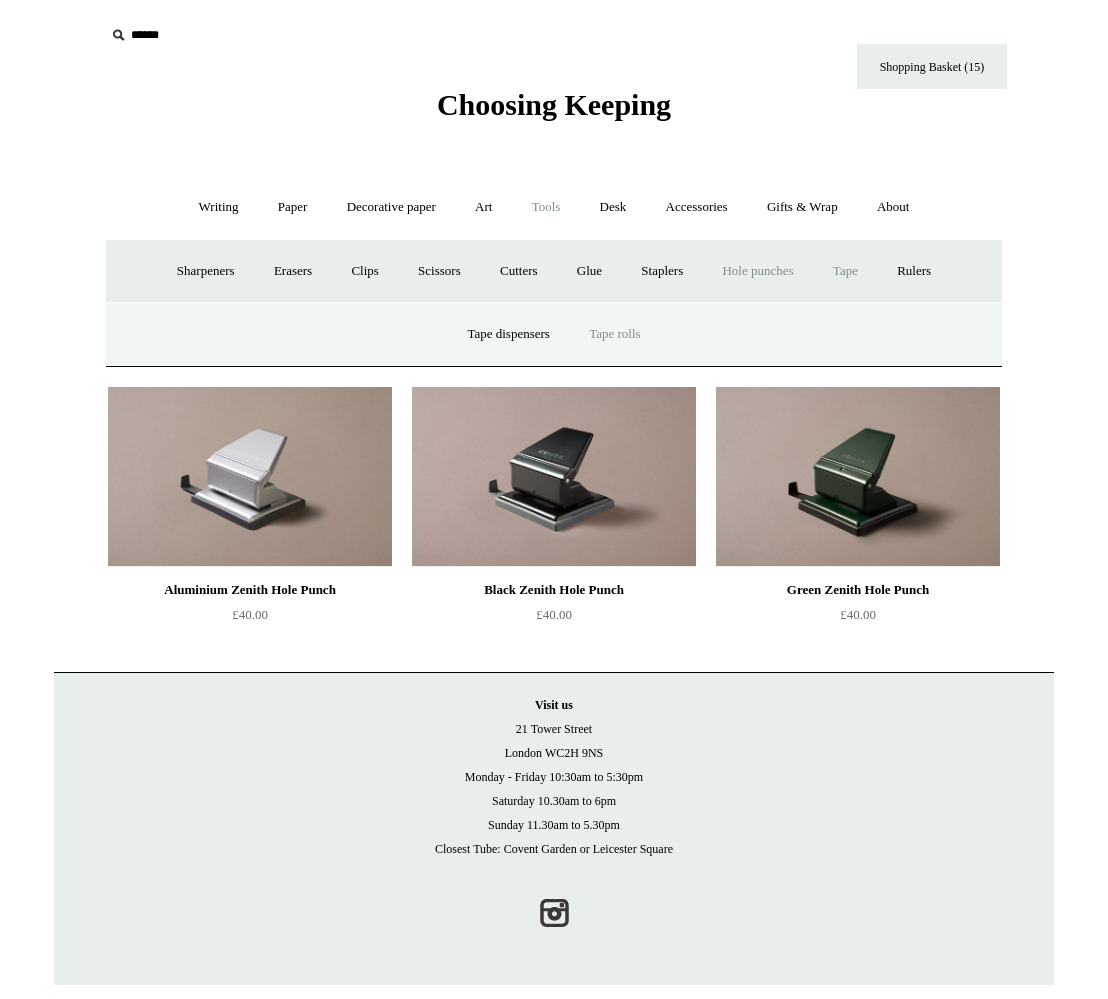 click on "Tape rolls" at bounding box center (614, 334) 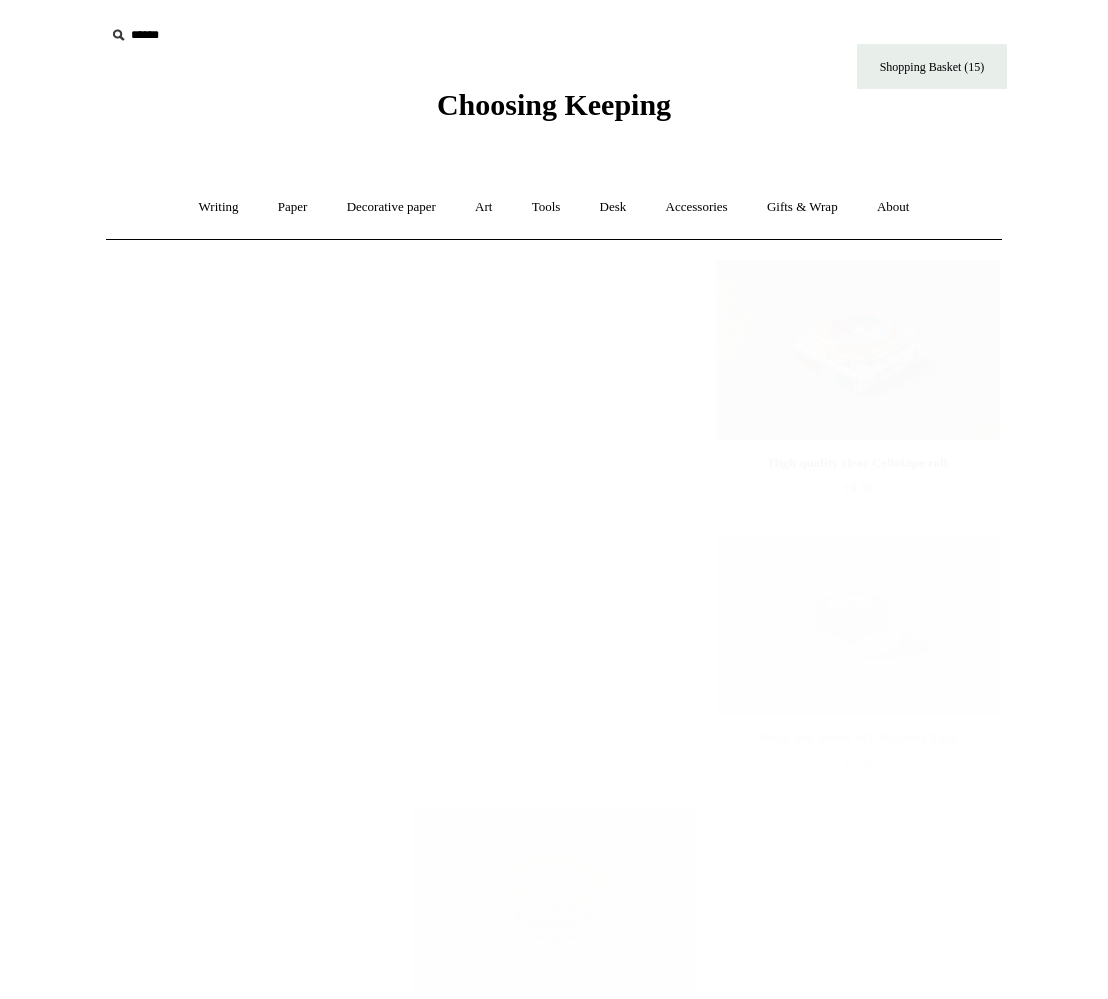 scroll, scrollTop: 0, scrollLeft: 0, axis: both 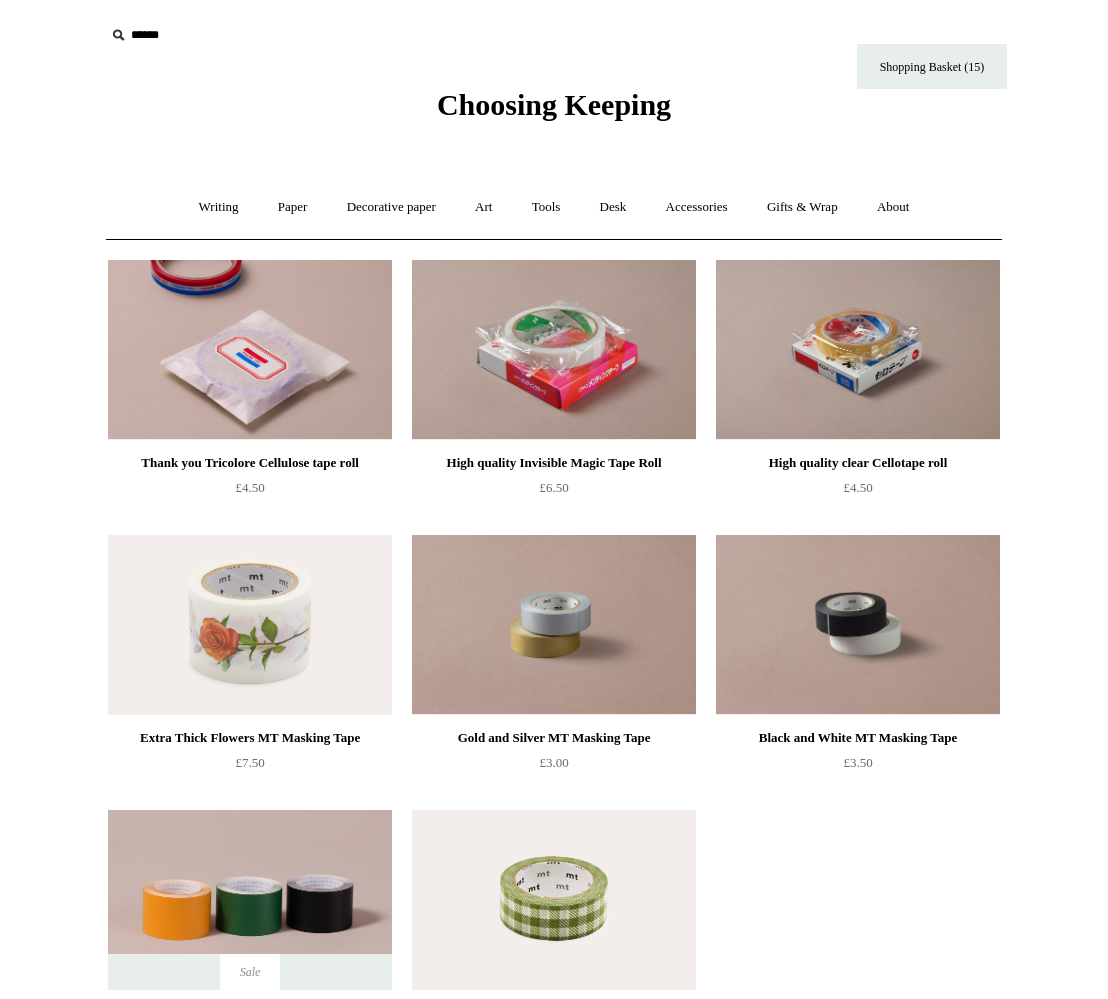 click at bounding box center (554, 350) 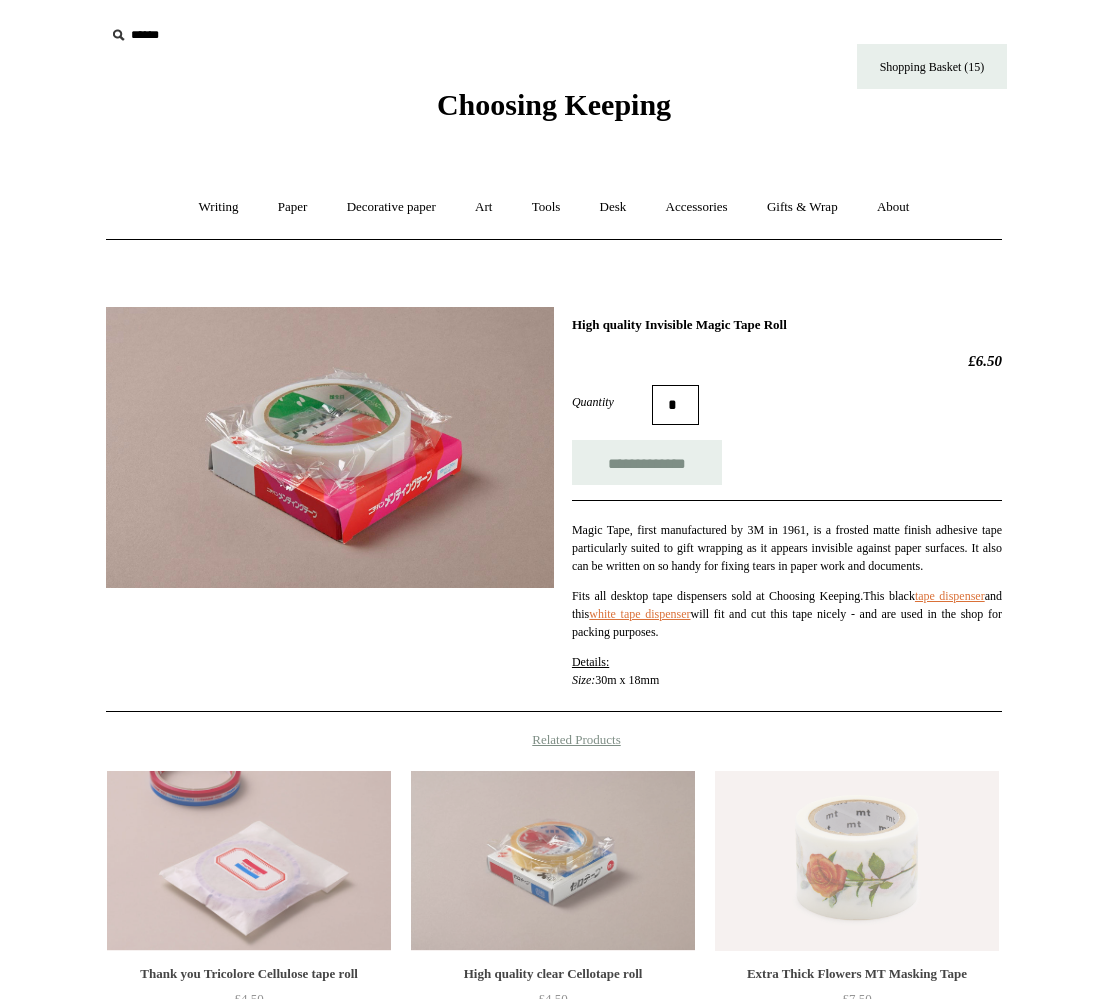 scroll, scrollTop: 0, scrollLeft: 0, axis: both 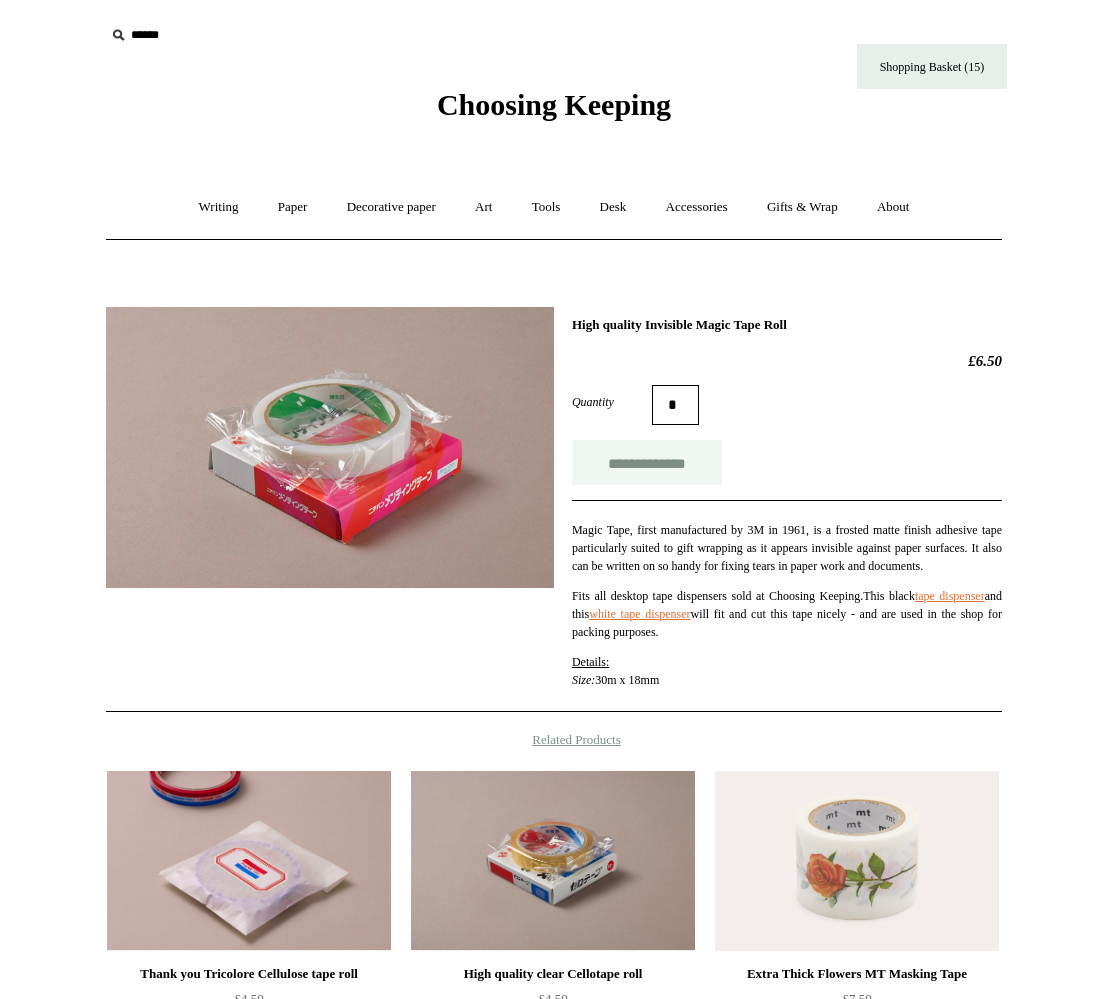 click on "**********" at bounding box center (647, 462) 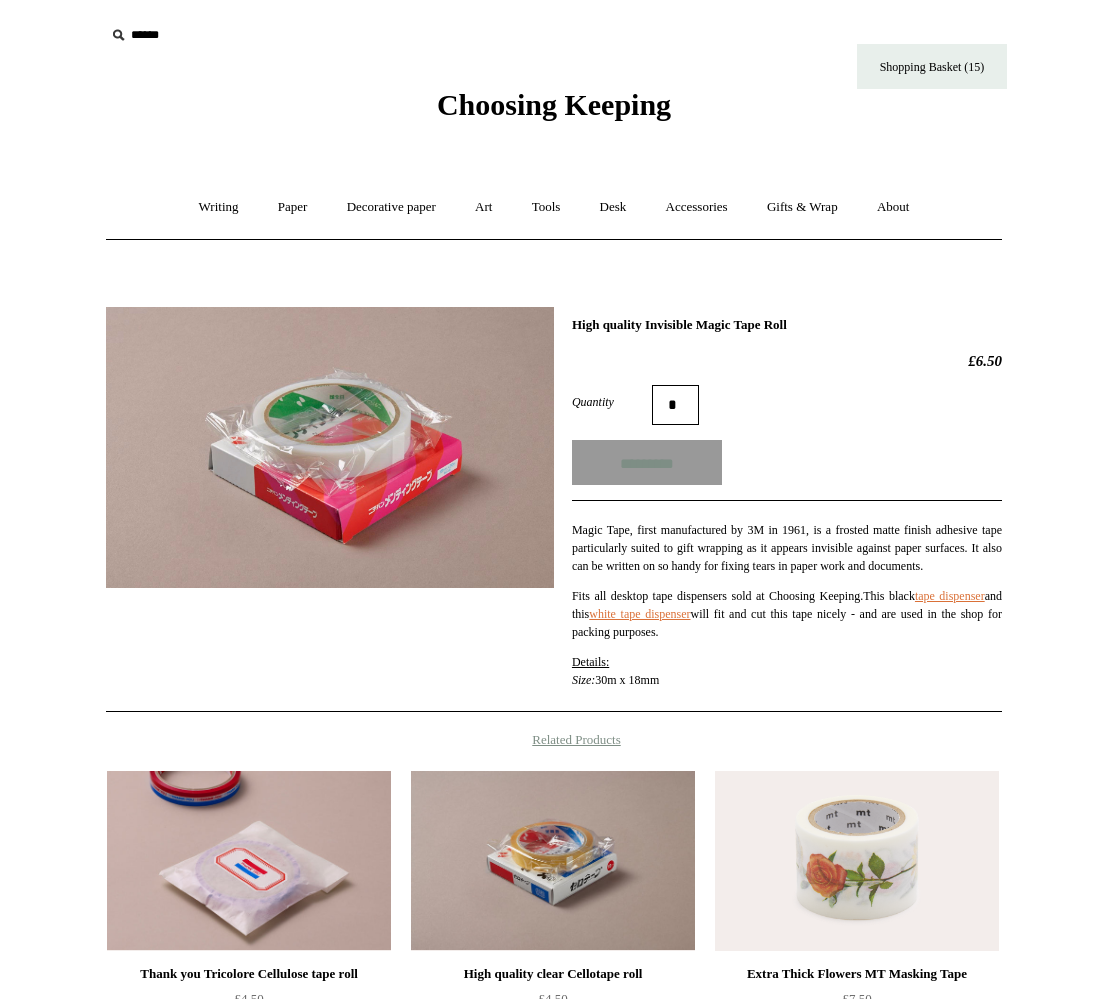 type on "**********" 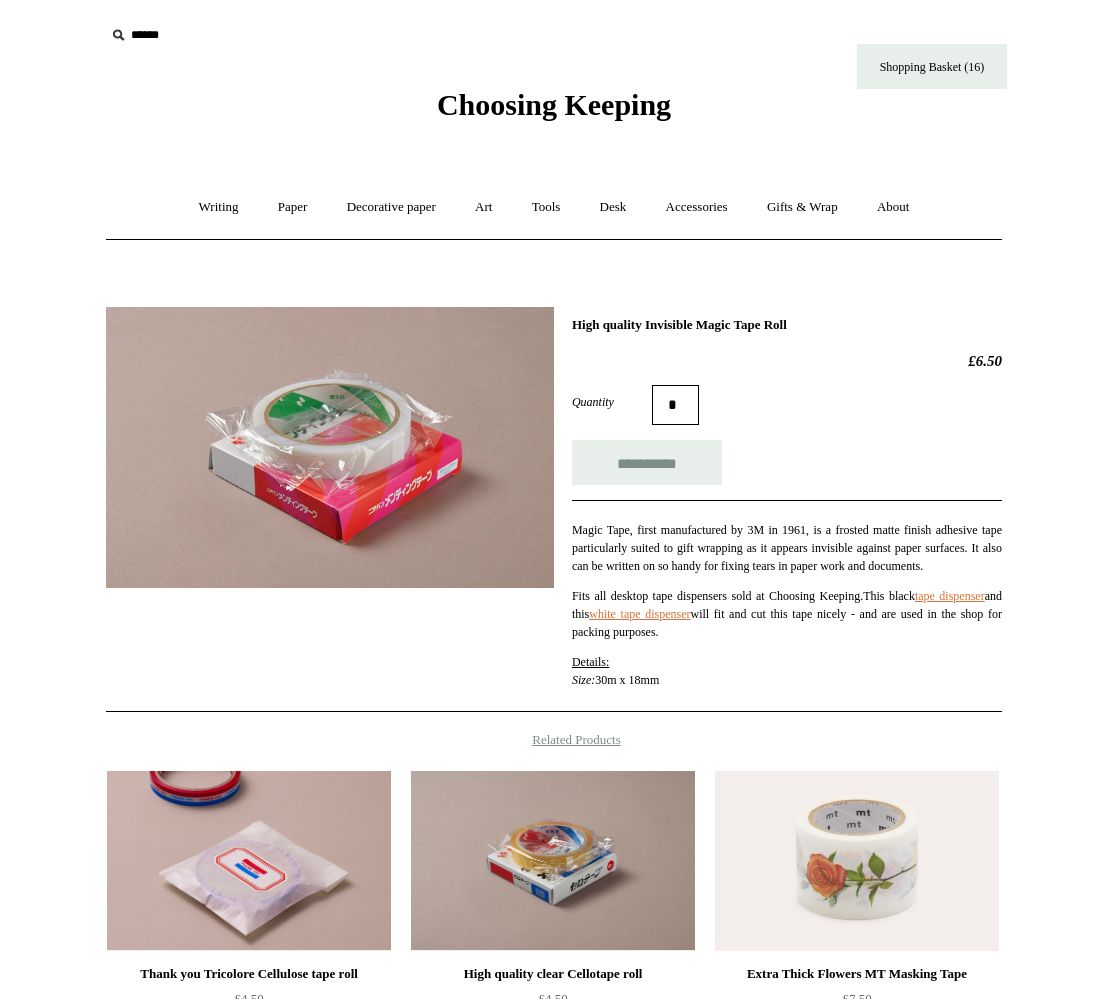 scroll, scrollTop: 369, scrollLeft: 0, axis: vertical 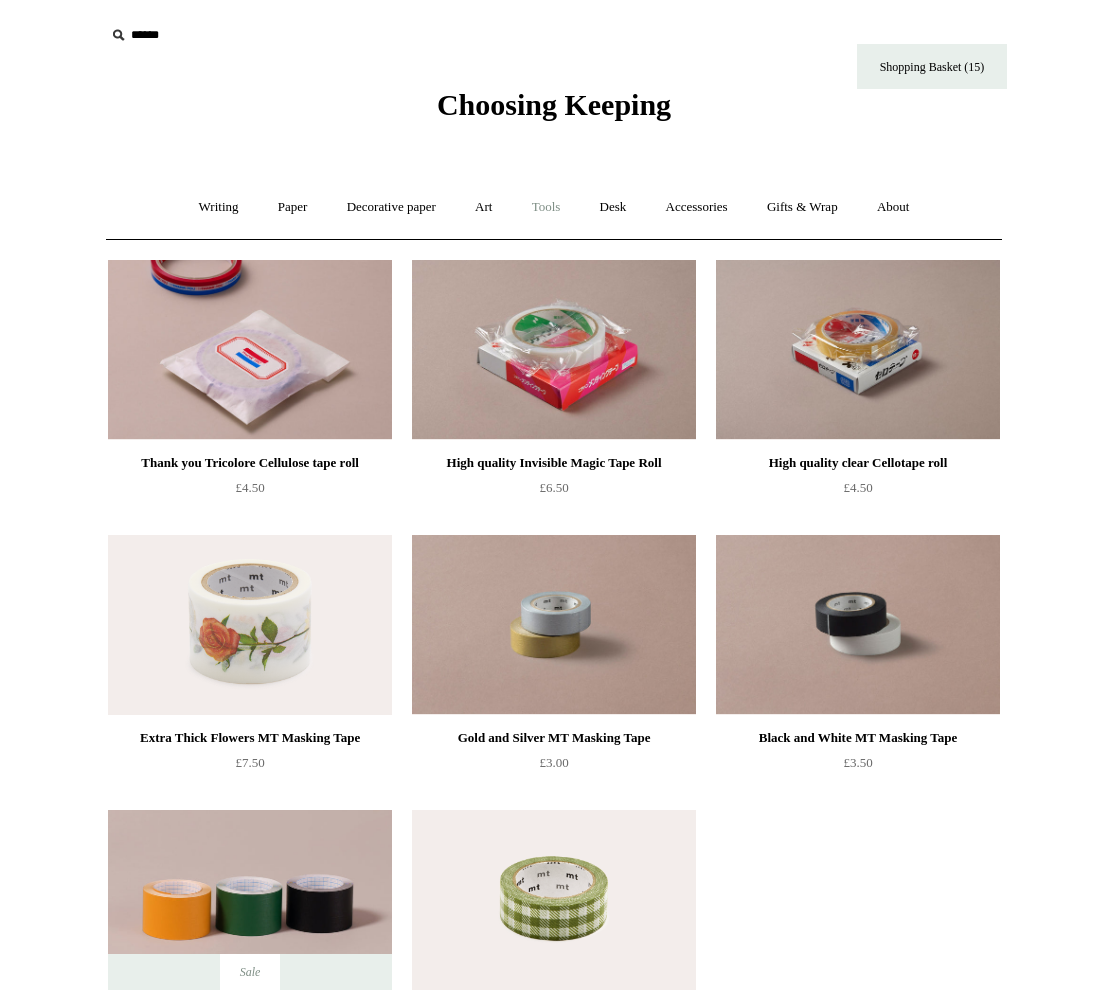 click on "Tools +" at bounding box center [546, 207] 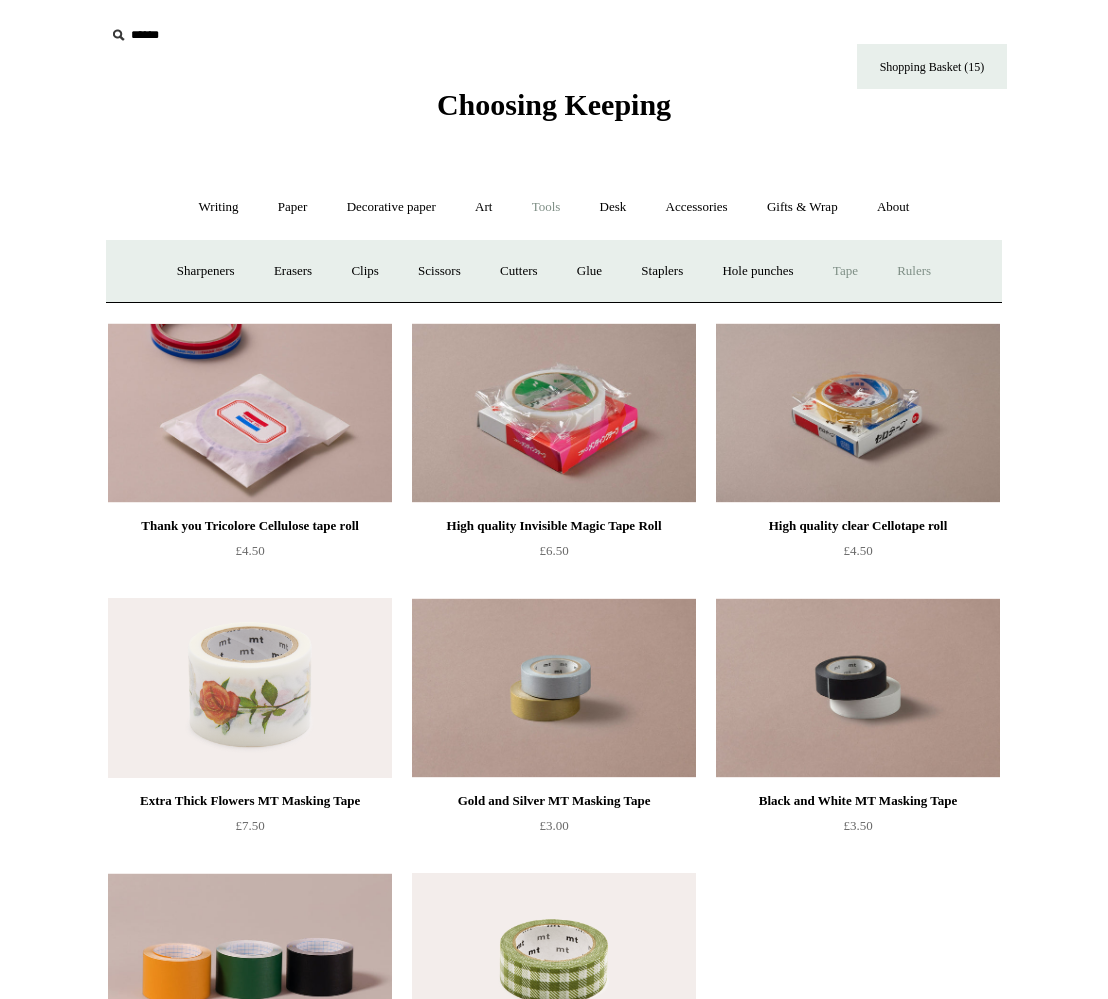 click on "Rulers" at bounding box center [914, 271] 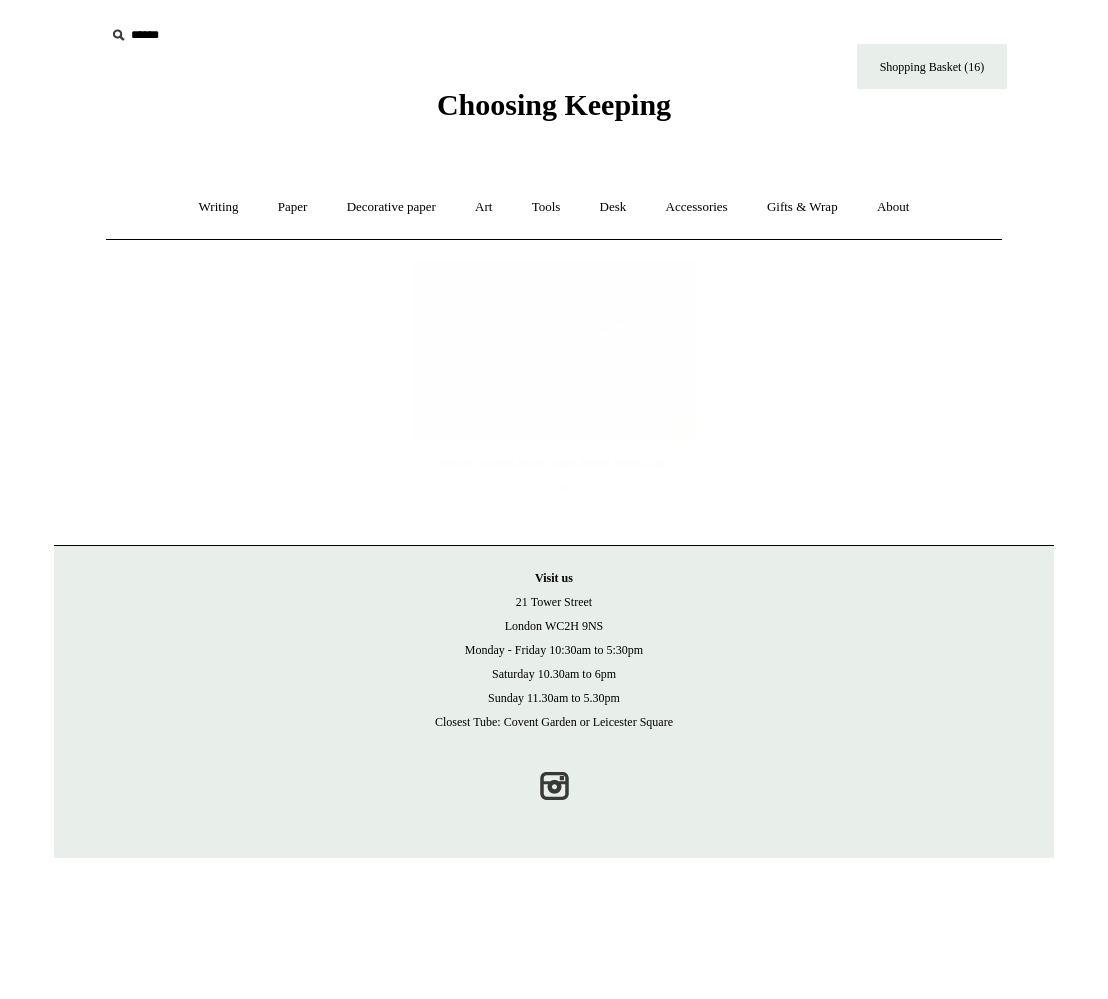 scroll, scrollTop: 0, scrollLeft: 0, axis: both 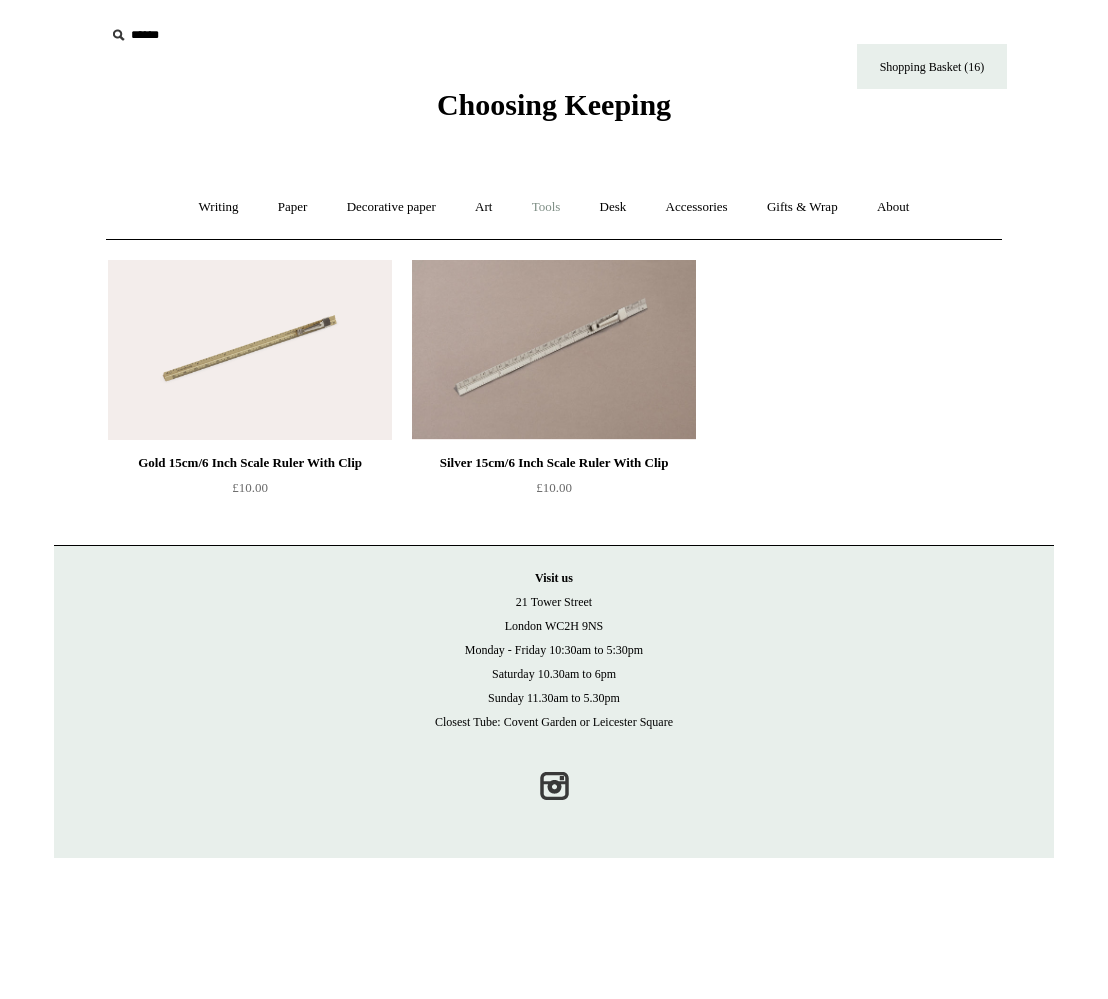 click on "Tools +" at bounding box center (546, 207) 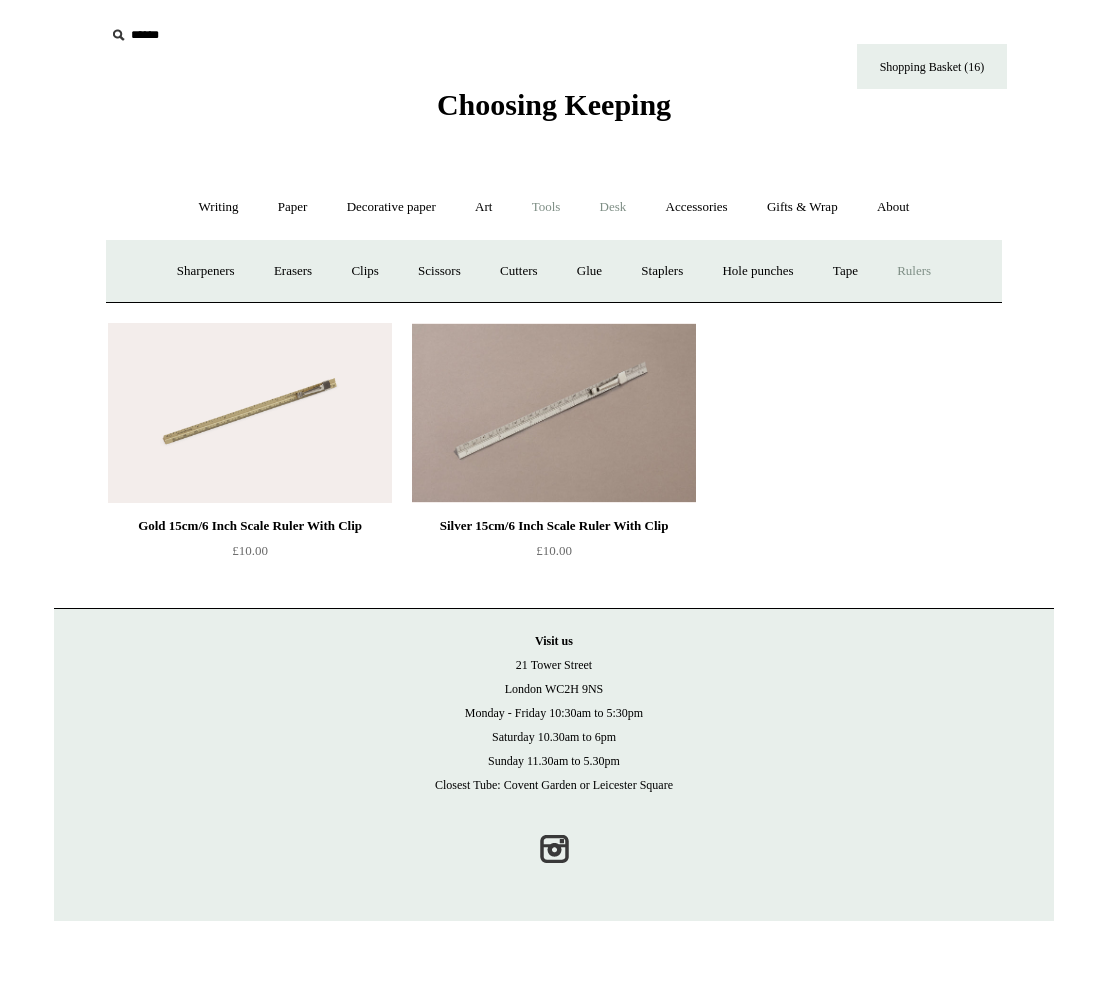 click on "Desk +" at bounding box center [613, 207] 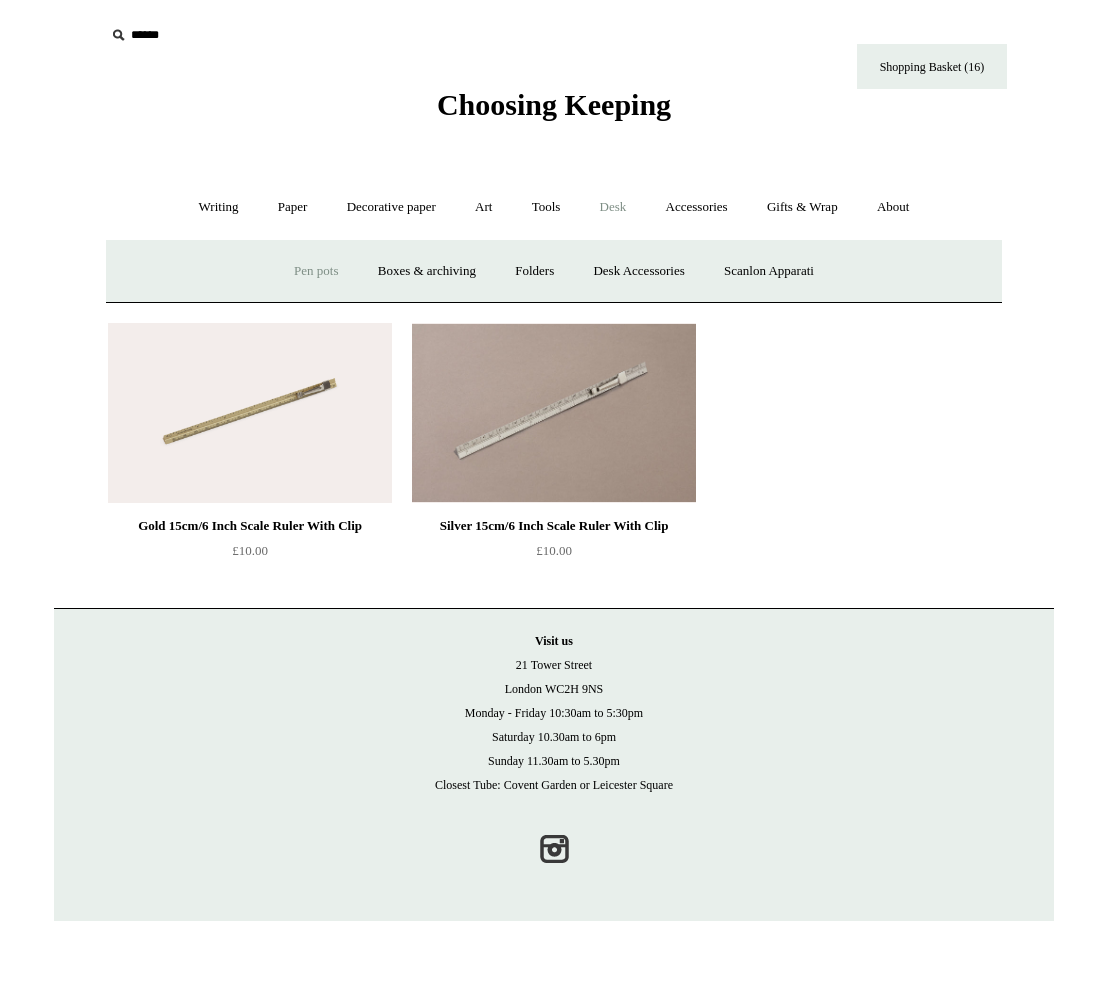 click on "Pen pots" at bounding box center [316, 271] 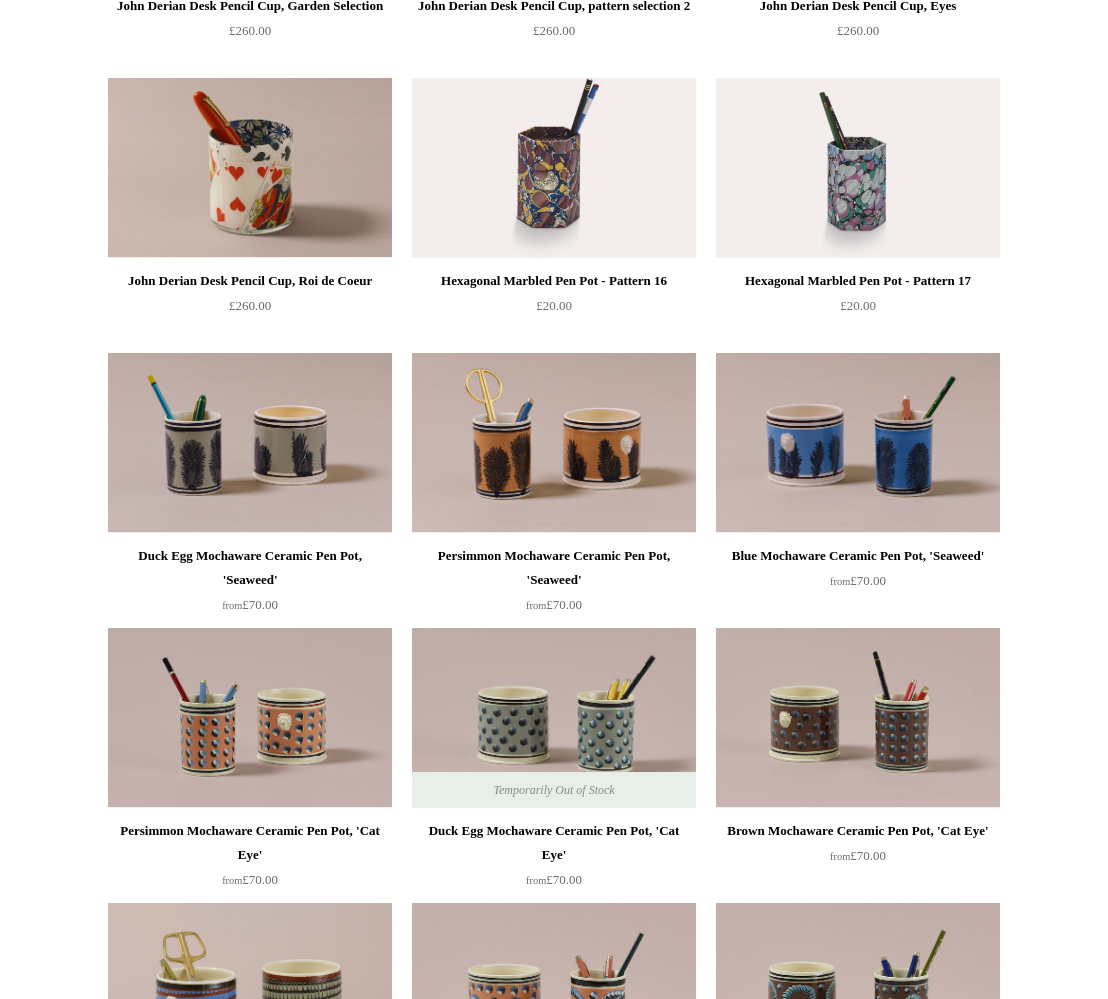 scroll, scrollTop: 0, scrollLeft: 0, axis: both 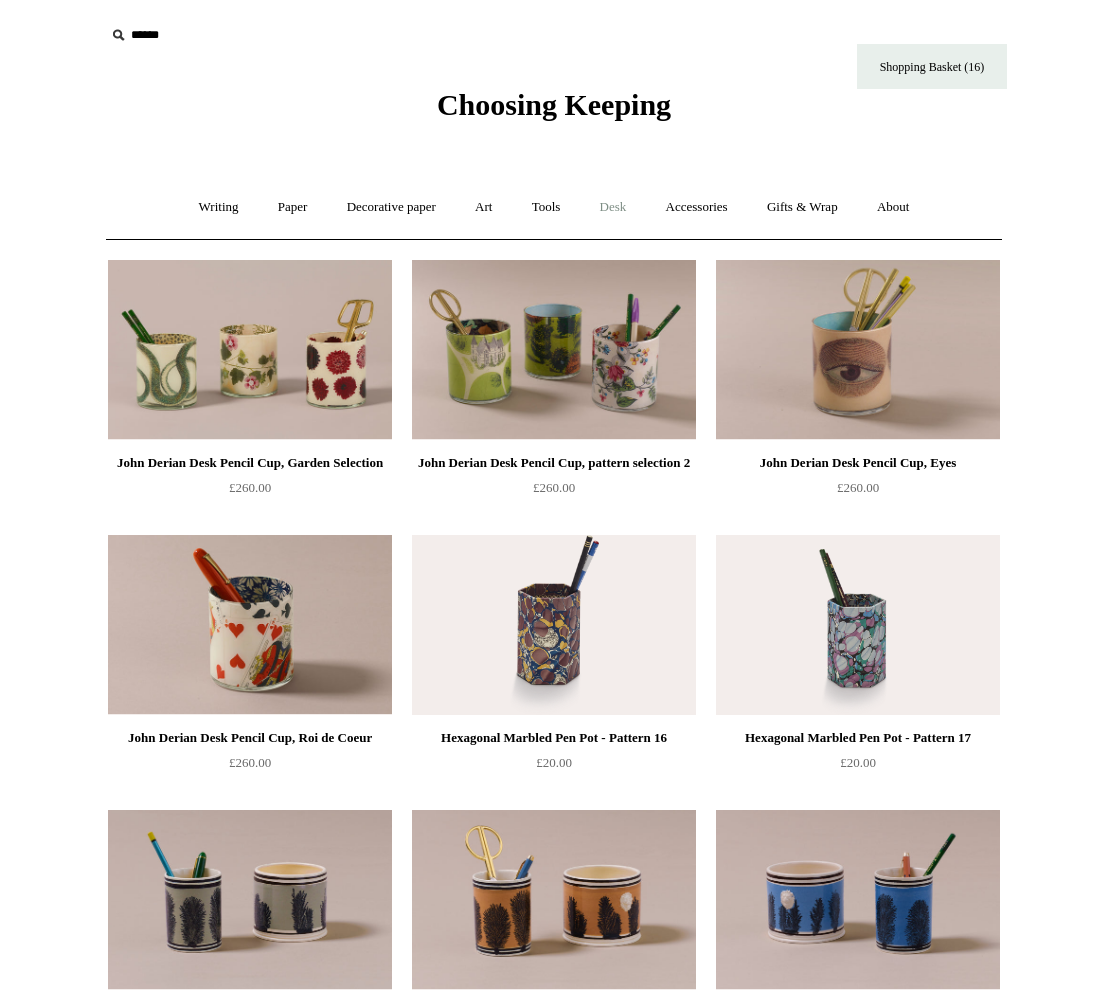 click on "Desk +" at bounding box center [613, 207] 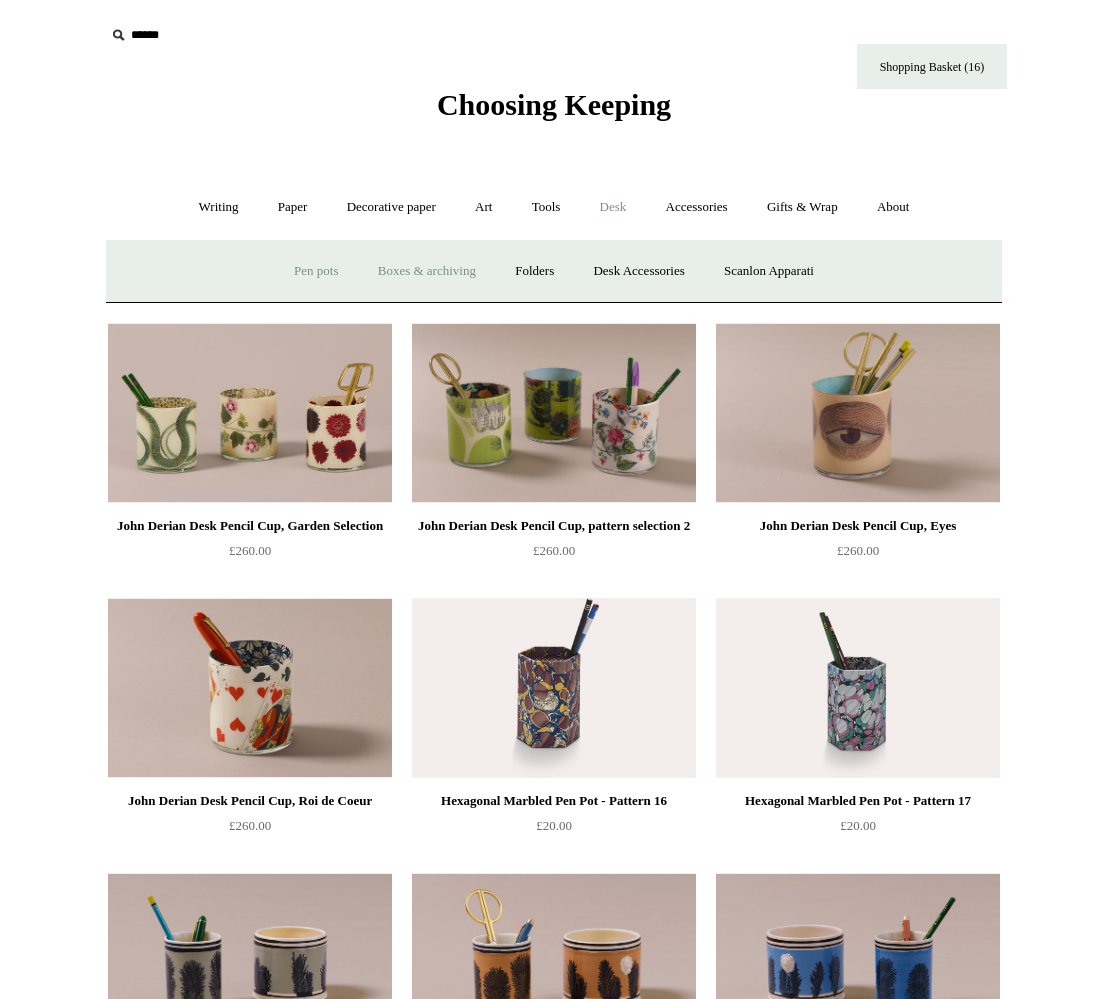 click on "Boxes & archiving" at bounding box center (427, 271) 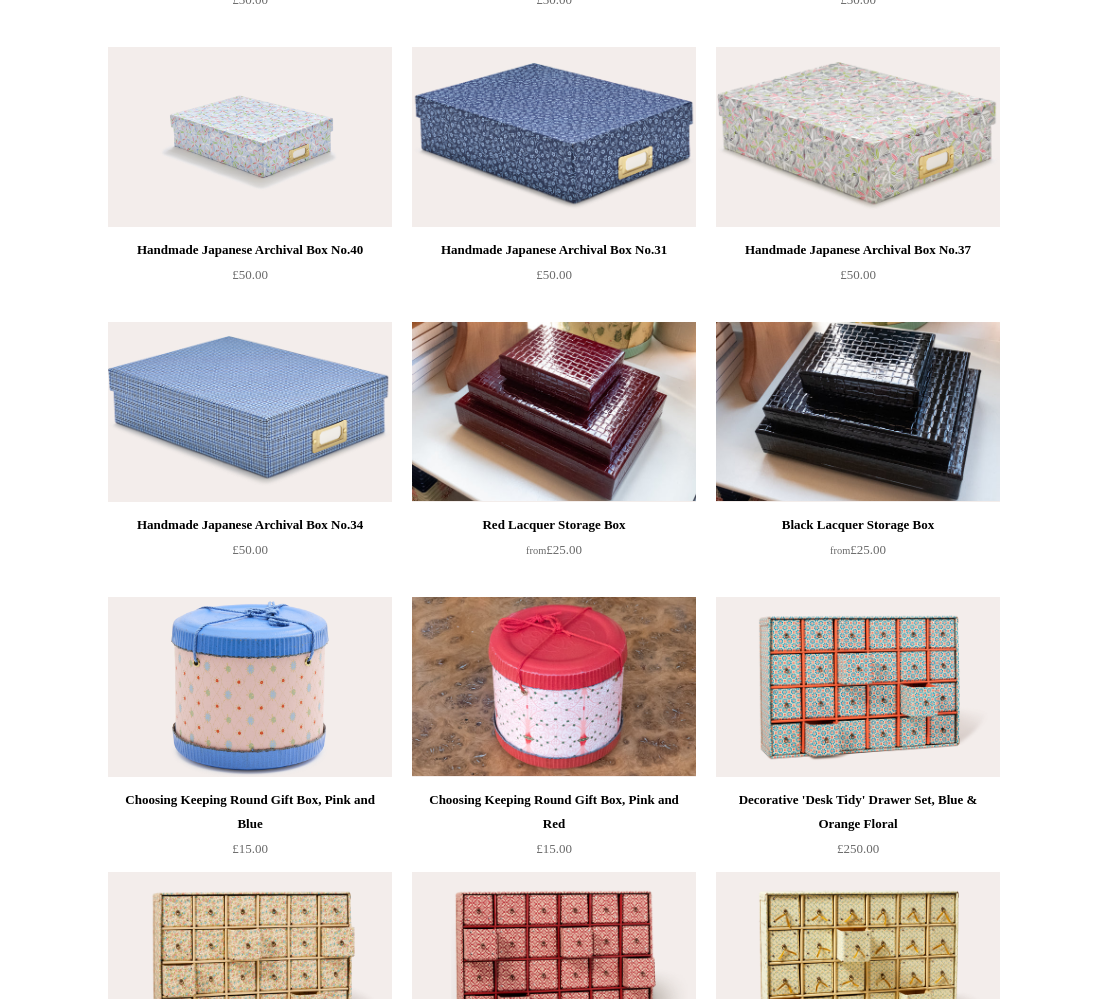 scroll, scrollTop: 0, scrollLeft: 0, axis: both 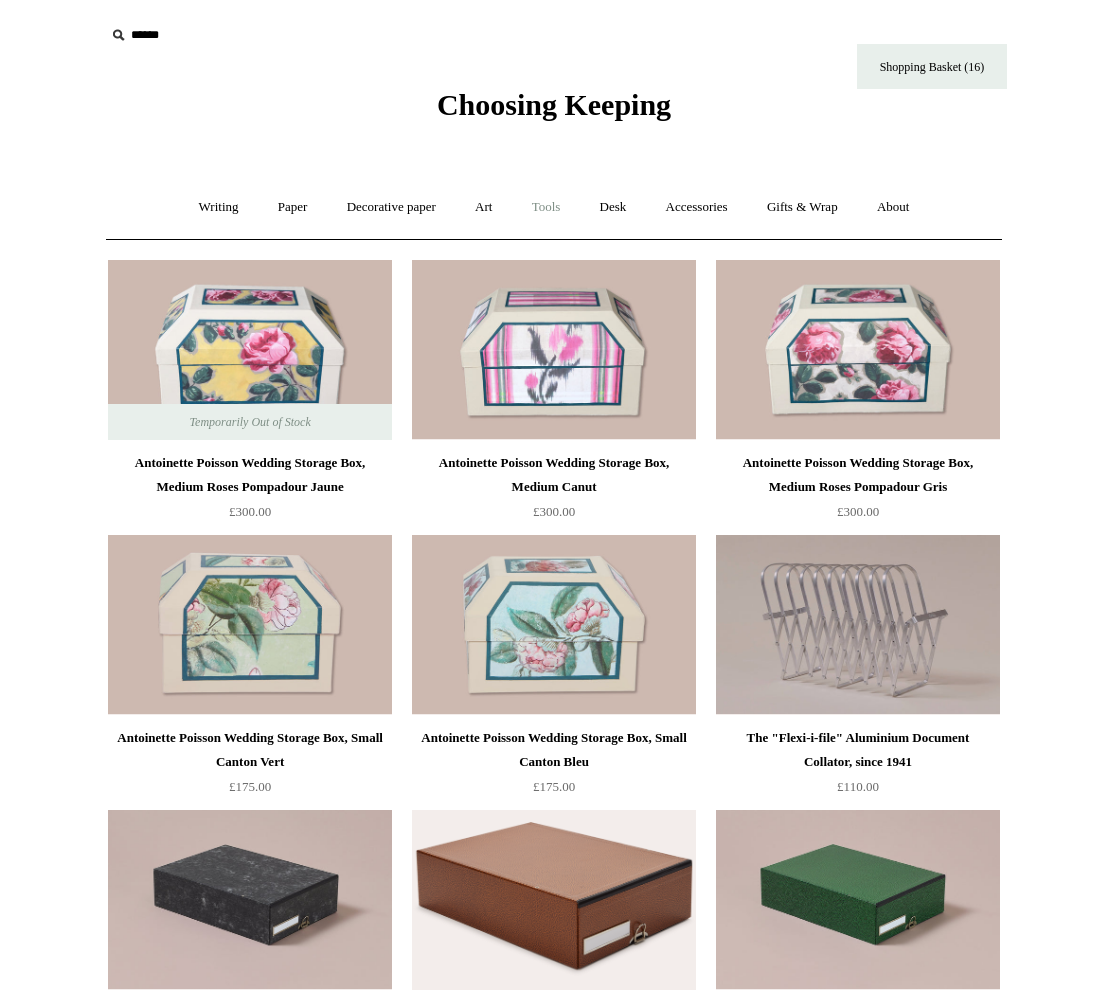 click on "Tools +" at bounding box center [546, 207] 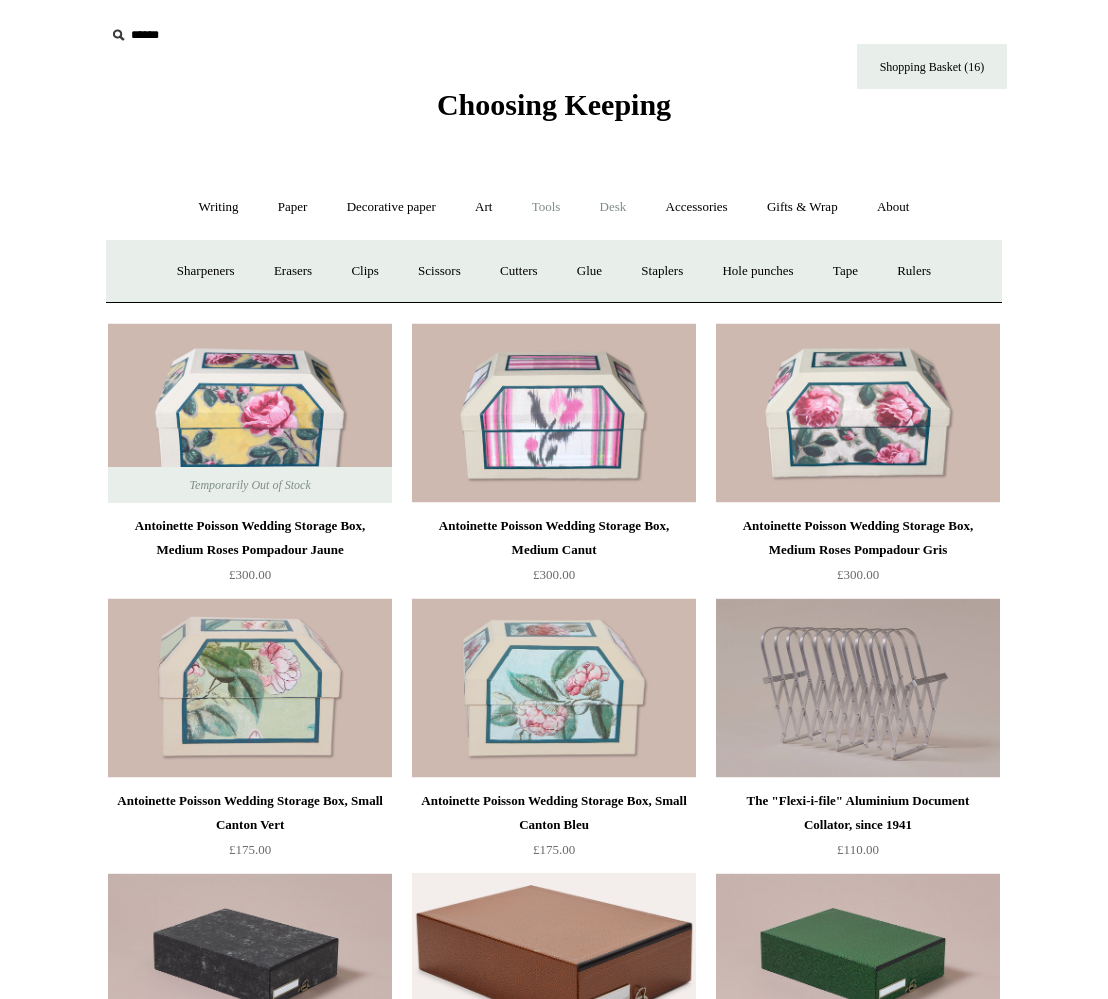 click on "Desk +" at bounding box center (613, 207) 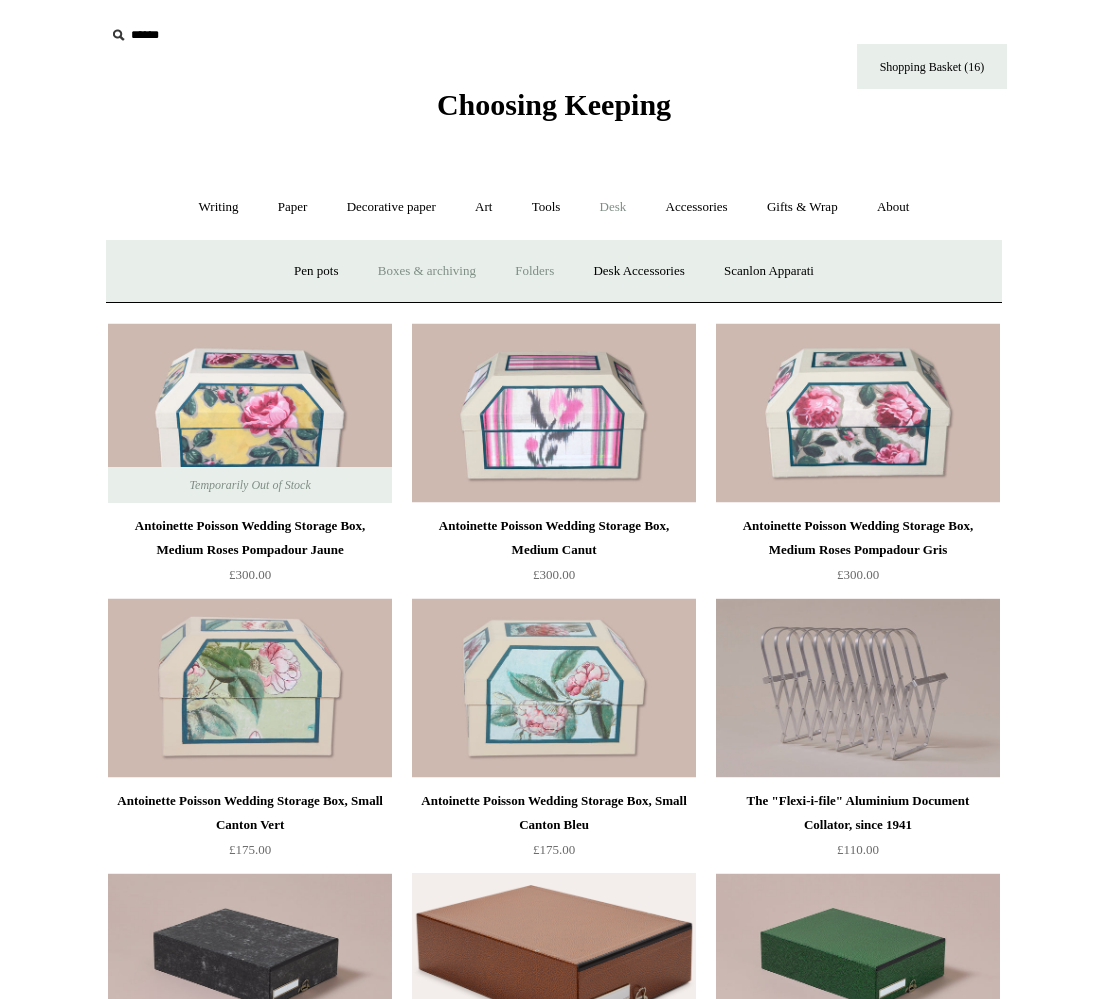 click on "Folders" at bounding box center [534, 271] 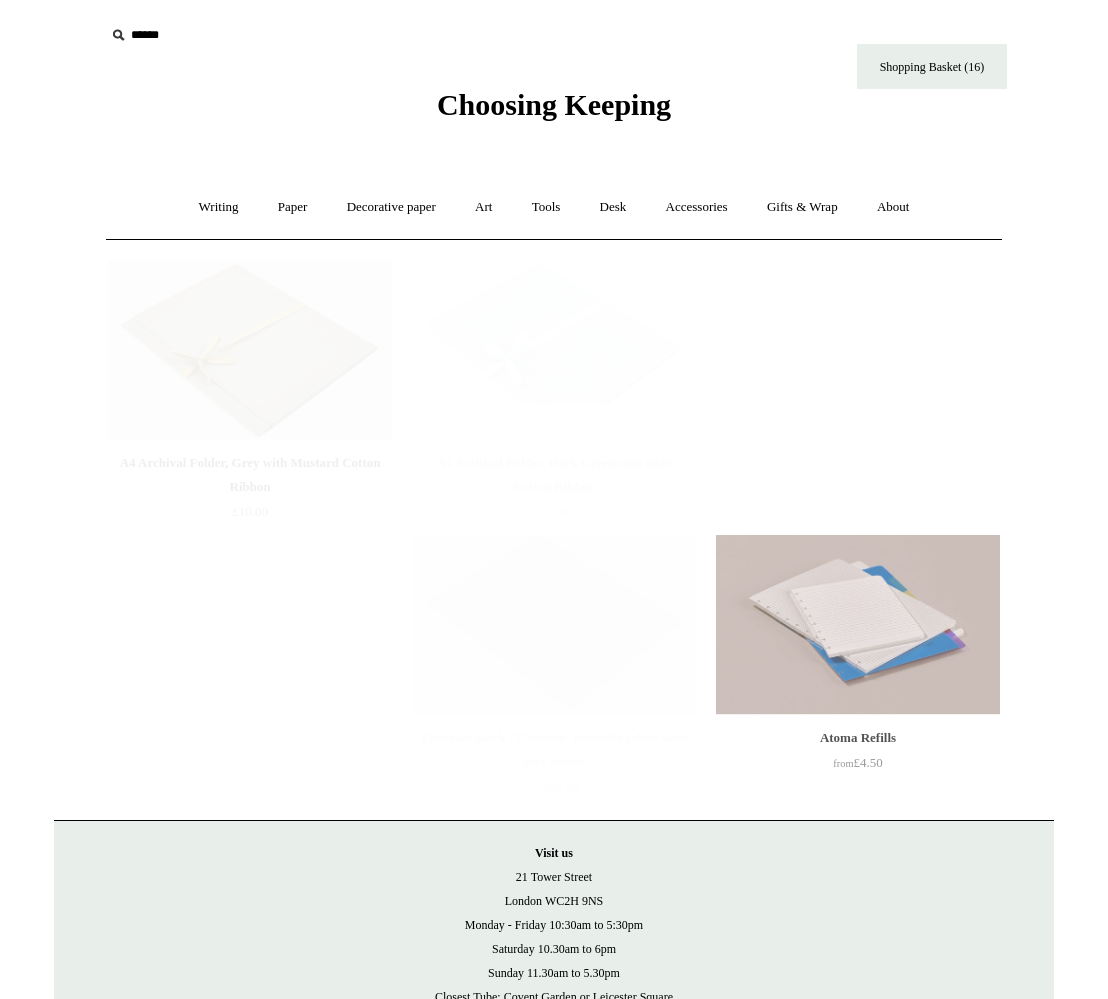 scroll, scrollTop: 0, scrollLeft: 0, axis: both 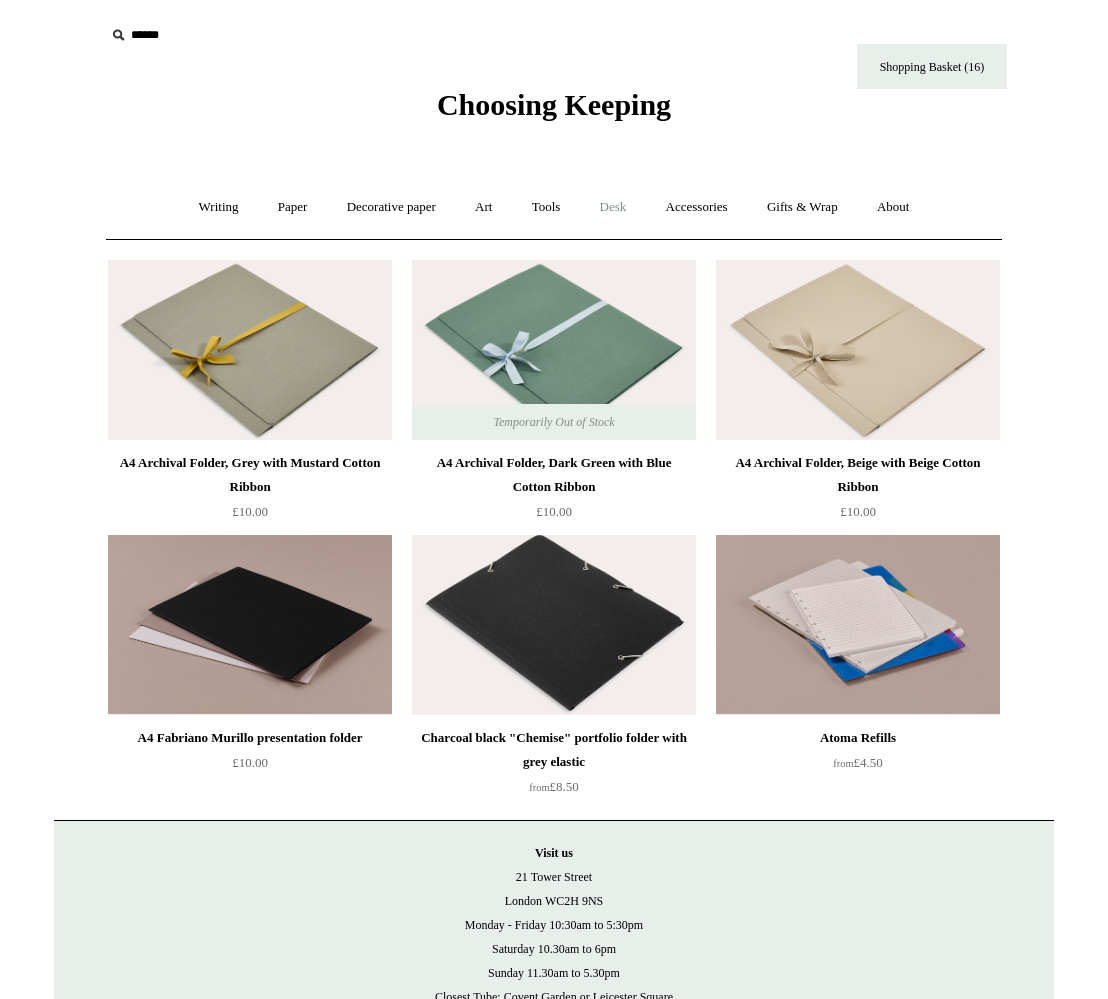 click on "Desk +" at bounding box center (613, 207) 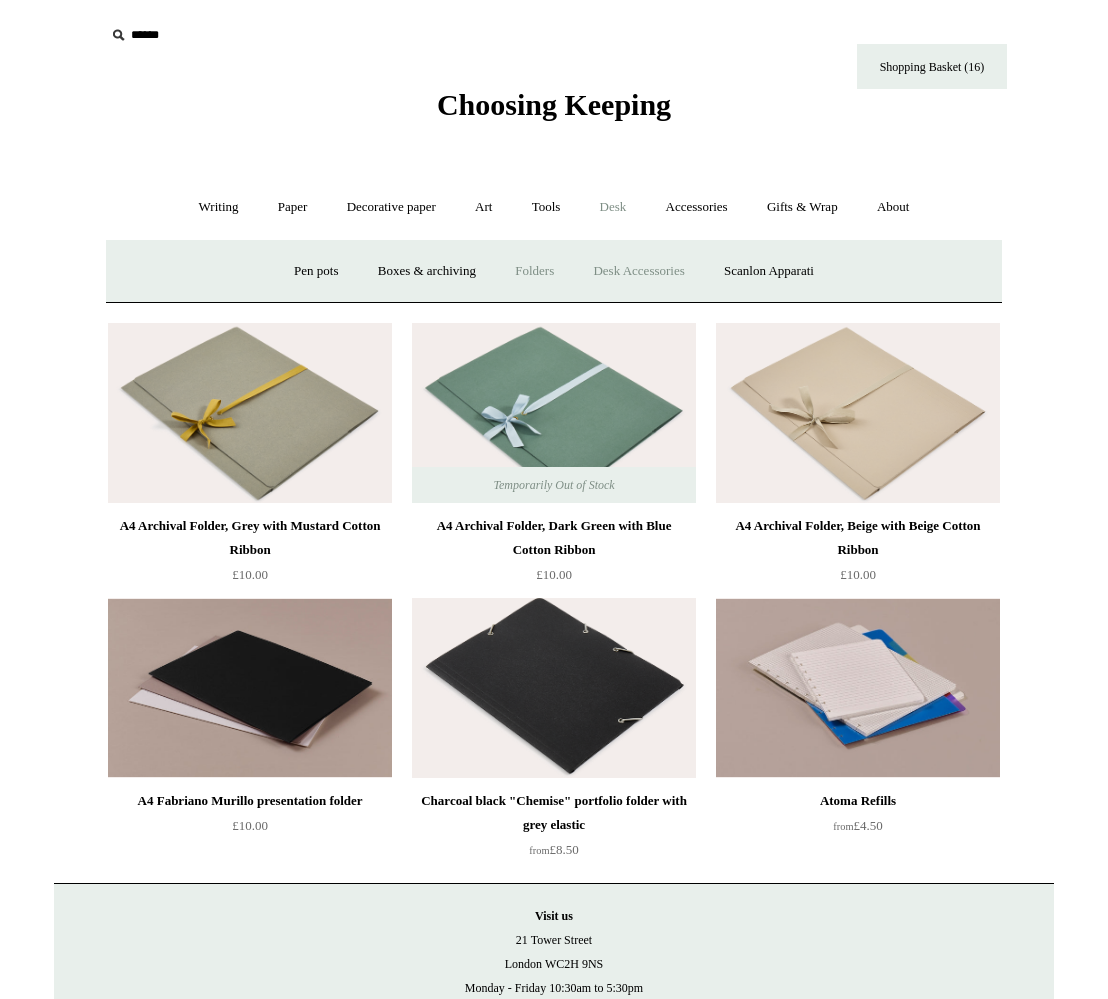 click on "Desk Accessories" at bounding box center [638, 271] 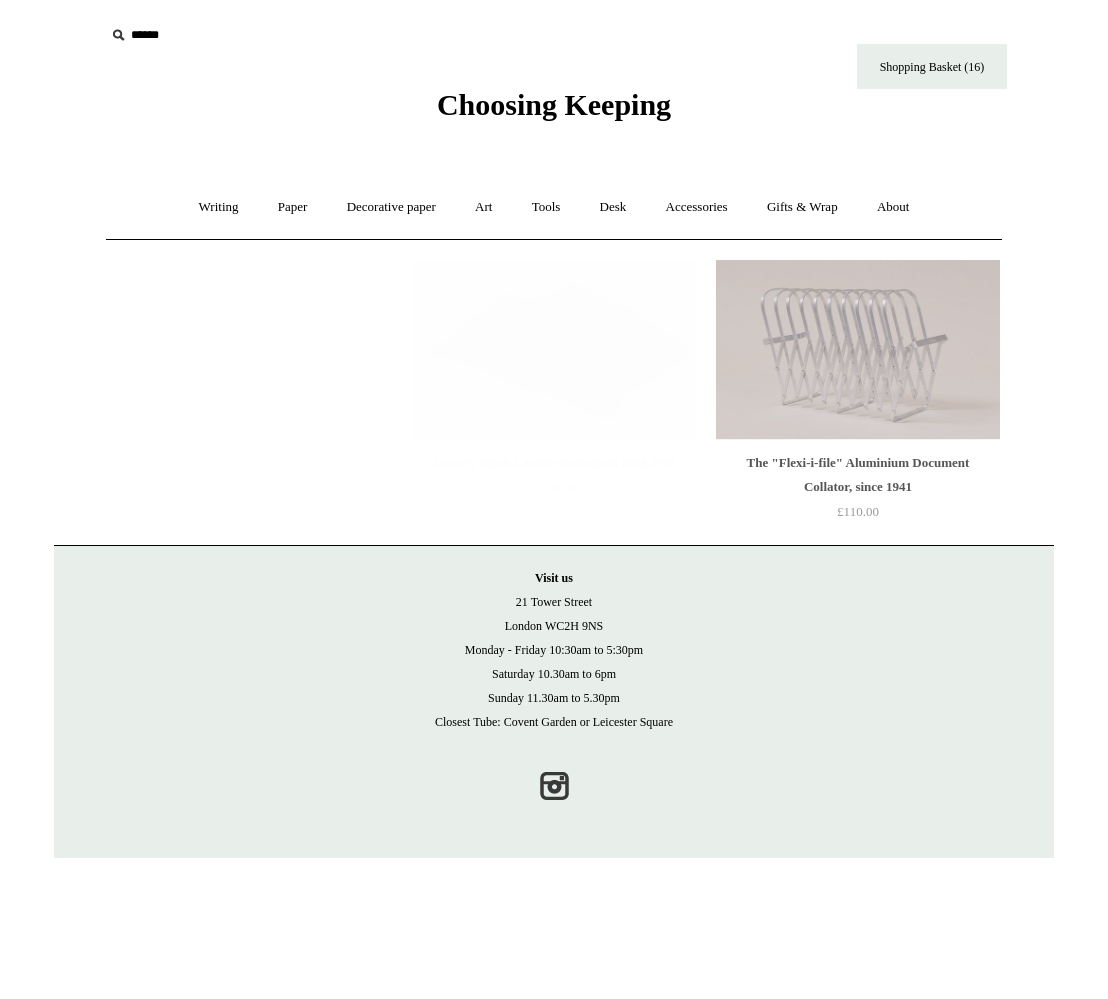 scroll, scrollTop: 0, scrollLeft: 0, axis: both 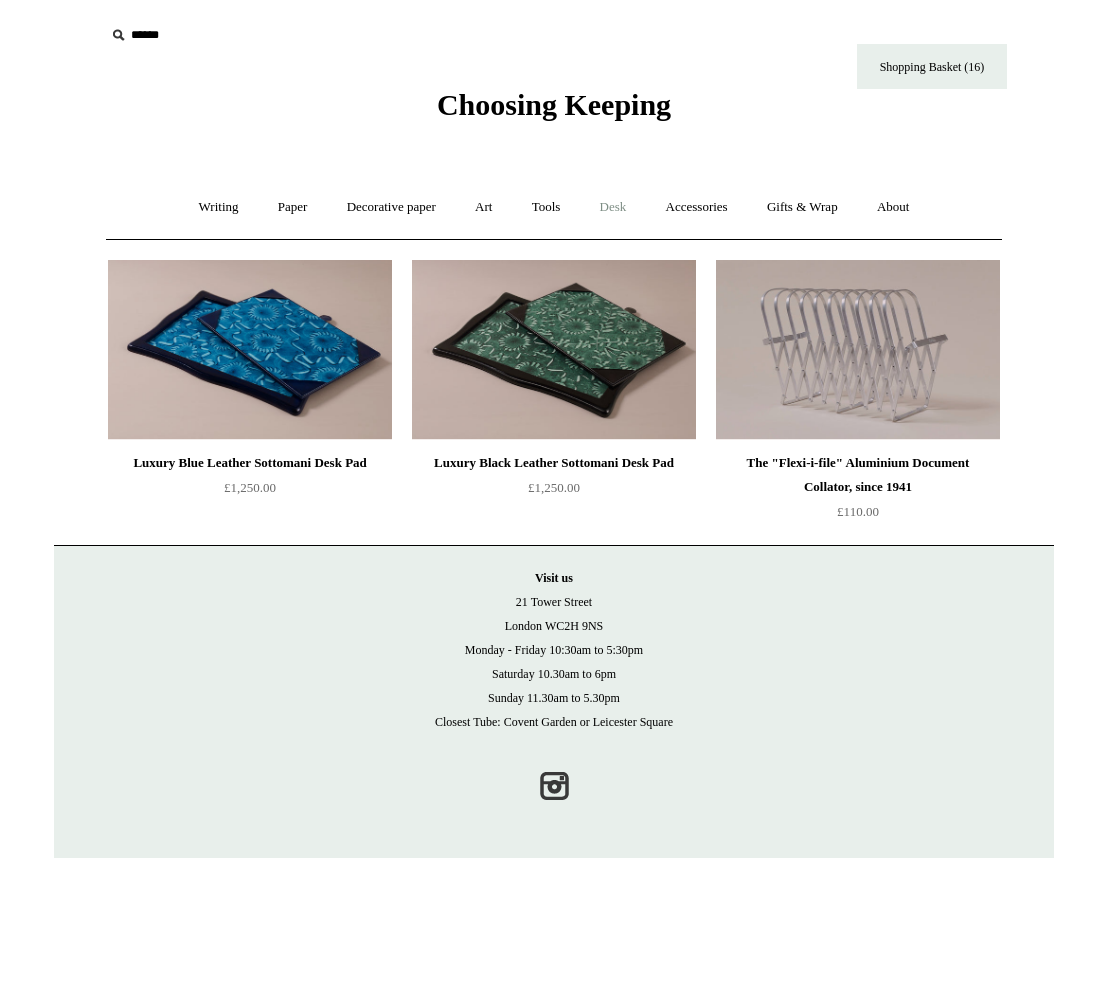 click on "Desk +" at bounding box center (613, 207) 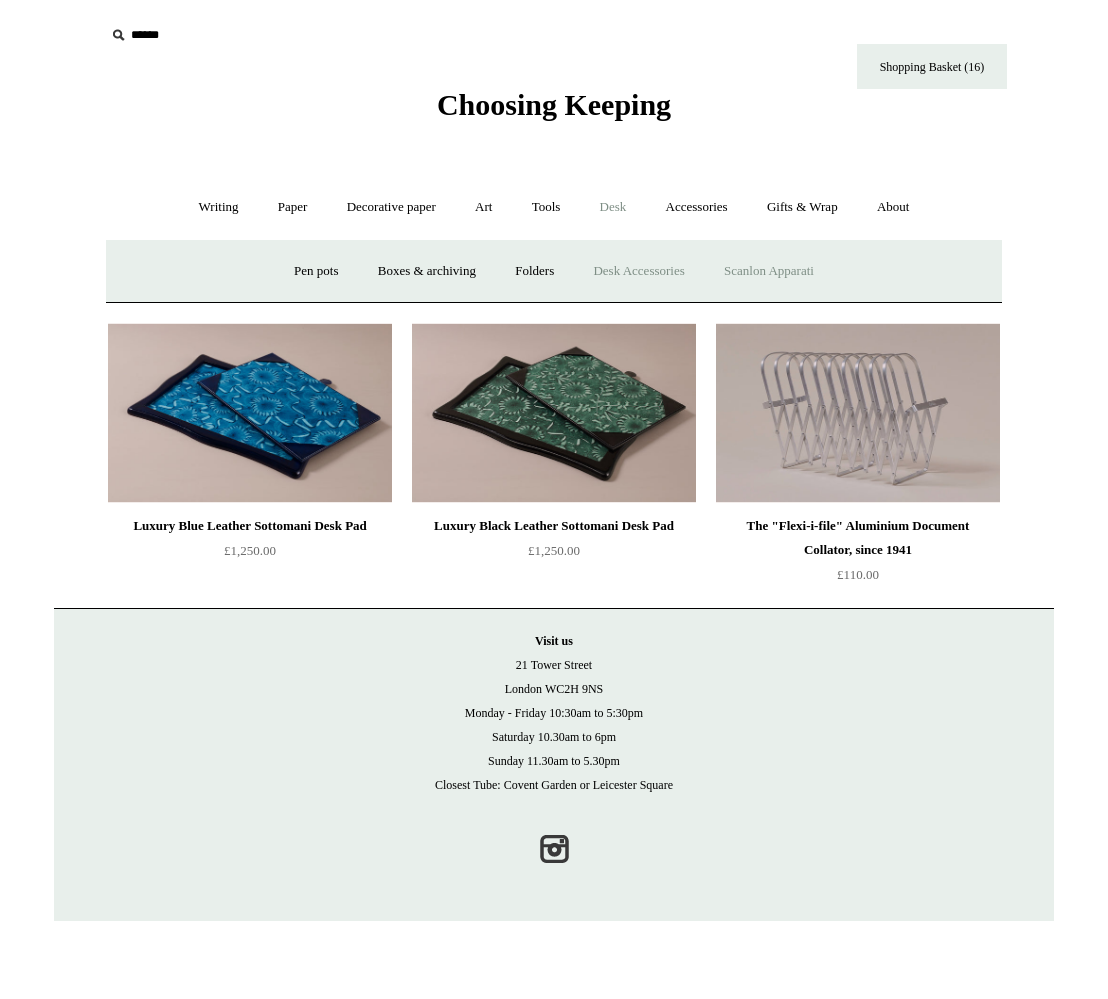 click on "Scanlon Apparati" at bounding box center (769, 271) 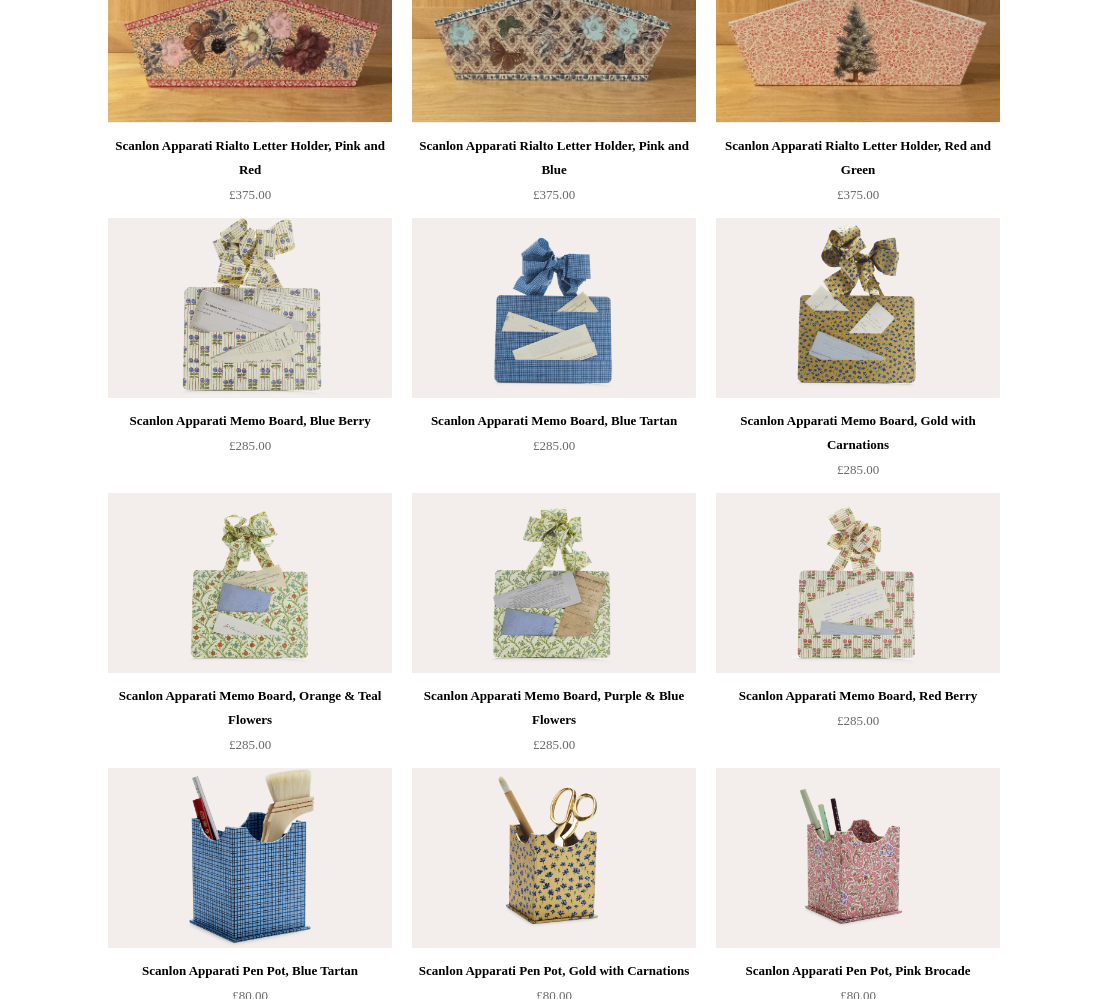 scroll, scrollTop: 0, scrollLeft: 0, axis: both 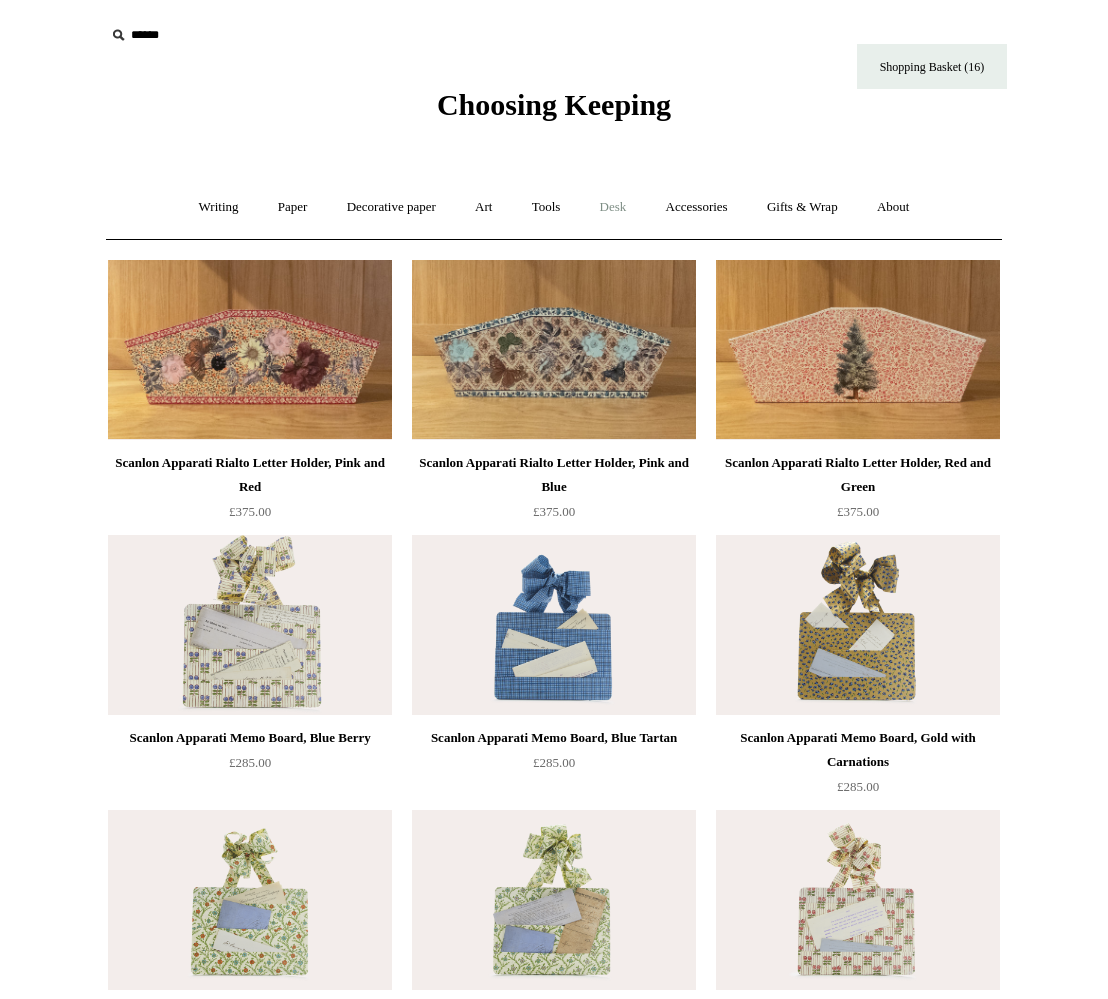 click on "Desk +" at bounding box center (613, 207) 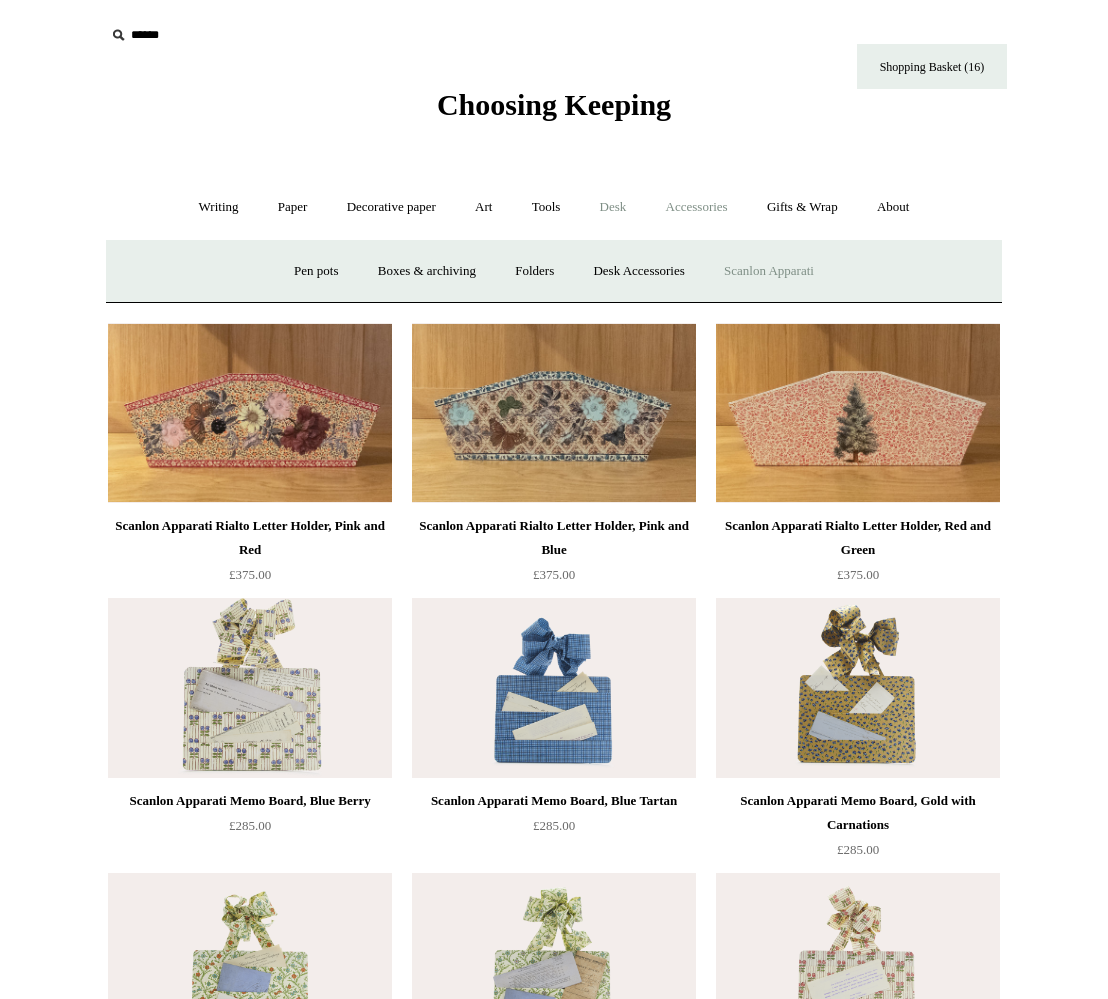click on "Accessories +" at bounding box center (697, 207) 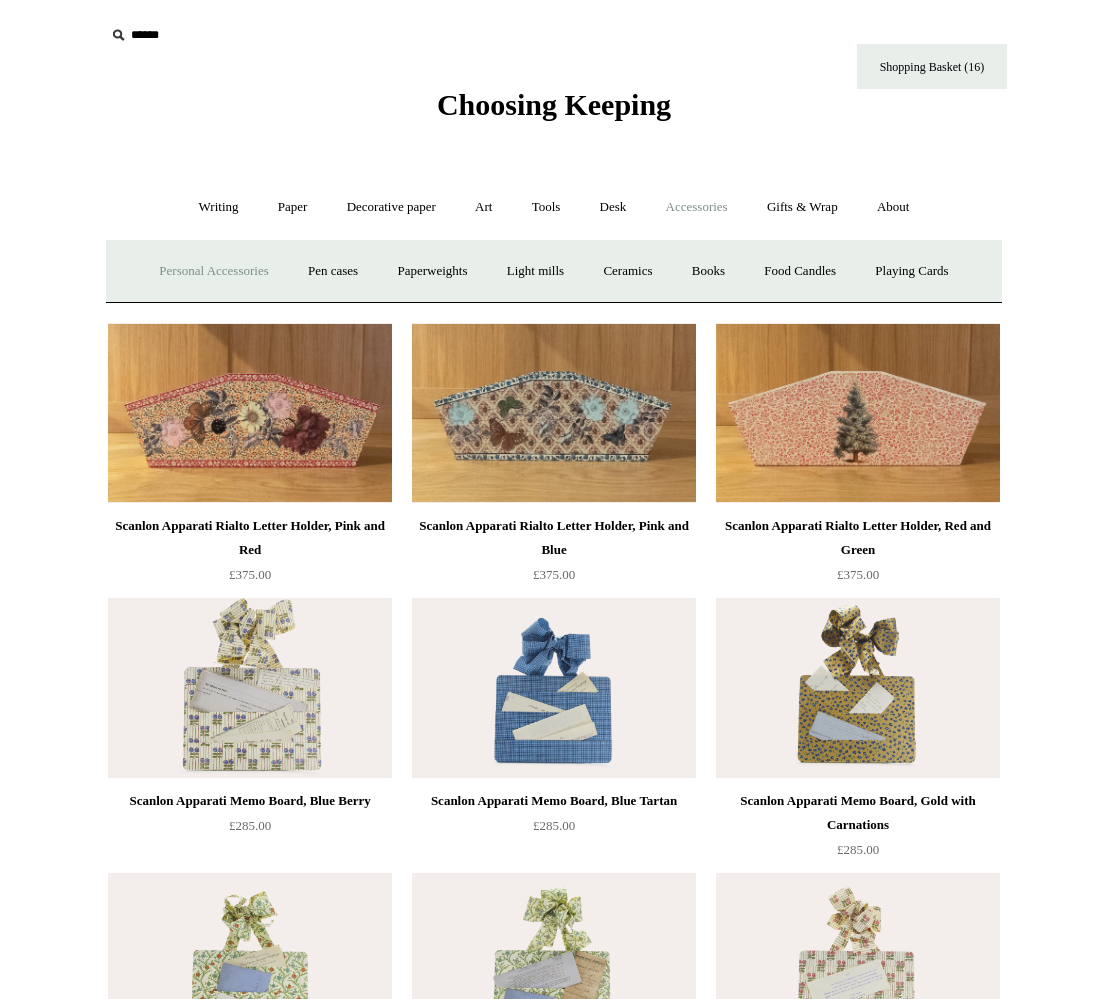 click on "Personal Accessories +" at bounding box center (213, 271) 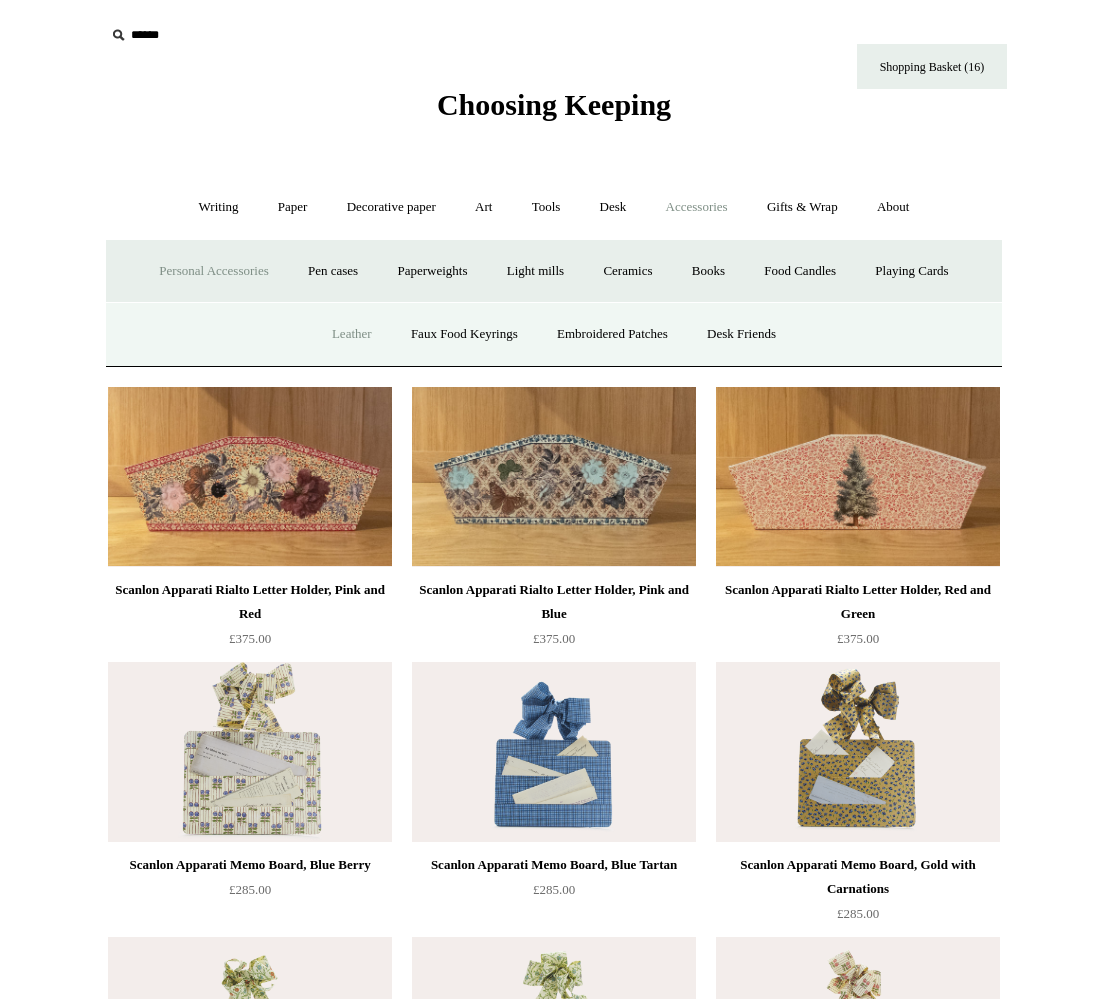click on "Leather" at bounding box center (352, 334) 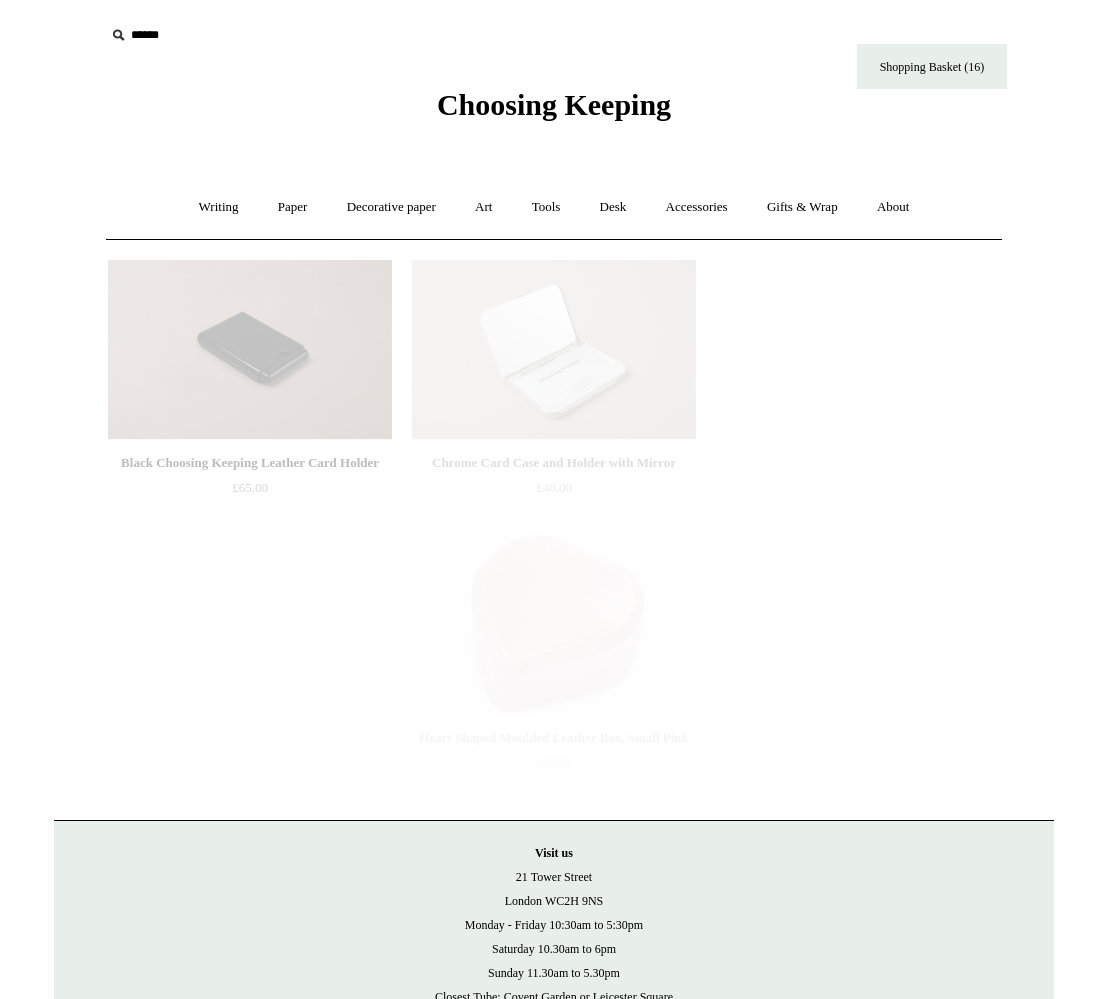 scroll, scrollTop: 0, scrollLeft: 0, axis: both 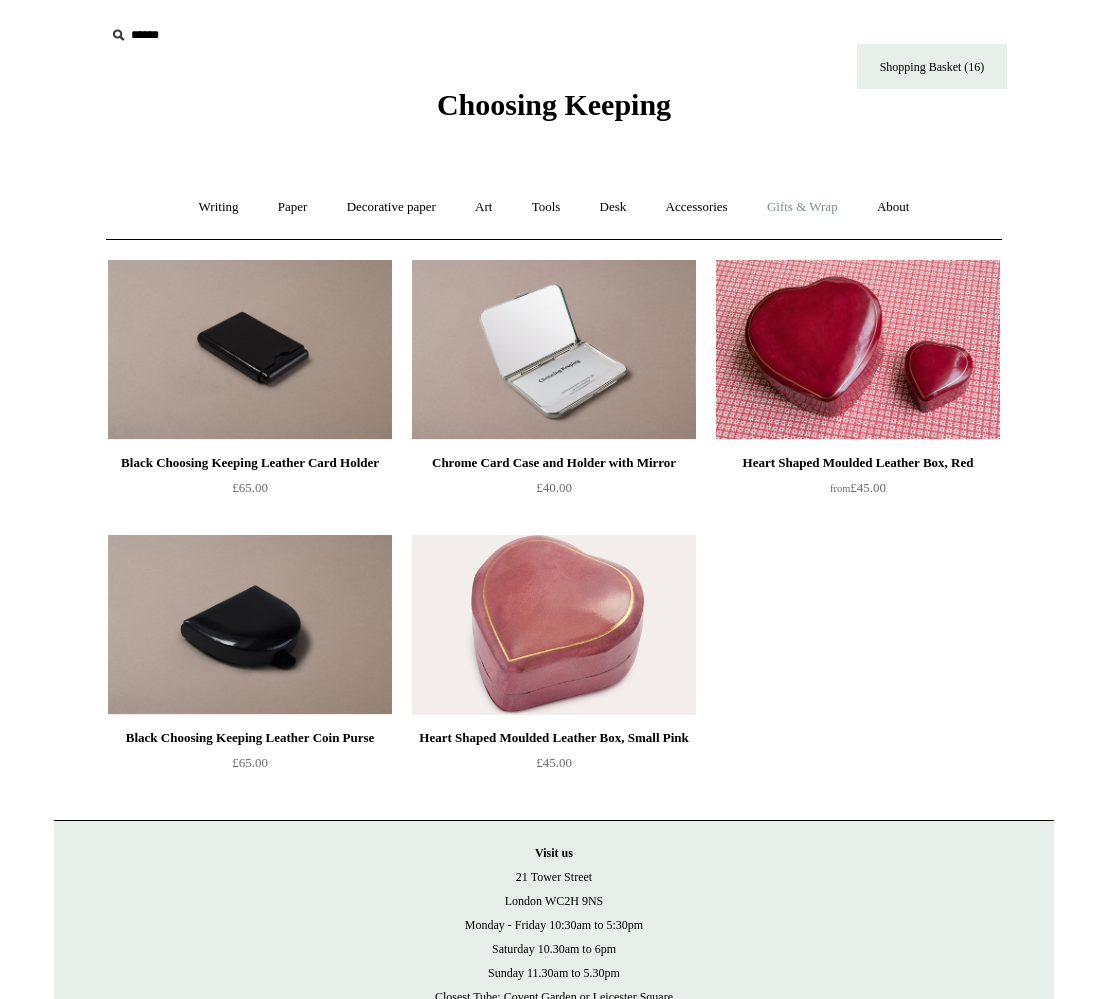 click on "Gifts & Wrap +" at bounding box center (802, 207) 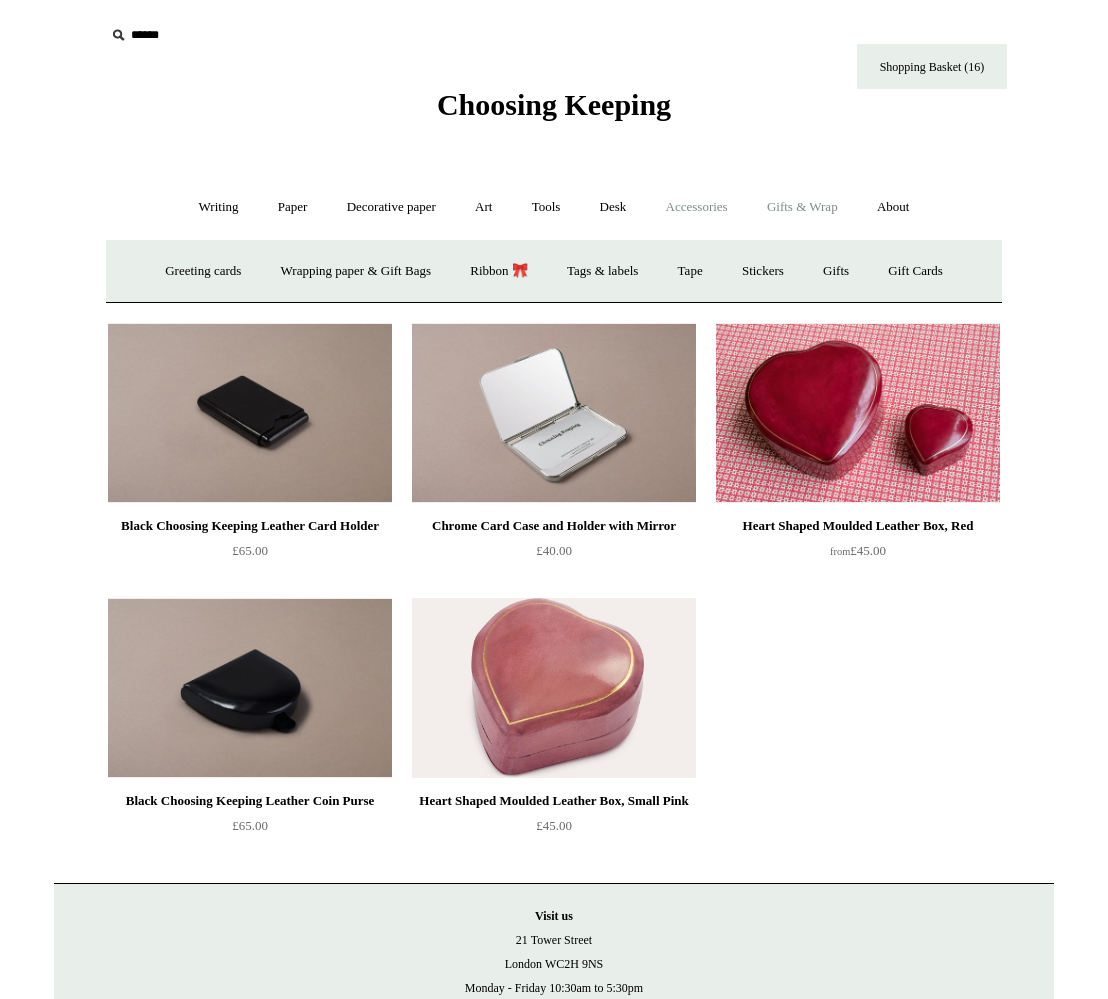 click on "Accessories +" at bounding box center [697, 207] 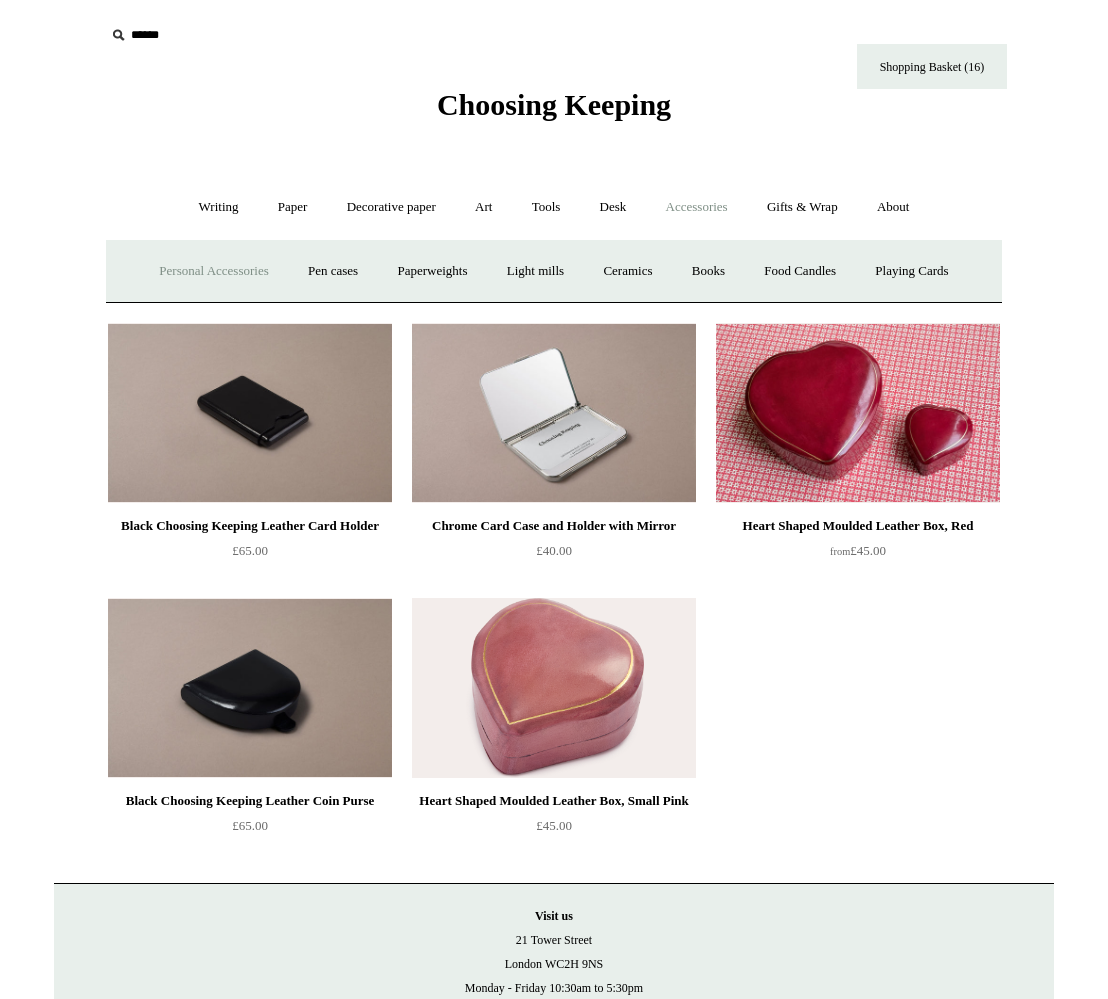 click on "Personal Accessories +" at bounding box center [213, 271] 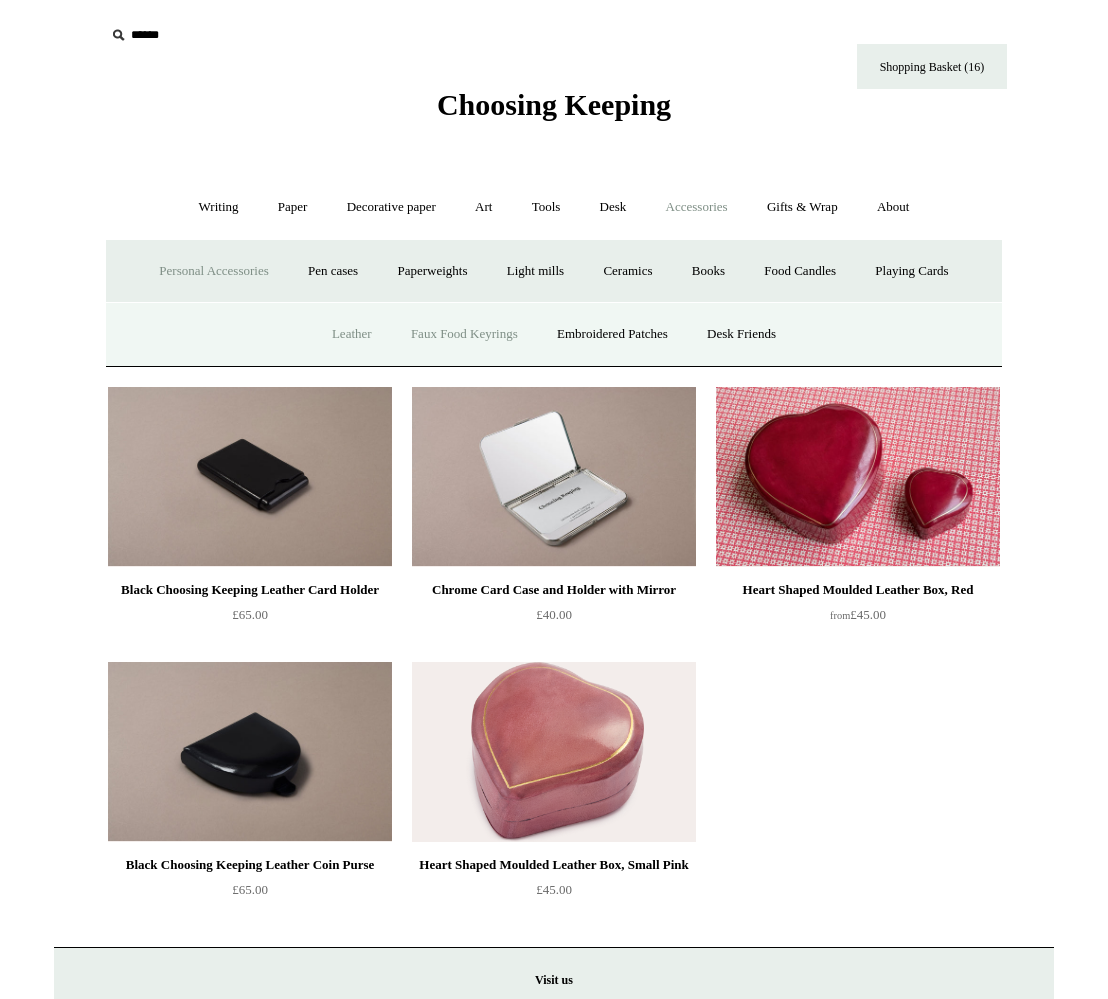 click on "Faux Food Keyrings" at bounding box center (464, 334) 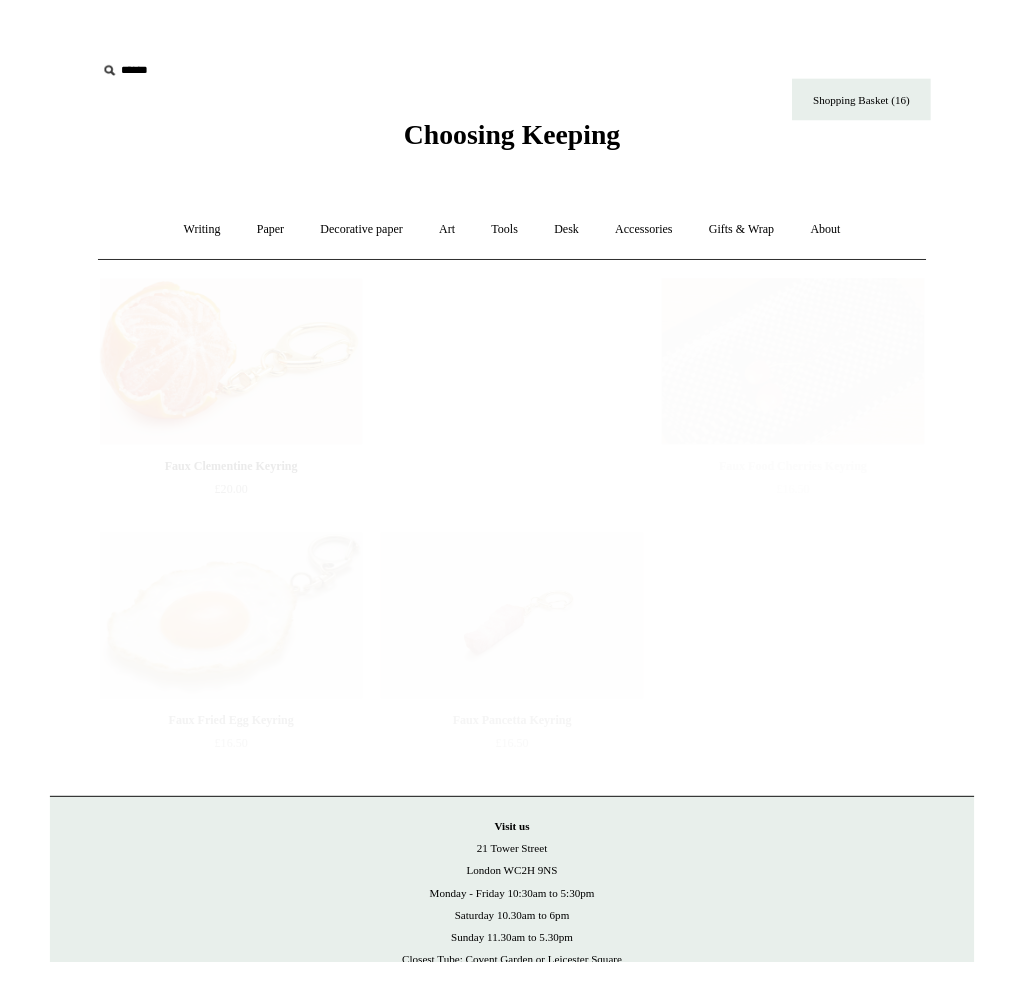 scroll, scrollTop: 0, scrollLeft: 0, axis: both 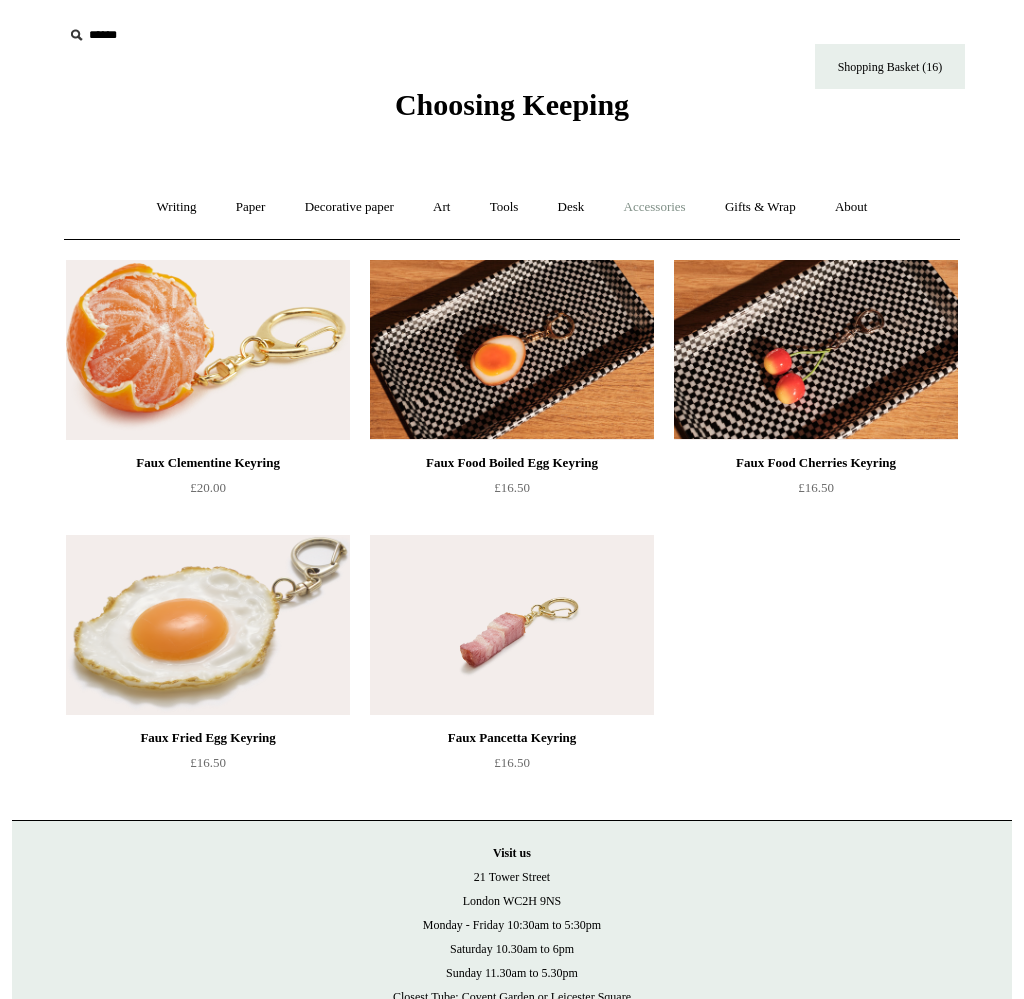 click on "Accessories +" at bounding box center (655, 207) 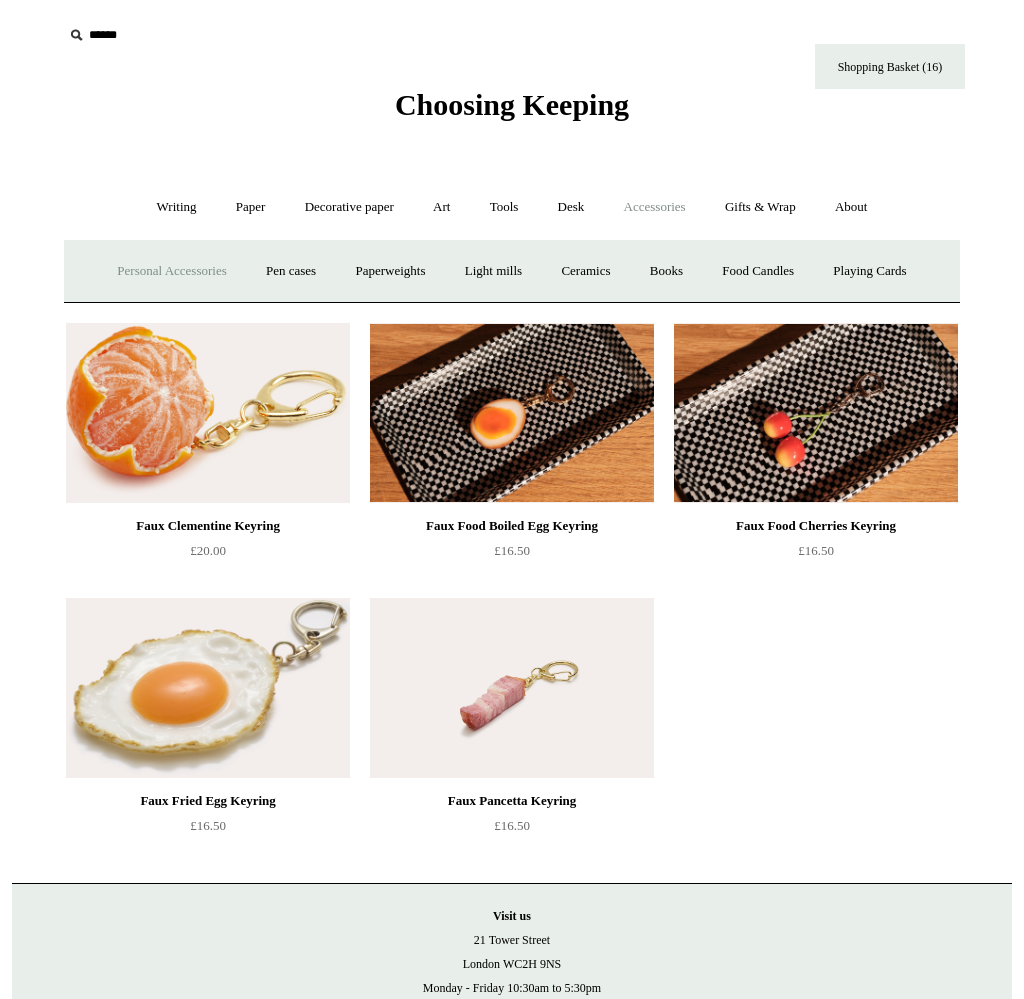click on "Personal Accessories +" at bounding box center (171, 271) 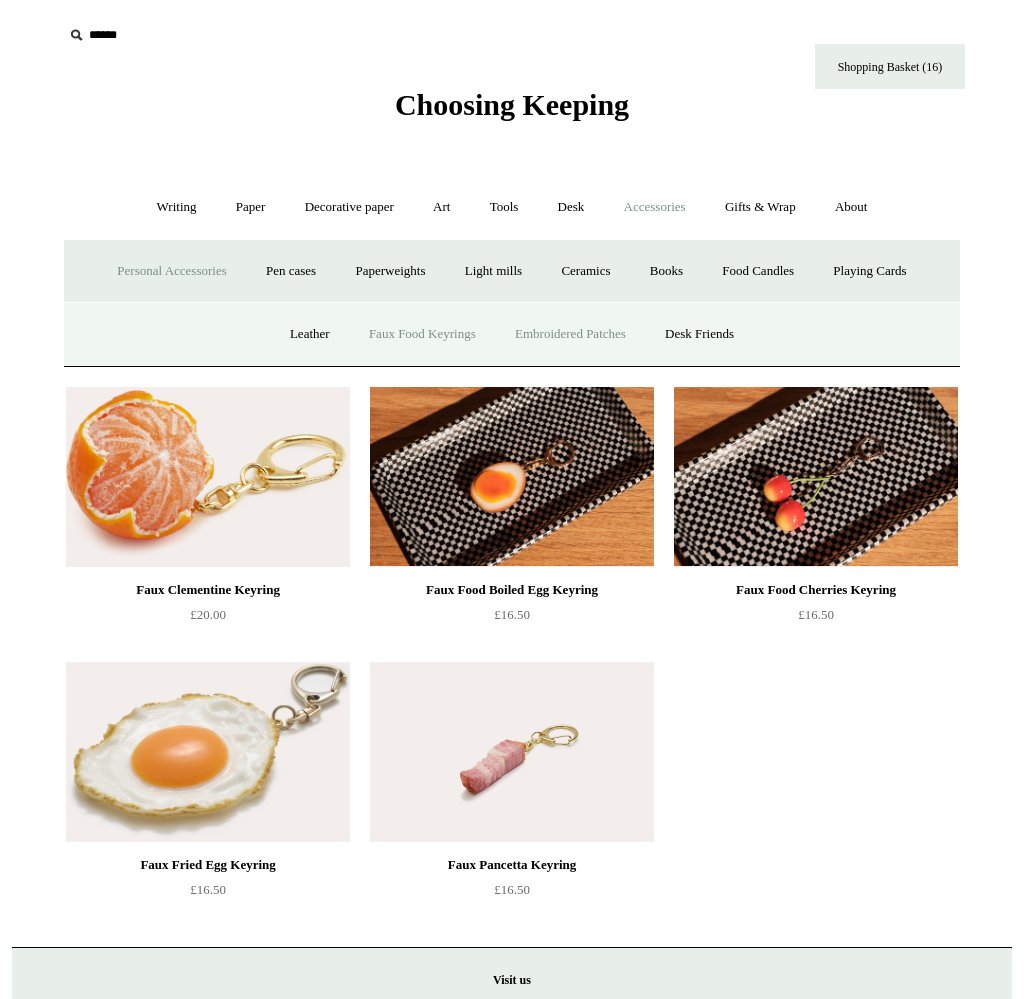 click on "Embroidered Patches" at bounding box center (570, 334) 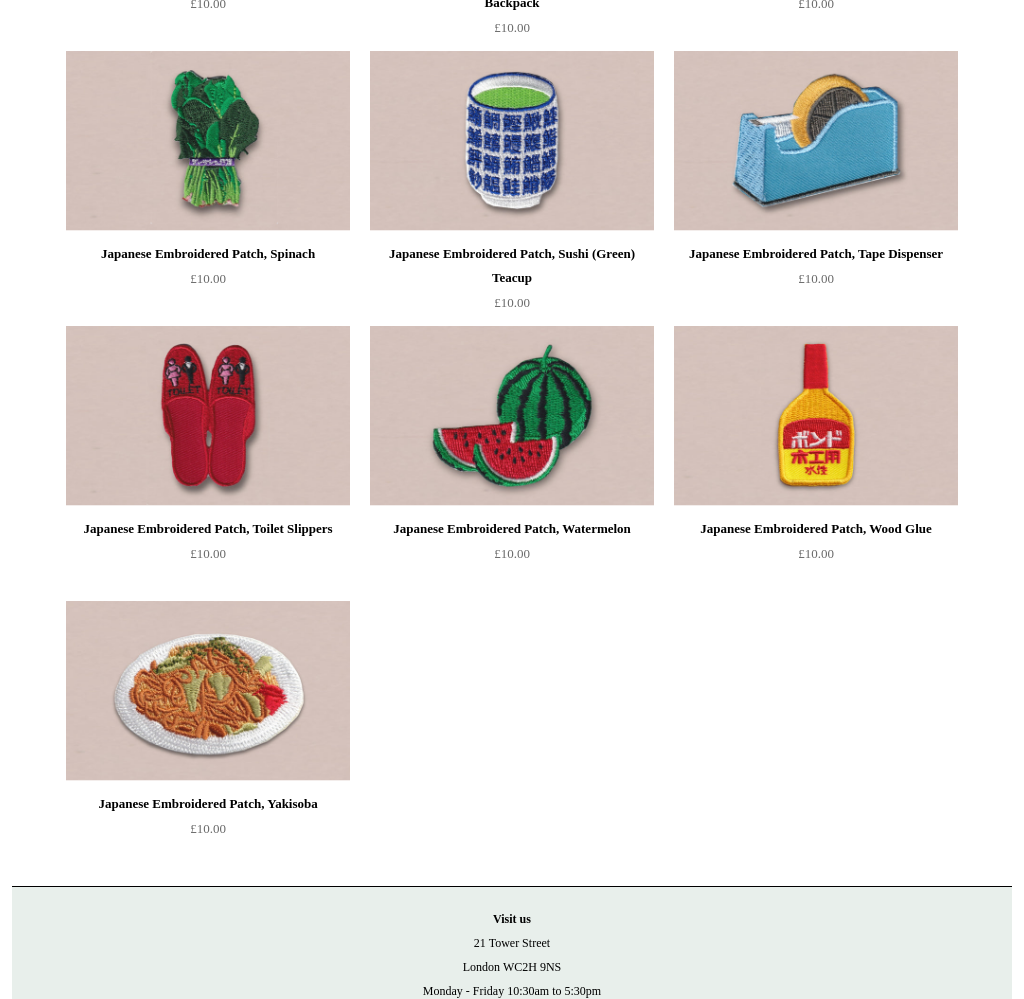 scroll, scrollTop: 2139, scrollLeft: 0, axis: vertical 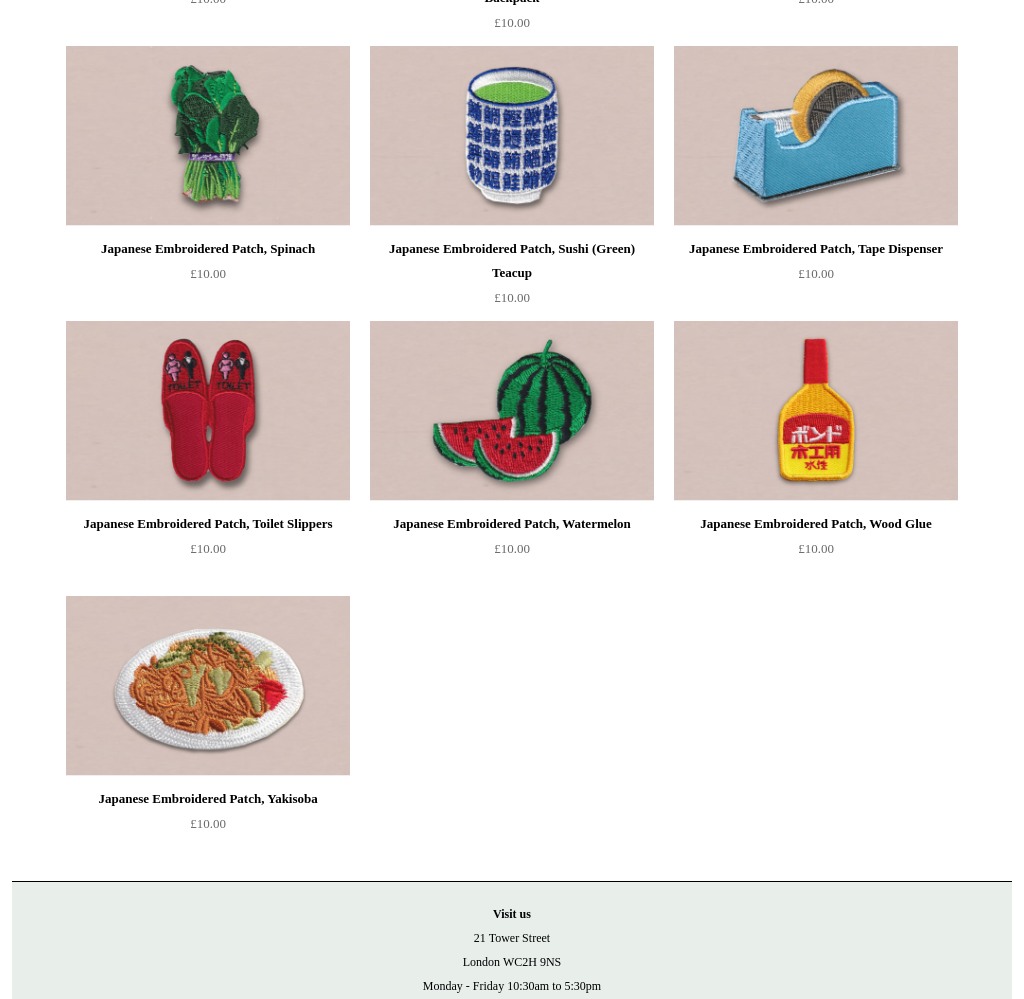 click at bounding box center [208, 411] 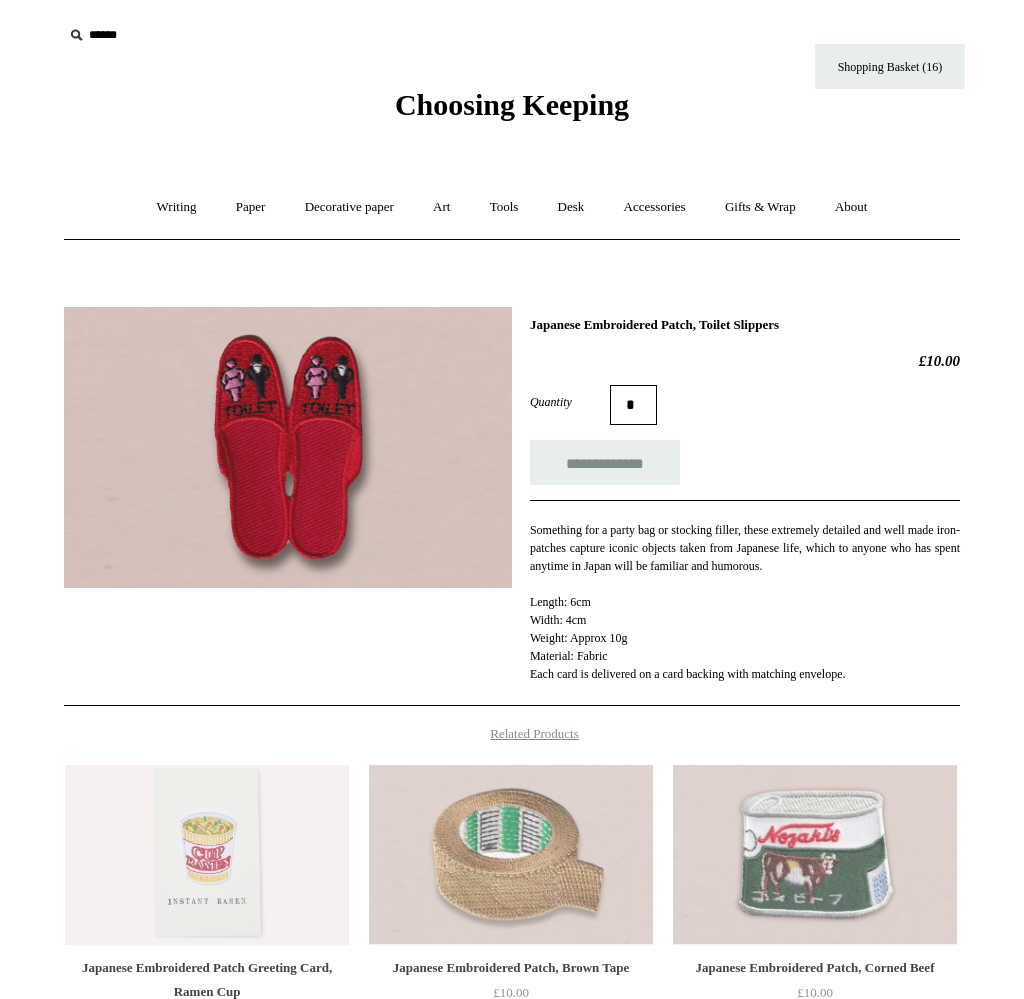 scroll, scrollTop: 0, scrollLeft: 0, axis: both 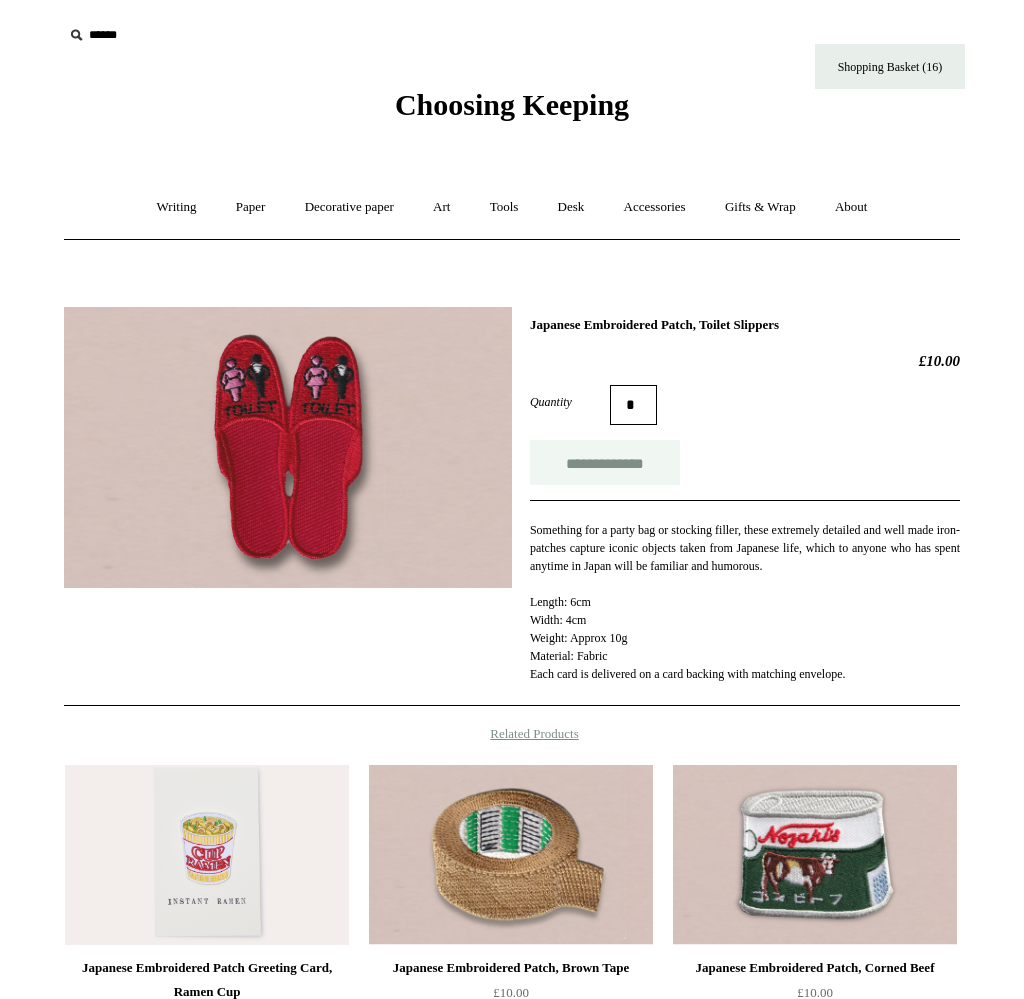 click on "**********" at bounding box center [605, 462] 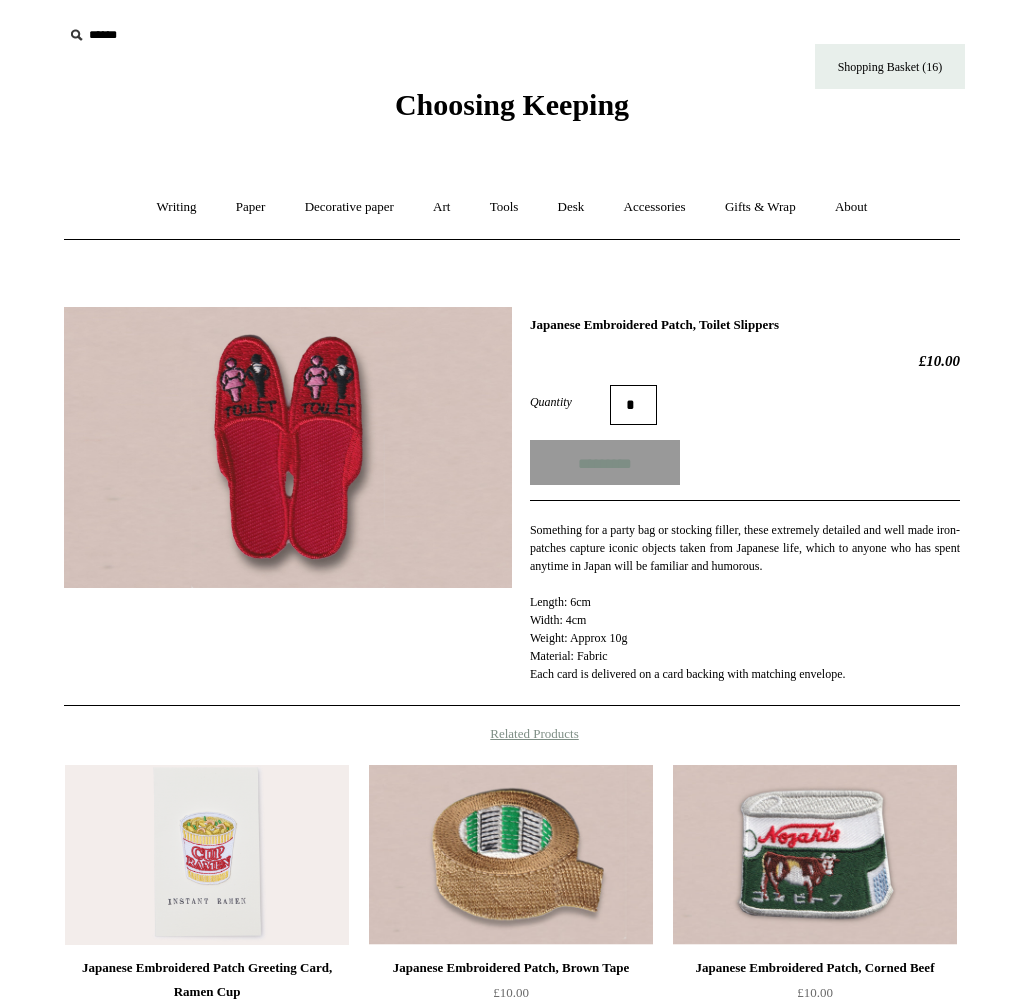type on "**********" 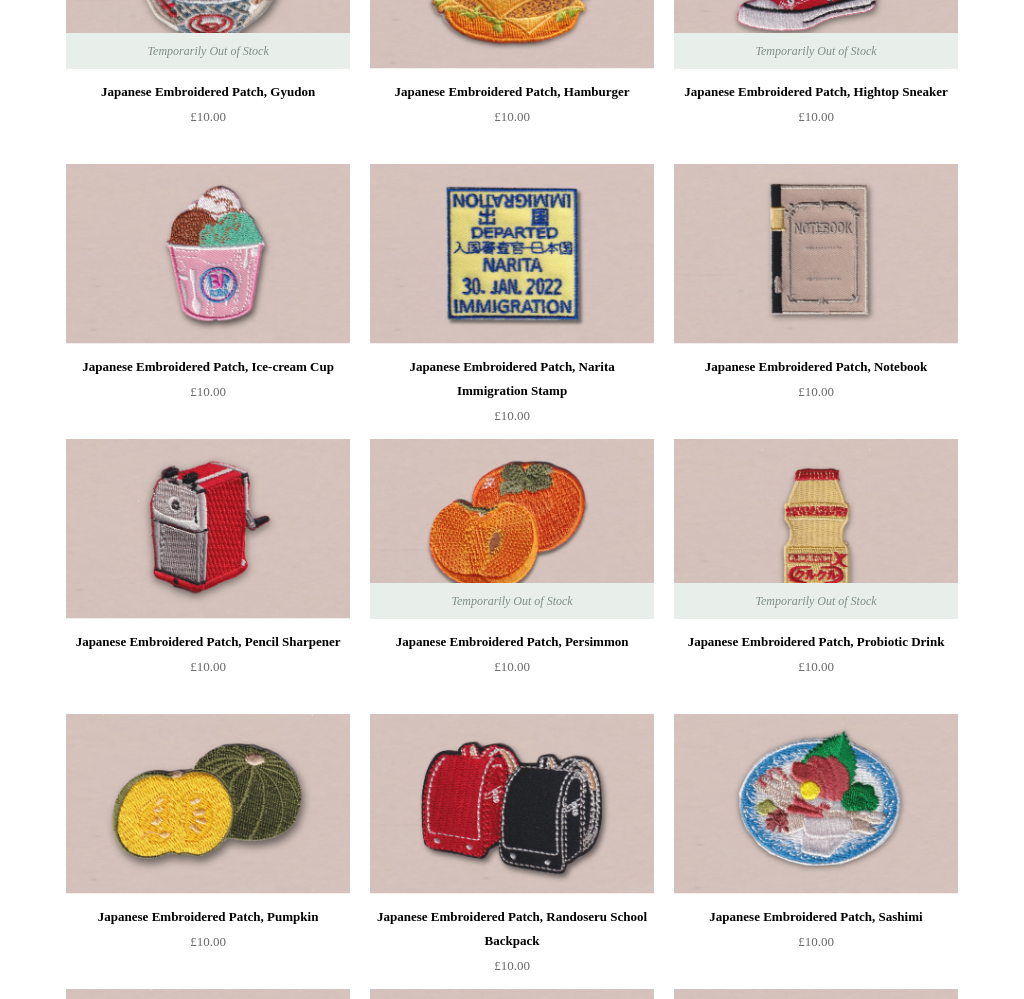 scroll, scrollTop: 1180, scrollLeft: 0, axis: vertical 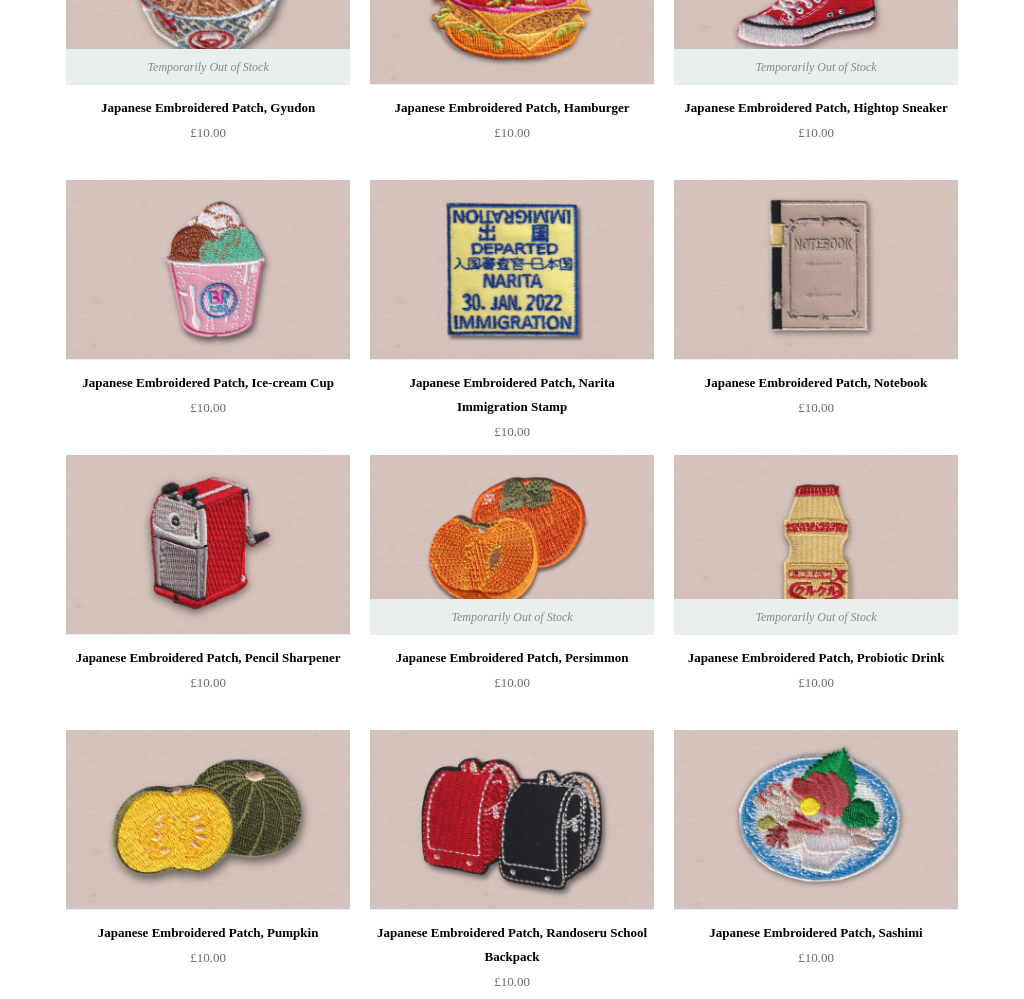 click at bounding box center [512, 270] 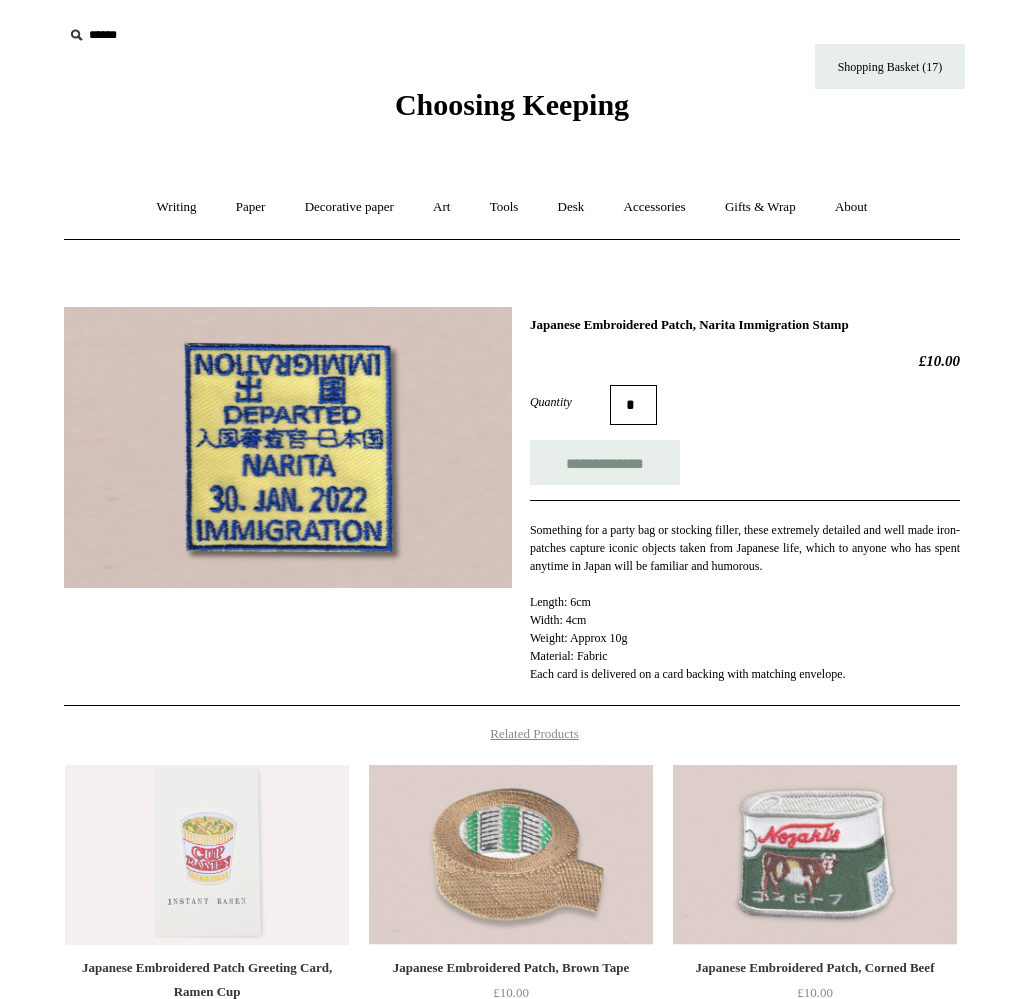 scroll, scrollTop: 0, scrollLeft: 0, axis: both 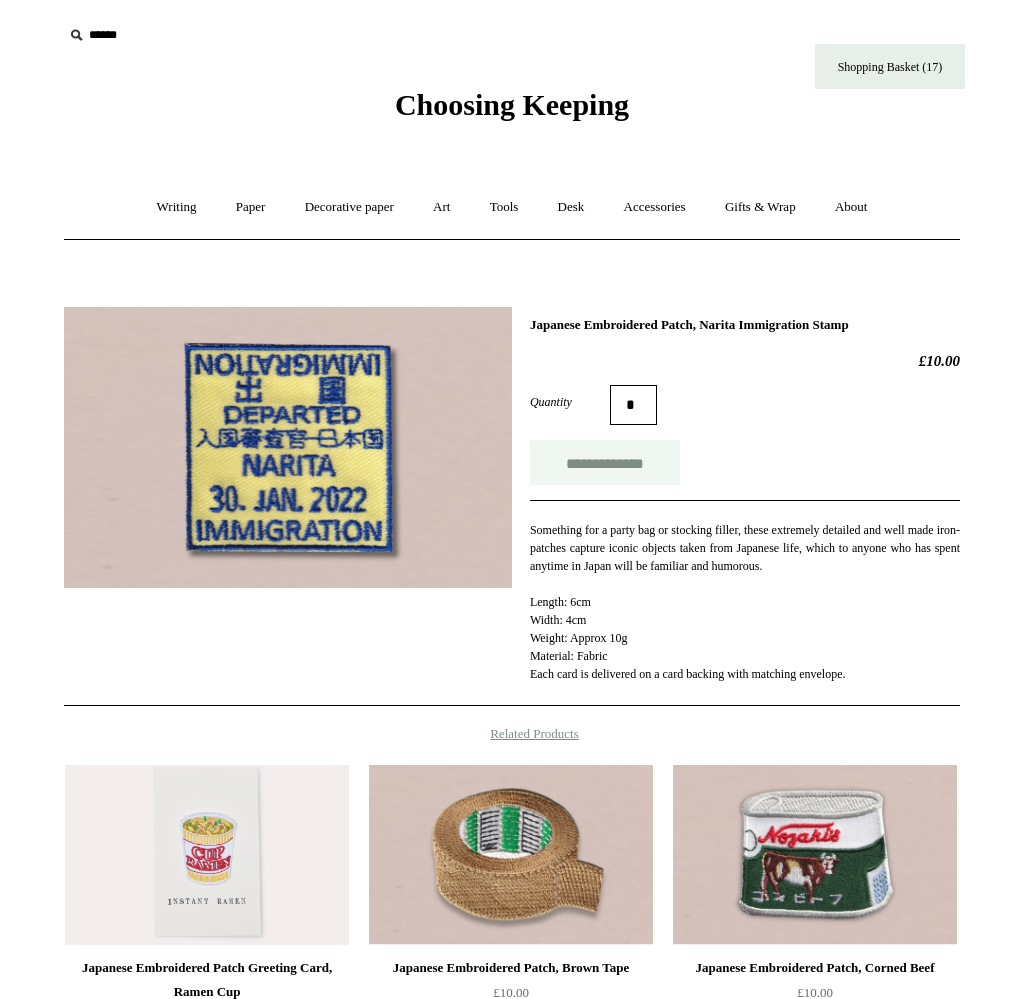 click on "**********" at bounding box center [605, 462] 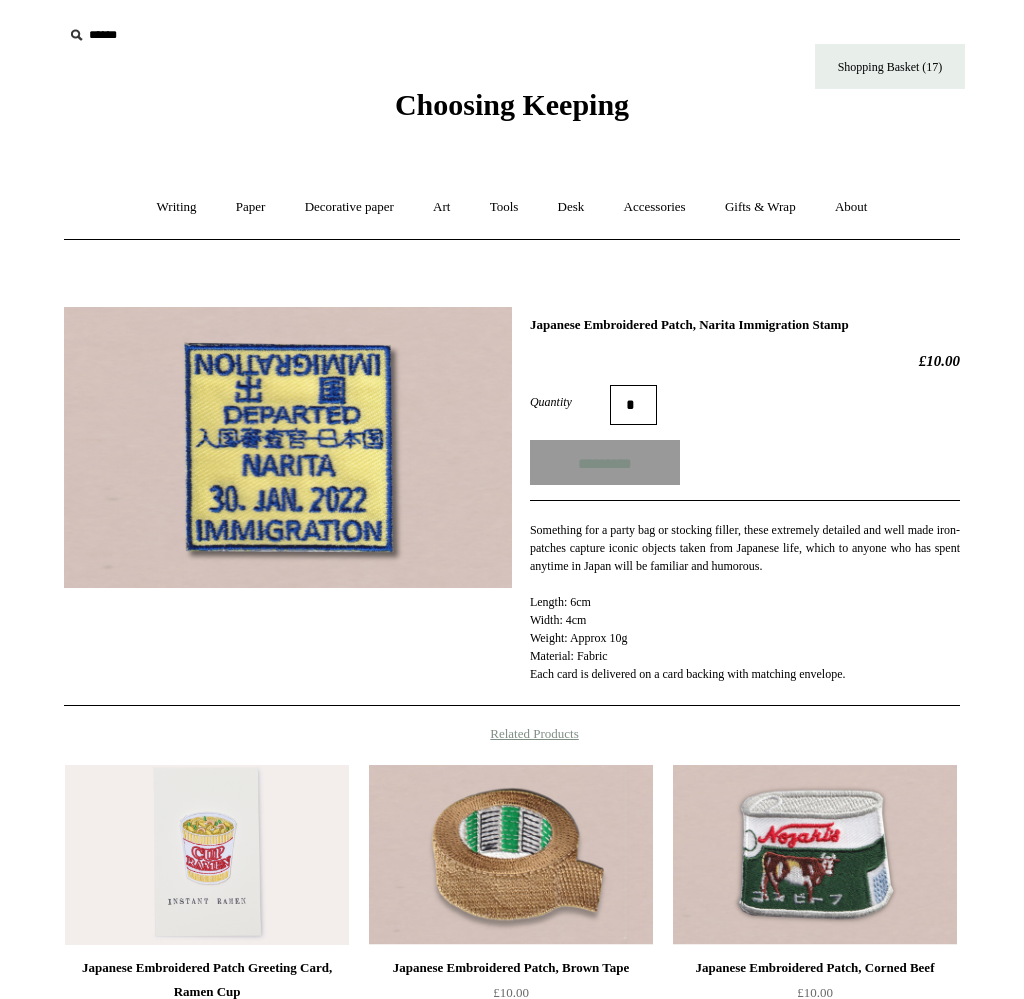 type on "**********" 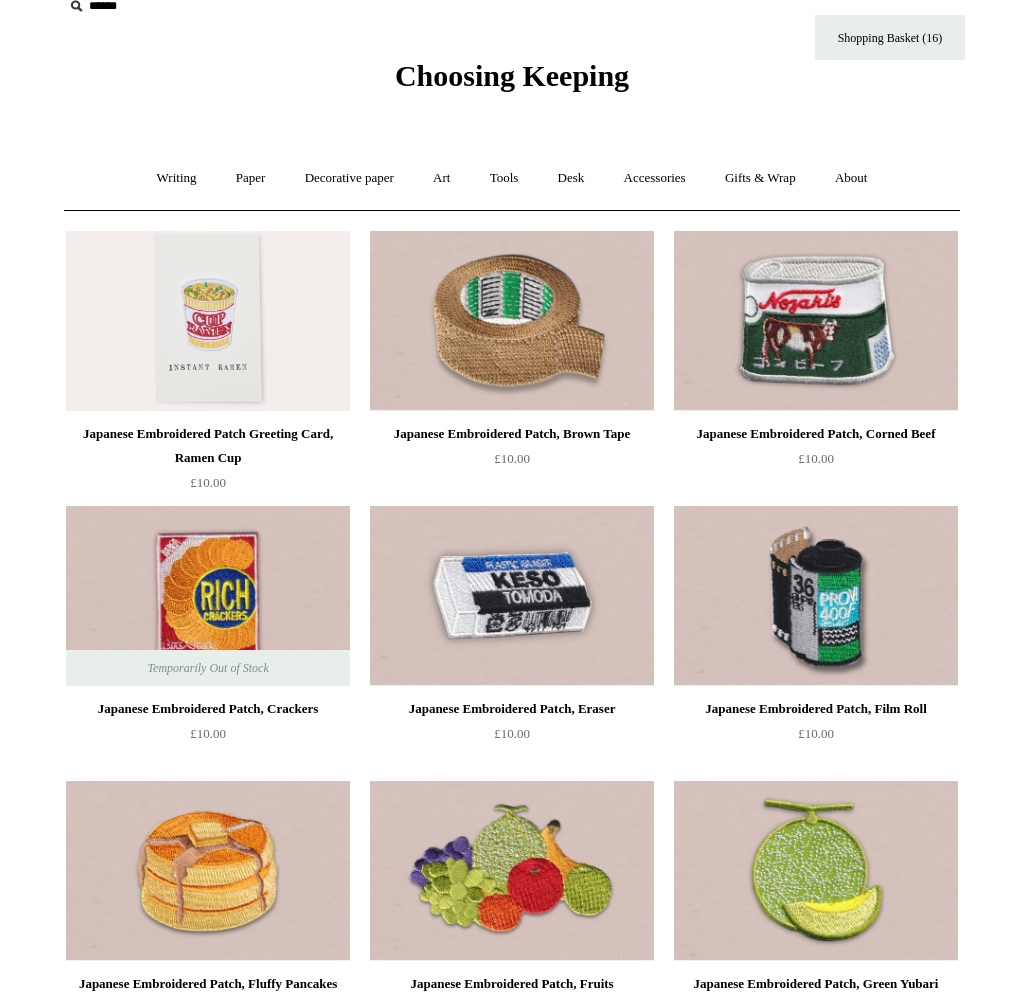scroll, scrollTop: 0, scrollLeft: 0, axis: both 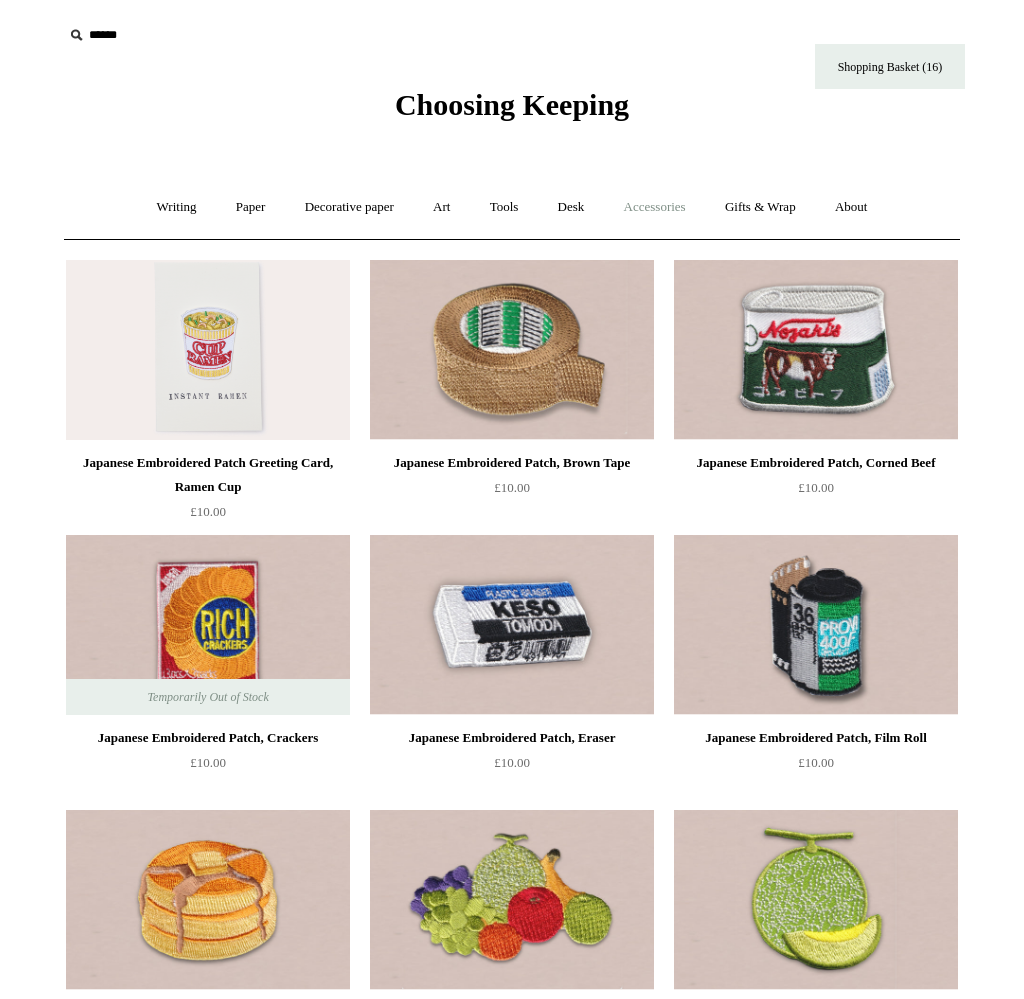 click on "Accessories +" at bounding box center [655, 207] 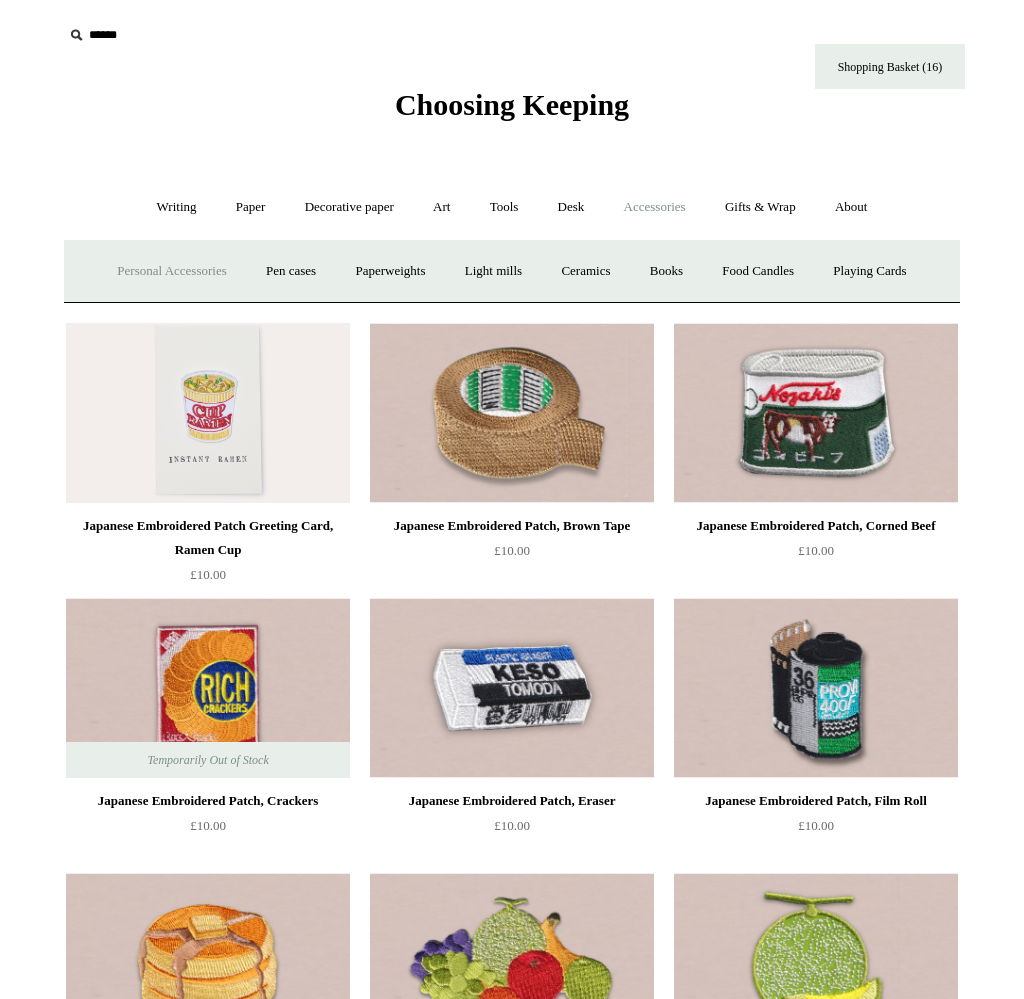 click on "Personal Accessories +" at bounding box center (171, 271) 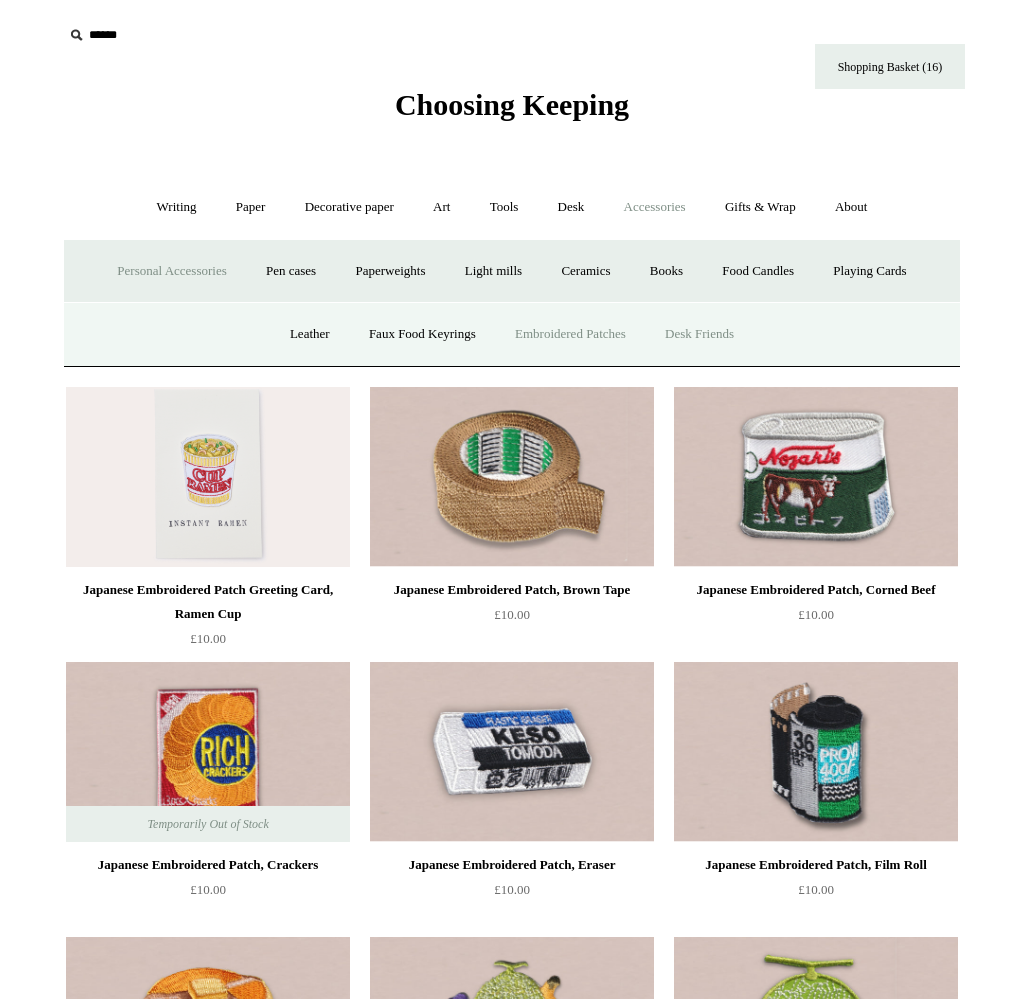 click on "Desk Friends" at bounding box center (699, 334) 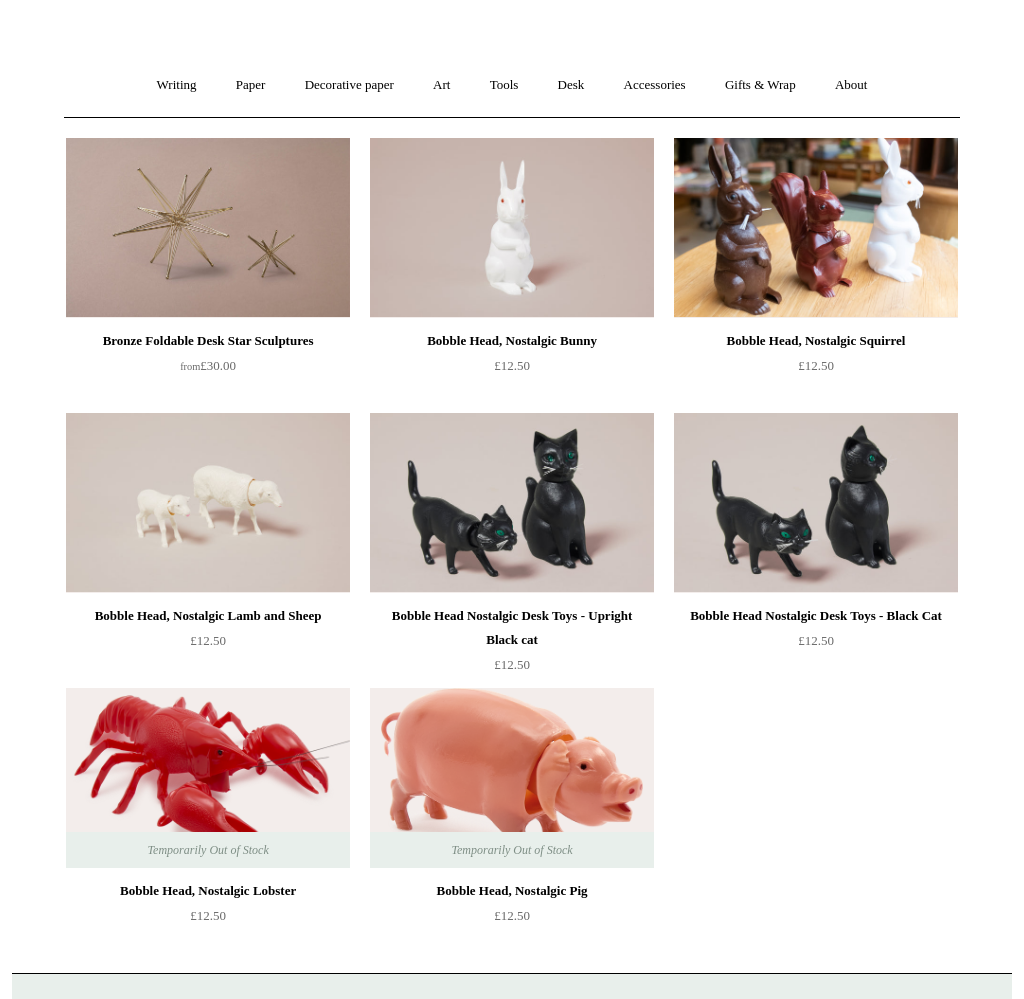 scroll, scrollTop: 0, scrollLeft: 0, axis: both 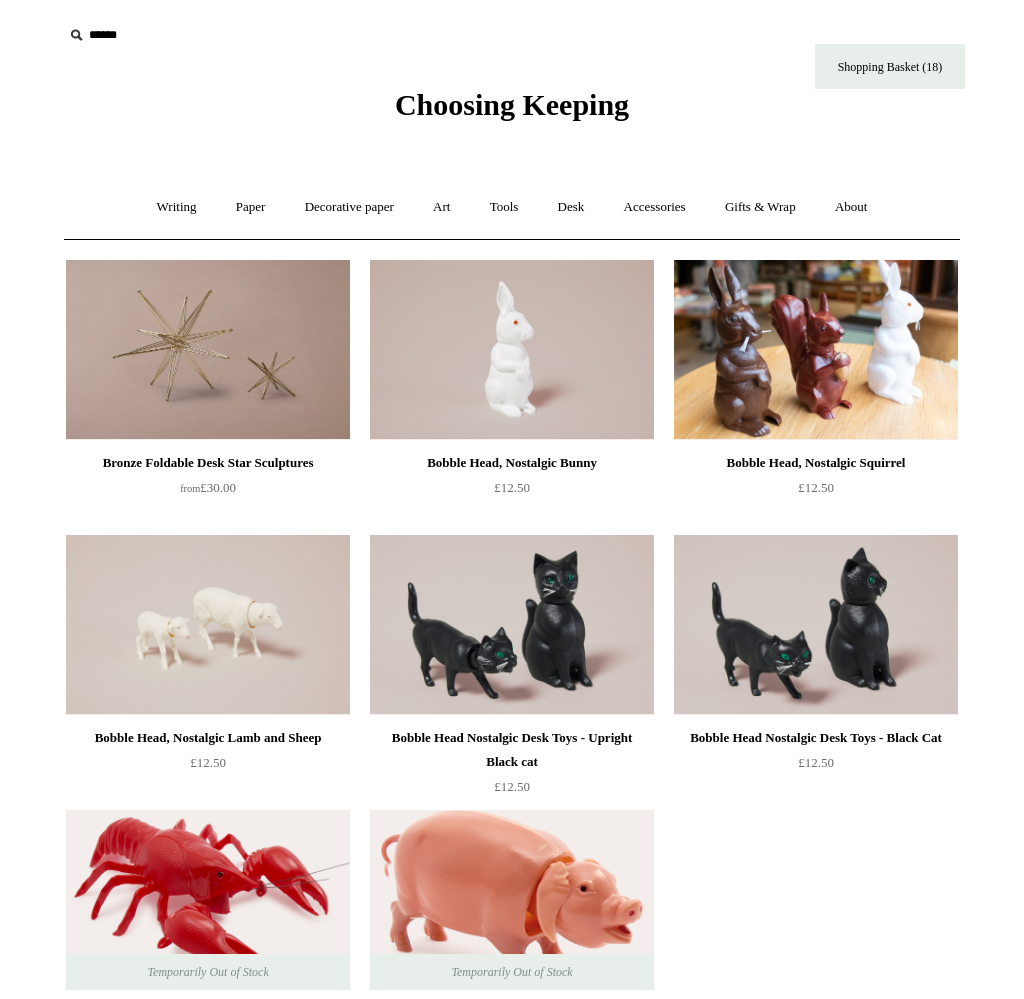 click at bounding box center (512, 350) 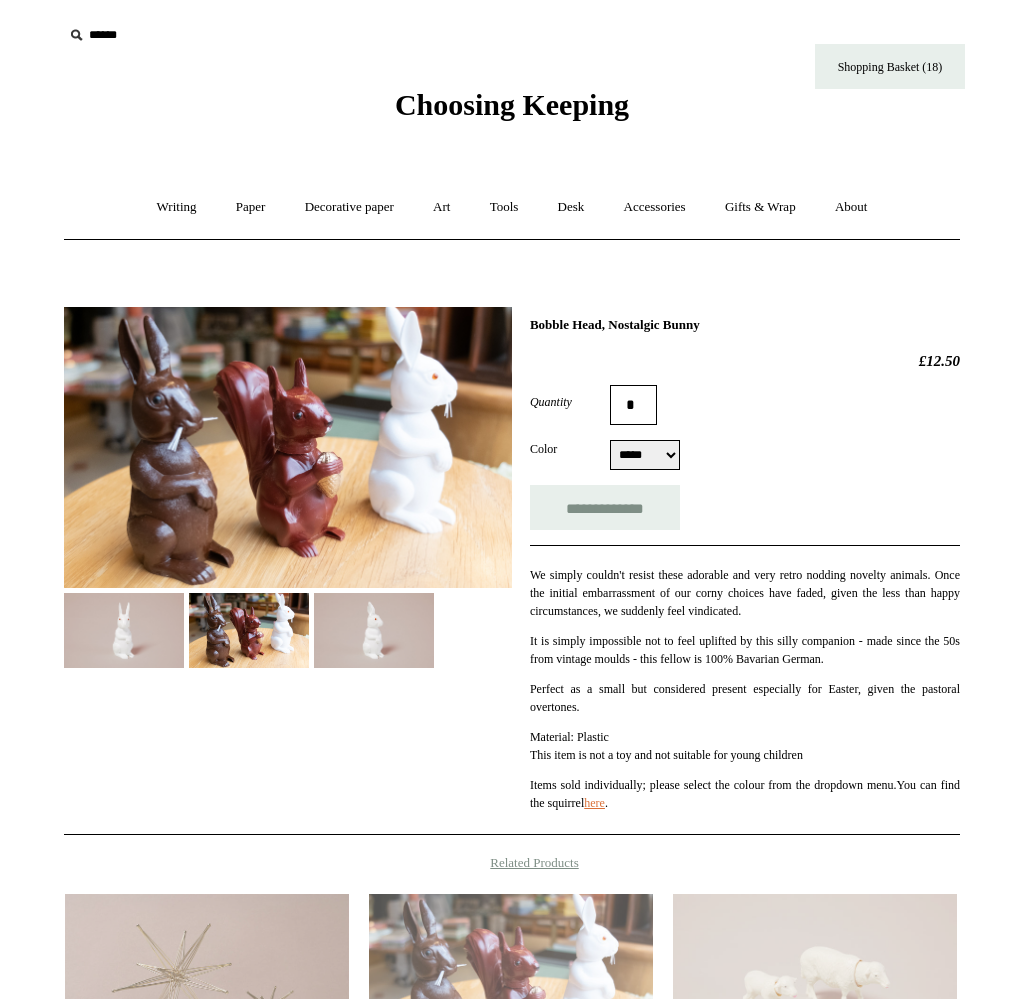 select on "*****" 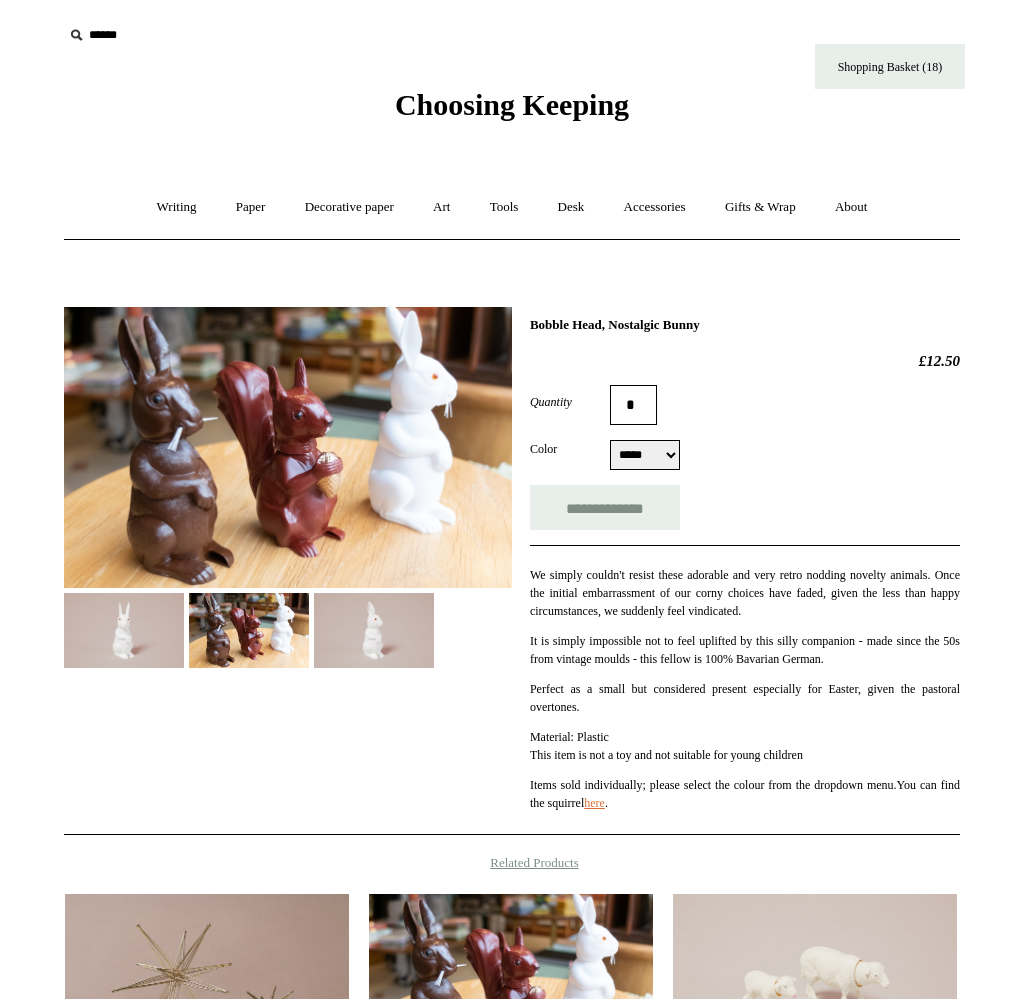 click at bounding box center (374, 630) 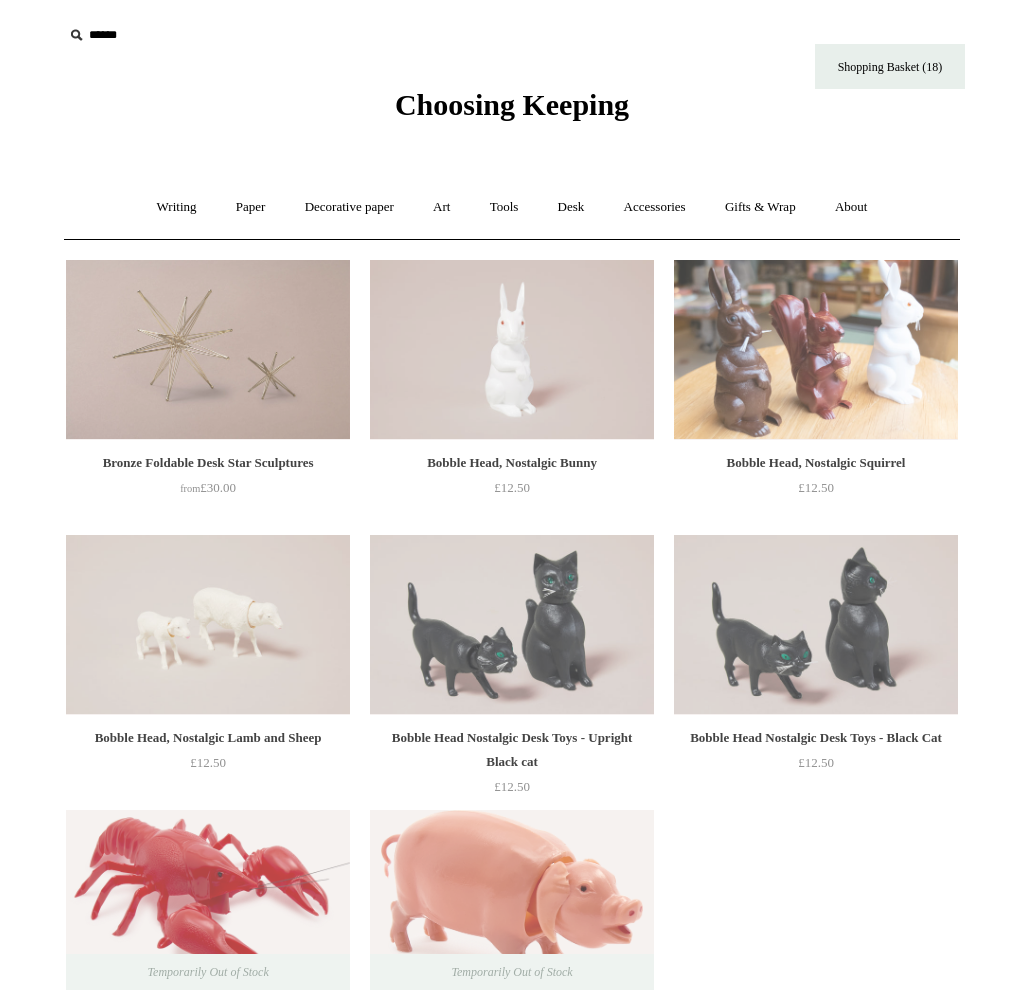 scroll, scrollTop: 0, scrollLeft: 0, axis: both 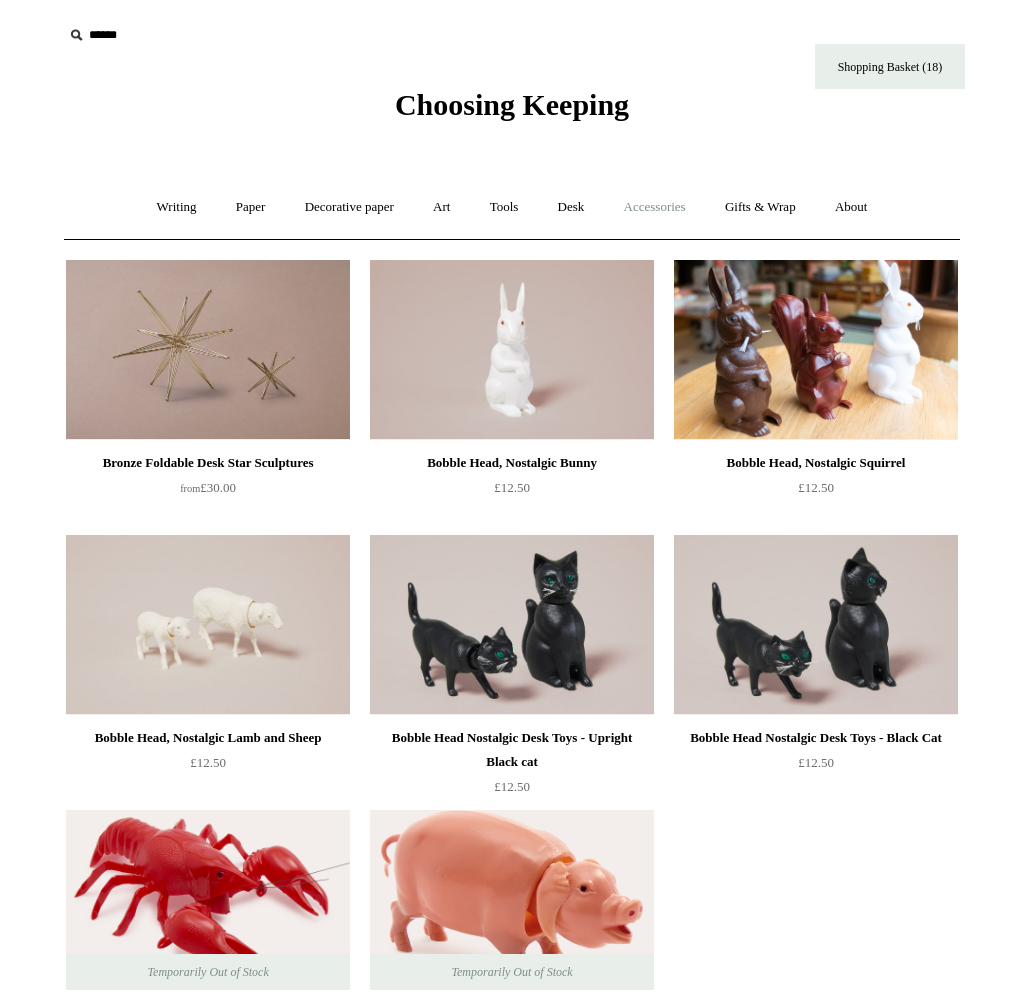 click on "Accessories +" at bounding box center (655, 207) 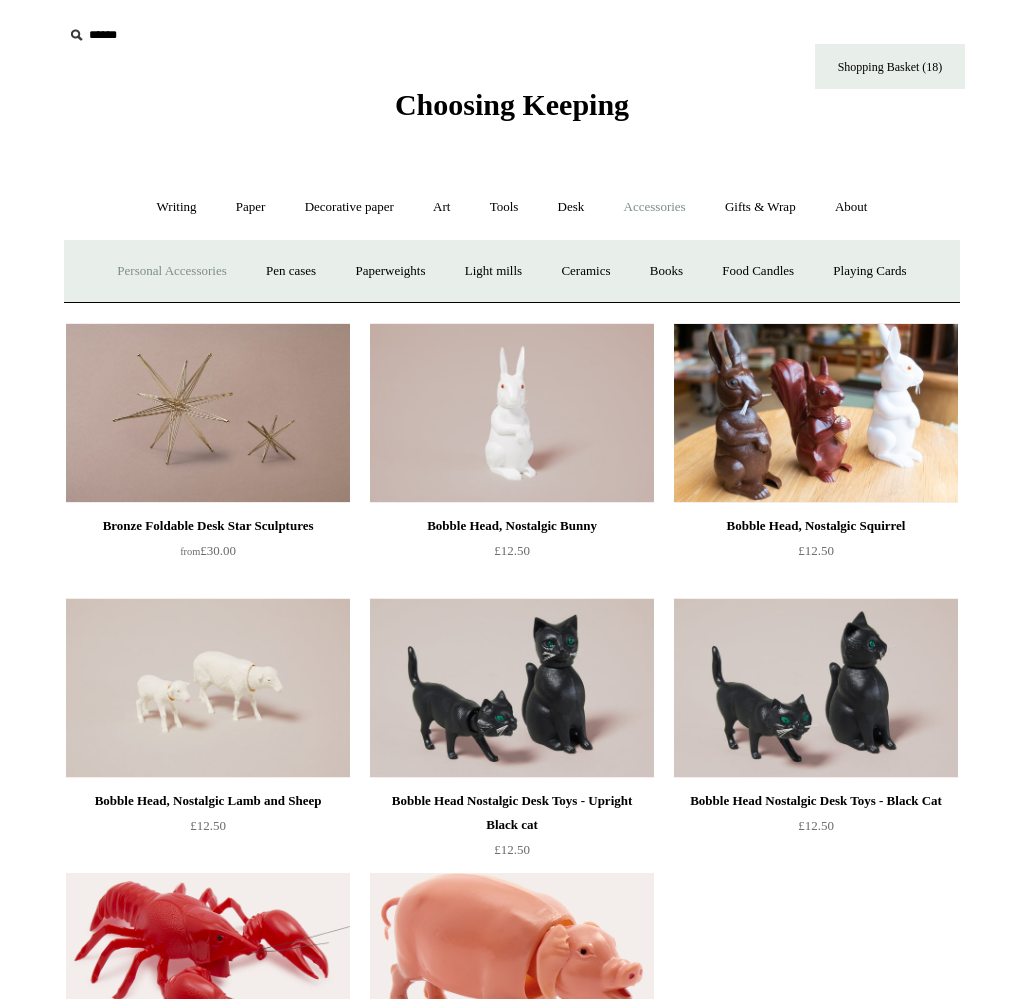 click on "Personal Accessories +" at bounding box center (171, 271) 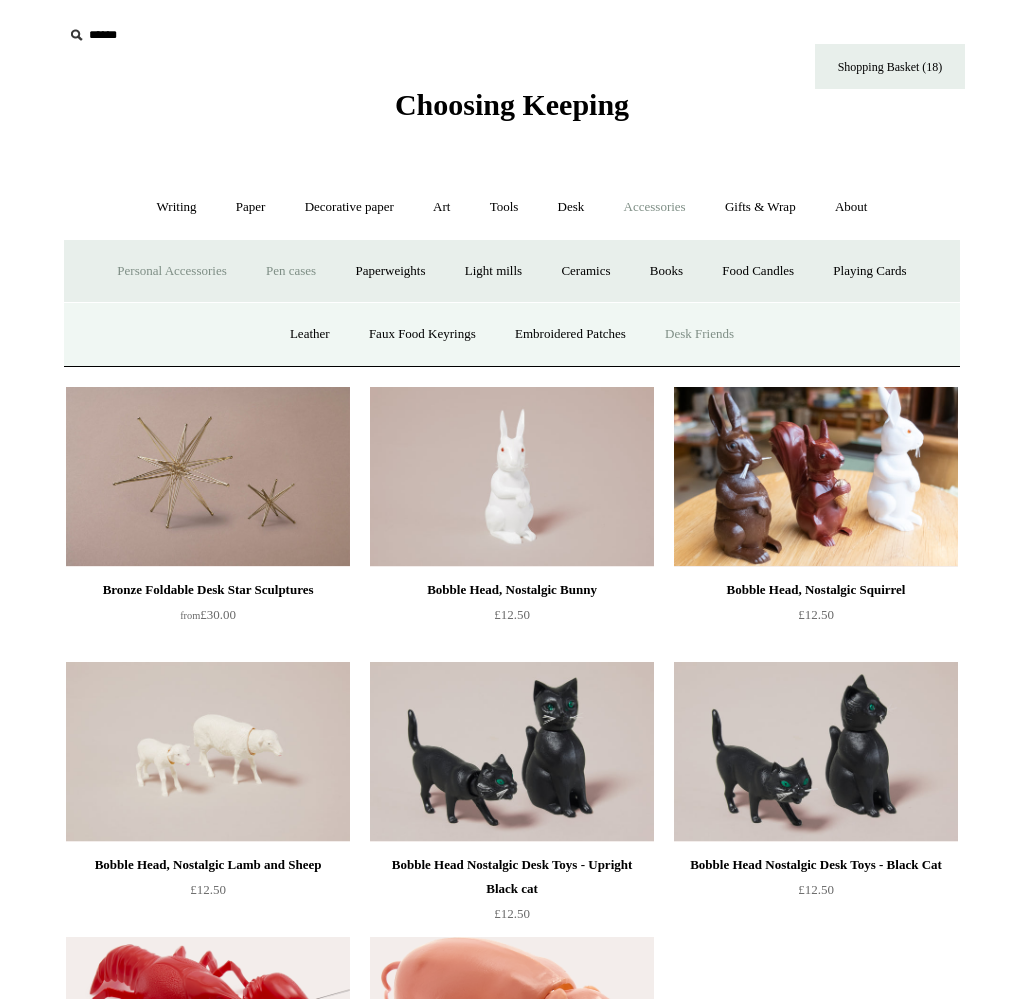 click on "Pen cases" at bounding box center [291, 271] 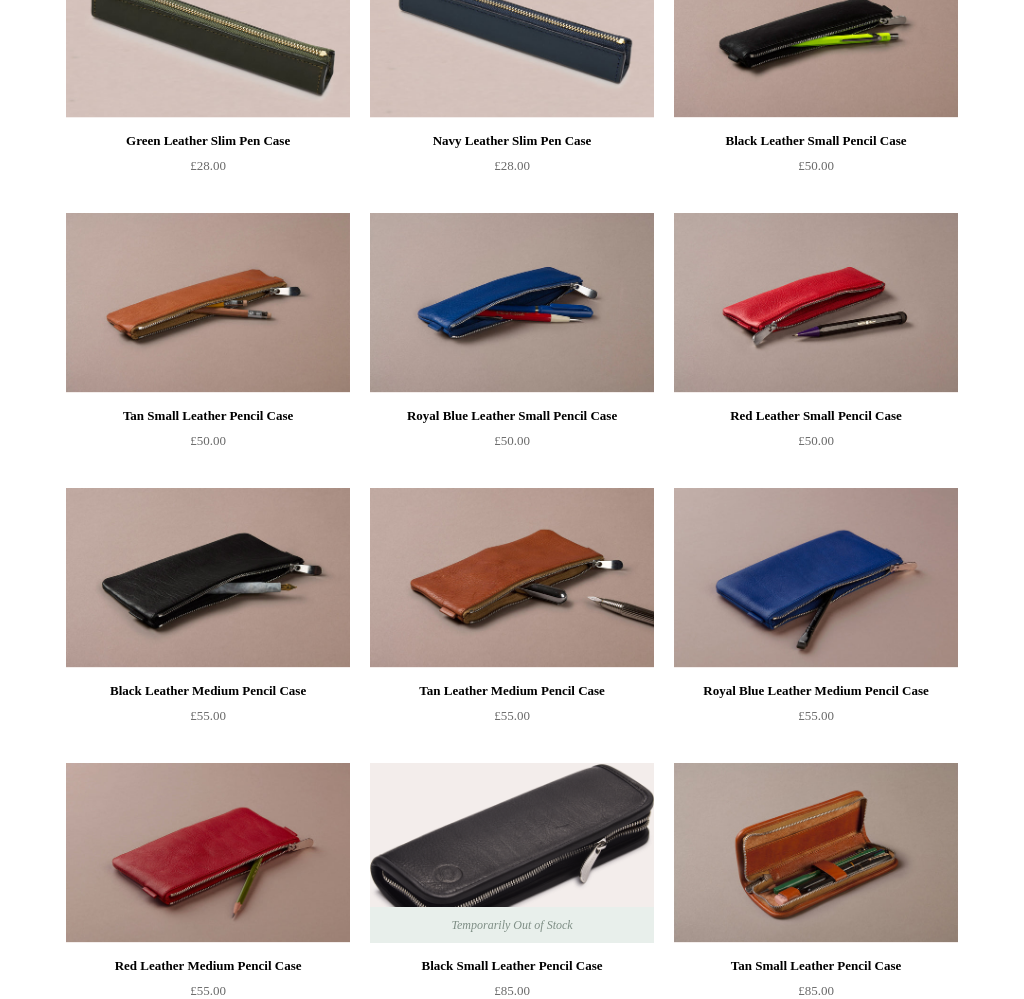 scroll, scrollTop: 594, scrollLeft: 0, axis: vertical 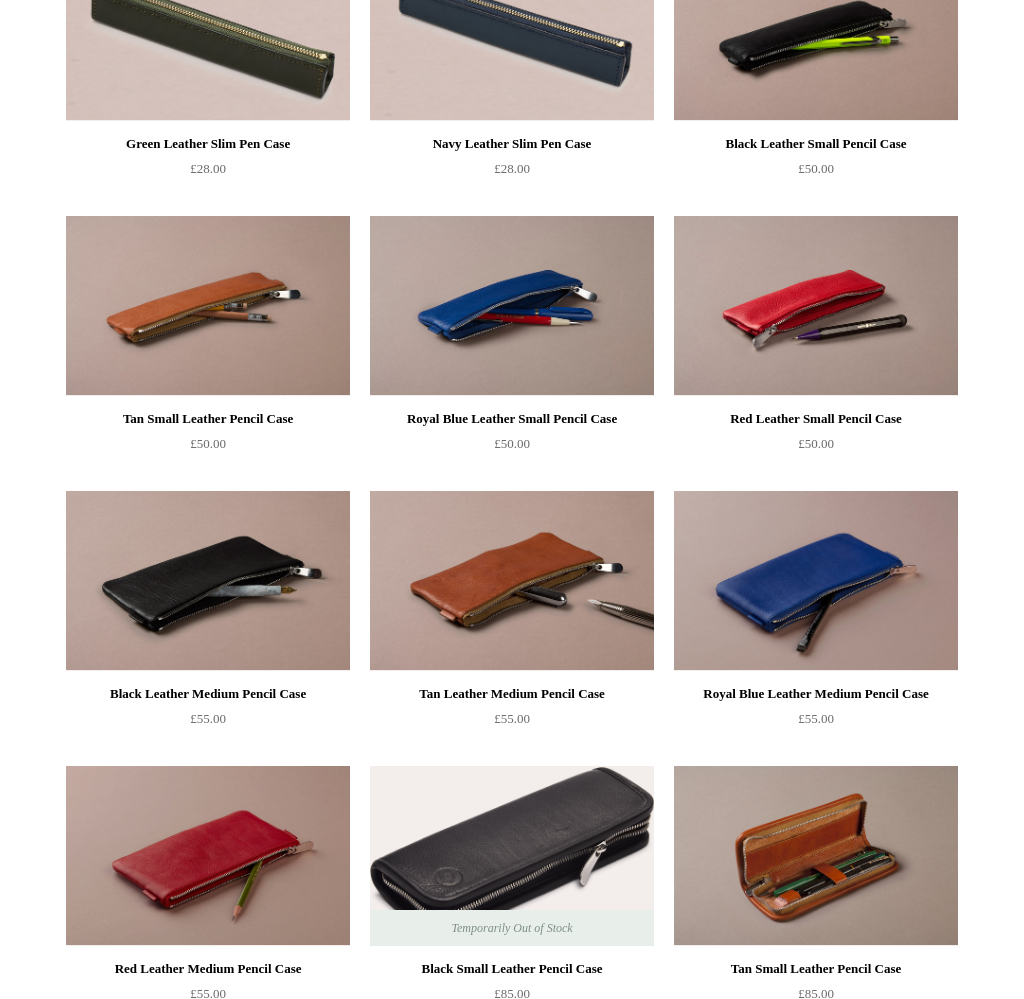 click at bounding box center (816, 581) 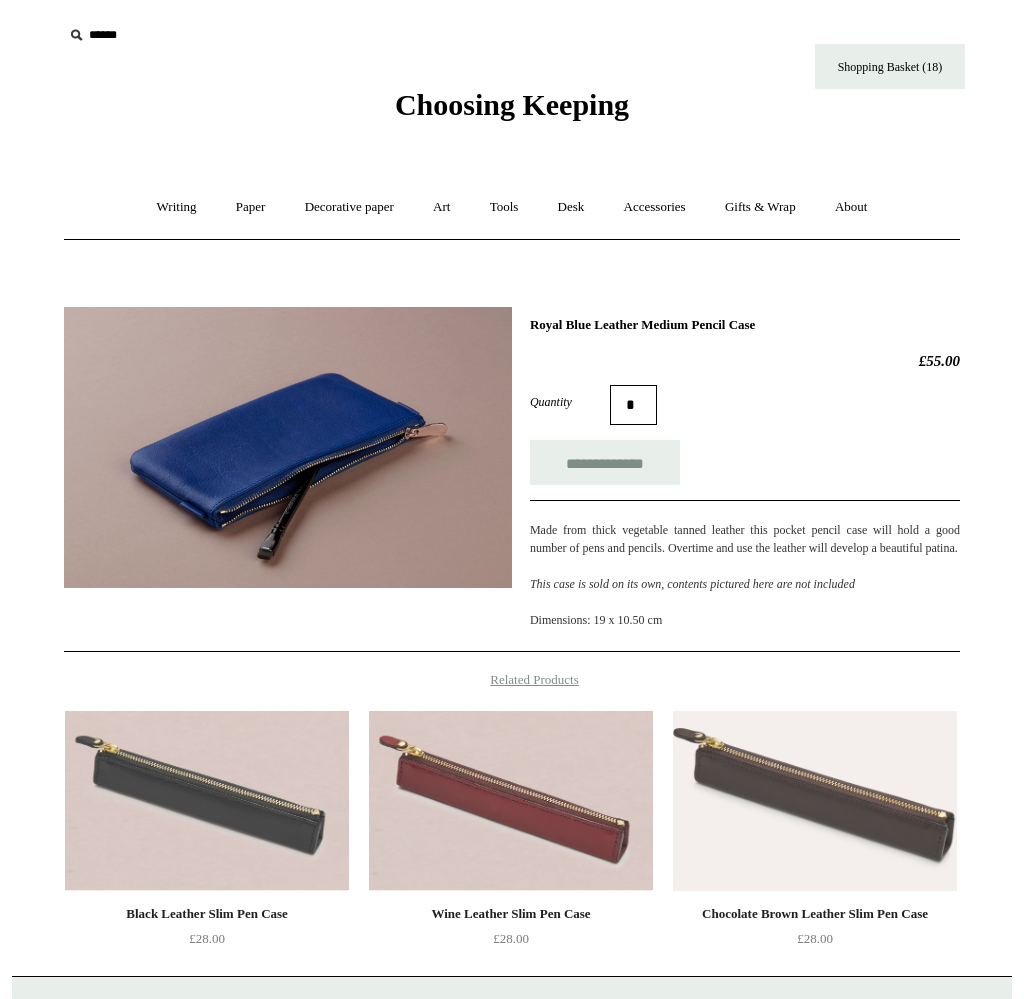 scroll, scrollTop: 0, scrollLeft: 0, axis: both 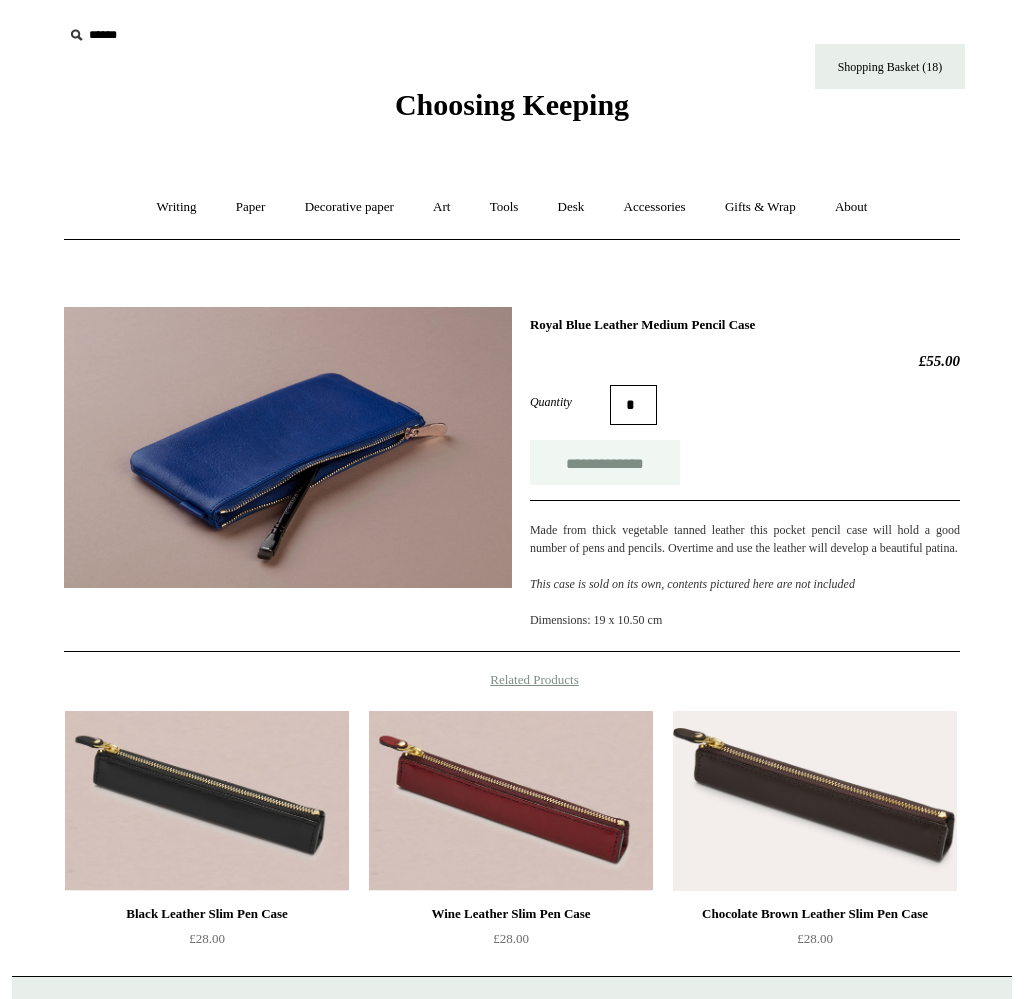 click on "**********" at bounding box center [605, 462] 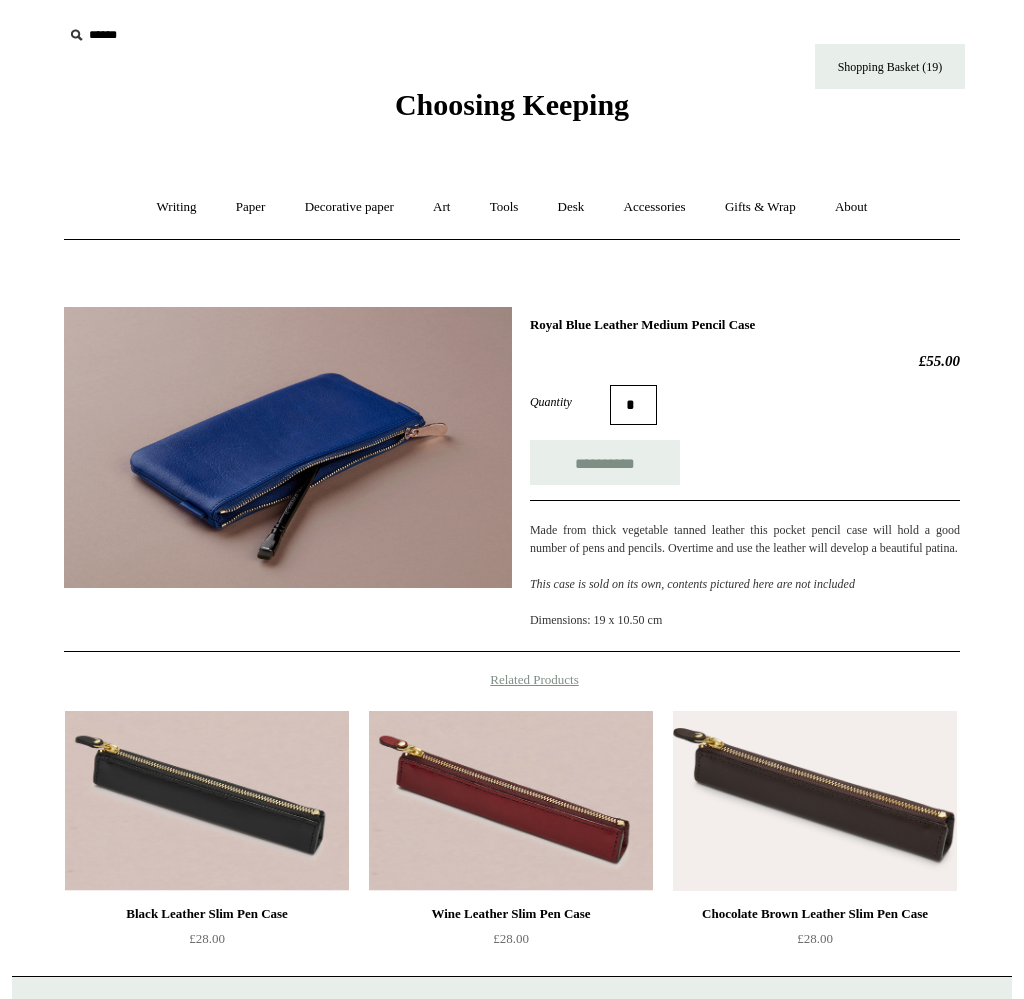 type on "**********" 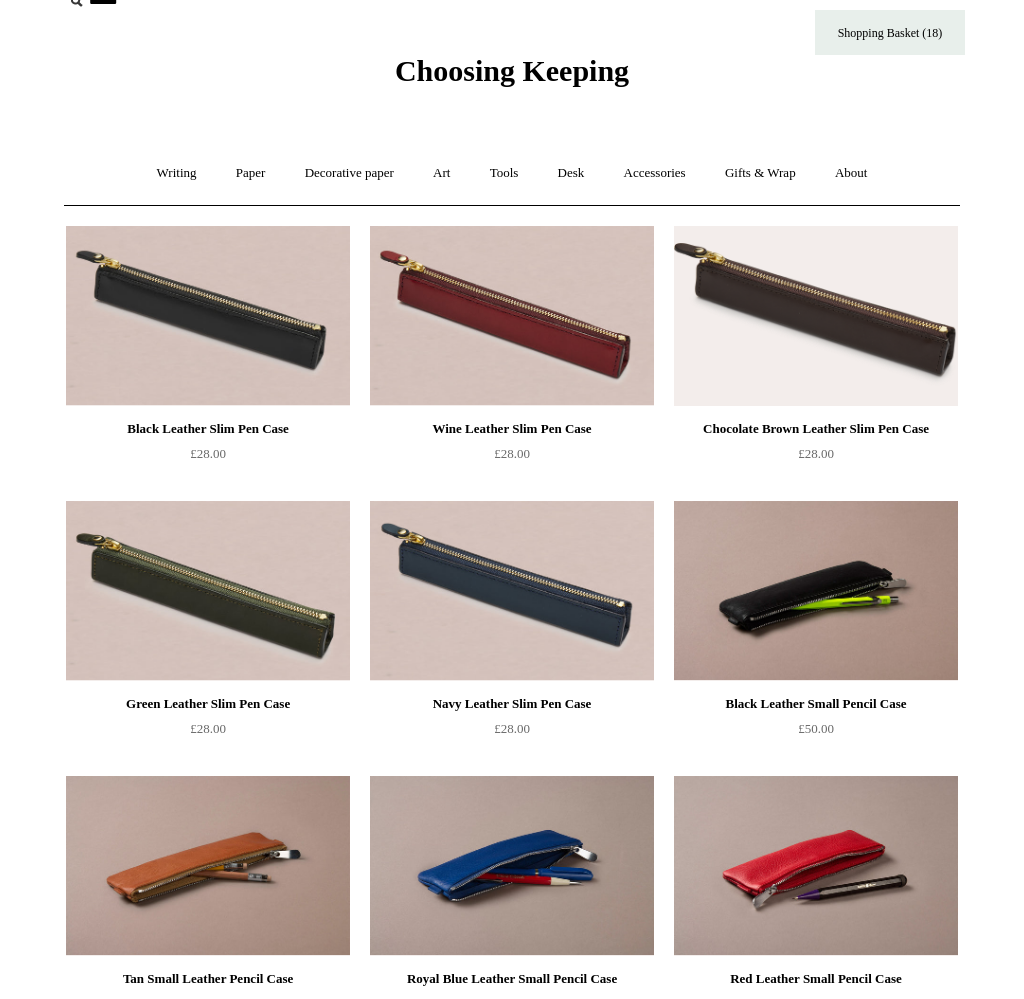 scroll, scrollTop: 0, scrollLeft: 0, axis: both 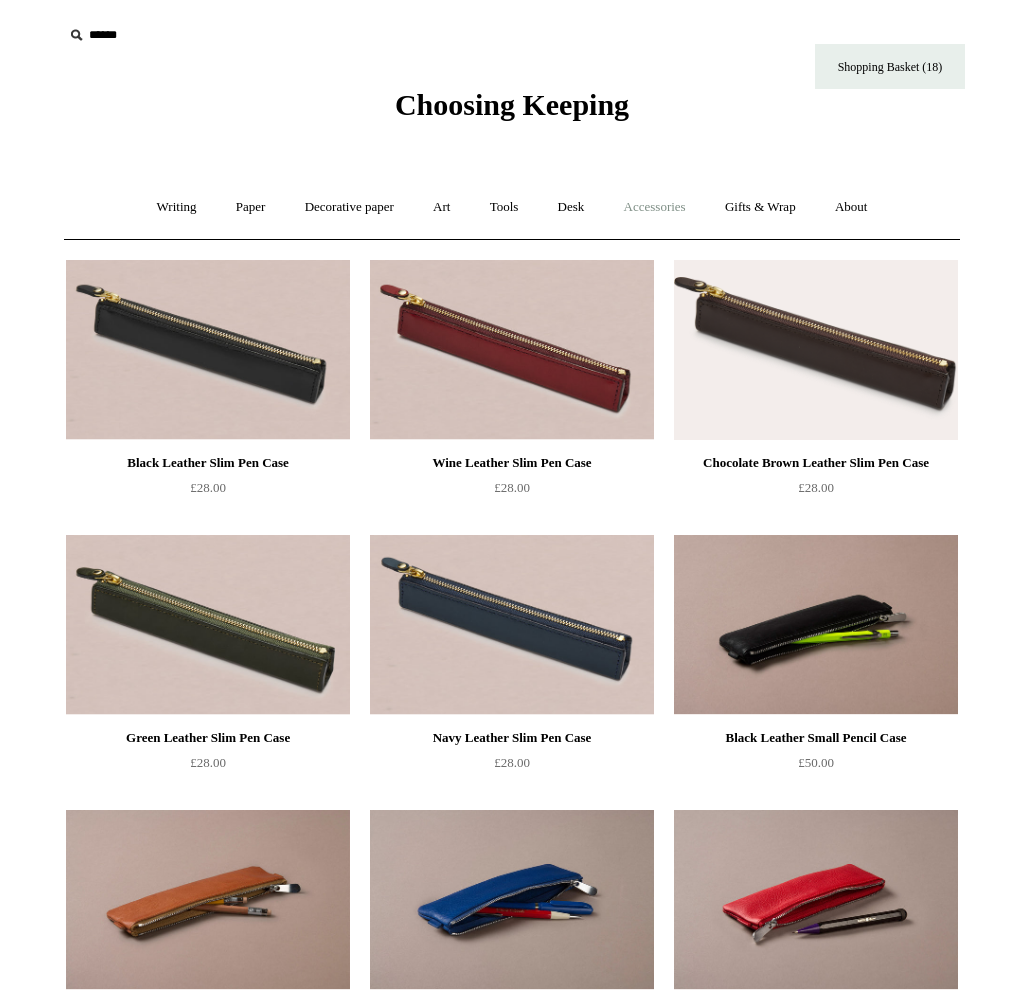 click on "Accessories +" at bounding box center [655, 207] 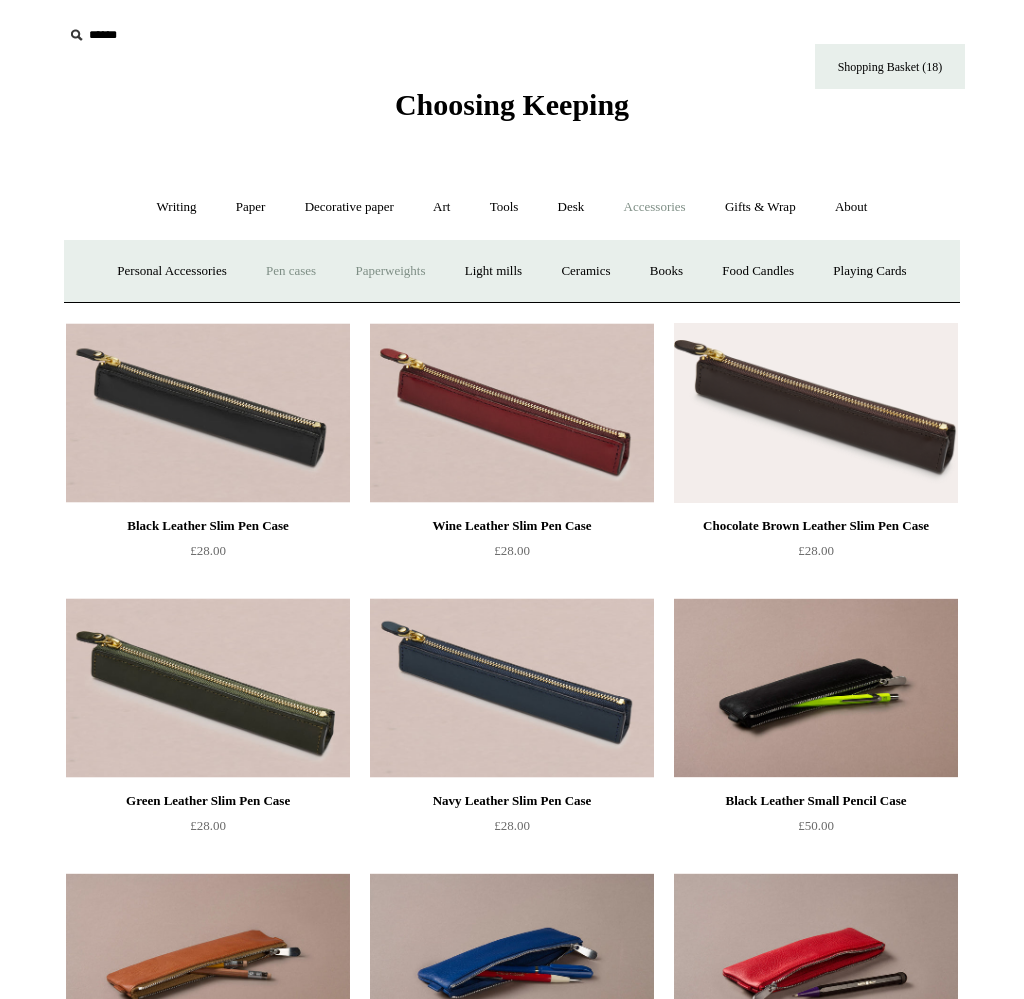 click on "Paperweights +" at bounding box center (390, 271) 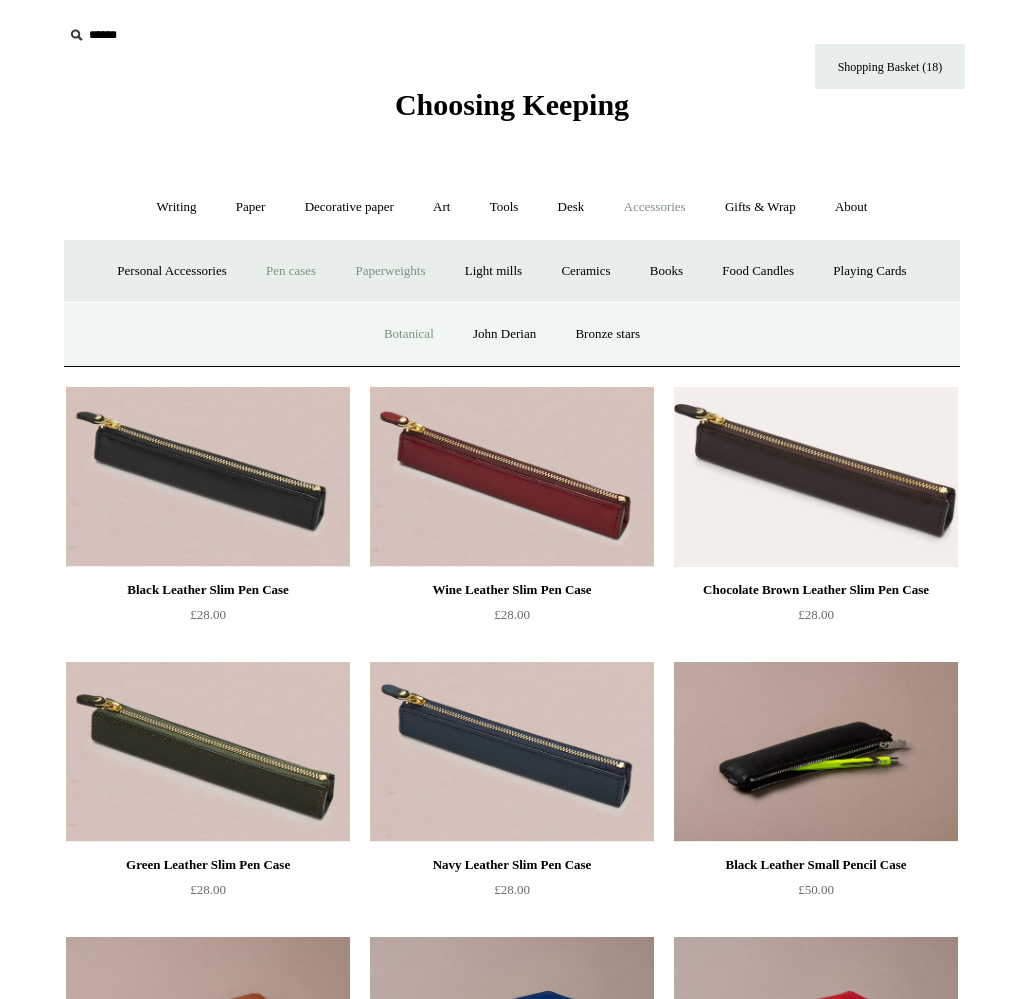 click on "Botanical" at bounding box center [409, 334] 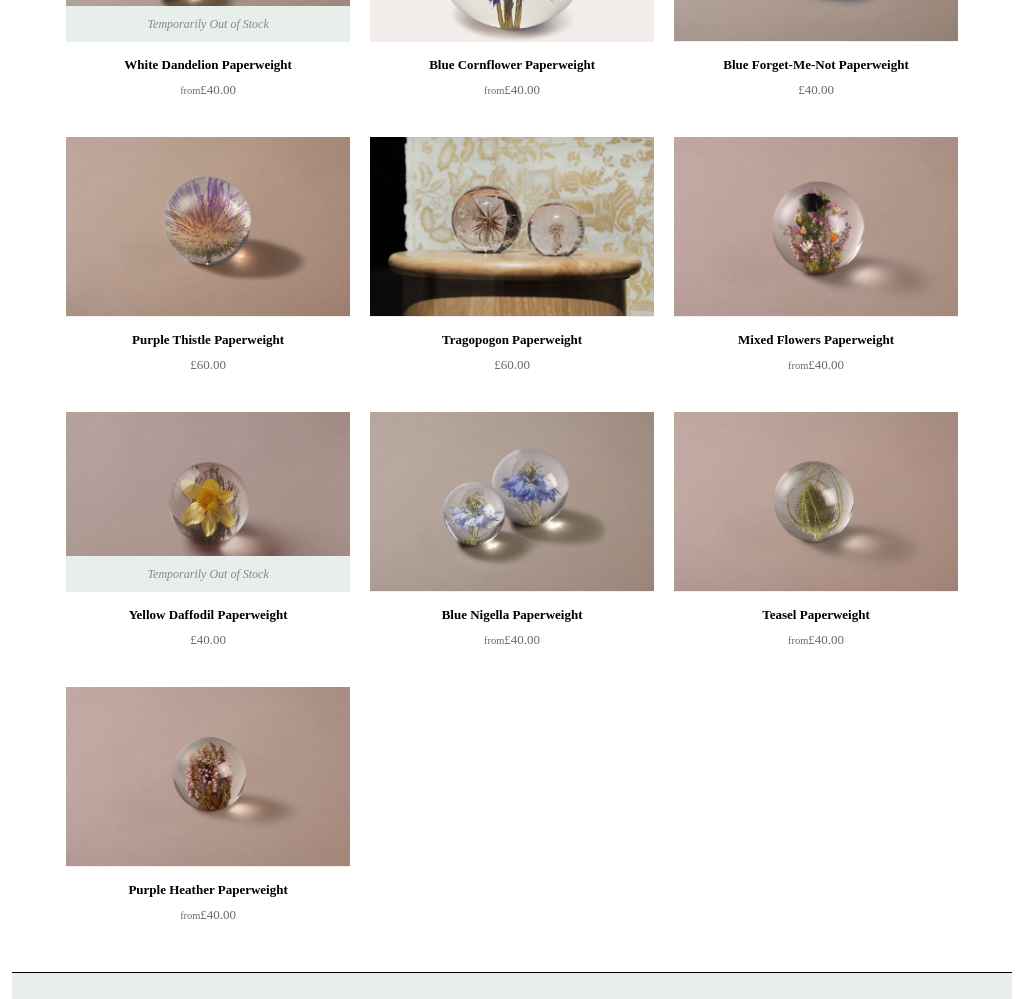 scroll, scrollTop: 533, scrollLeft: 0, axis: vertical 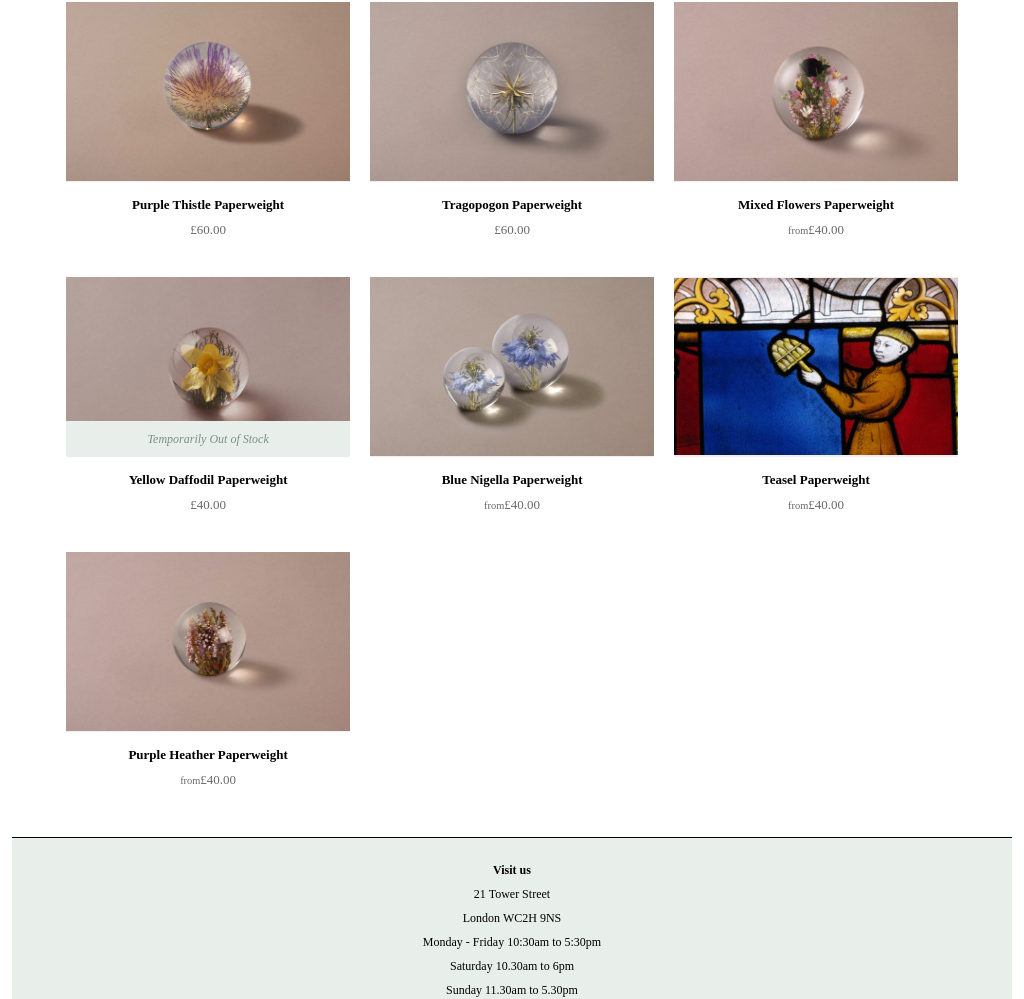 click at bounding box center [816, 367] 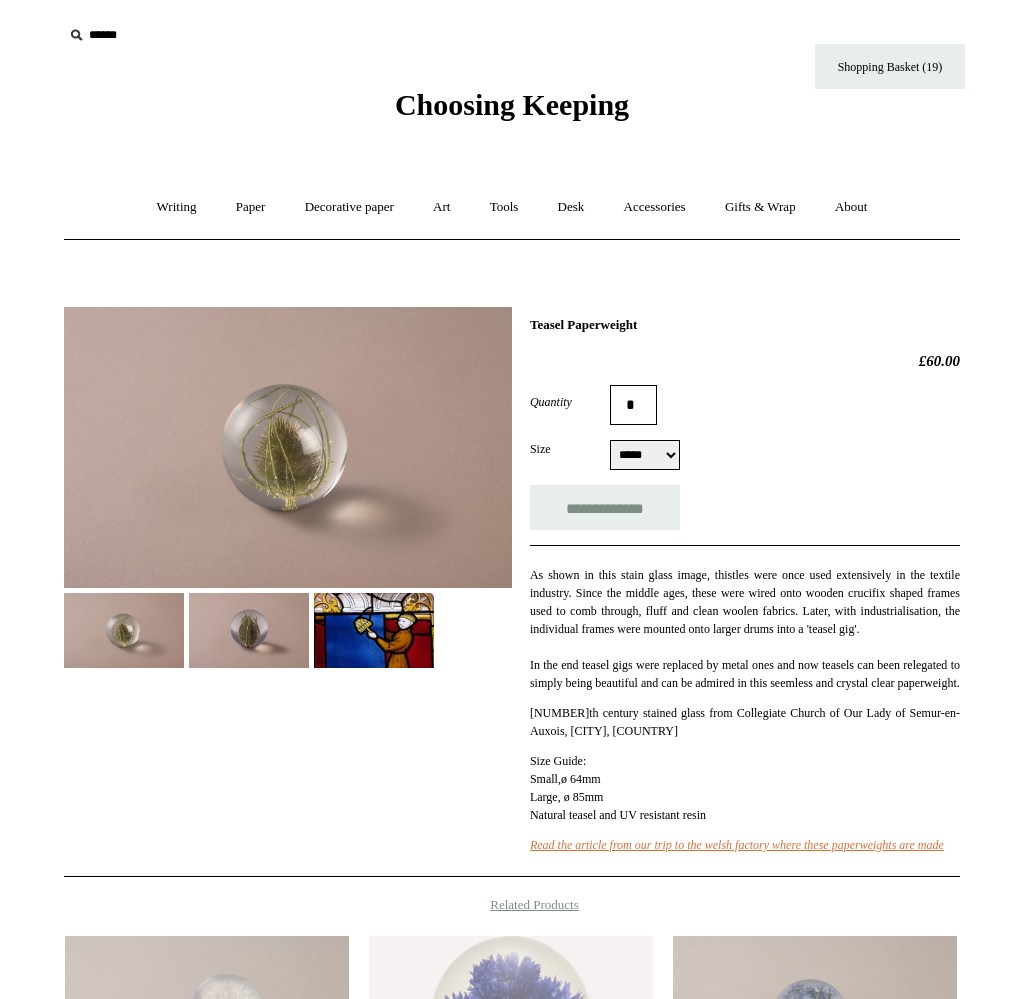 select on "*****" 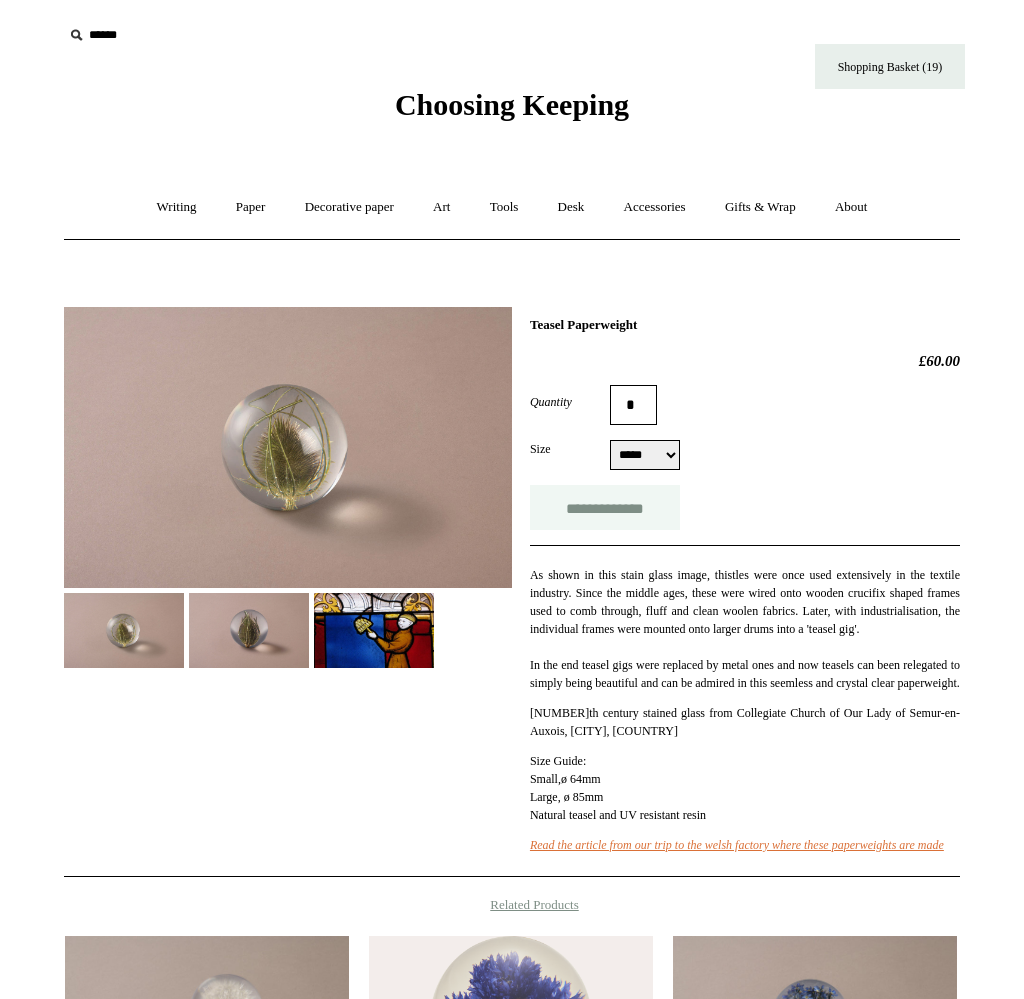 click on "**********" at bounding box center (605, 507) 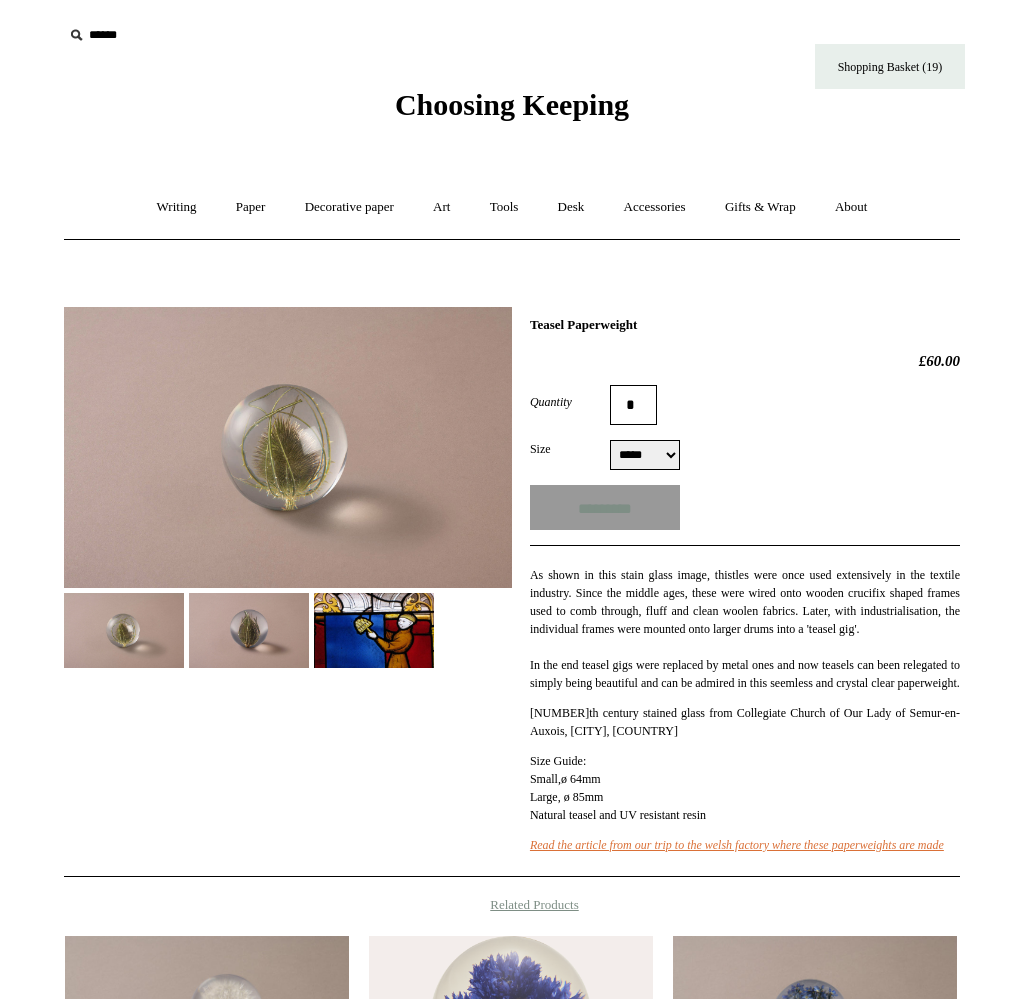 type on "**********" 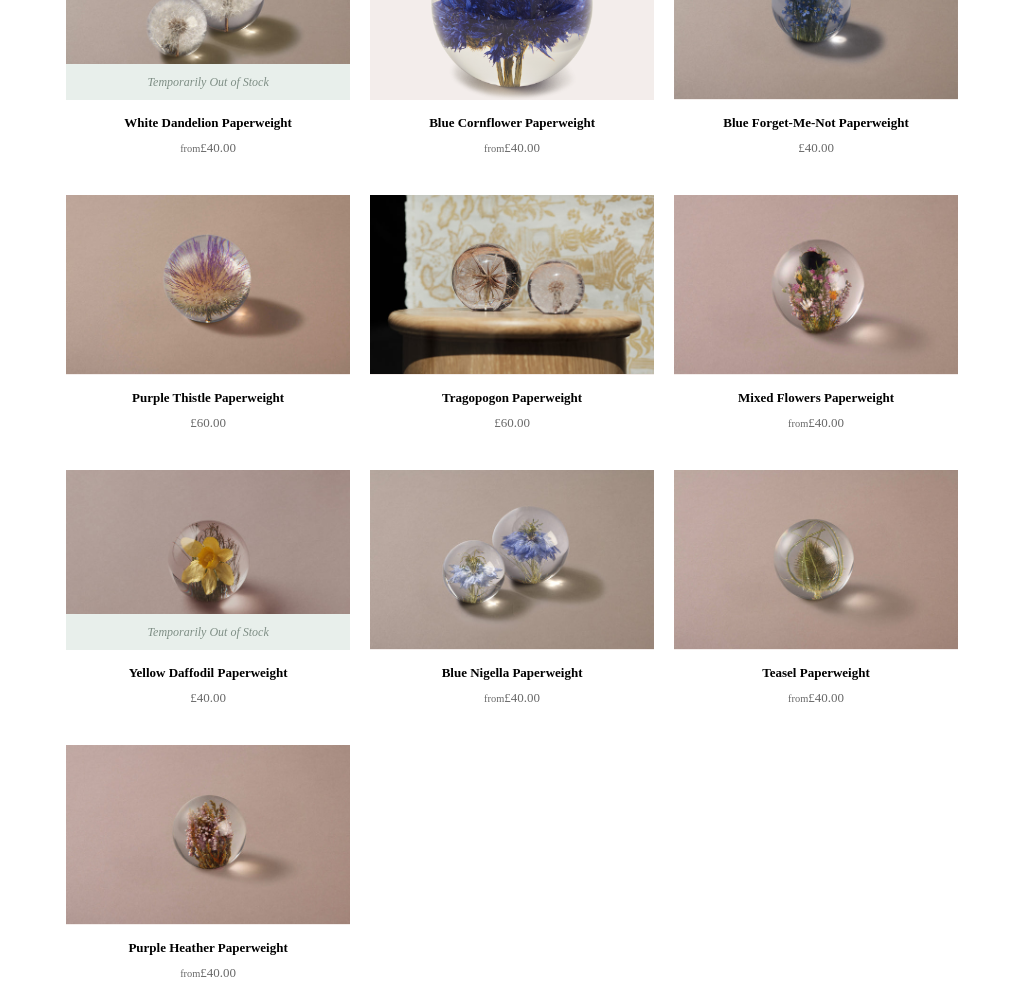 scroll, scrollTop: 354, scrollLeft: 0, axis: vertical 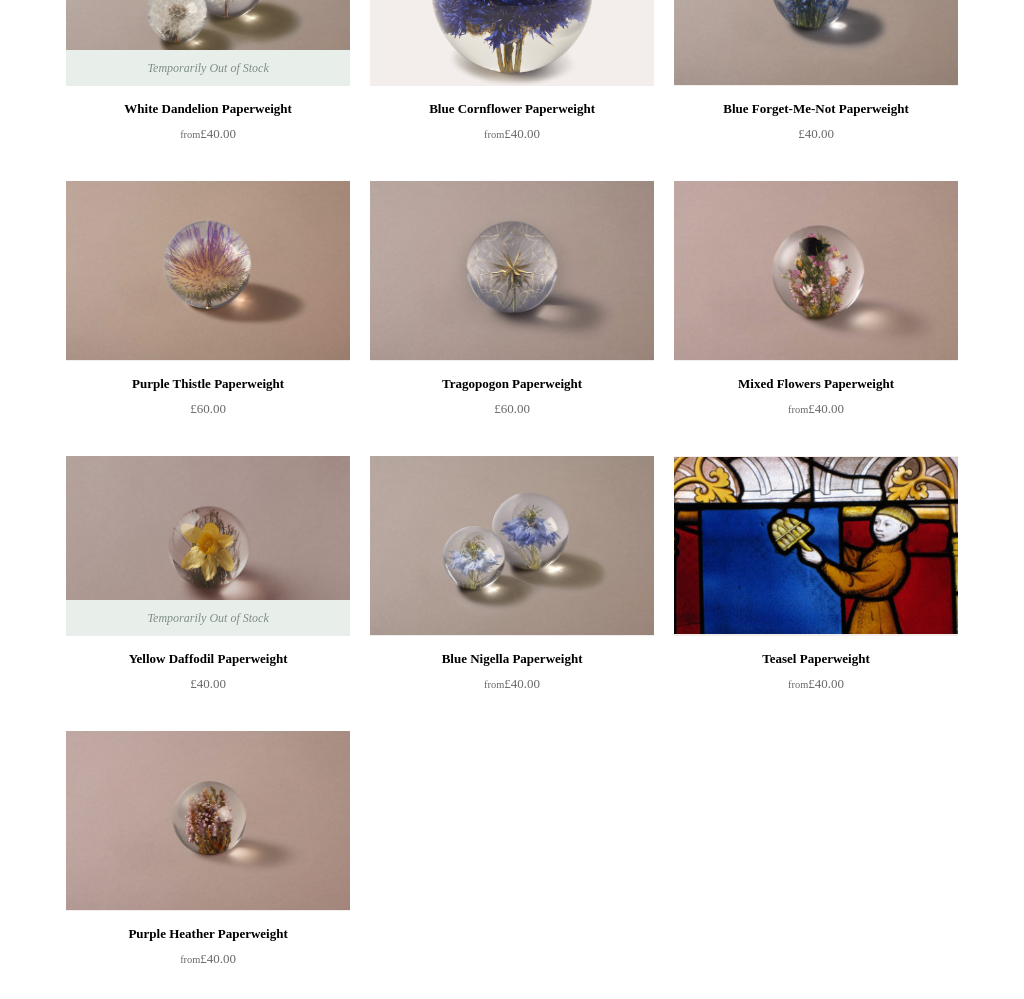 click at bounding box center (816, 546) 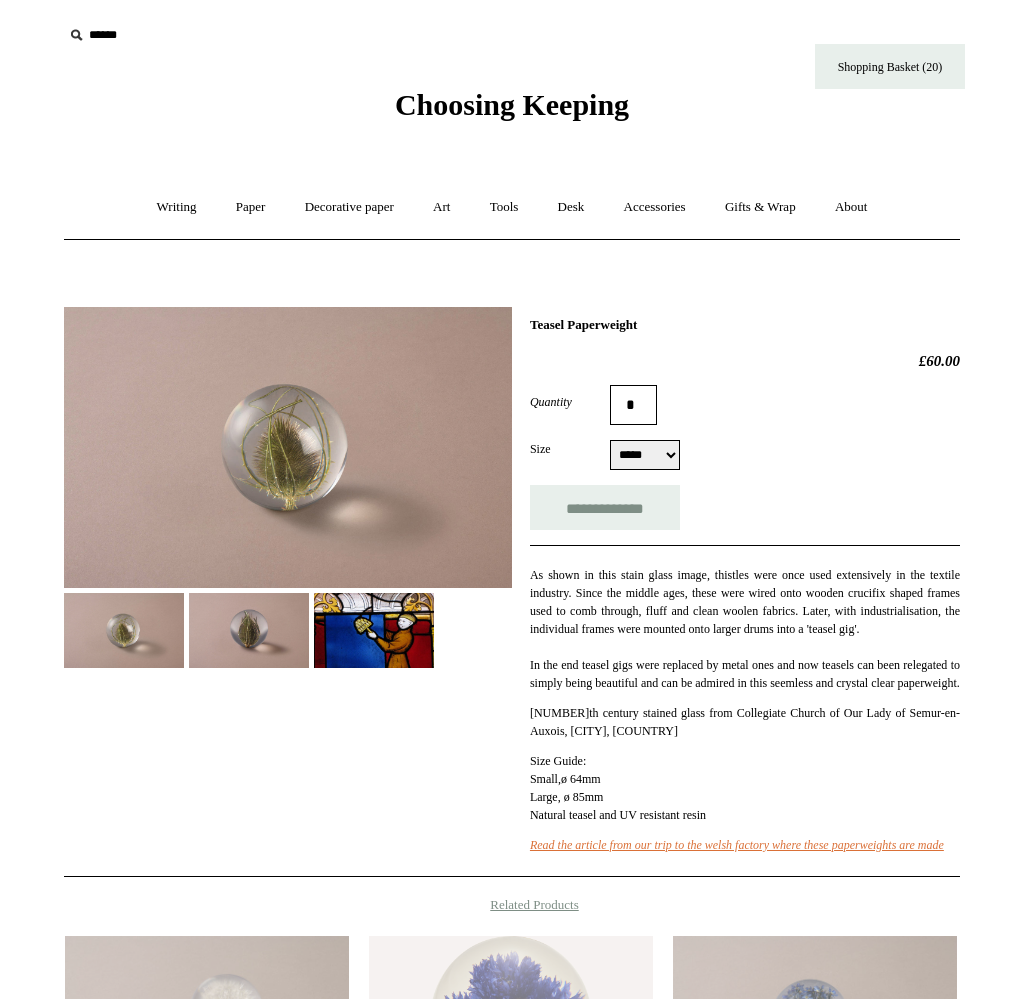 scroll, scrollTop: 0, scrollLeft: 0, axis: both 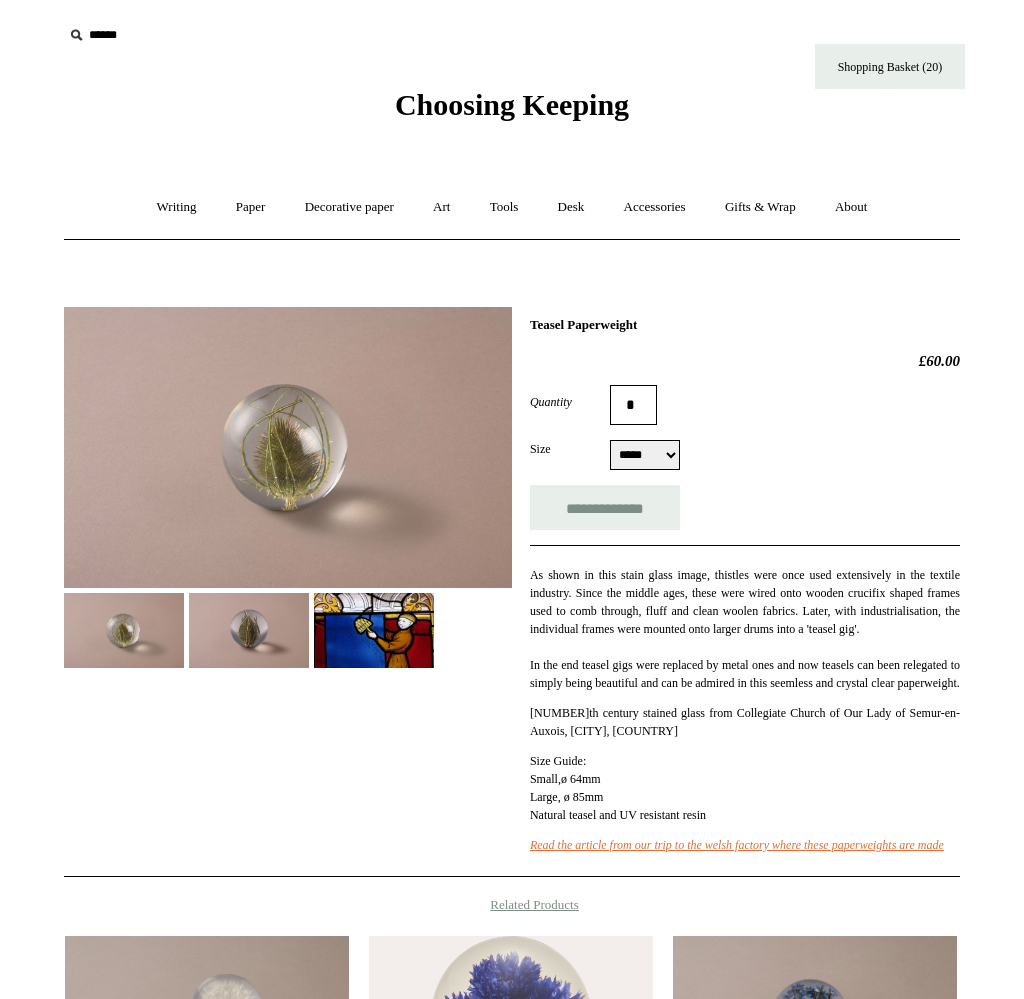 click on "***** *****" at bounding box center [645, 455] 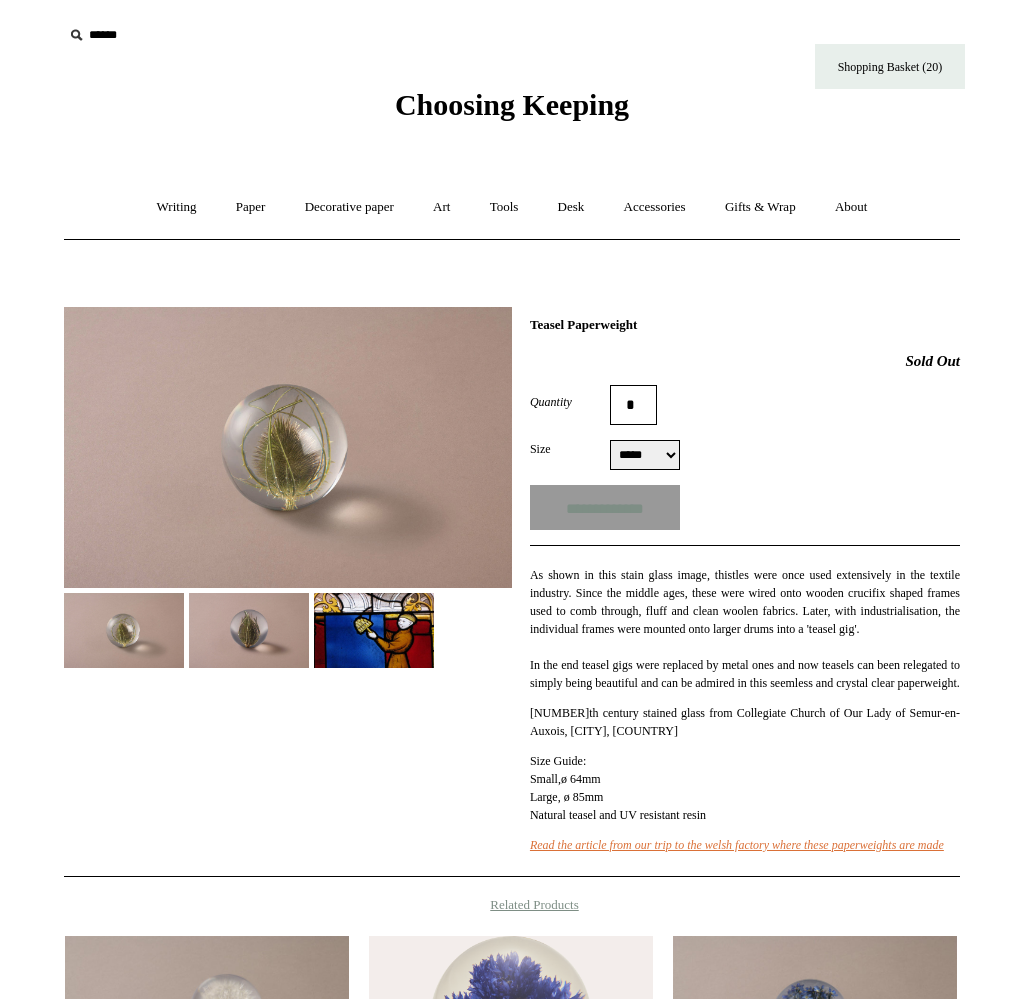 click at bounding box center [249, 630] 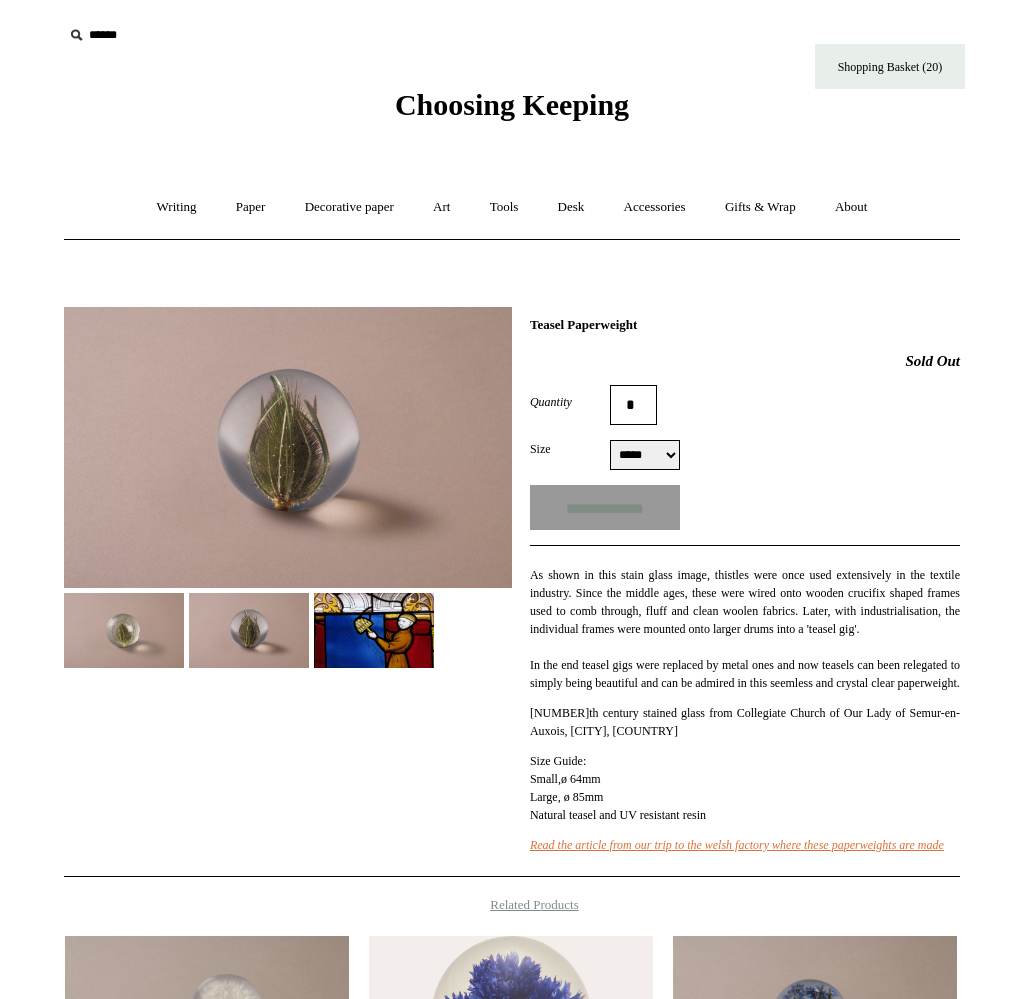 click at bounding box center (124, 630) 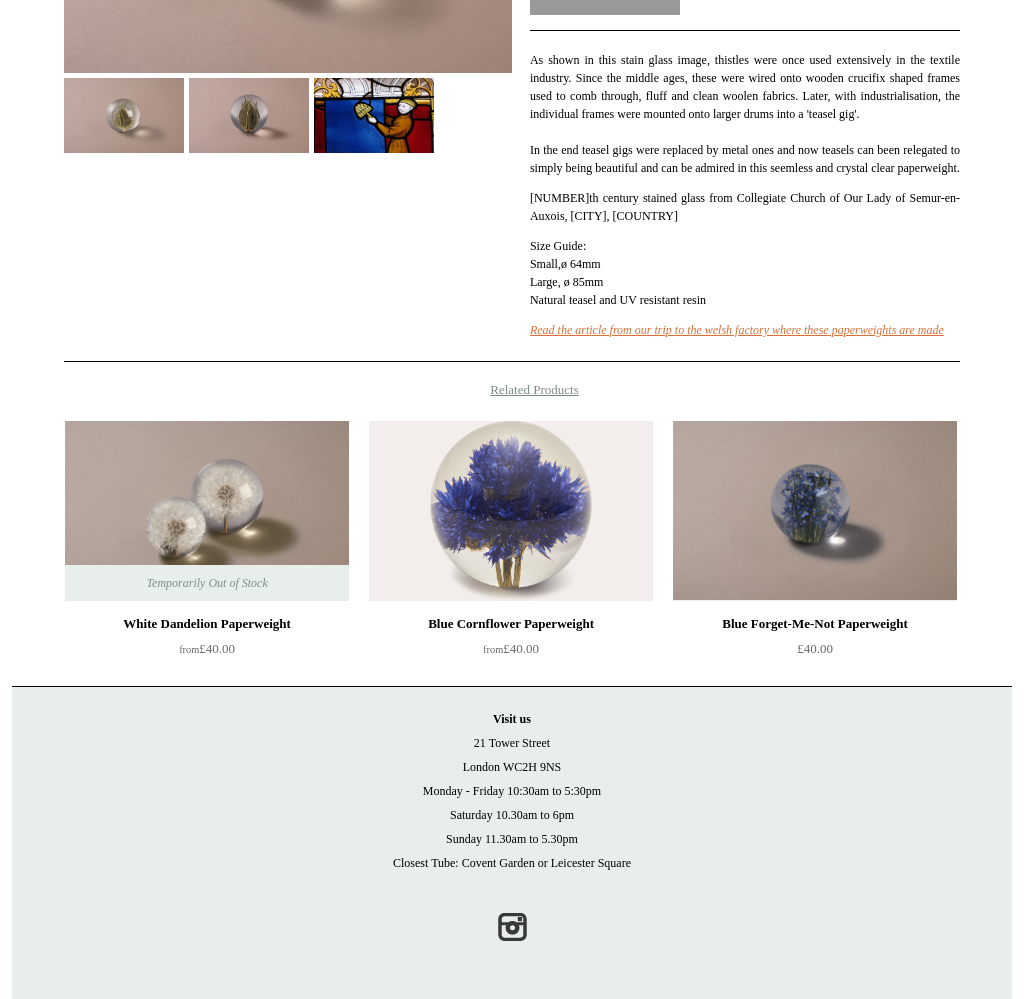 scroll, scrollTop: 0, scrollLeft: 0, axis: both 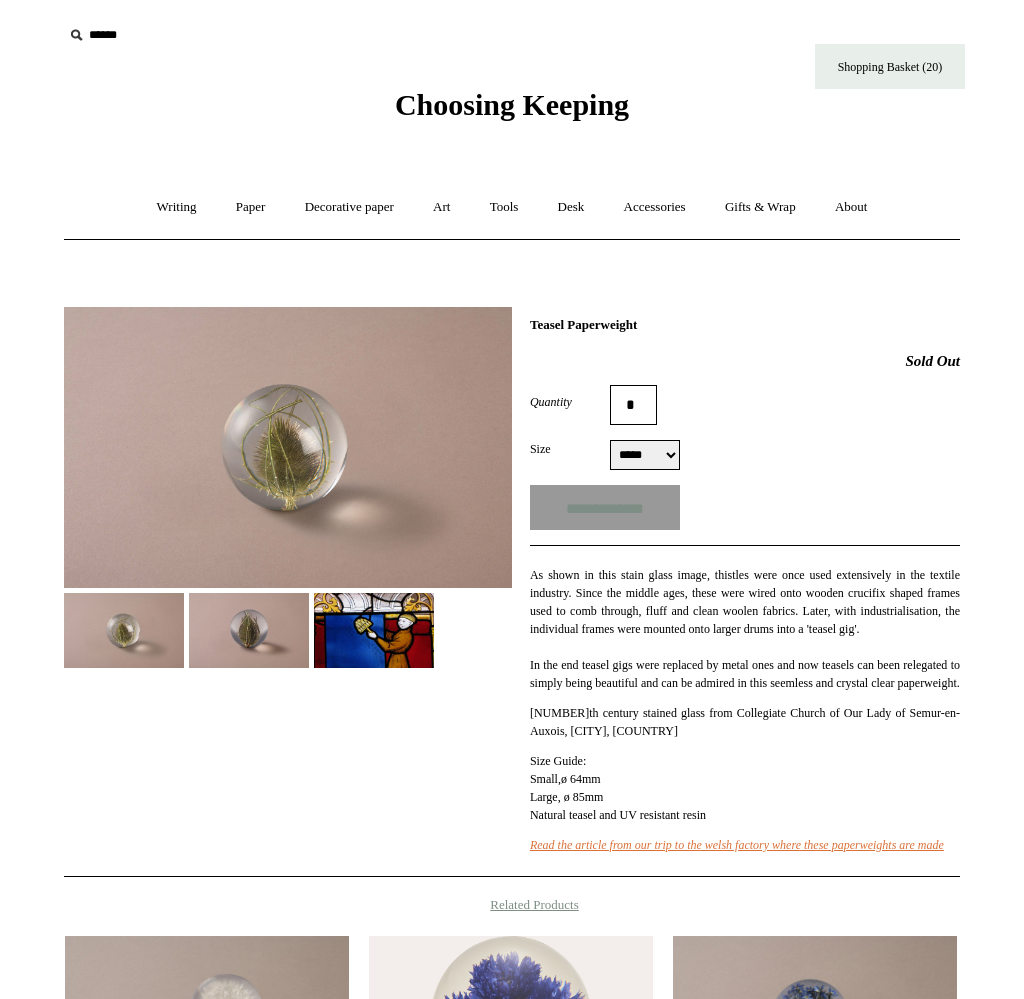 click at bounding box center [288, 480] 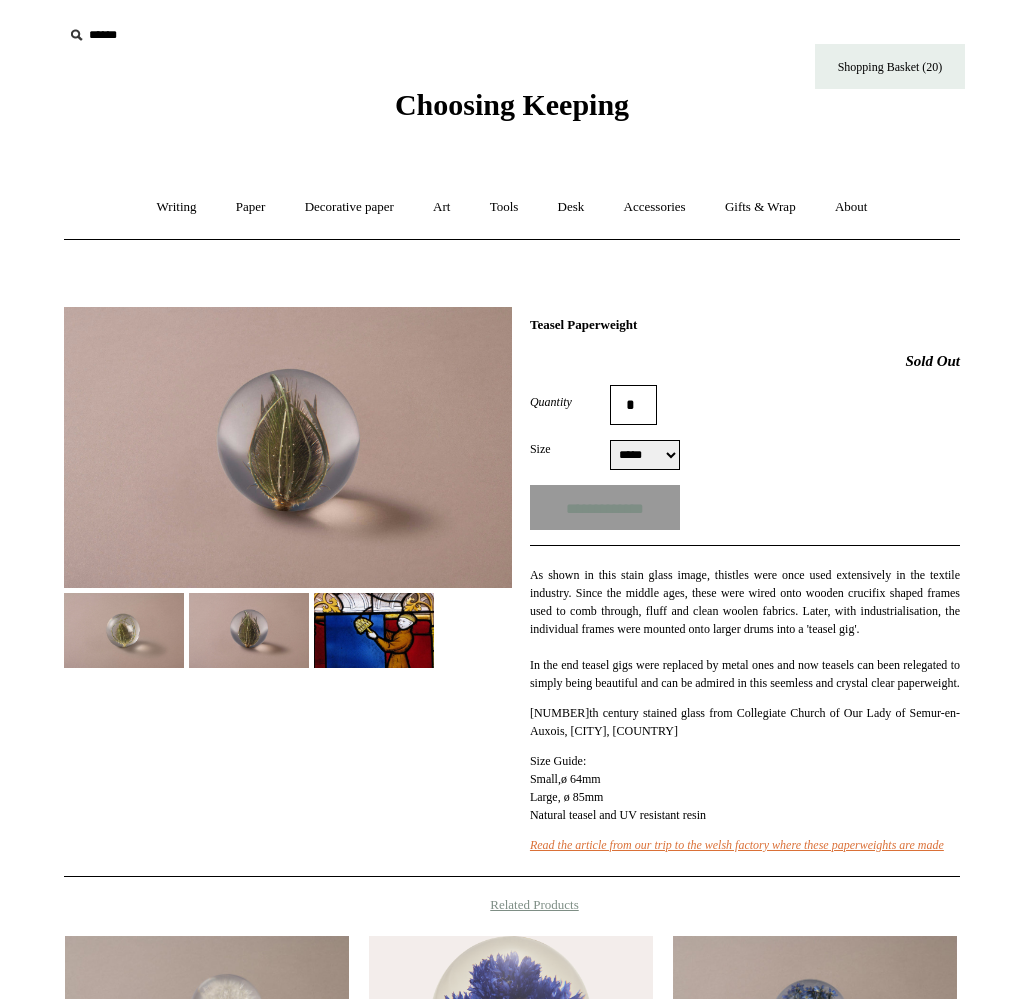 click at bounding box center [124, 630] 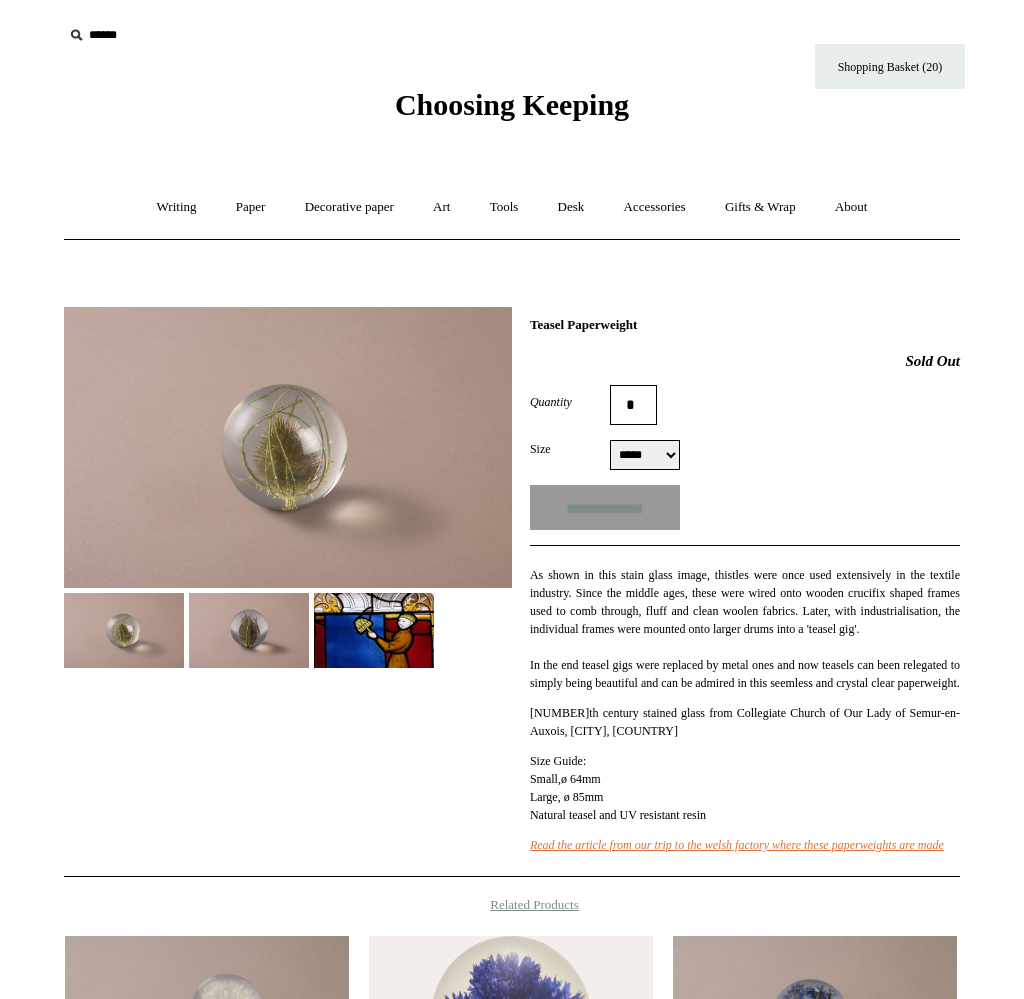 click at bounding box center [249, 630] 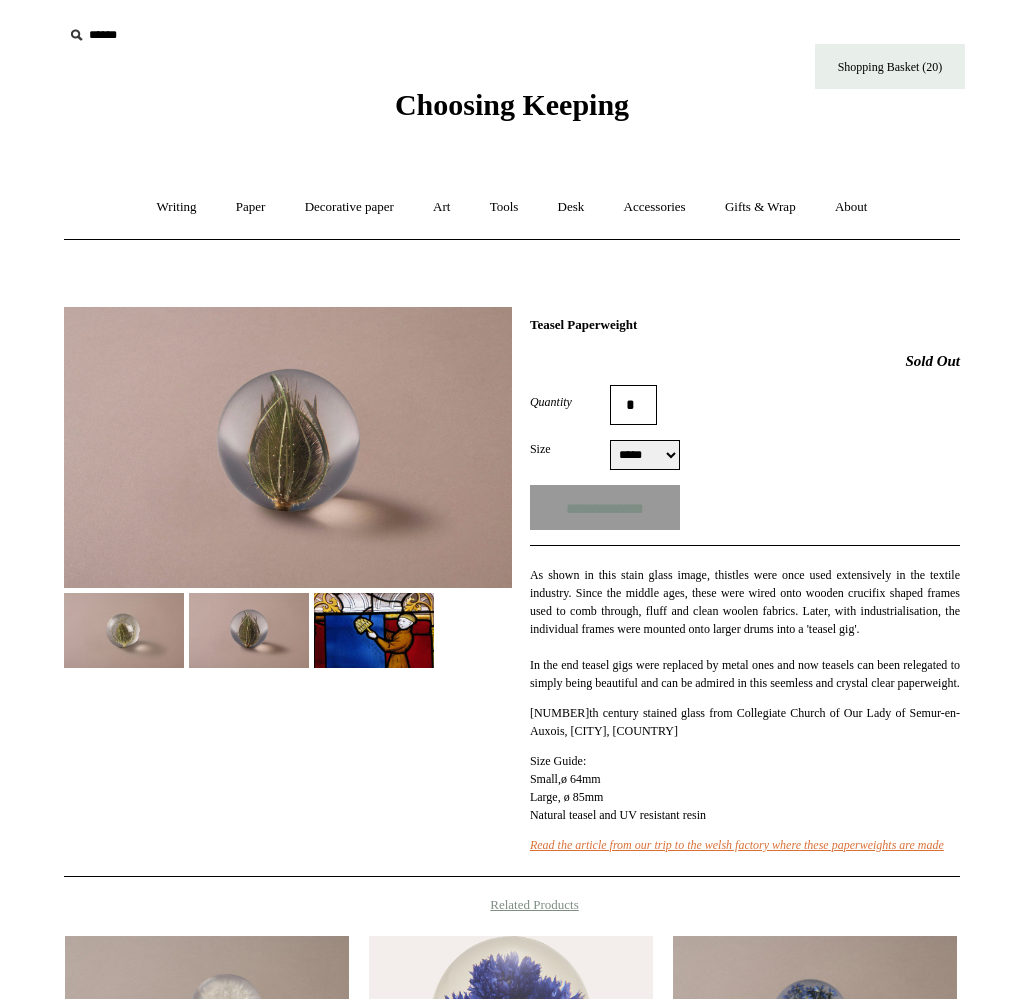 click at bounding box center [124, 630] 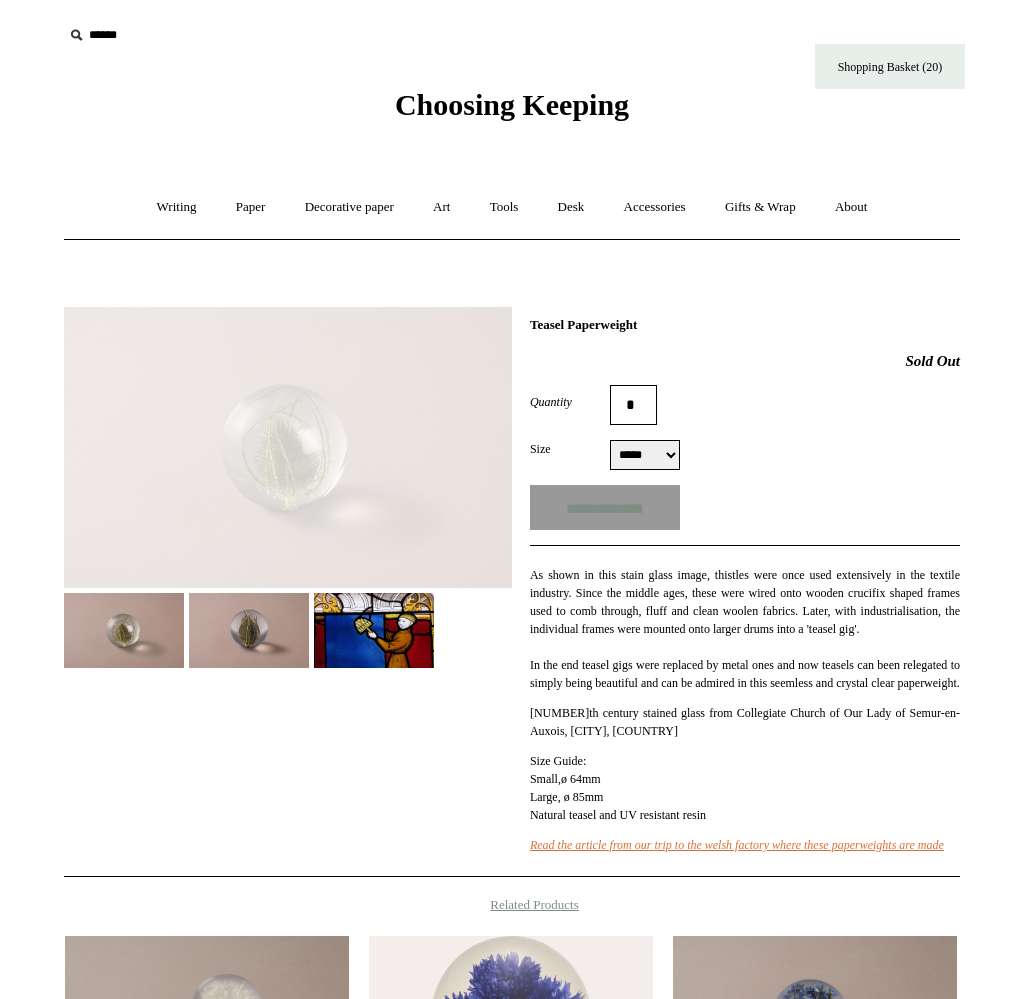 click at bounding box center [249, 630] 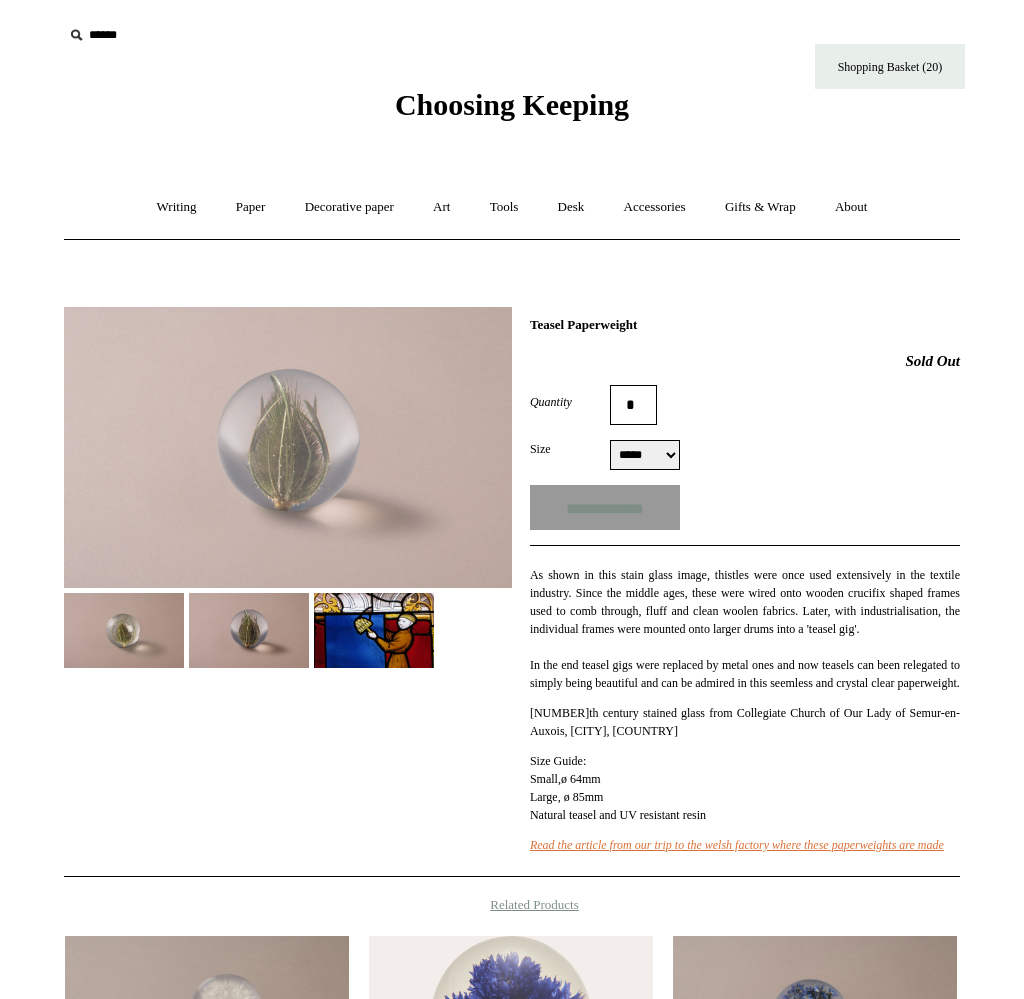 click at bounding box center (288, 480) 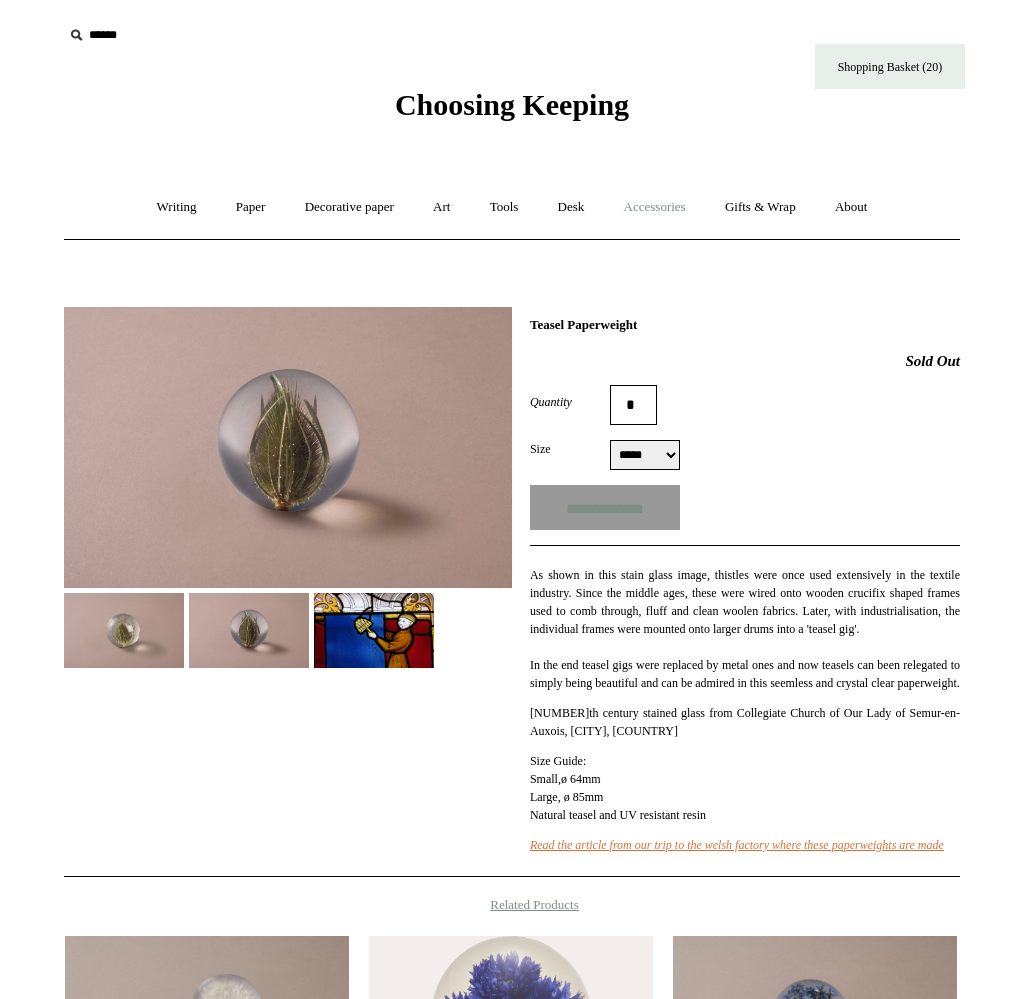 click on "Accessories +" at bounding box center (655, 207) 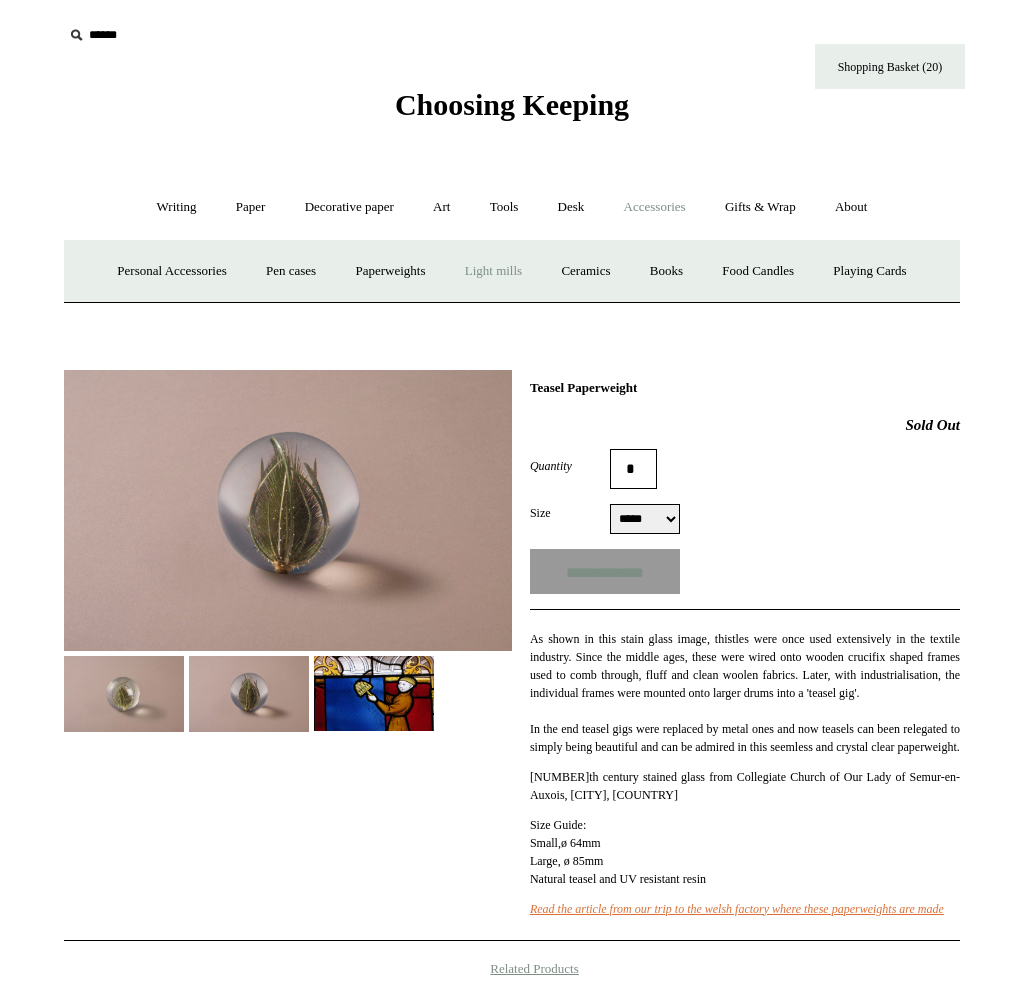 click on "Light mills" at bounding box center [493, 271] 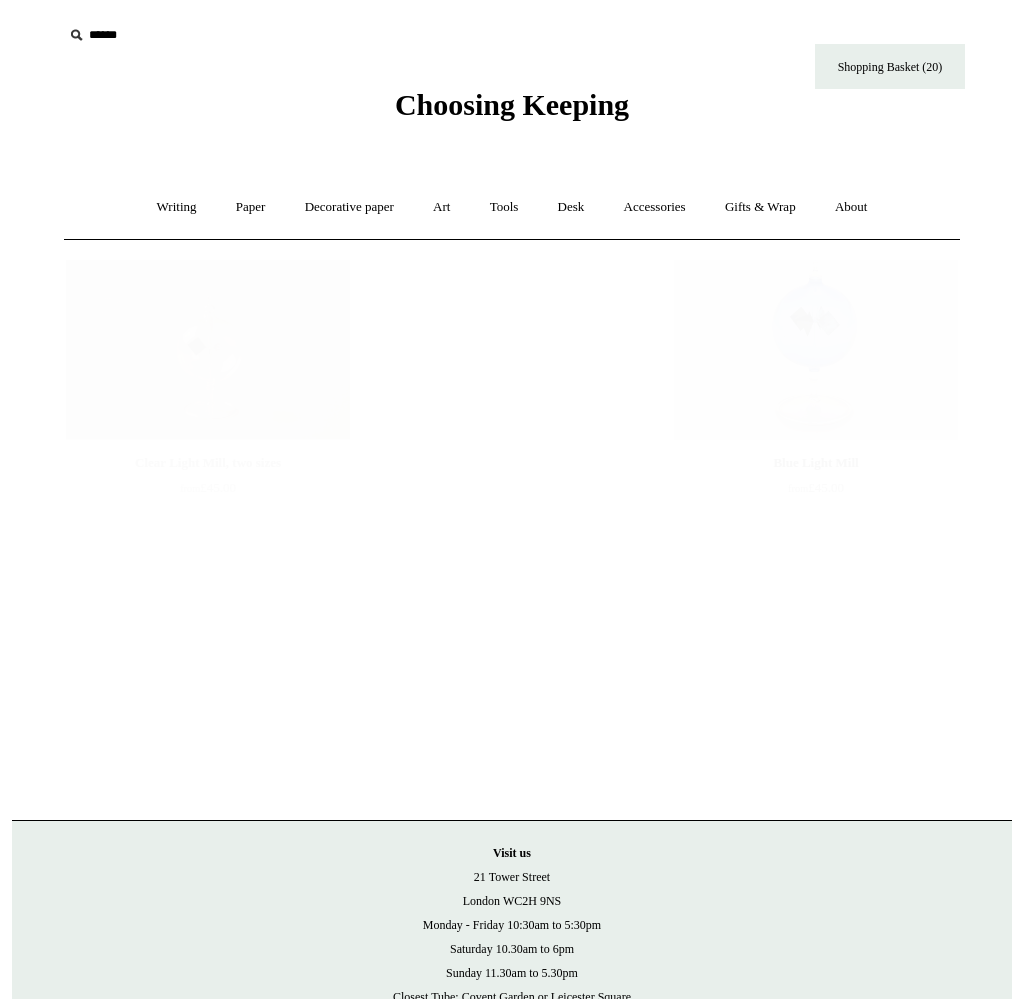 scroll, scrollTop: 0, scrollLeft: 0, axis: both 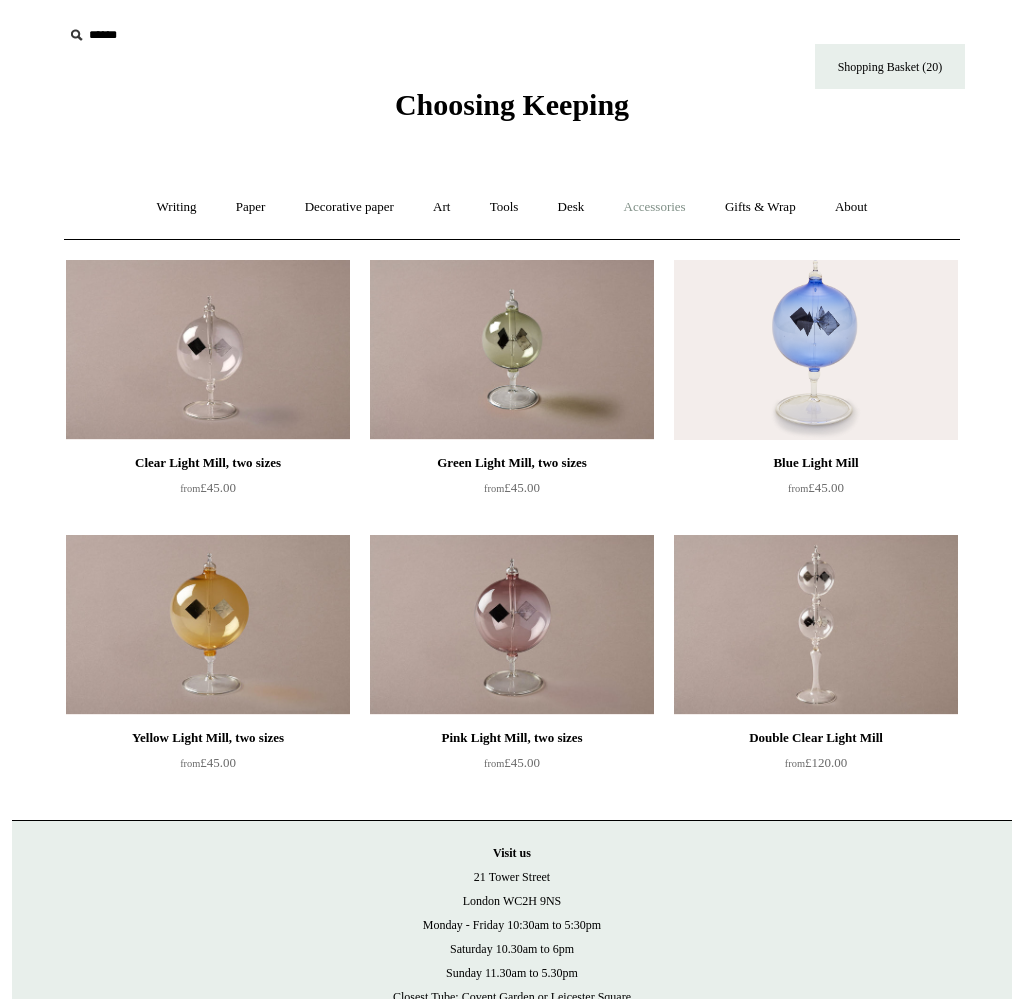 click on "Accessories +" at bounding box center [655, 207] 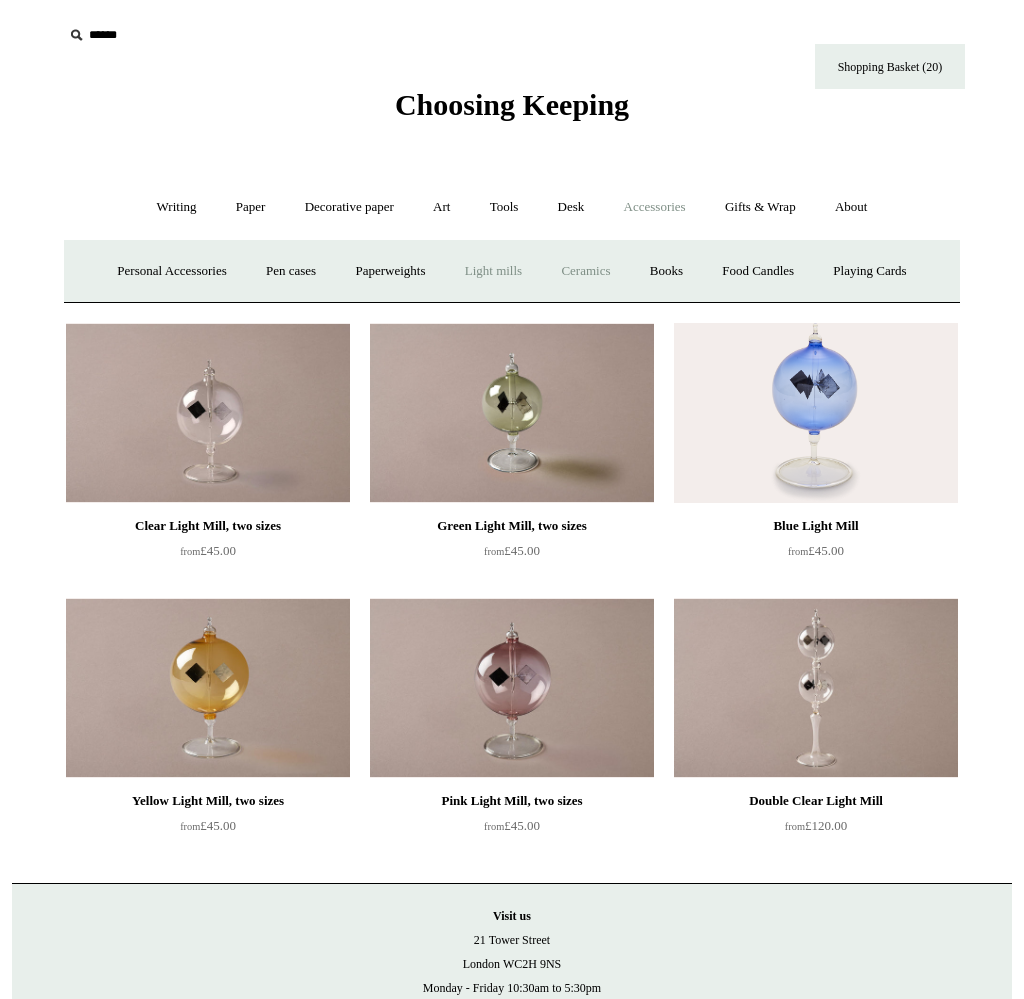 click on "Ceramics  +" at bounding box center (585, 271) 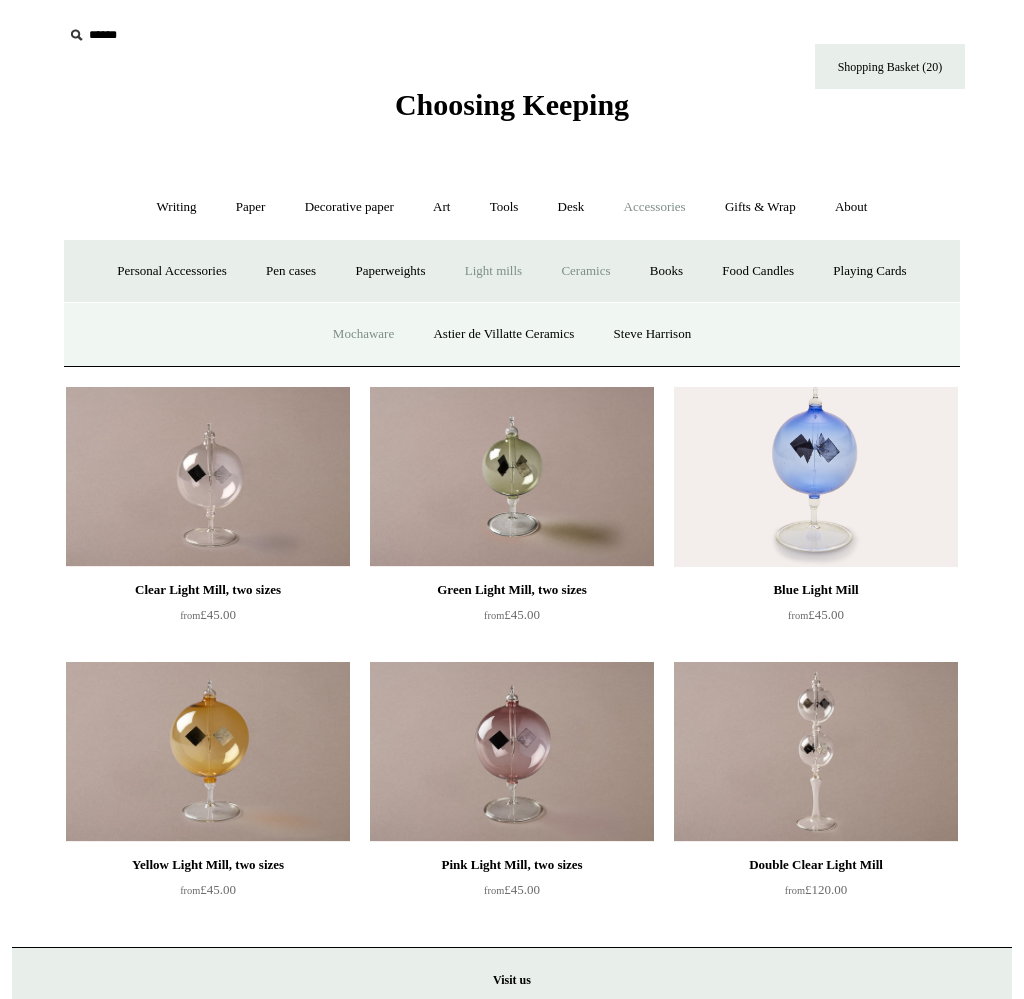 click on "Mochaware" at bounding box center [363, 334] 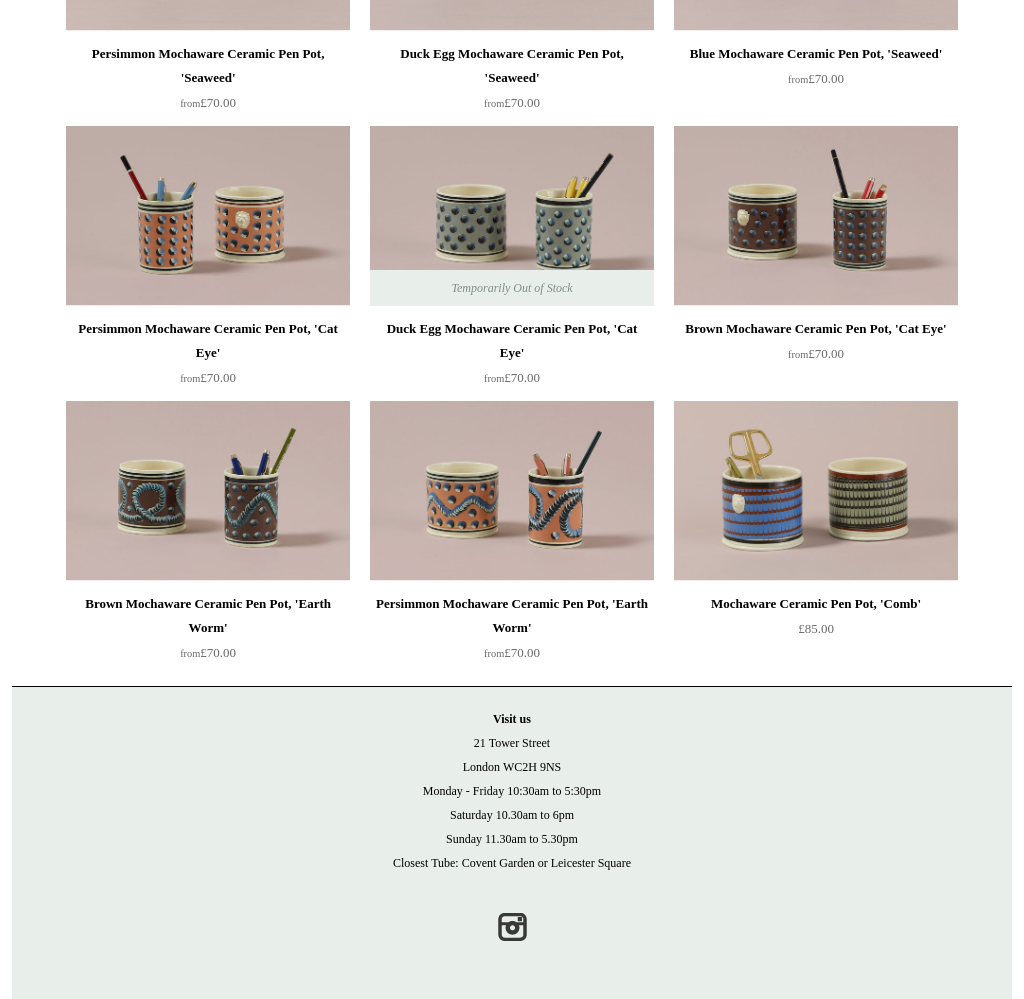 scroll, scrollTop: 0, scrollLeft: 0, axis: both 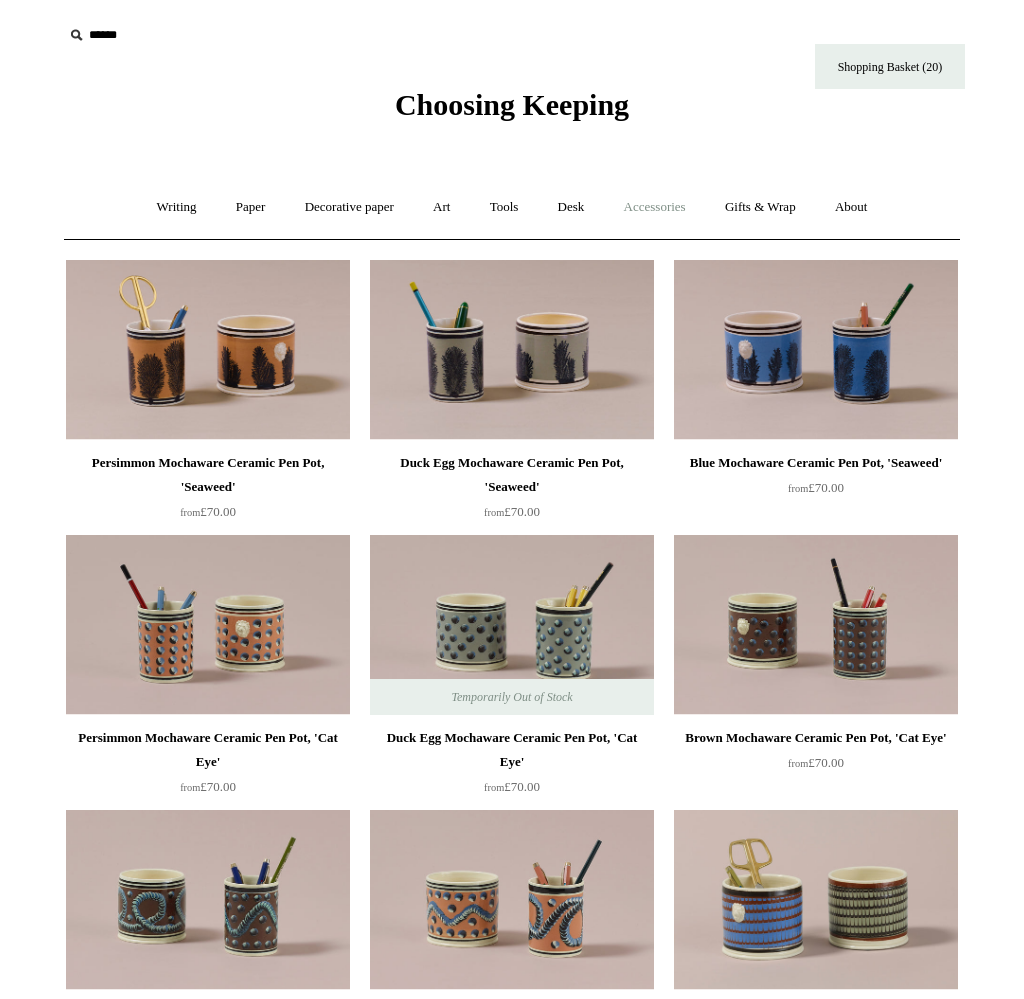 click on "Accessories +" at bounding box center [655, 207] 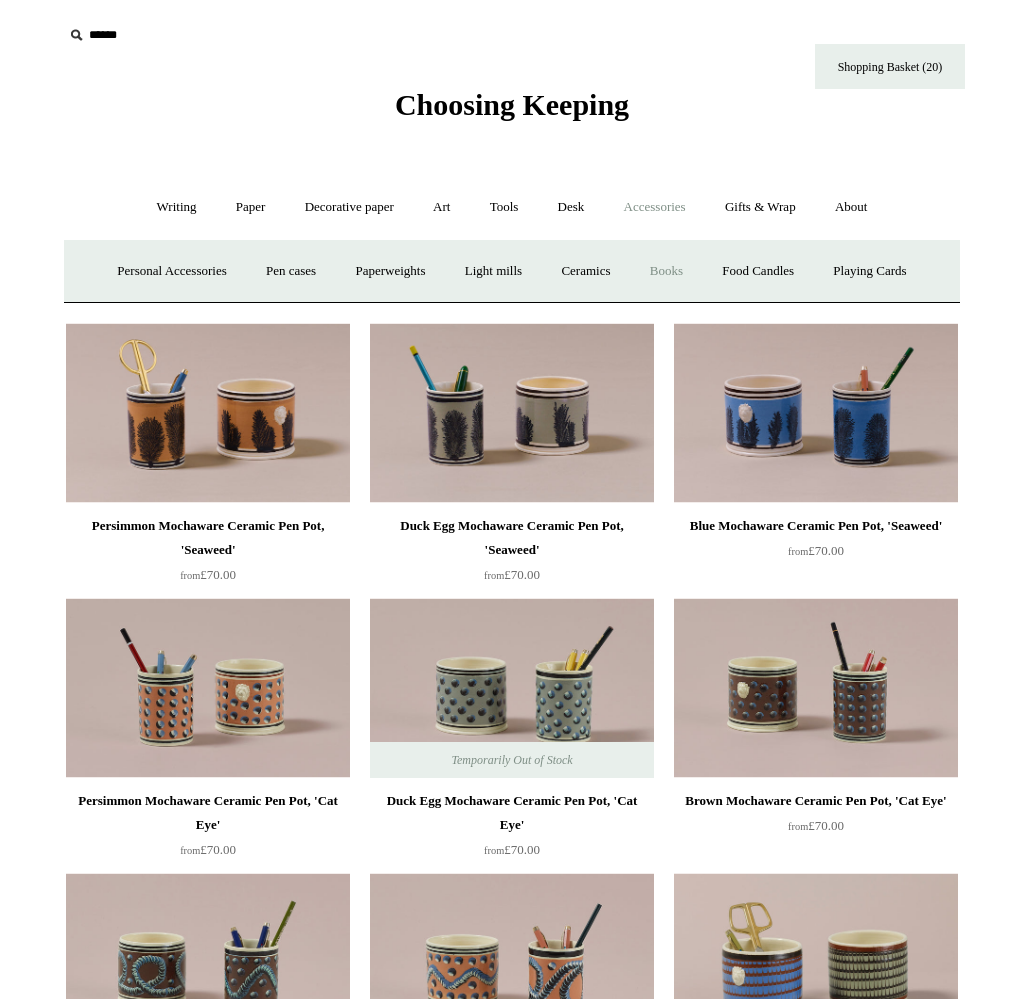 click on "Books" at bounding box center (666, 271) 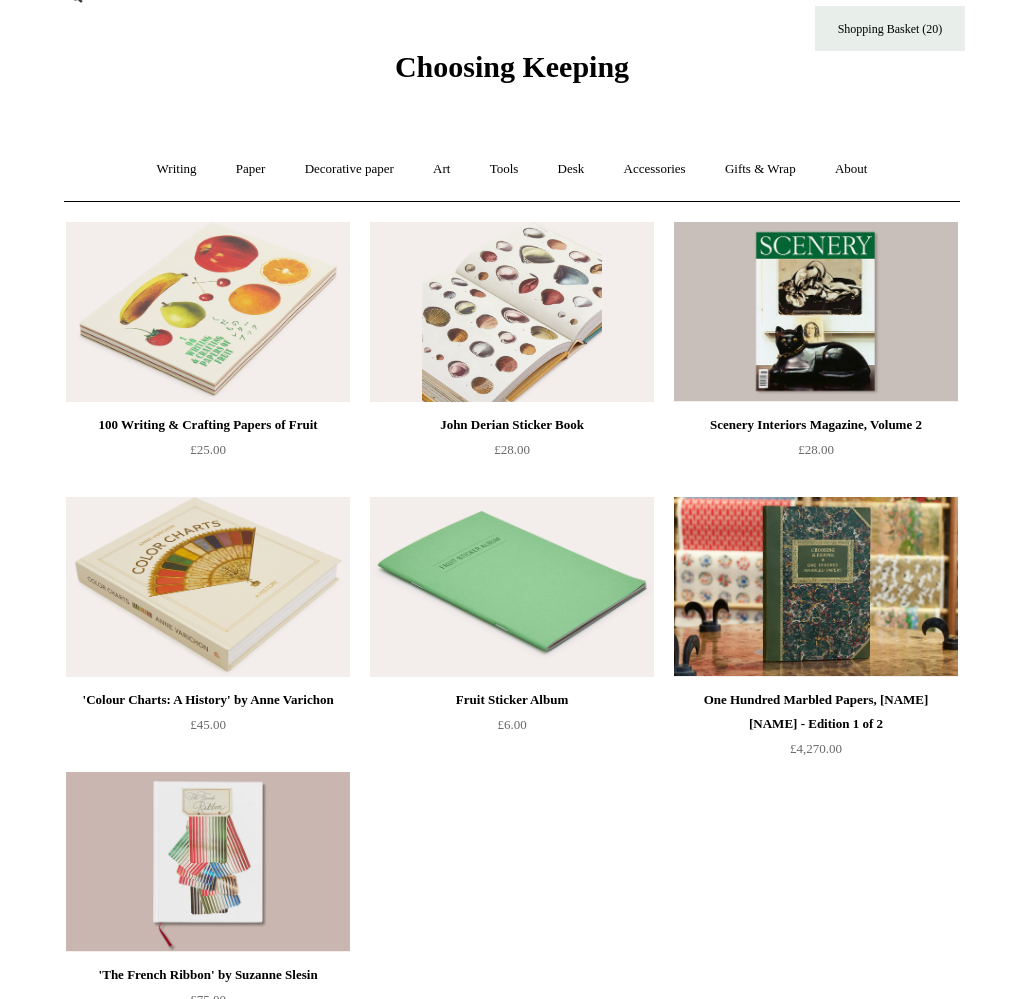 scroll, scrollTop: 77, scrollLeft: 0, axis: vertical 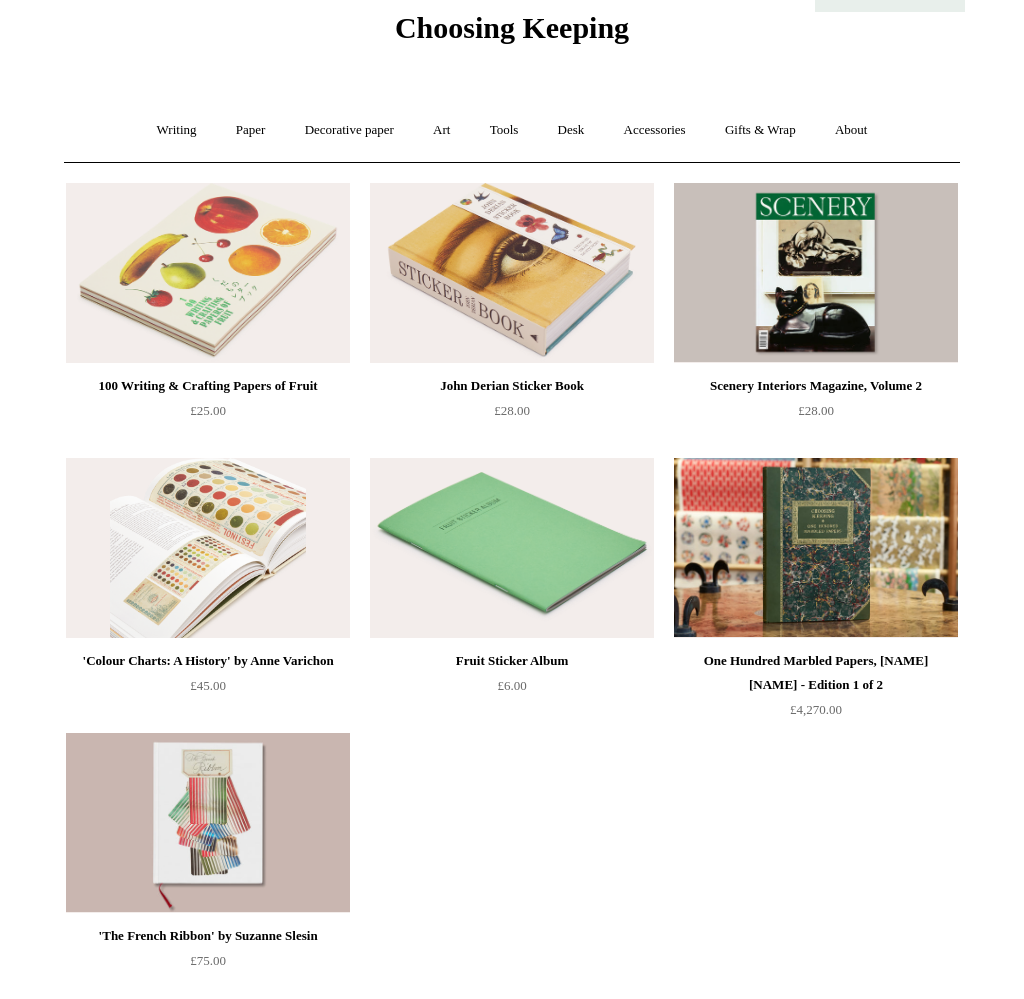 click at bounding box center [208, 548] 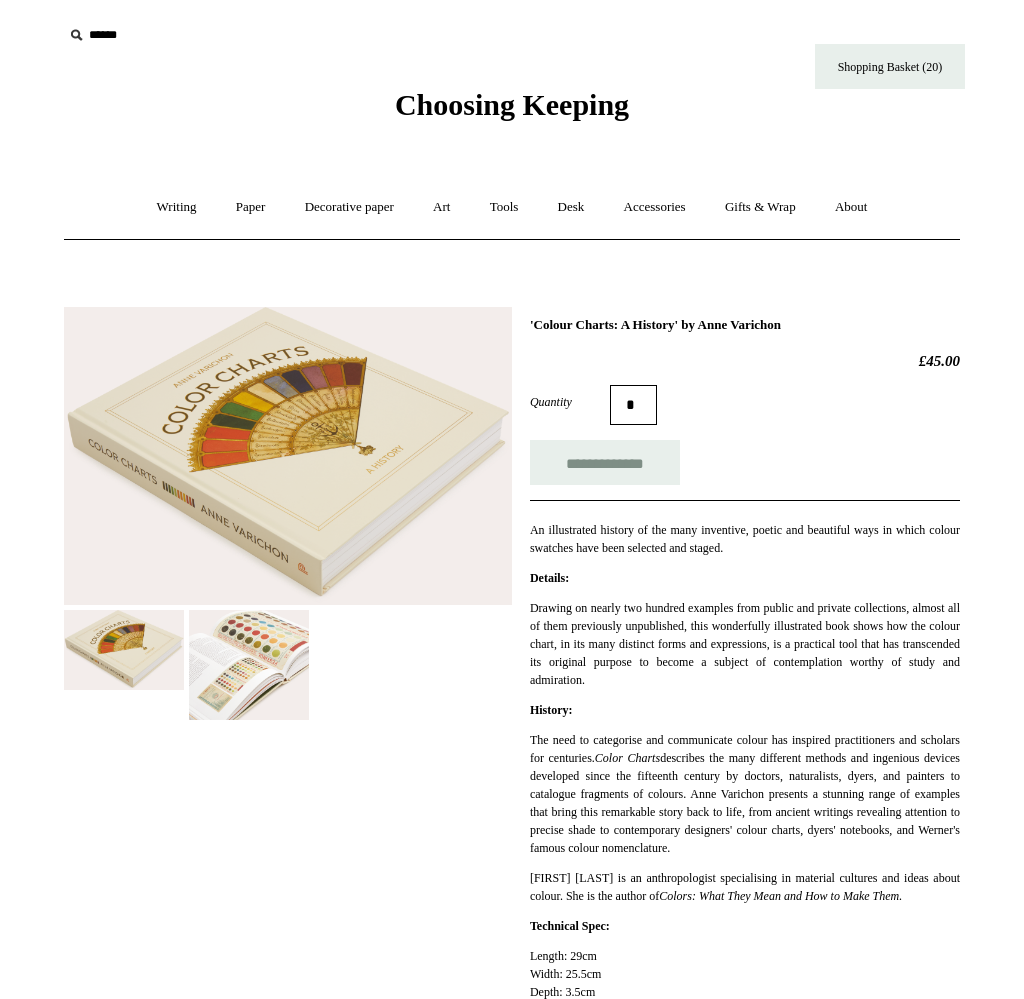scroll, scrollTop: 13, scrollLeft: 0, axis: vertical 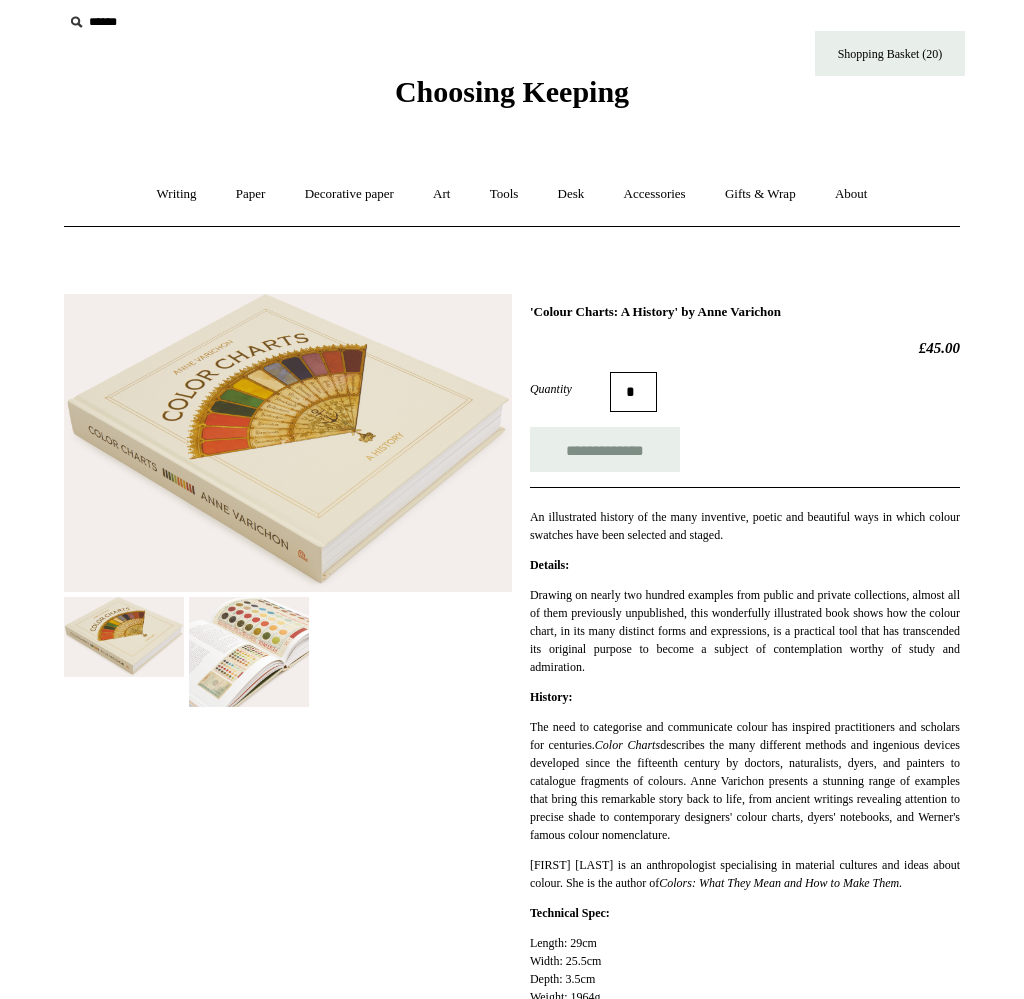click at bounding box center [249, 652] 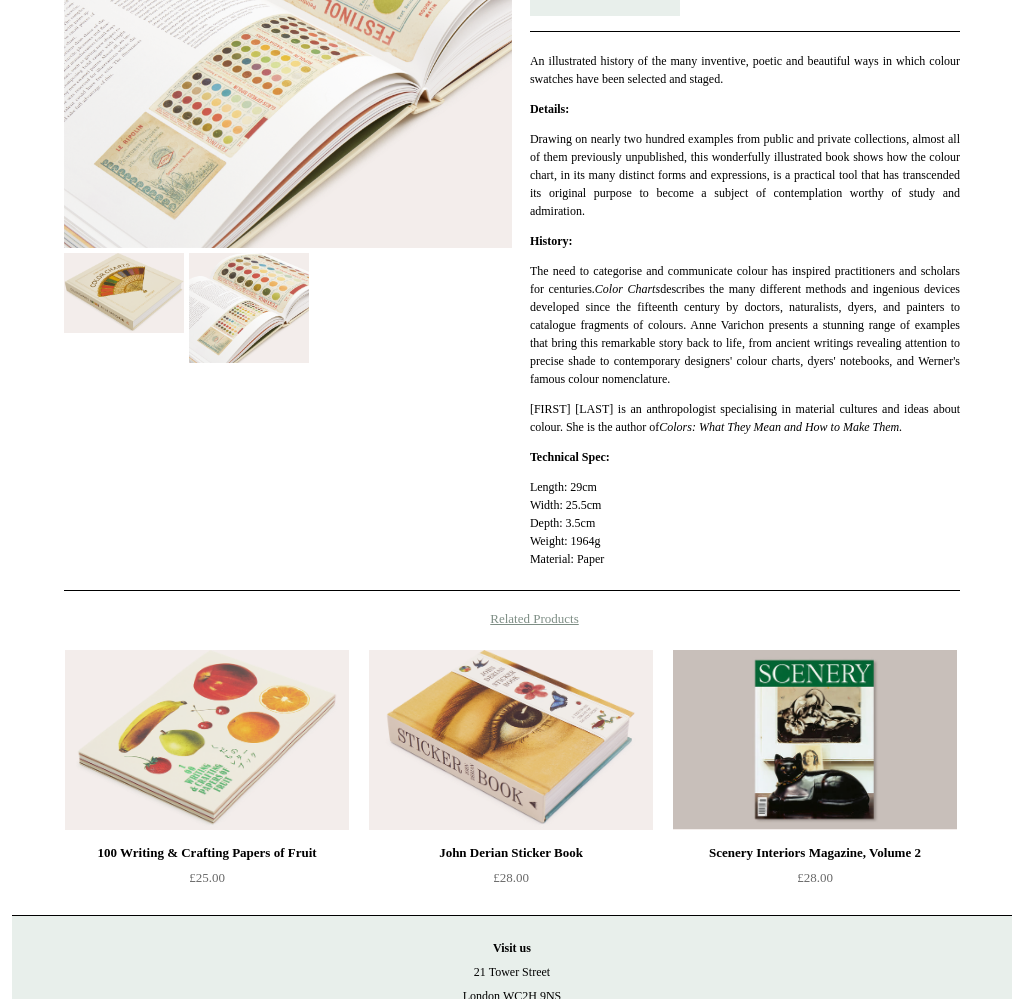 scroll, scrollTop: 7, scrollLeft: 0, axis: vertical 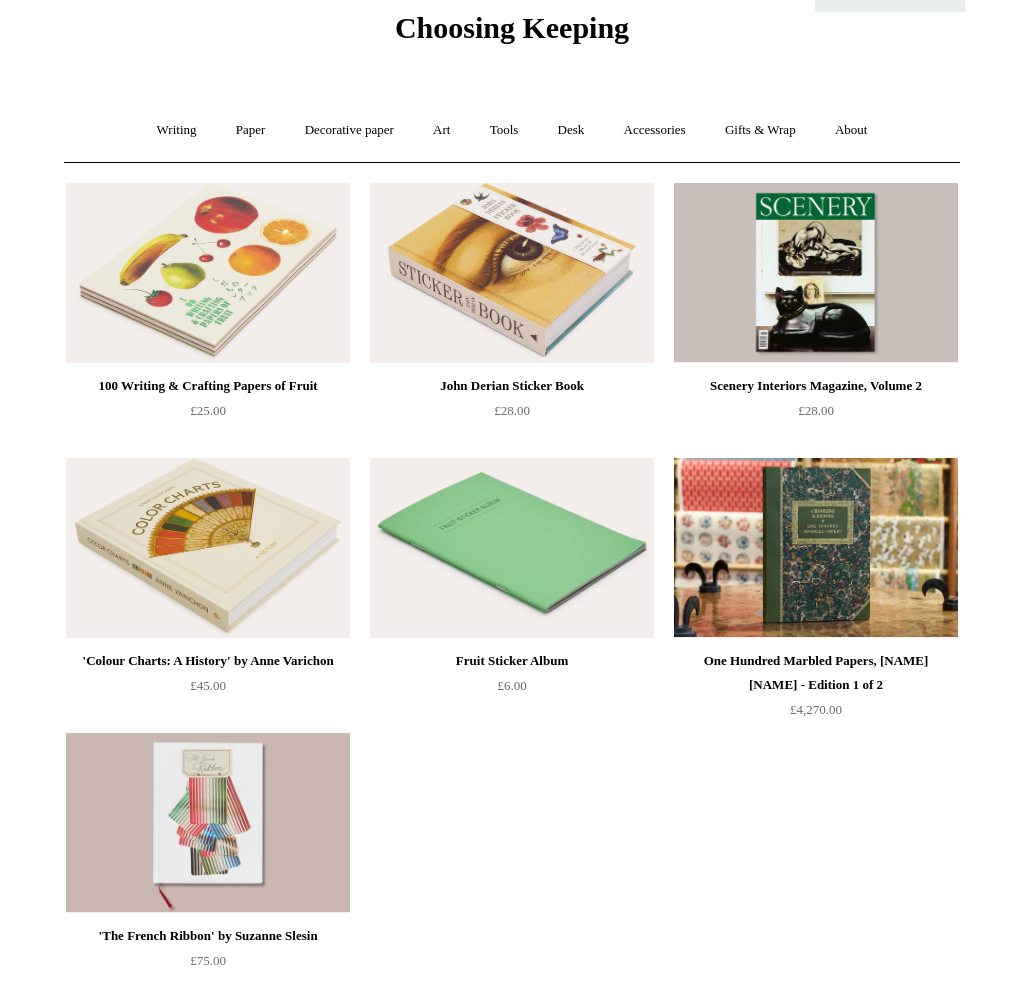 click at bounding box center [208, 273] 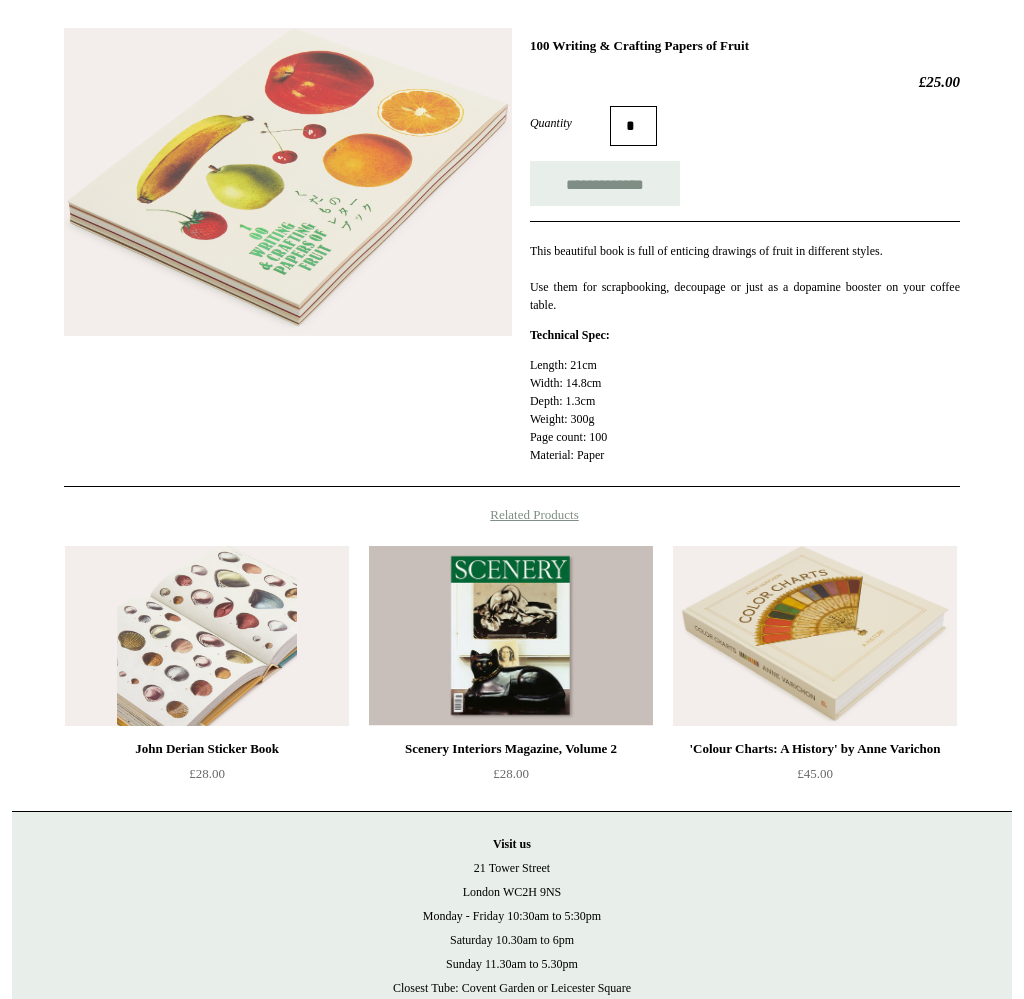 scroll, scrollTop: 338, scrollLeft: 0, axis: vertical 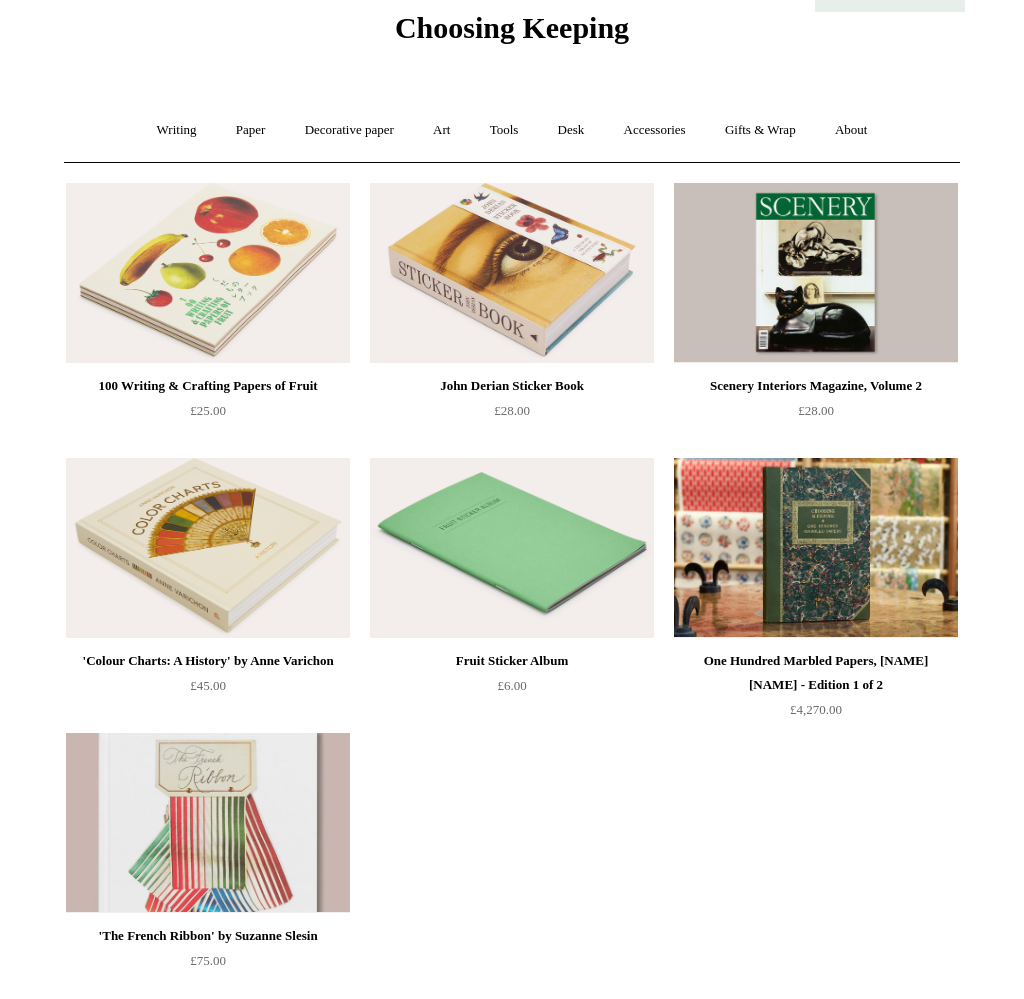click at bounding box center (208, 823) 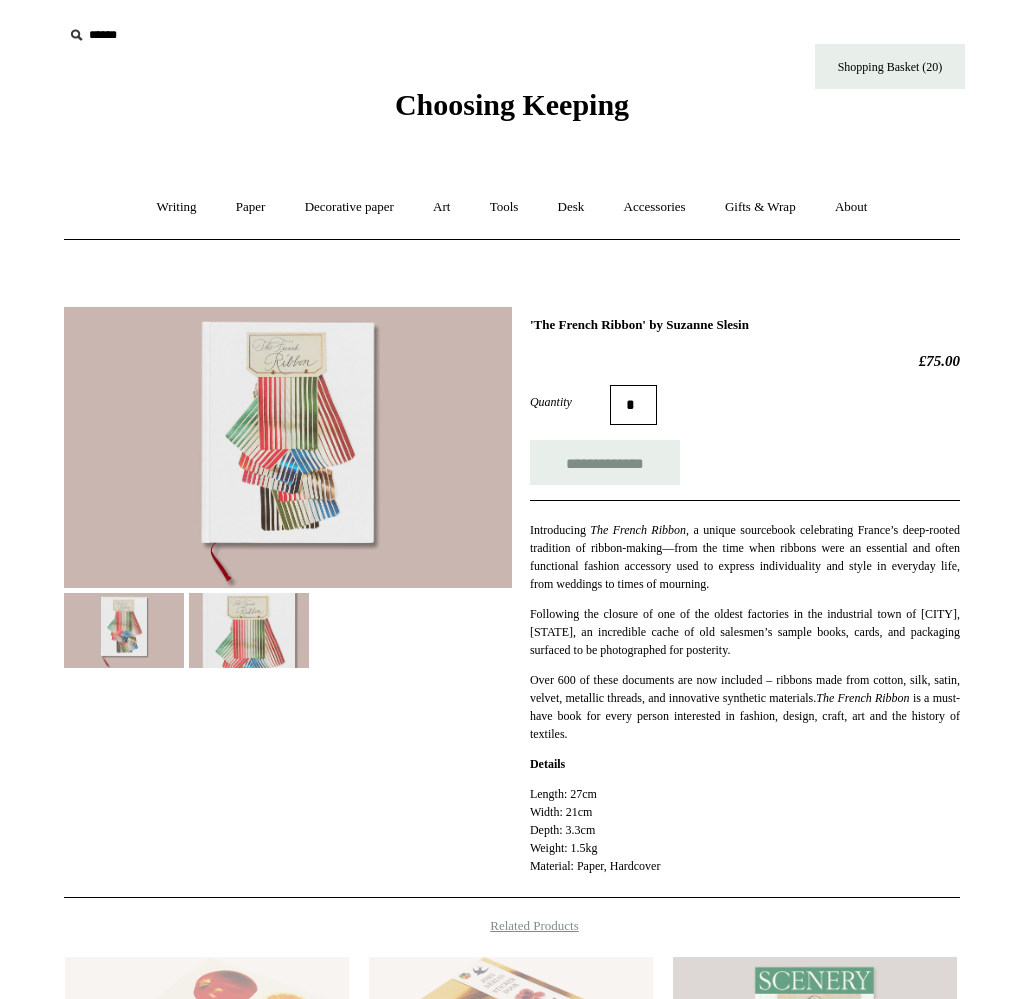 scroll, scrollTop: 0, scrollLeft: 0, axis: both 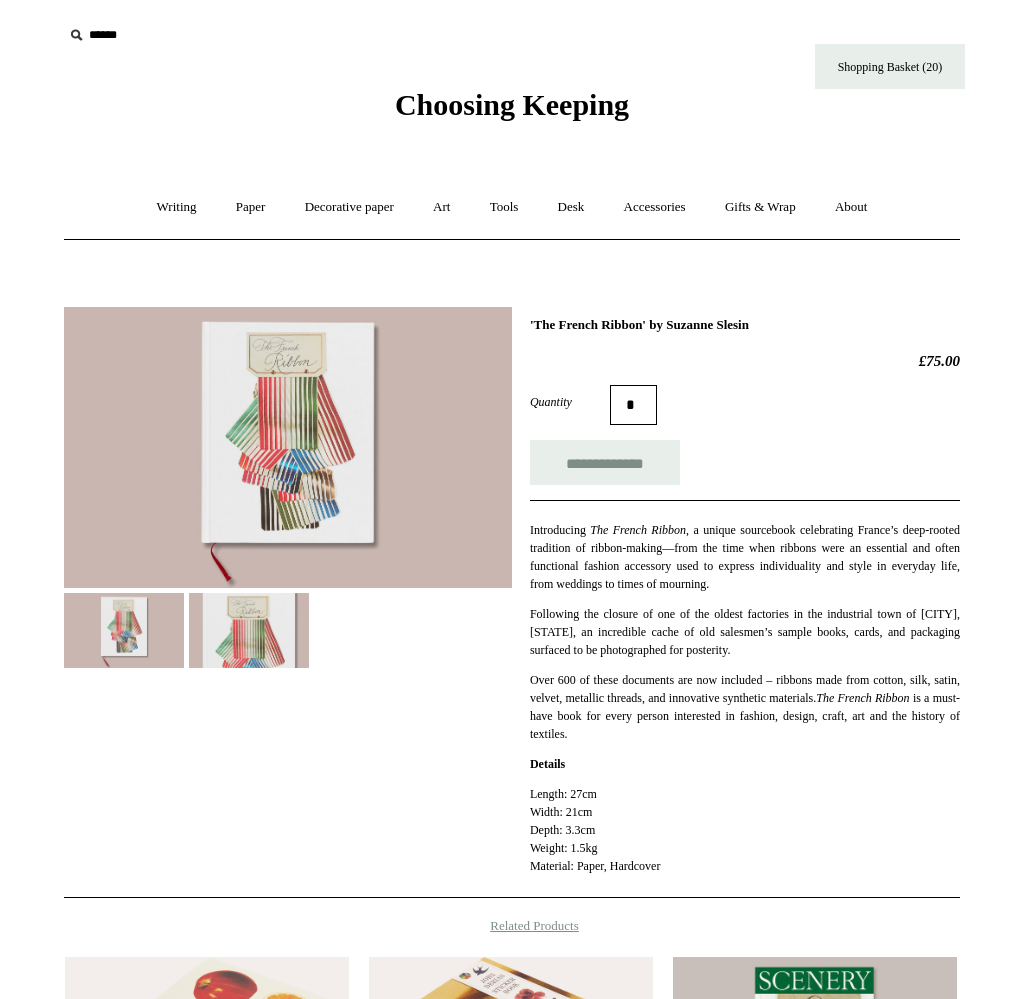 click at bounding box center [249, 630] 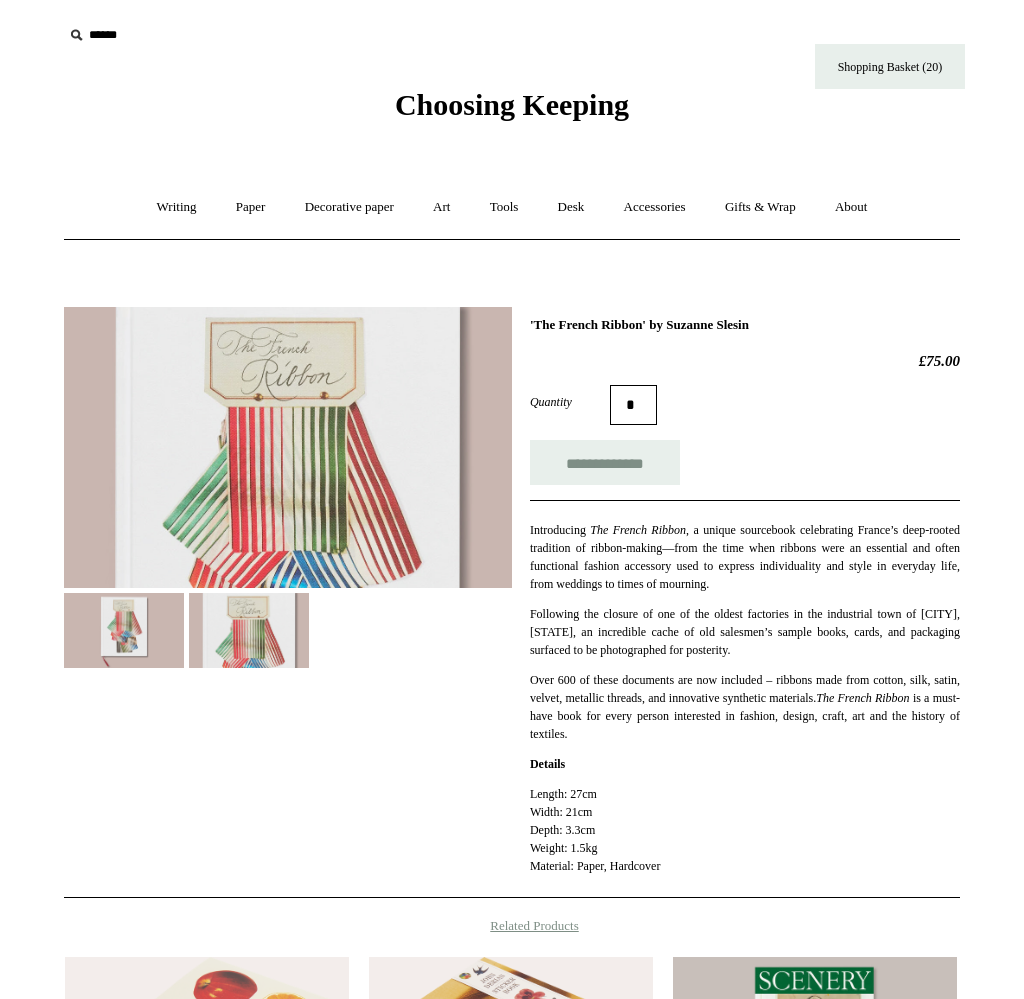 scroll, scrollTop: 443, scrollLeft: 0, axis: vertical 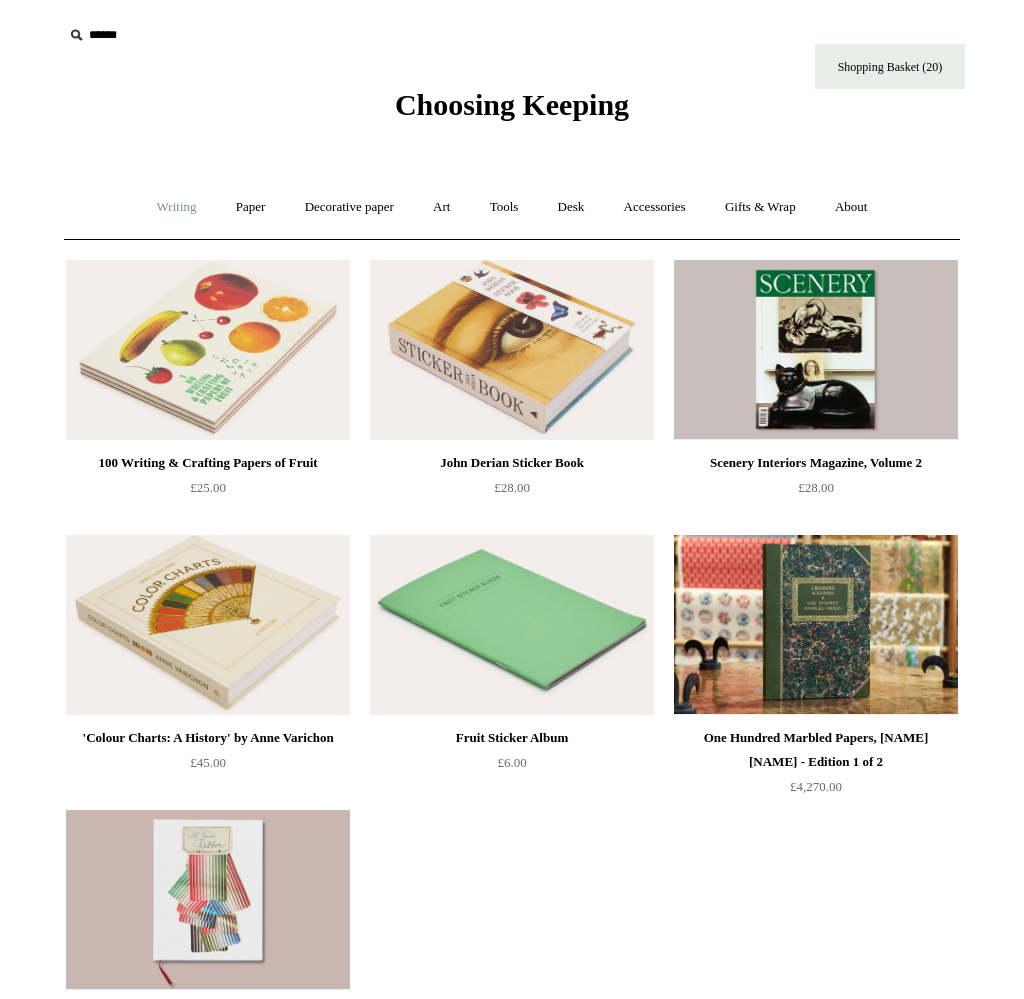 click on "Writing +" at bounding box center [177, 207] 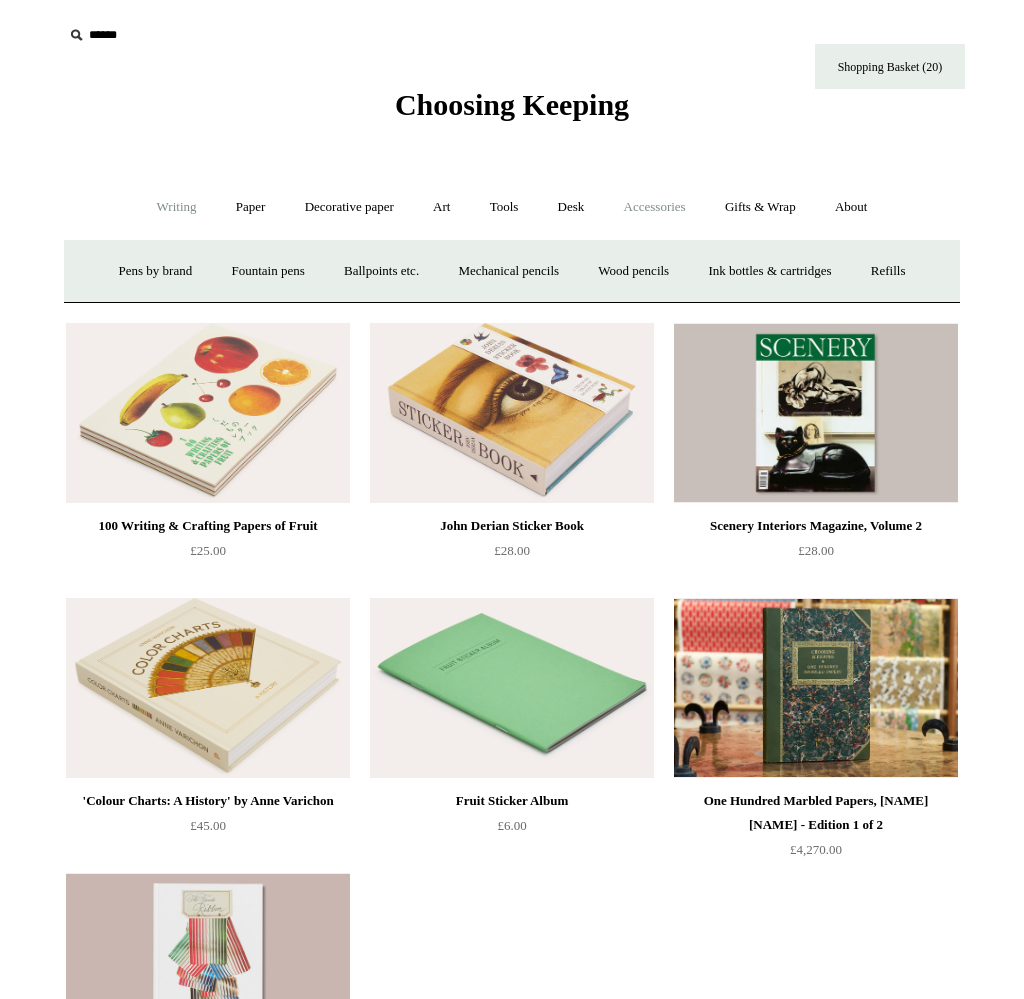 click on "Accessories +" at bounding box center [655, 207] 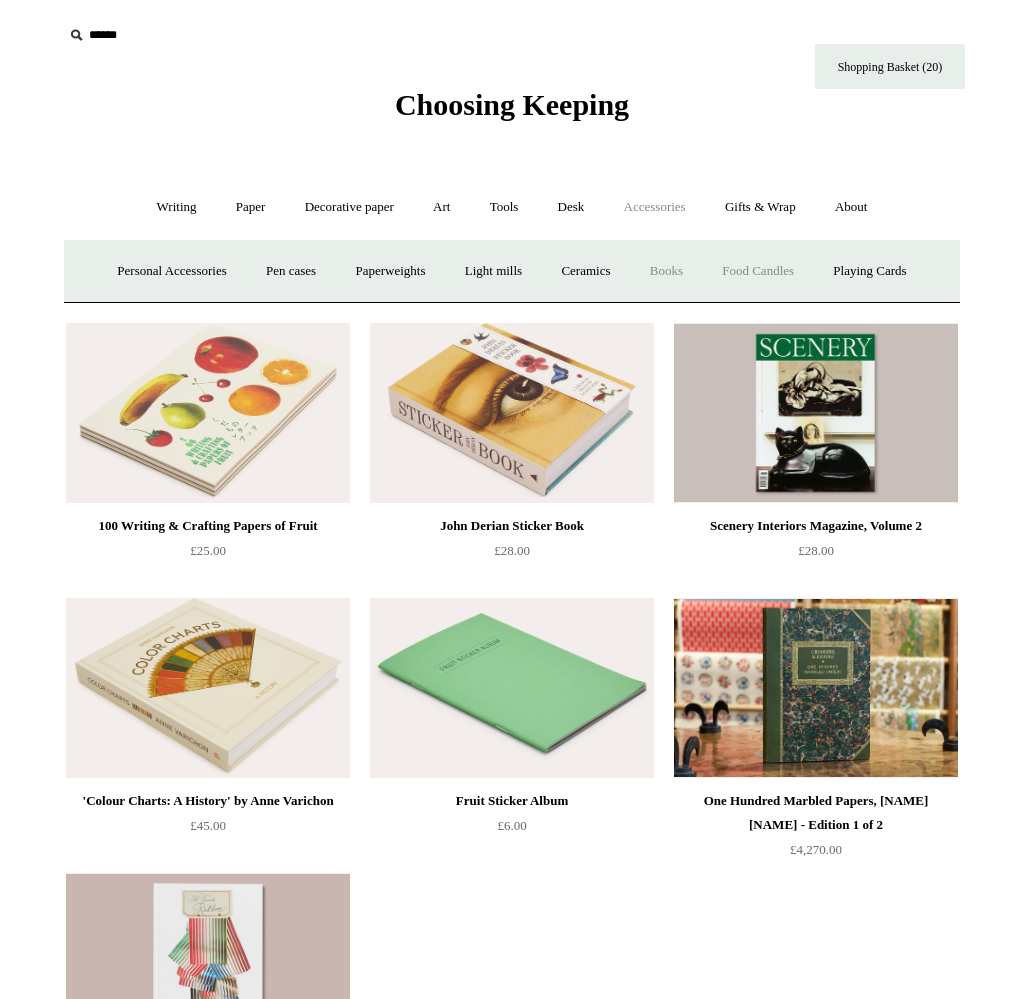 click on "Food Candles" at bounding box center (758, 271) 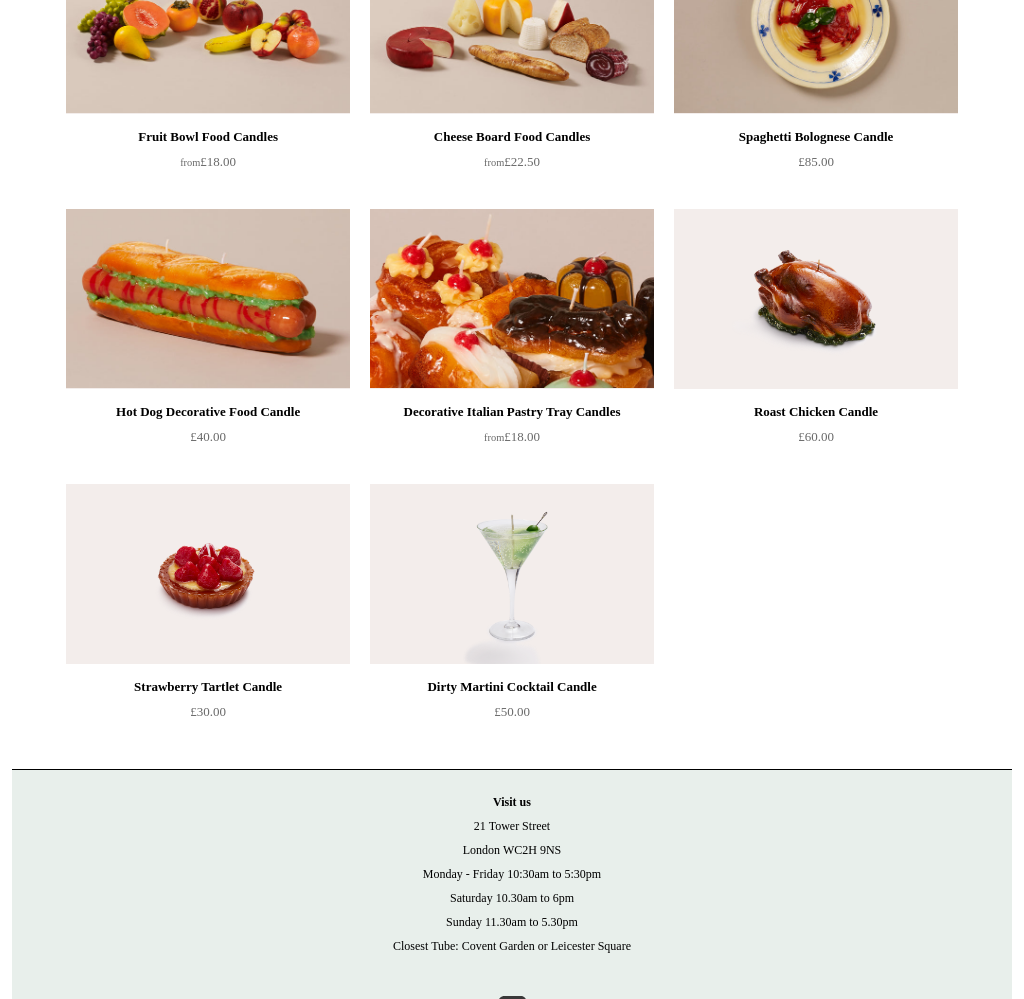 scroll, scrollTop: 0, scrollLeft: 0, axis: both 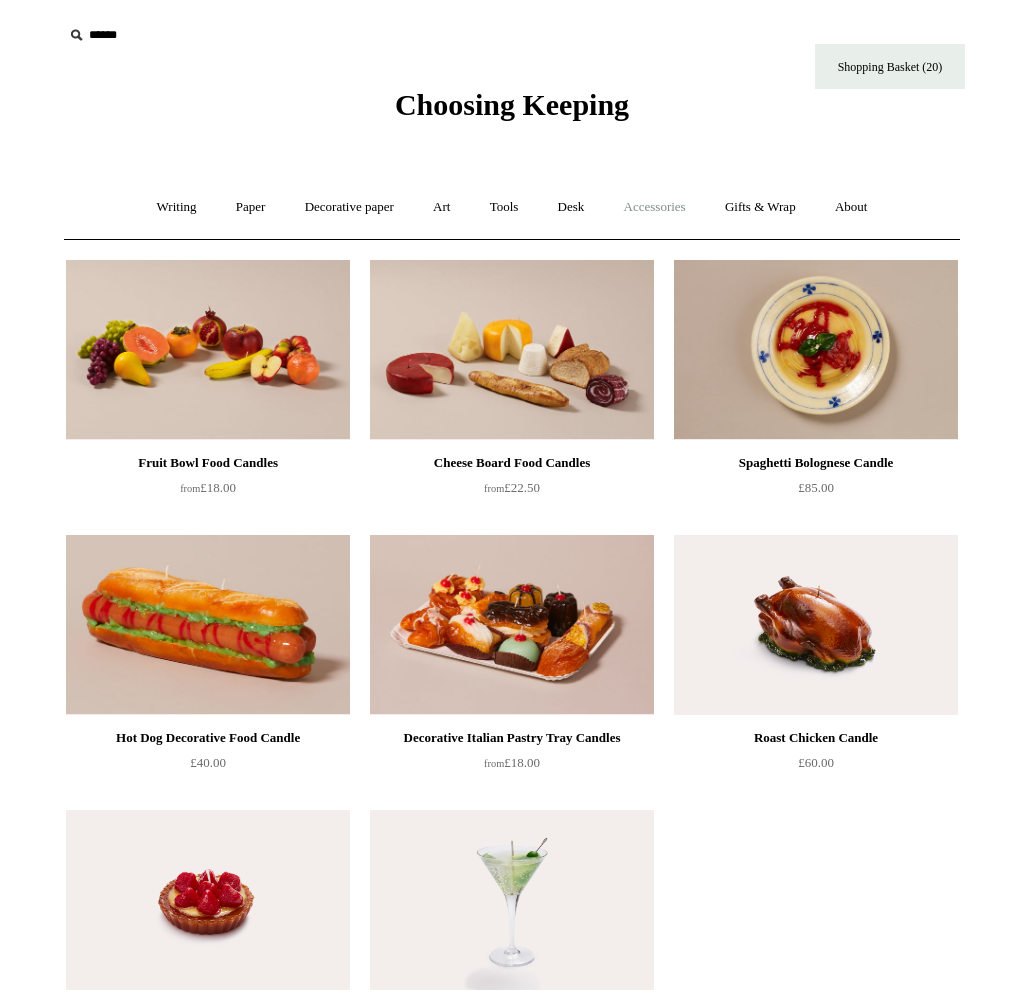 click on "Accessories +" at bounding box center (655, 207) 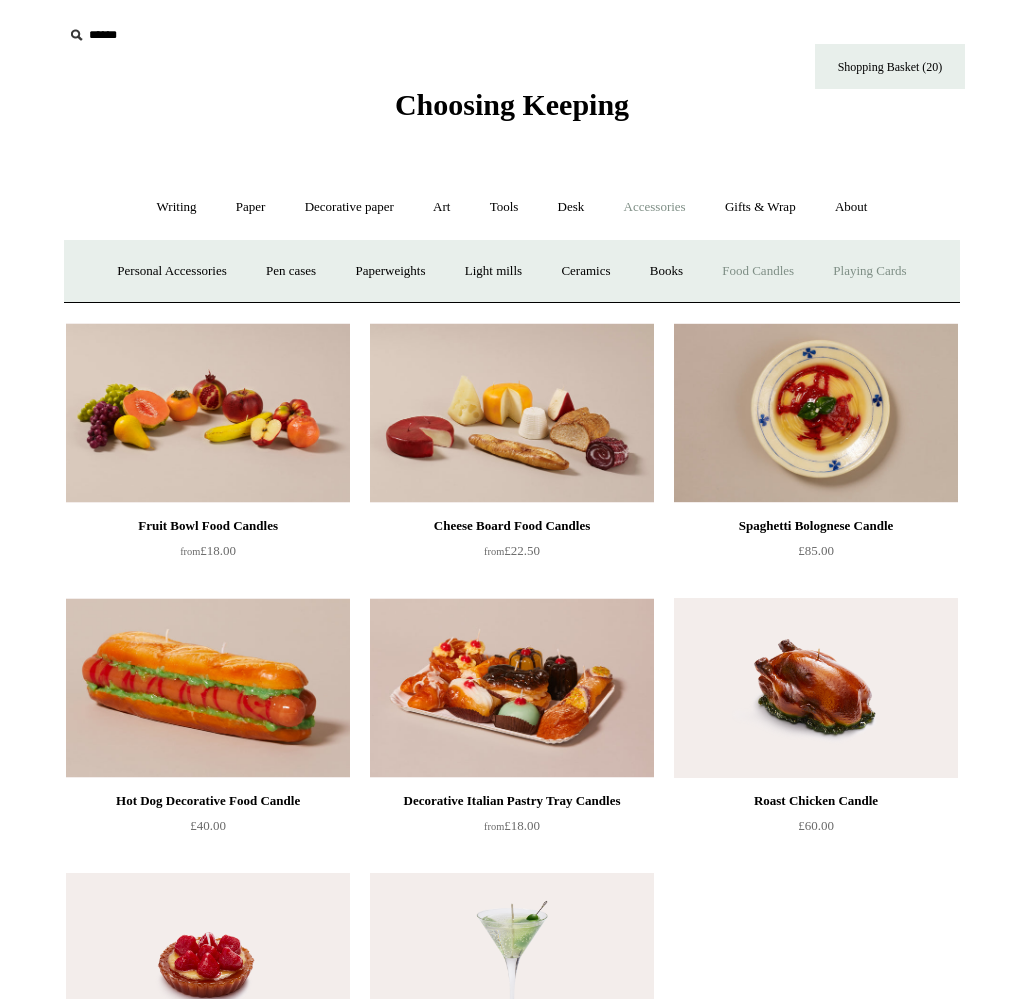 click on "Playing Cards" at bounding box center [869, 271] 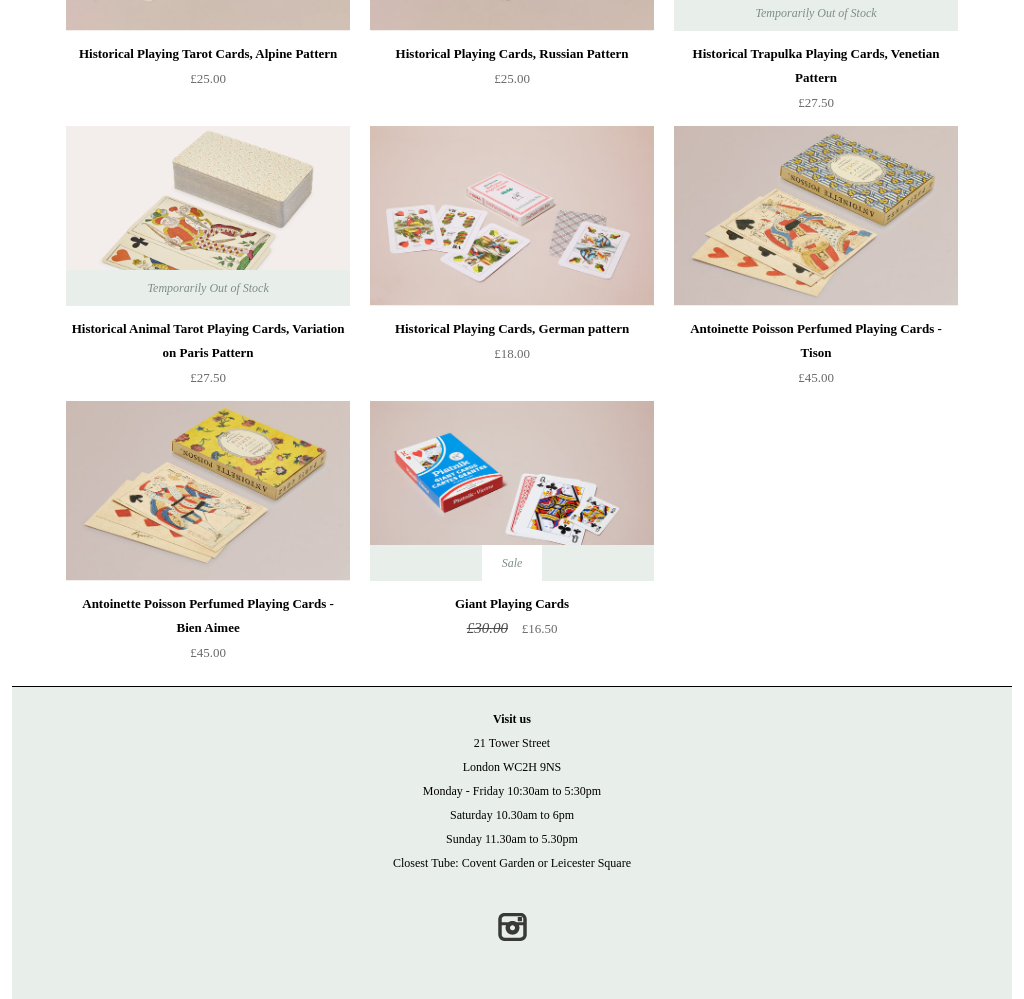 scroll, scrollTop: 0, scrollLeft: 0, axis: both 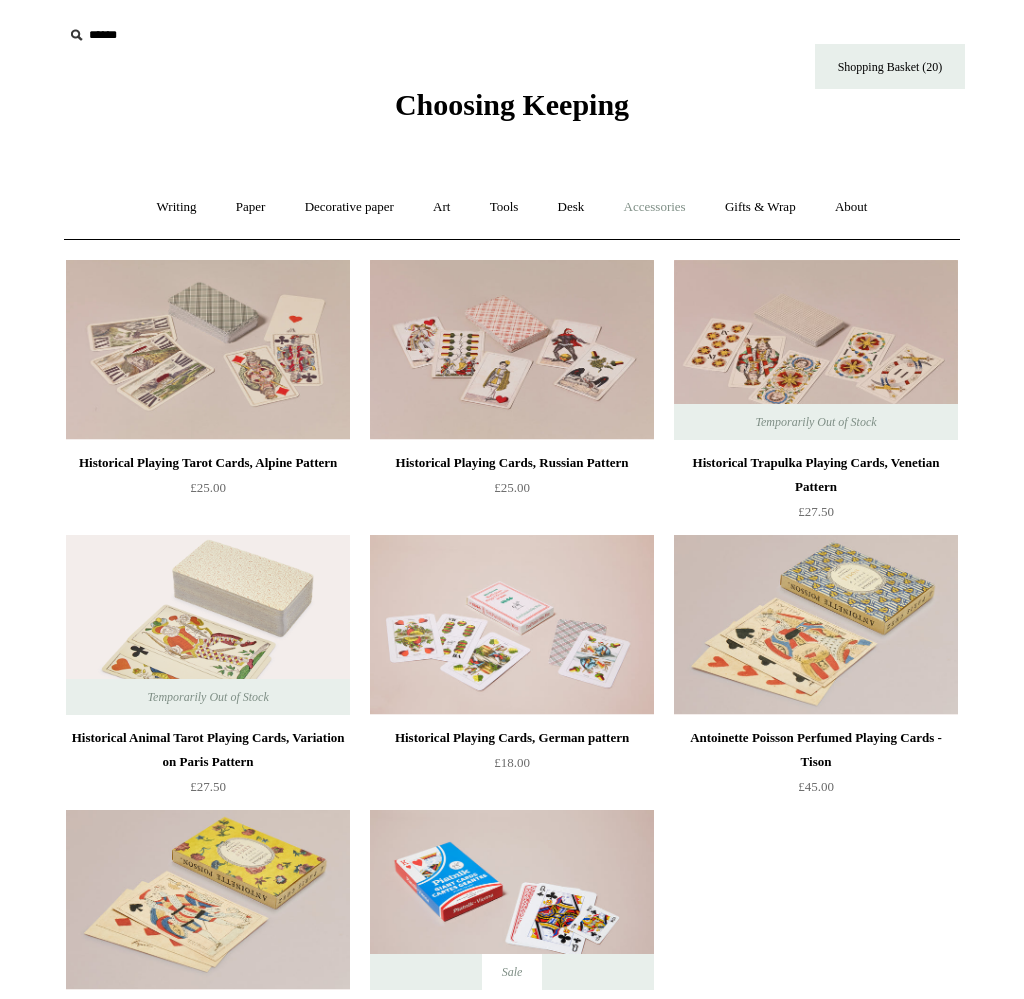 click on "Accessories +" at bounding box center (655, 207) 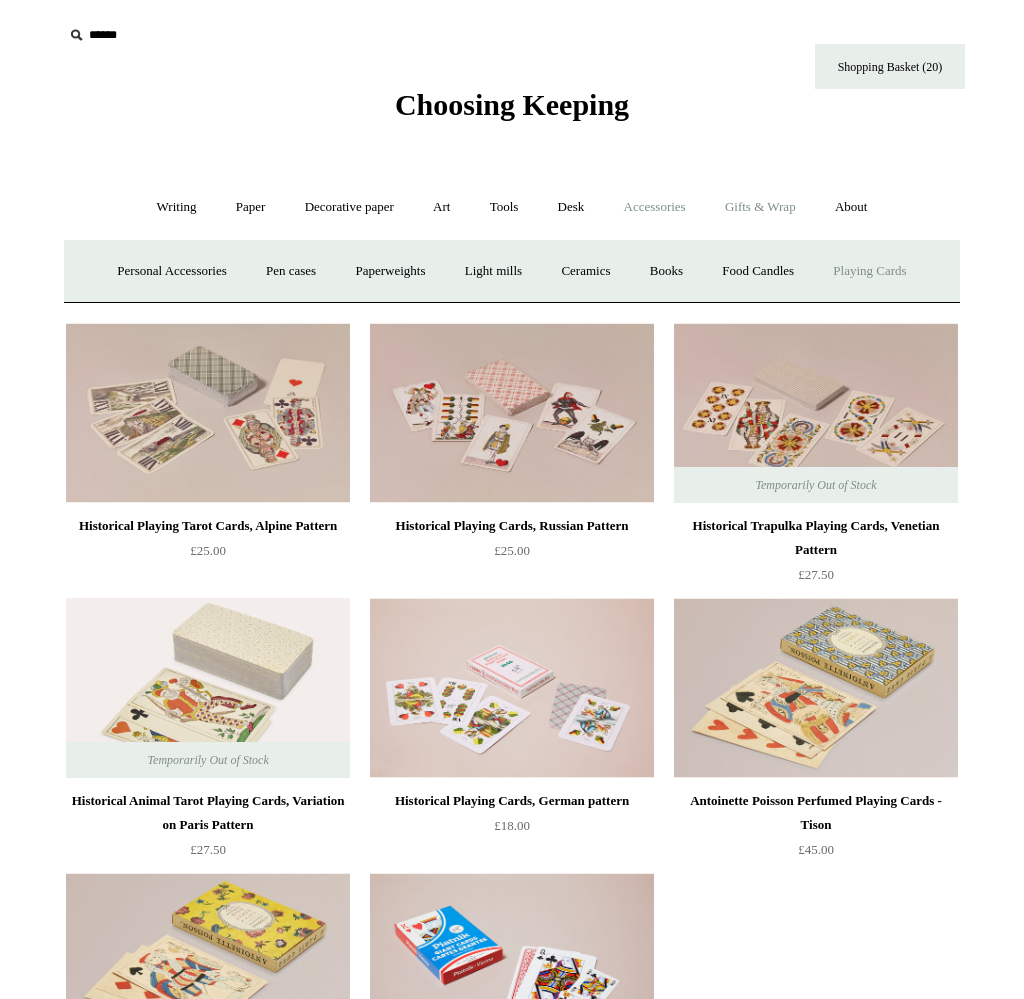 click on "Gifts & Wrap +" at bounding box center [760, 207] 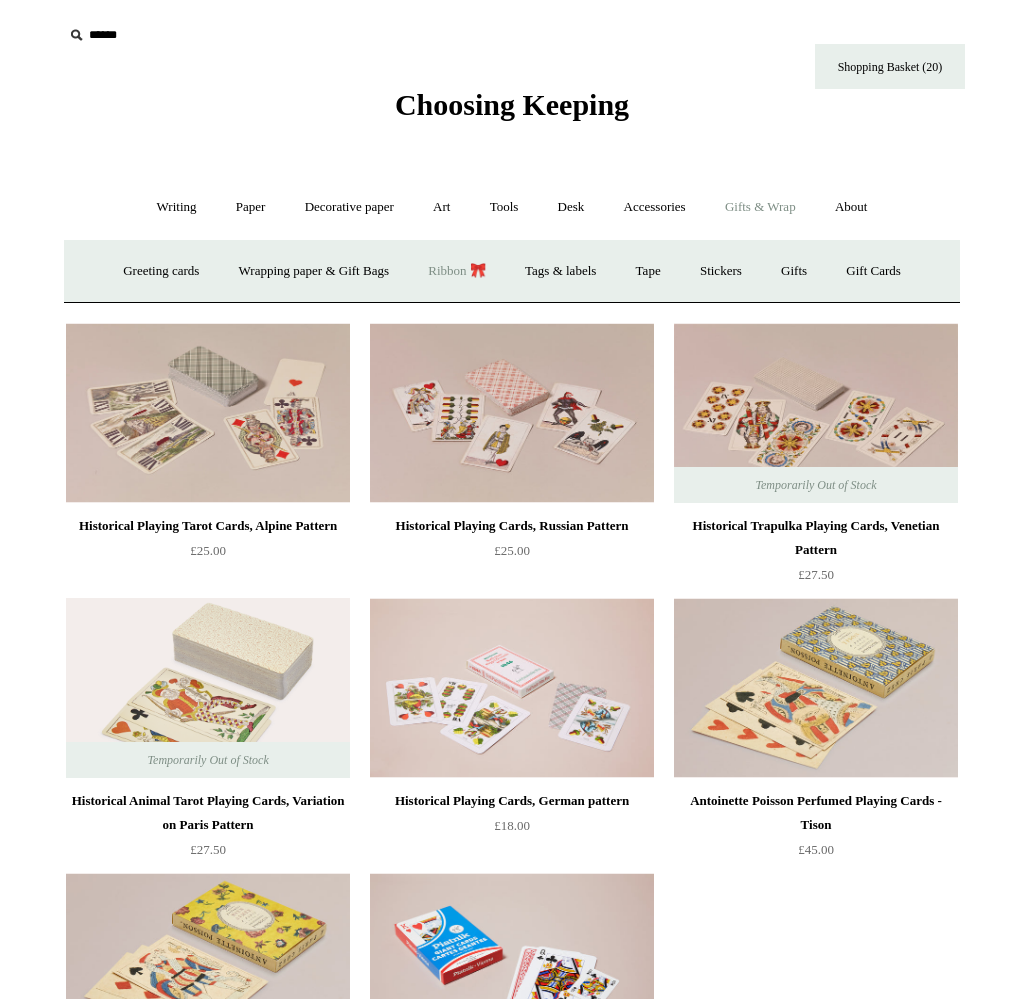 click on "Ribbon 🎀" at bounding box center (457, 271) 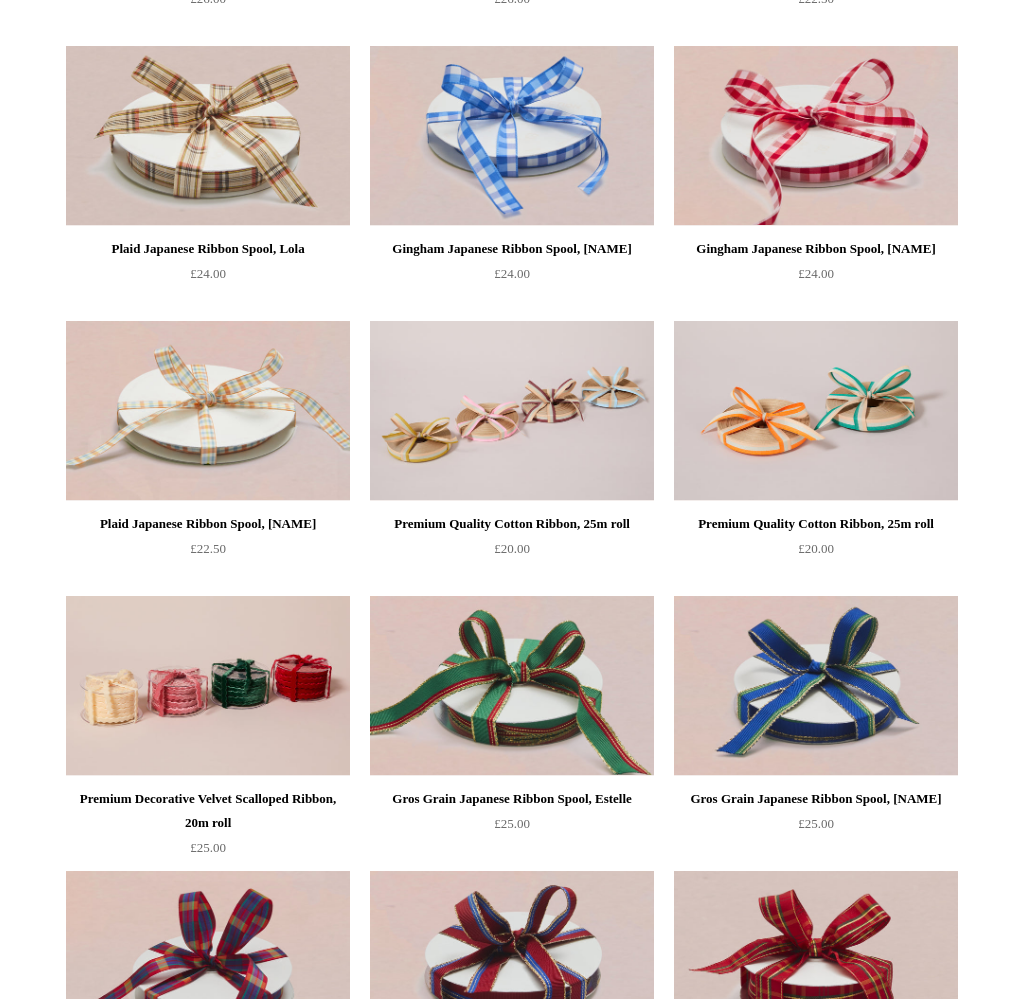 scroll, scrollTop: 0, scrollLeft: 0, axis: both 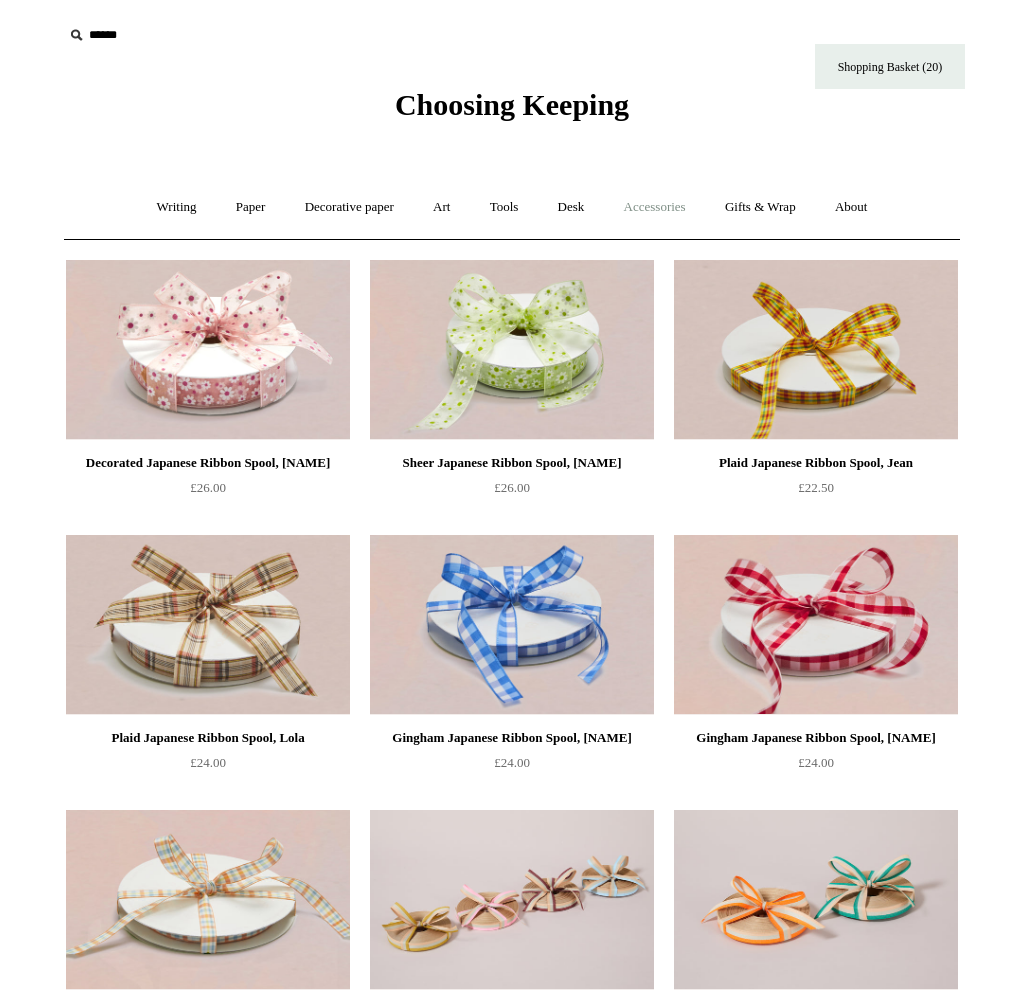 click on "Accessories +" at bounding box center [655, 207] 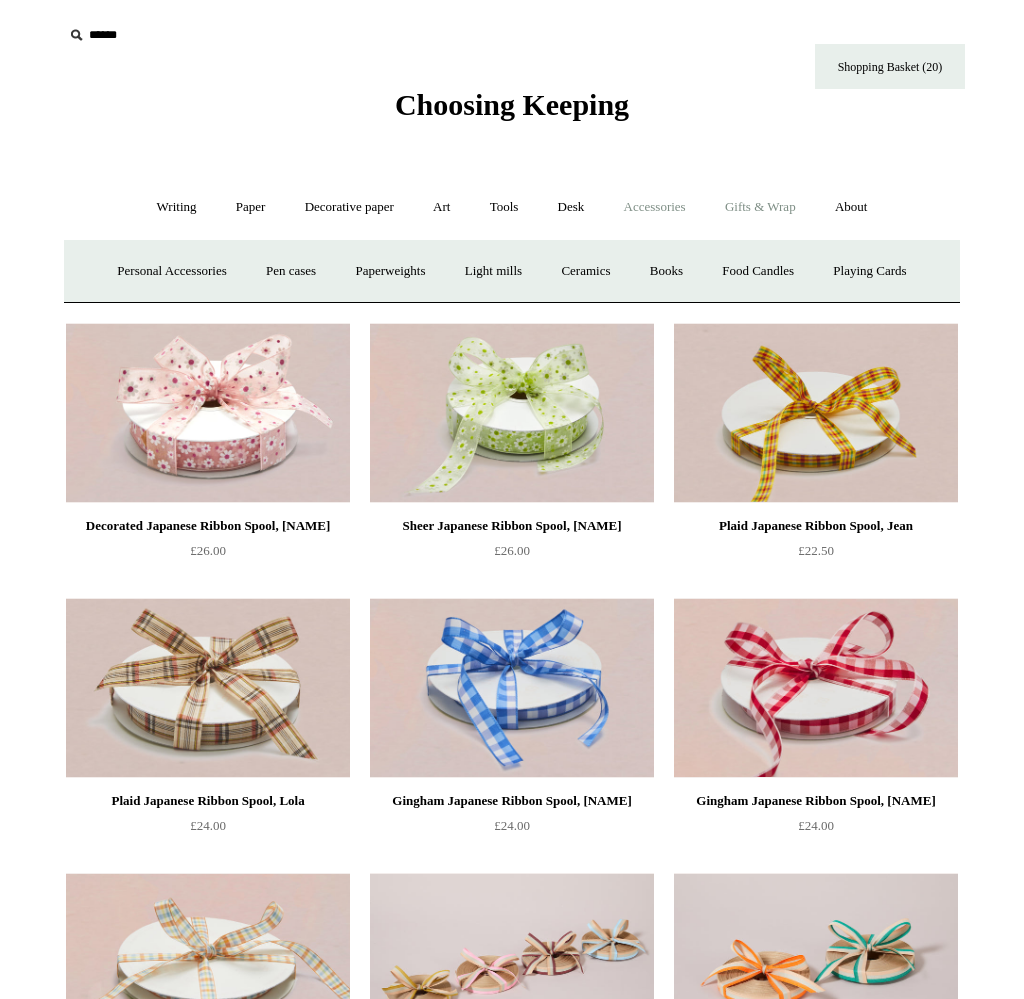 click on "Gifts & Wrap +" at bounding box center (760, 207) 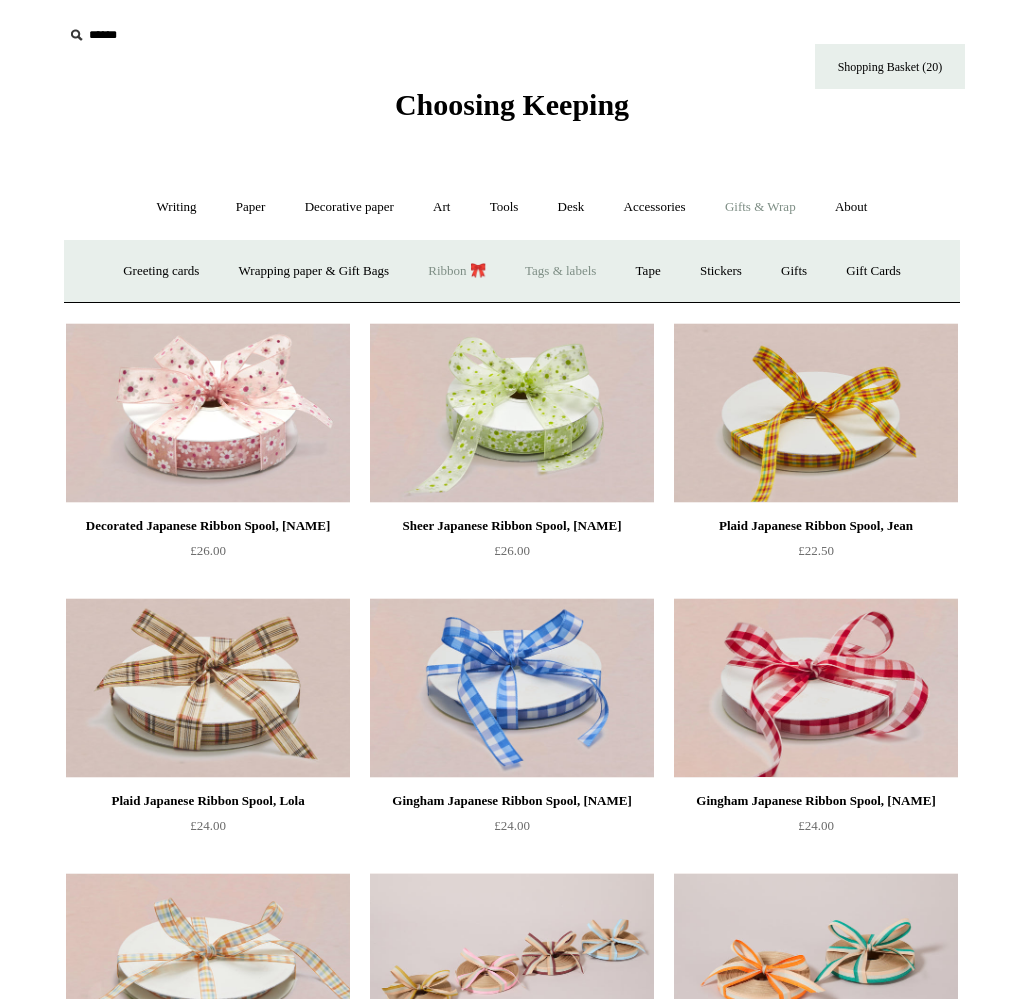click on "Tags & labels" at bounding box center [560, 271] 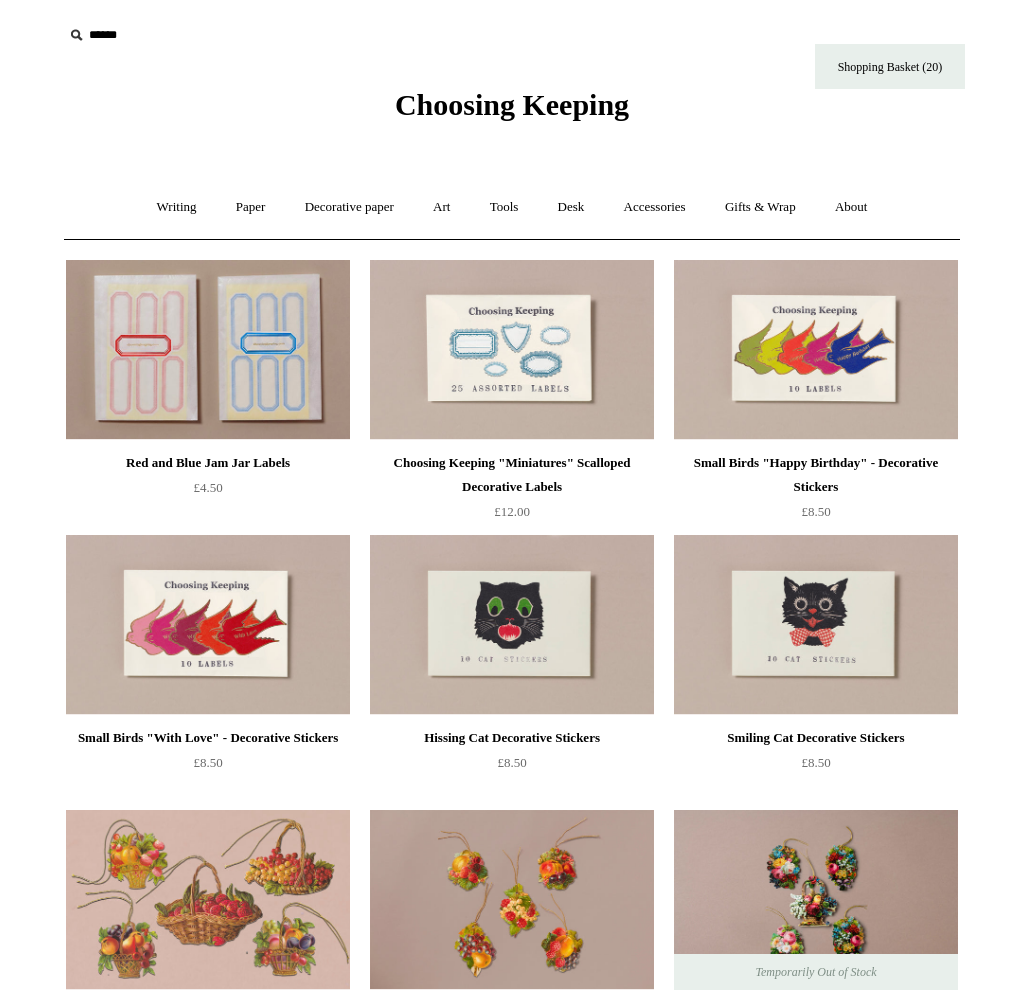 scroll, scrollTop: 611, scrollLeft: 0, axis: vertical 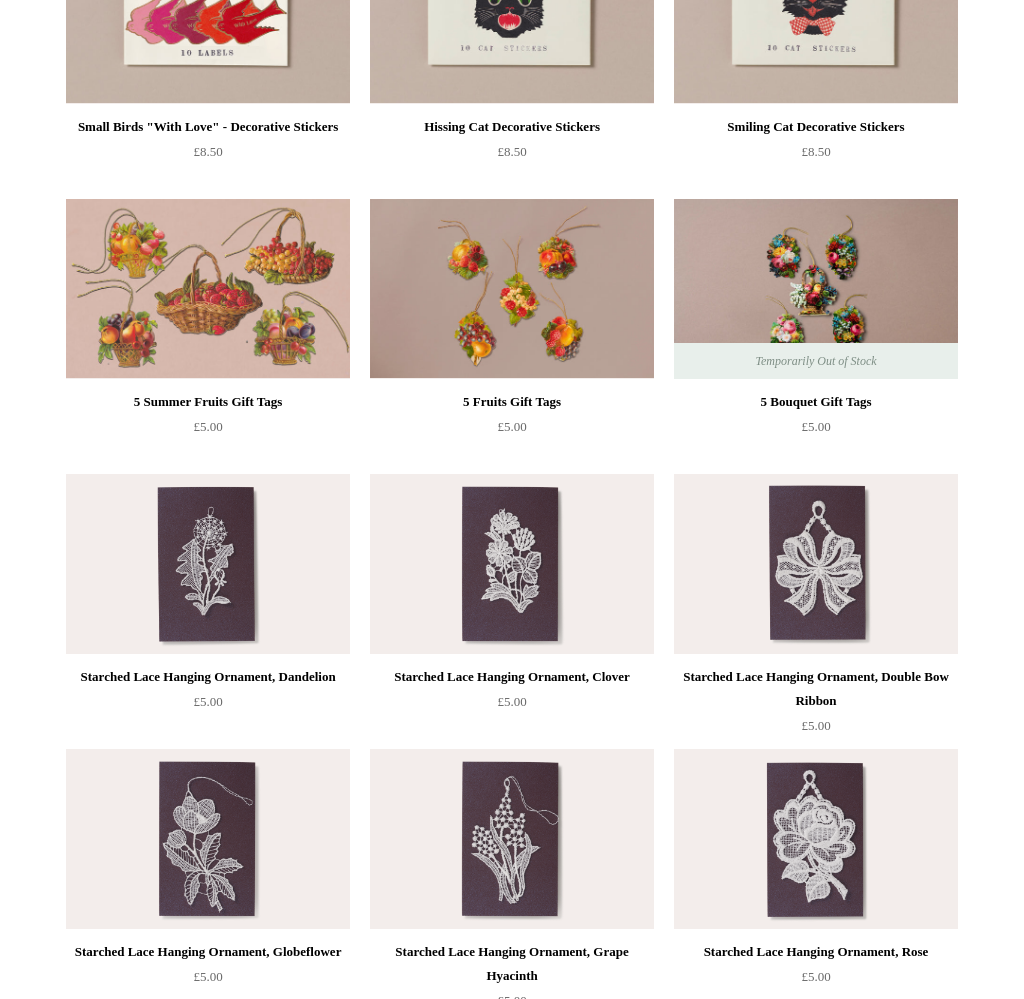 click at bounding box center [816, 564] 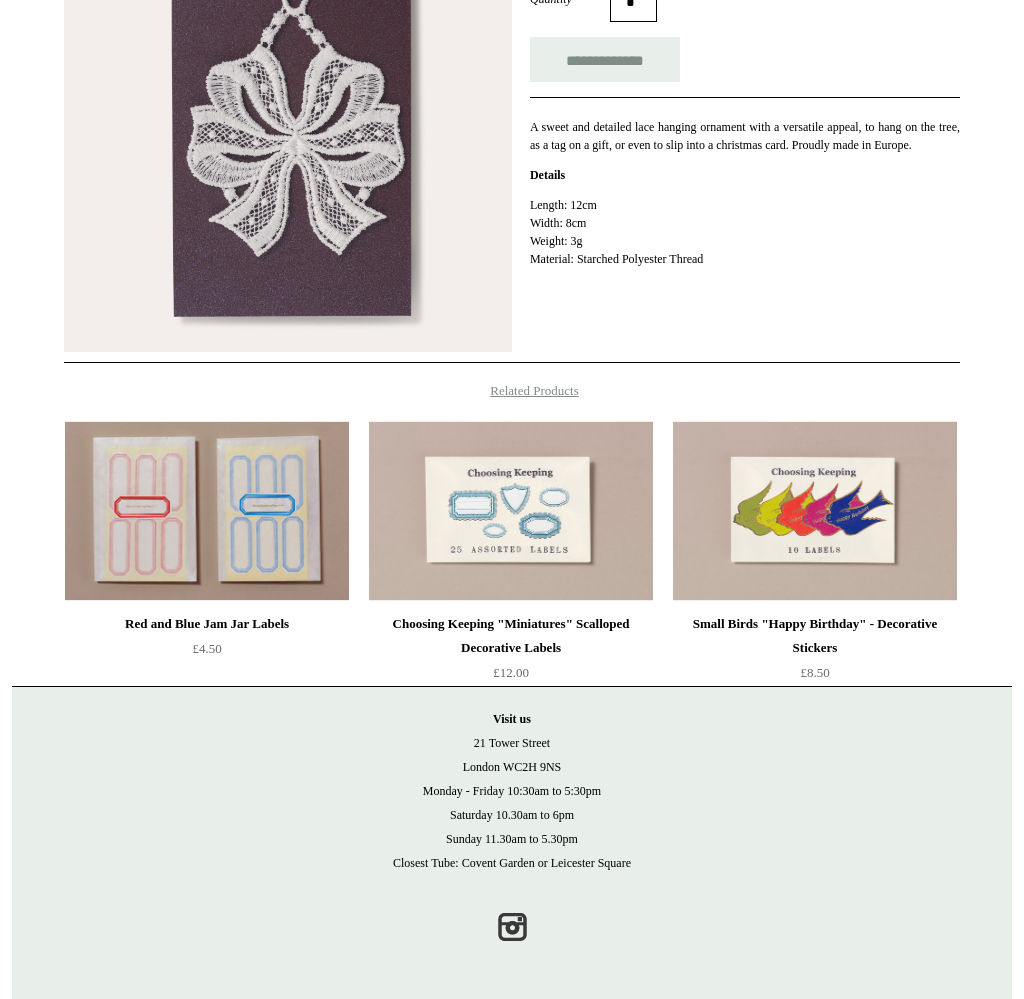 scroll, scrollTop: 0, scrollLeft: 0, axis: both 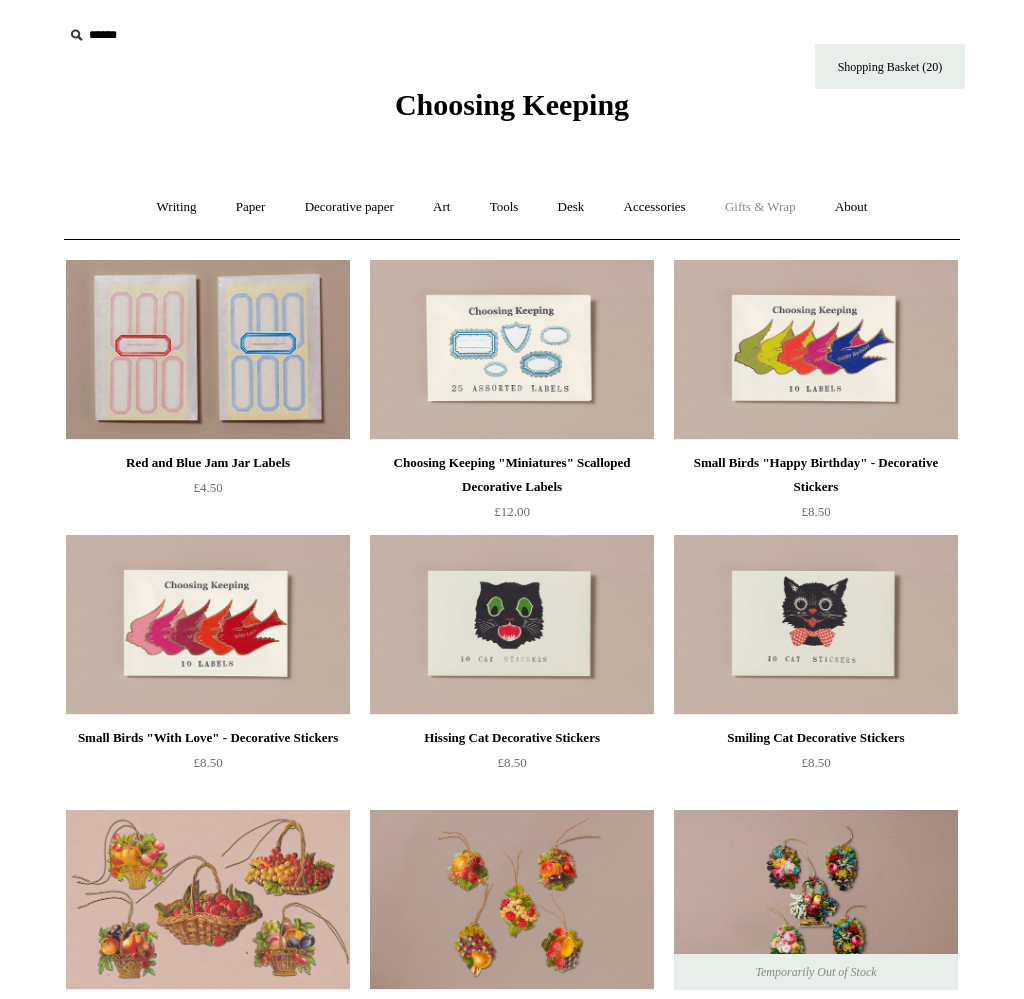 click on "Gifts & Wrap +" at bounding box center (760, 207) 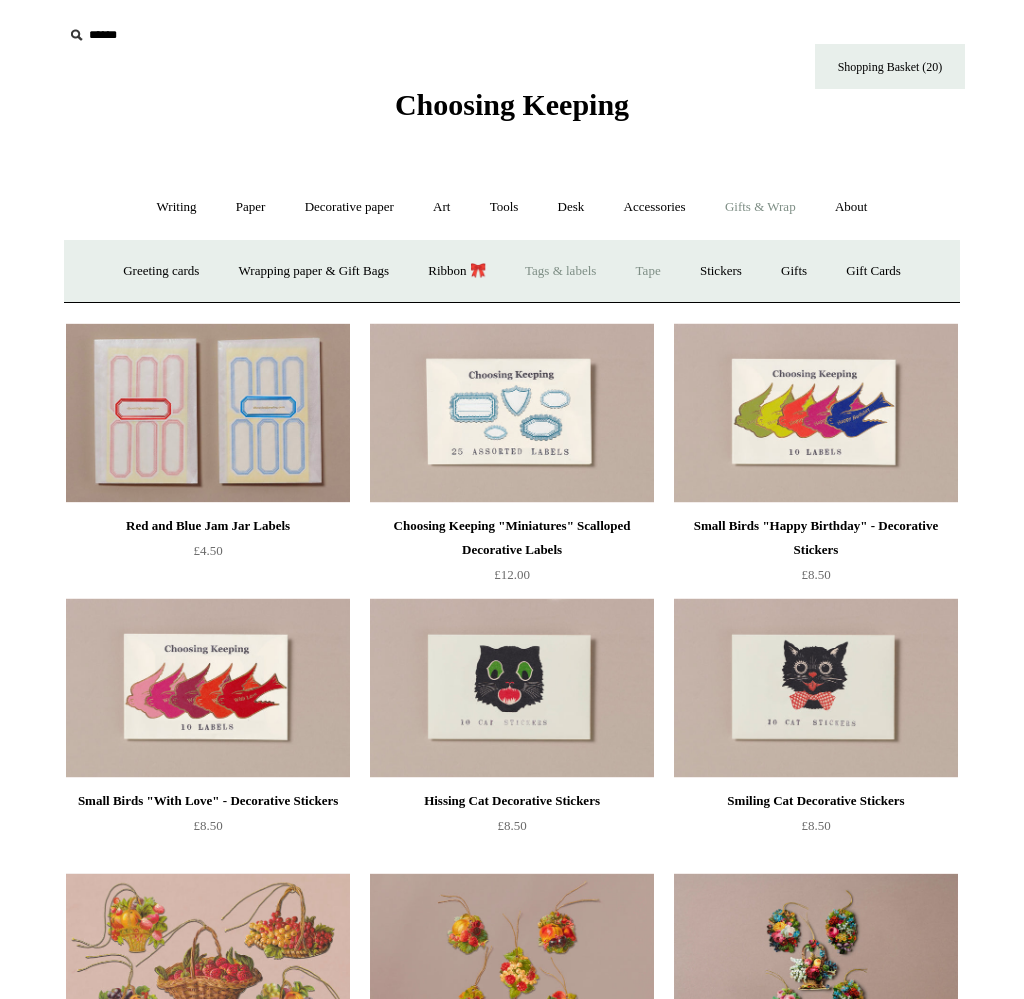 click on "Tape" at bounding box center (648, 271) 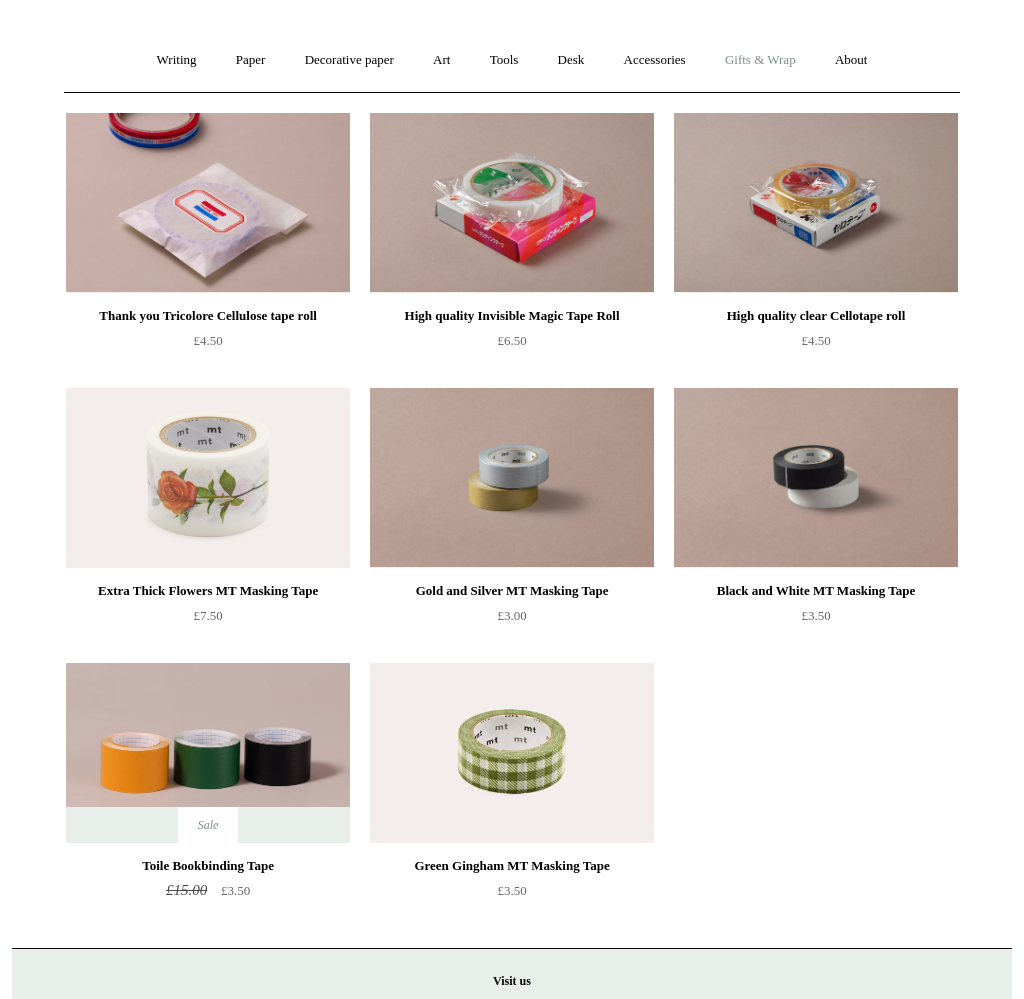 scroll, scrollTop: 0, scrollLeft: 0, axis: both 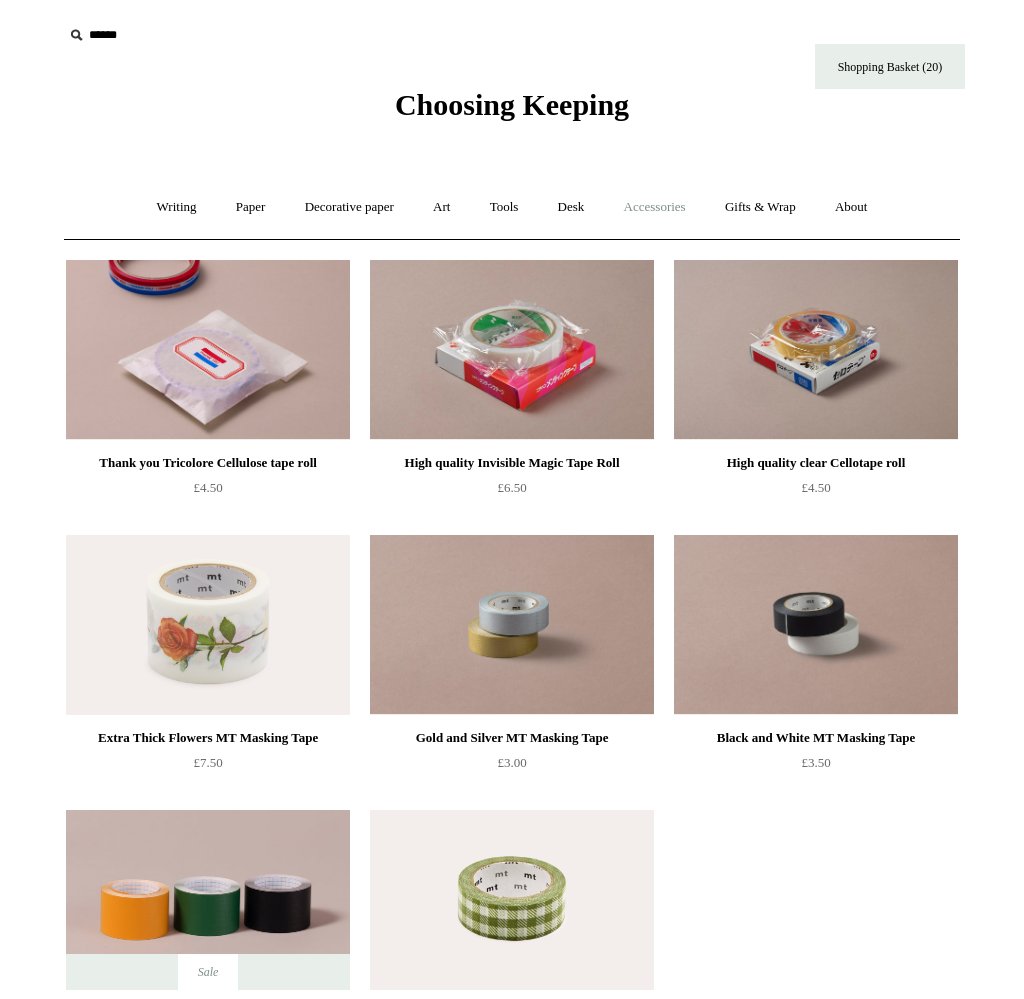 click on "Accessories +" at bounding box center (655, 207) 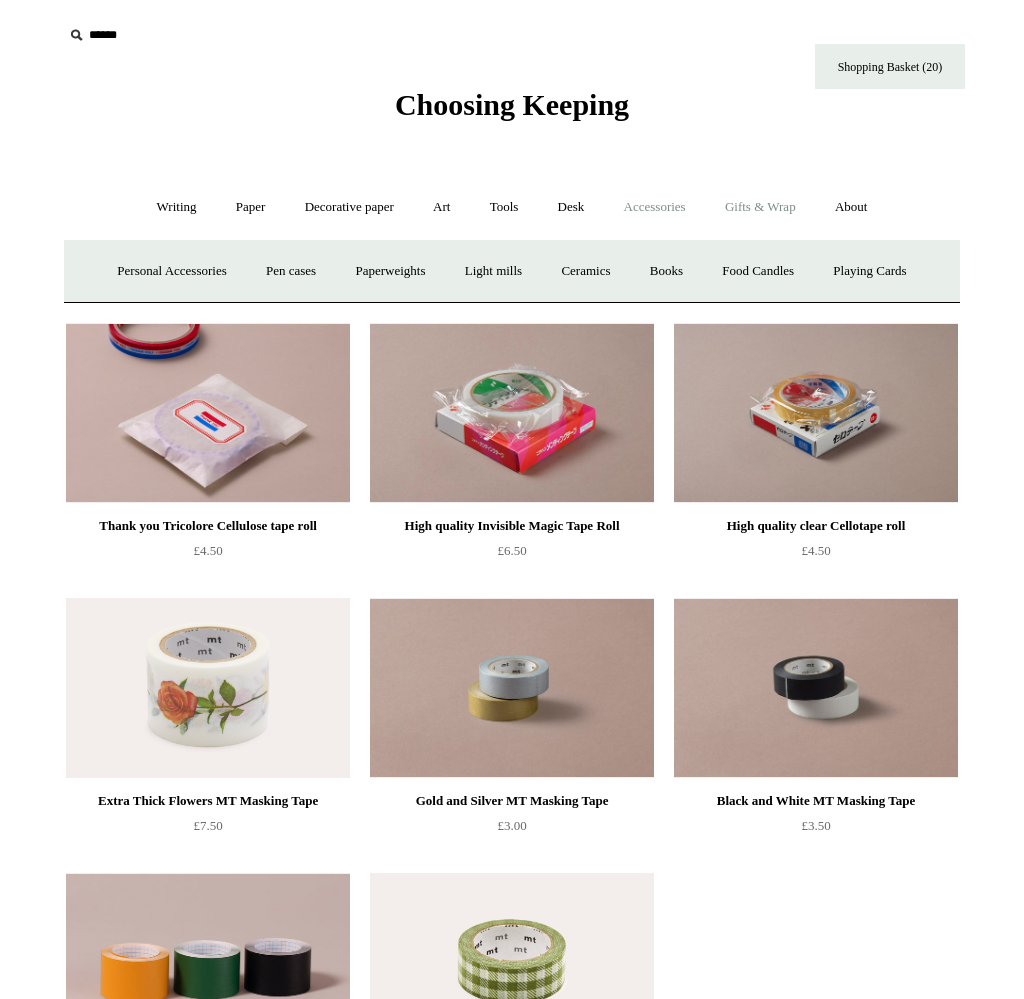 click on "Gifts & Wrap +" at bounding box center (760, 207) 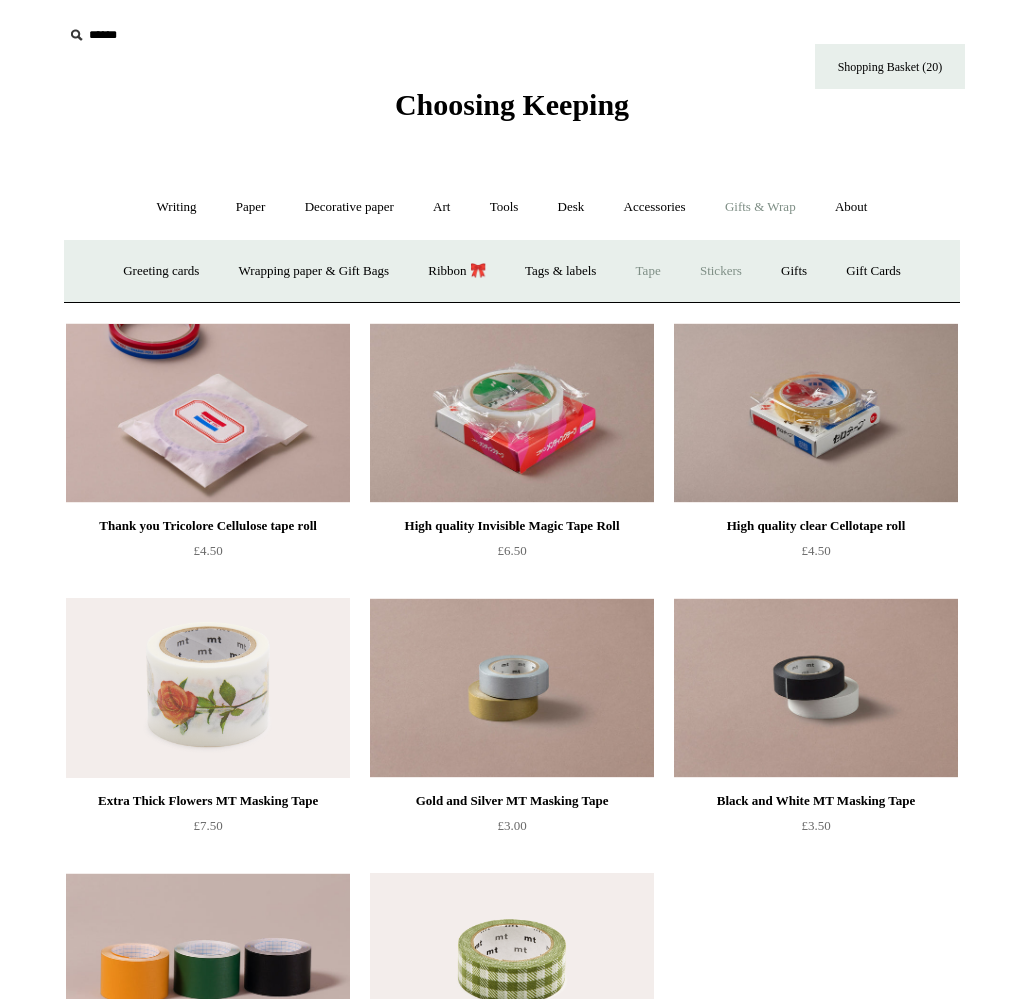 click on "Stickers" at bounding box center [721, 271] 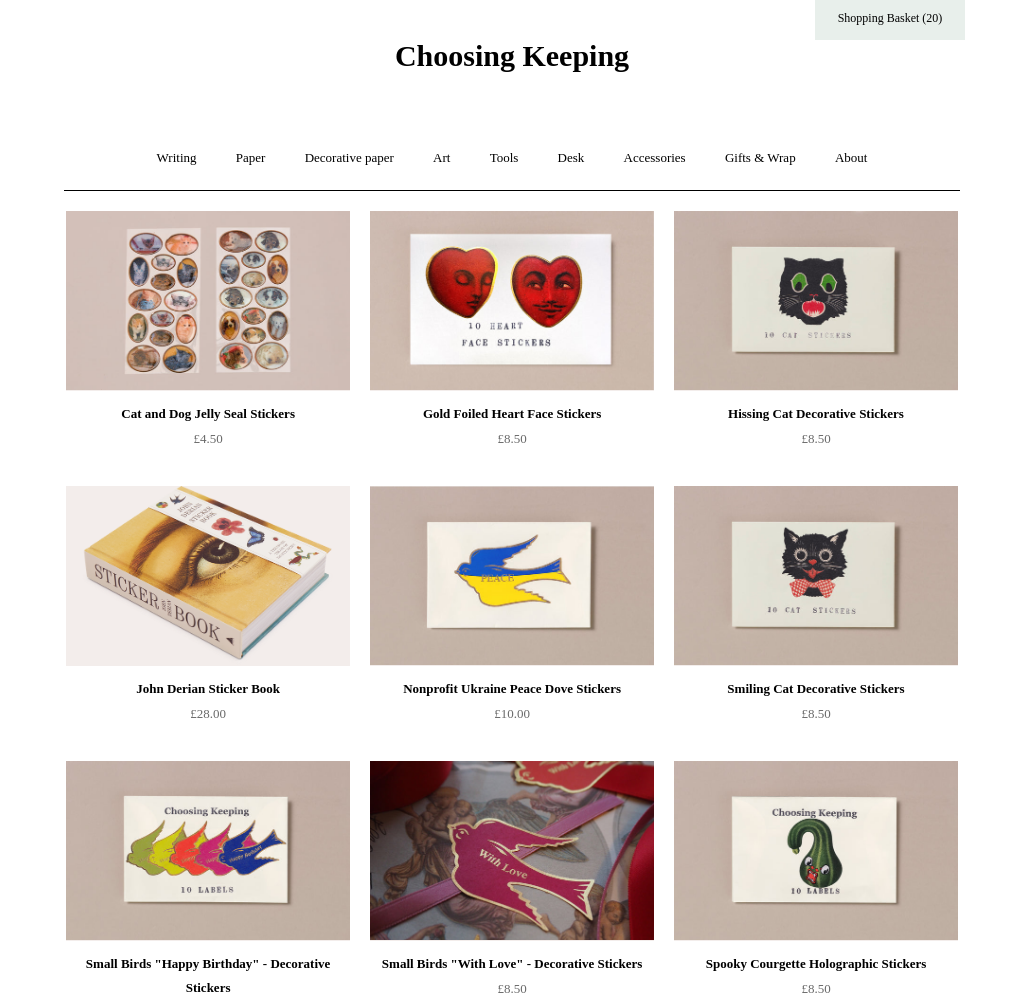 scroll, scrollTop: 0, scrollLeft: 0, axis: both 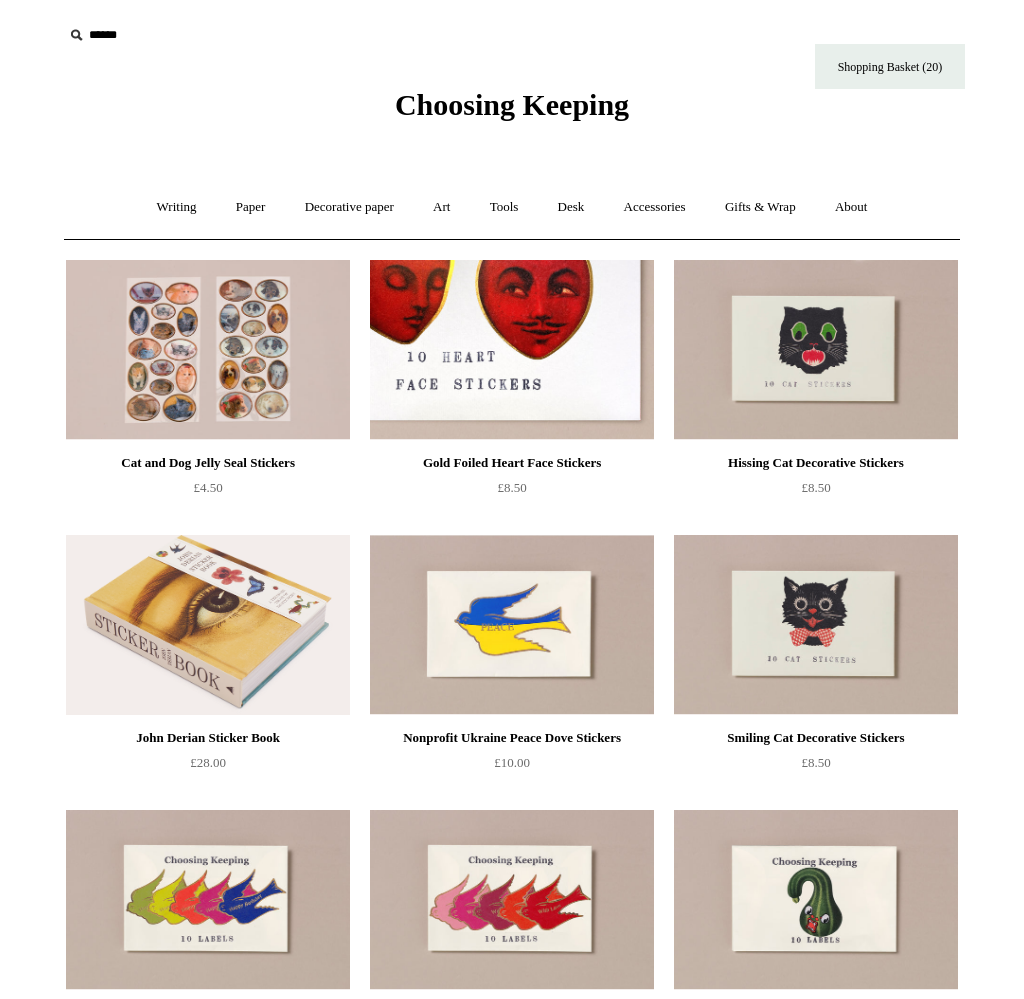 click at bounding box center [512, 350] 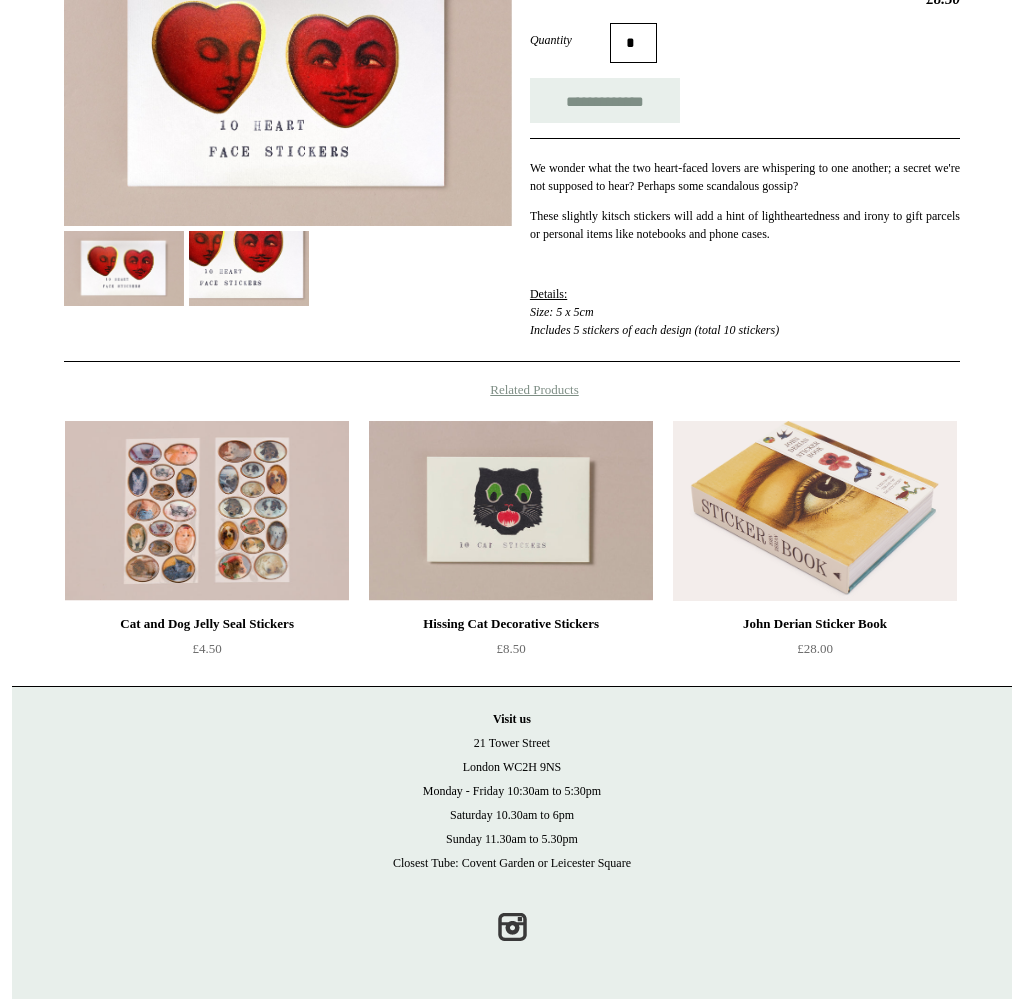 scroll, scrollTop: 0, scrollLeft: 0, axis: both 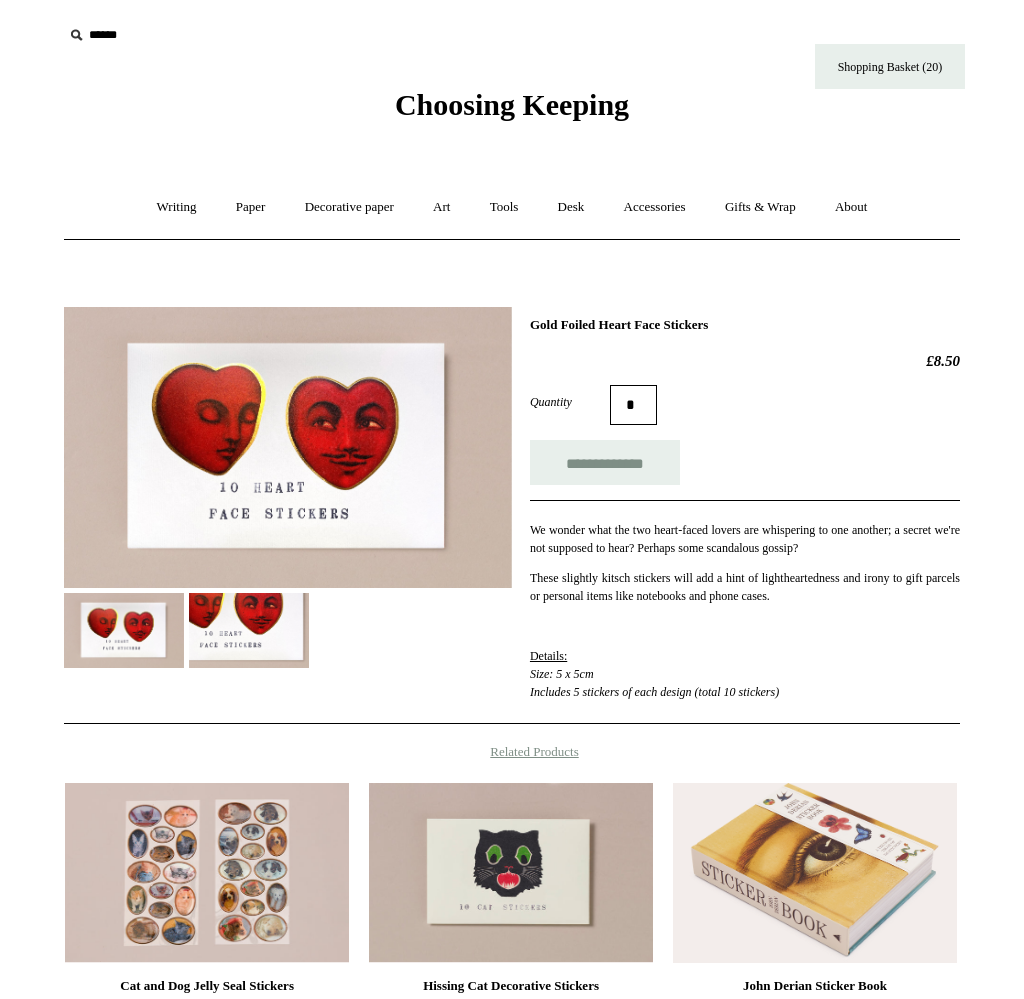 click at bounding box center [124, 630] 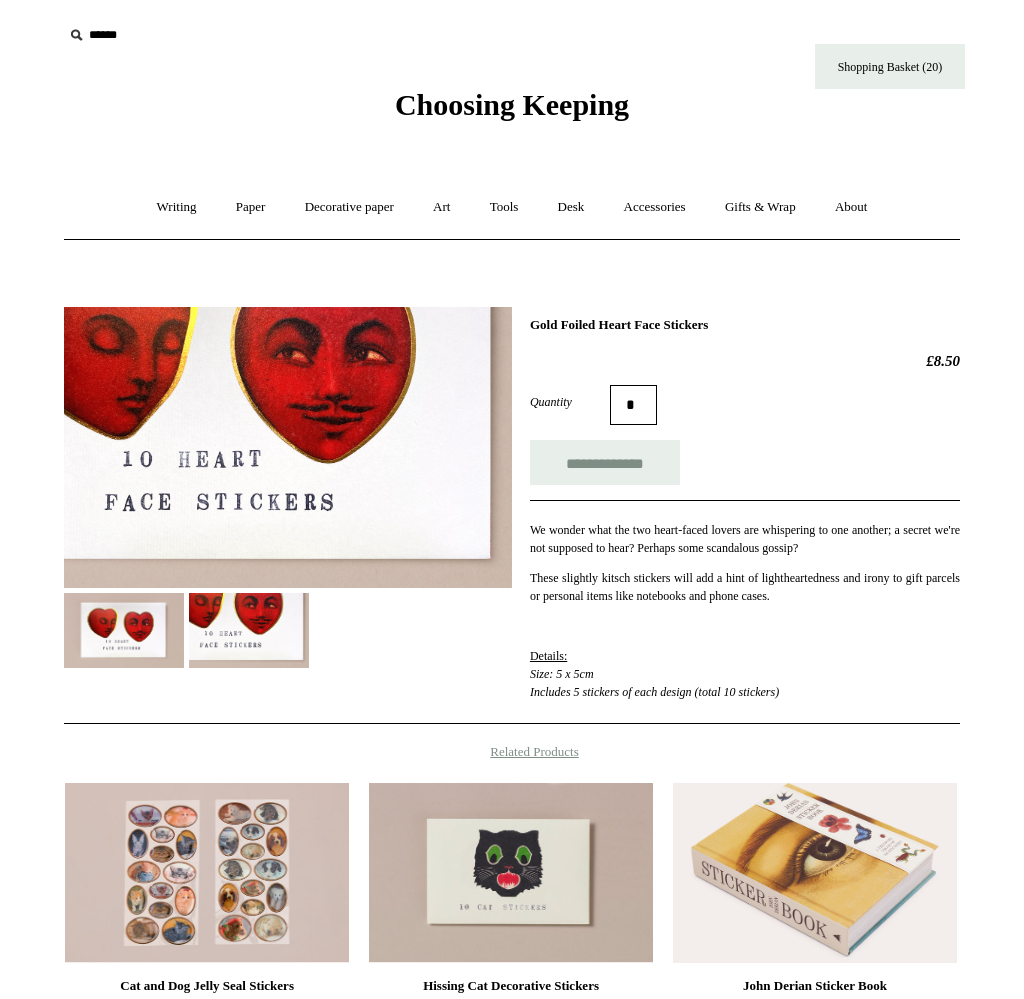 click at bounding box center (124, 630) 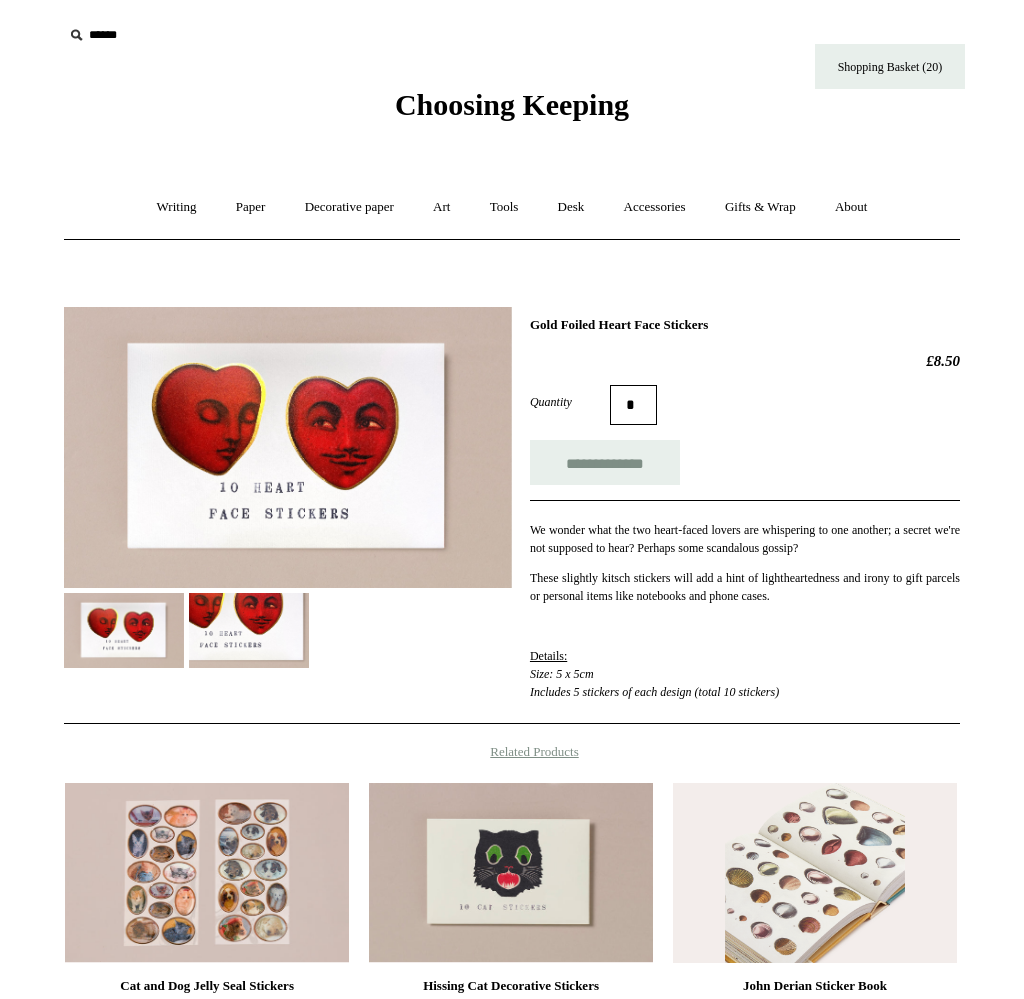 scroll, scrollTop: 363, scrollLeft: 0, axis: vertical 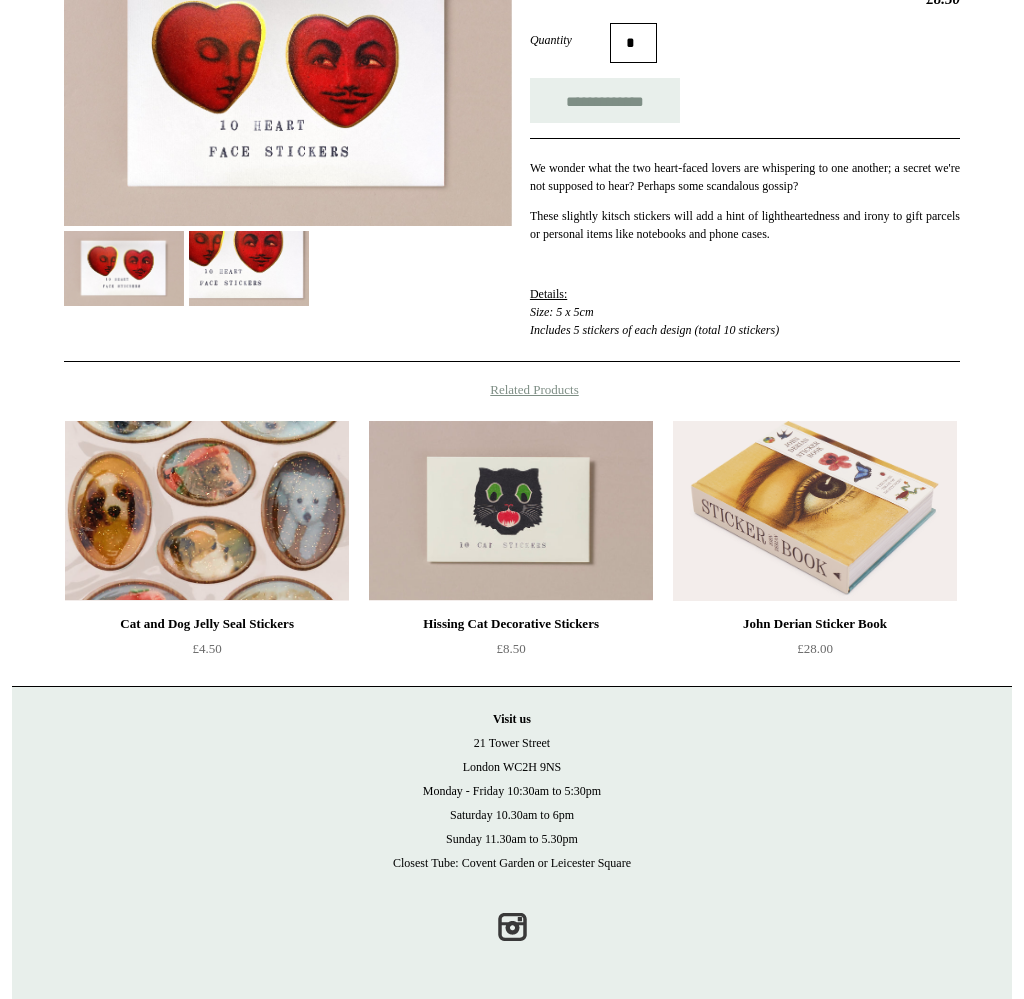 click at bounding box center (207, 511) 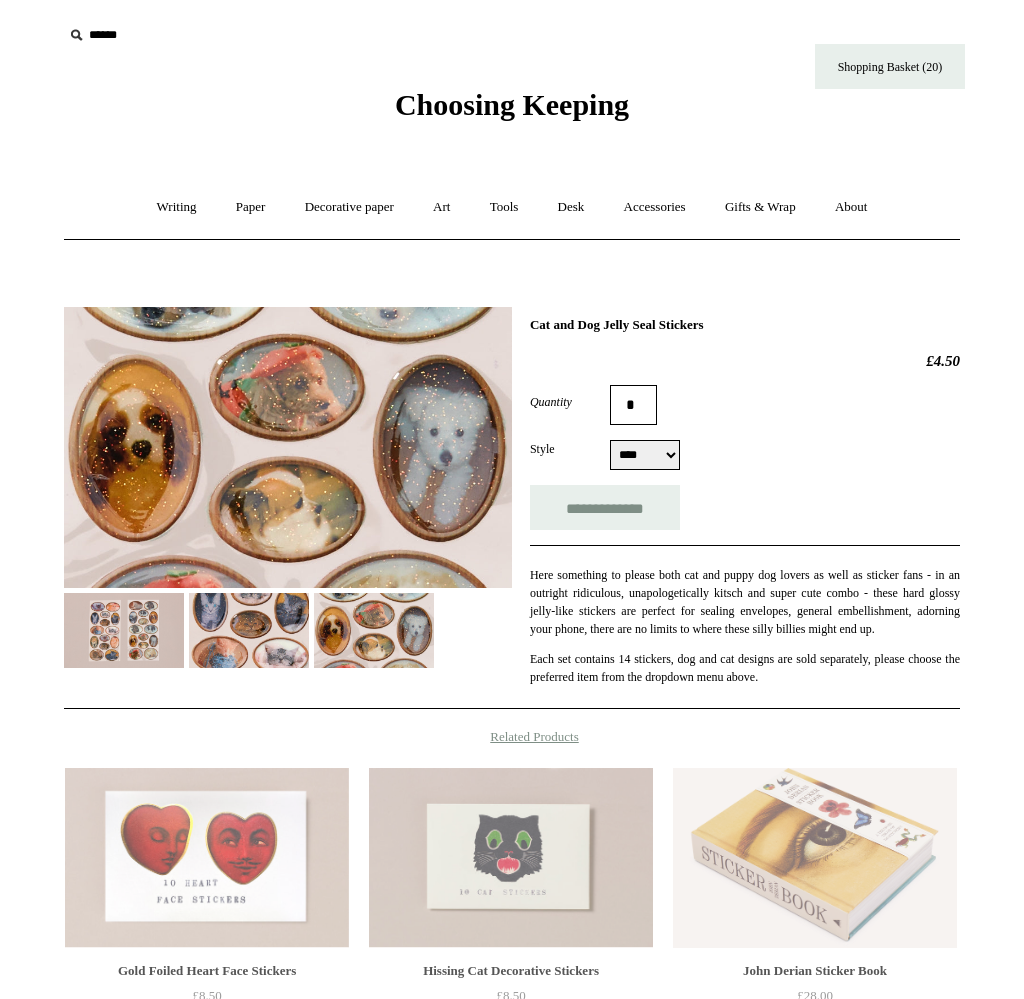 scroll, scrollTop: 0, scrollLeft: 0, axis: both 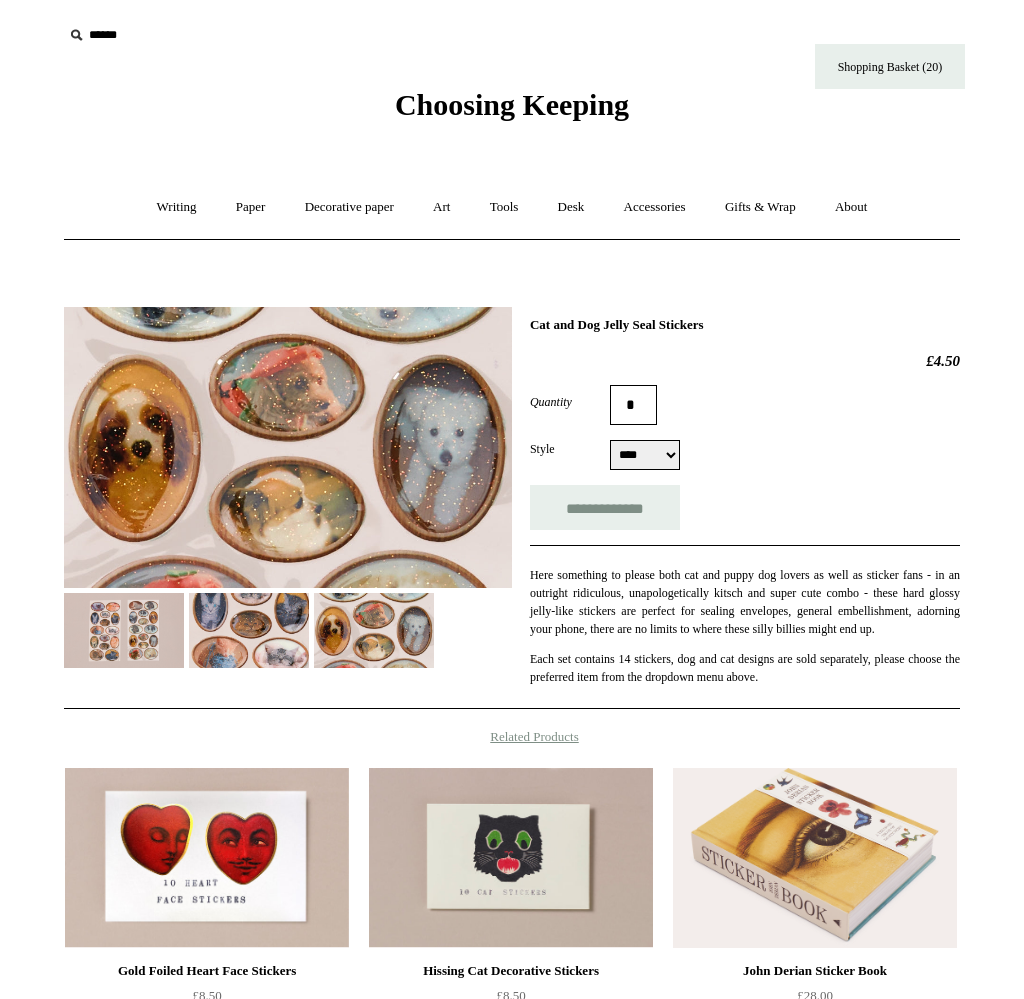 click at bounding box center (374, 630) 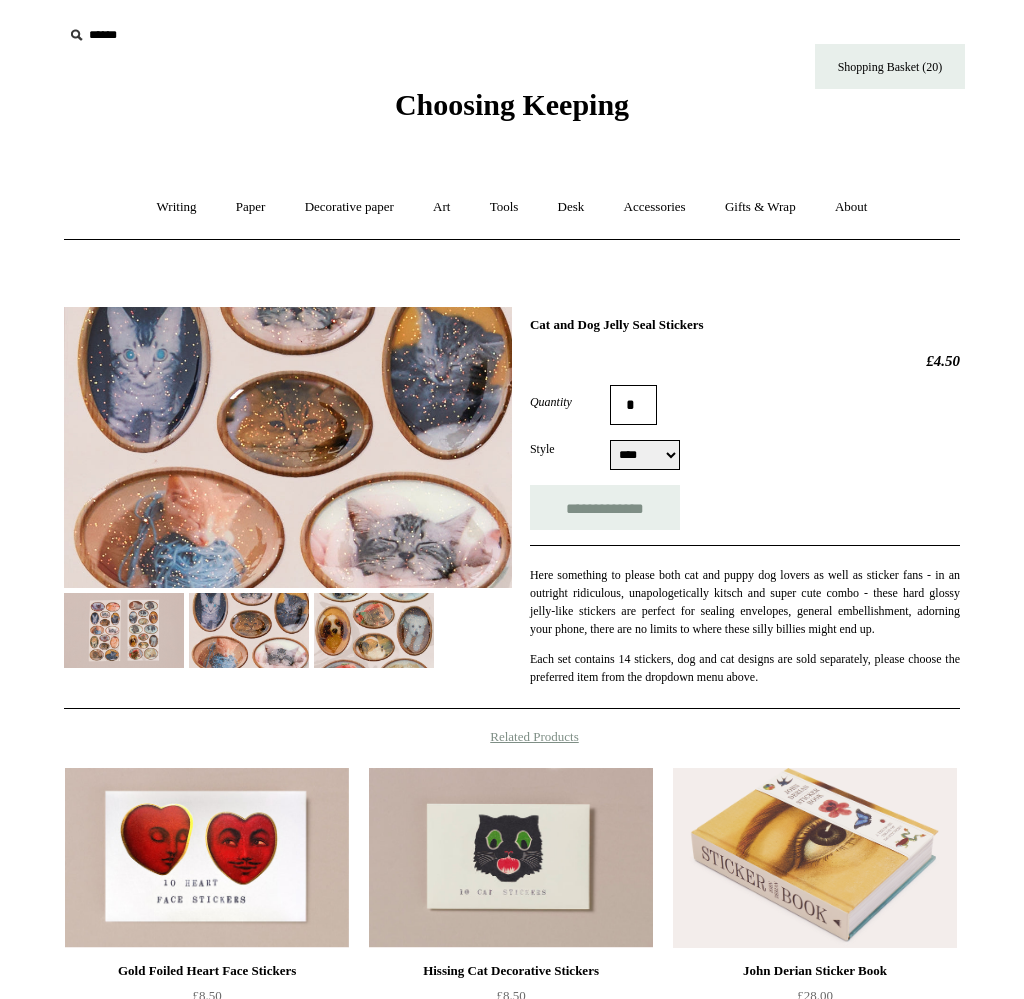 click at bounding box center [124, 630] 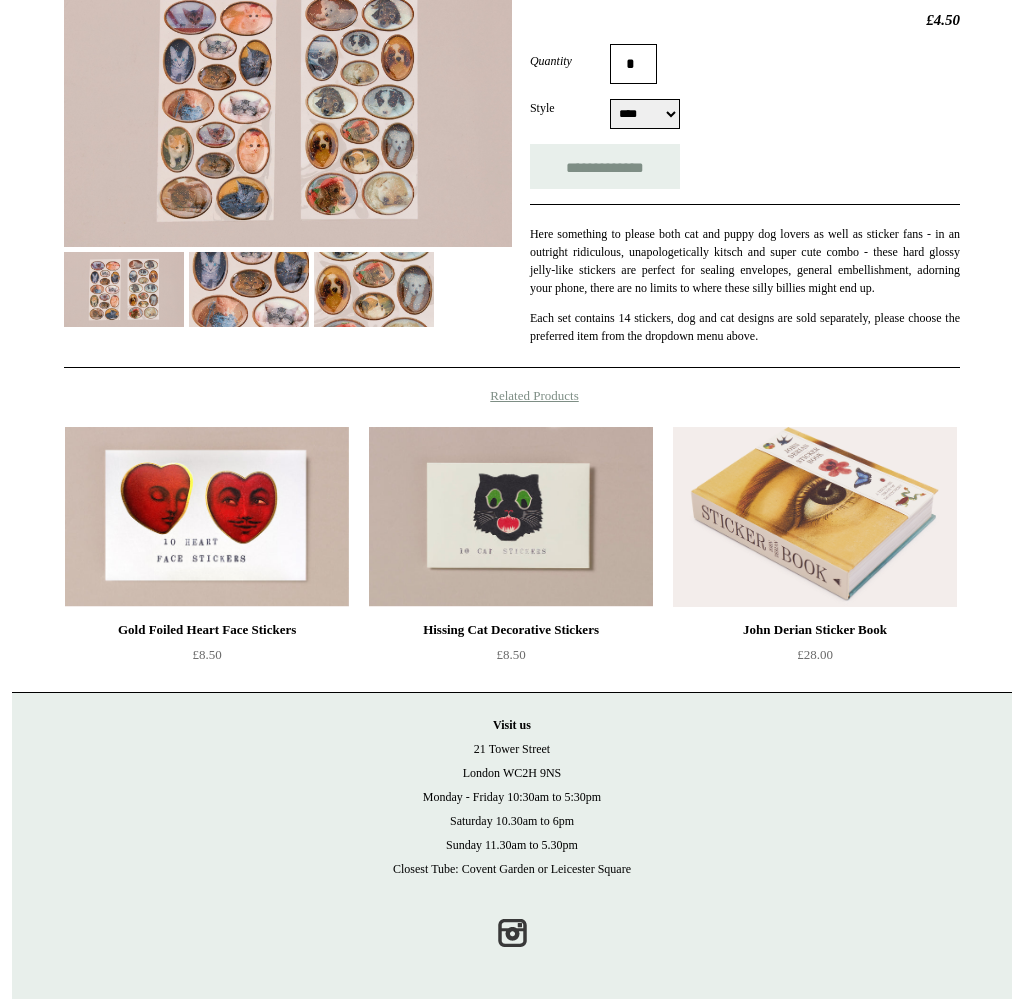 scroll, scrollTop: 0, scrollLeft: 0, axis: both 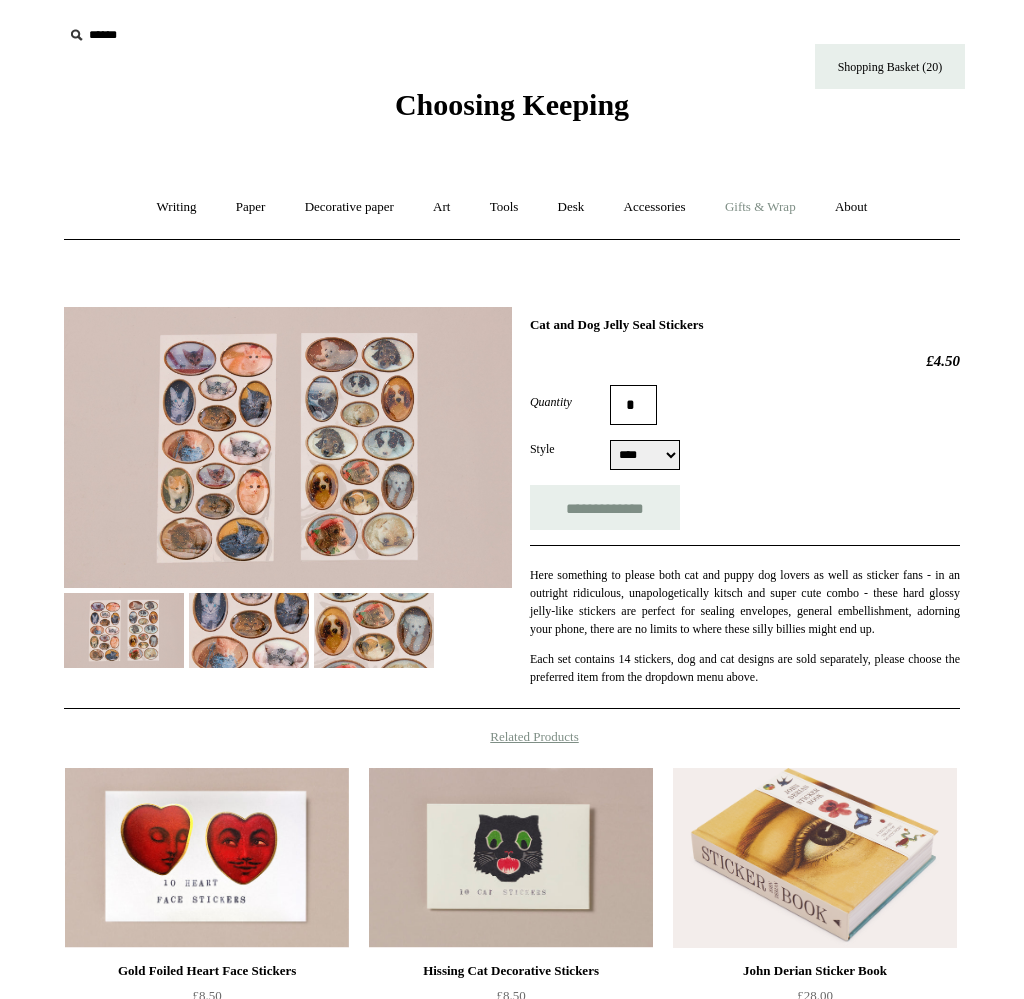 click on "Gifts & Wrap +" at bounding box center (760, 207) 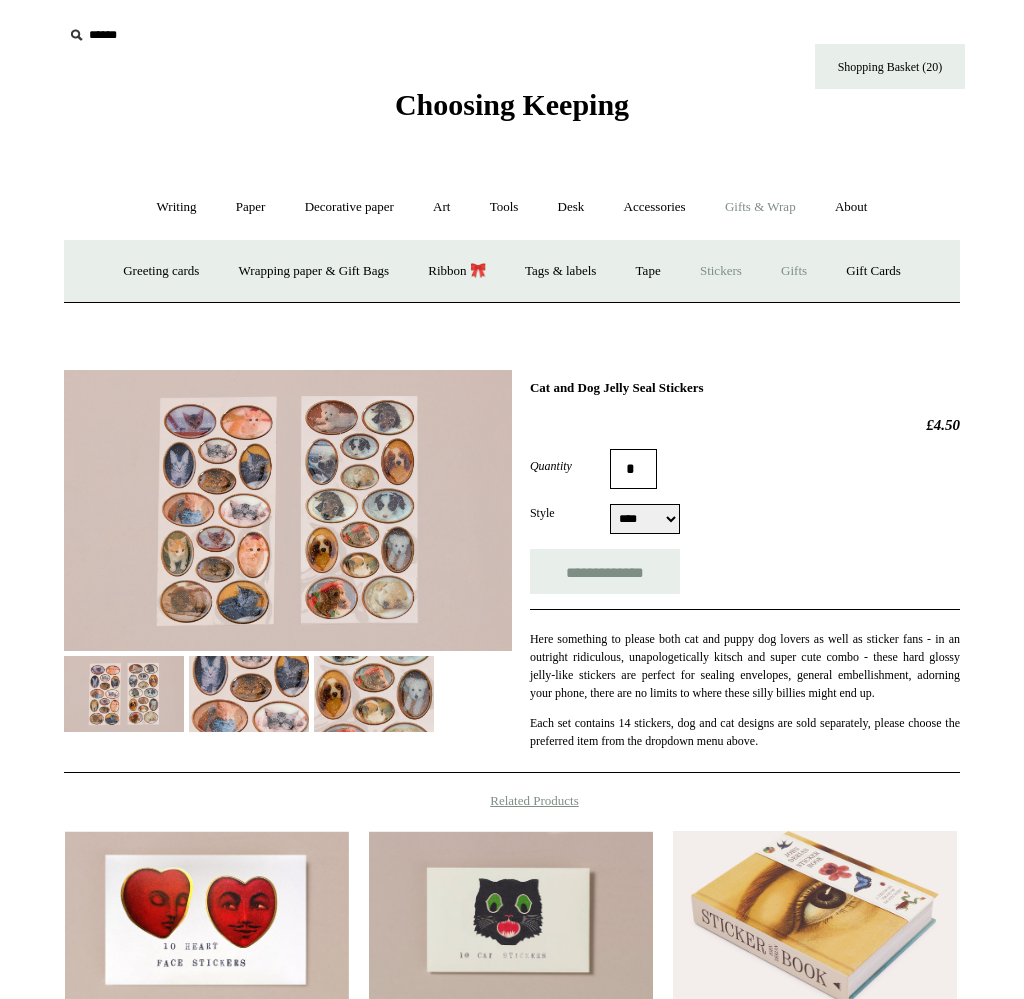 click on "Gifts +" at bounding box center (794, 271) 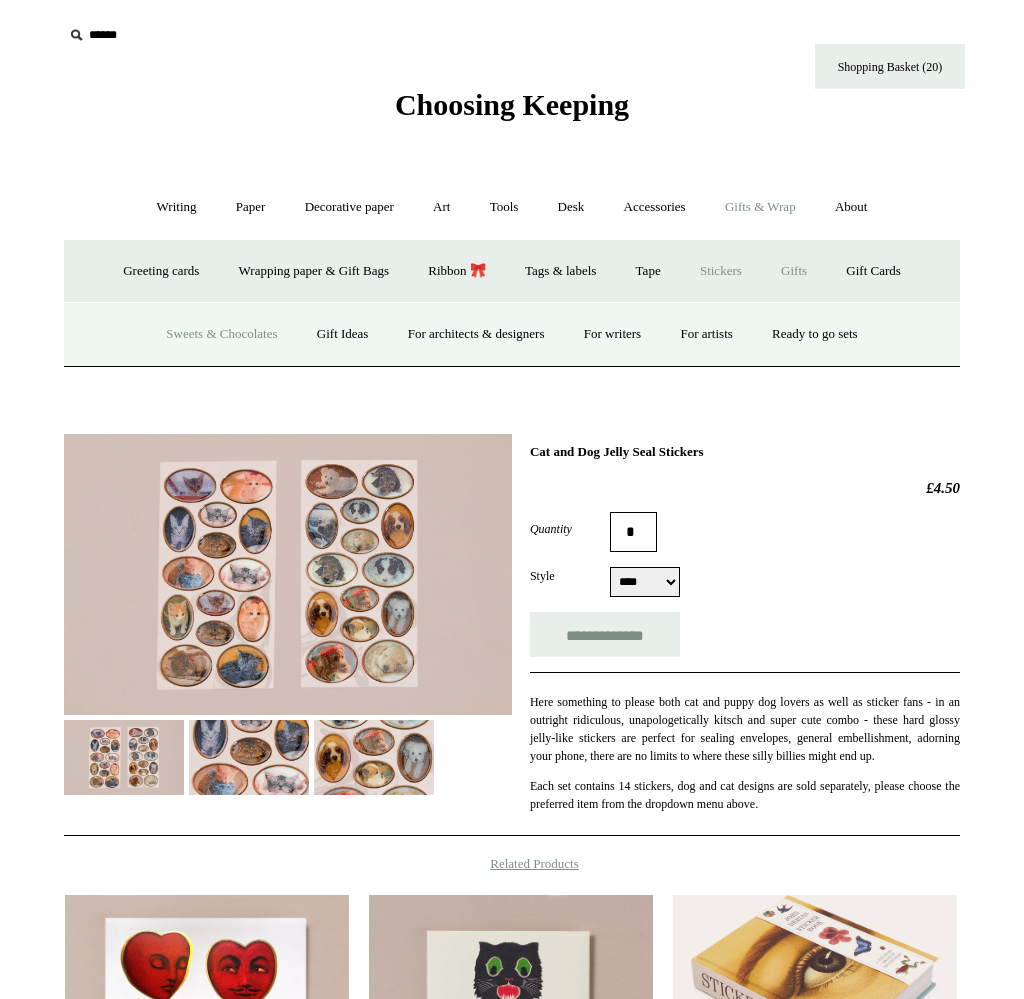 click on "Sweets & Chocolates" at bounding box center (221, 334) 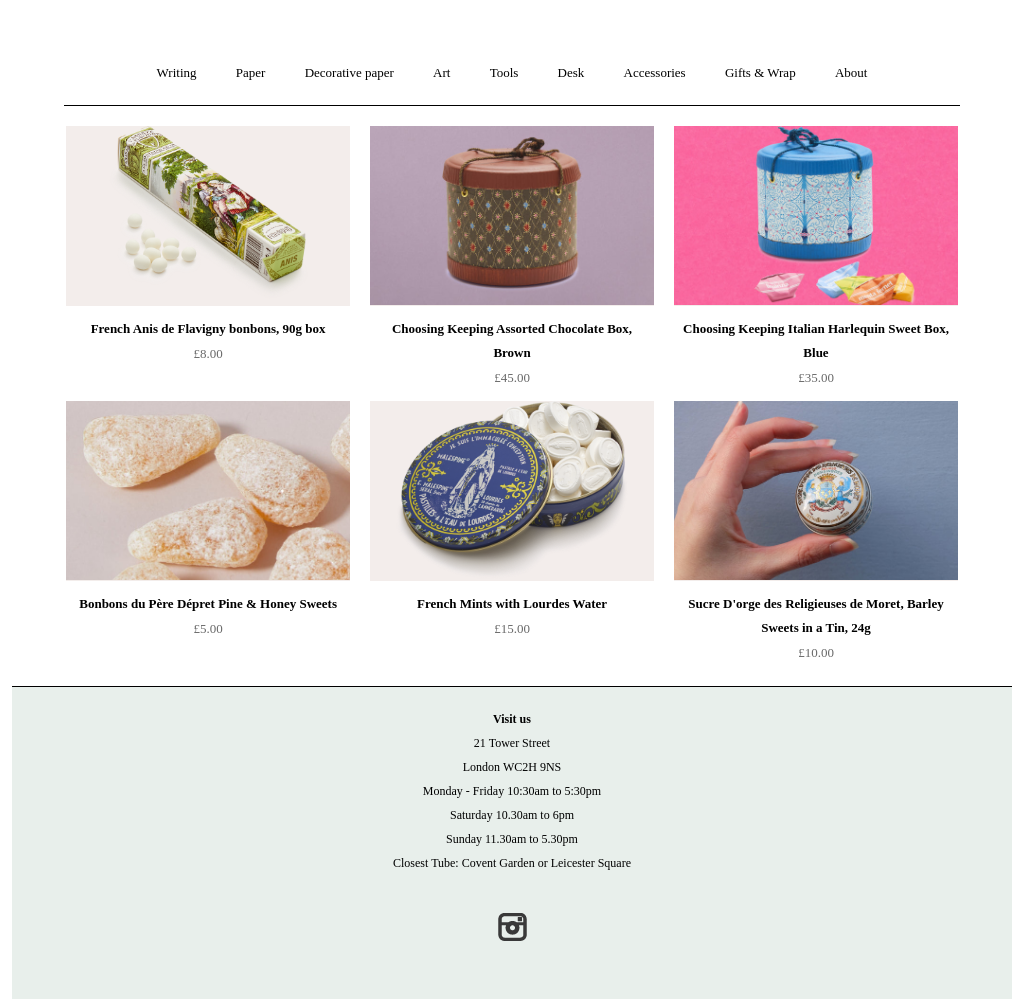 scroll, scrollTop: 0, scrollLeft: 0, axis: both 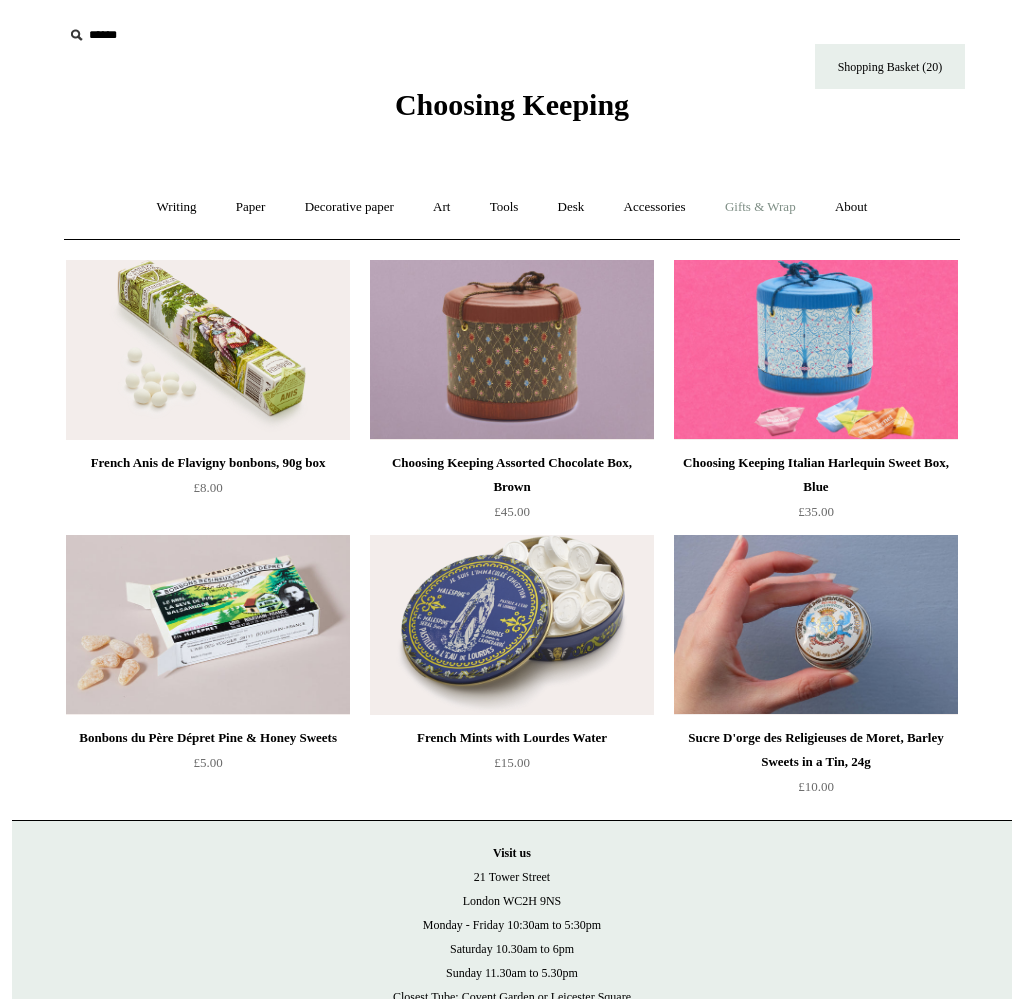 click on "Gifts & Wrap +" at bounding box center (760, 207) 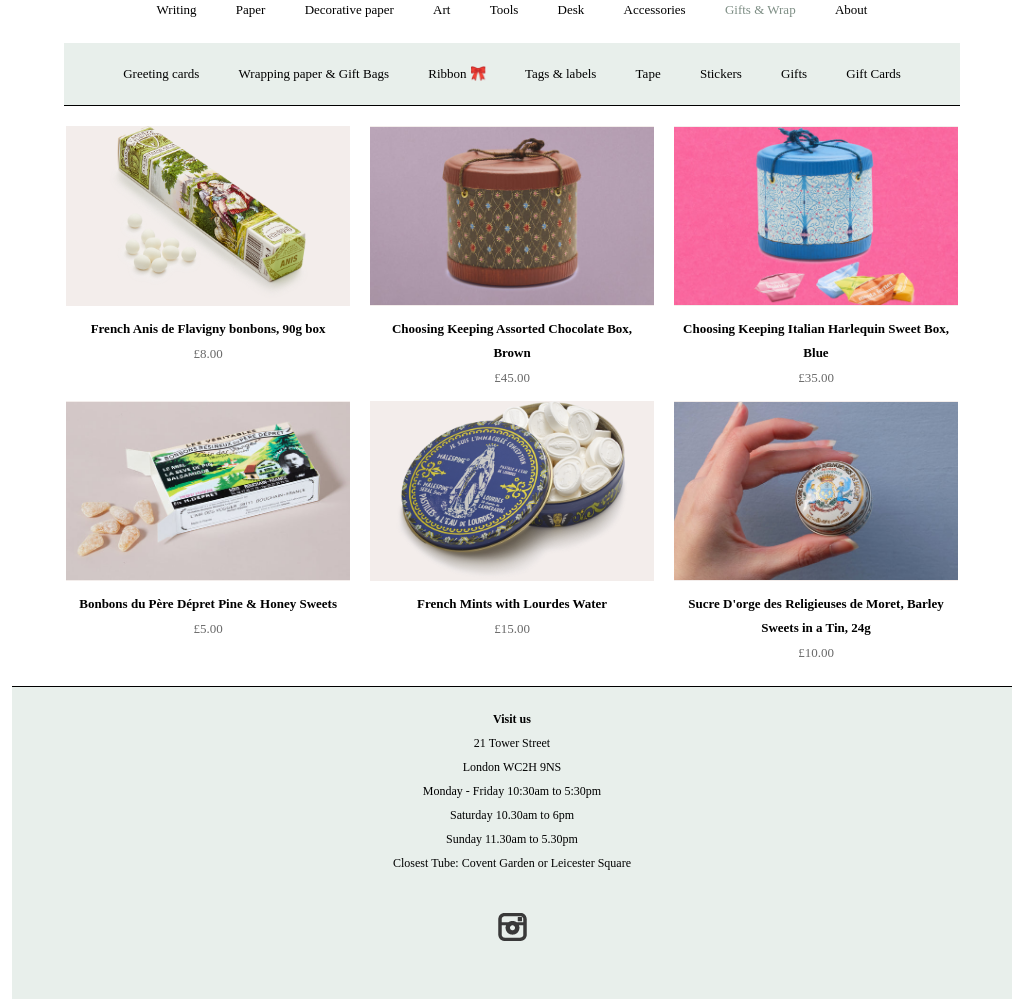 scroll, scrollTop: 0, scrollLeft: 0, axis: both 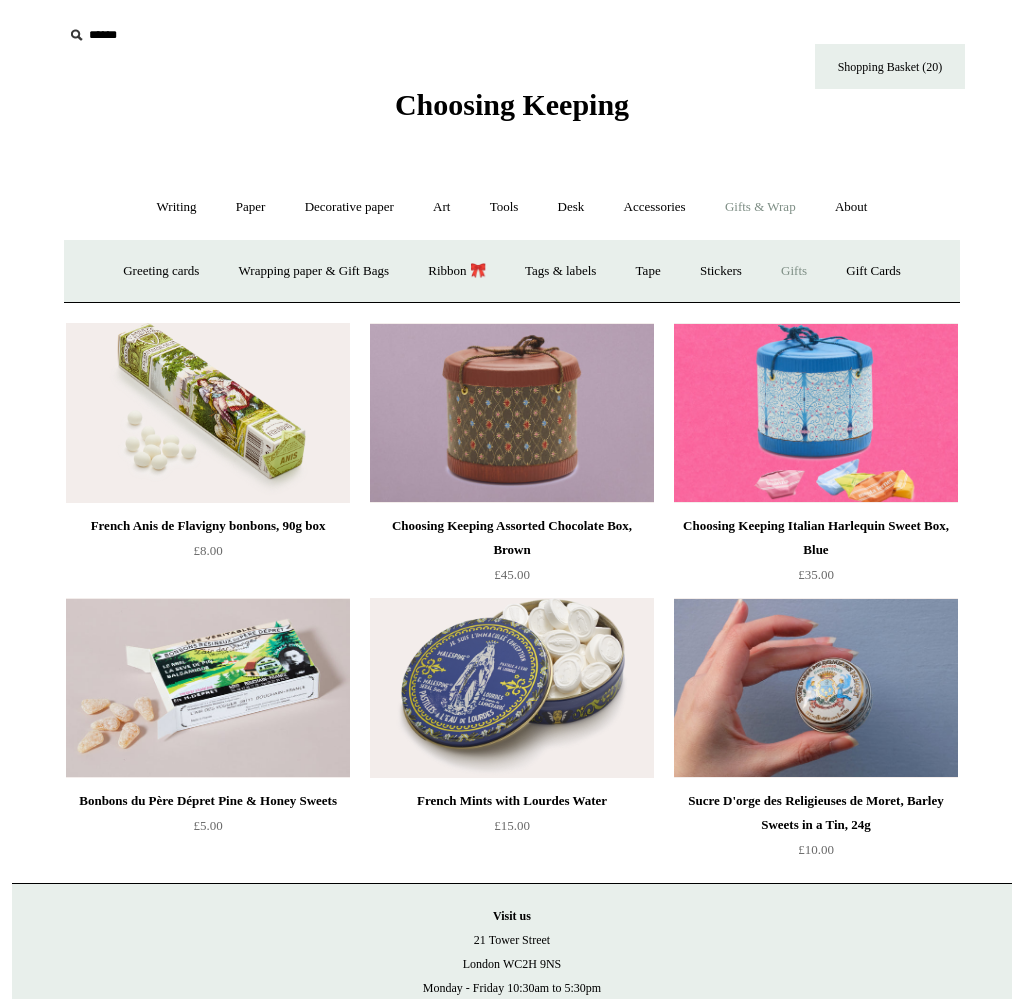 click on "Gifts +" at bounding box center [794, 271] 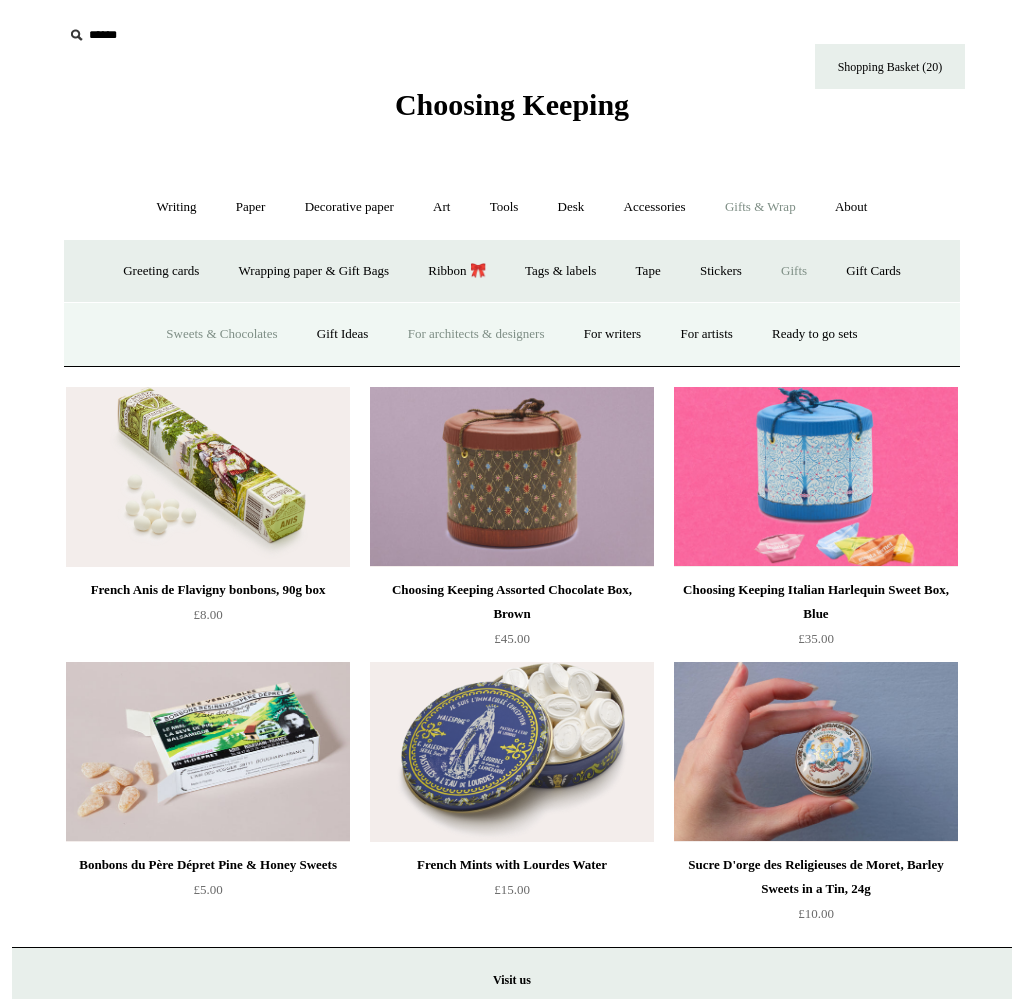 click on "For architects & designers" at bounding box center (476, 334) 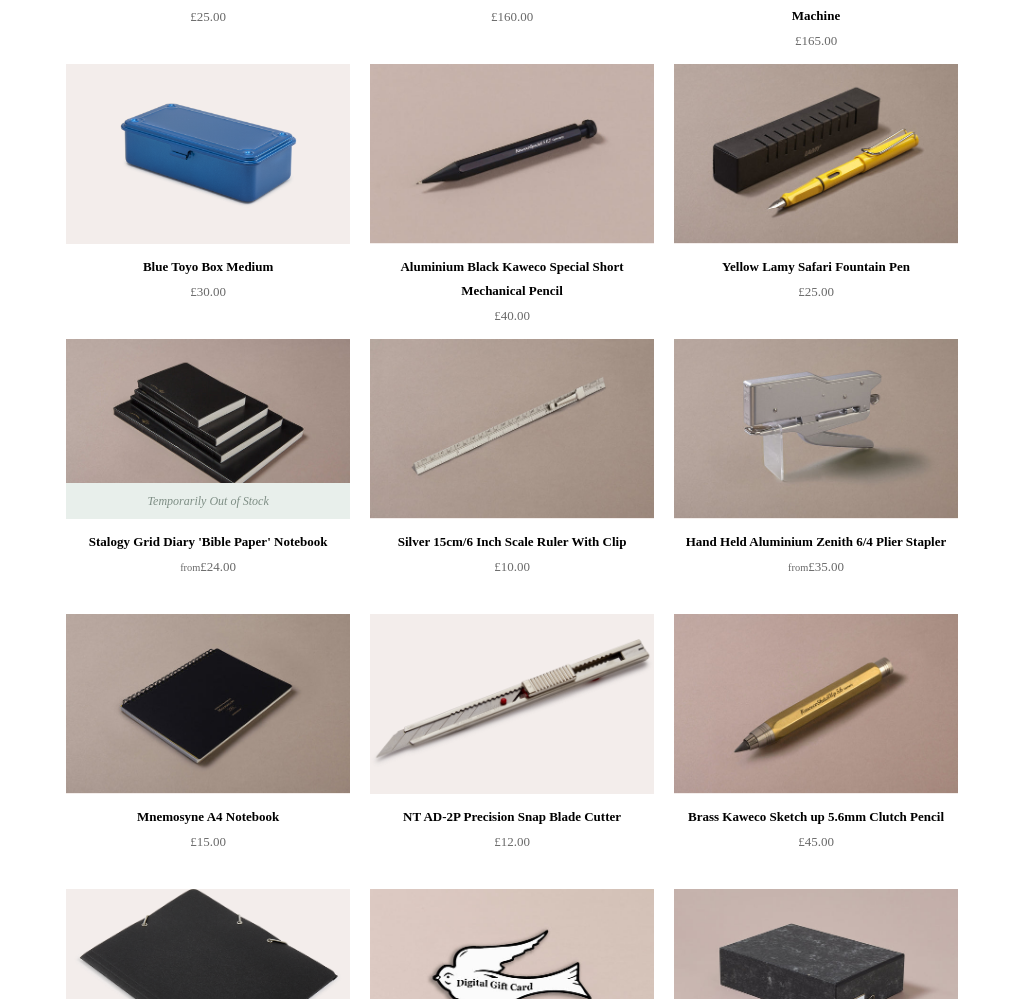 scroll, scrollTop: 0, scrollLeft: 0, axis: both 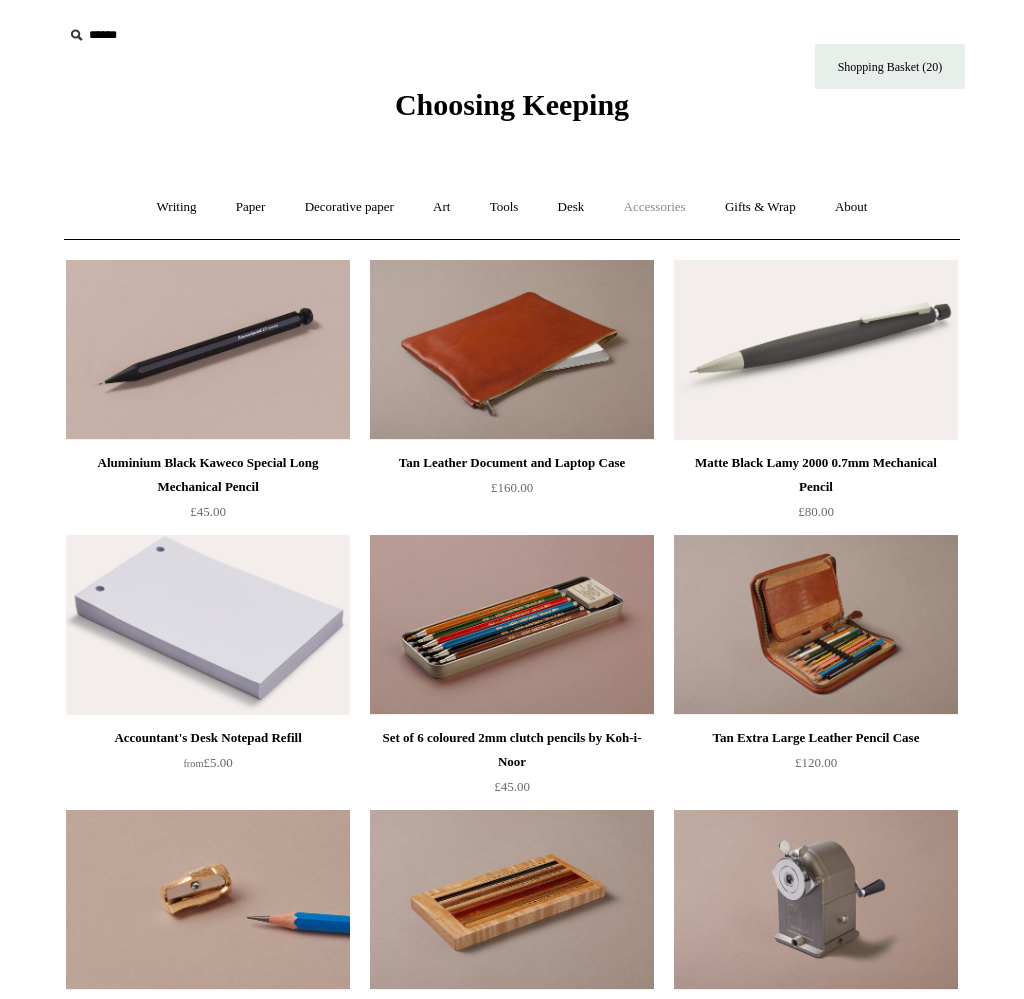click on "Accessories +" at bounding box center (655, 207) 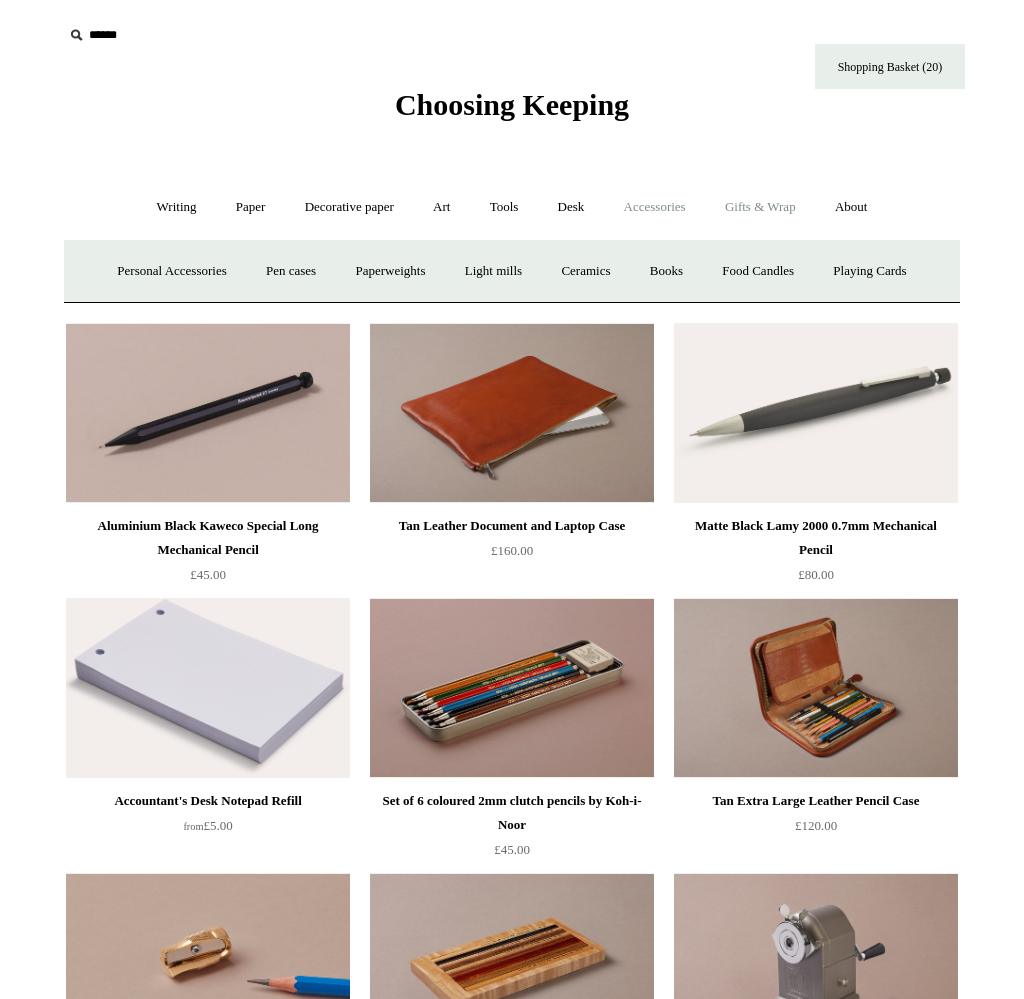click on "Gifts & Wrap +" at bounding box center (760, 207) 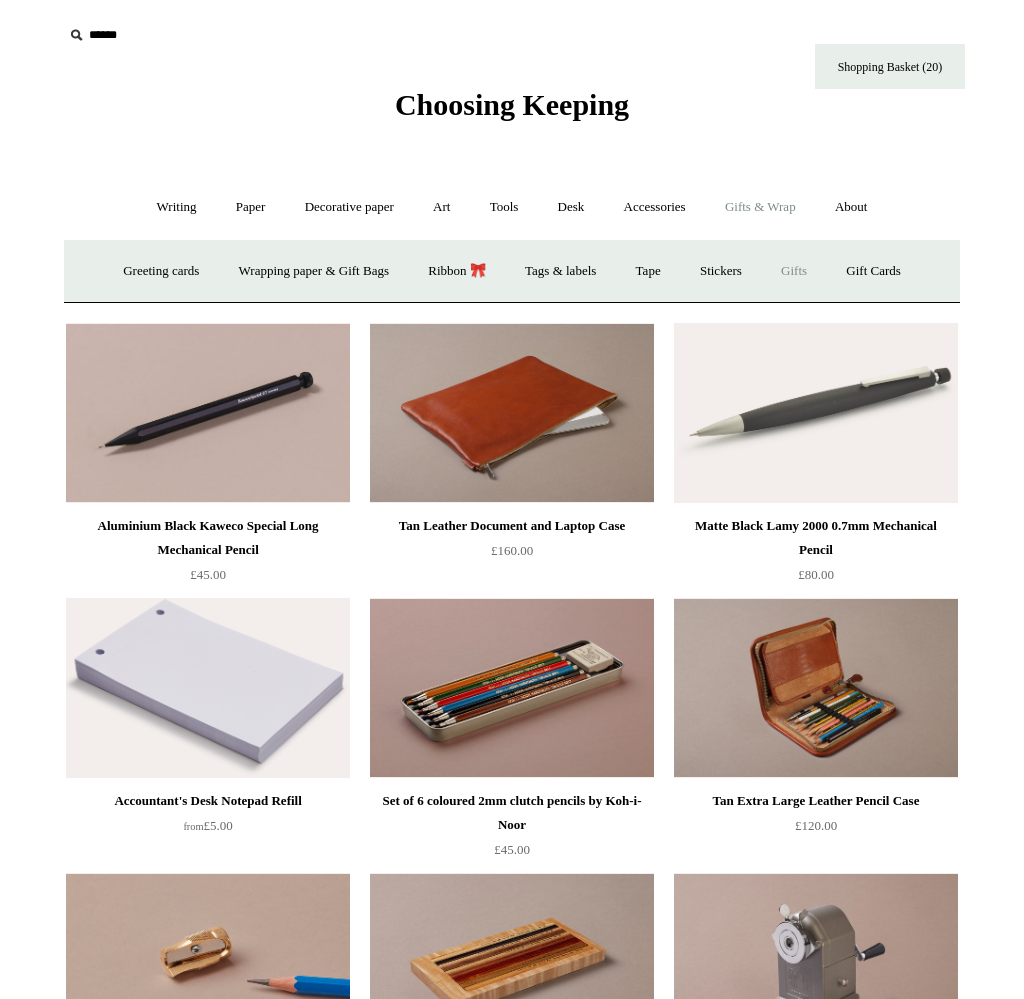 click on "Gifts +" at bounding box center (794, 271) 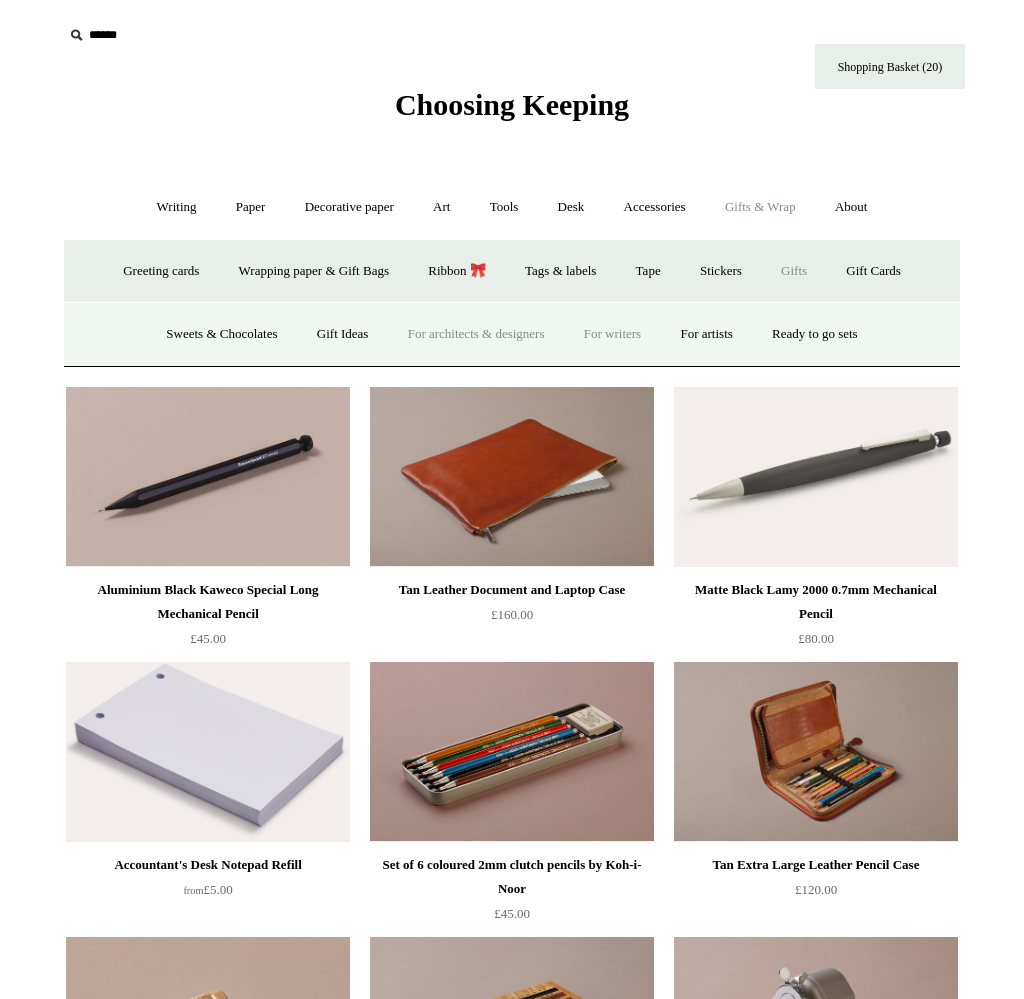 click on "For writers" at bounding box center (612, 334) 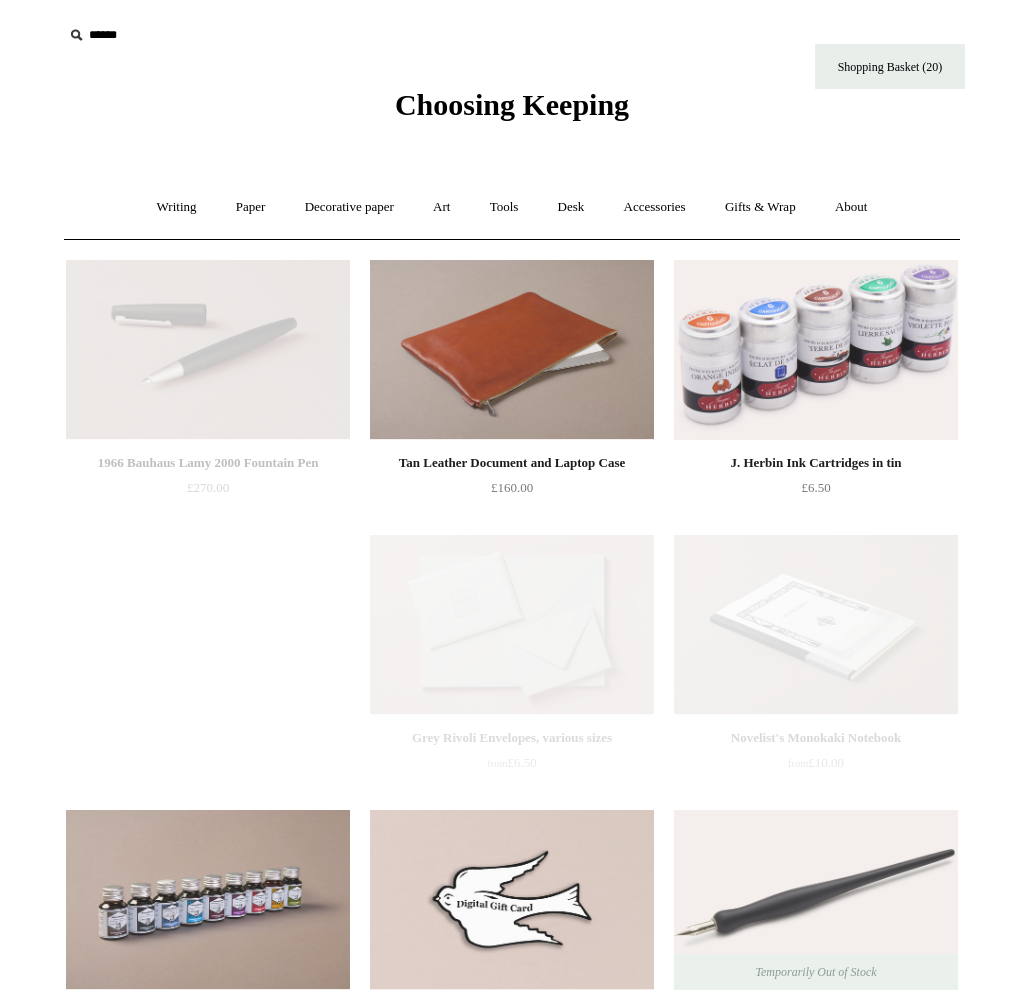 scroll, scrollTop: 0, scrollLeft: 0, axis: both 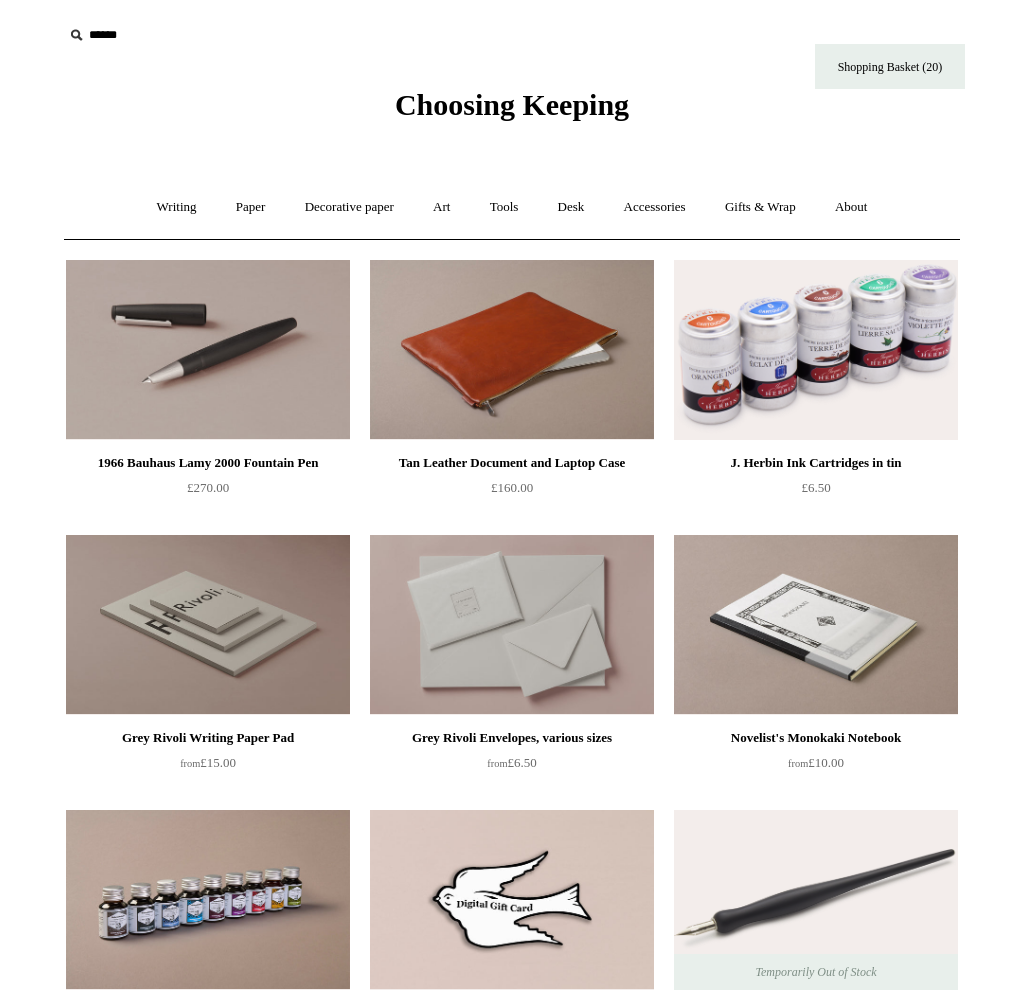 click at bounding box center [208, 625] 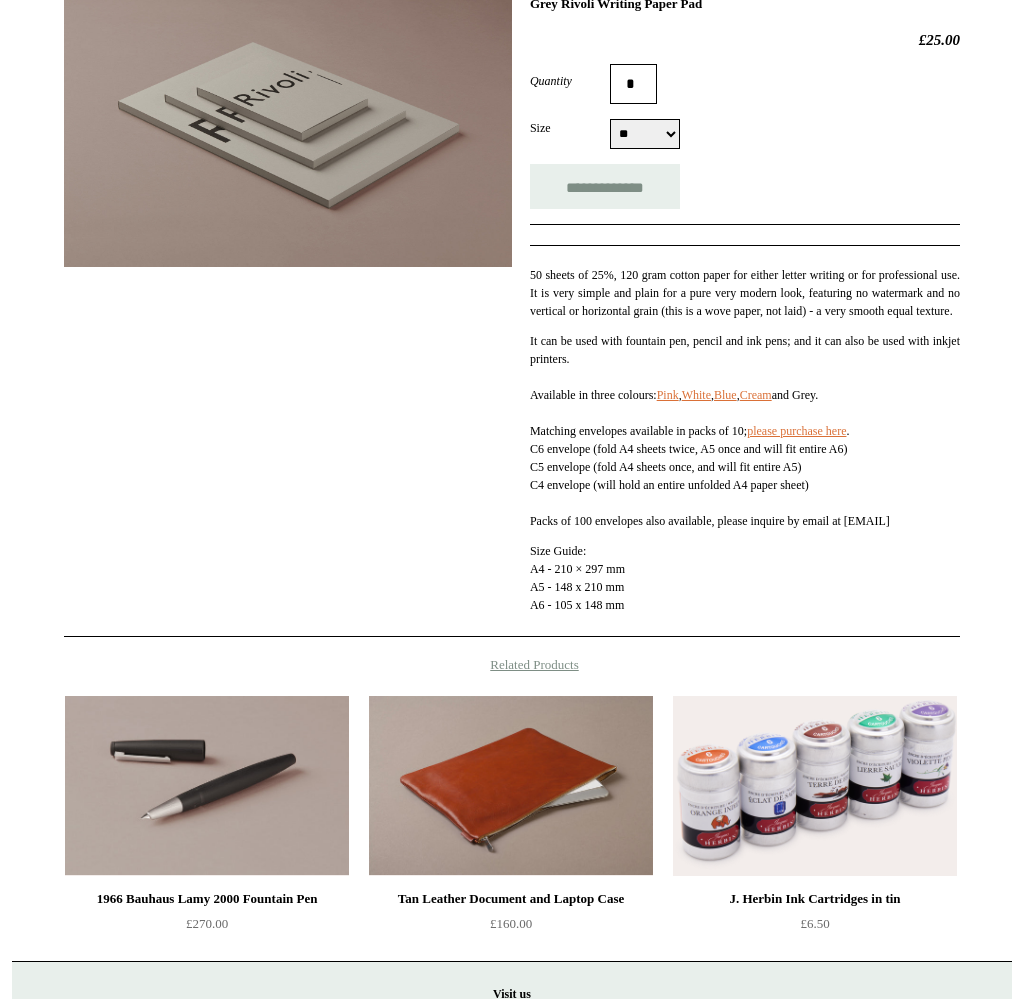 scroll, scrollTop: 178, scrollLeft: 0, axis: vertical 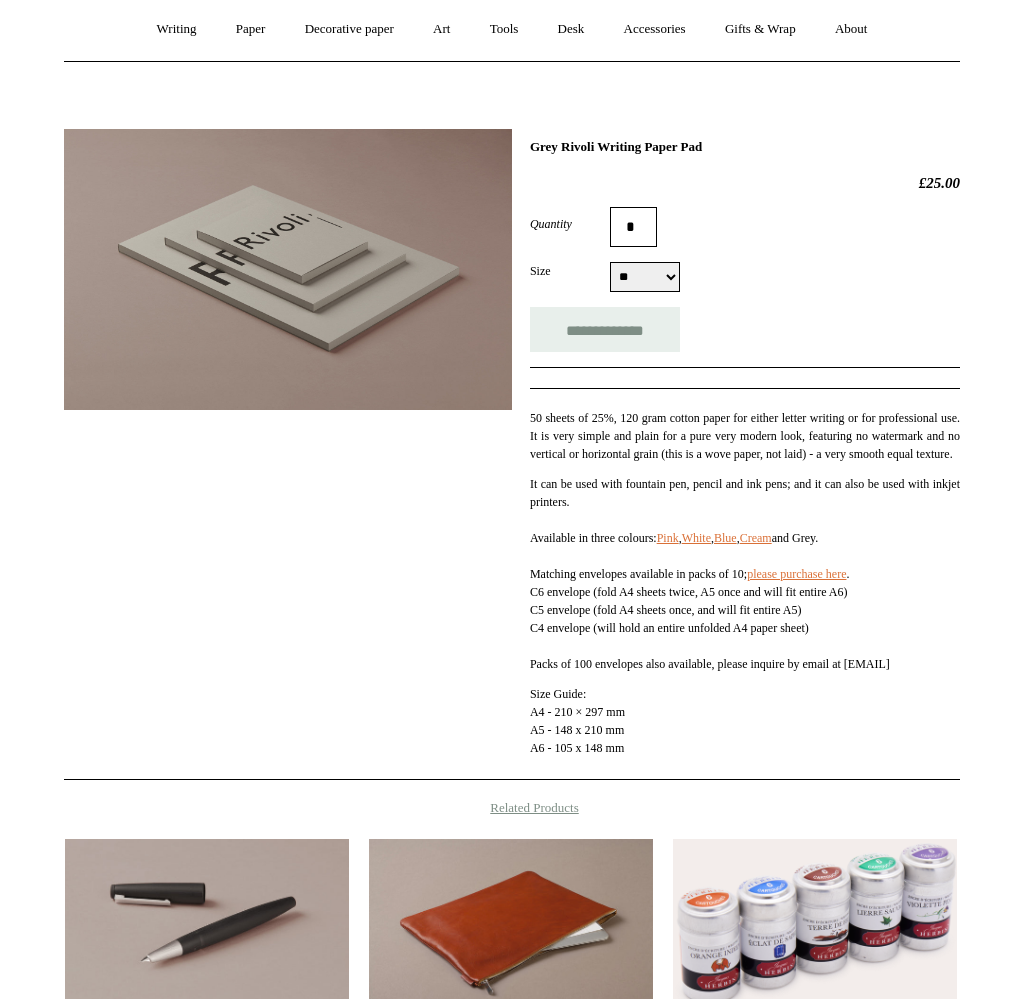click on "** ** **" at bounding box center [645, 277] 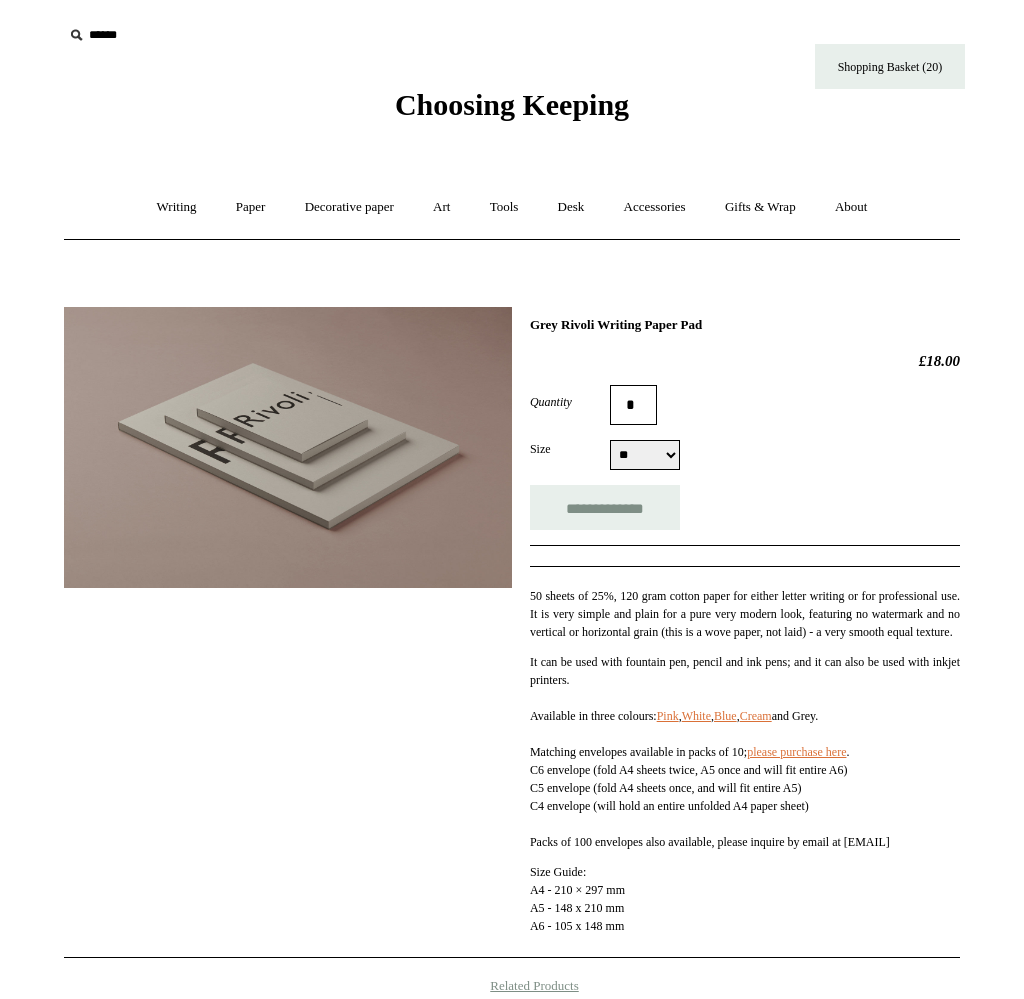 scroll, scrollTop: 417, scrollLeft: 0, axis: vertical 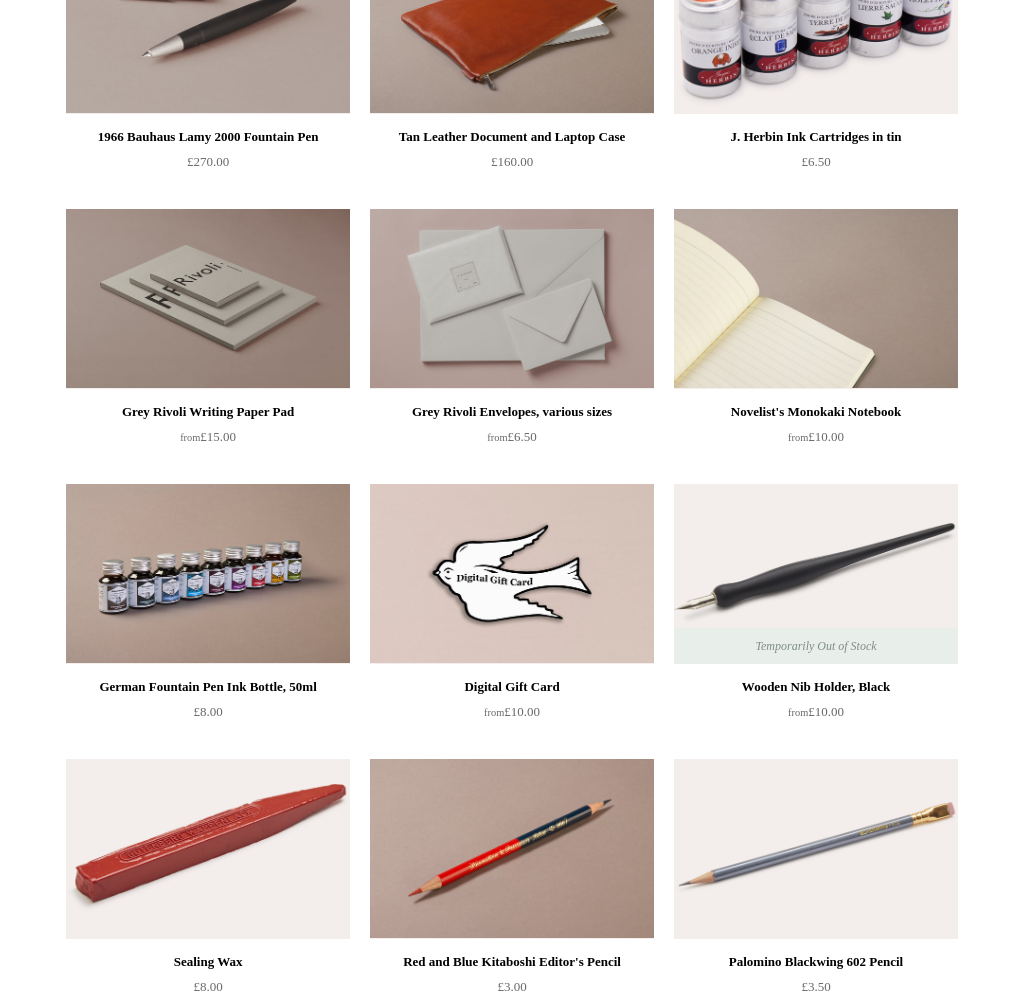 click at bounding box center [816, 299] 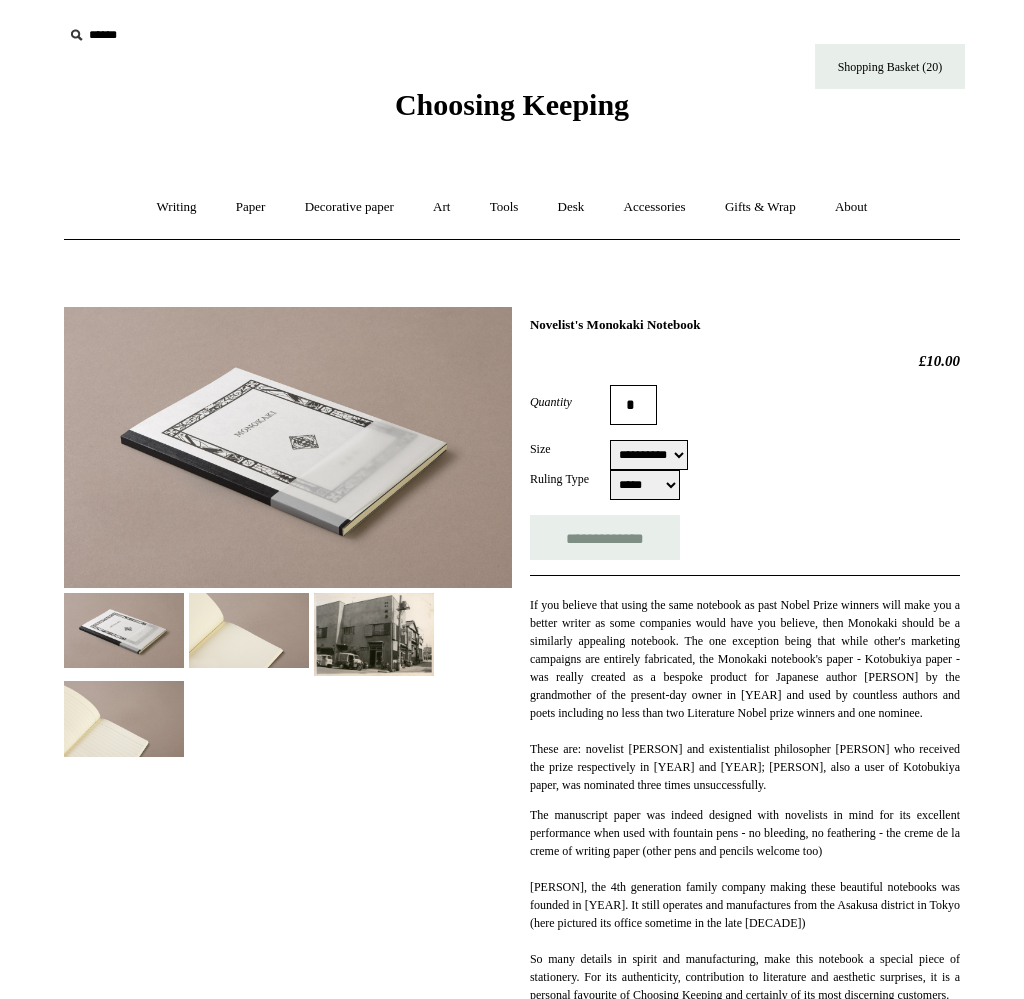 scroll, scrollTop: 0, scrollLeft: 0, axis: both 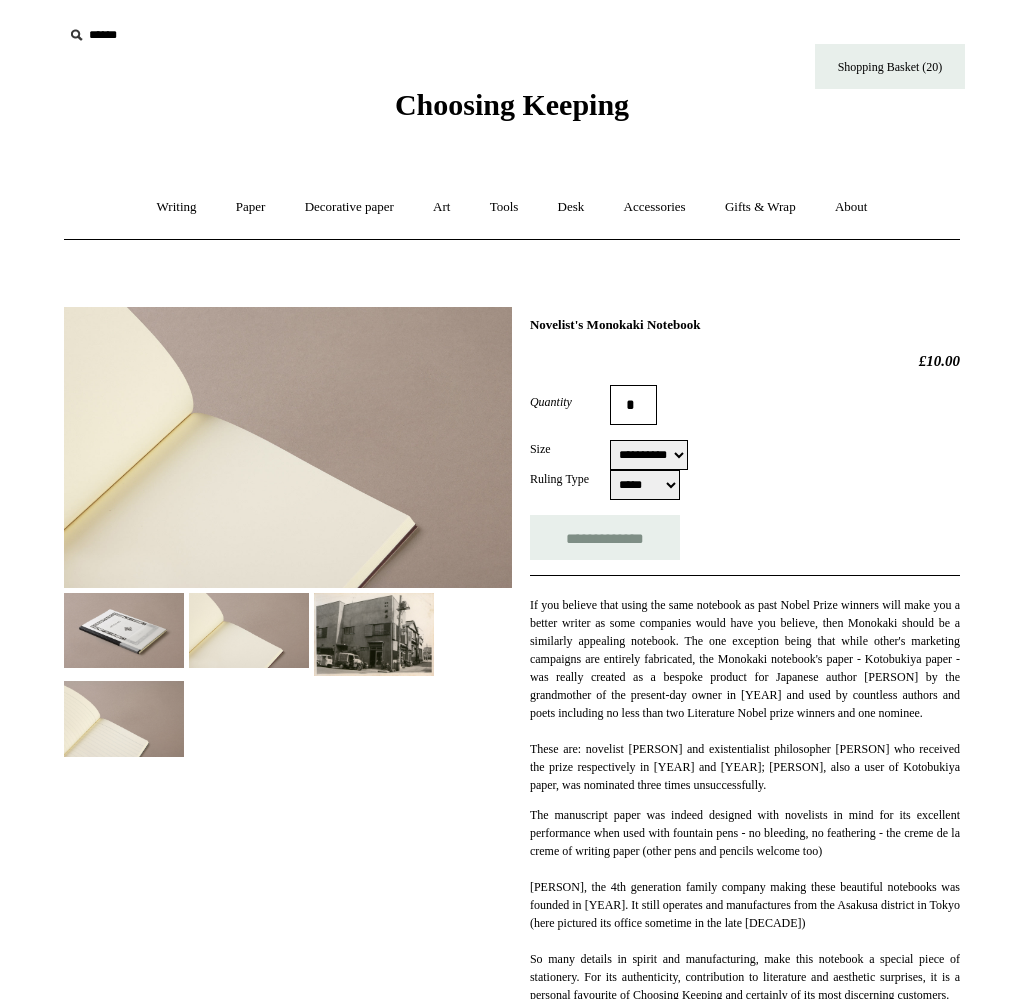 click at bounding box center [124, 630] 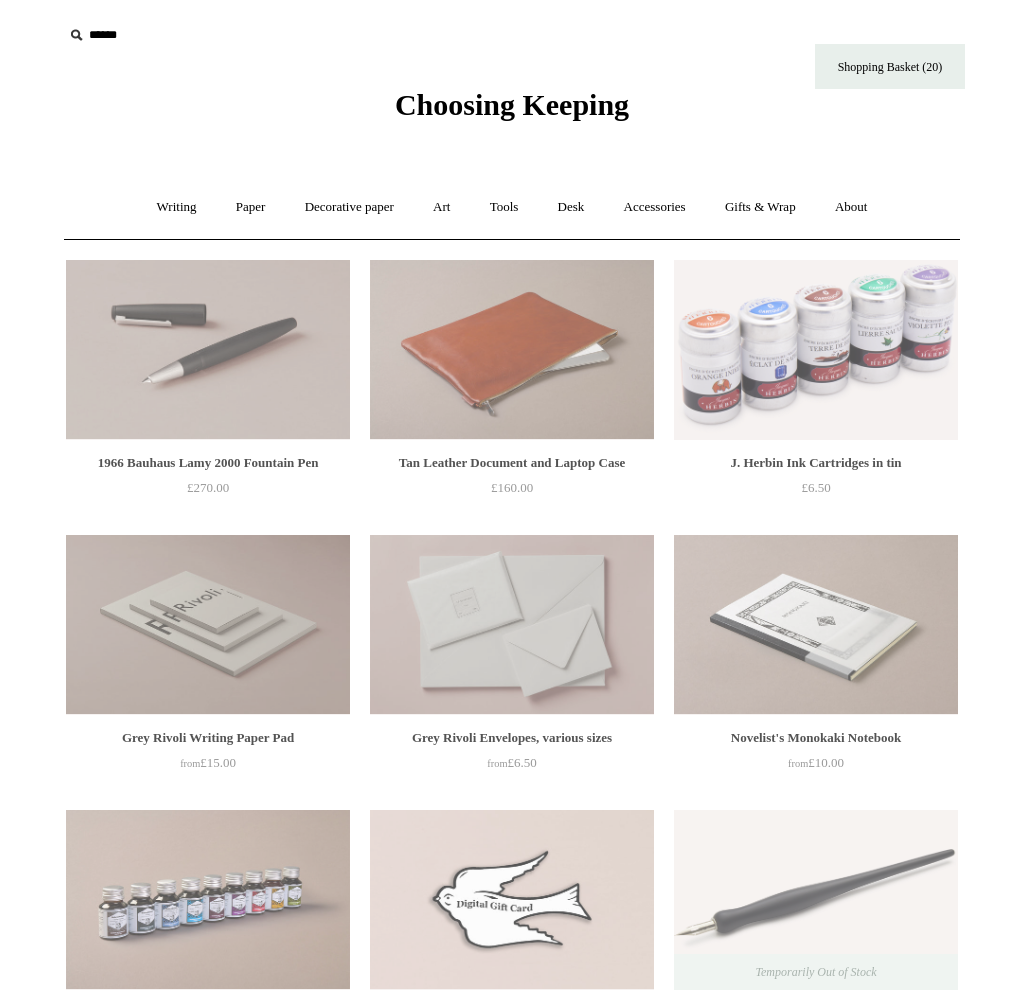 scroll, scrollTop: 326, scrollLeft: 0, axis: vertical 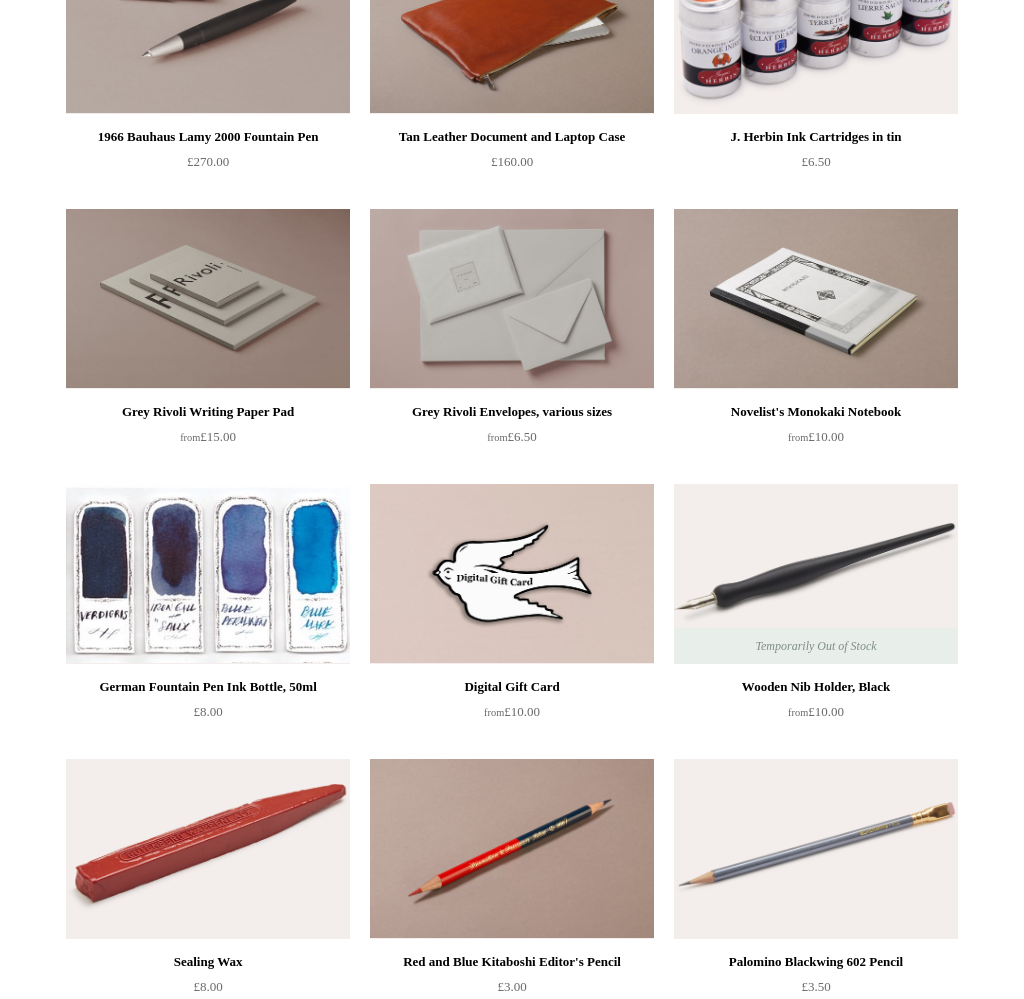 click at bounding box center [208, 574] 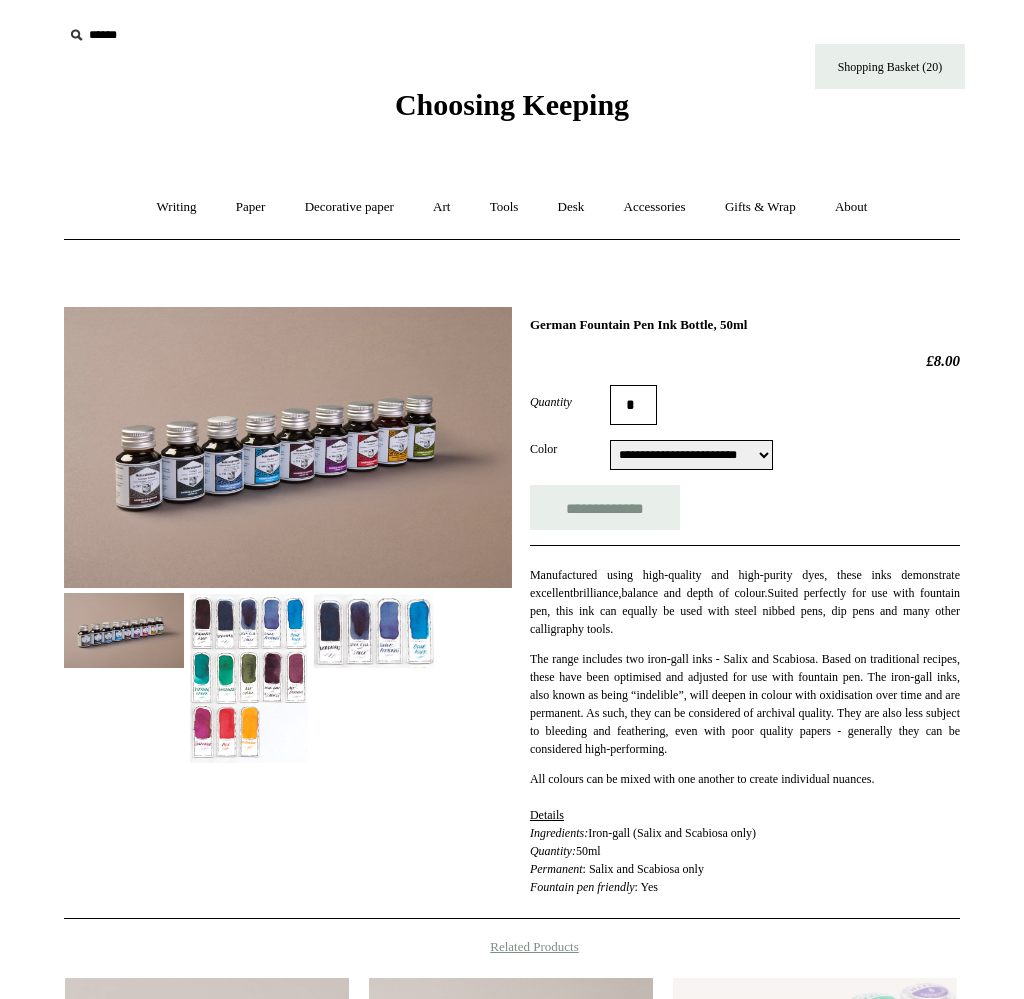 scroll, scrollTop: 0, scrollLeft: 0, axis: both 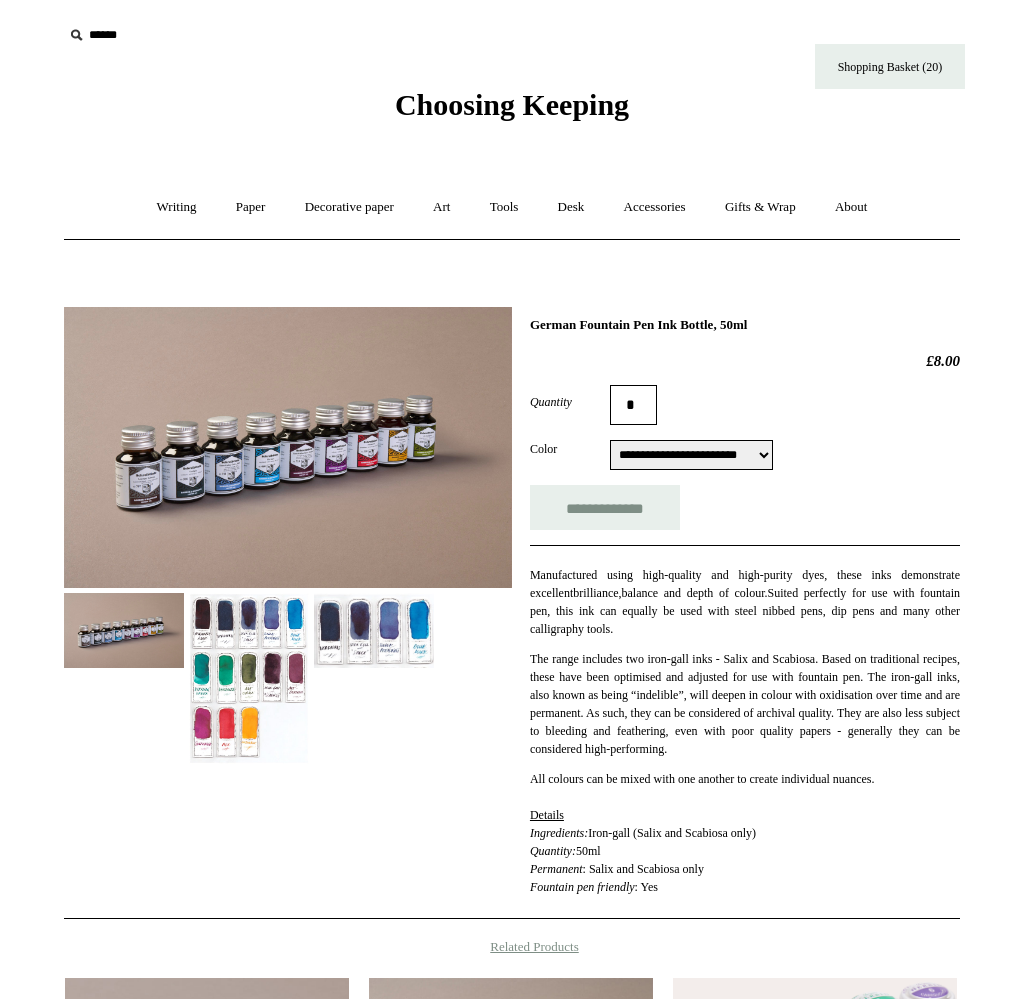 click at bounding box center [249, 678] 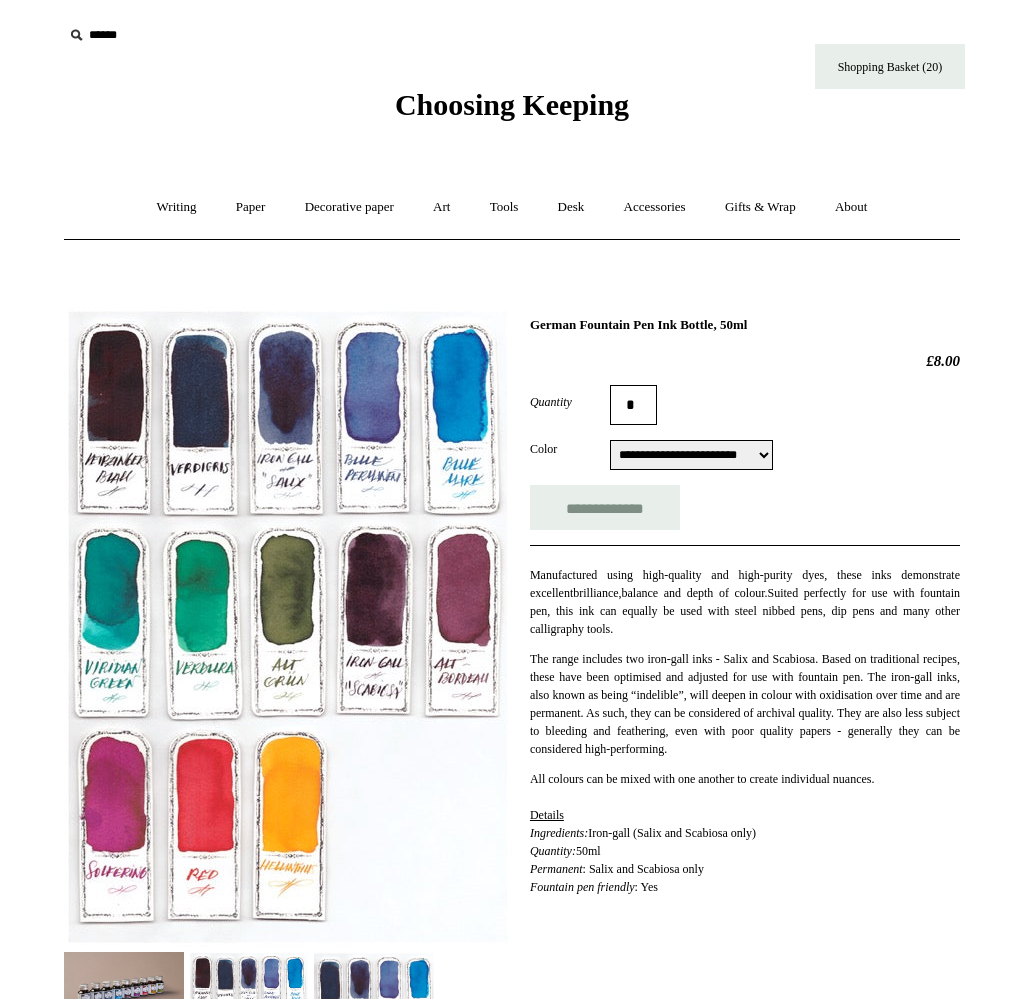click on "**********" at bounding box center (691, 455) 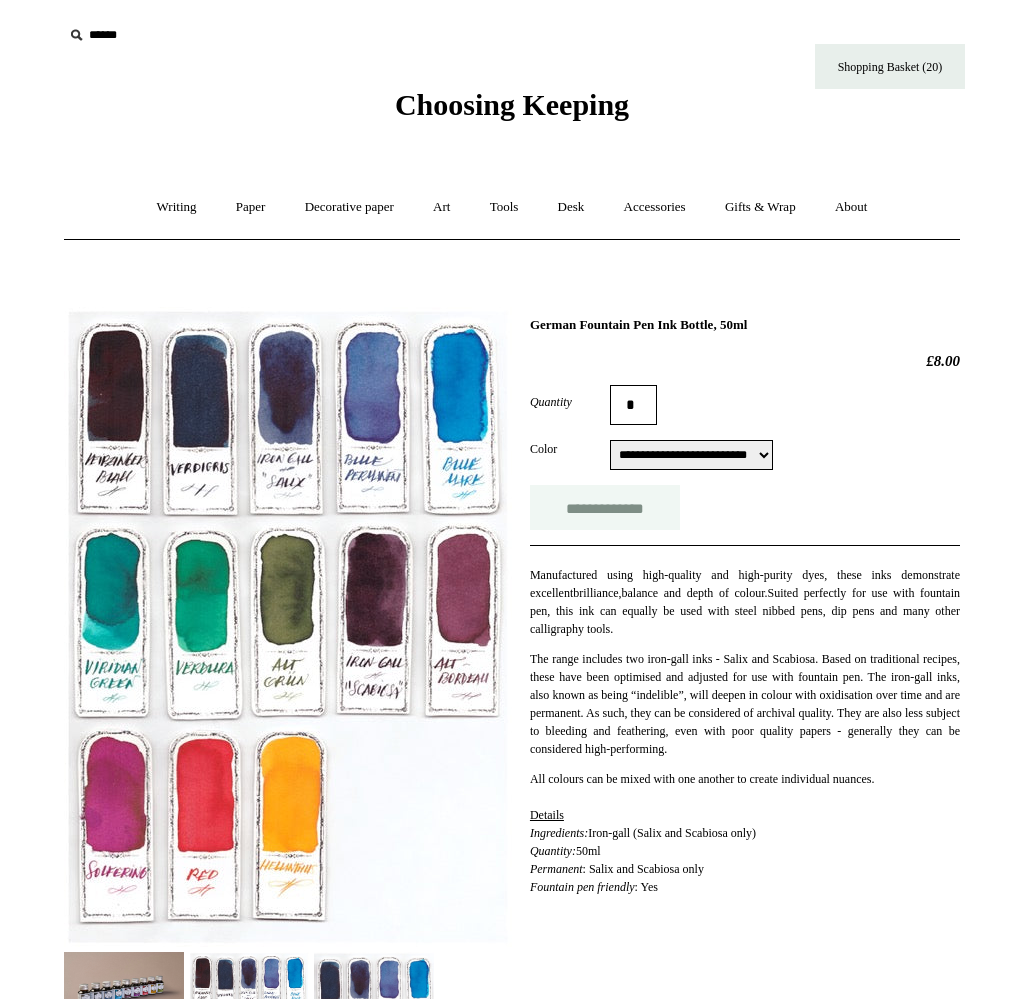 click on "**********" at bounding box center (605, 507) 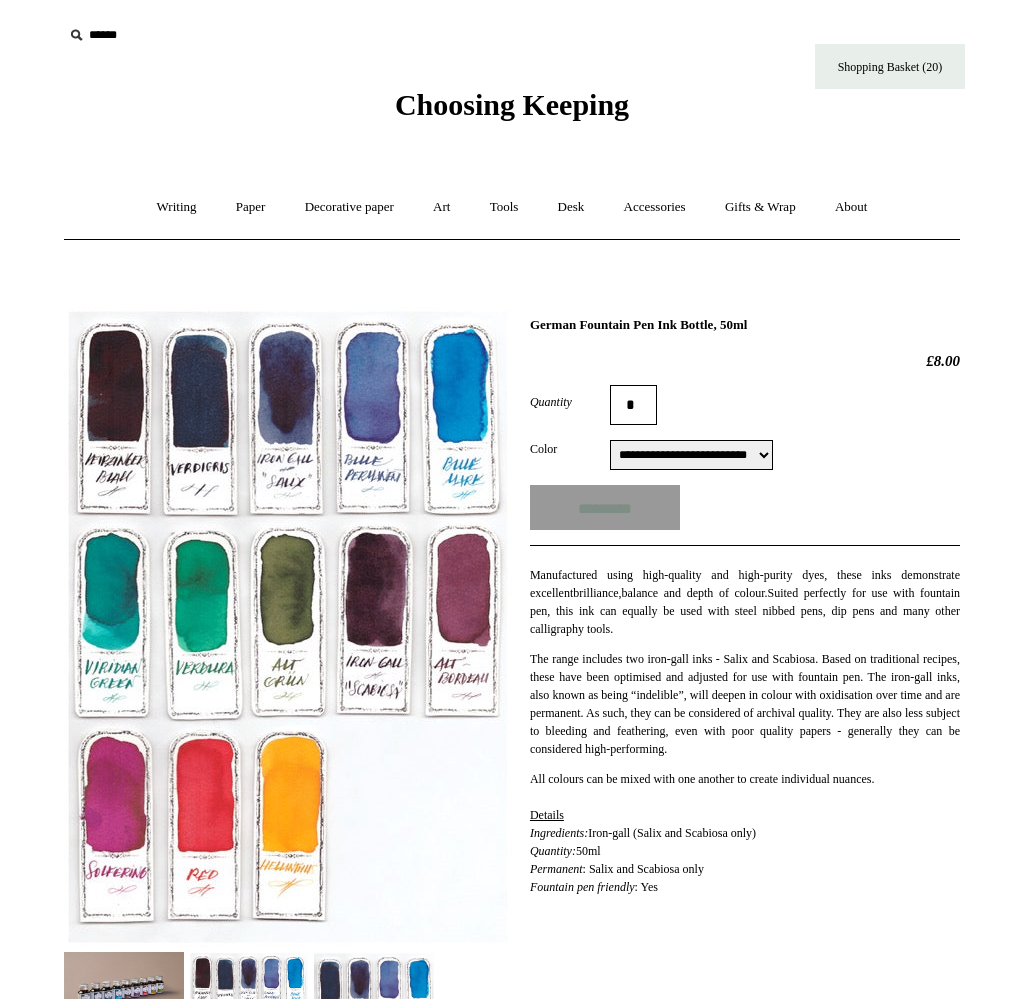 type on "**********" 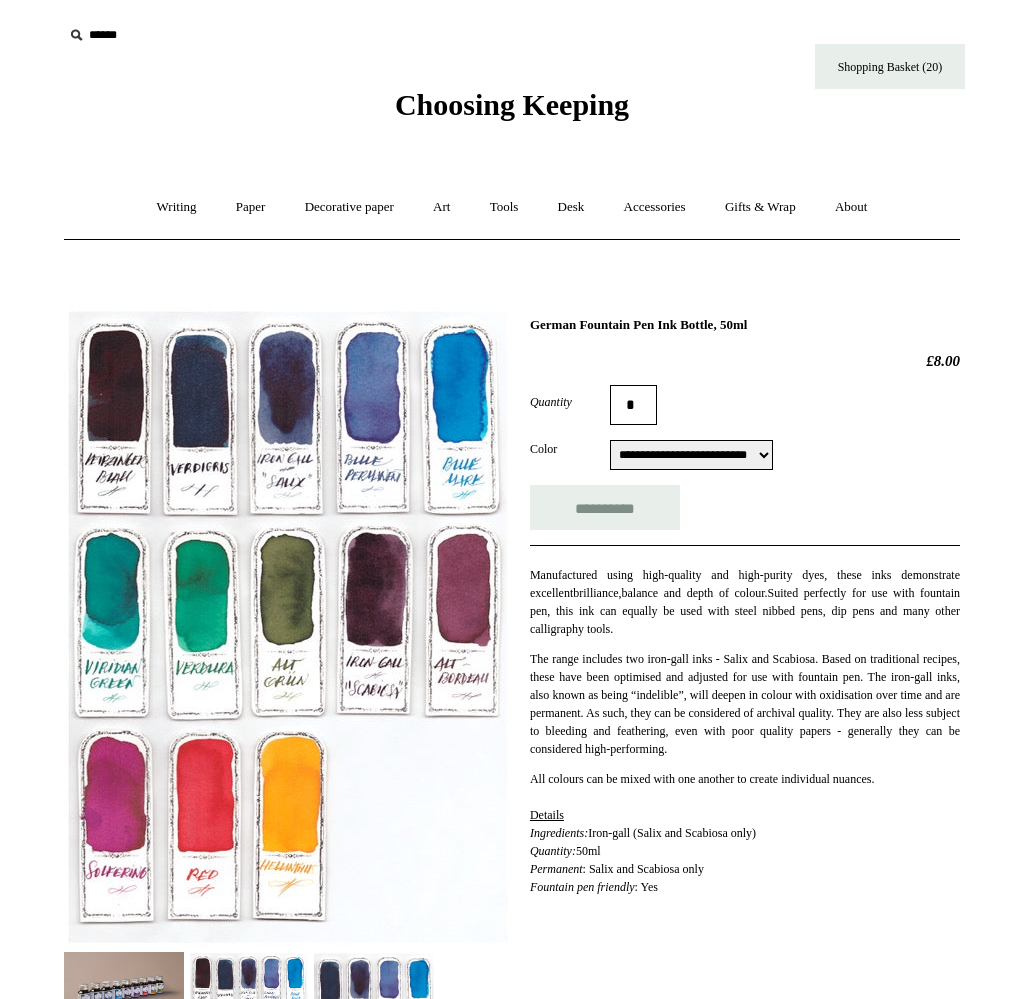 scroll, scrollTop: 717, scrollLeft: 0, axis: vertical 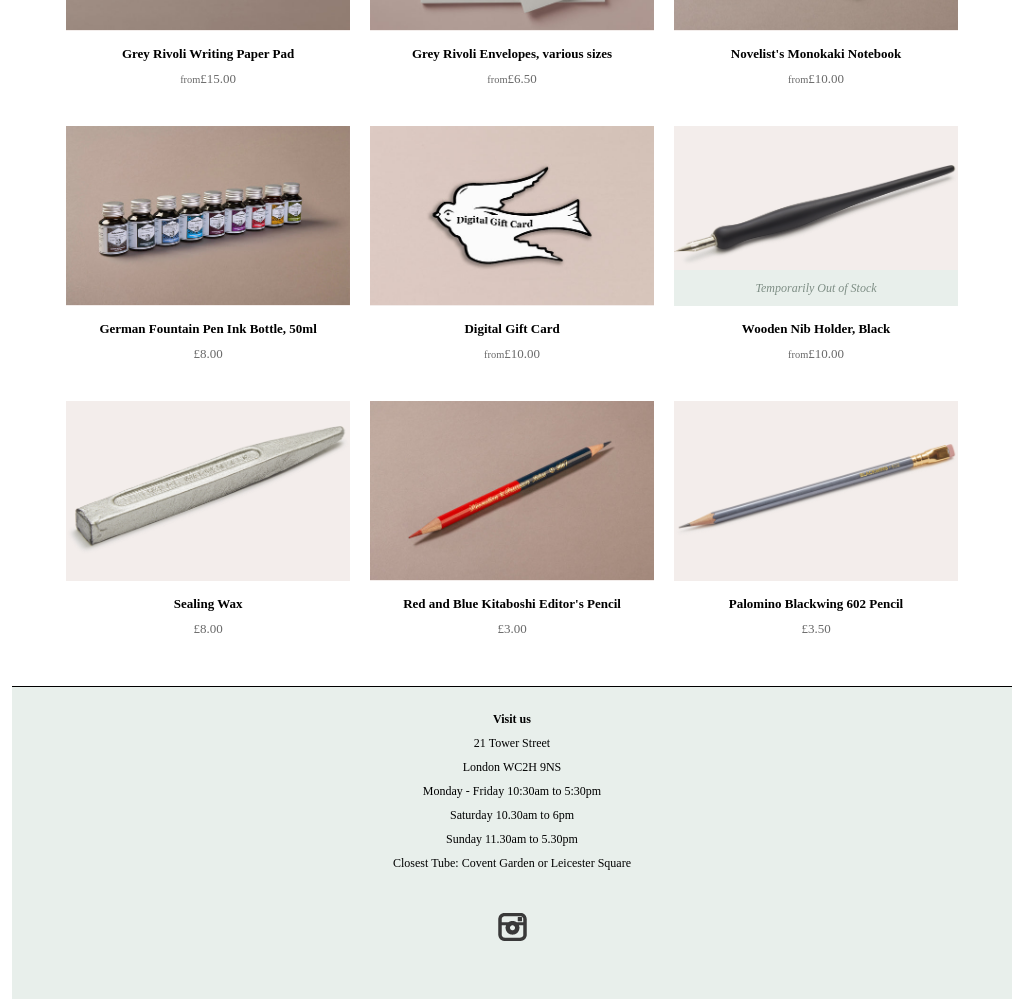 click at bounding box center (208, 491) 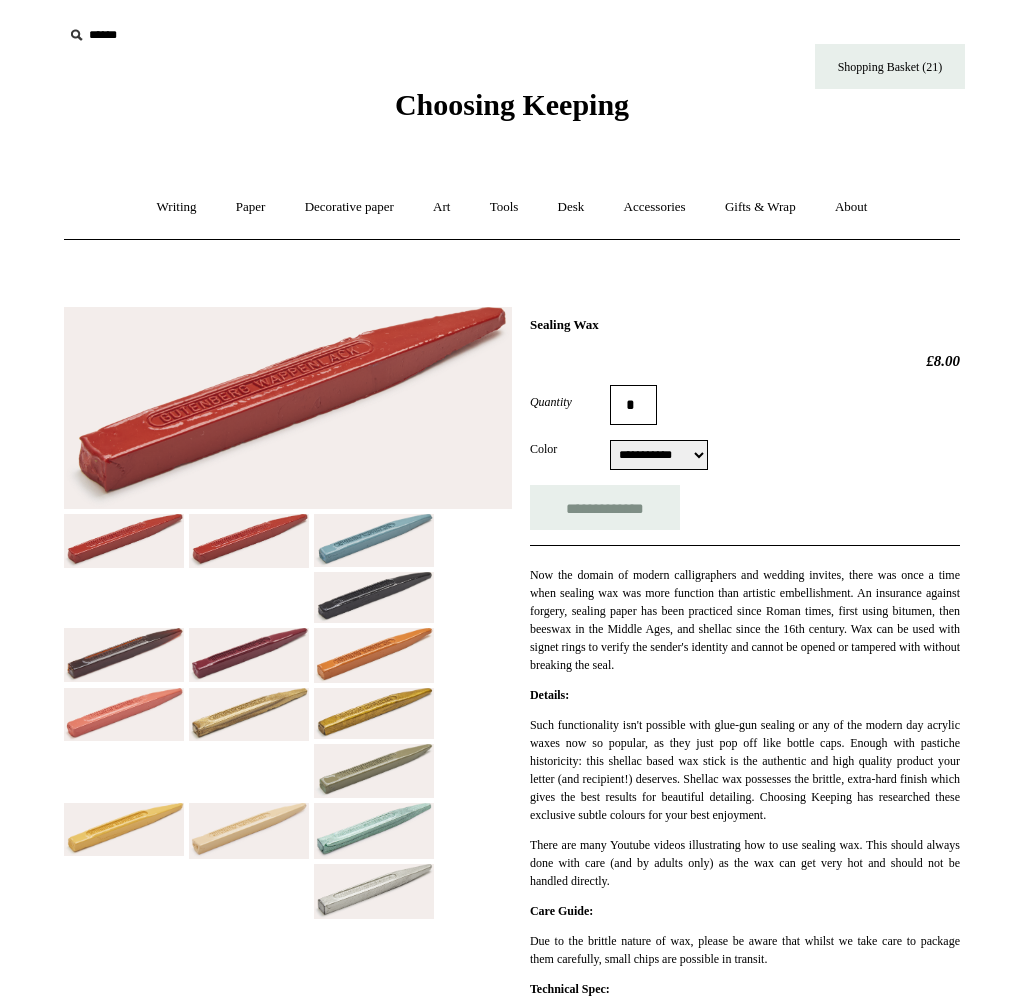 scroll, scrollTop: 0, scrollLeft: 0, axis: both 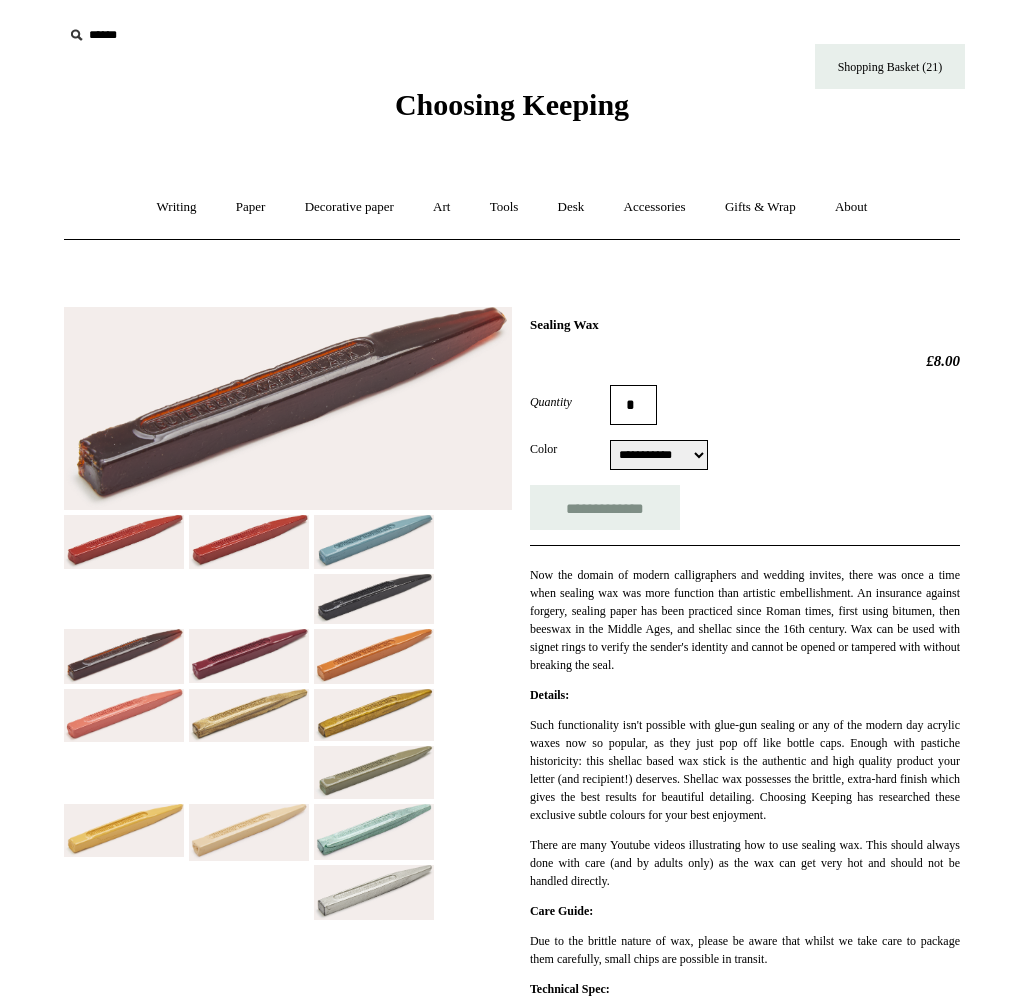 click at bounding box center (124, 715) 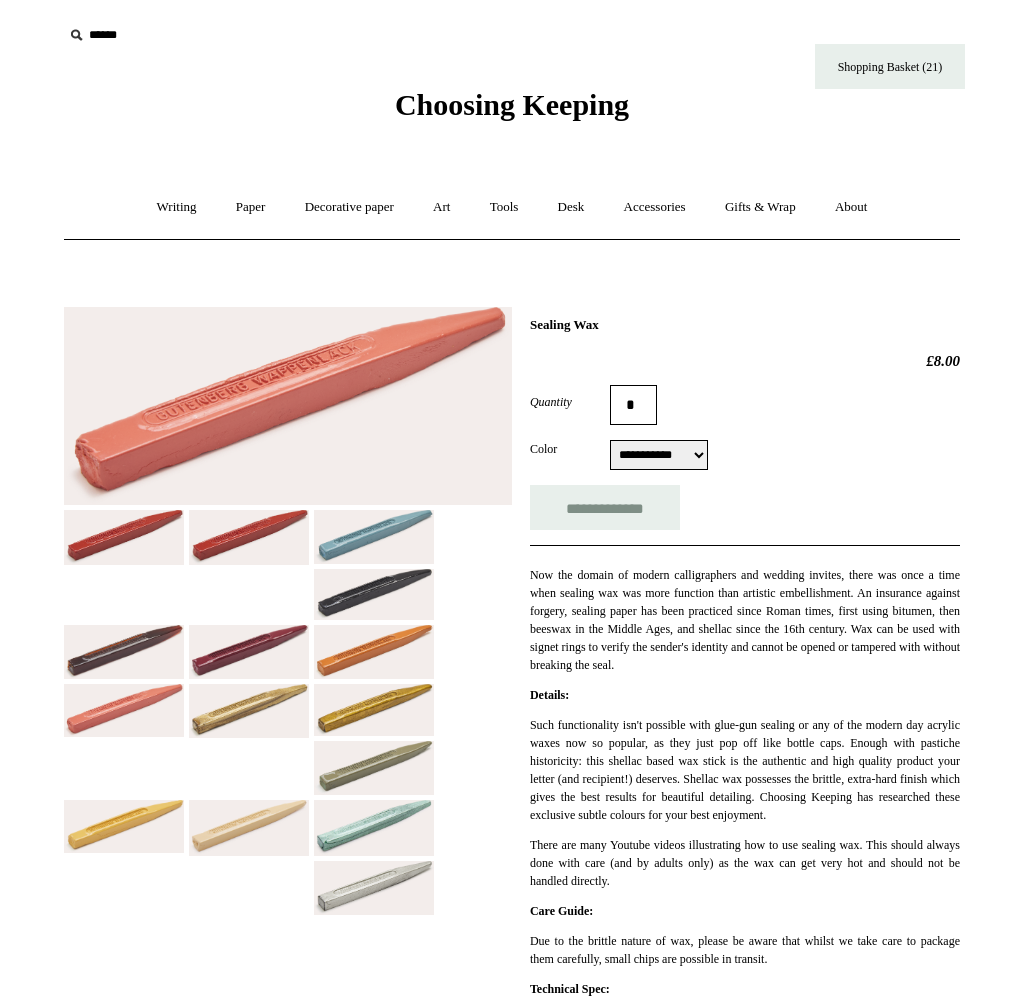 click at bounding box center (374, 888) 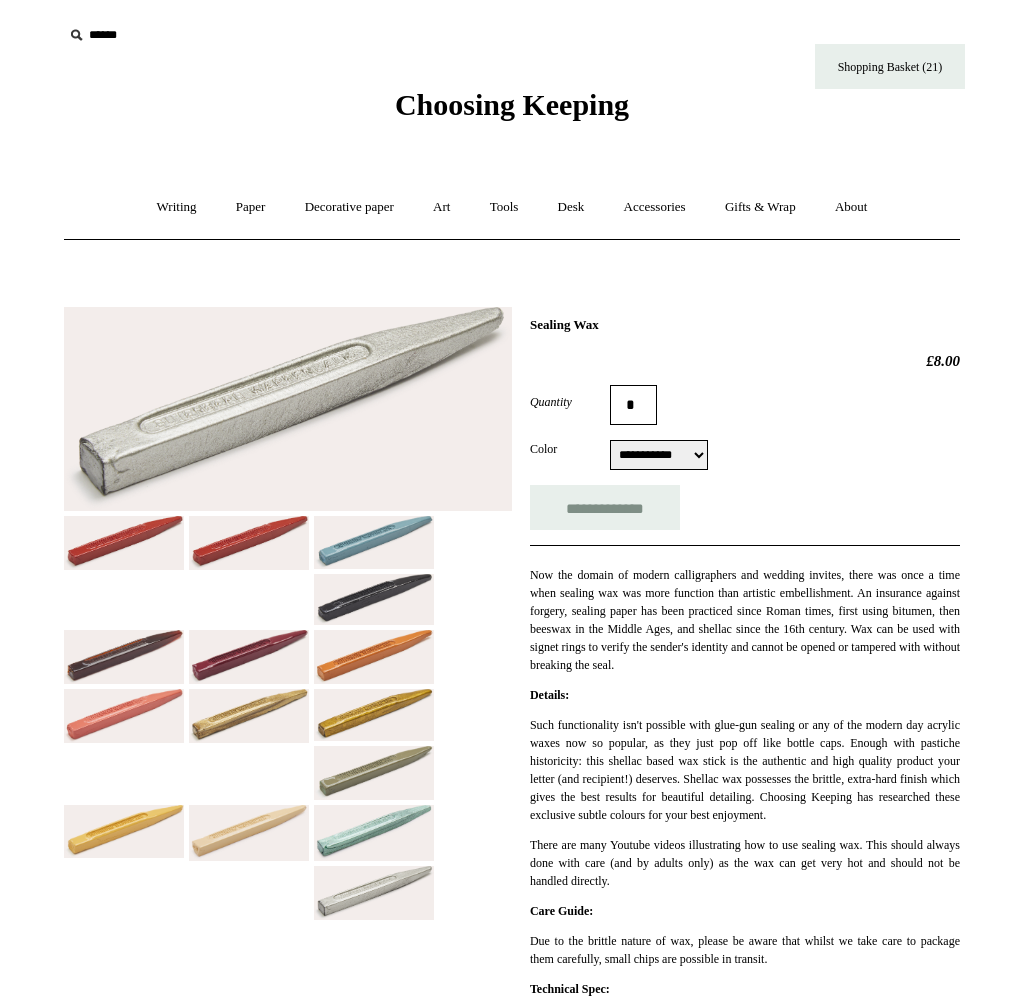 click at bounding box center (249, 657) 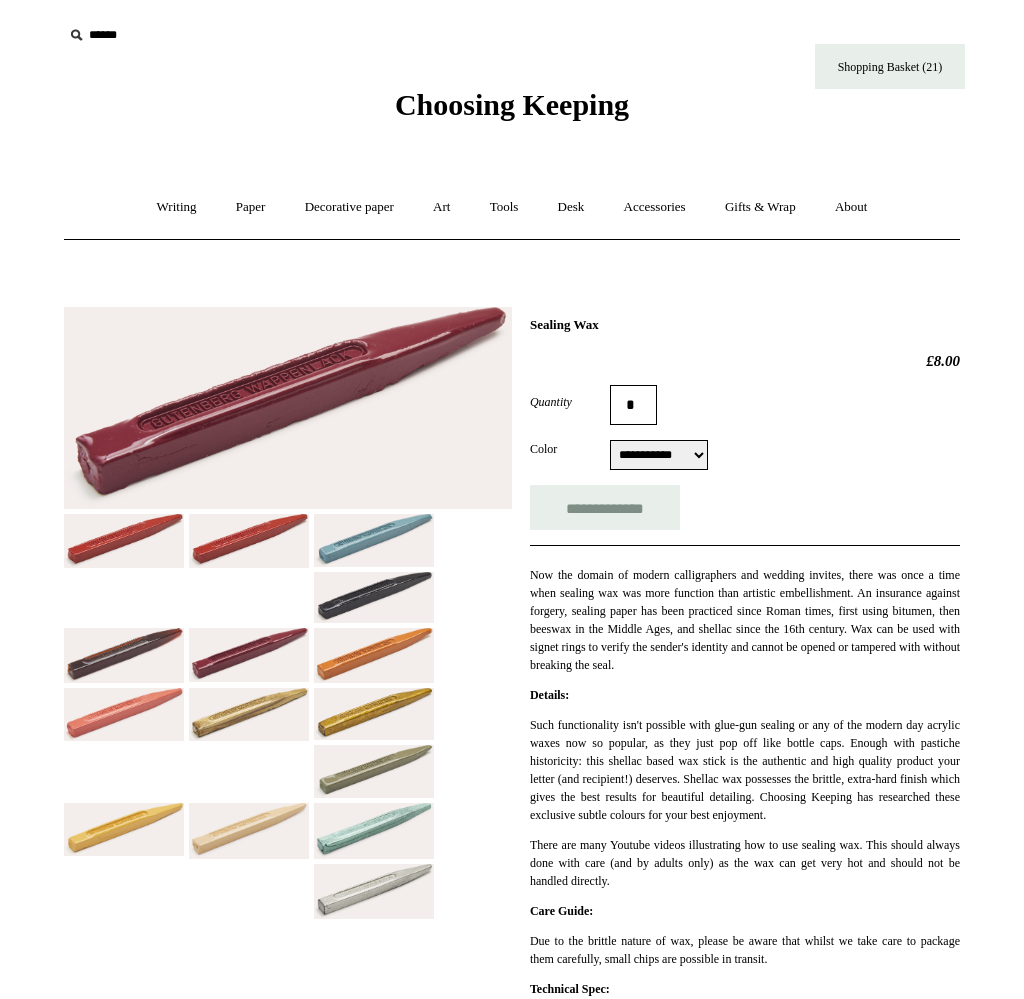 click at bounding box center (124, 655) 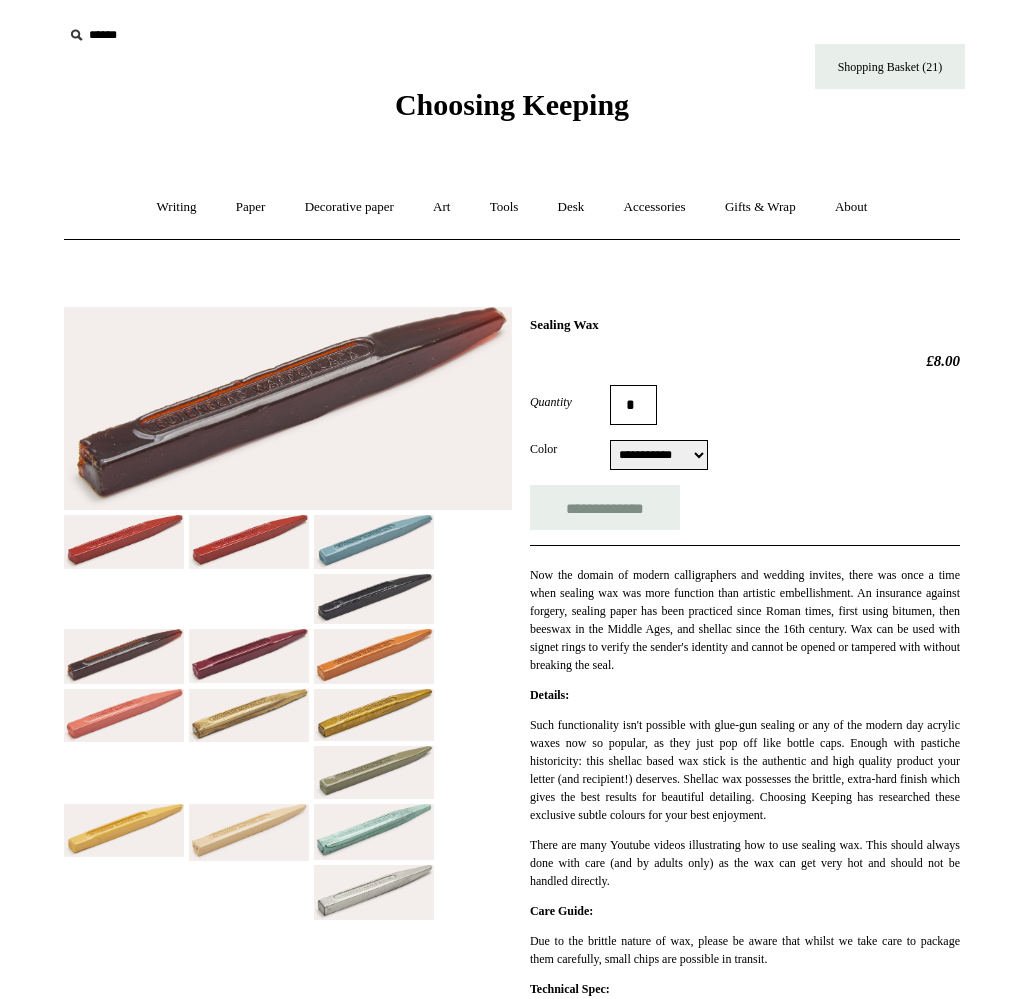 click at bounding box center (249, 656) 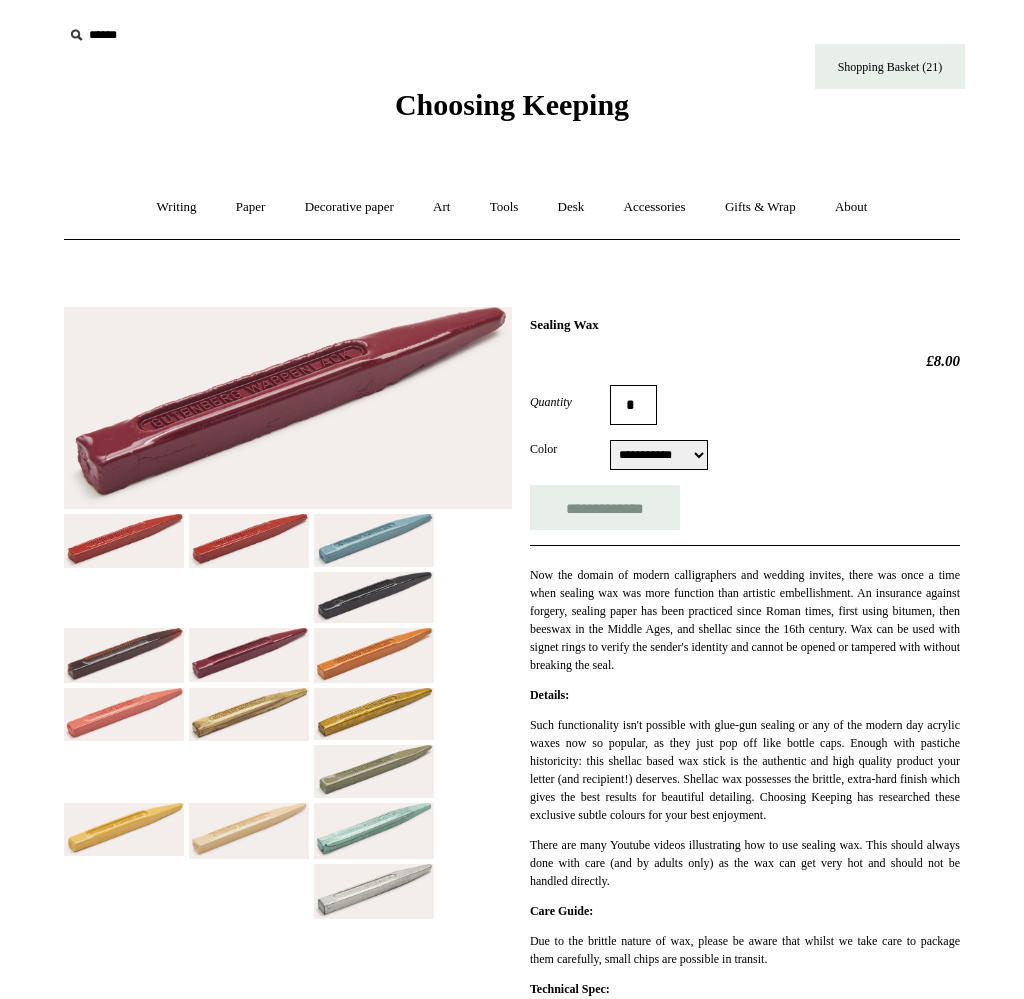 click on "**********" at bounding box center (659, 455) 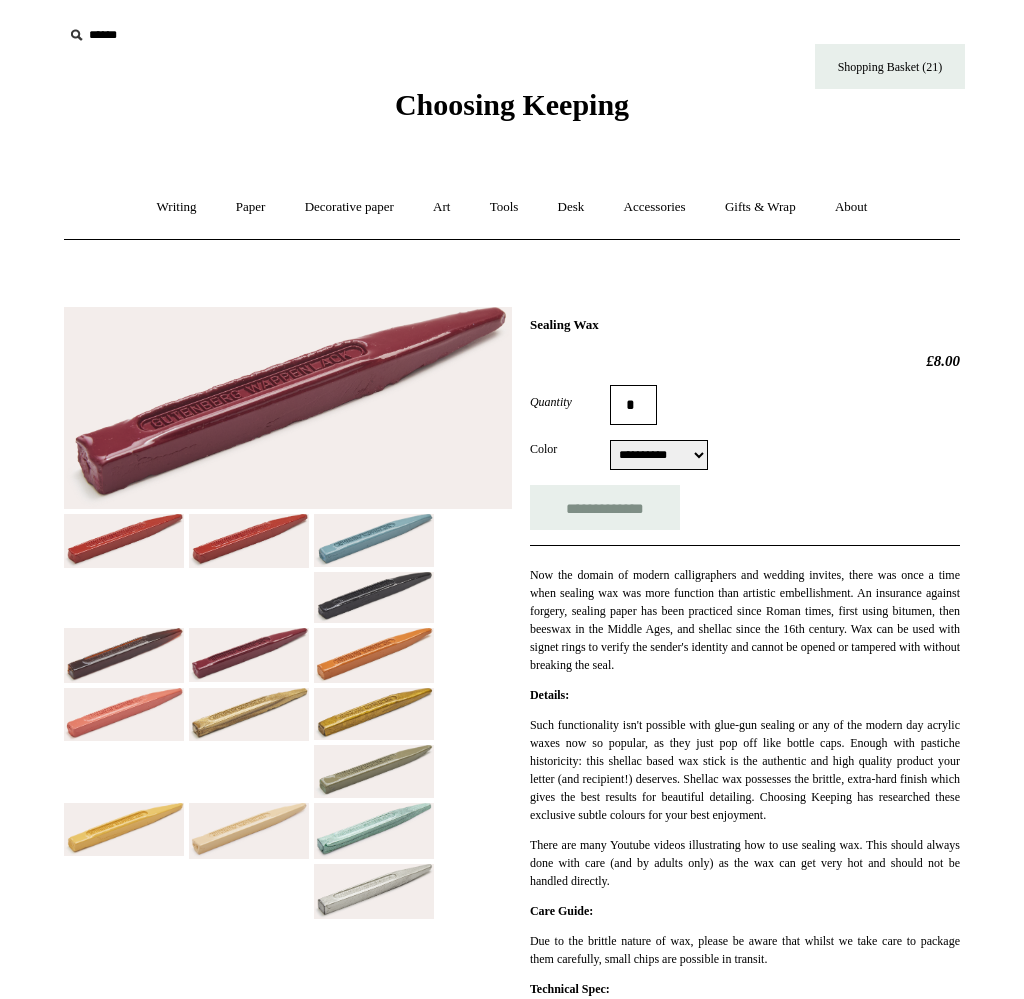 click on "**********" at bounding box center [659, 455] 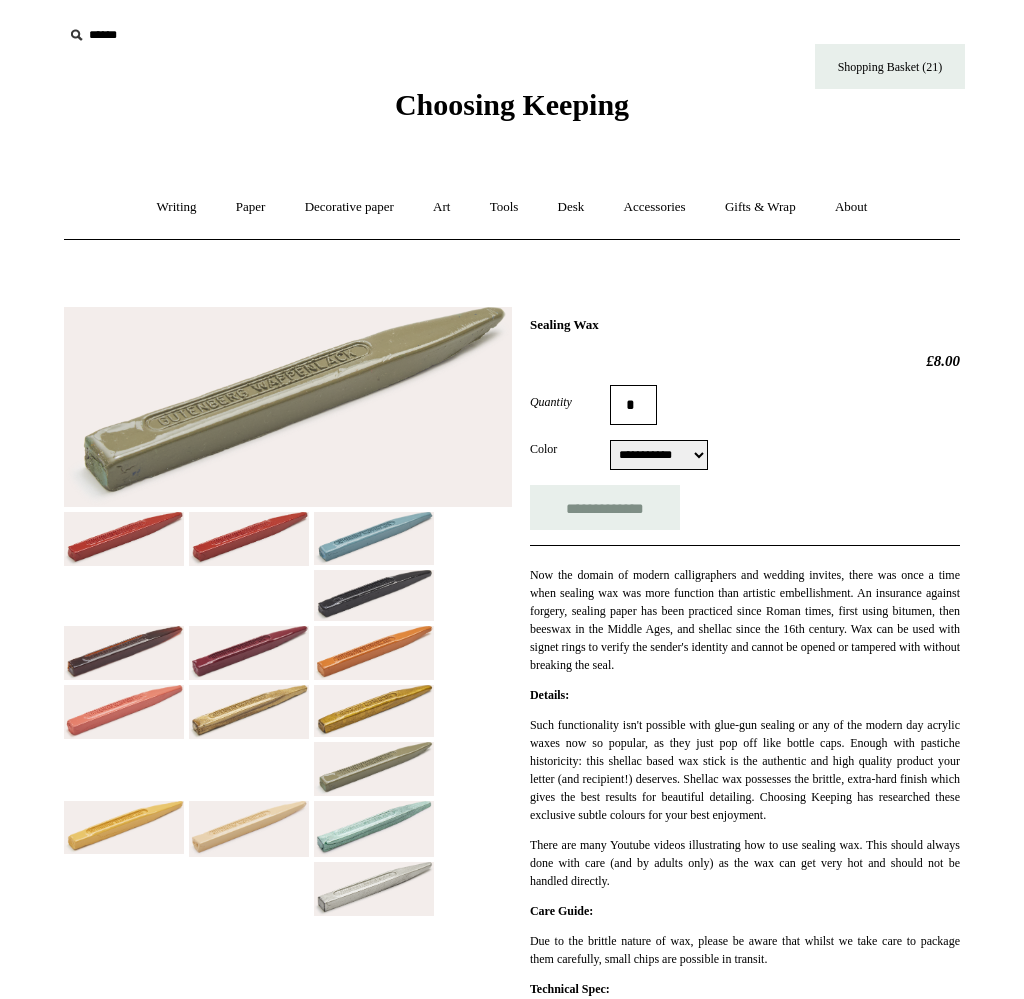 click on "**********" at bounding box center [659, 455] 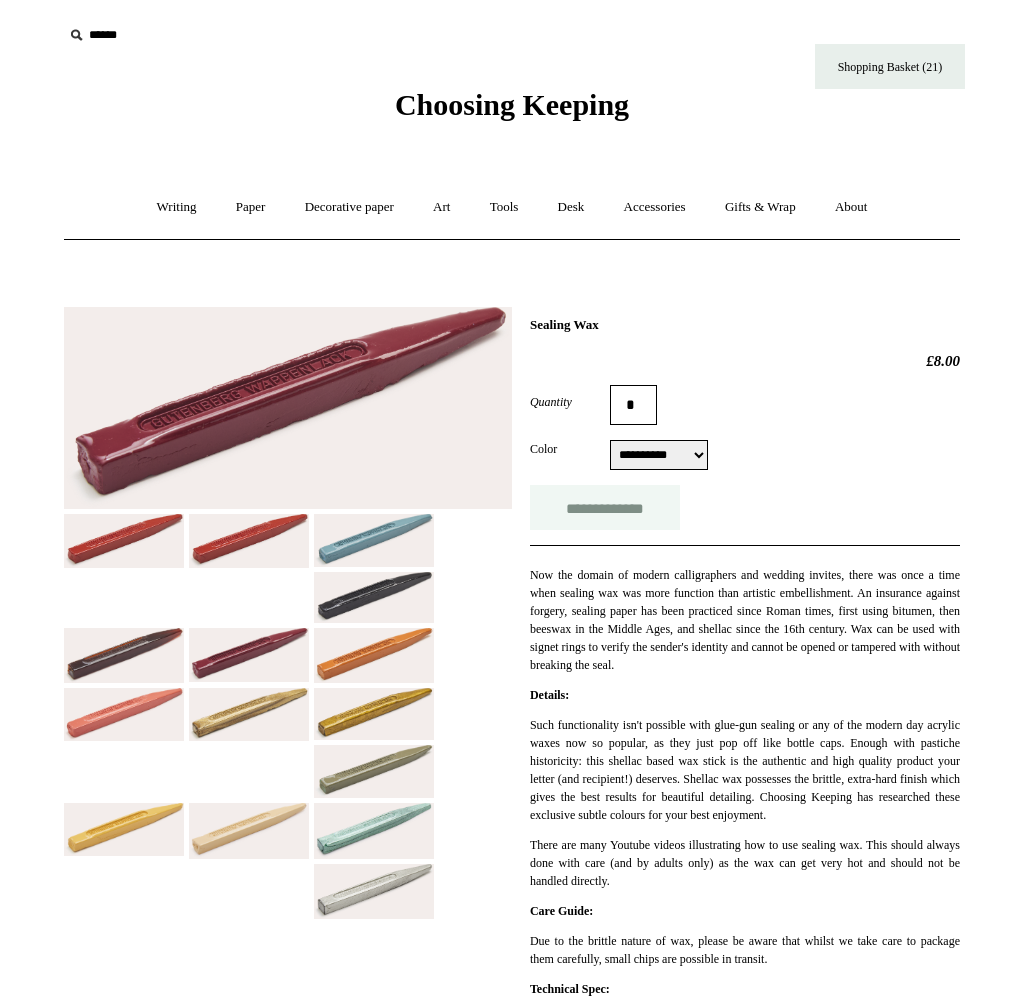 click on "**********" at bounding box center [605, 507] 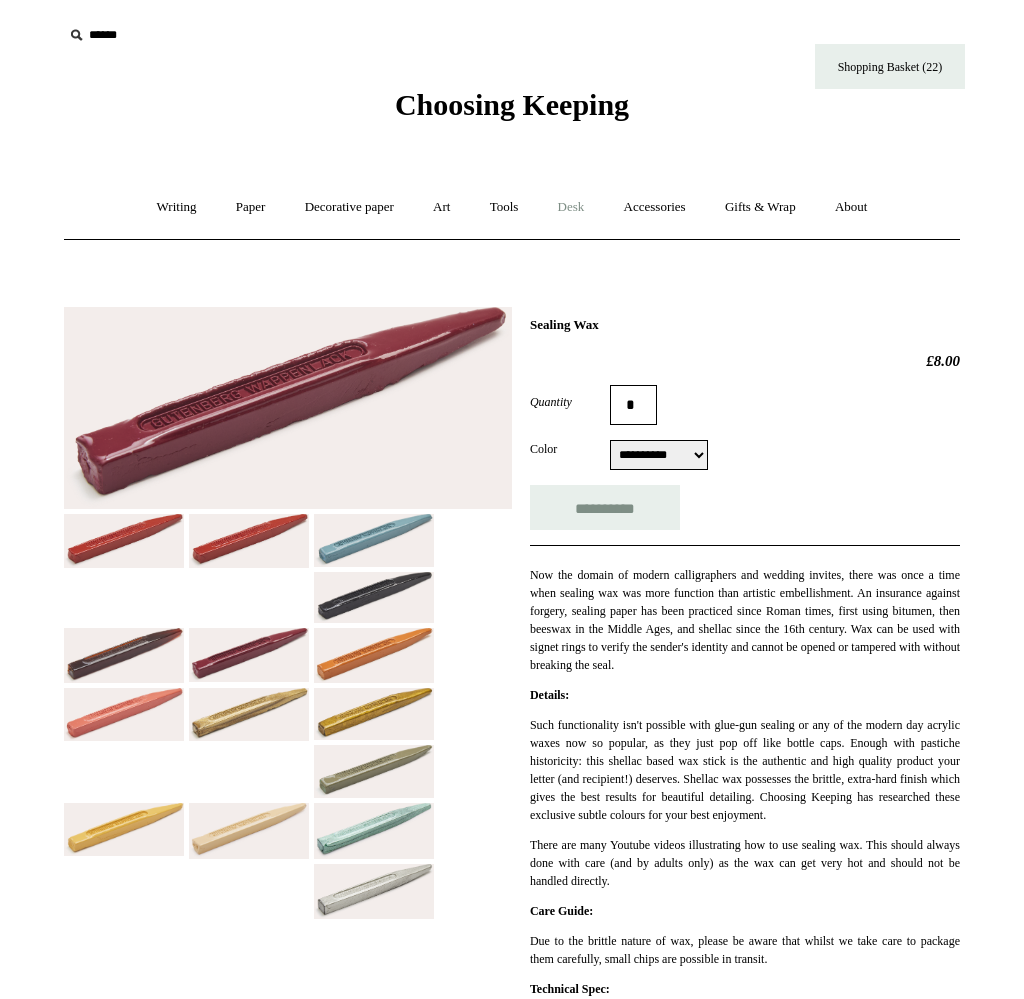 type on "**********" 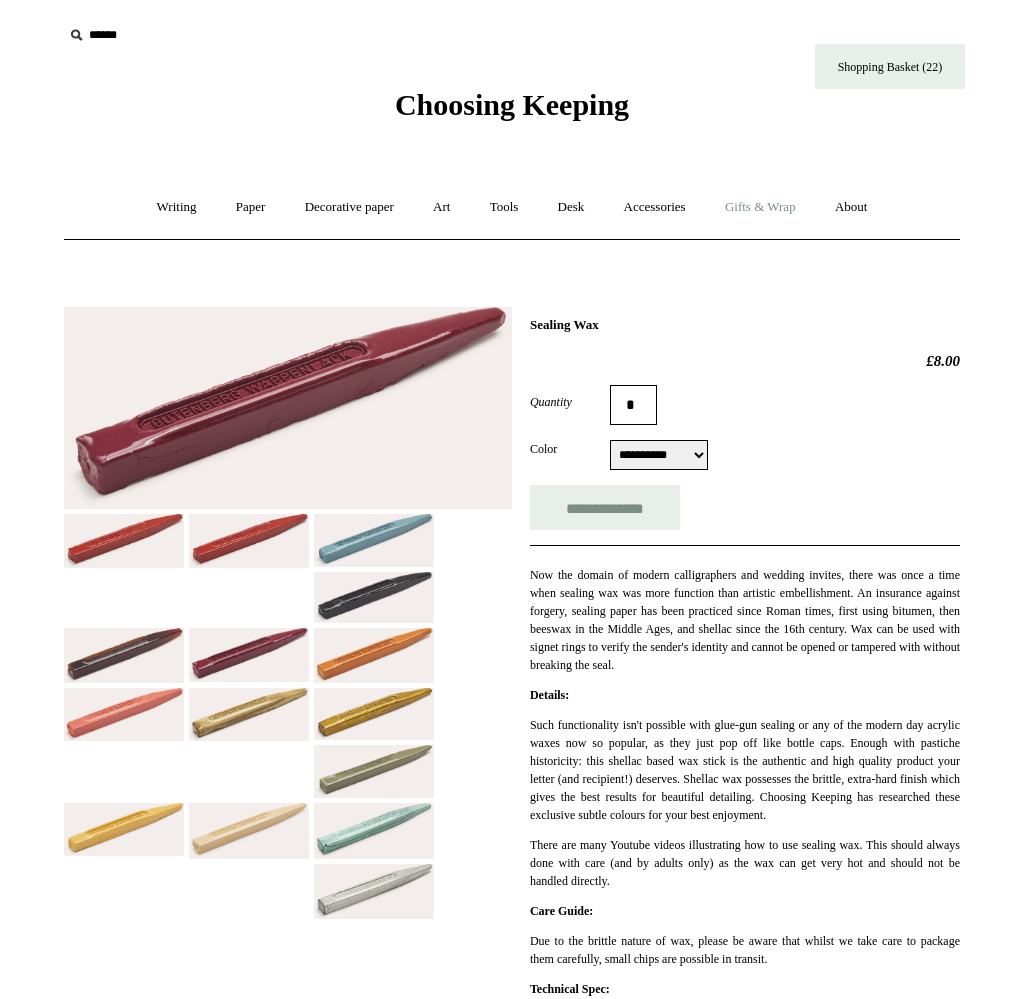 click on "Gifts & Wrap +" at bounding box center [760, 207] 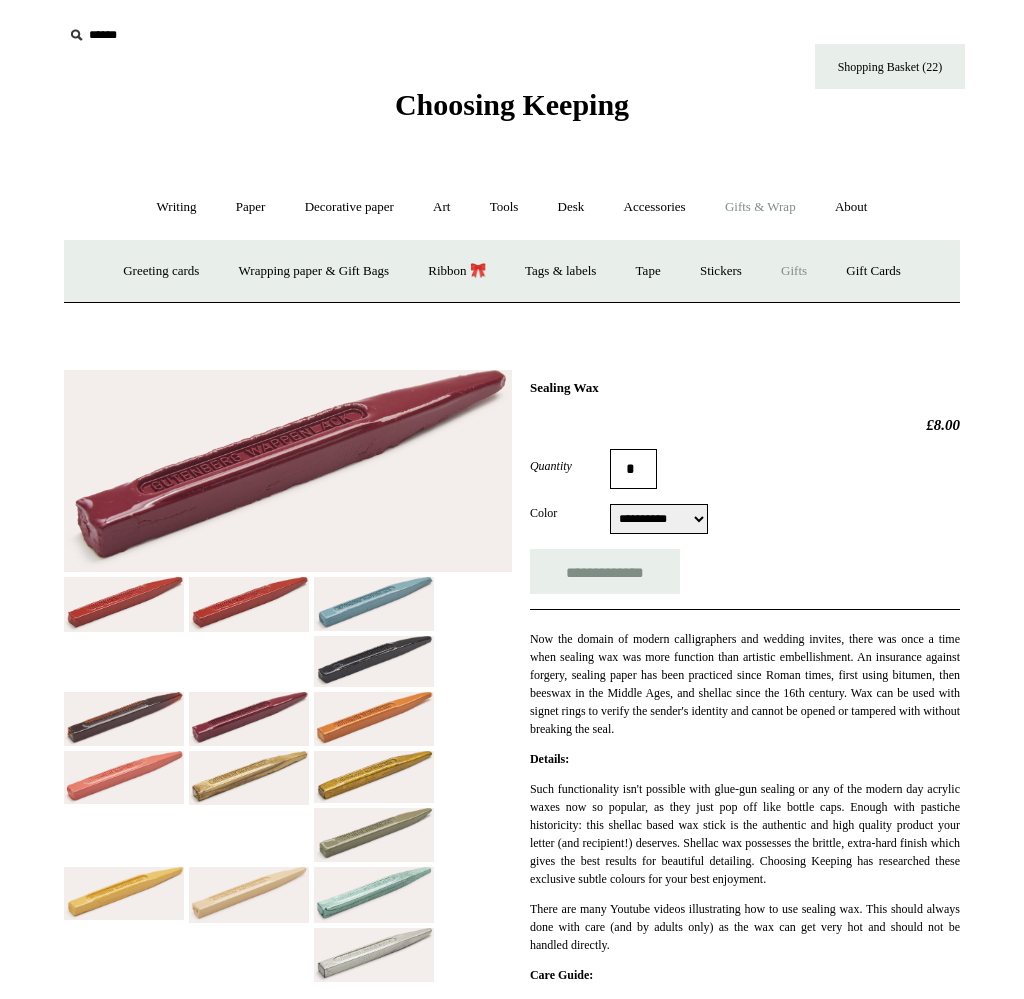click on "Gifts +" at bounding box center [794, 271] 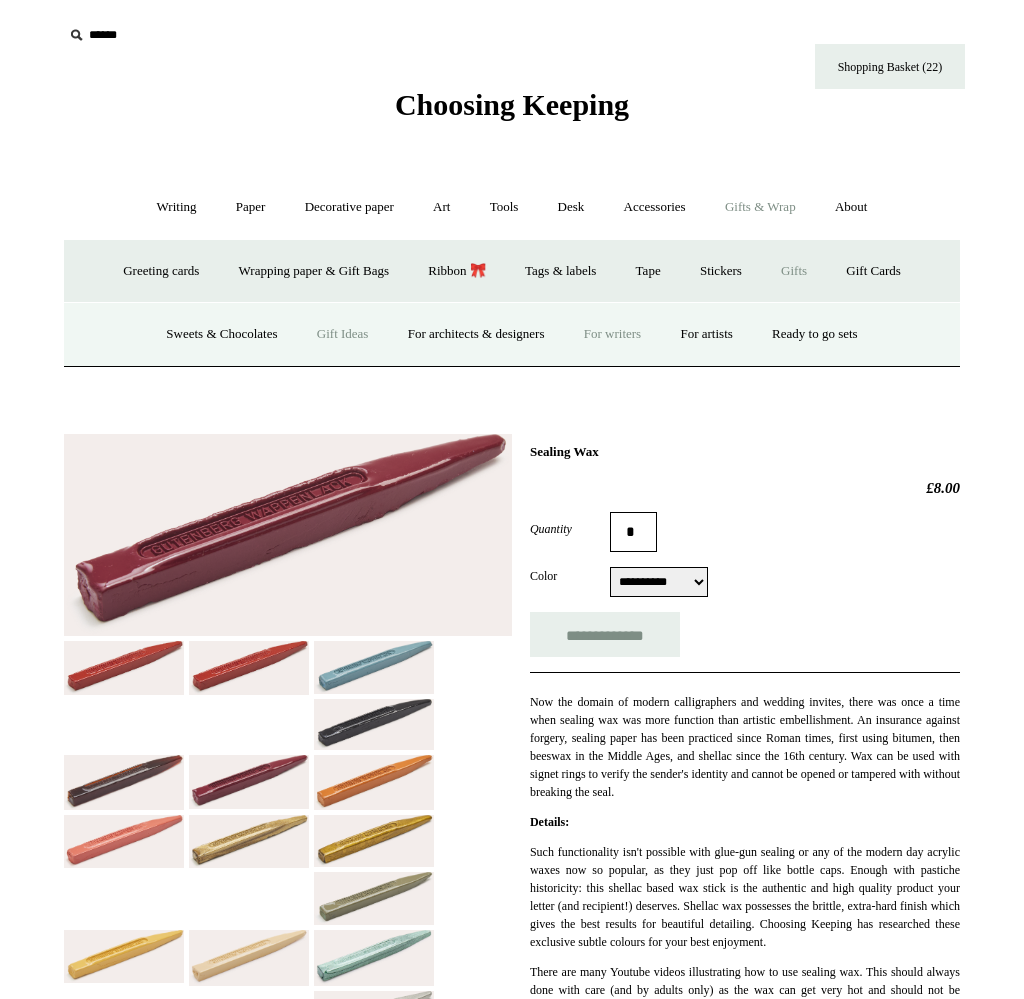 click on "Gift Ideas" at bounding box center (343, 334) 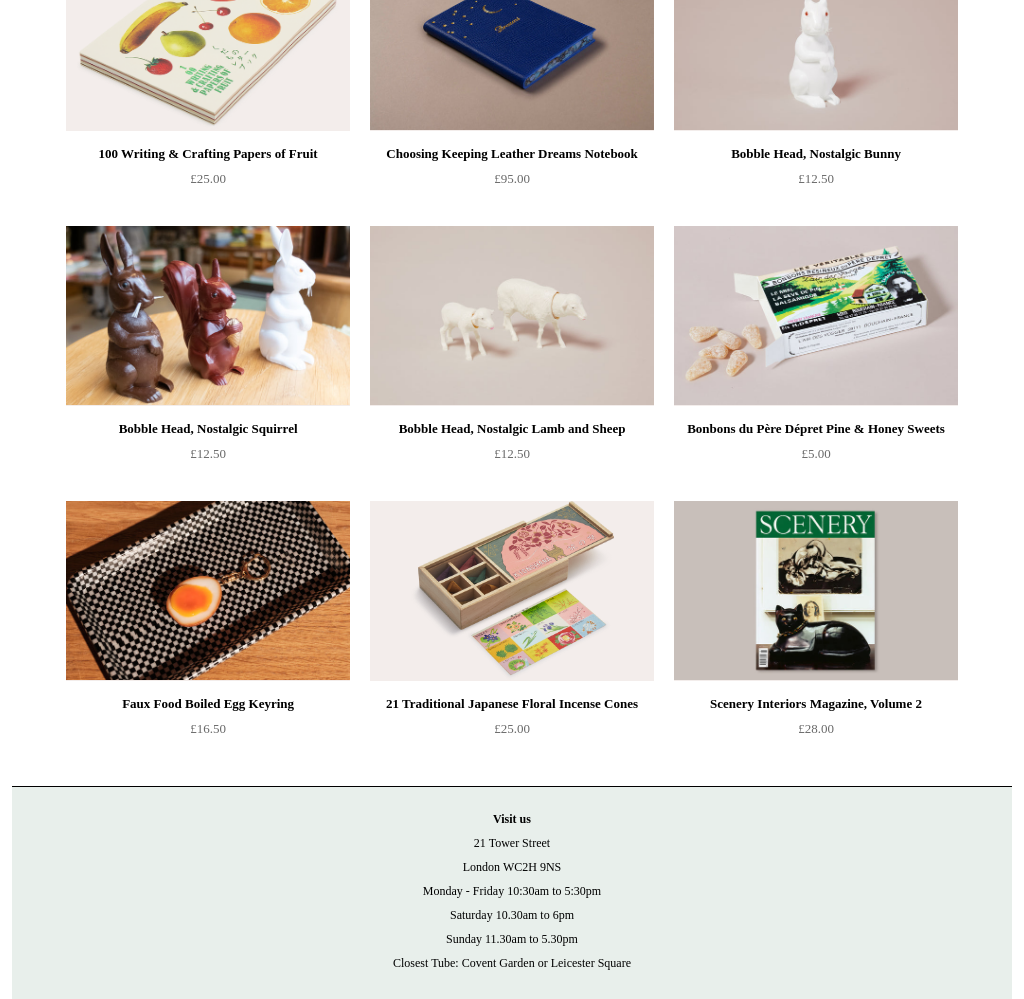 scroll, scrollTop: 1122, scrollLeft: 0, axis: vertical 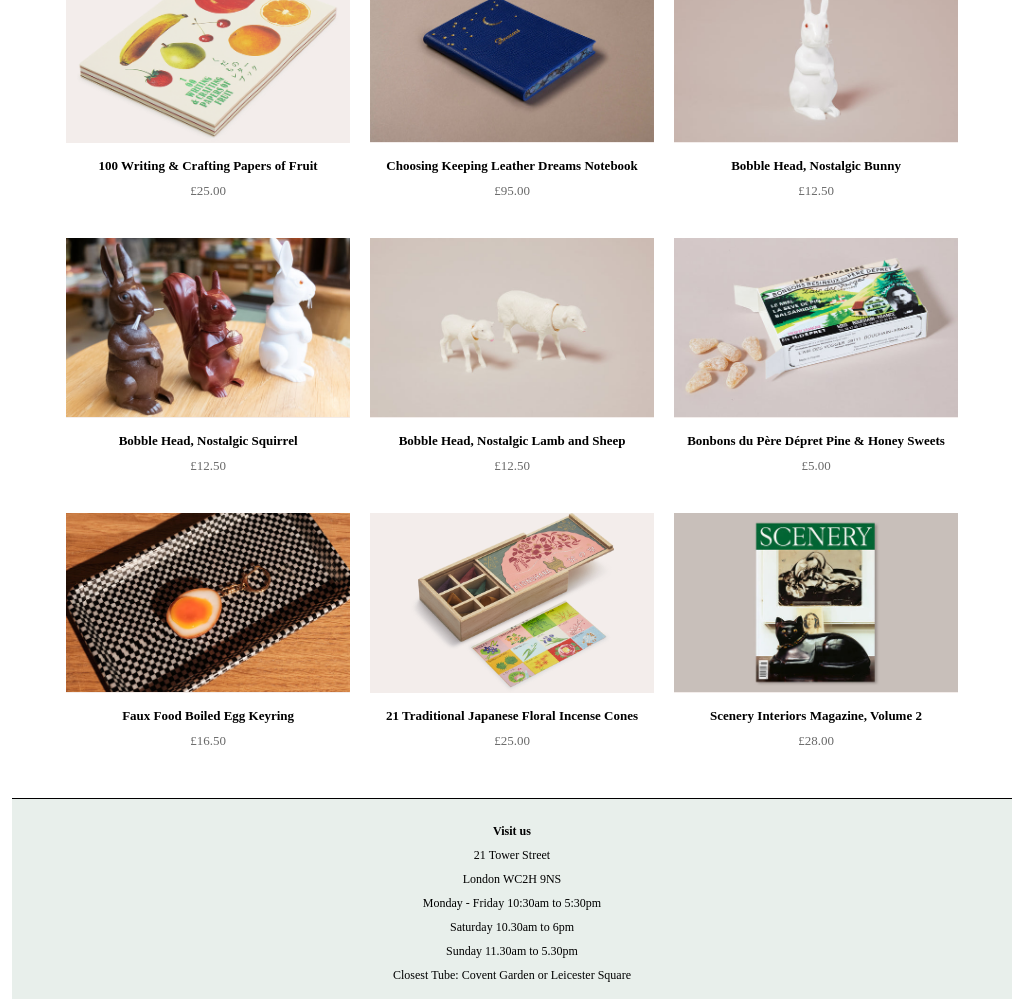 click at bounding box center [512, 603] 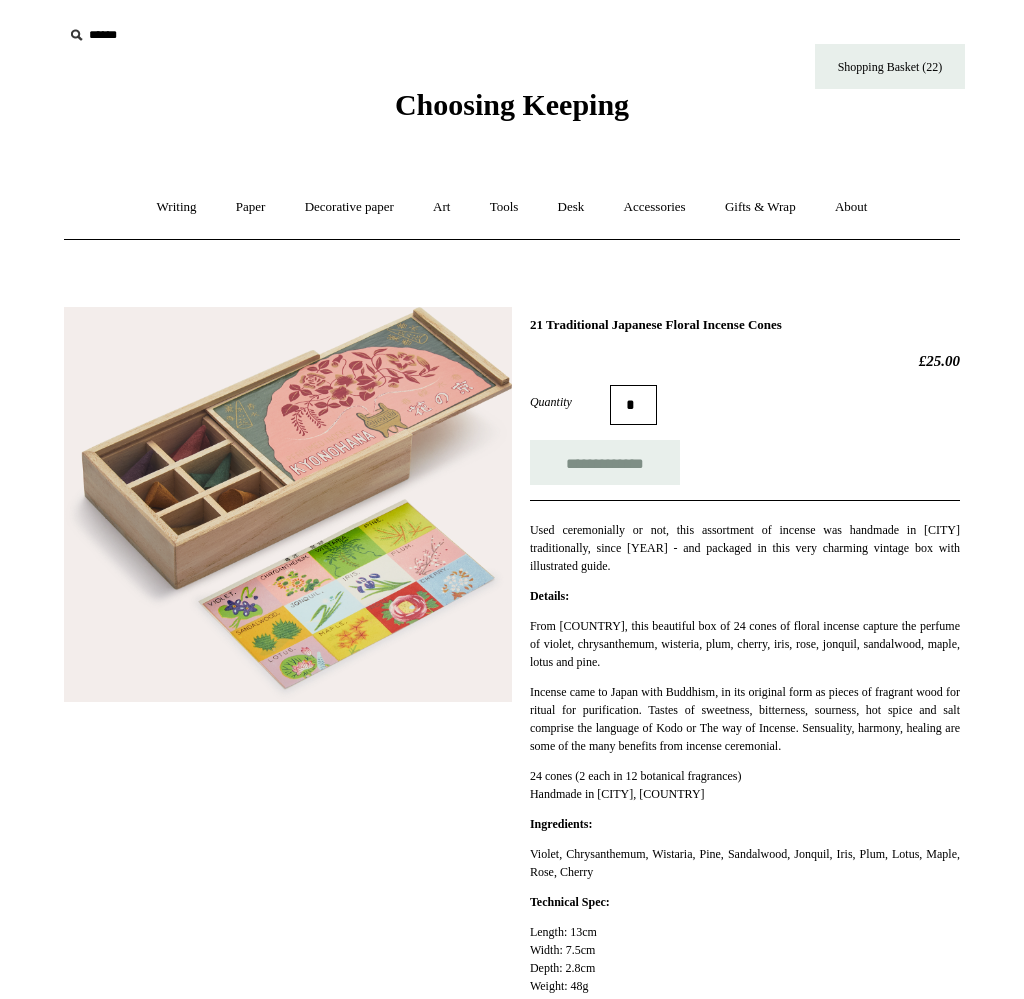 scroll, scrollTop: 0, scrollLeft: 0, axis: both 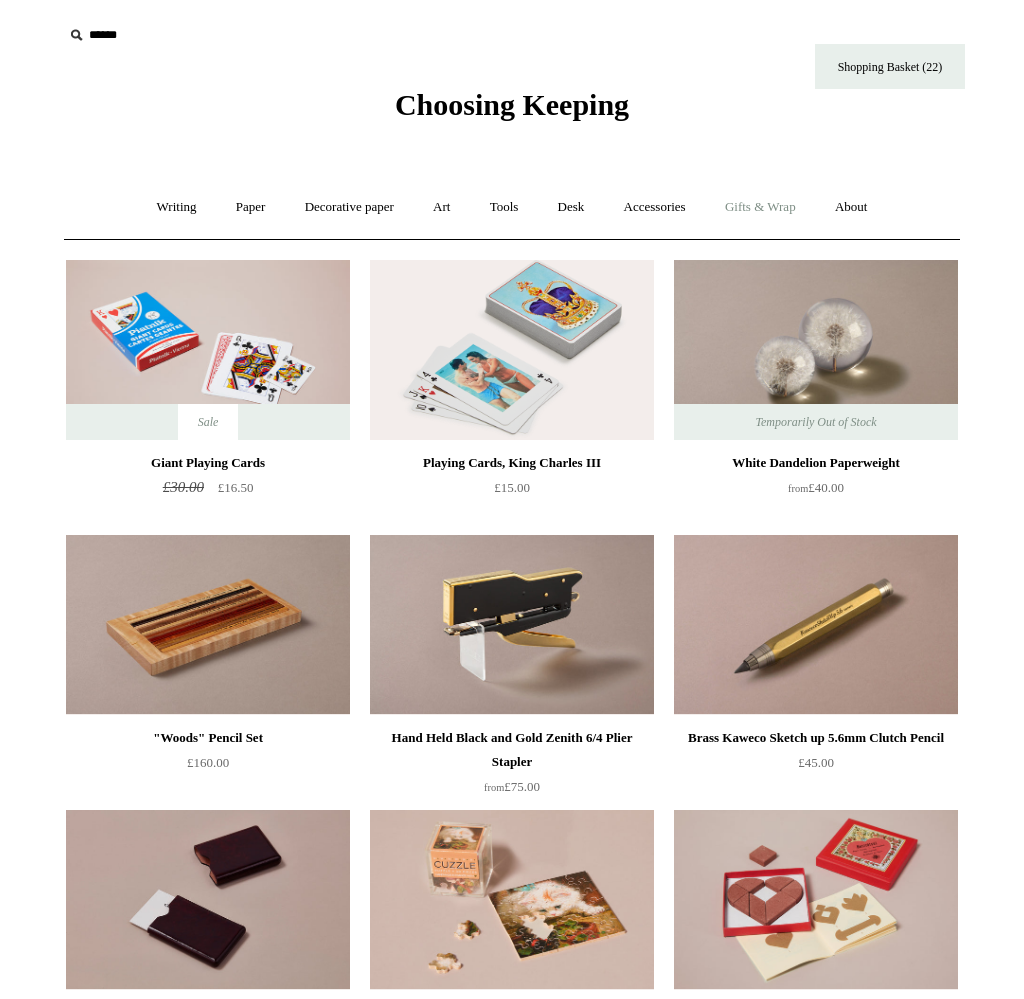 click on "Gifts & Wrap +" at bounding box center [760, 207] 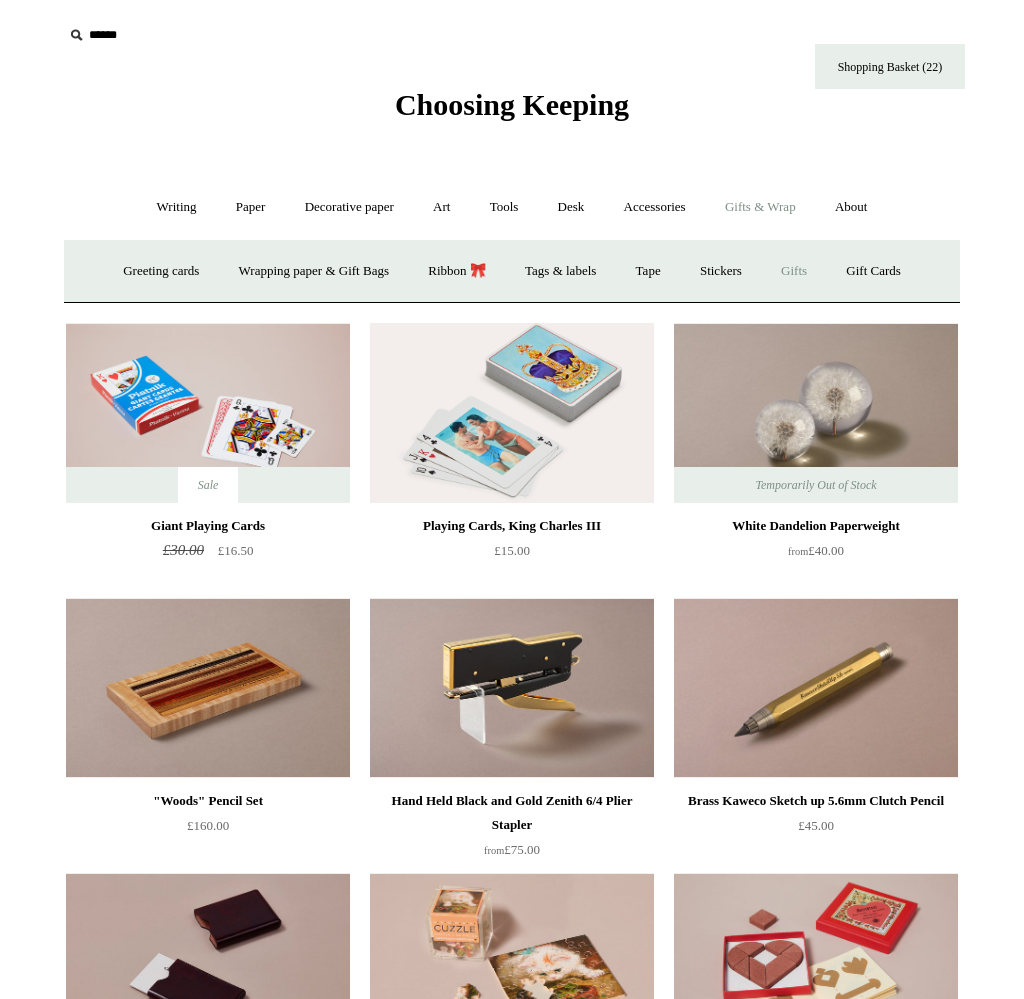 click on "Gifts +" at bounding box center (794, 271) 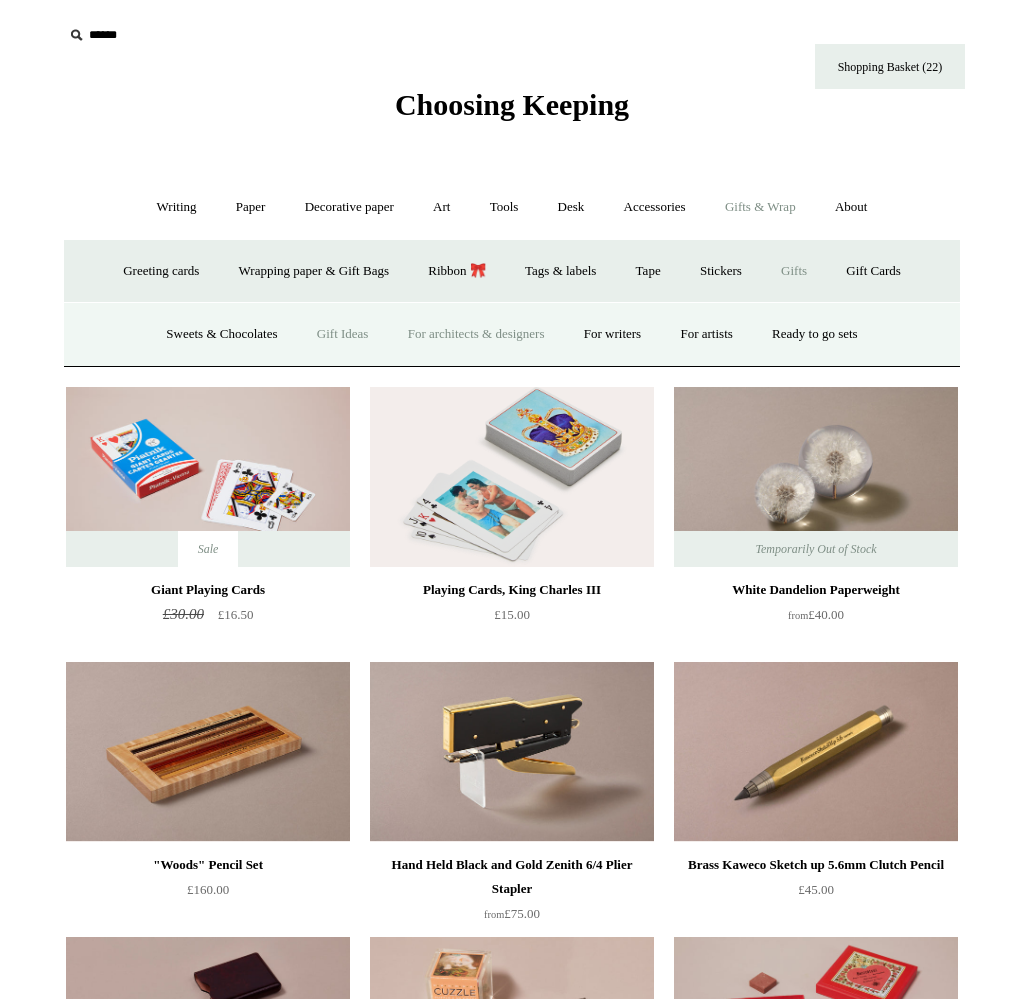 click on "For architects & designers" at bounding box center [476, 334] 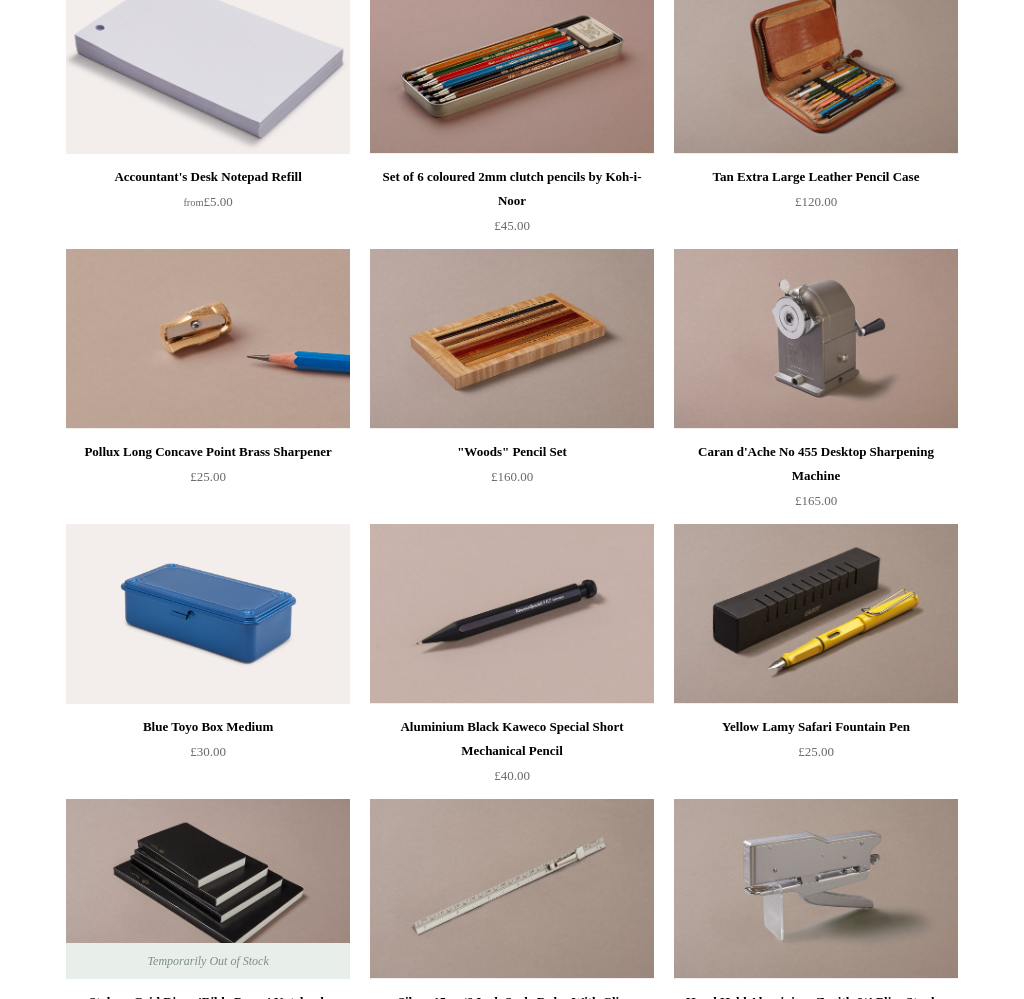 scroll, scrollTop: 0, scrollLeft: 0, axis: both 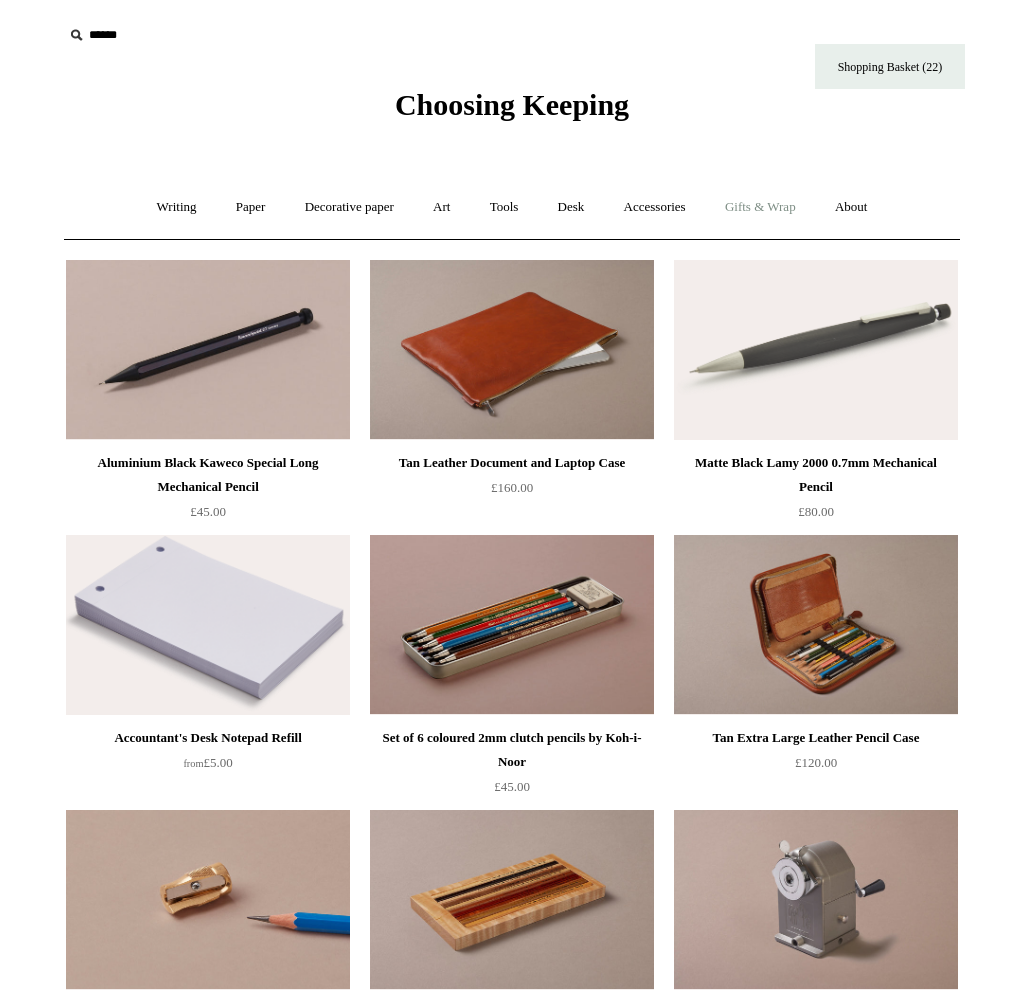 click on "Gifts & Wrap +" at bounding box center [760, 207] 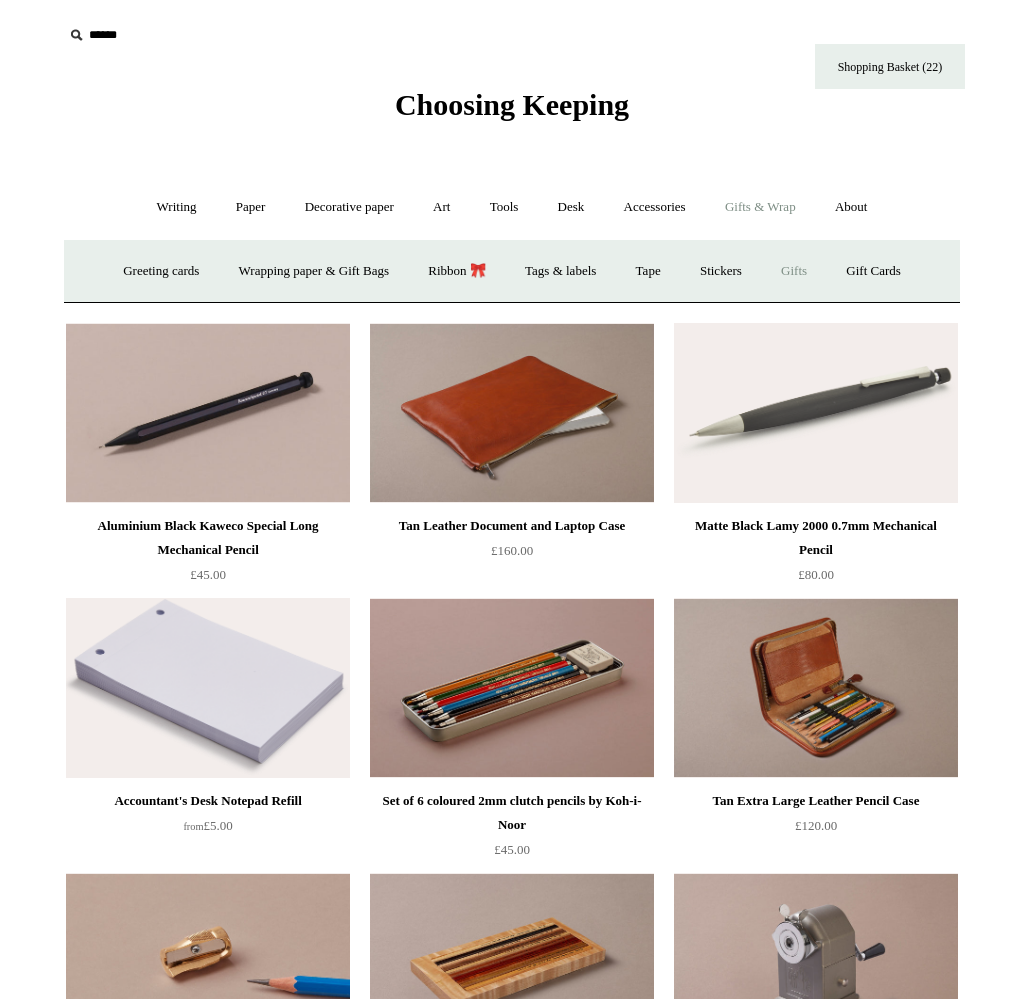 click on "Gifts +" at bounding box center (794, 271) 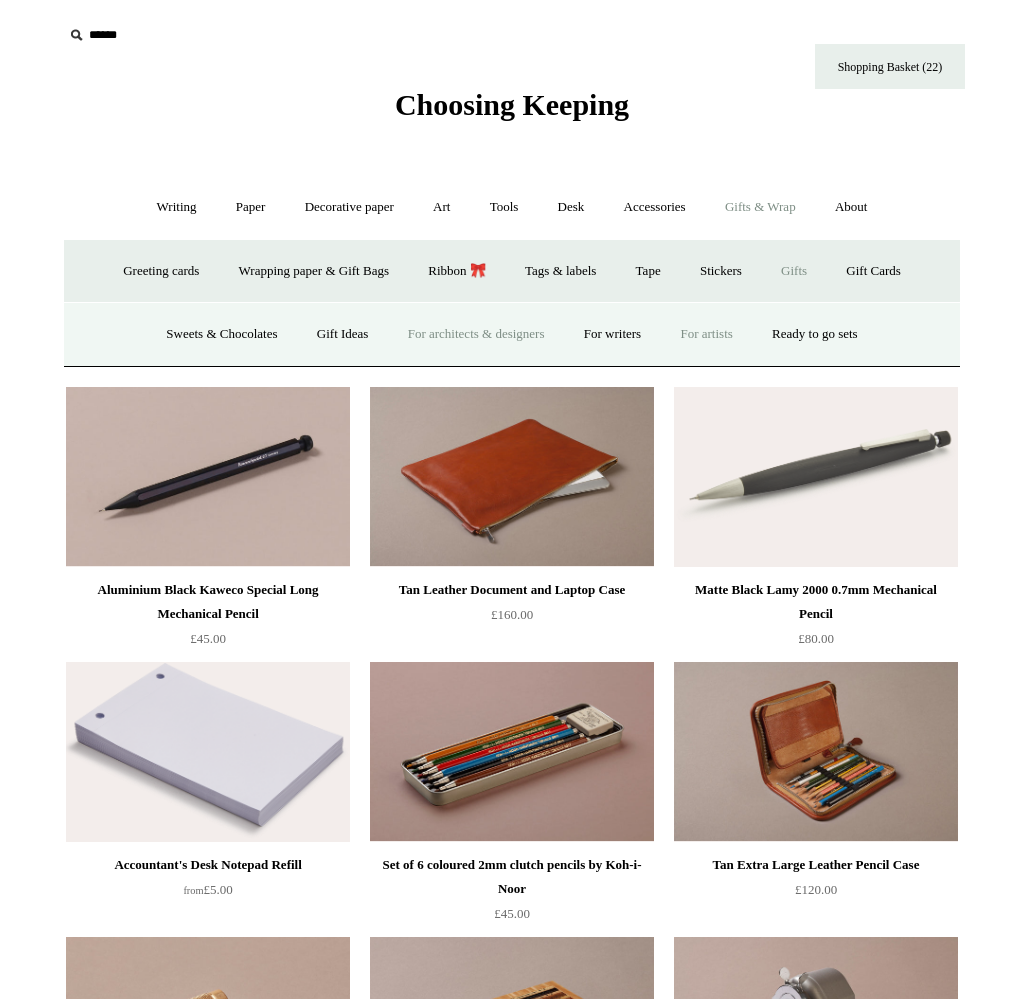 click on "For artists" at bounding box center (706, 334) 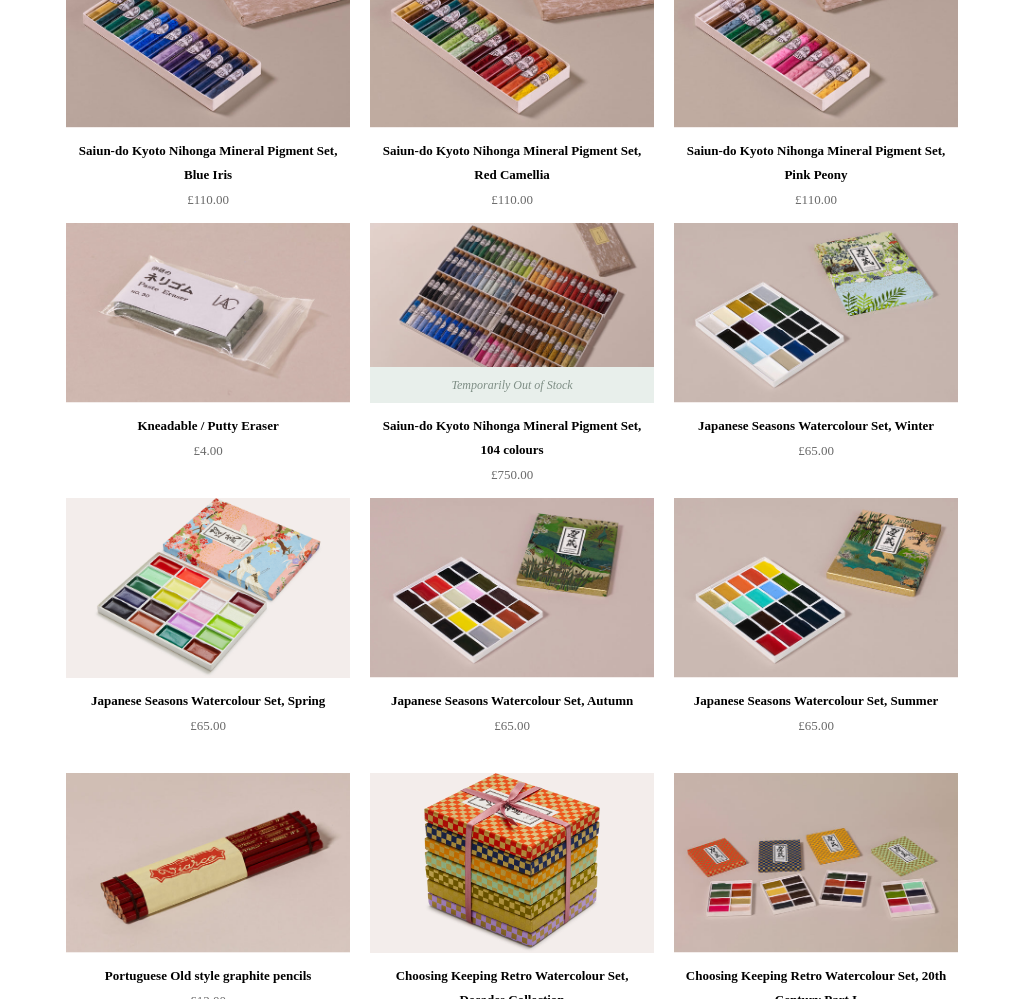scroll, scrollTop: 2420, scrollLeft: 0, axis: vertical 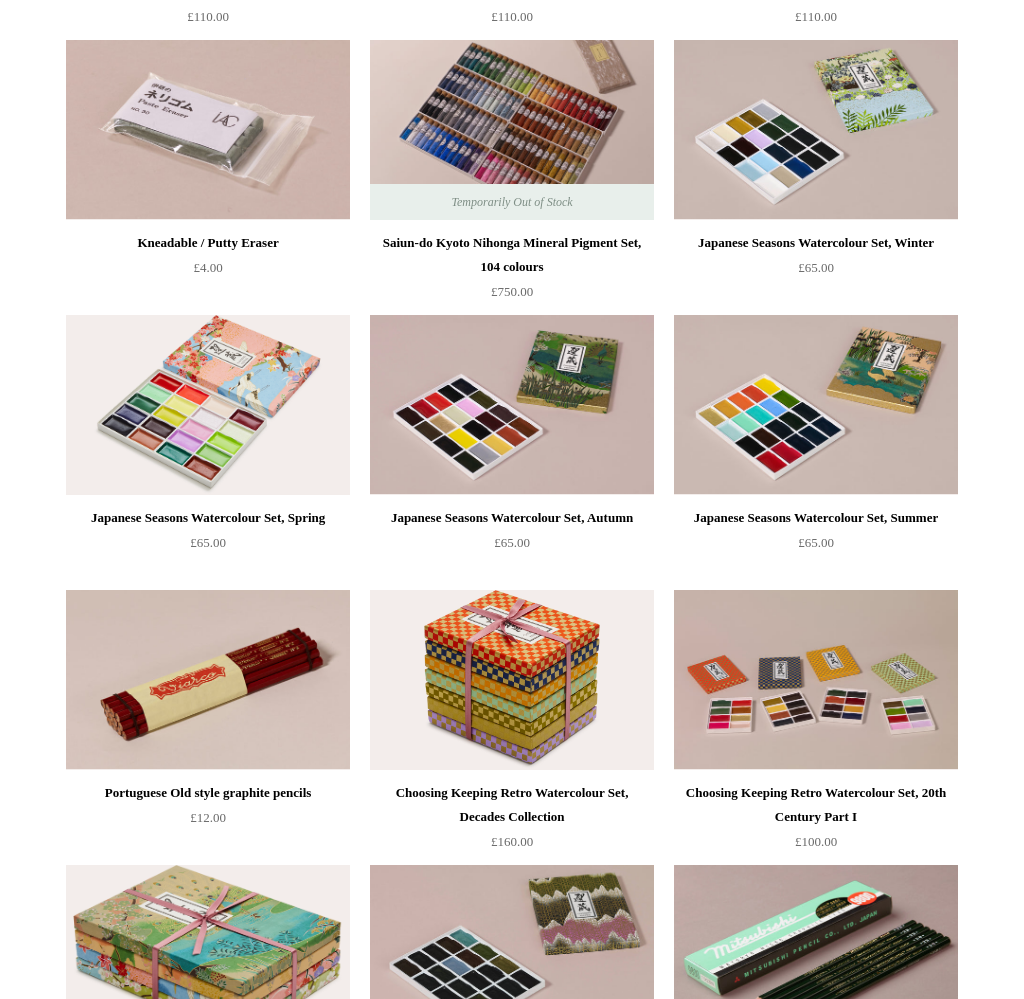 click at bounding box center [208, 680] 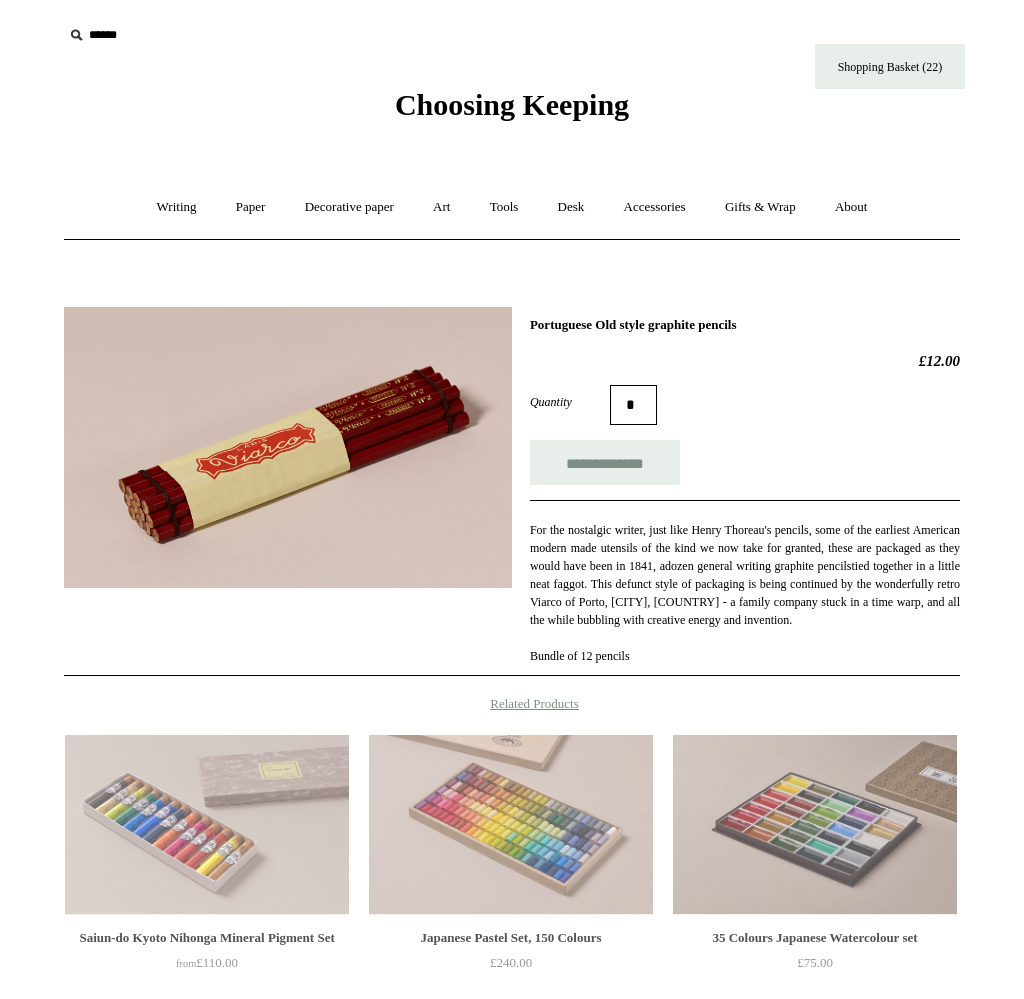 scroll, scrollTop: 0, scrollLeft: 0, axis: both 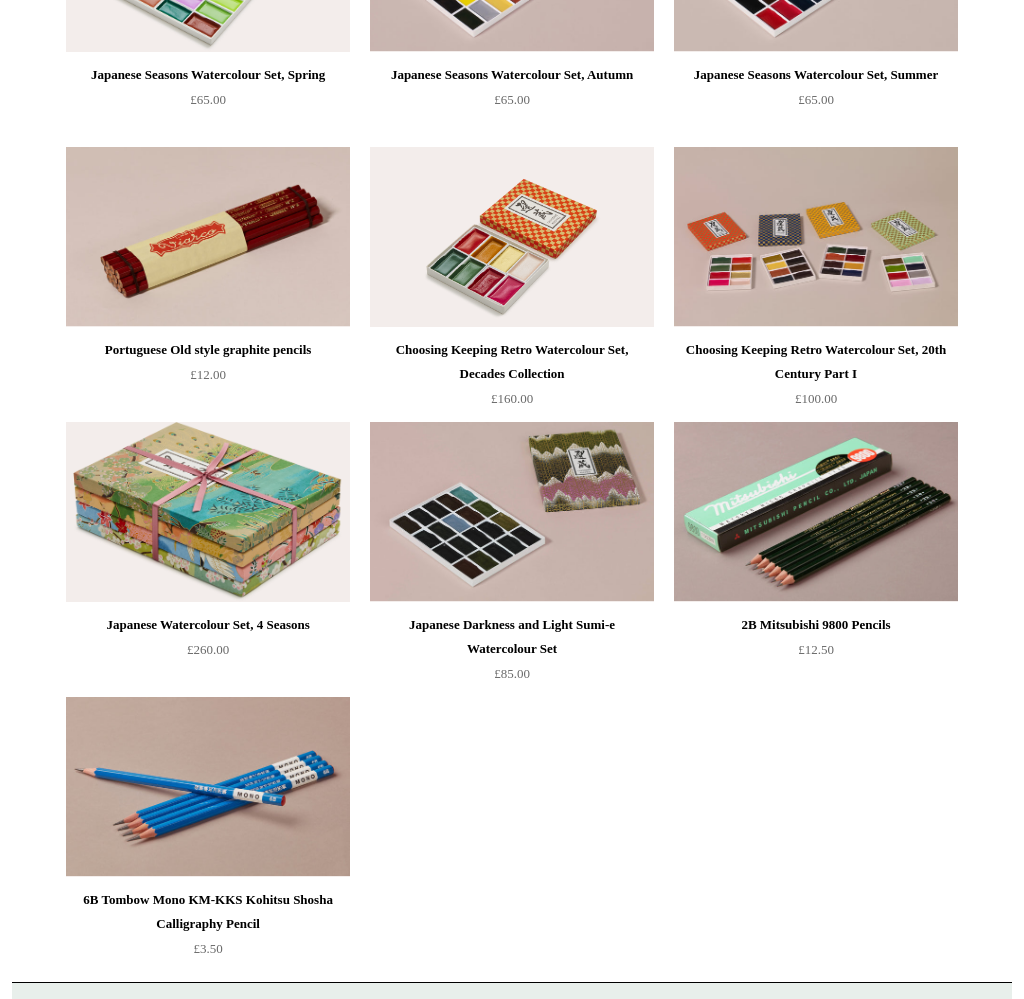 click at bounding box center [512, 237] 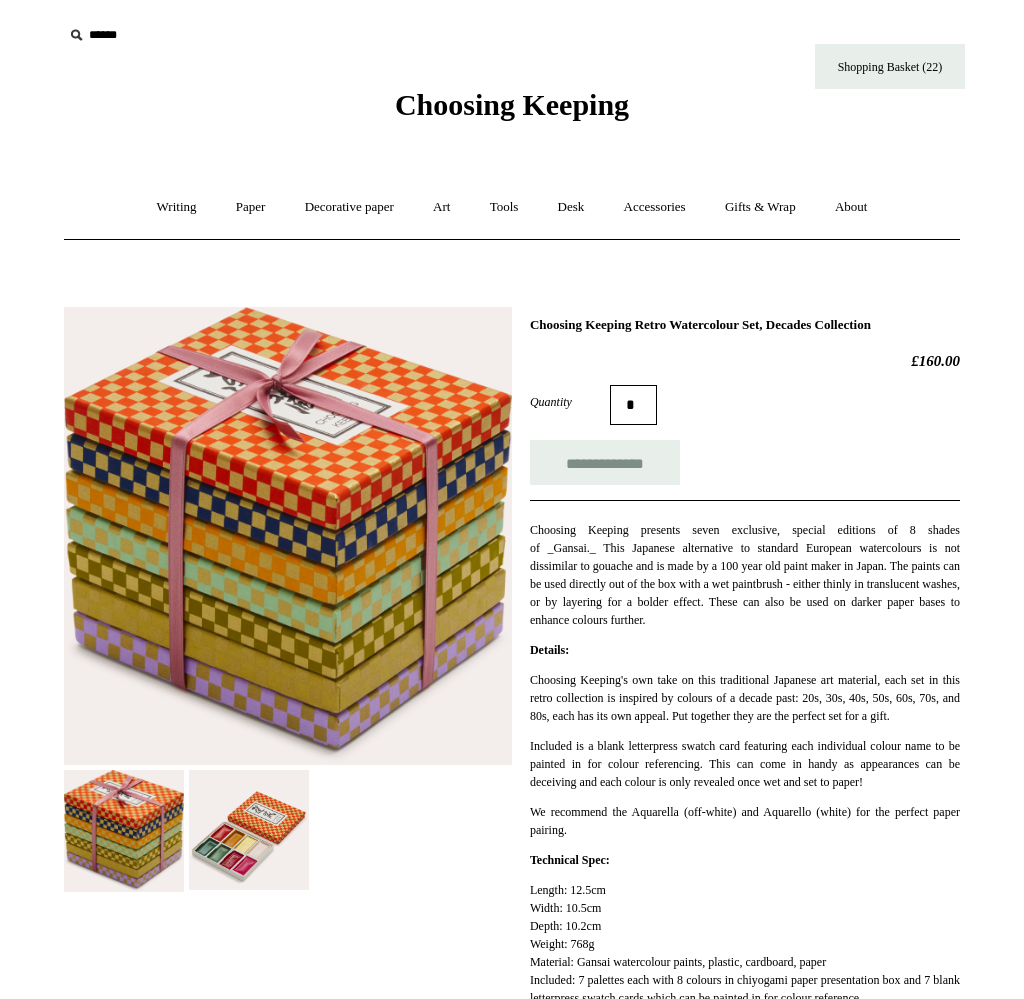 scroll, scrollTop: 0, scrollLeft: 0, axis: both 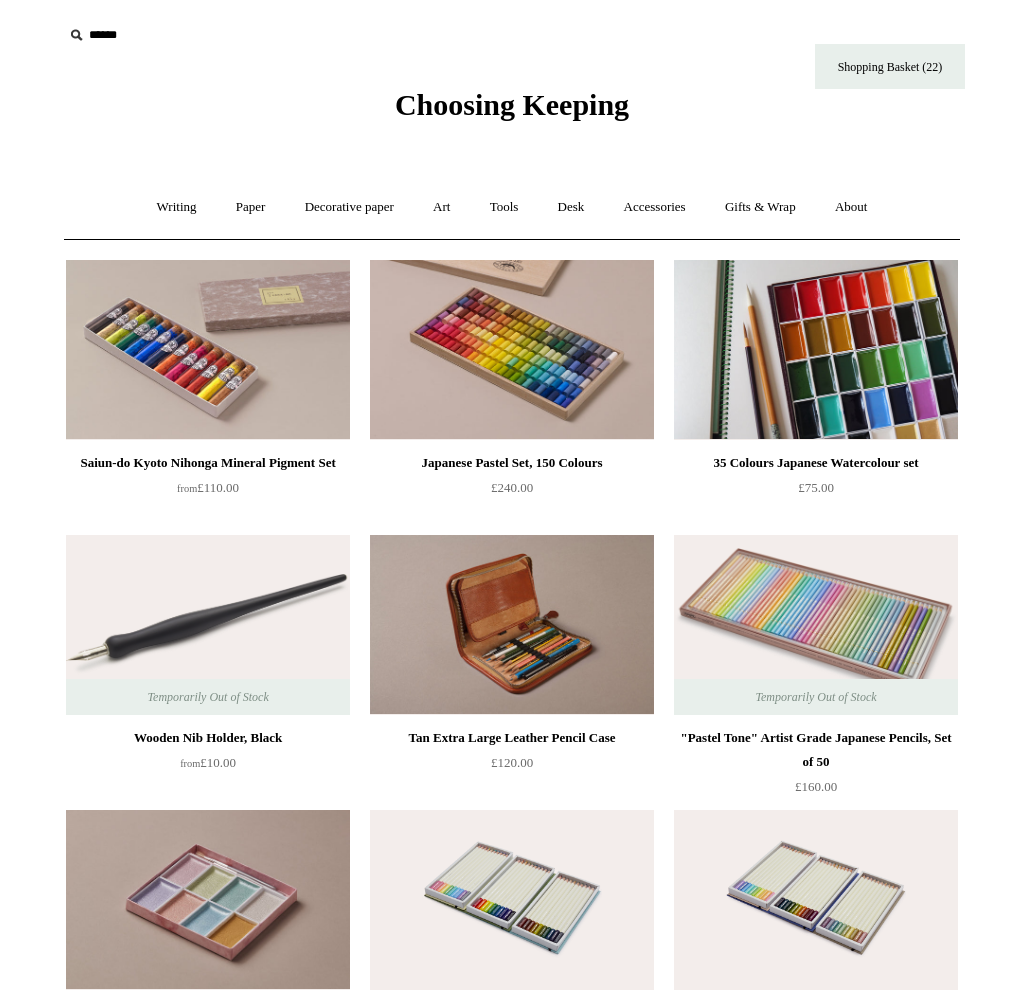 click at bounding box center (816, 350) 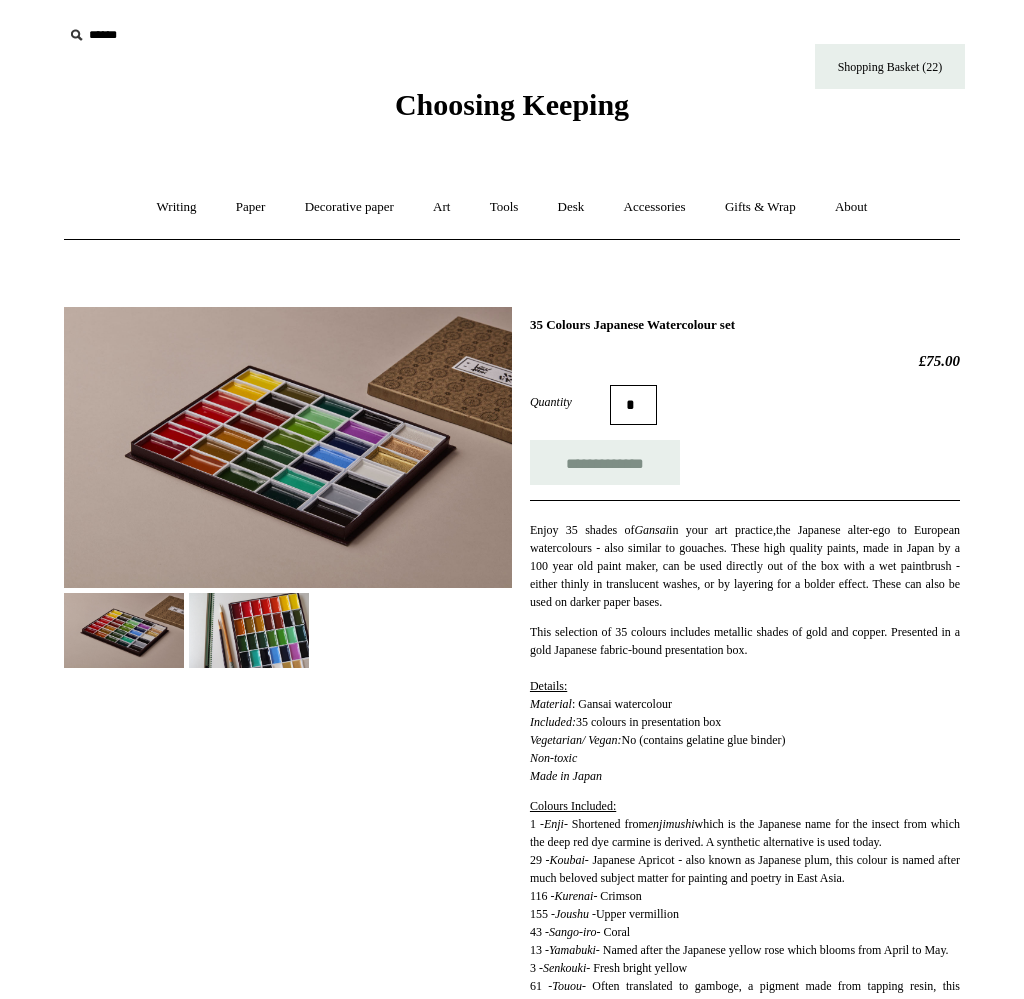 scroll, scrollTop: 0, scrollLeft: 0, axis: both 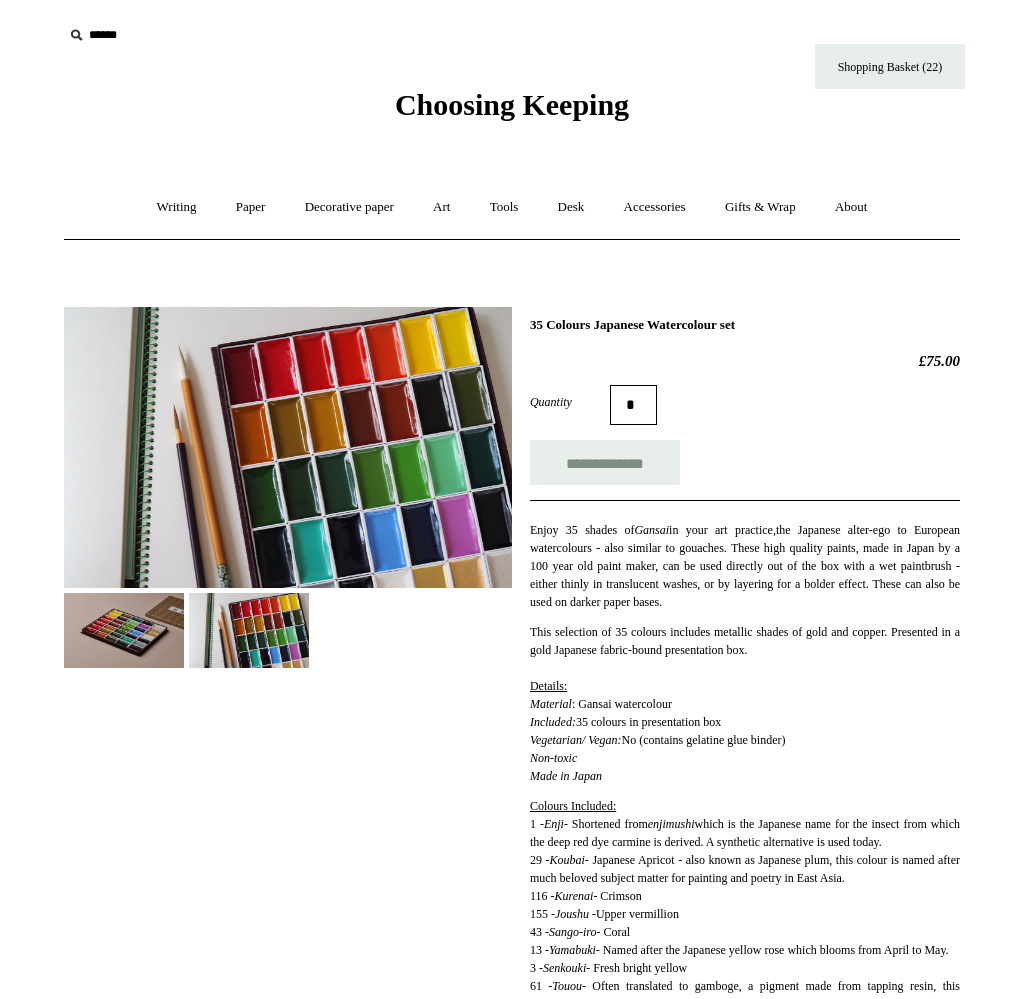 click at bounding box center (124, 630) 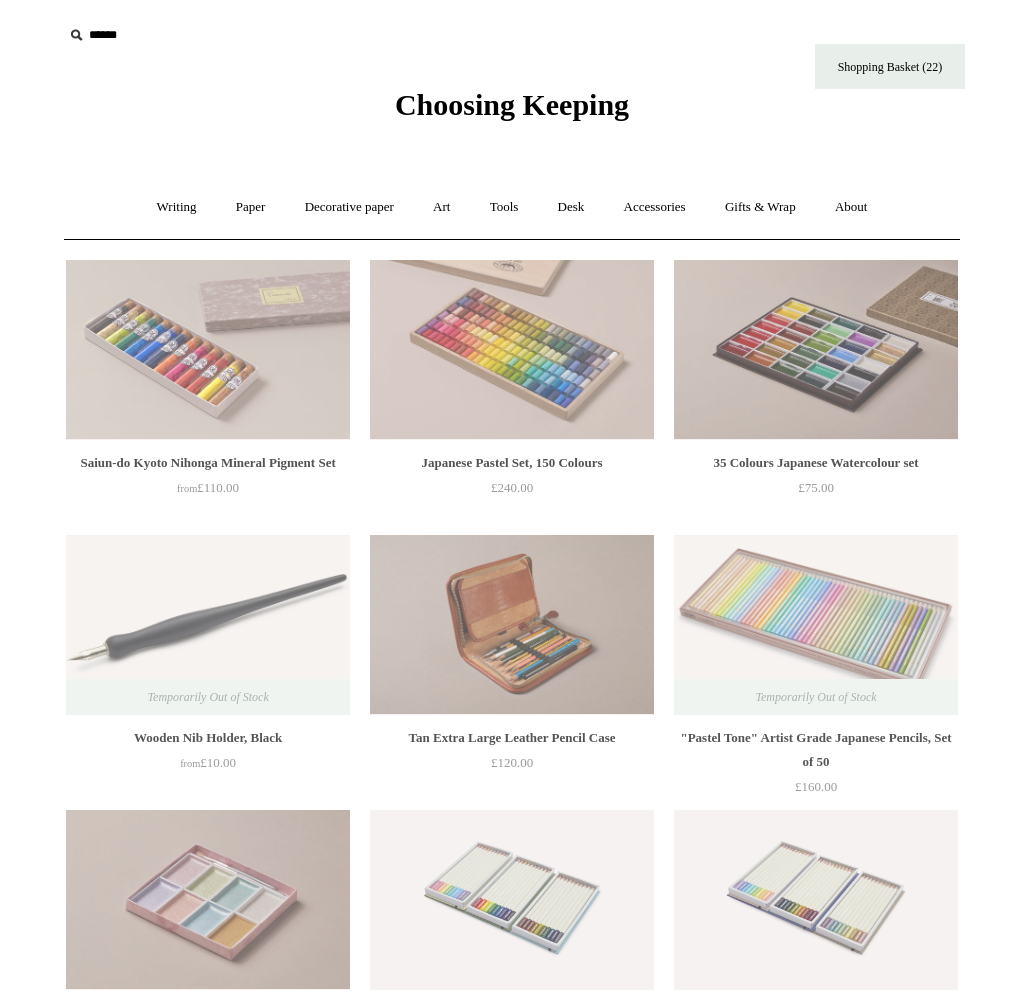 scroll, scrollTop: 0, scrollLeft: 0, axis: both 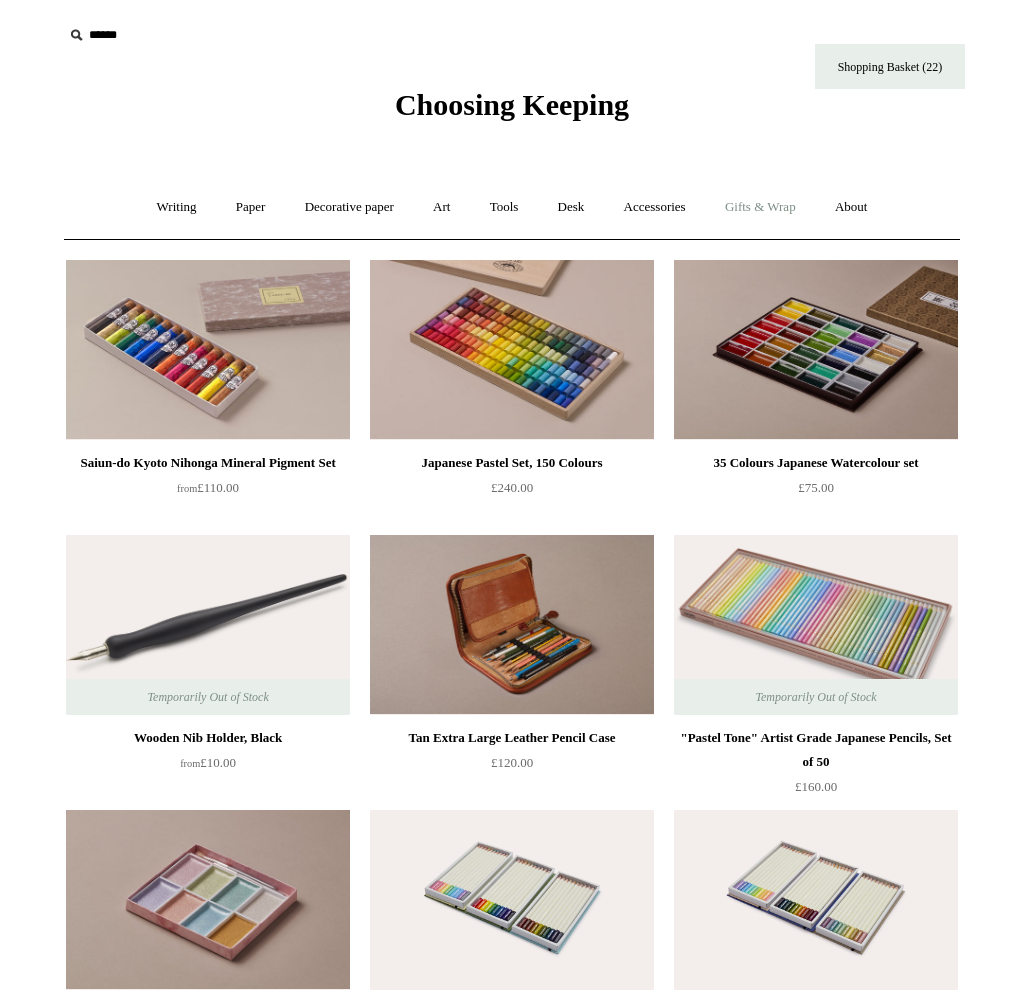 click on "Gifts & Wrap +" at bounding box center (760, 207) 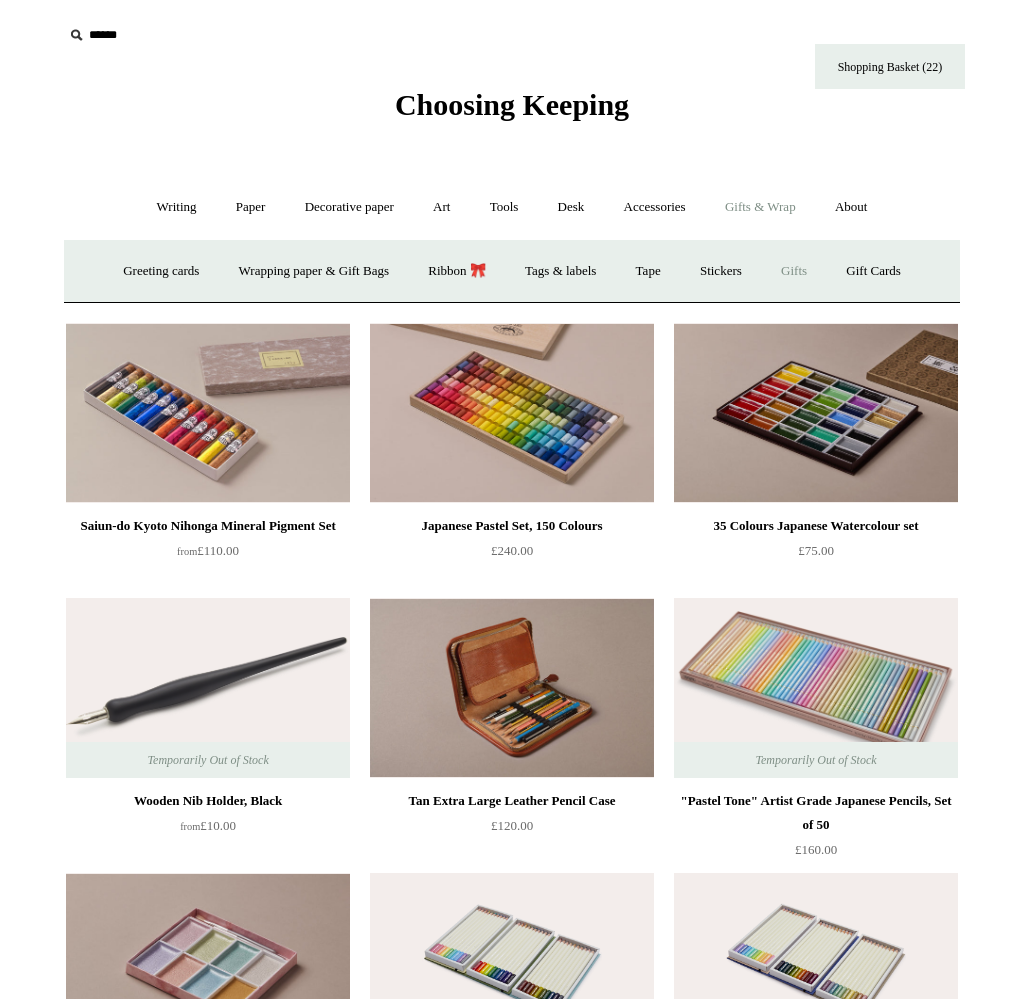 click on "Gifts +" at bounding box center [794, 271] 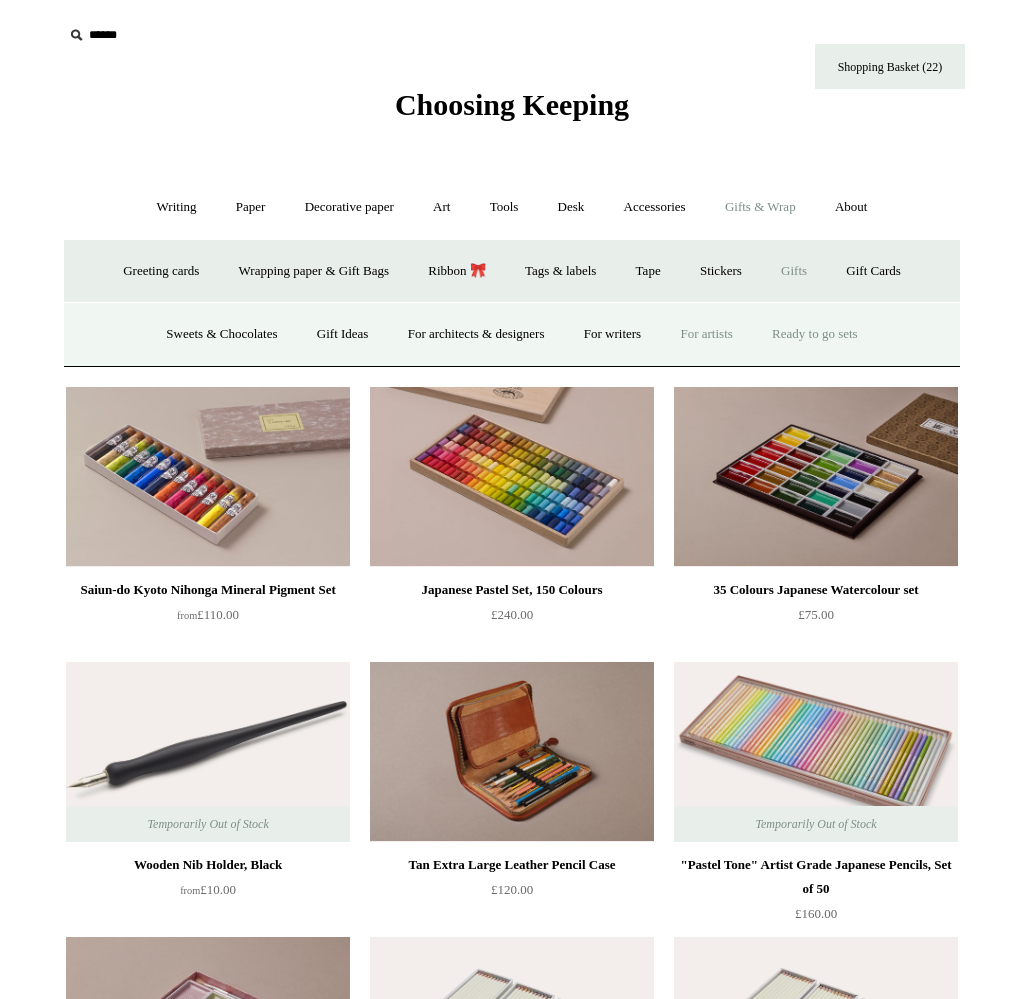 click on "Ready to go sets" at bounding box center (815, 334) 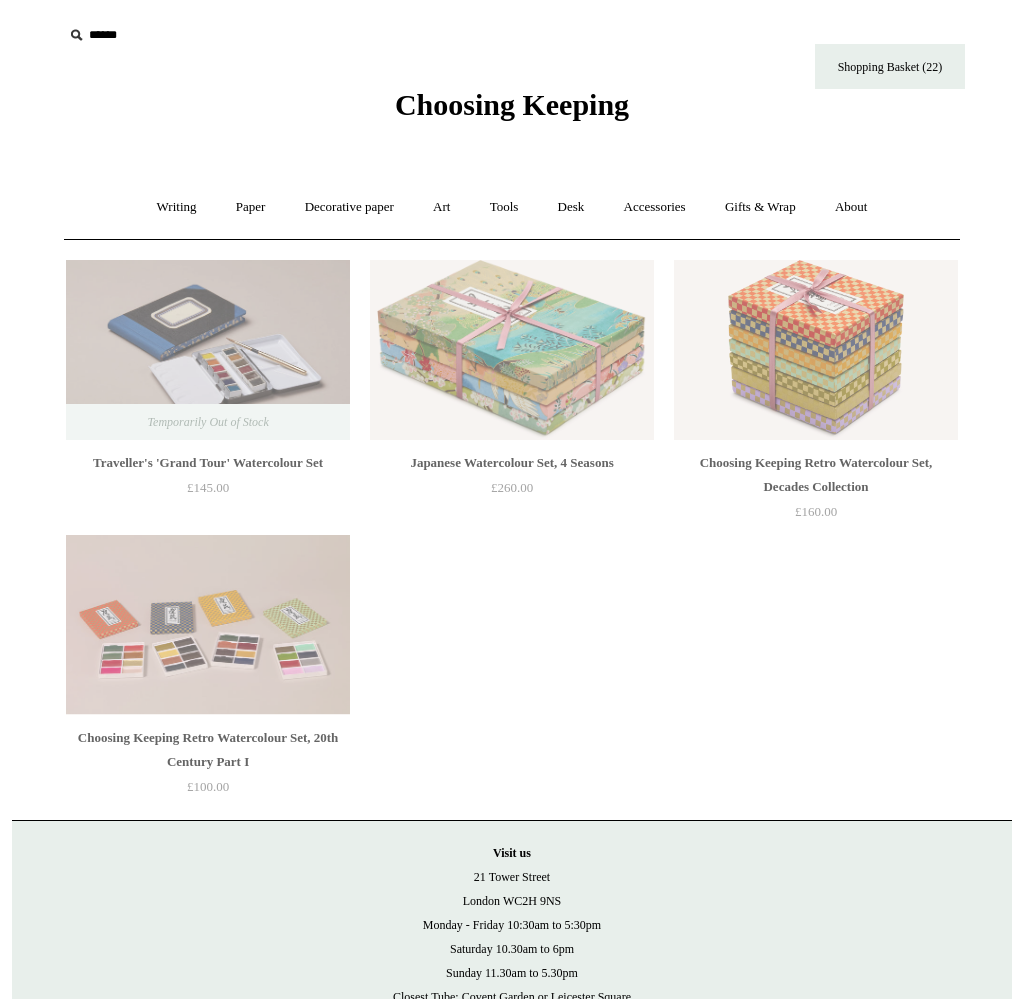 scroll, scrollTop: 0, scrollLeft: 0, axis: both 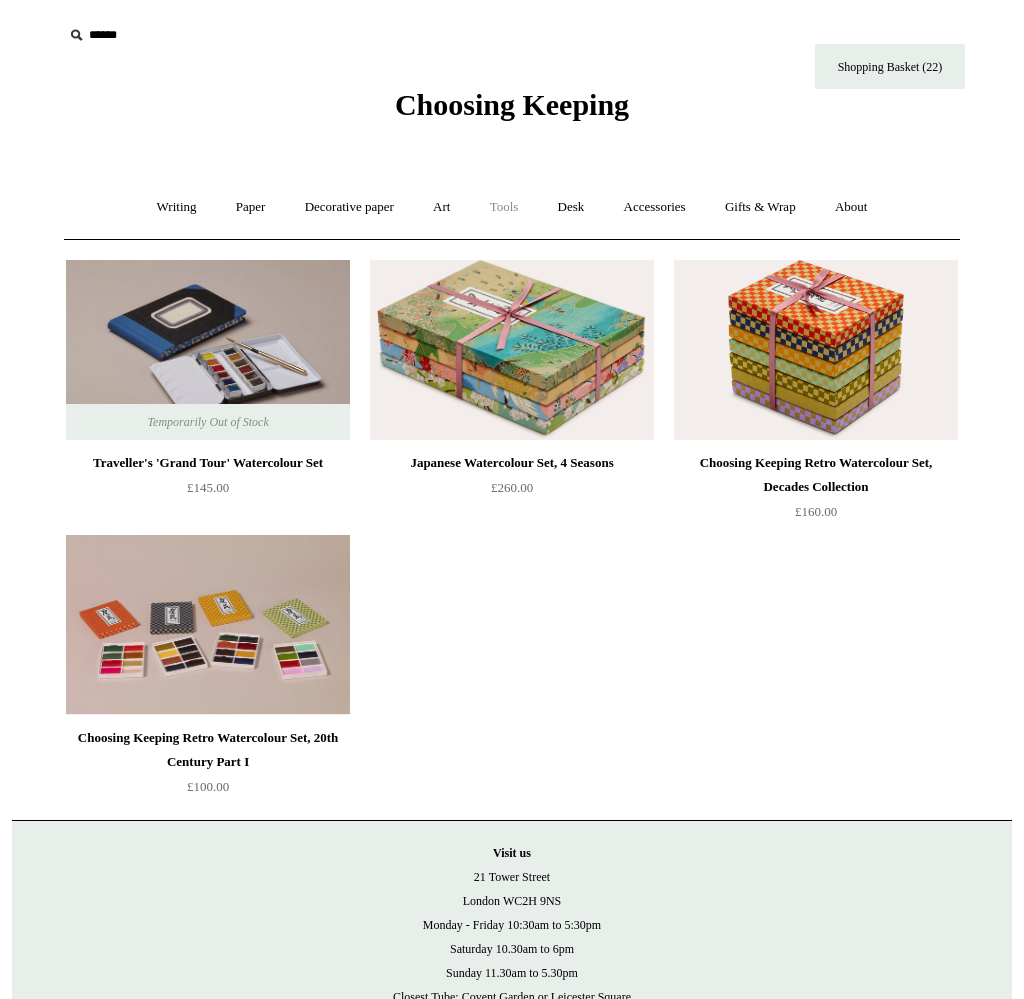 click on "Tools +" at bounding box center (504, 207) 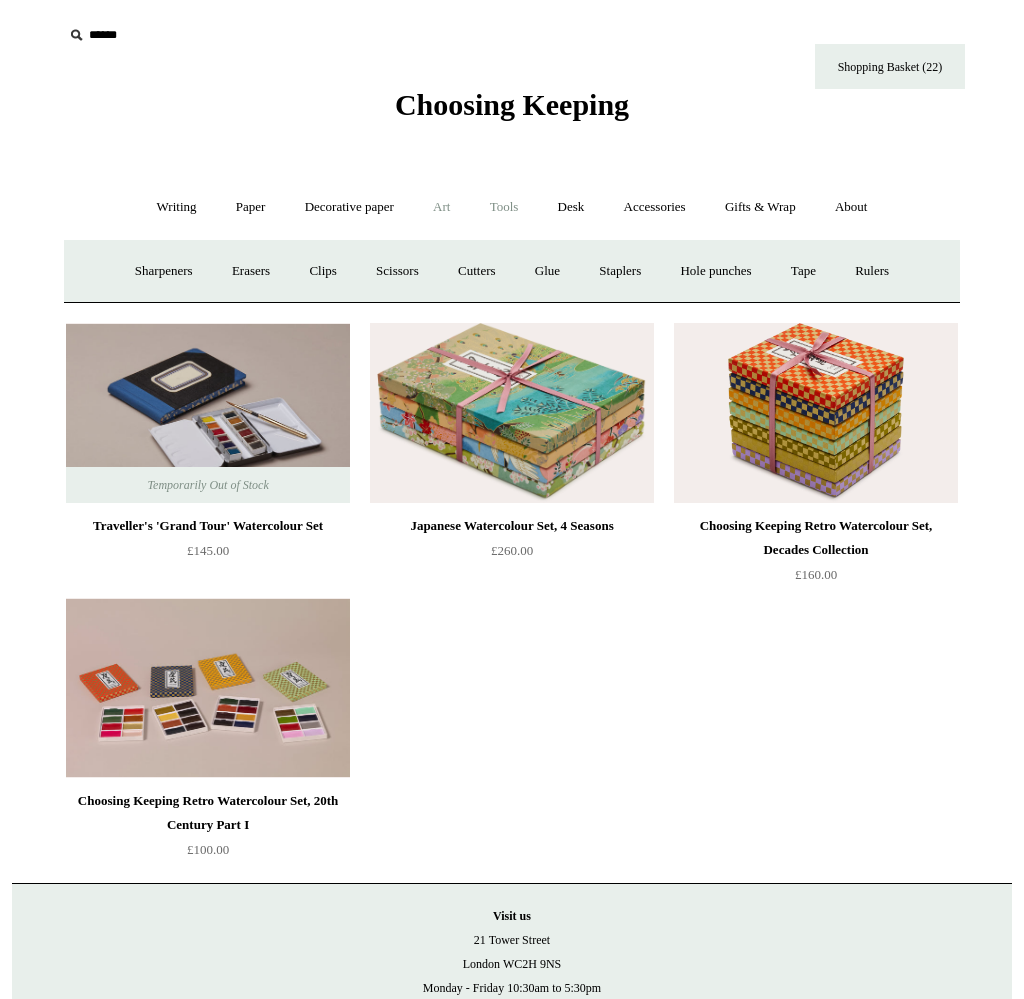 click on "Art +" at bounding box center [441, 207] 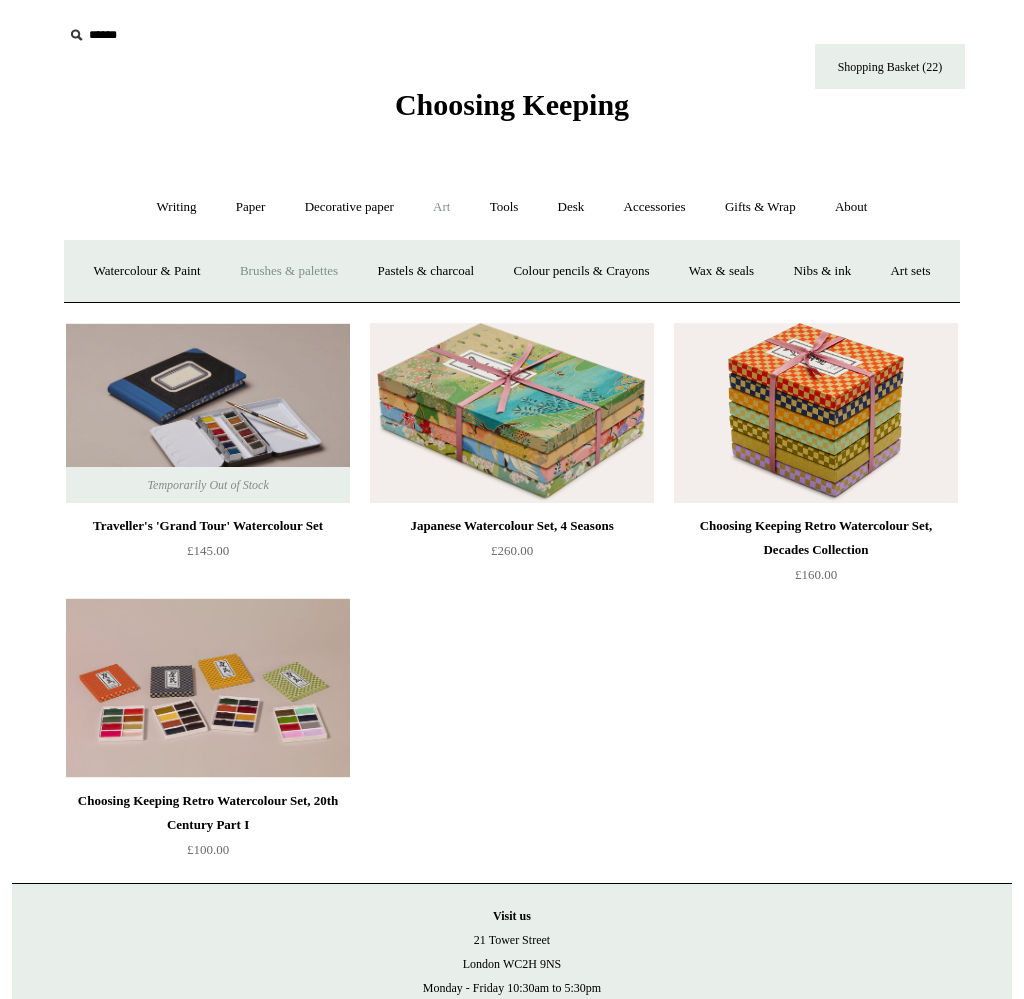 click on "Brushes & palettes" at bounding box center (289, 271) 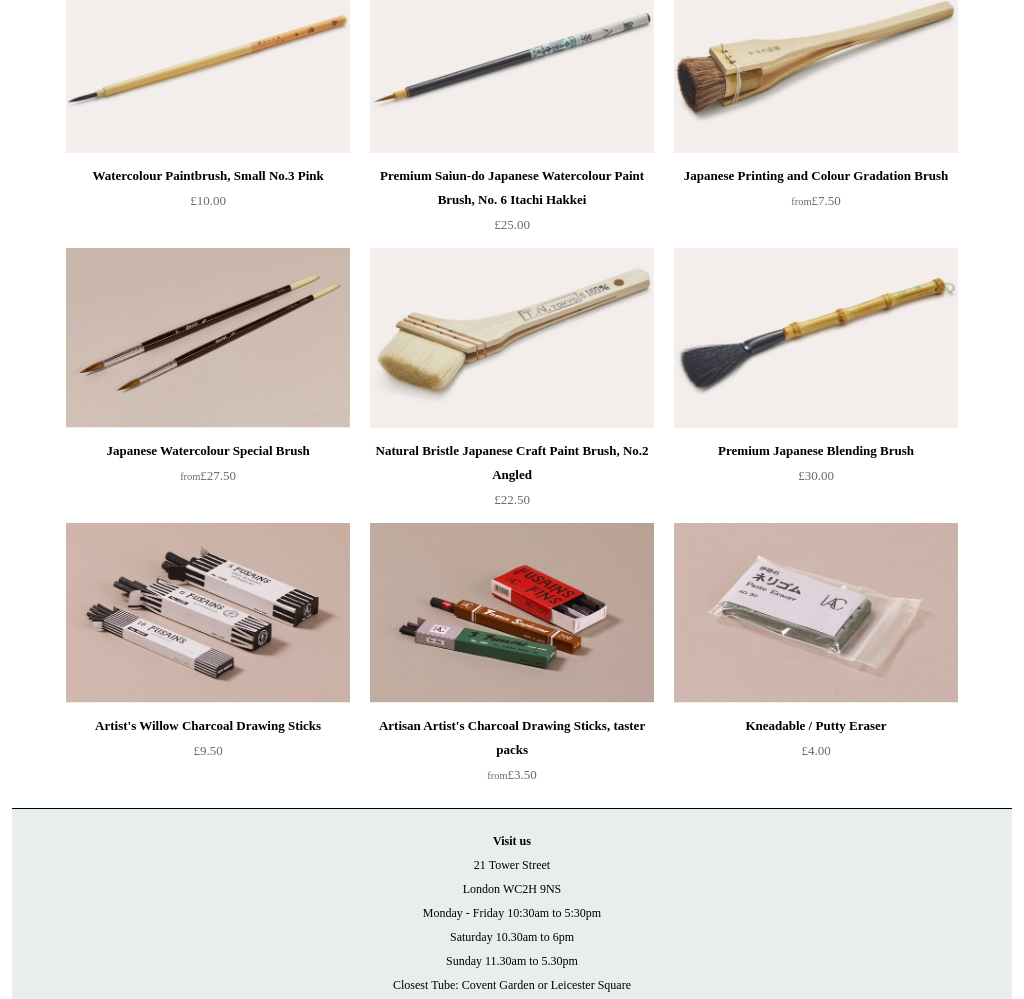 scroll, scrollTop: 575, scrollLeft: 0, axis: vertical 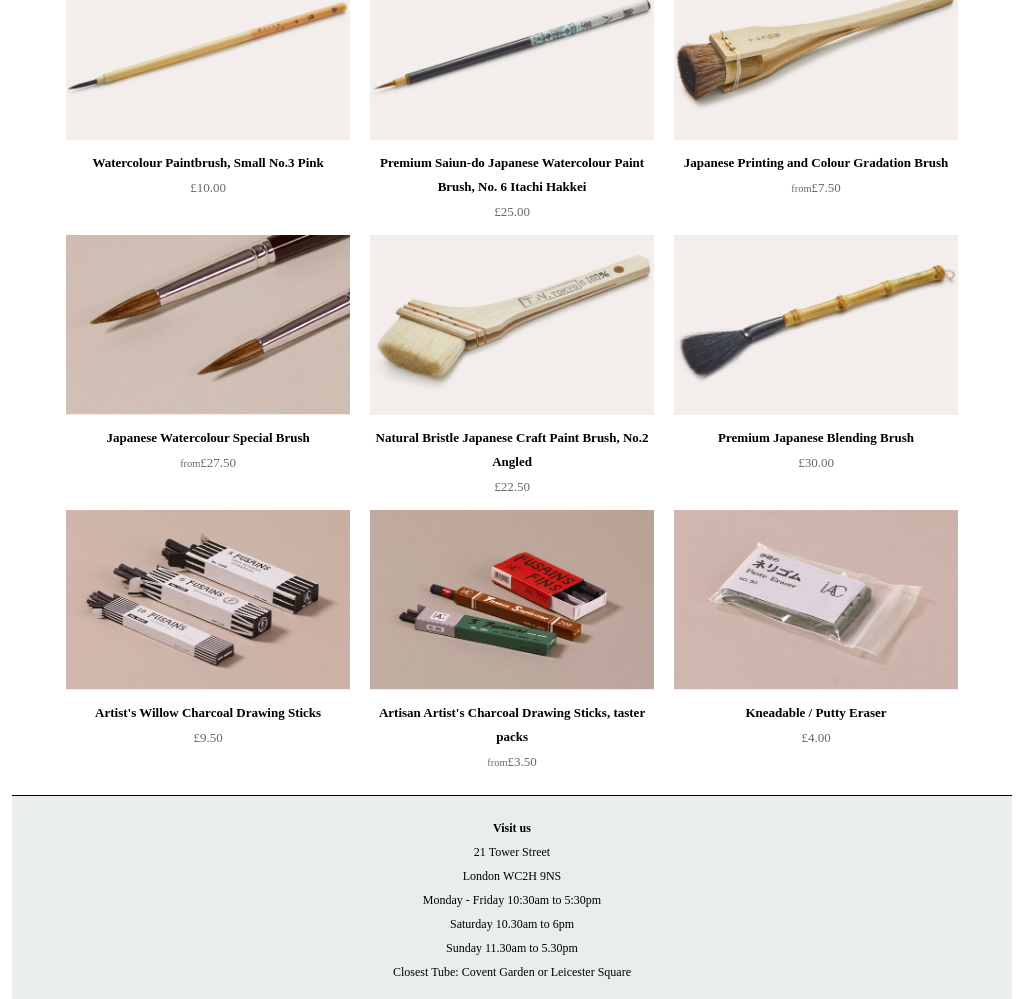 click at bounding box center [208, 325] 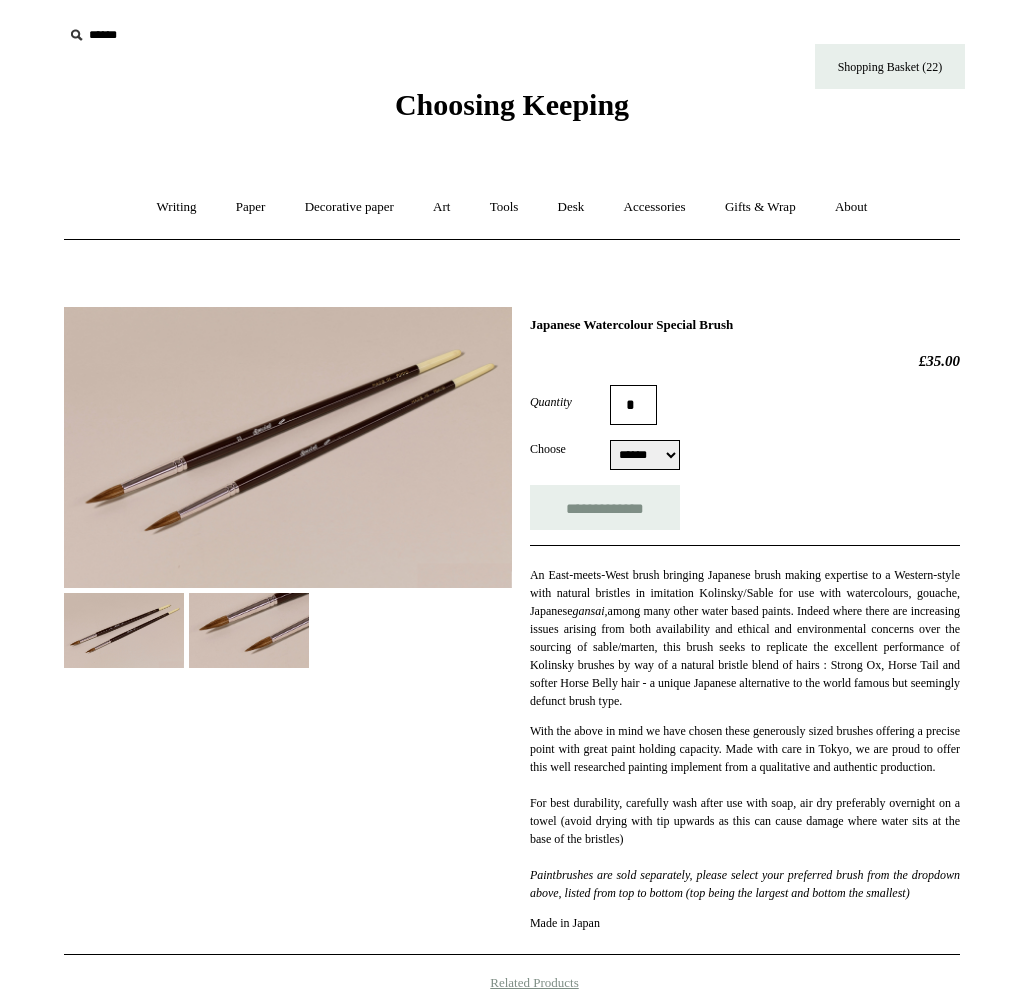 scroll, scrollTop: 0, scrollLeft: 0, axis: both 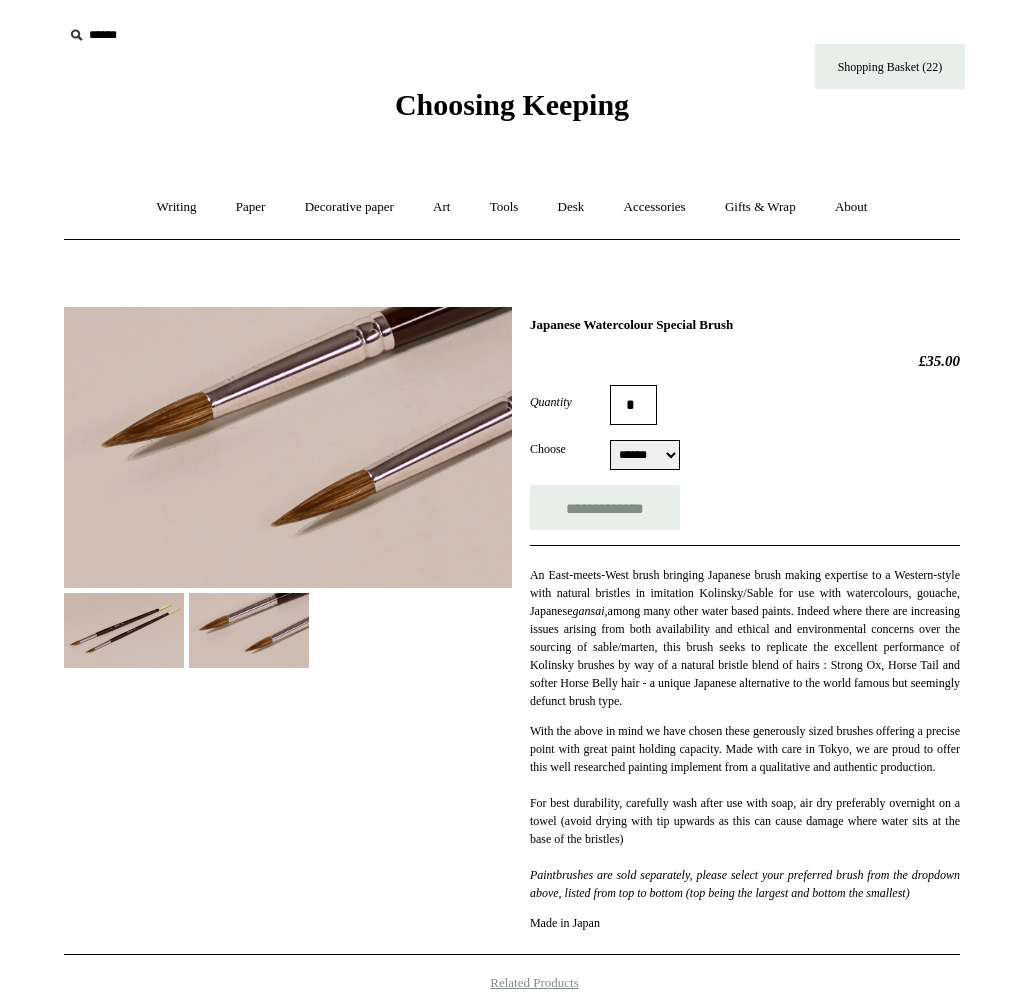 click at bounding box center [124, 630] 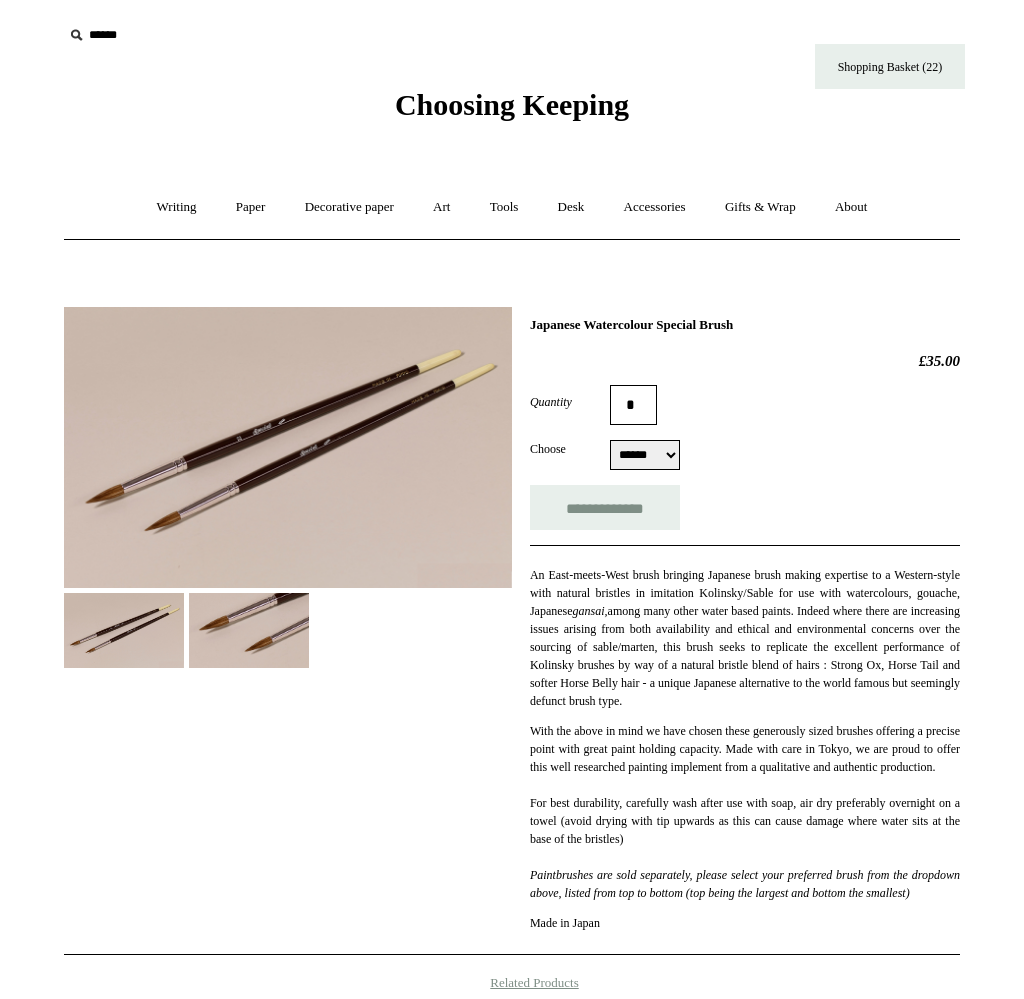 click at bounding box center (288, 447) 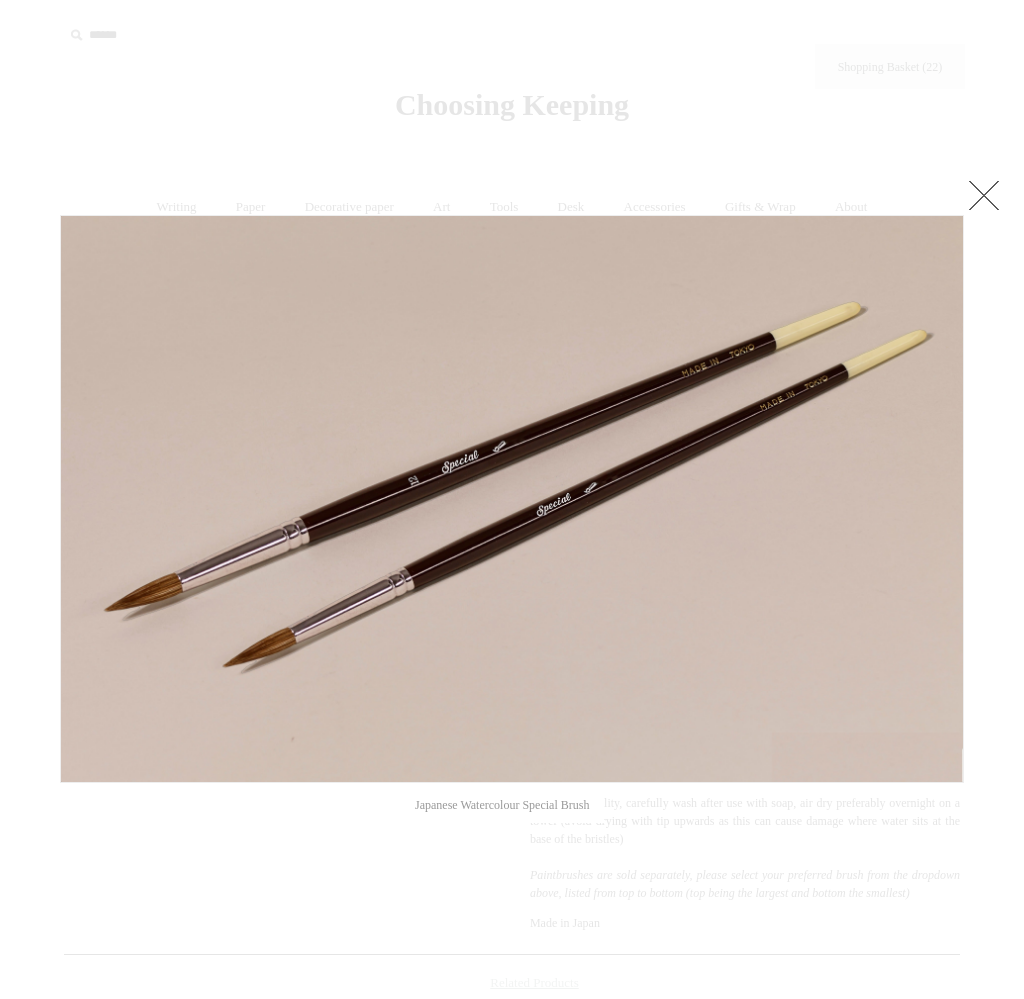 click at bounding box center (984, 195) 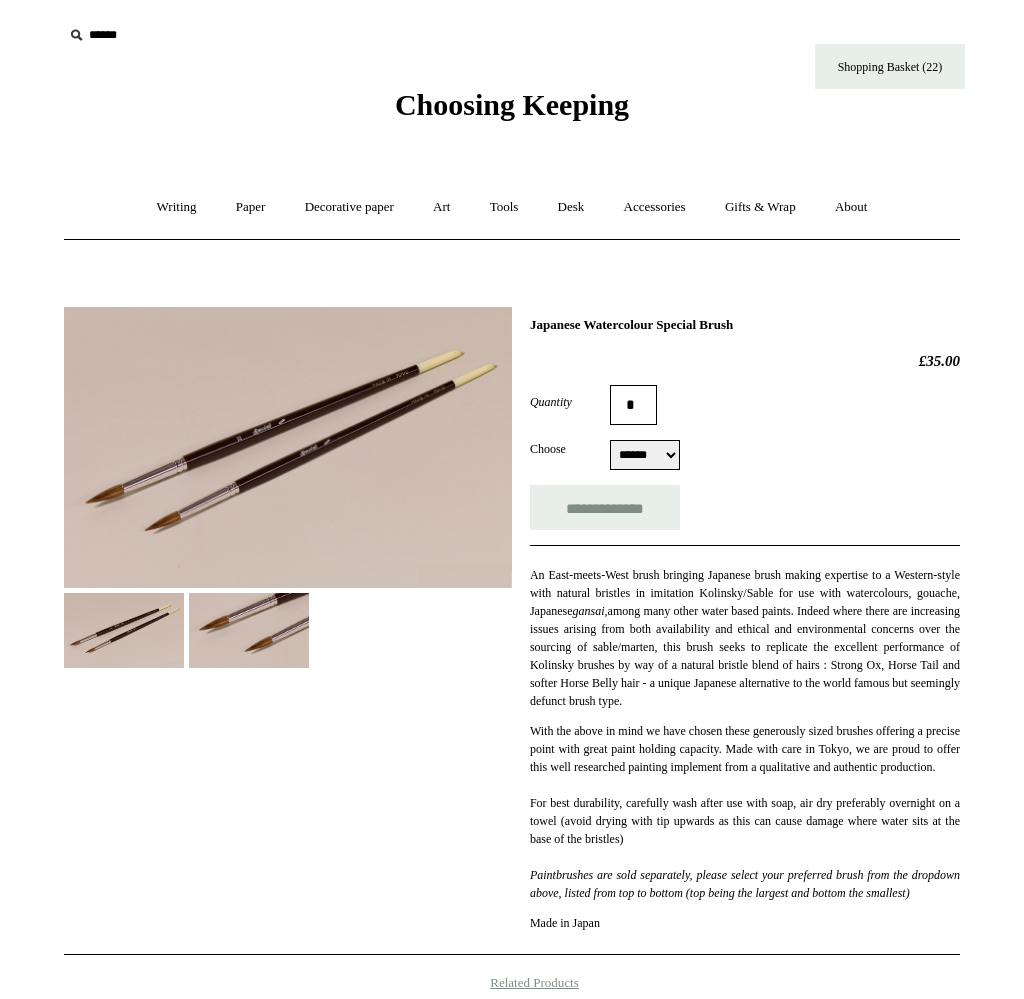 click on "****** *****" at bounding box center (645, 455) 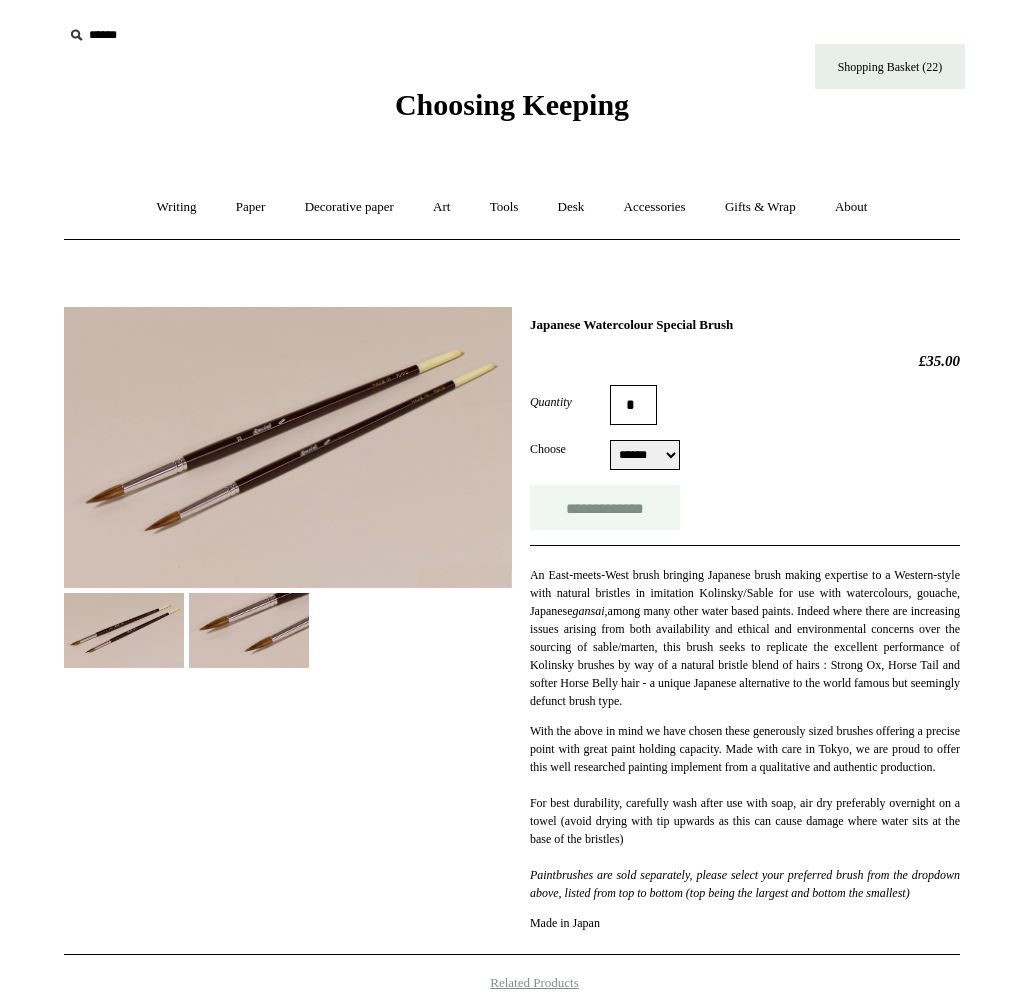 click on "**********" at bounding box center (605, 507) 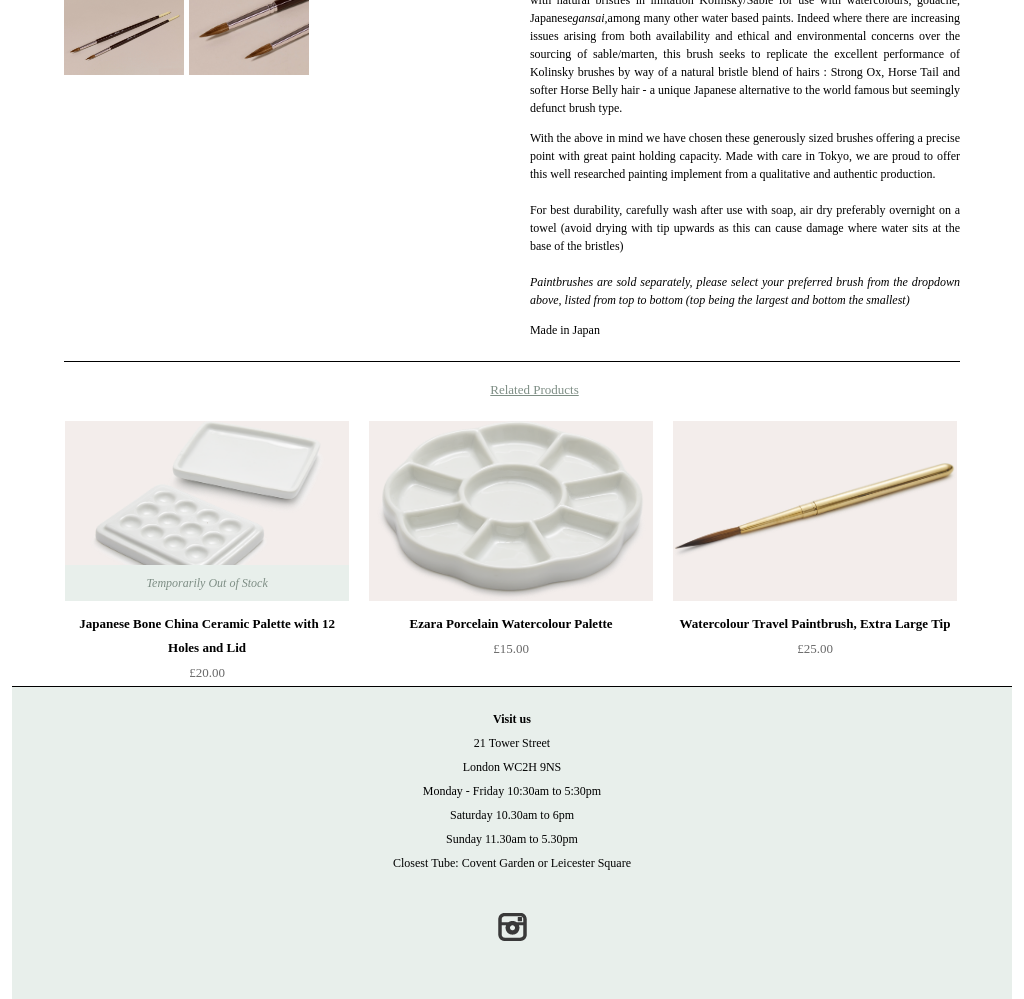 scroll, scrollTop: 0, scrollLeft: 0, axis: both 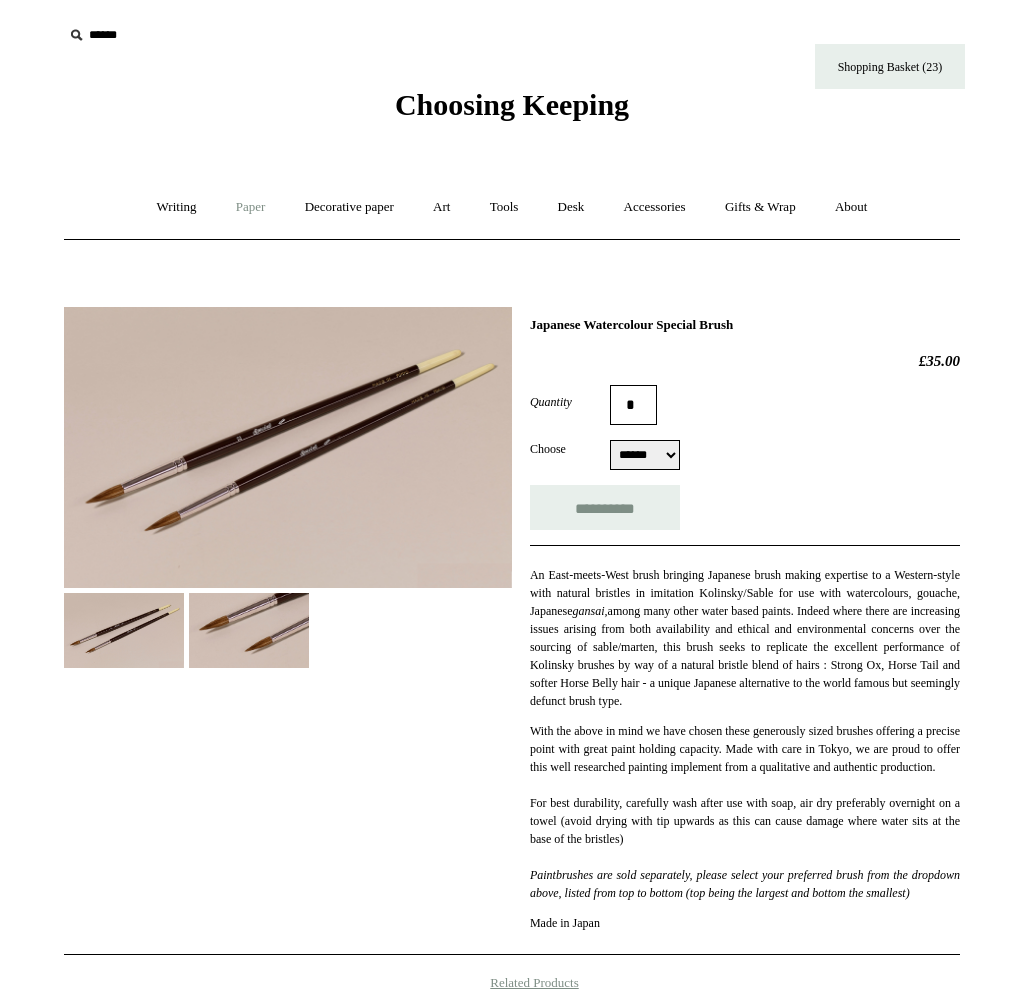 type on "**********" 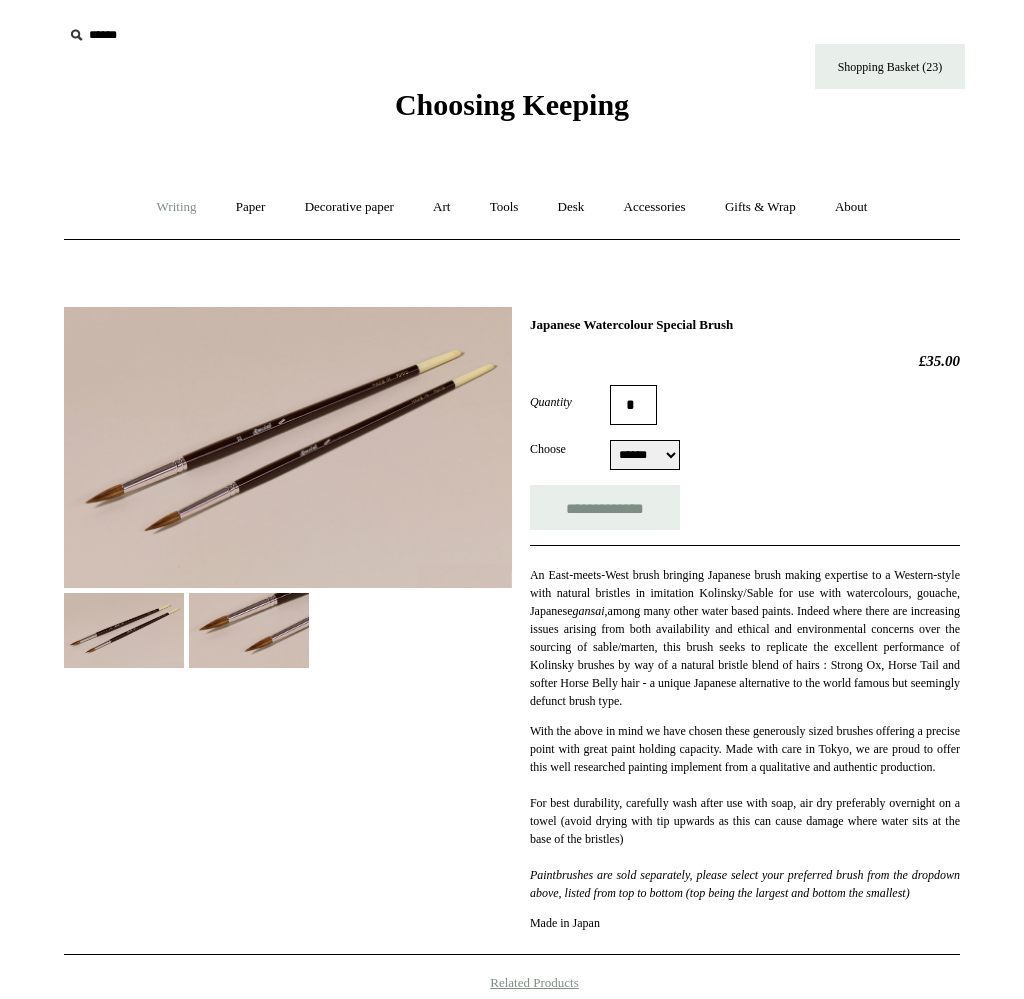 click on "Writing +" at bounding box center (177, 207) 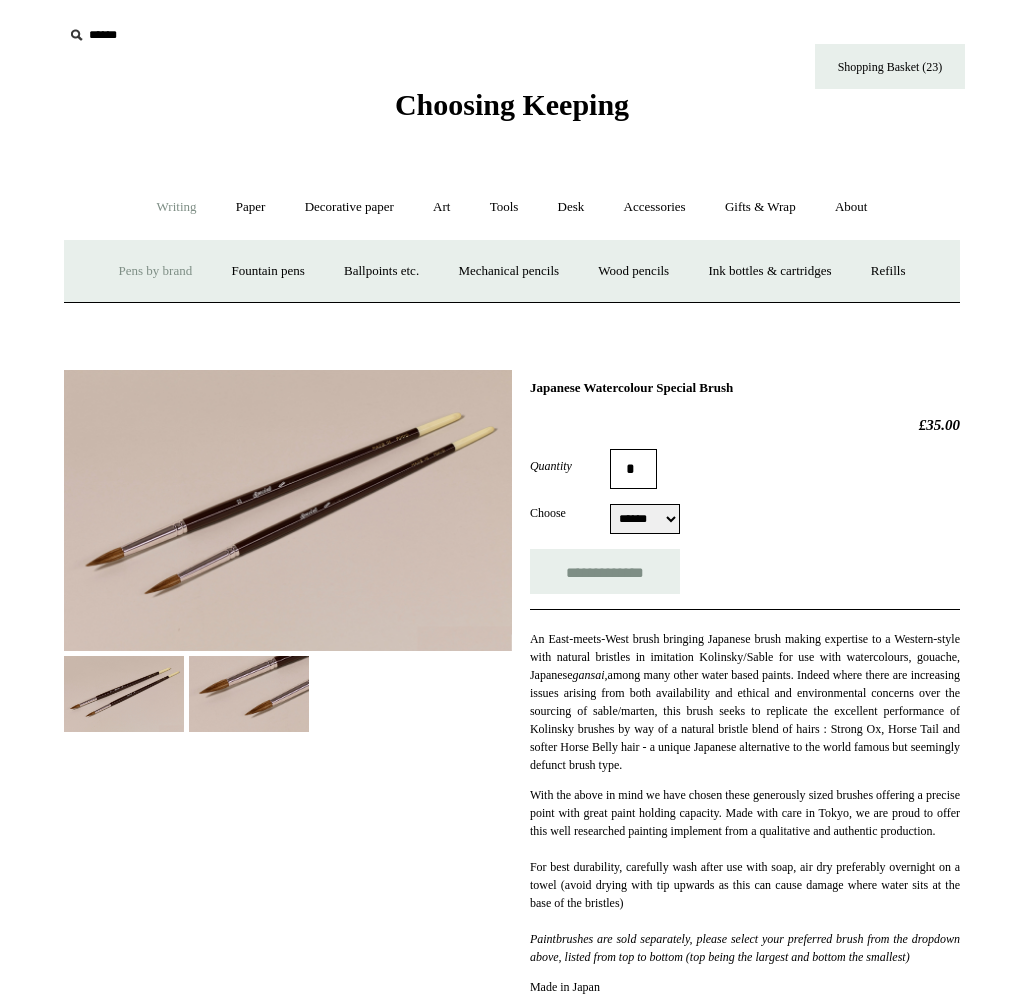 click on "Pens by brand +" at bounding box center [156, 271] 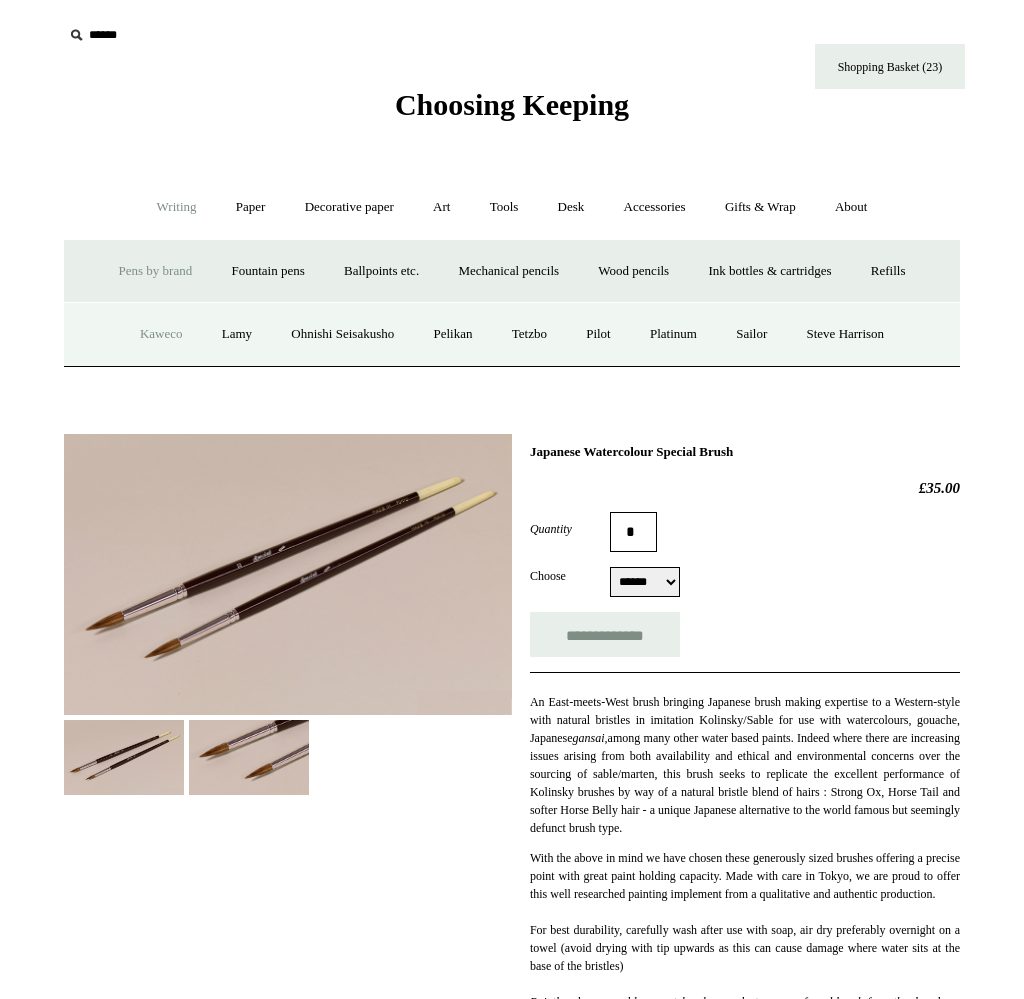 click on "Kaweco" at bounding box center [161, 334] 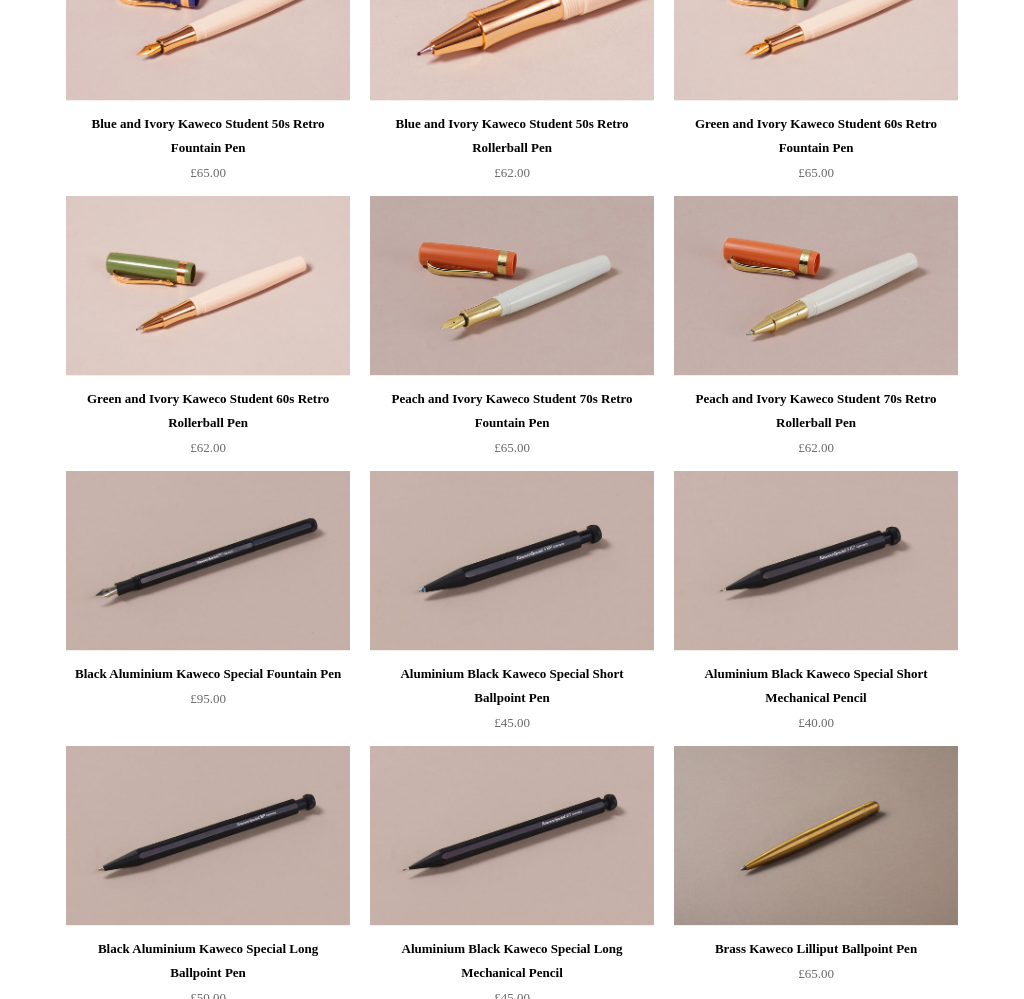 scroll, scrollTop: 7083, scrollLeft: 0, axis: vertical 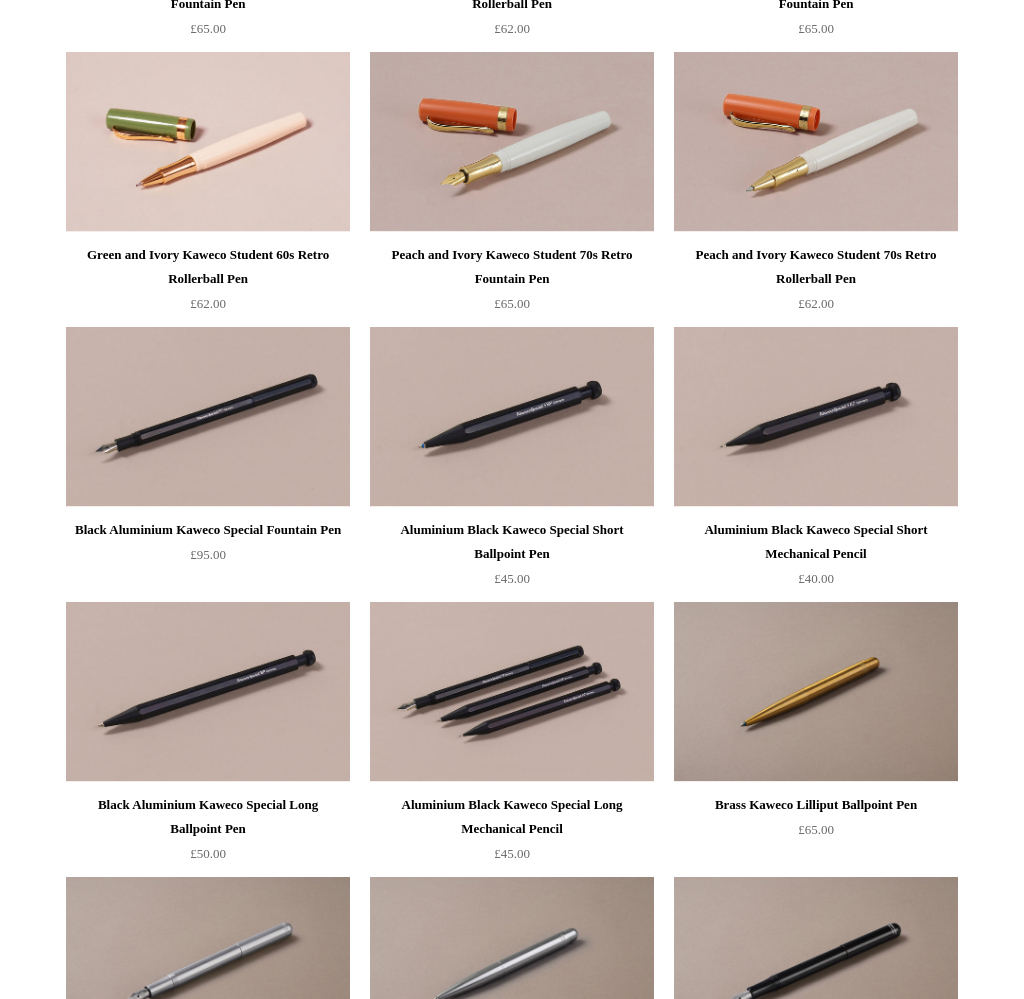click at bounding box center (512, 692) 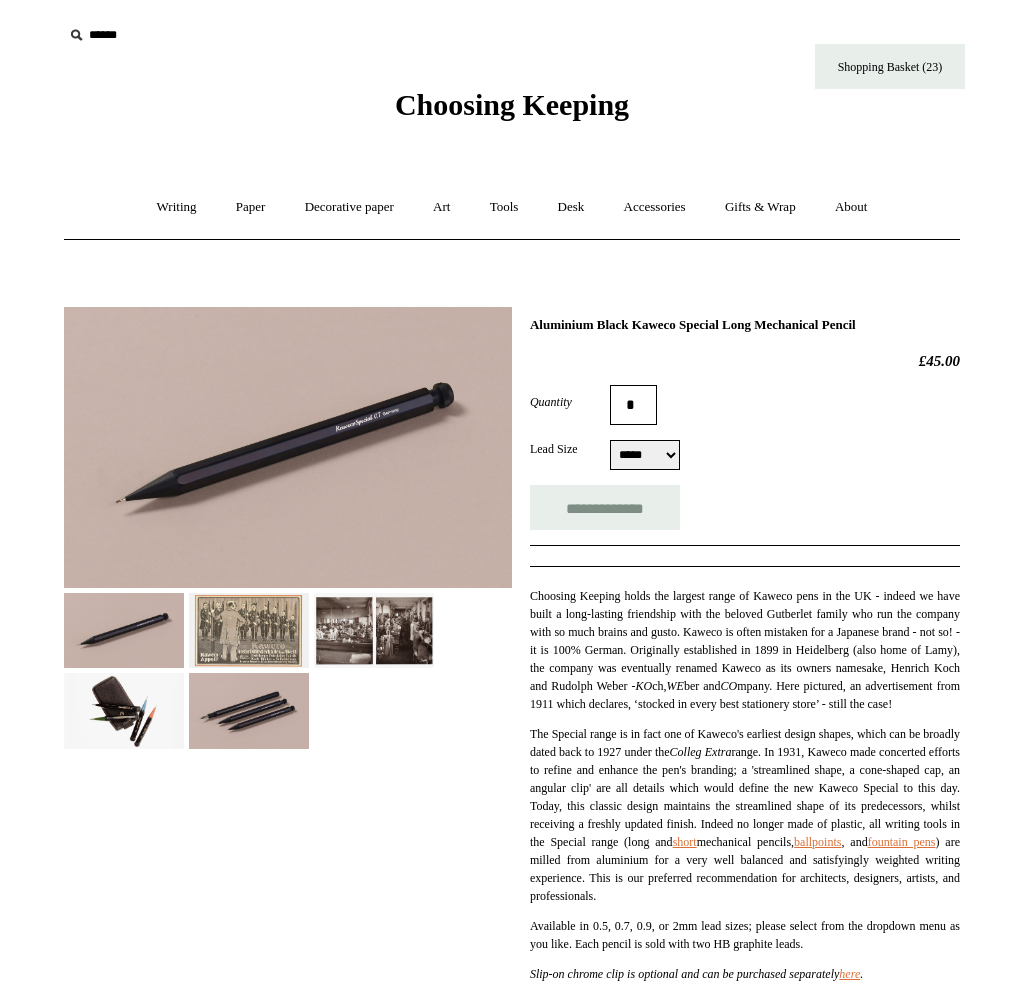 scroll, scrollTop: 0, scrollLeft: 0, axis: both 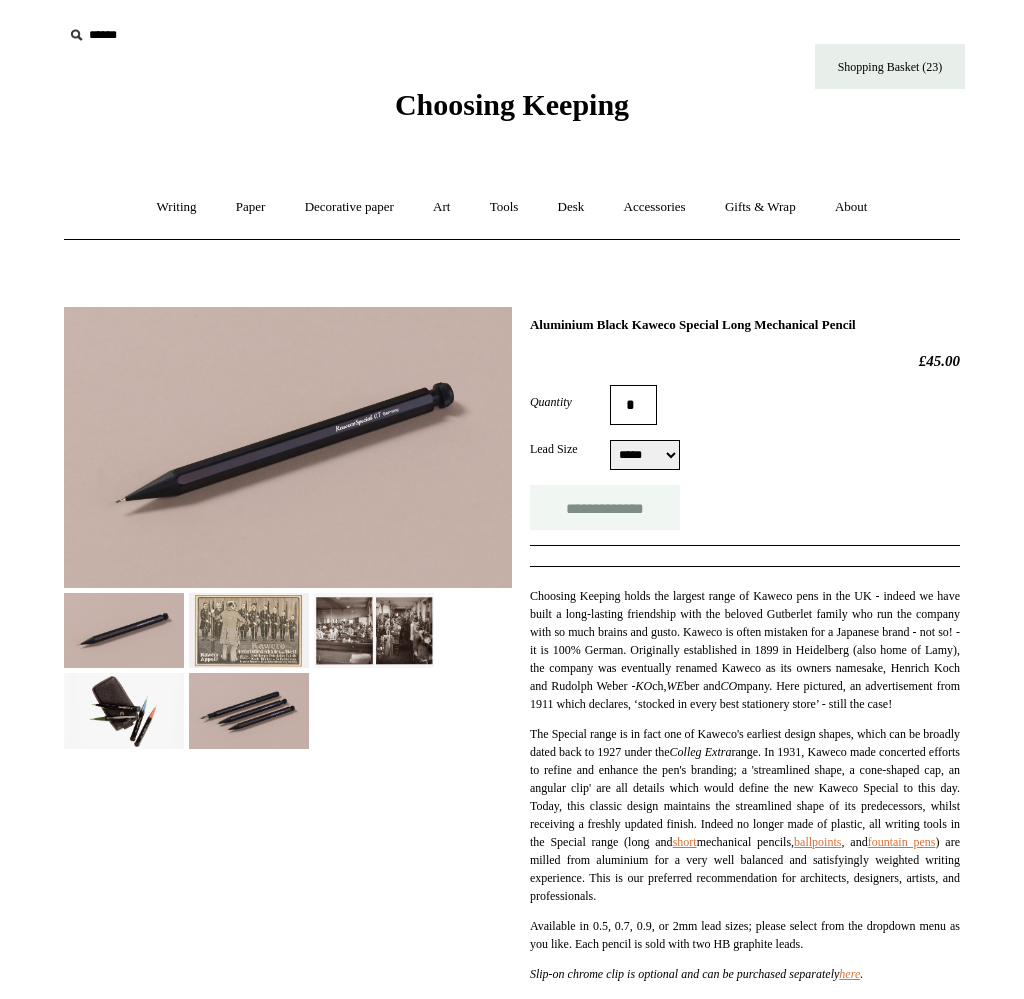 click on "**********" at bounding box center [605, 507] 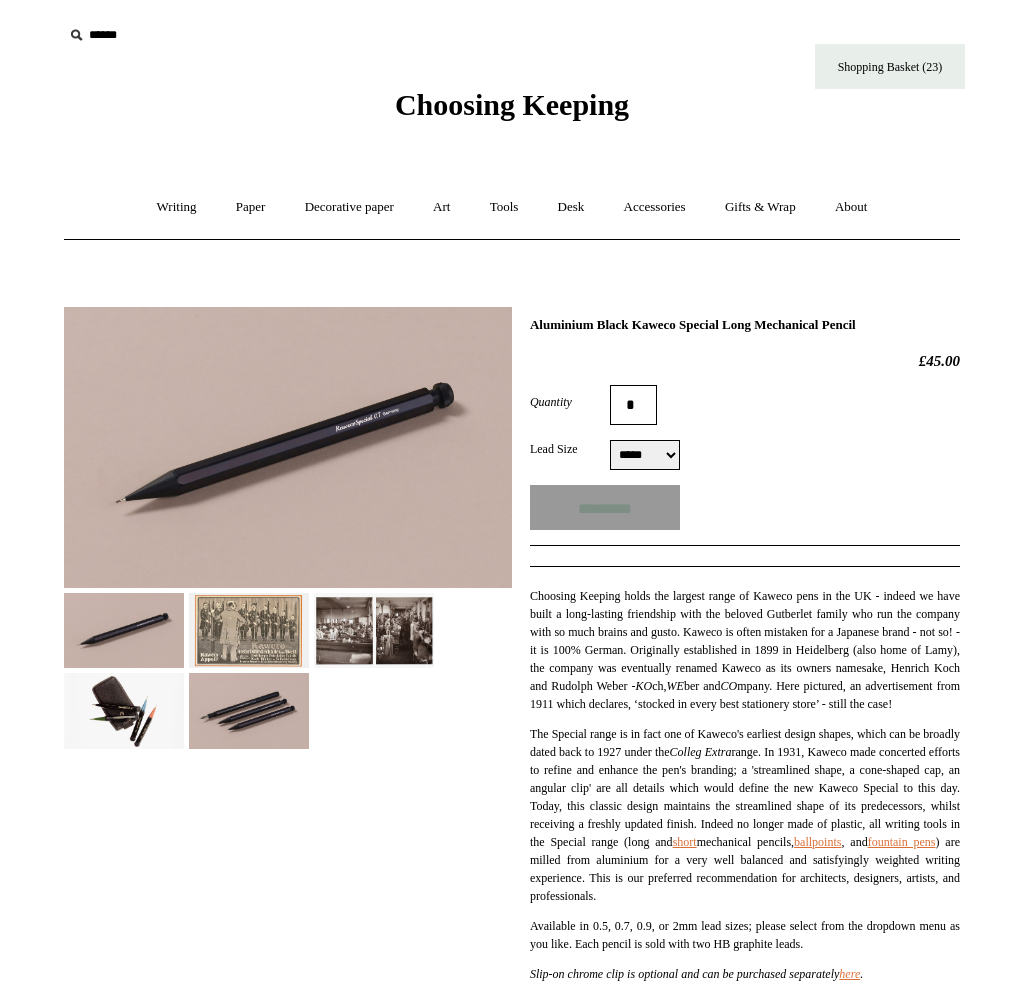 scroll, scrollTop: 861, scrollLeft: 0, axis: vertical 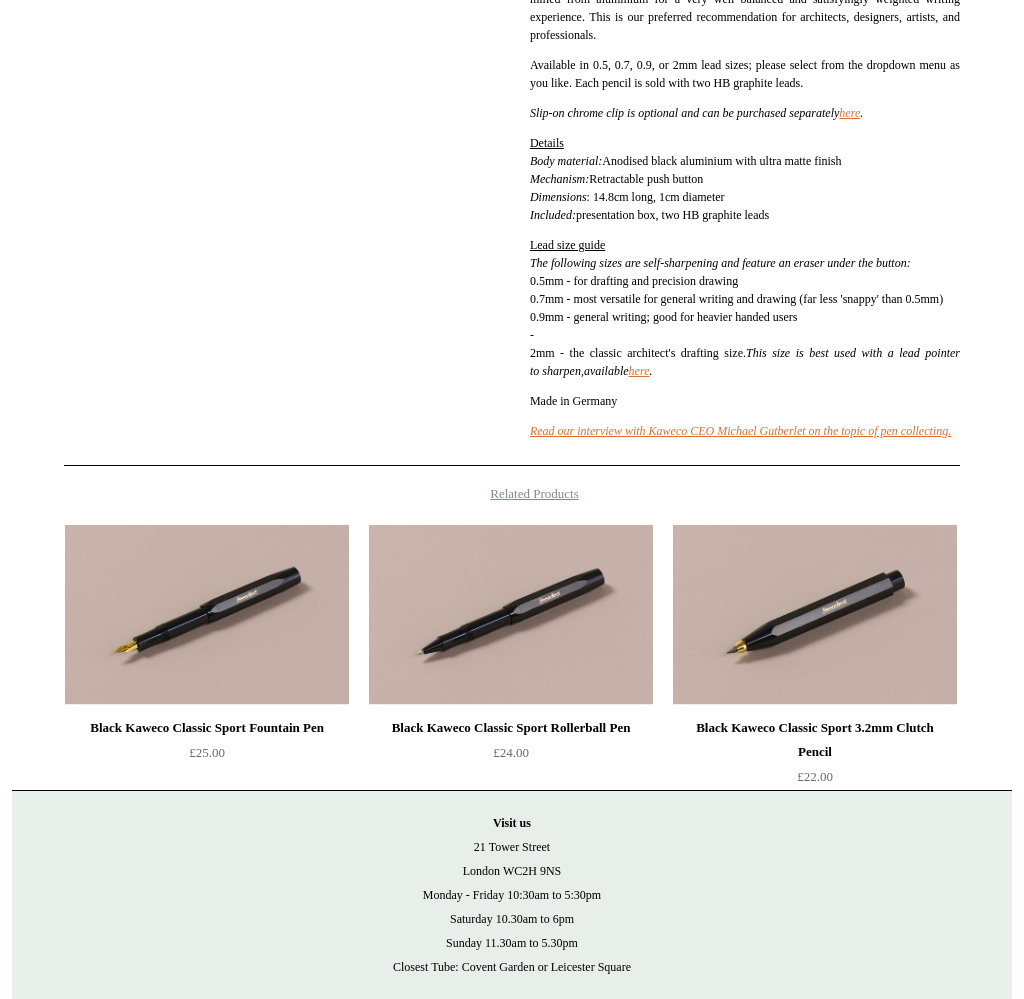 type on "**********" 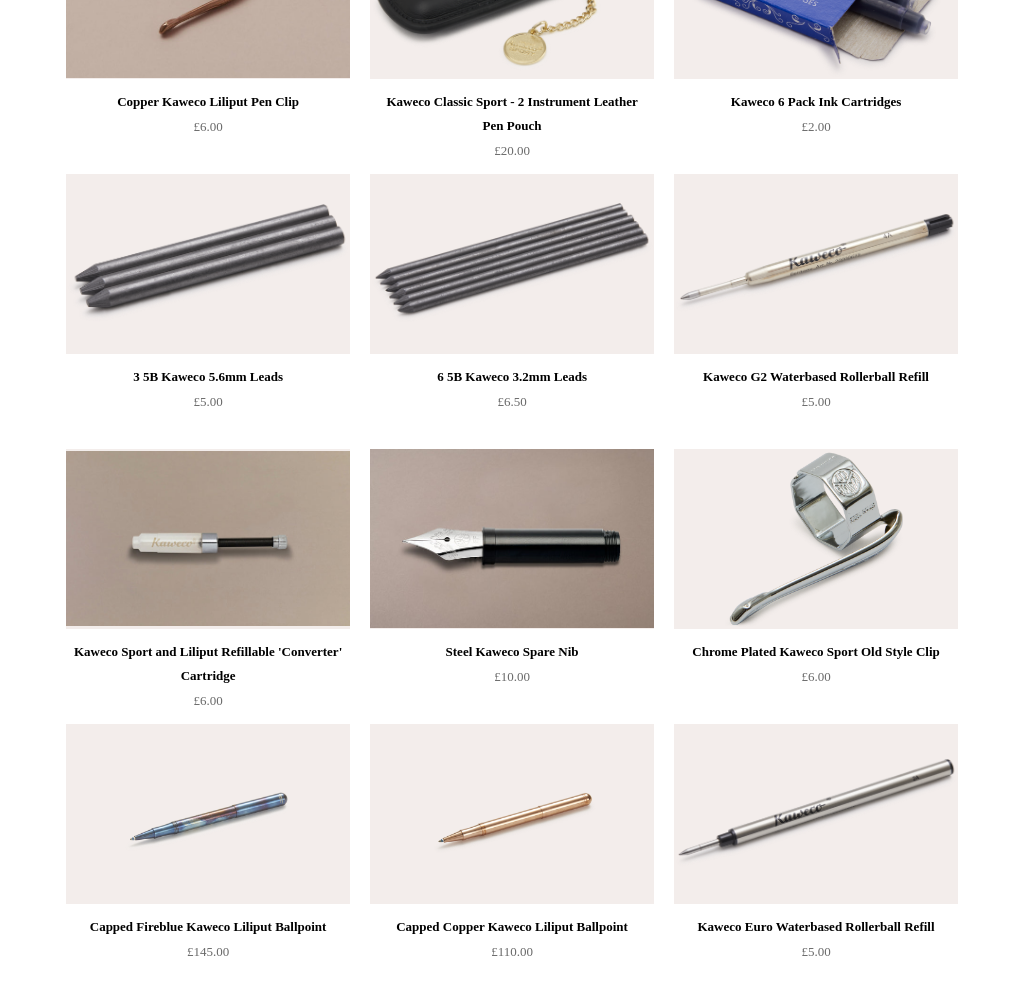 scroll, scrollTop: 9735, scrollLeft: 0, axis: vertical 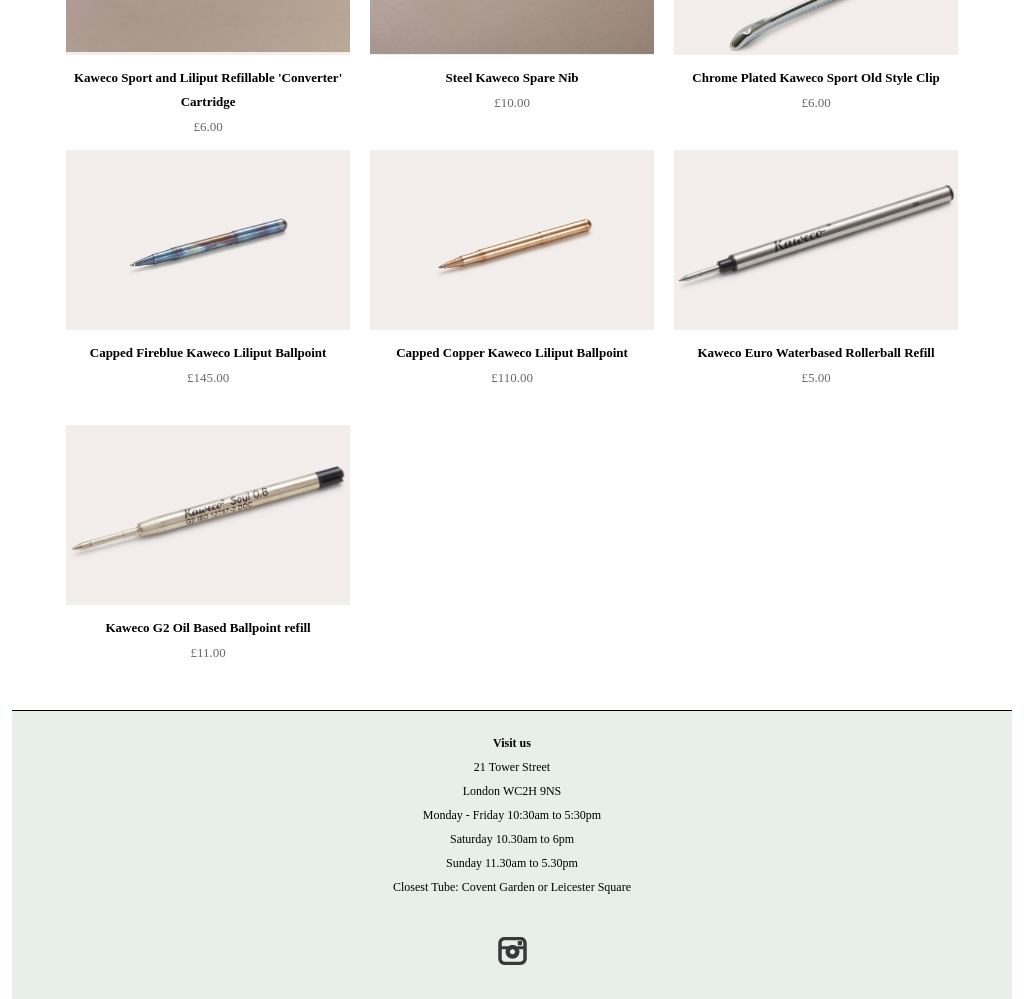 click at bounding box center [208, 240] 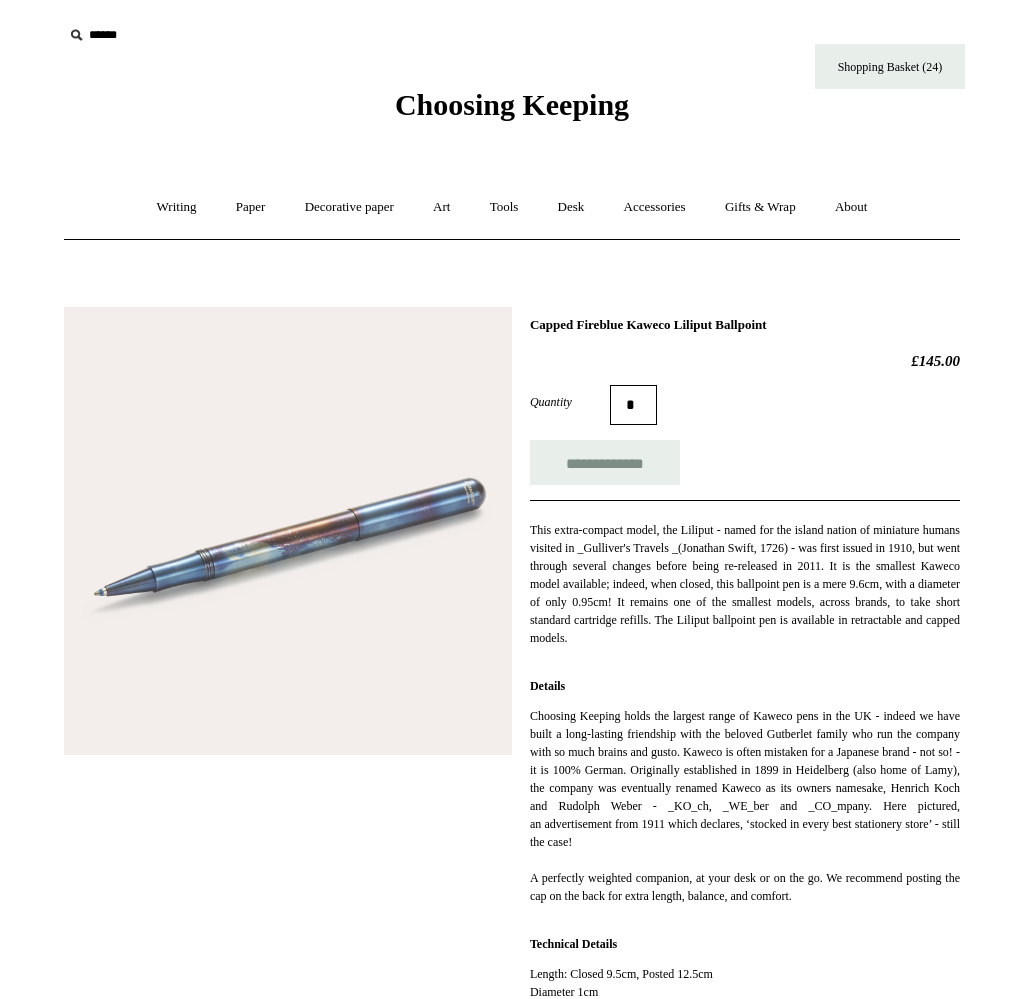 scroll, scrollTop: 0, scrollLeft: 0, axis: both 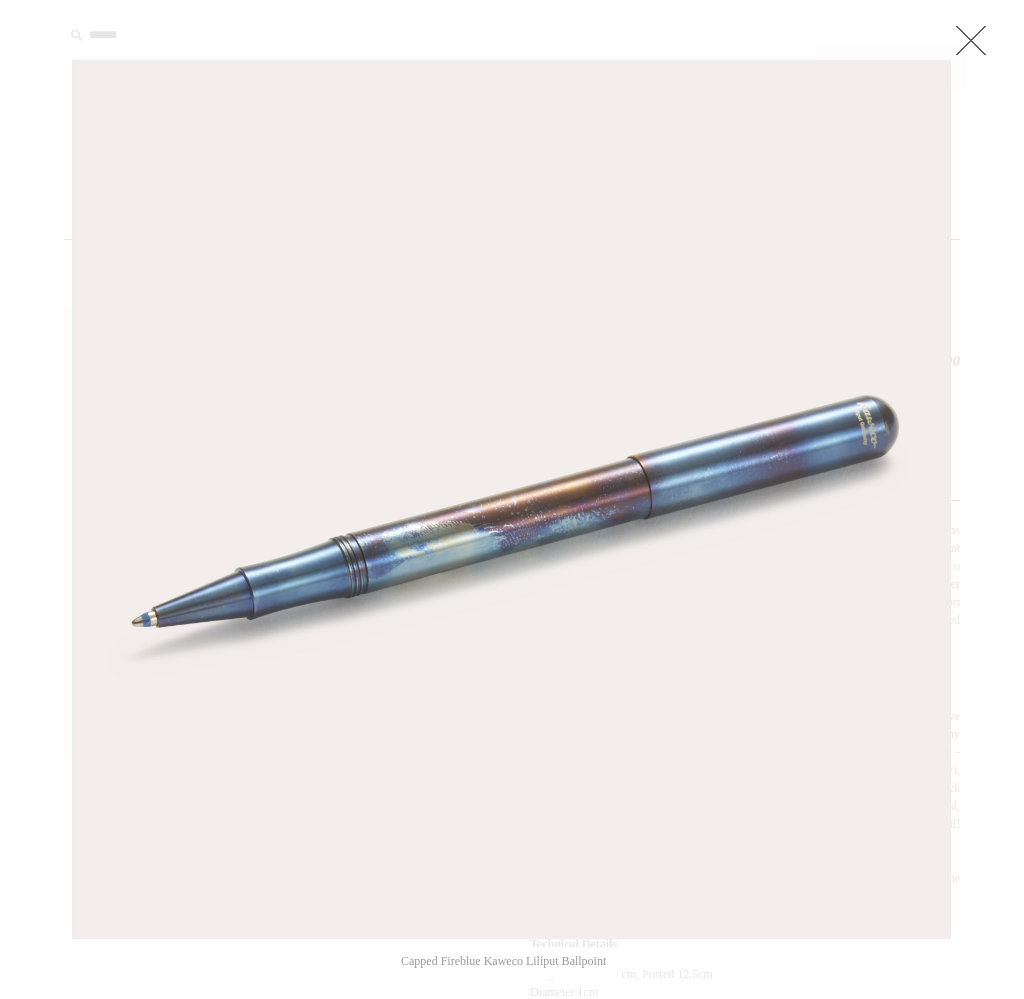 click at bounding box center [971, 40] 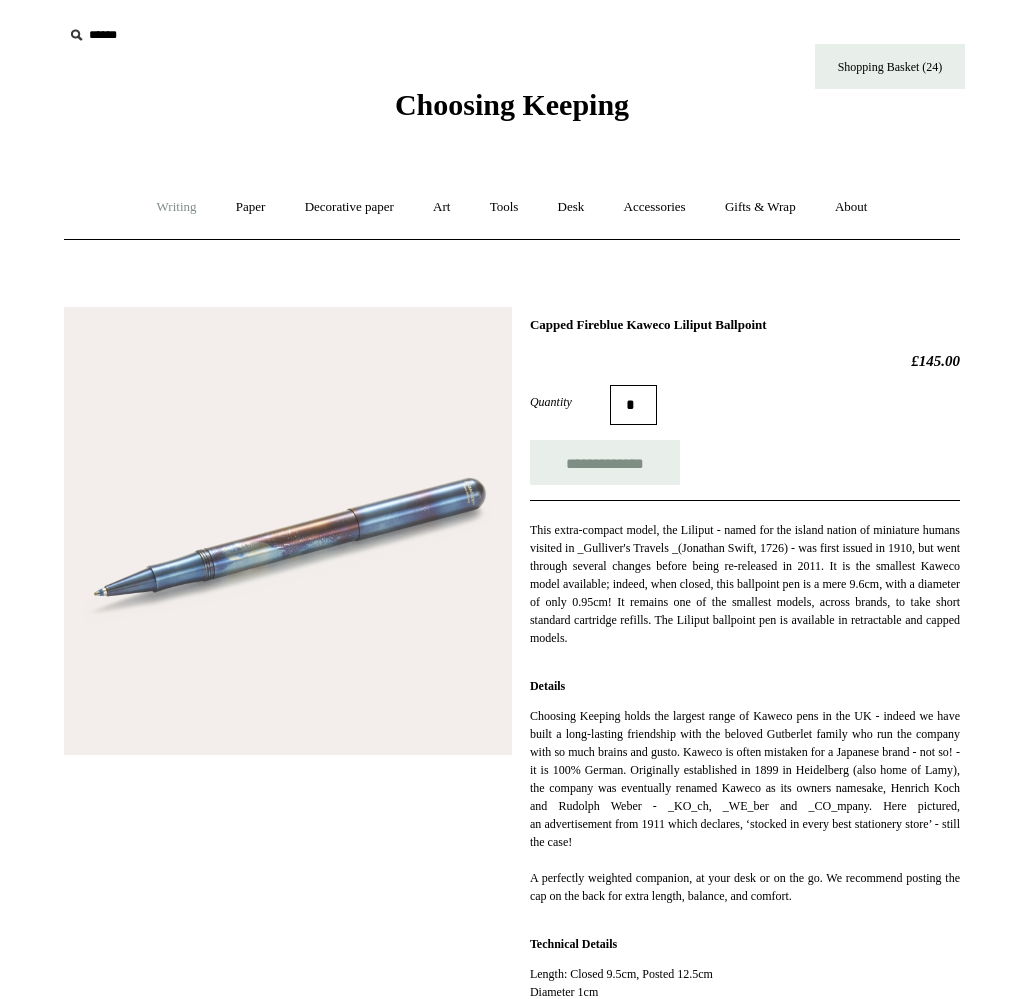 click on "Writing +" at bounding box center (177, 207) 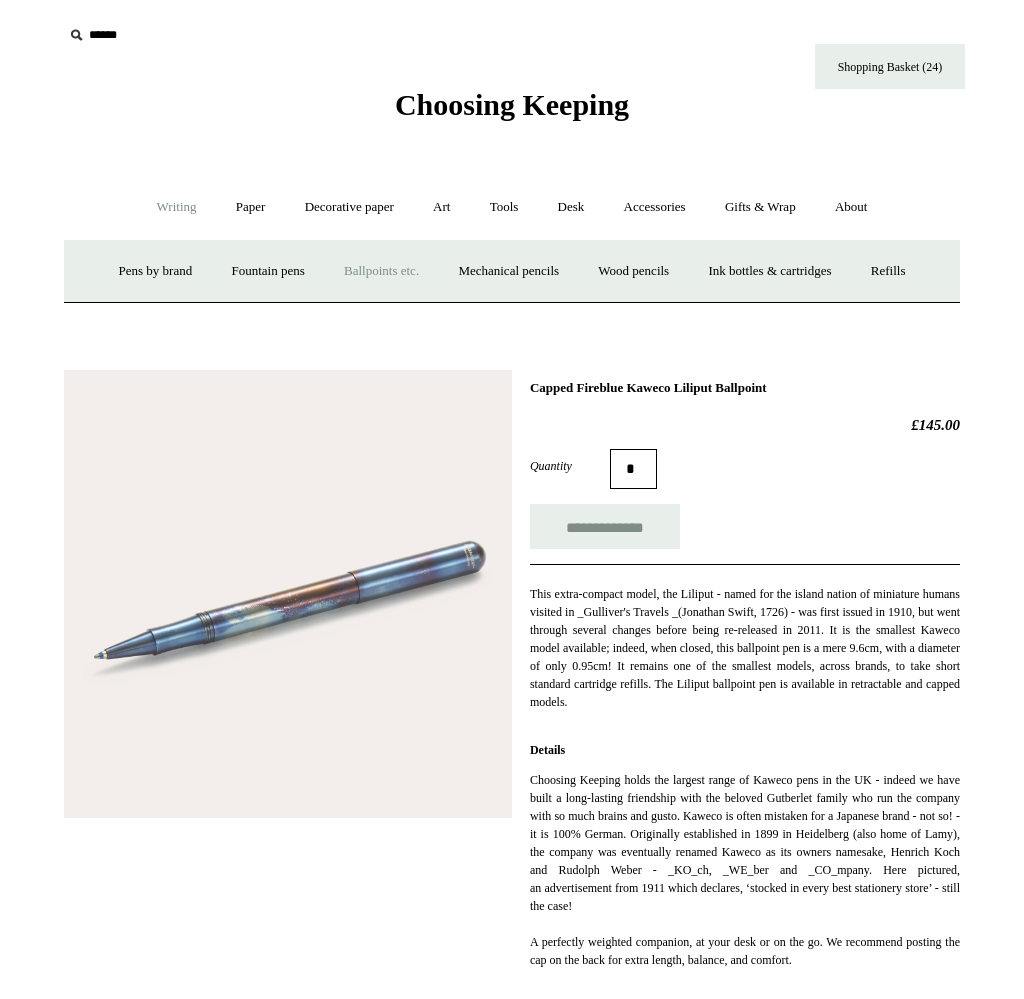 click on "Ballpoints etc. +" at bounding box center [381, 271] 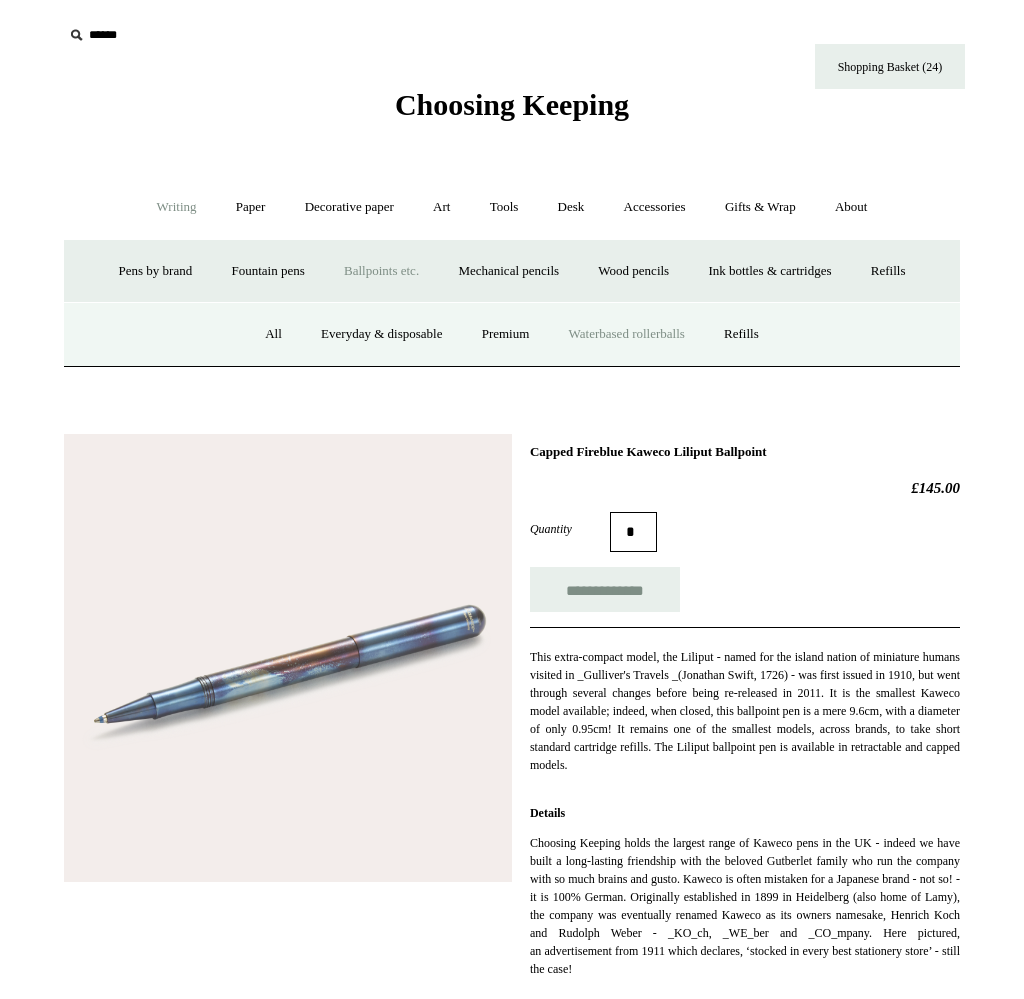 click on "Waterbased rollerballs" at bounding box center [627, 334] 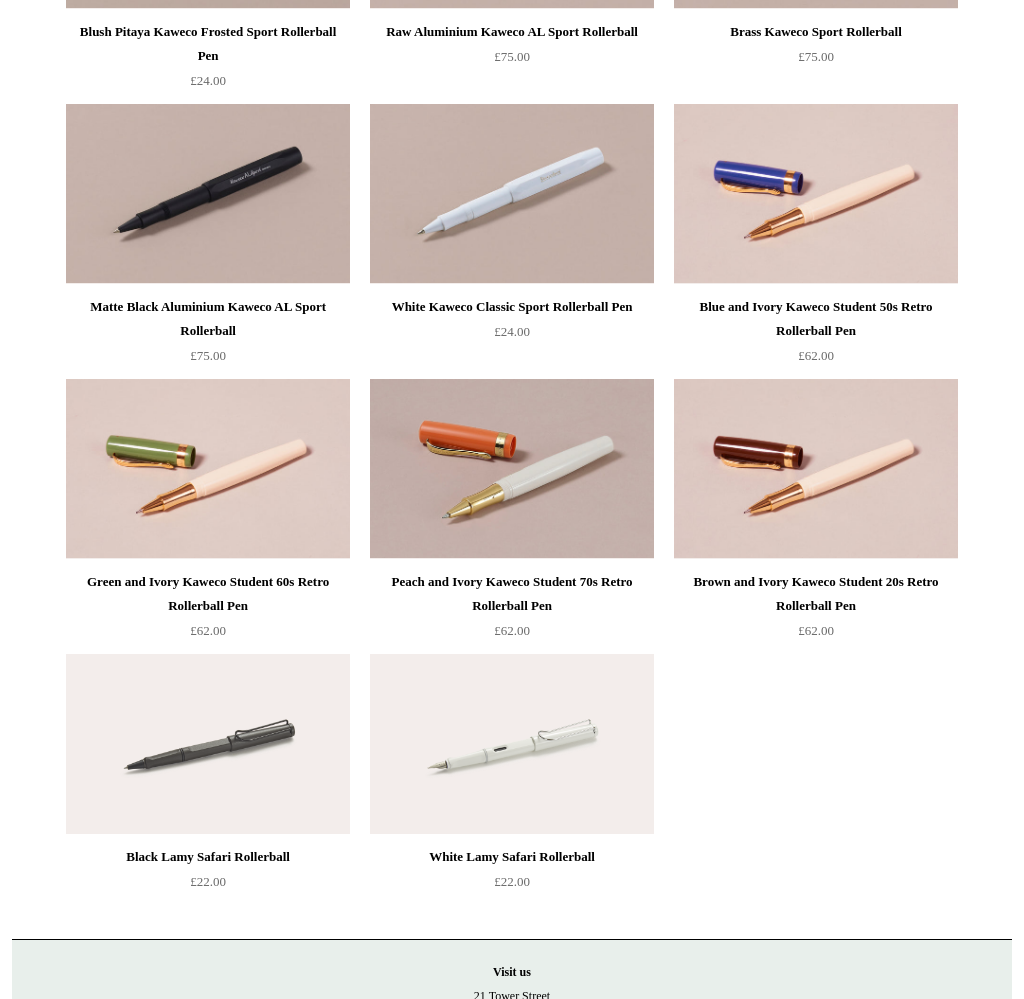 scroll, scrollTop: 0, scrollLeft: 0, axis: both 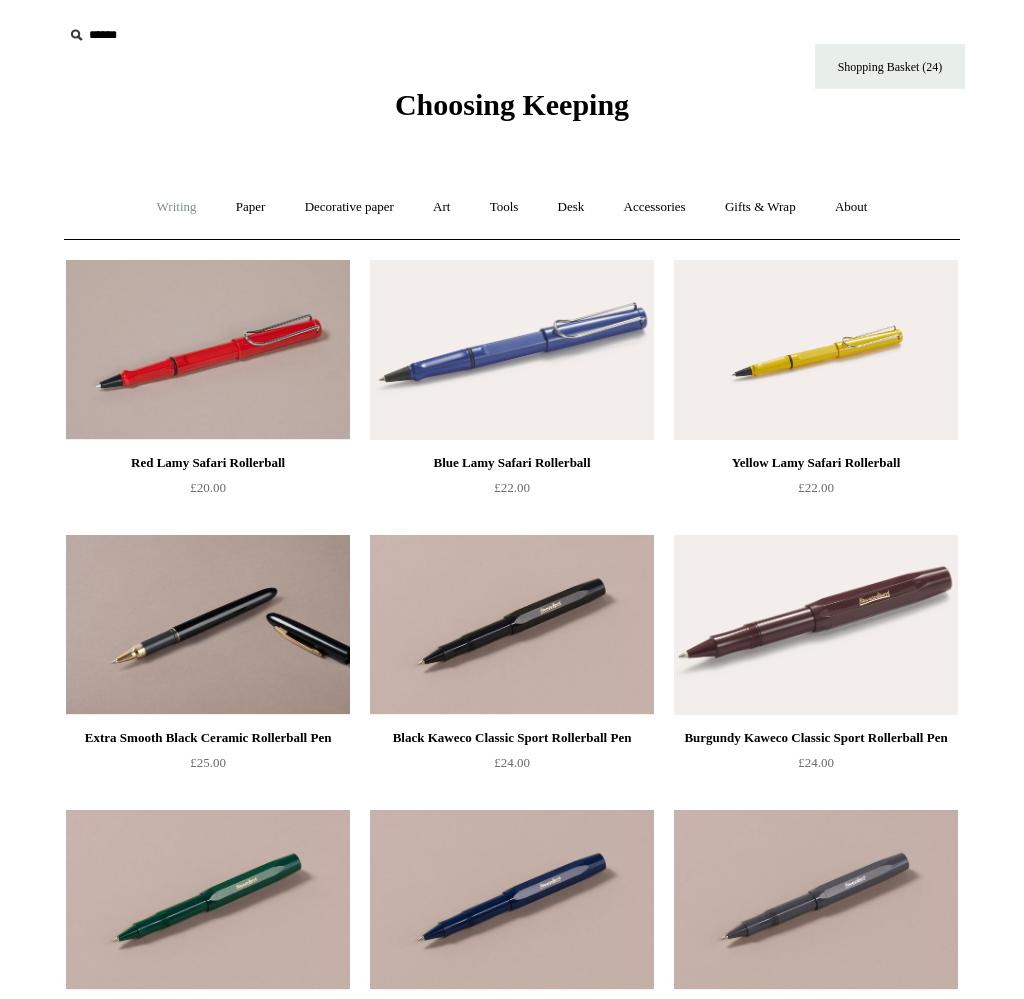 click on "Writing +" at bounding box center (177, 207) 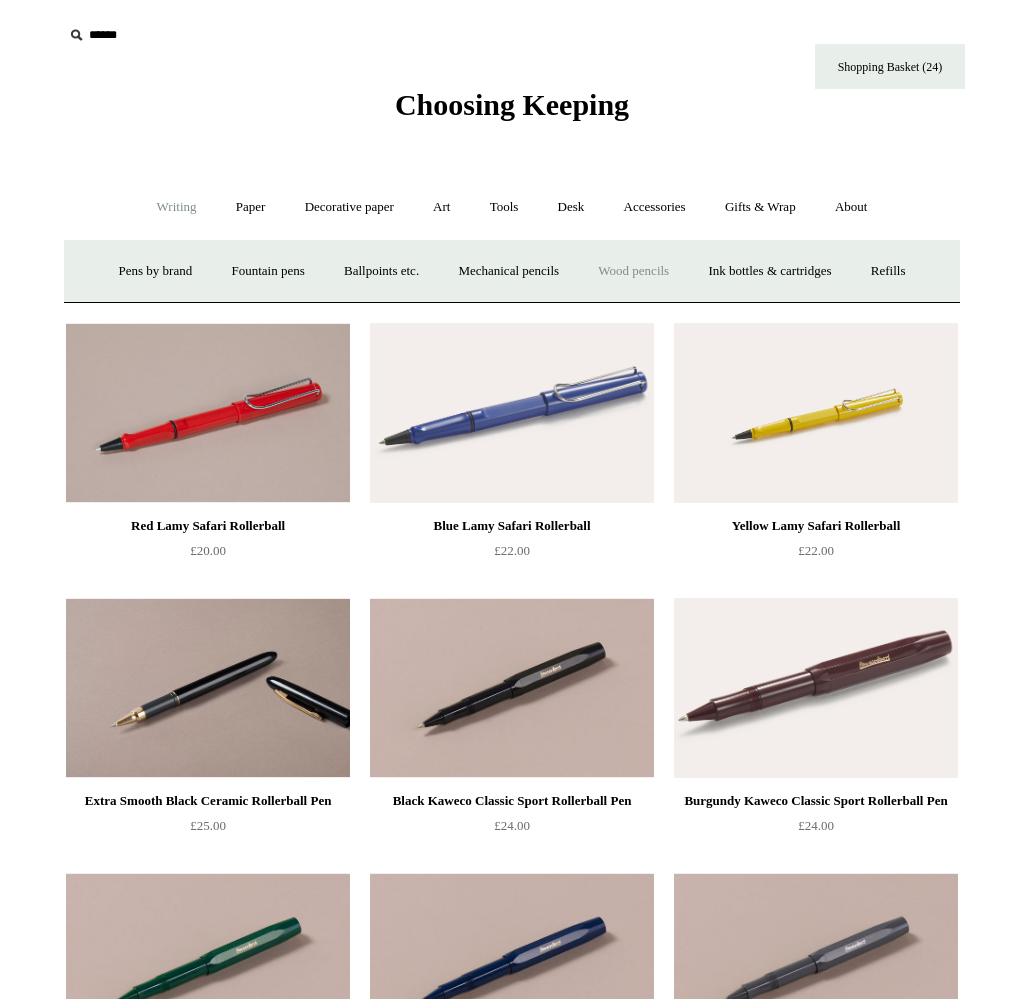 click on "Wood pencils +" at bounding box center (633, 271) 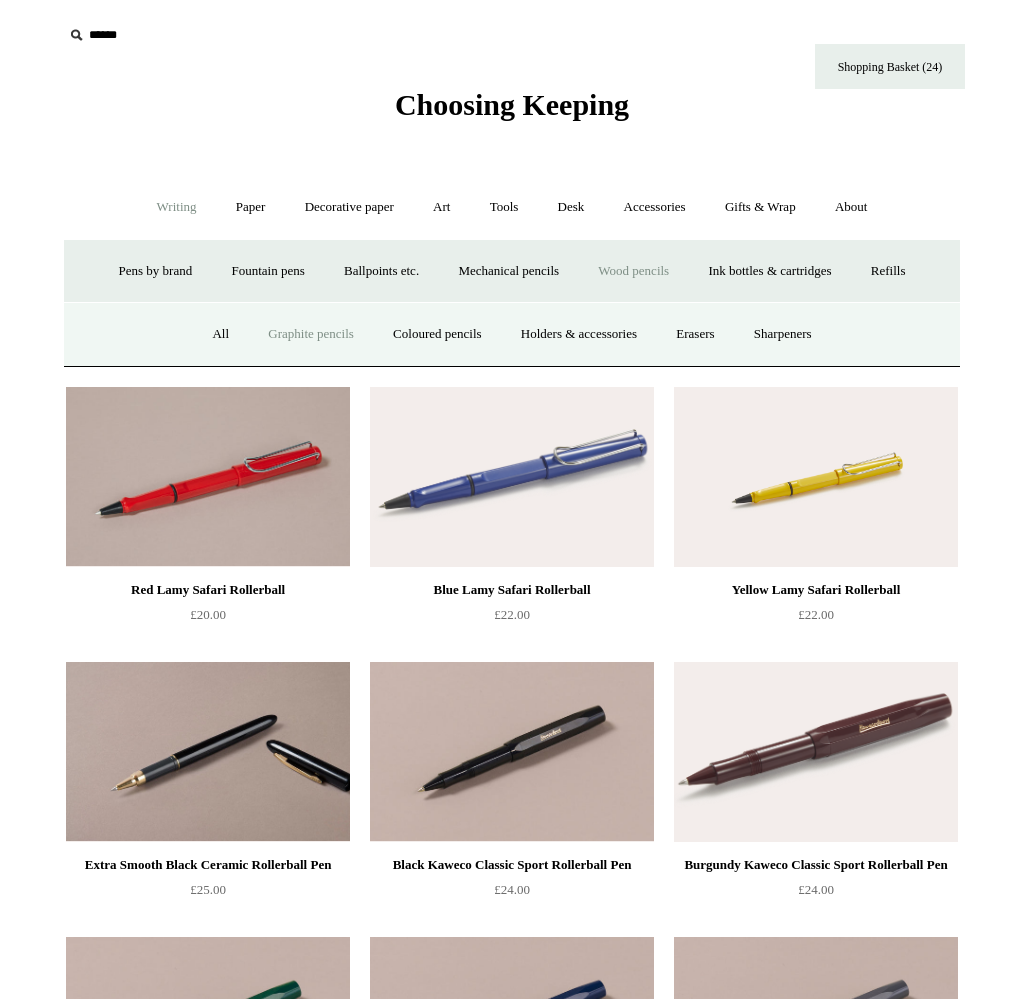click on "Graphite pencils" at bounding box center [311, 334] 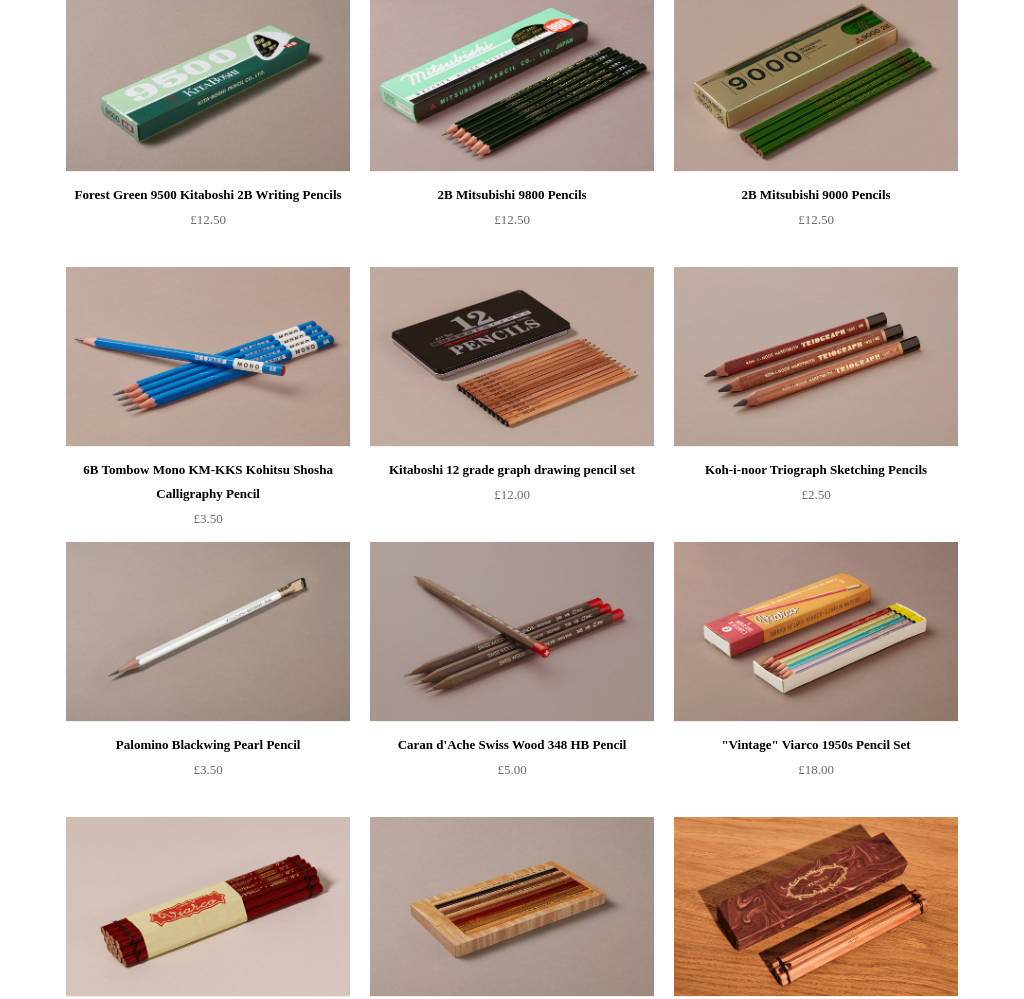 scroll, scrollTop: 556, scrollLeft: 0, axis: vertical 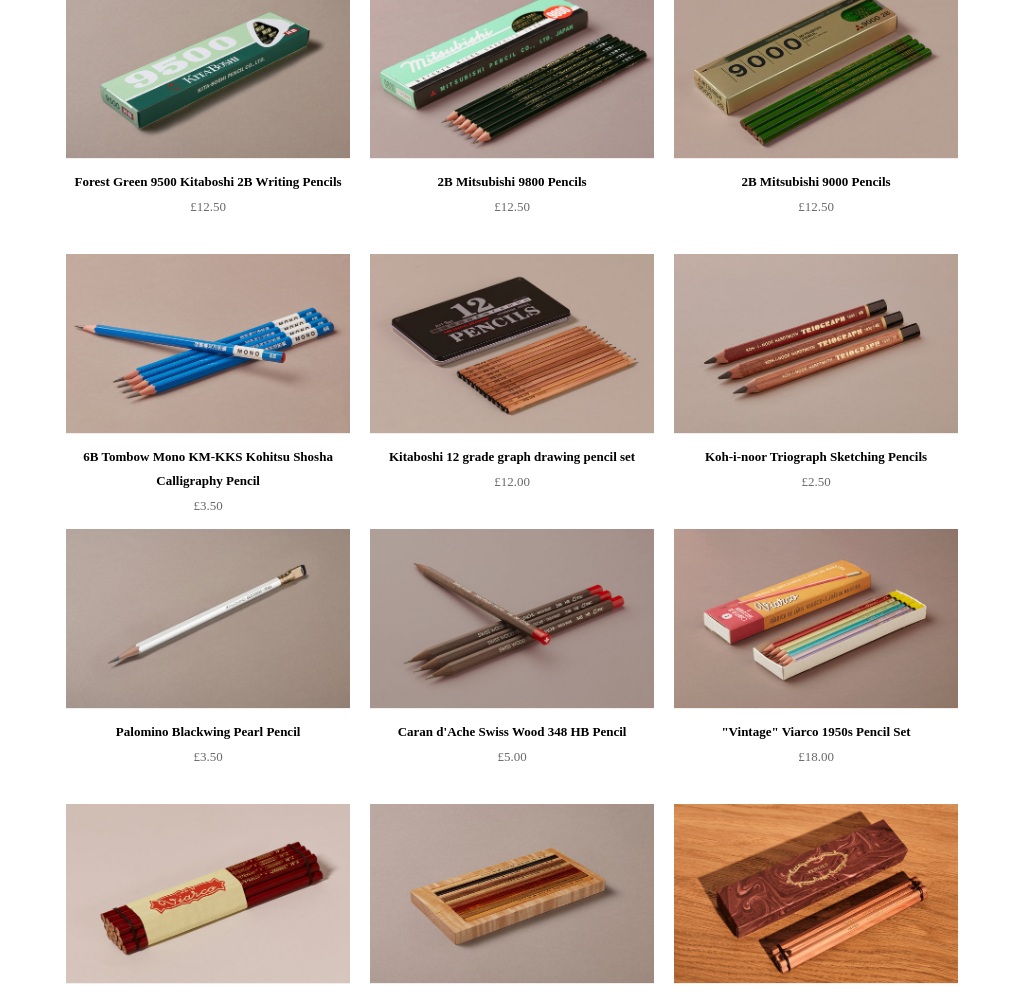 click at bounding box center [816, 619] 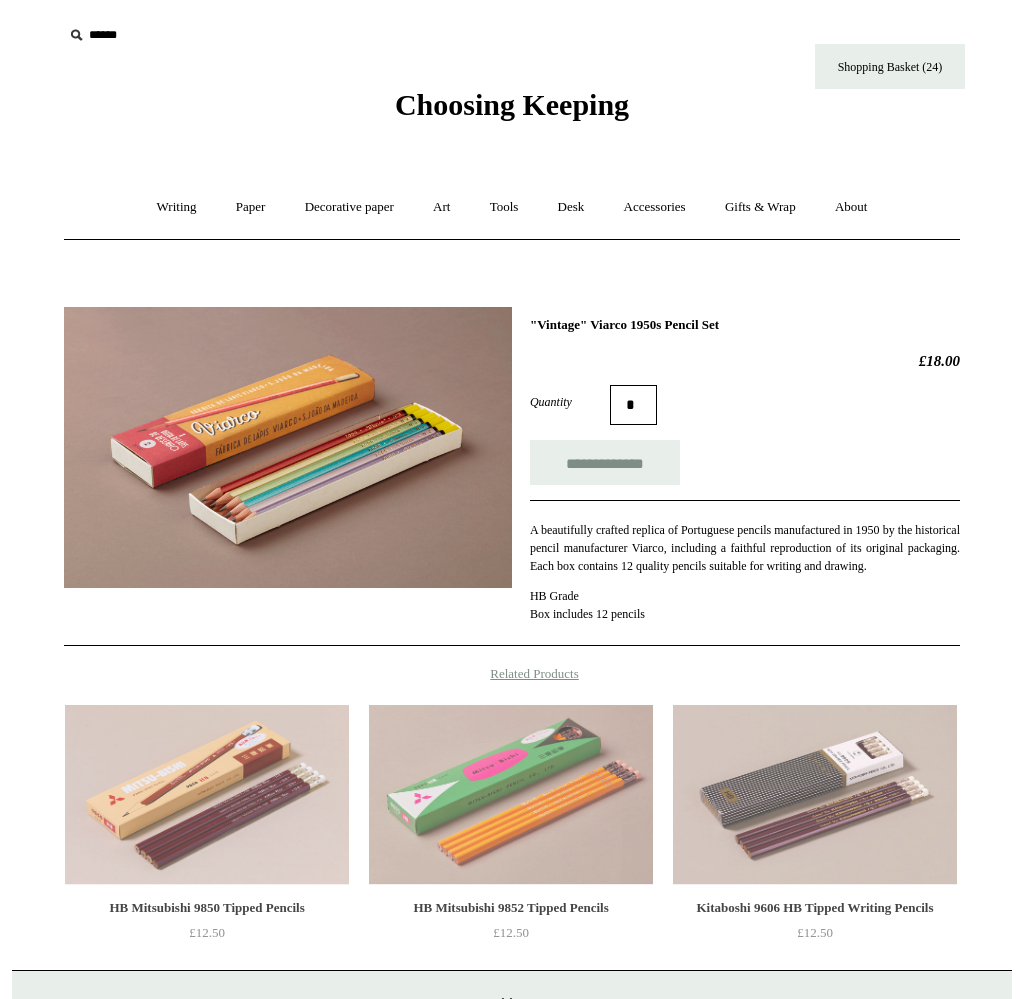 scroll, scrollTop: 0, scrollLeft: 0, axis: both 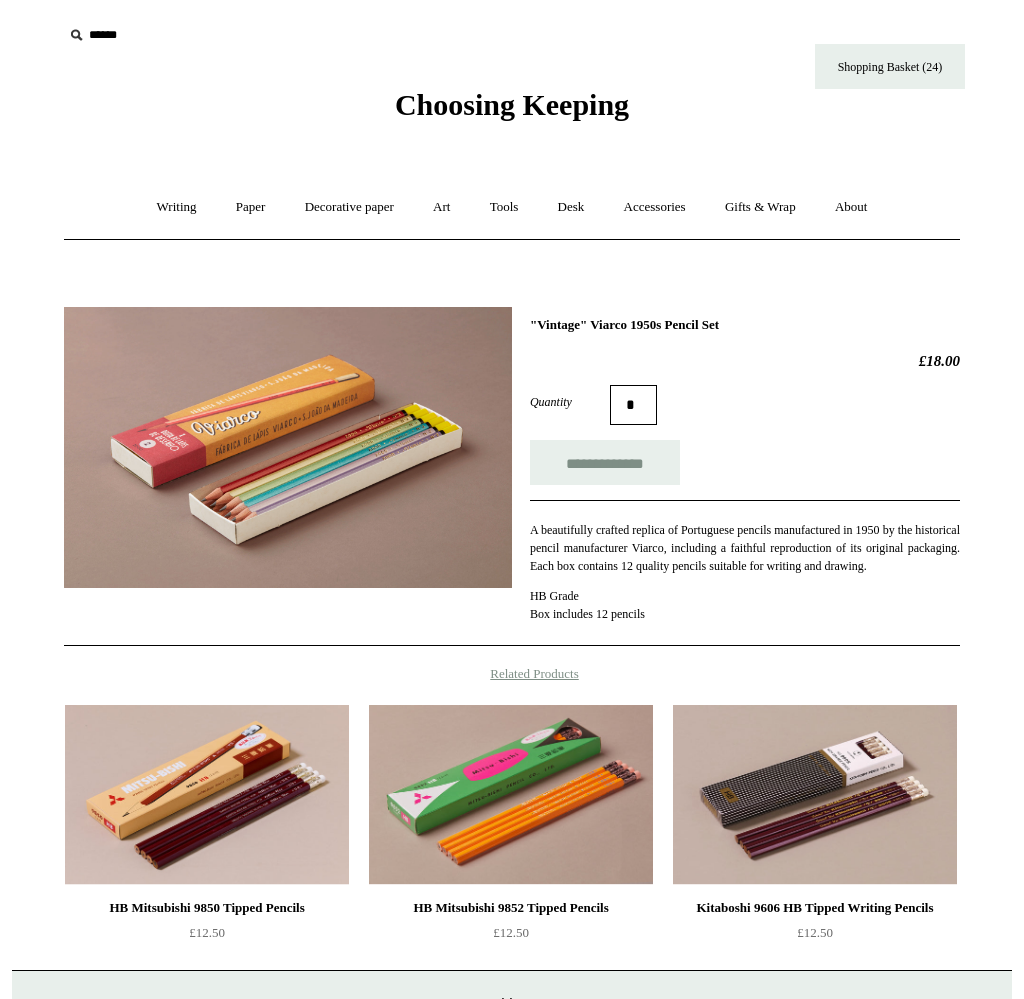 click at bounding box center (288, 447) 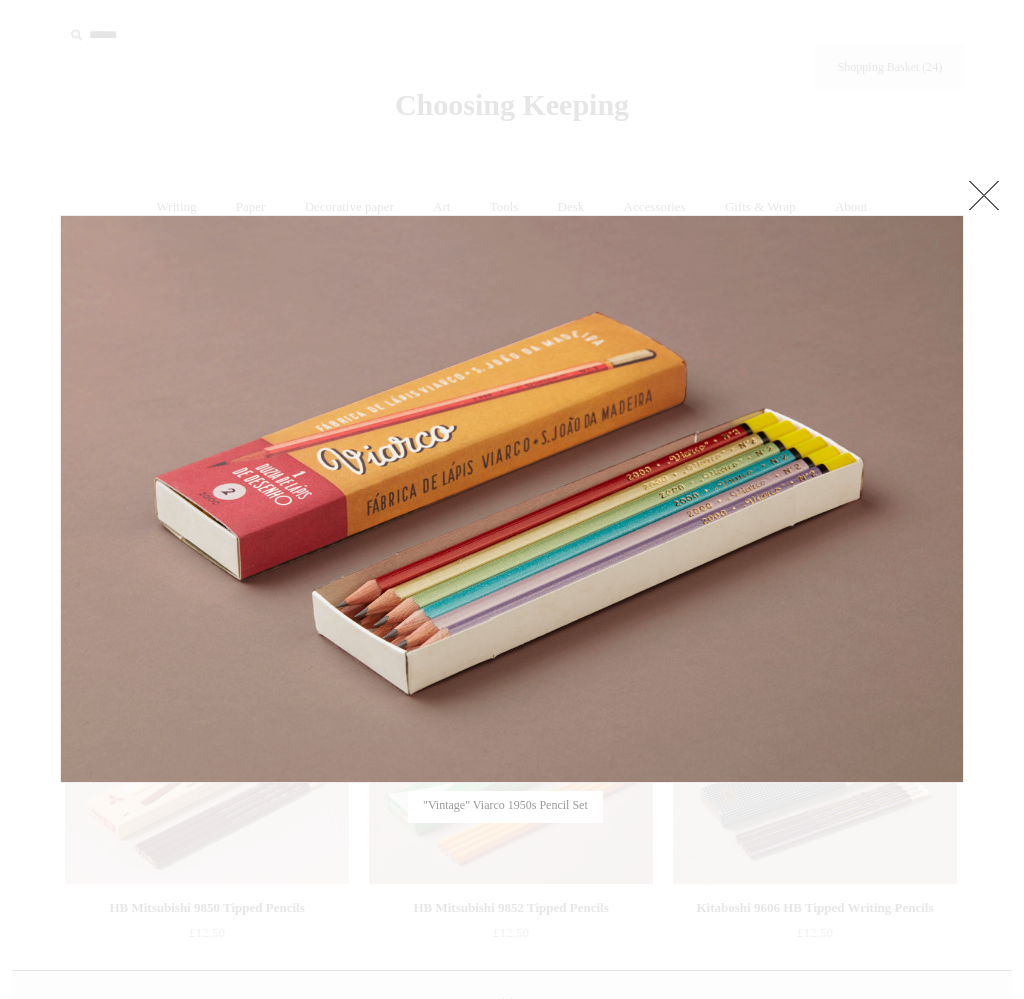 click at bounding box center [512, 651] 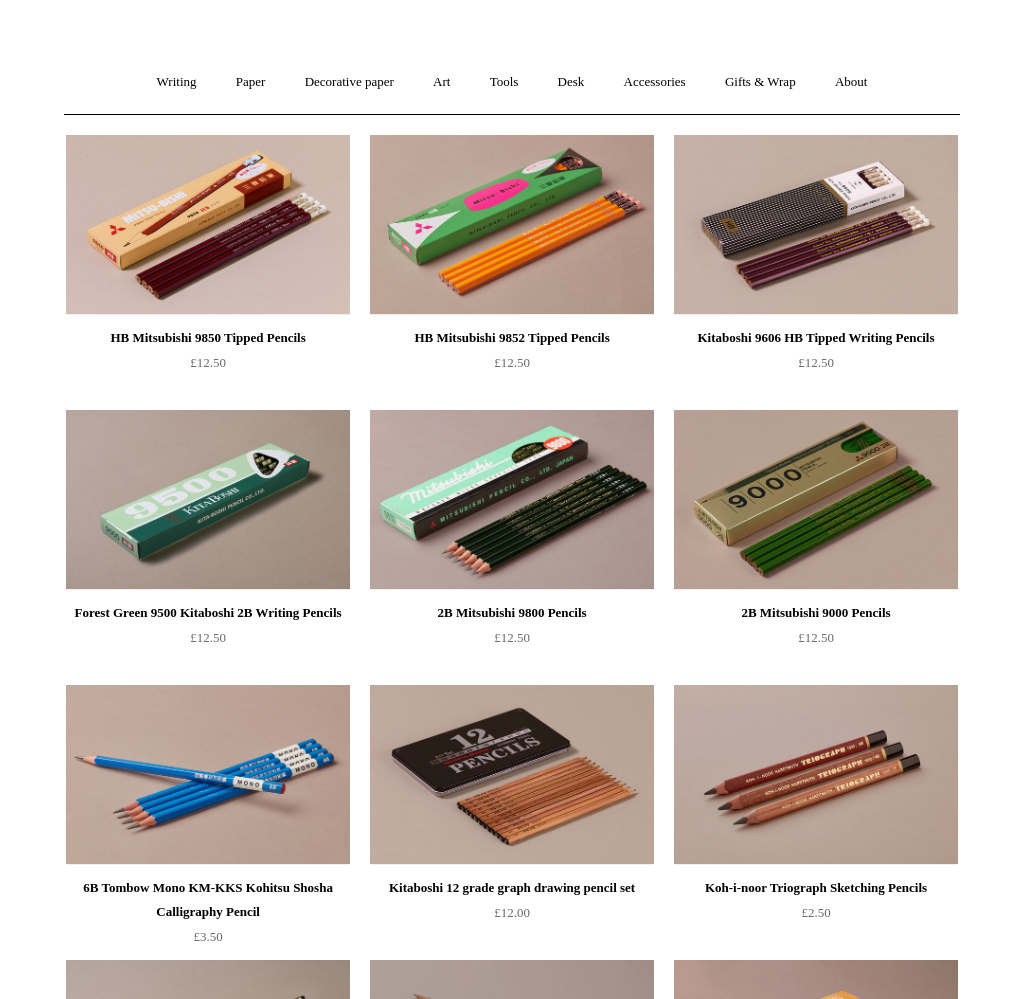 scroll, scrollTop: 0, scrollLeft: 0, axis: both 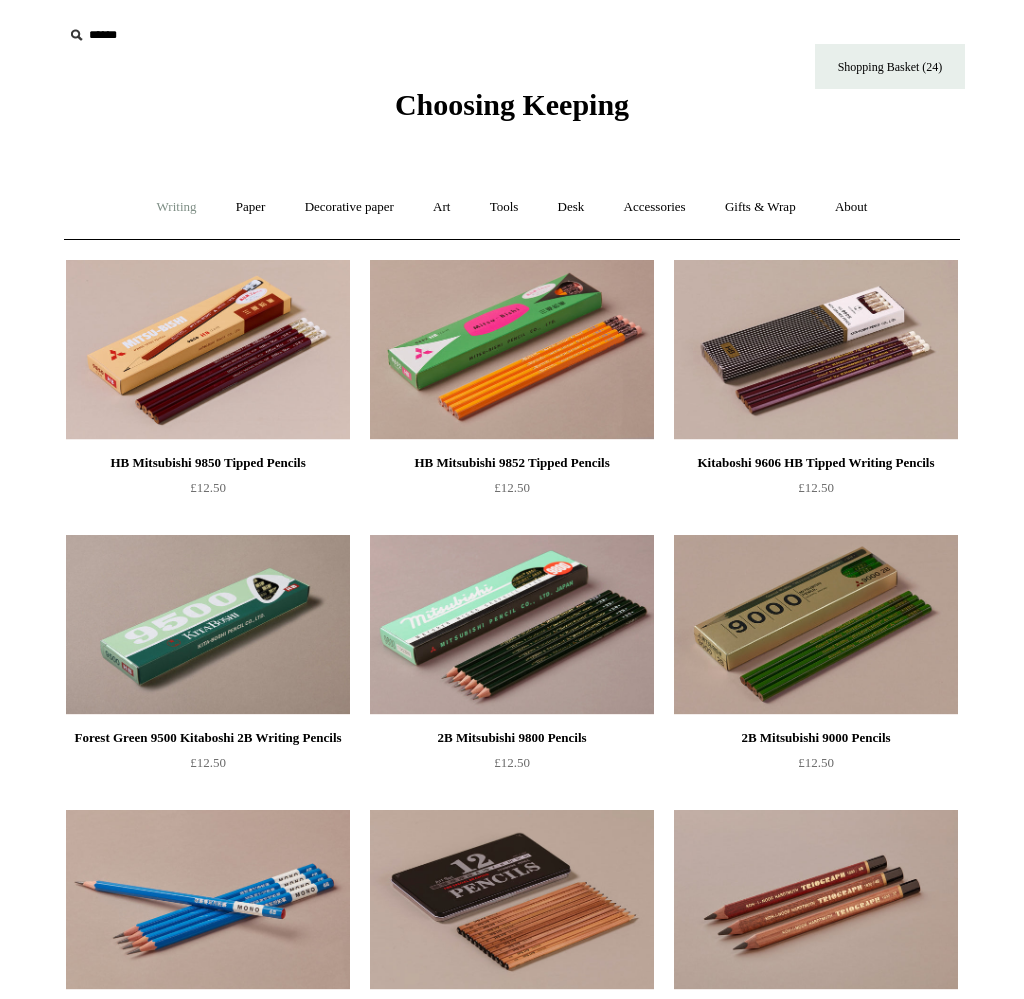 click on "Writing +" at bounding box center [177, 207] 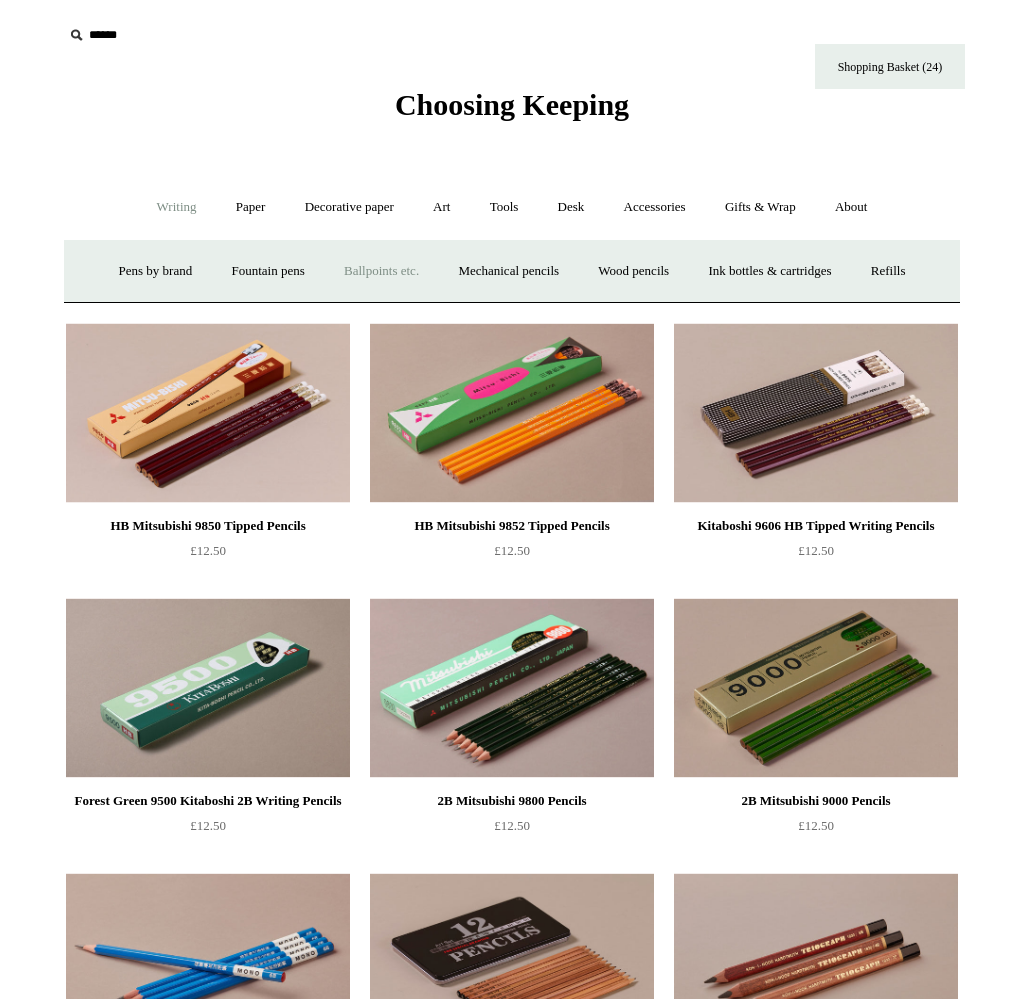 click on "Ballpoints etc. +" at bounding box center (381, 271) 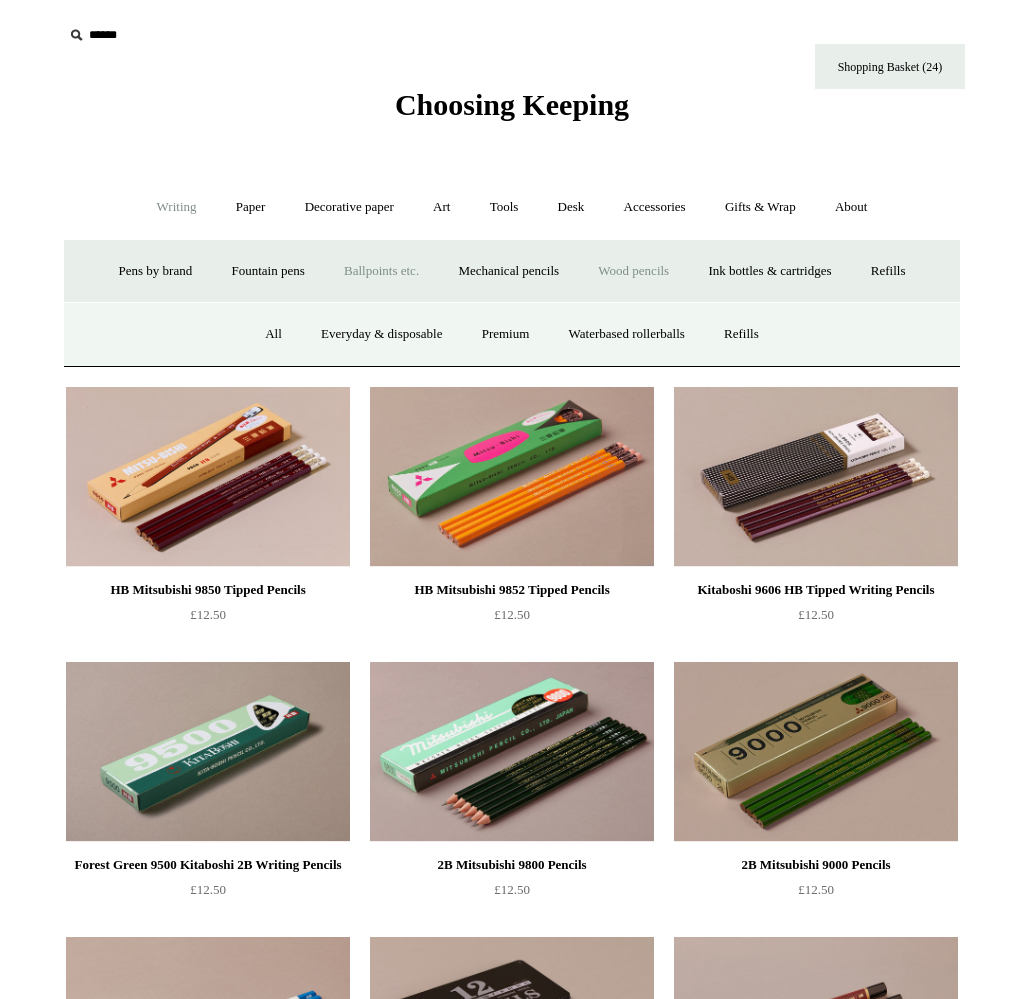 click on "Wood pencils +" at bounding box center (633, 271) 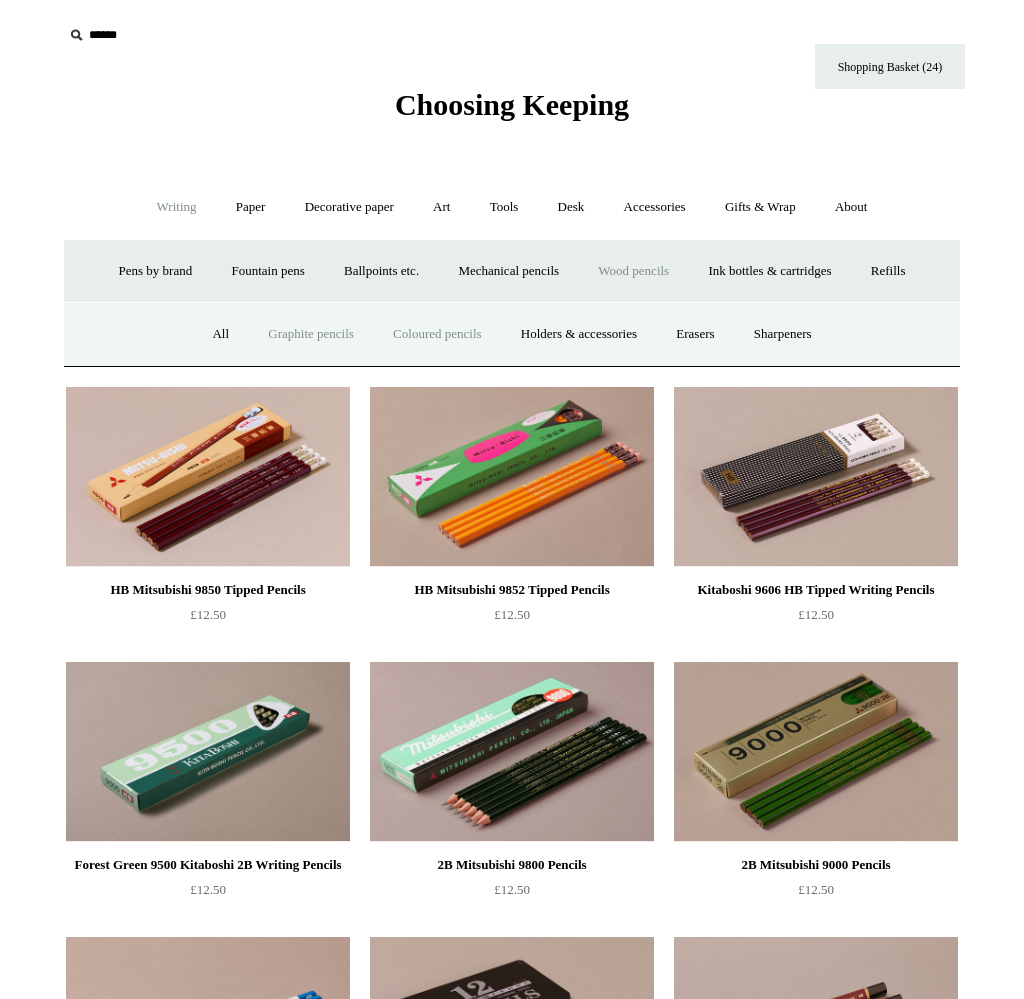 click on "Coloured pencils" at bounding box center [437, 334] 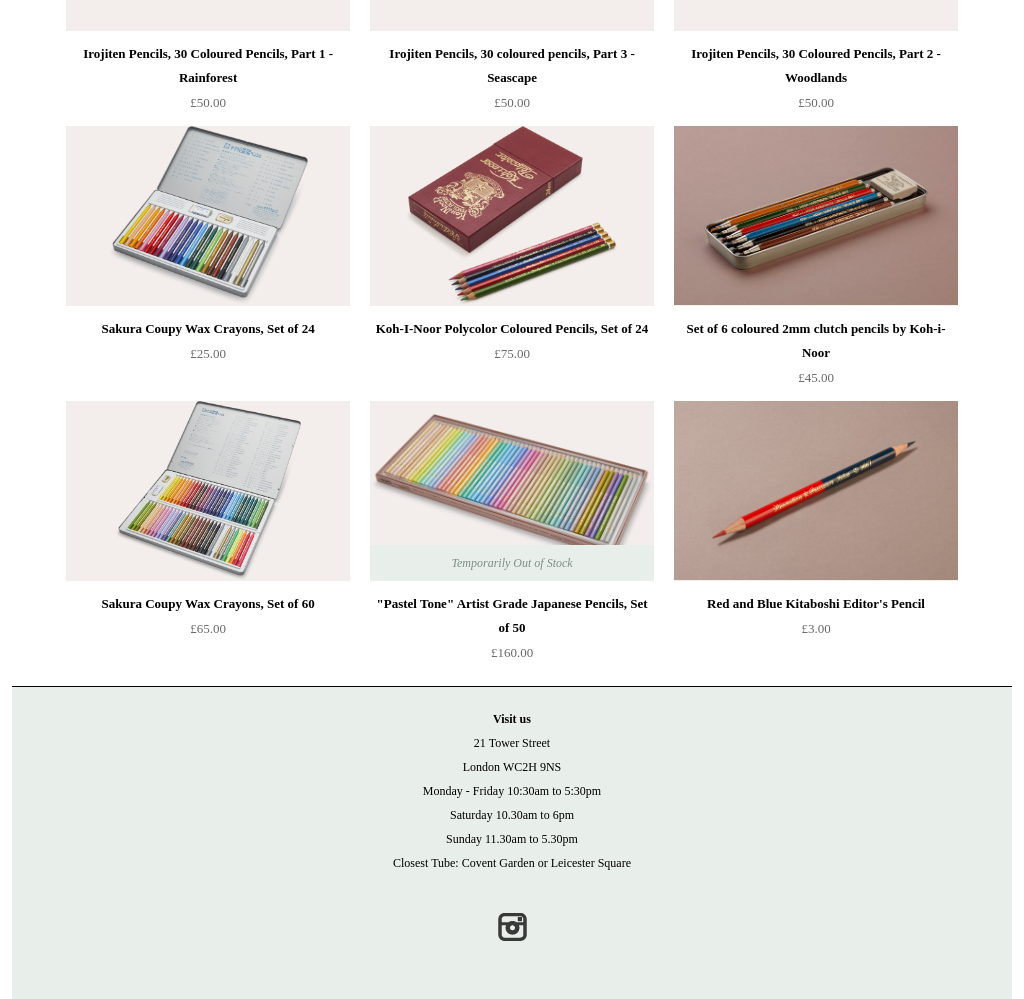 scroll, scrollTop: 0, scrollLeft: 0, axis: both 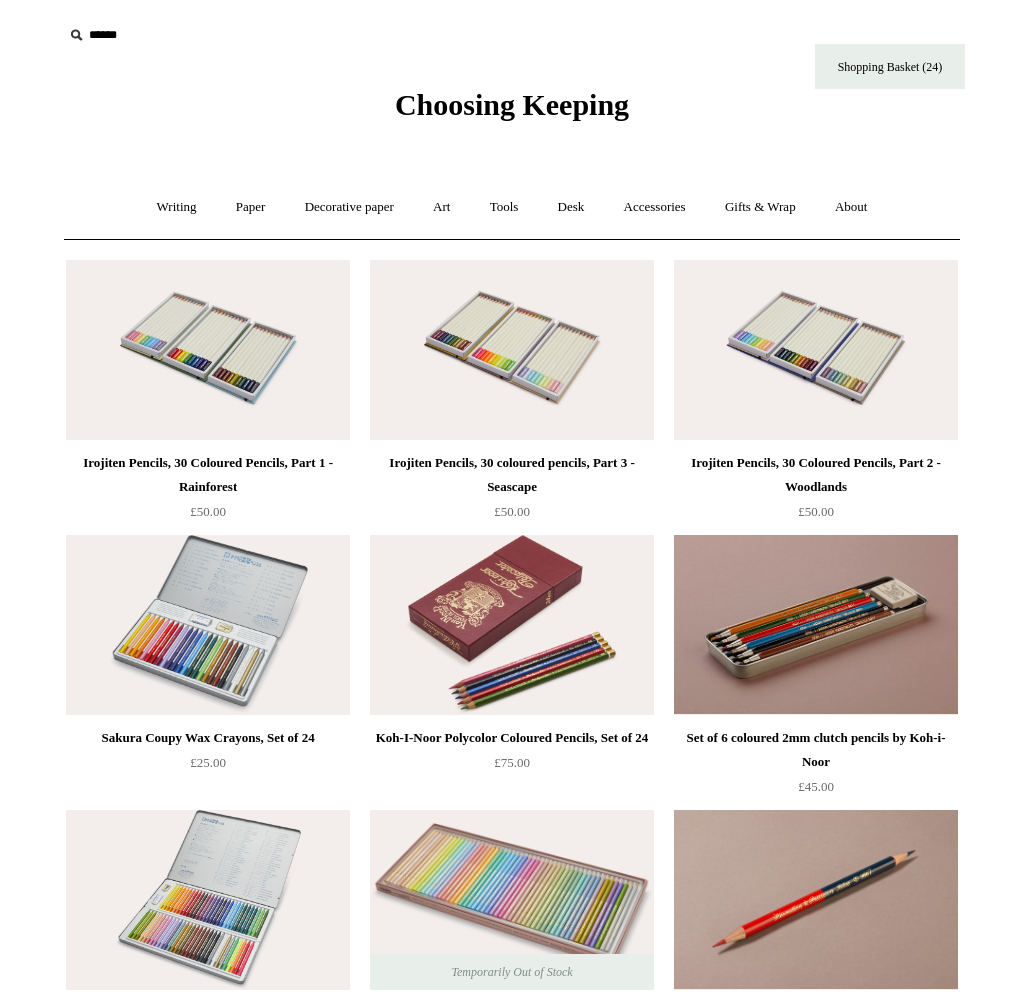 click at bounding box center (512, 625) 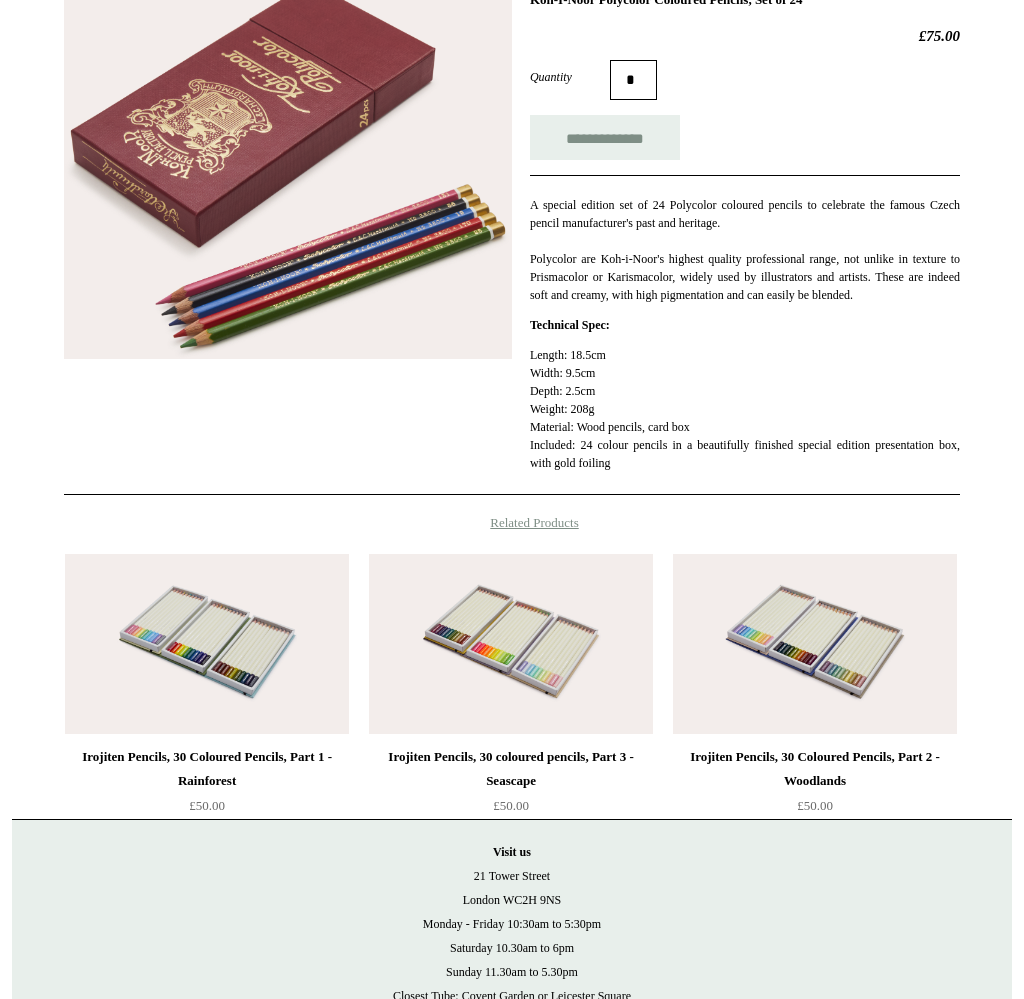 scroll, scrollTop: 0, scrollLeft: 0, axis: both 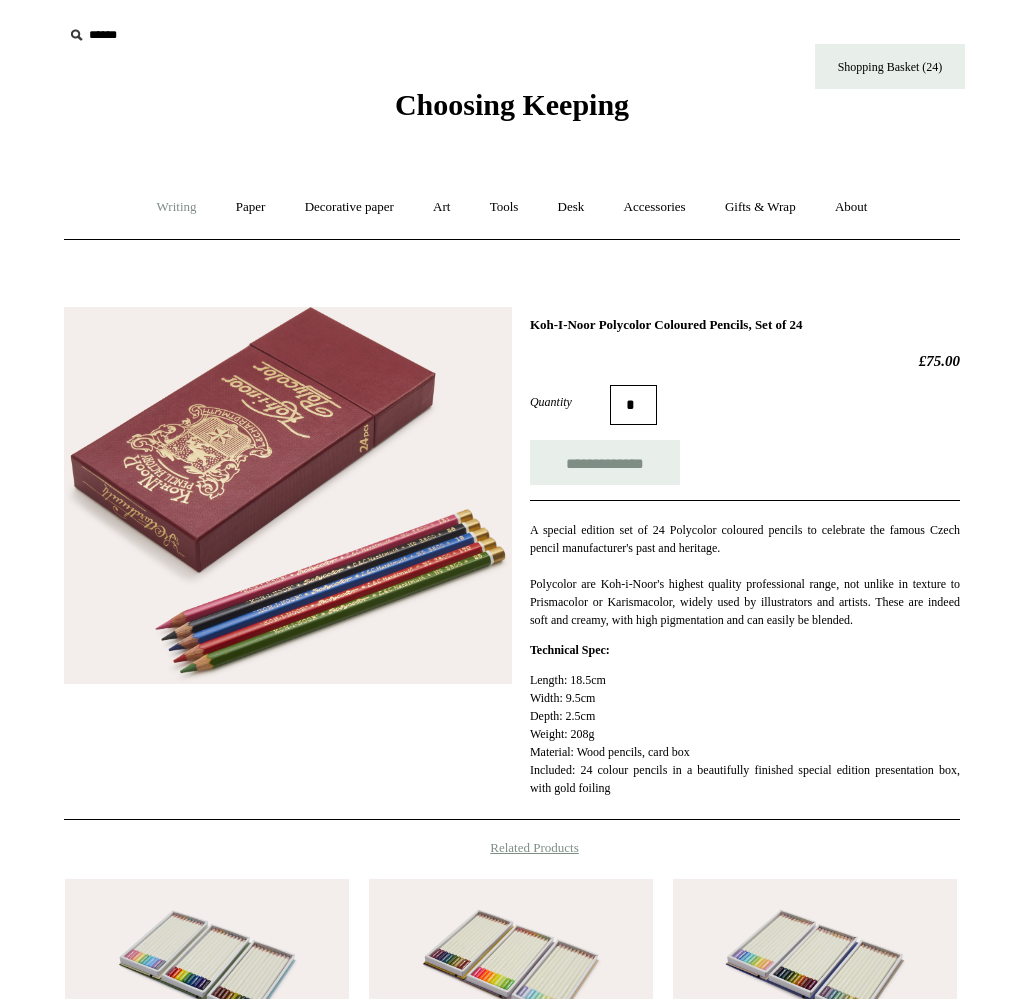 click on "Writing +" at bounding box center (177, 207) 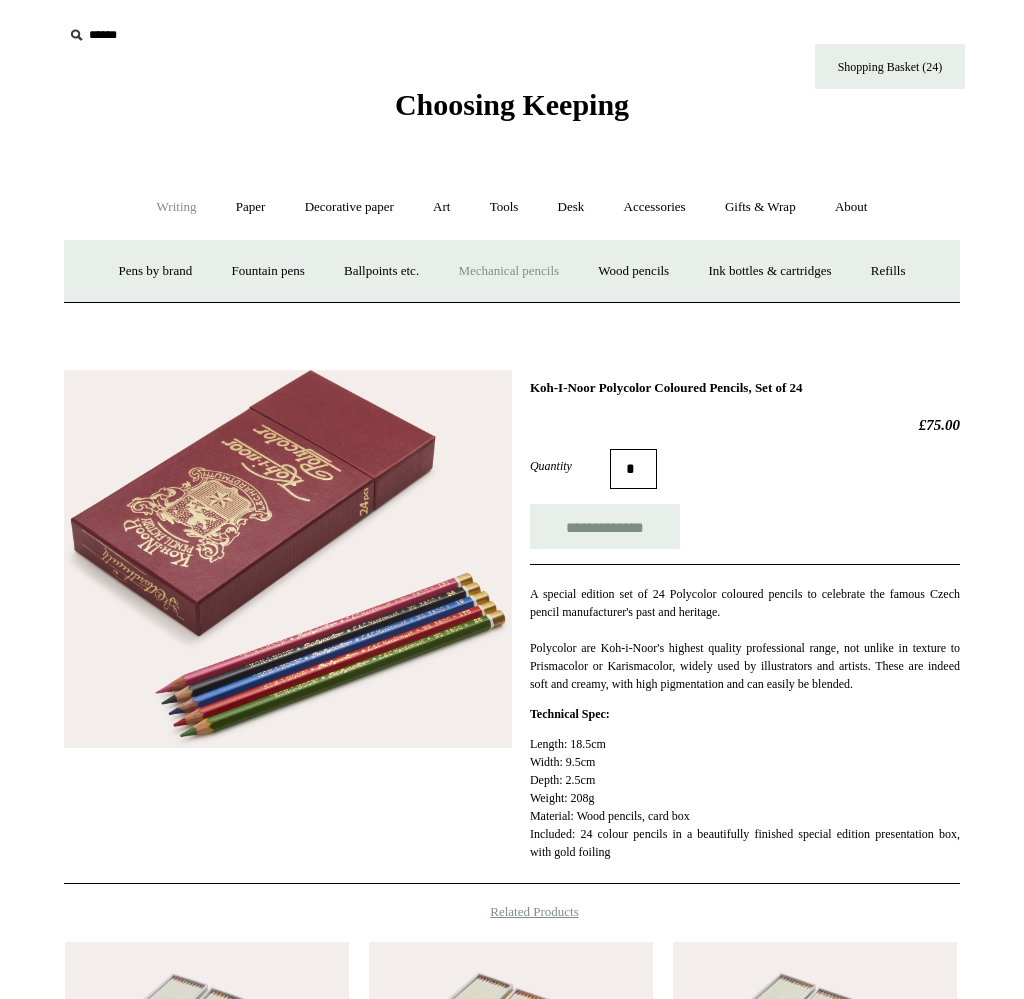 click on "Mechanical pencils +" at bounding box center [508, 271] 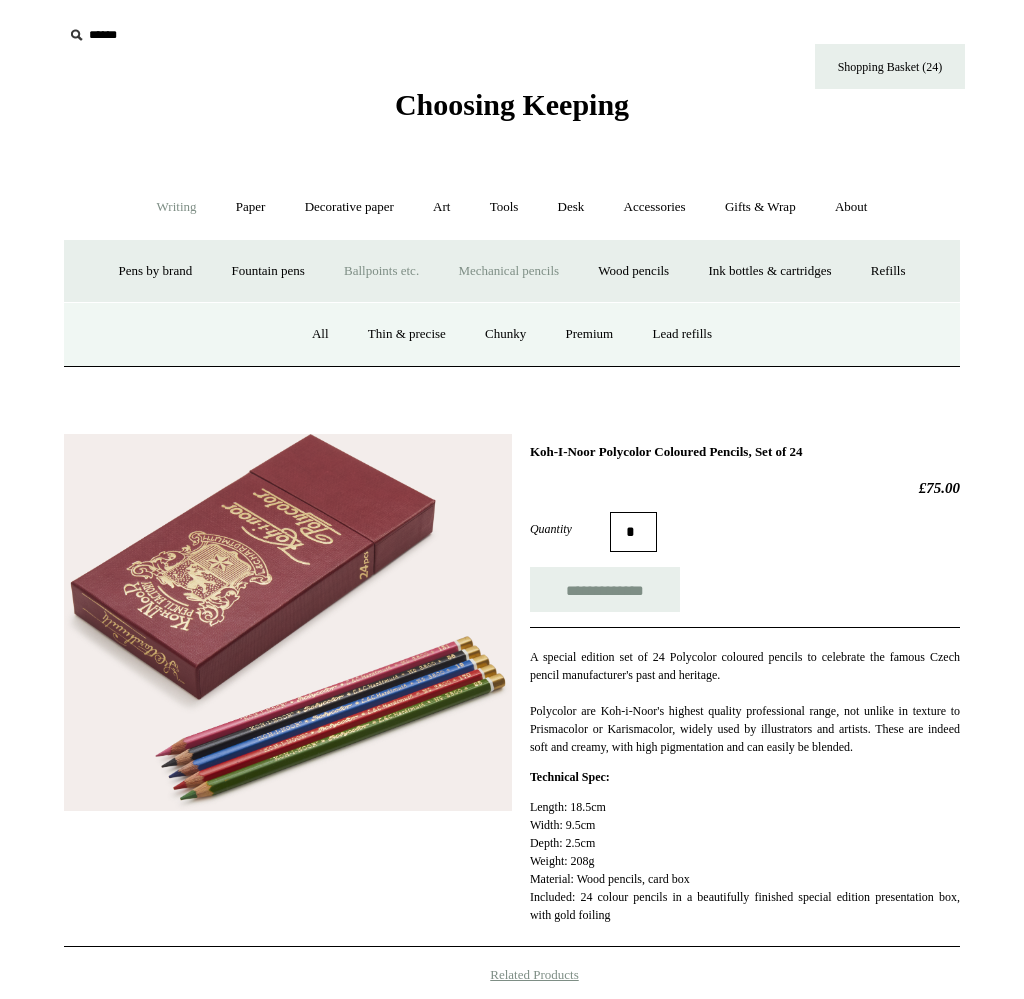 click on "Ballpoints etc. +" at bounding box center [381, 271] 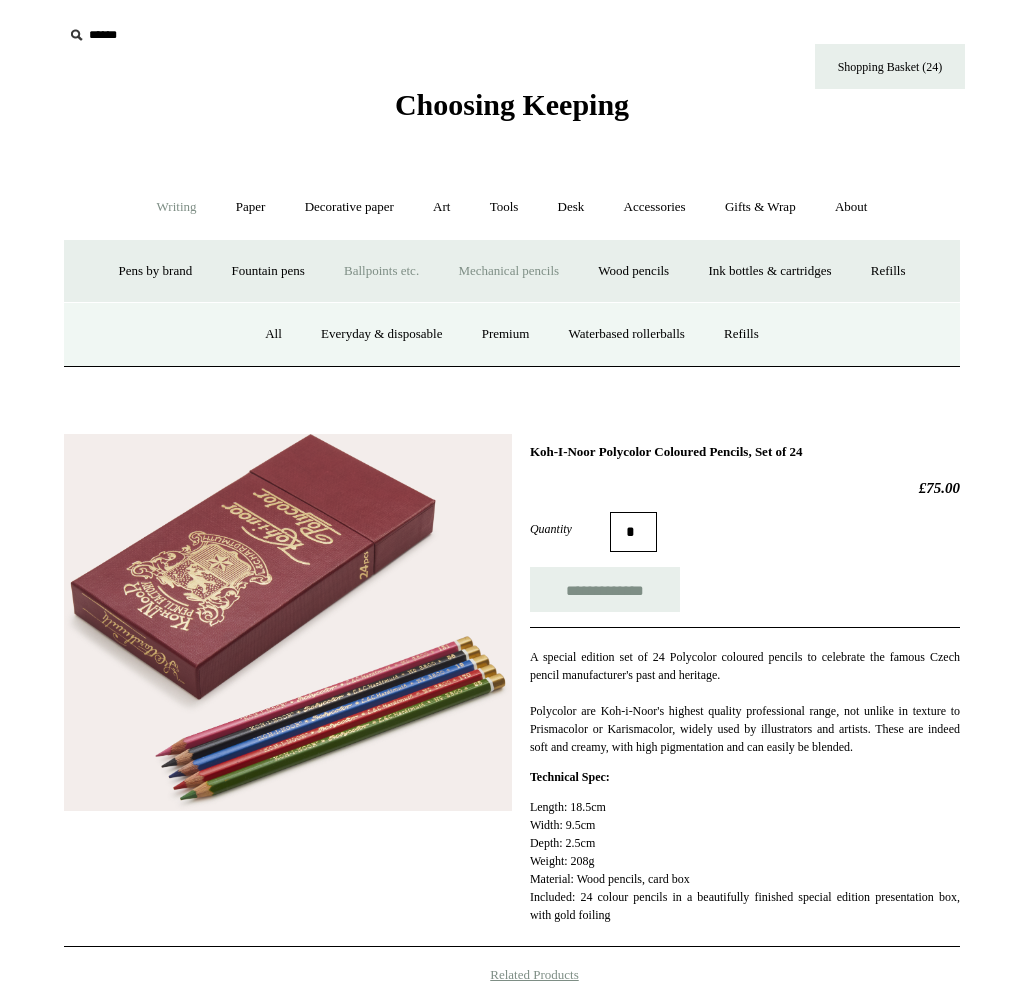 click on "Mechanical pencils +" at bounding box center (508, 271) 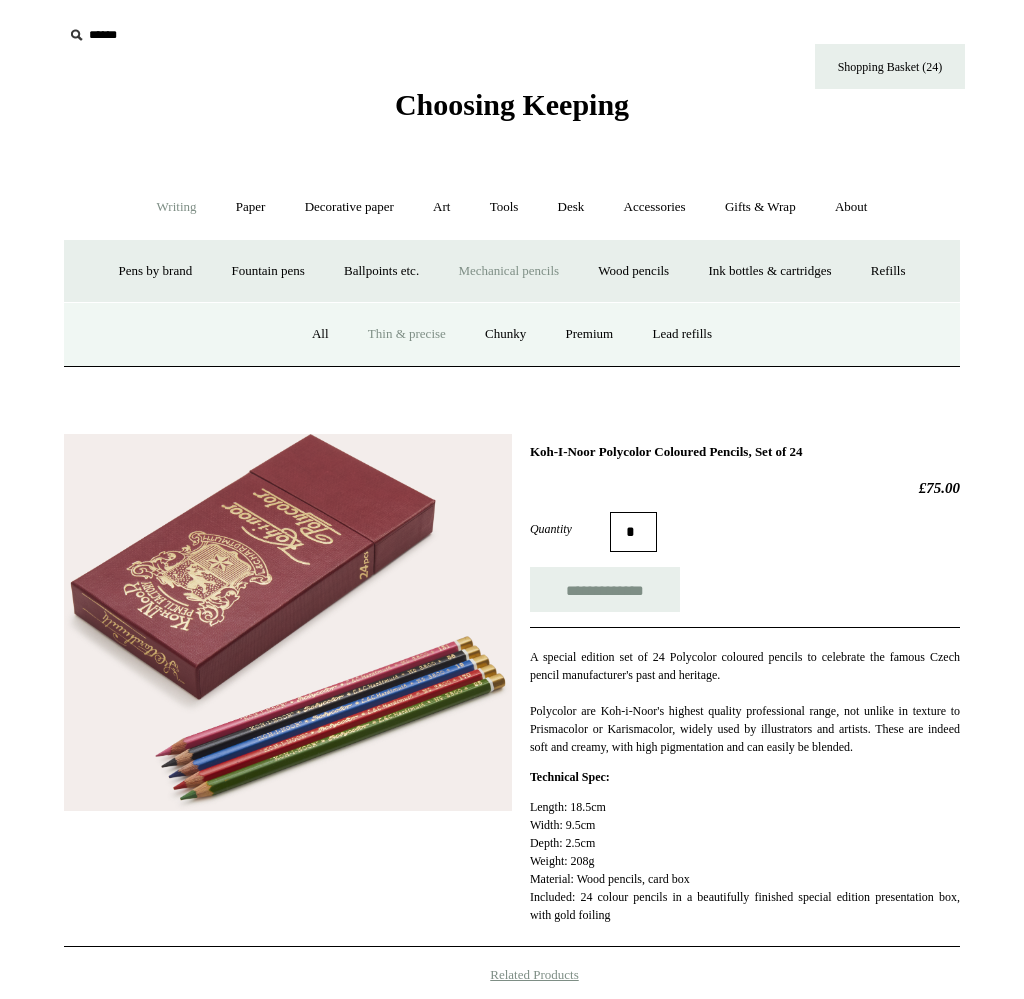 click on "Thin & precise" at bounding box center (407, 334) 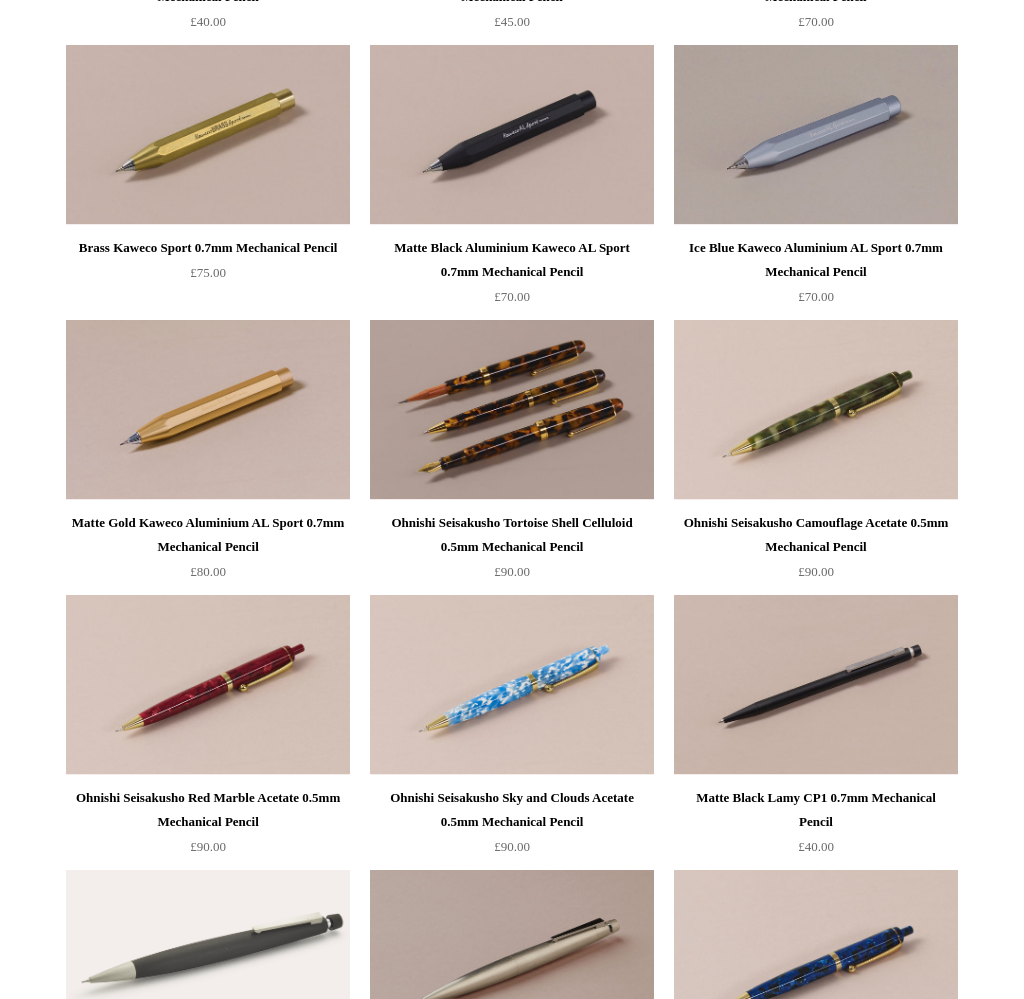 scroll, scrollTop: 803, scrollLeft: 0, axis: vertical 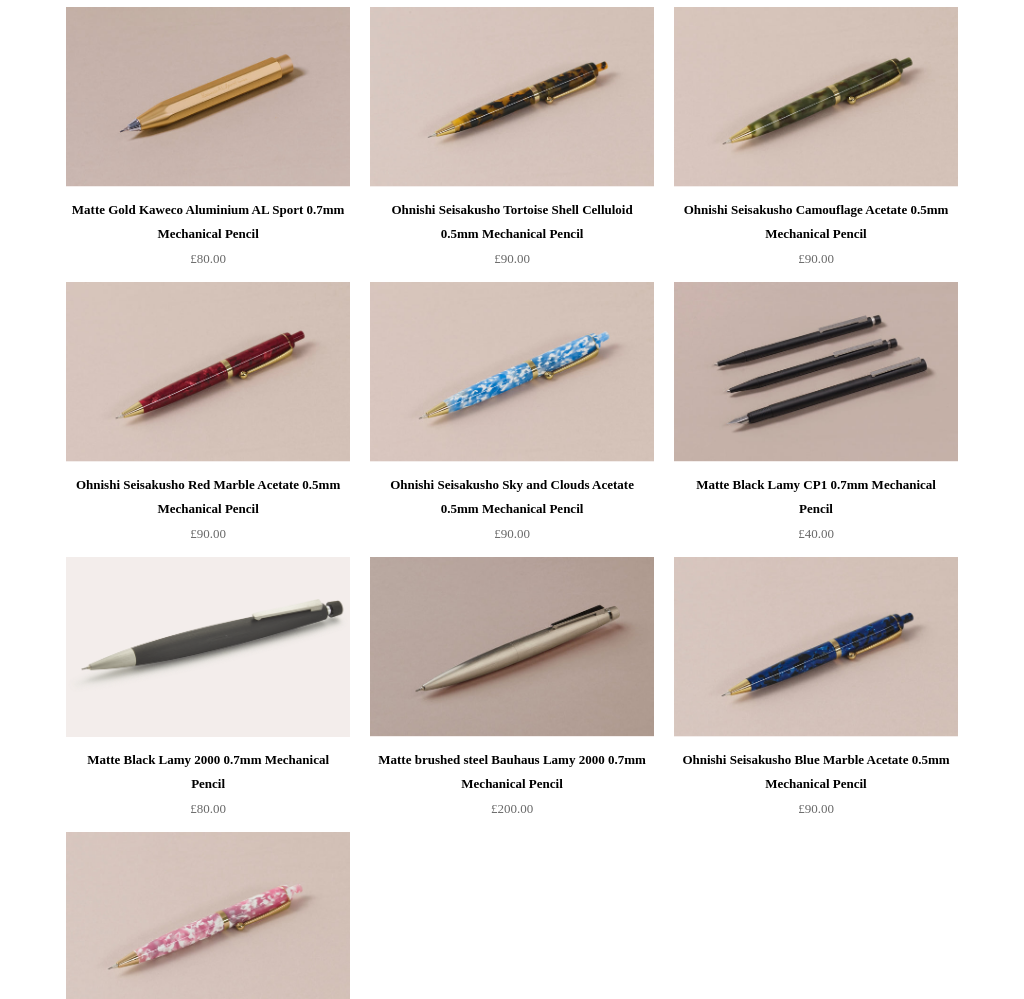 click at bounding box center (816, 372) 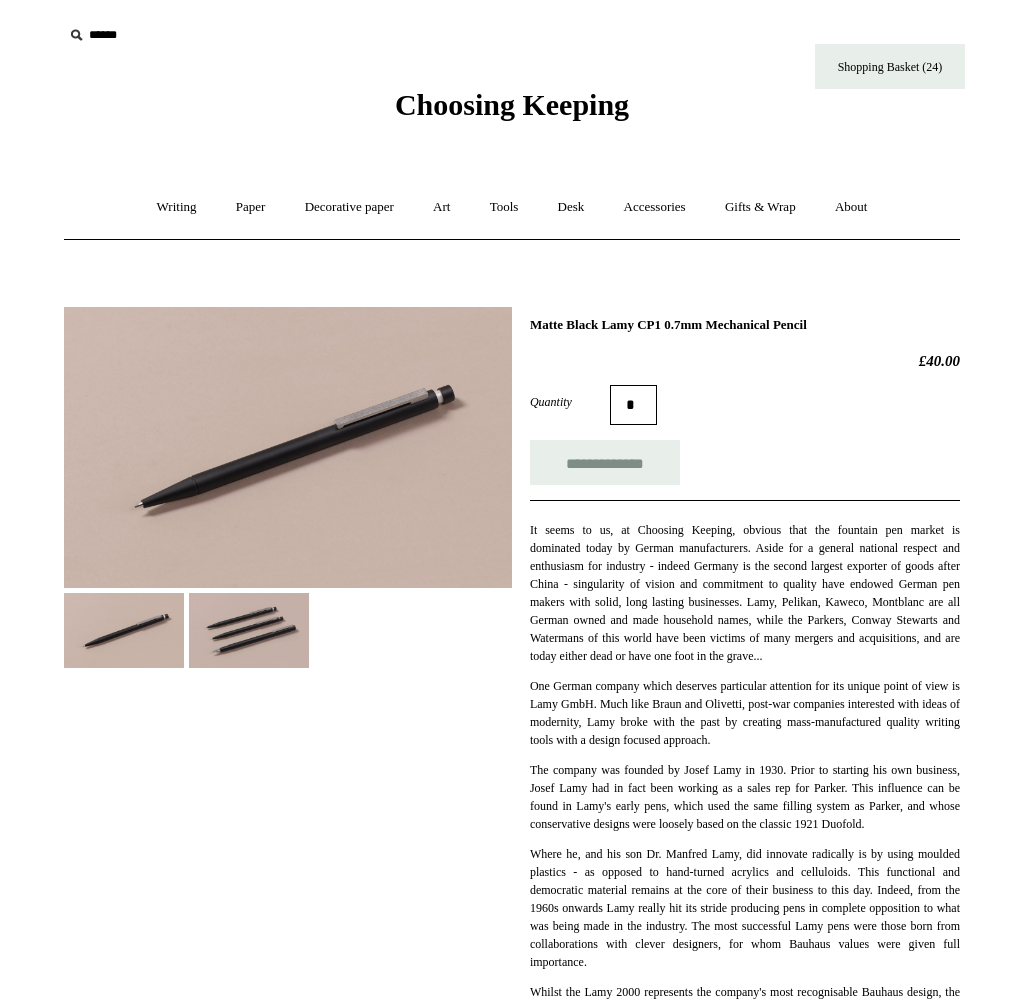 scroll, scrollTop: 0, scrollLeft: 0, axis: both 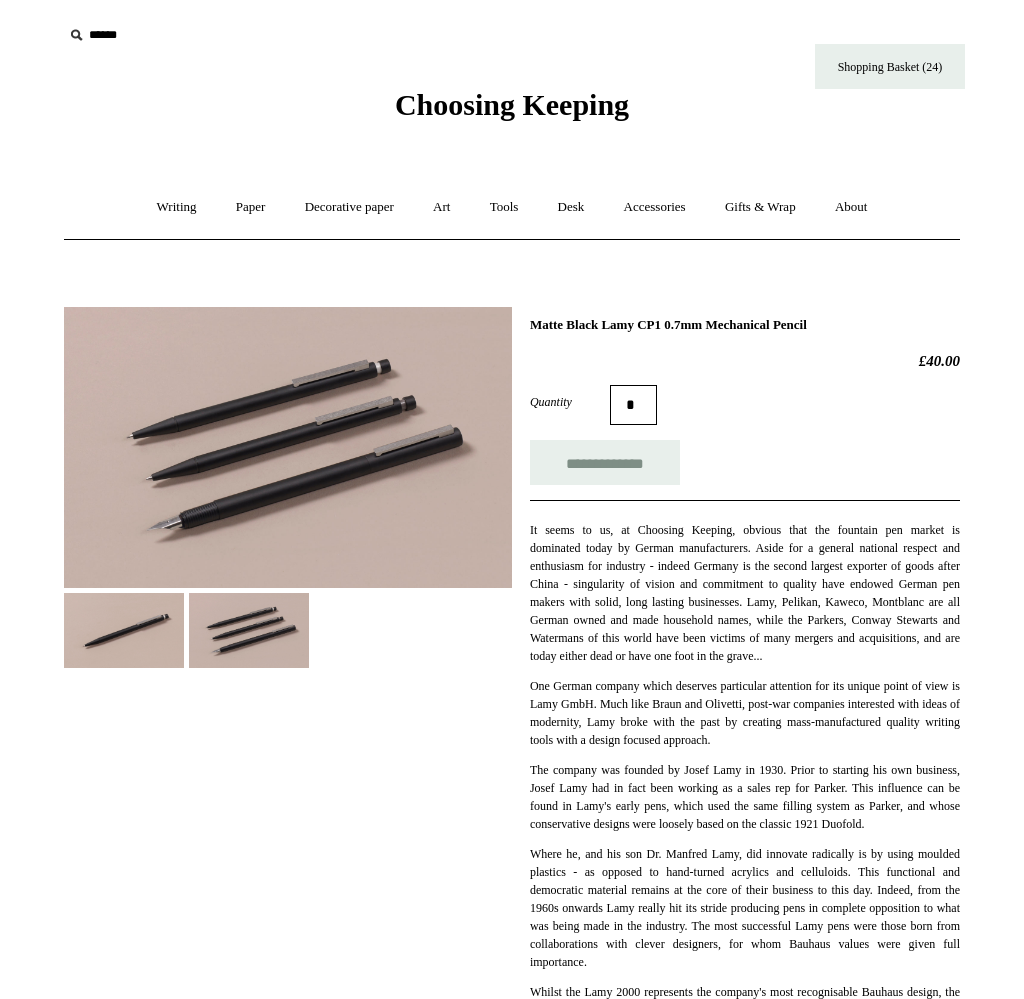 click at bounding box center [124, 630] 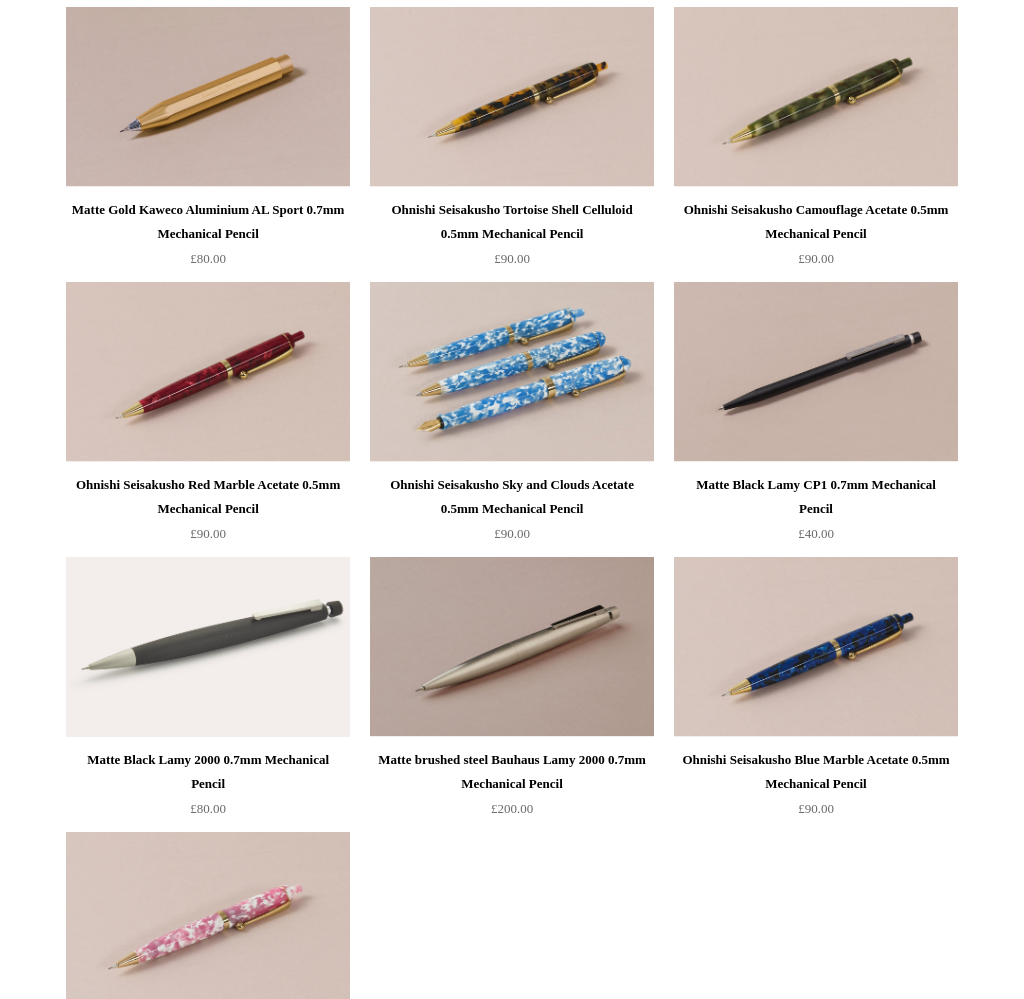 scroll, scrollTop: 0, scrollLeft: 0, axis: both 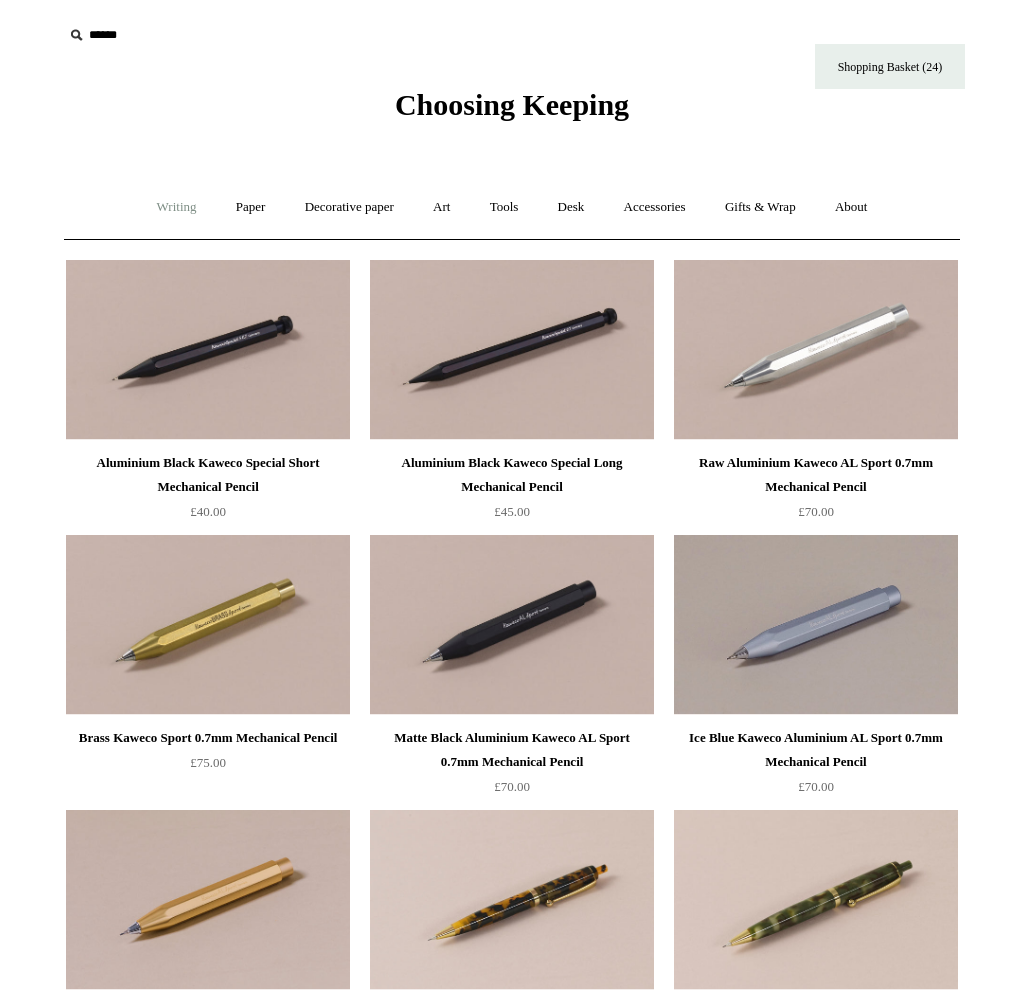 click on "Writing +" at bounding box center (177, 207) 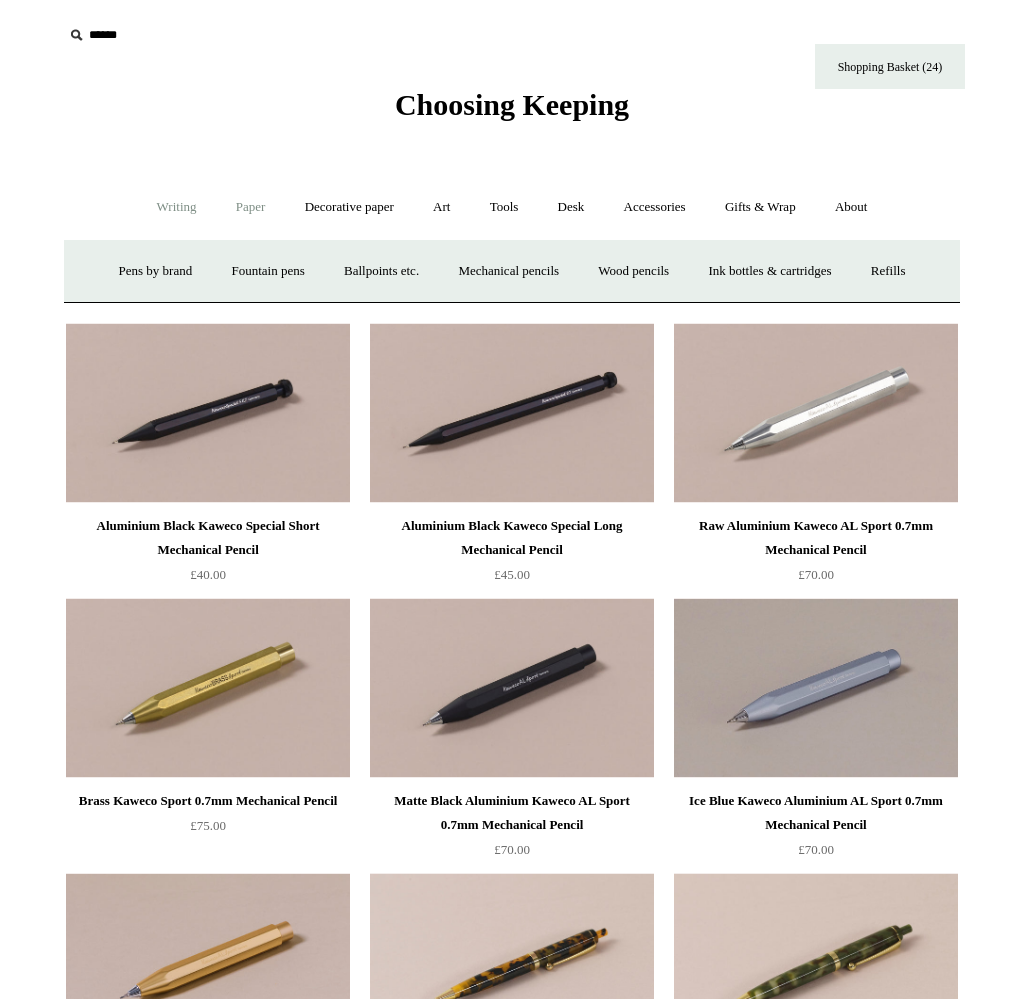 click on "Paper +" at bounding box center [251, 207] 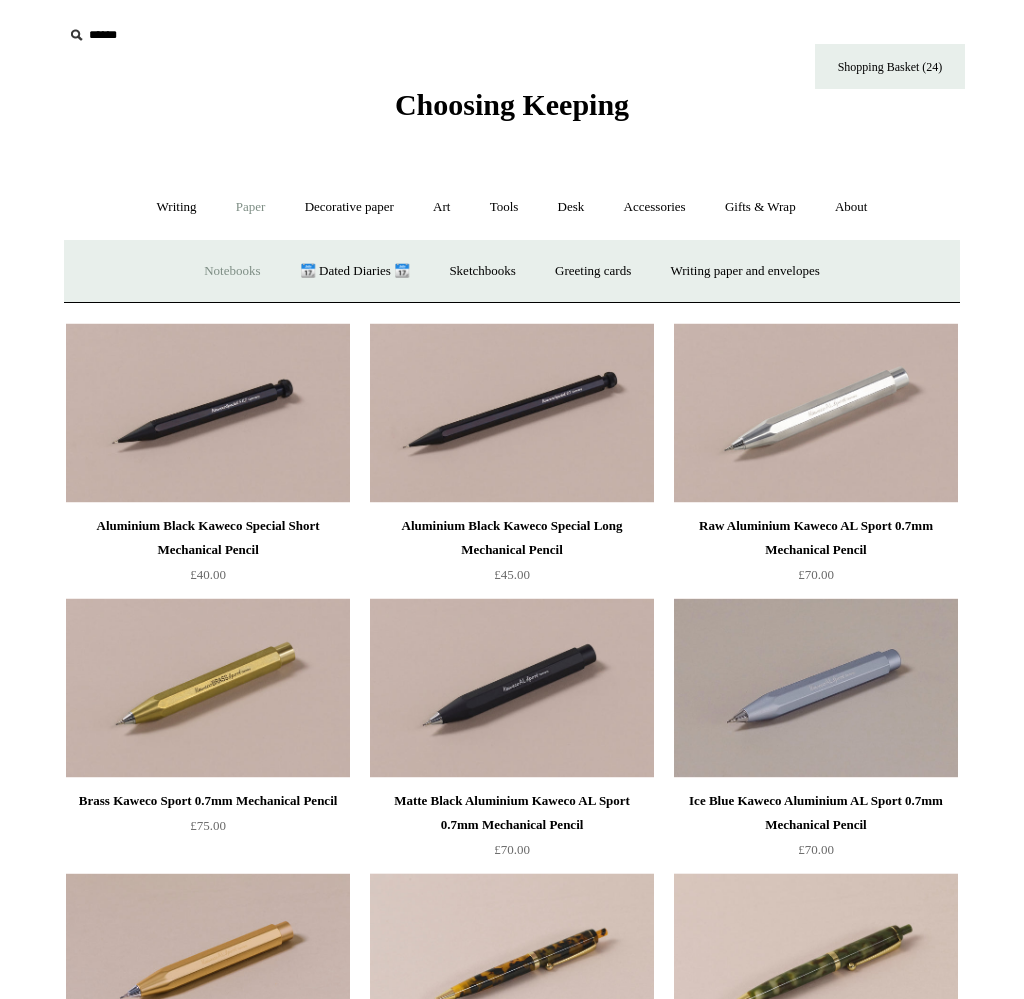 click on "Notebooks +" at bounding box center [232, 271] 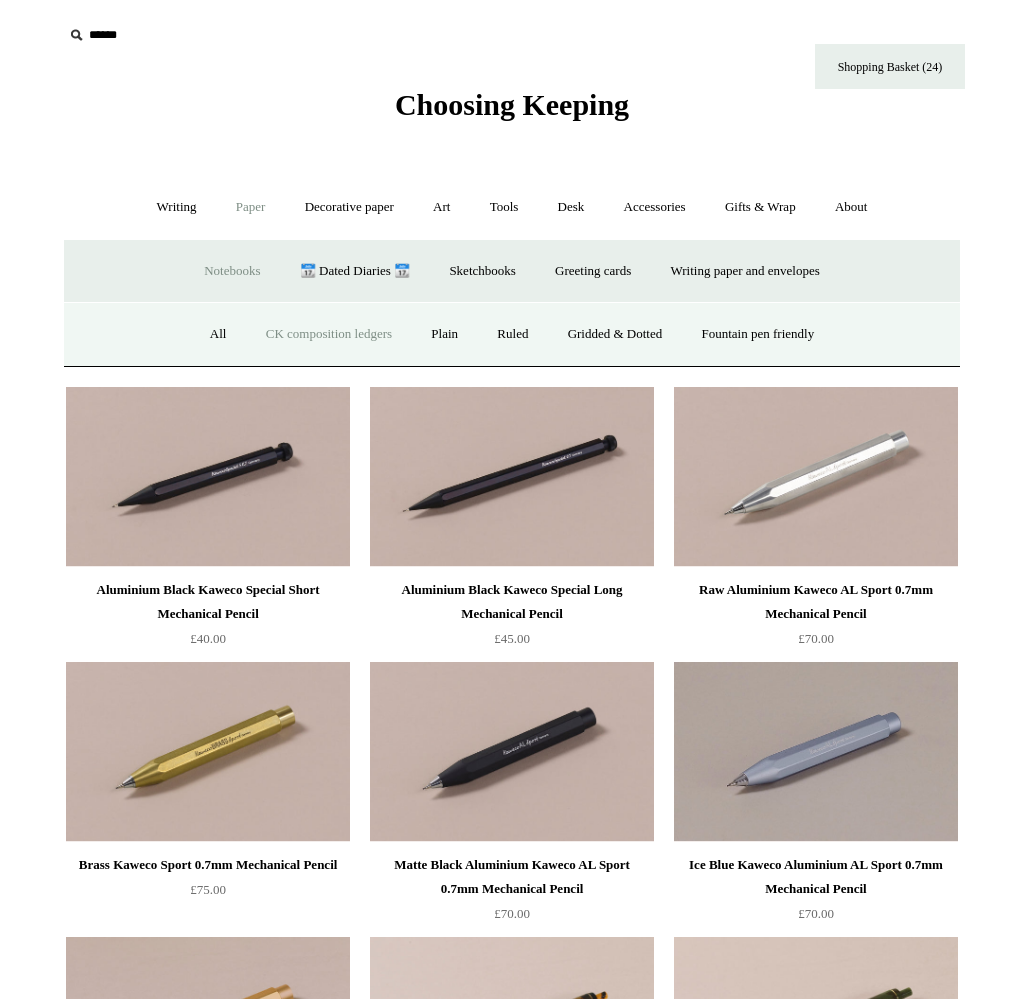 click on "CK composition ledgers" at bounding box center [329, 334] 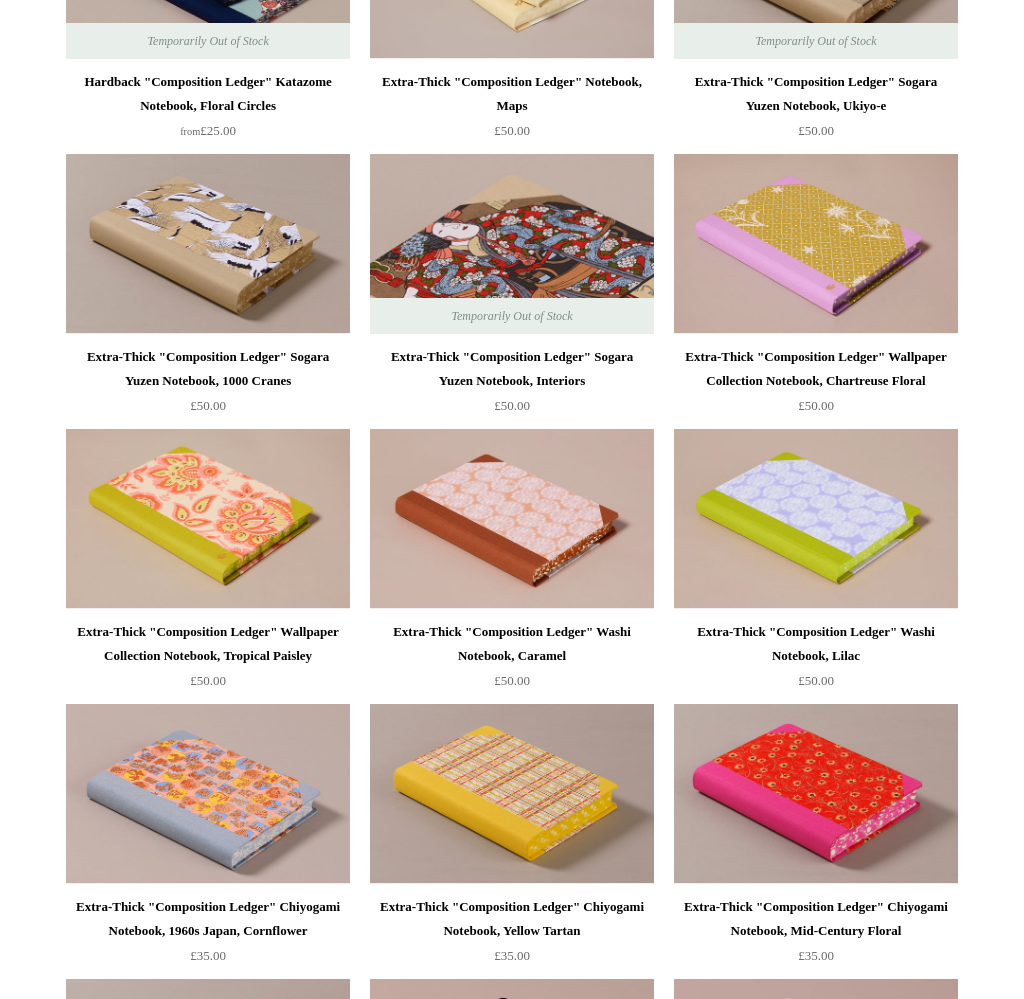 scroll, scrollTop: 1355, scrollLeft: 0, axis: vertical 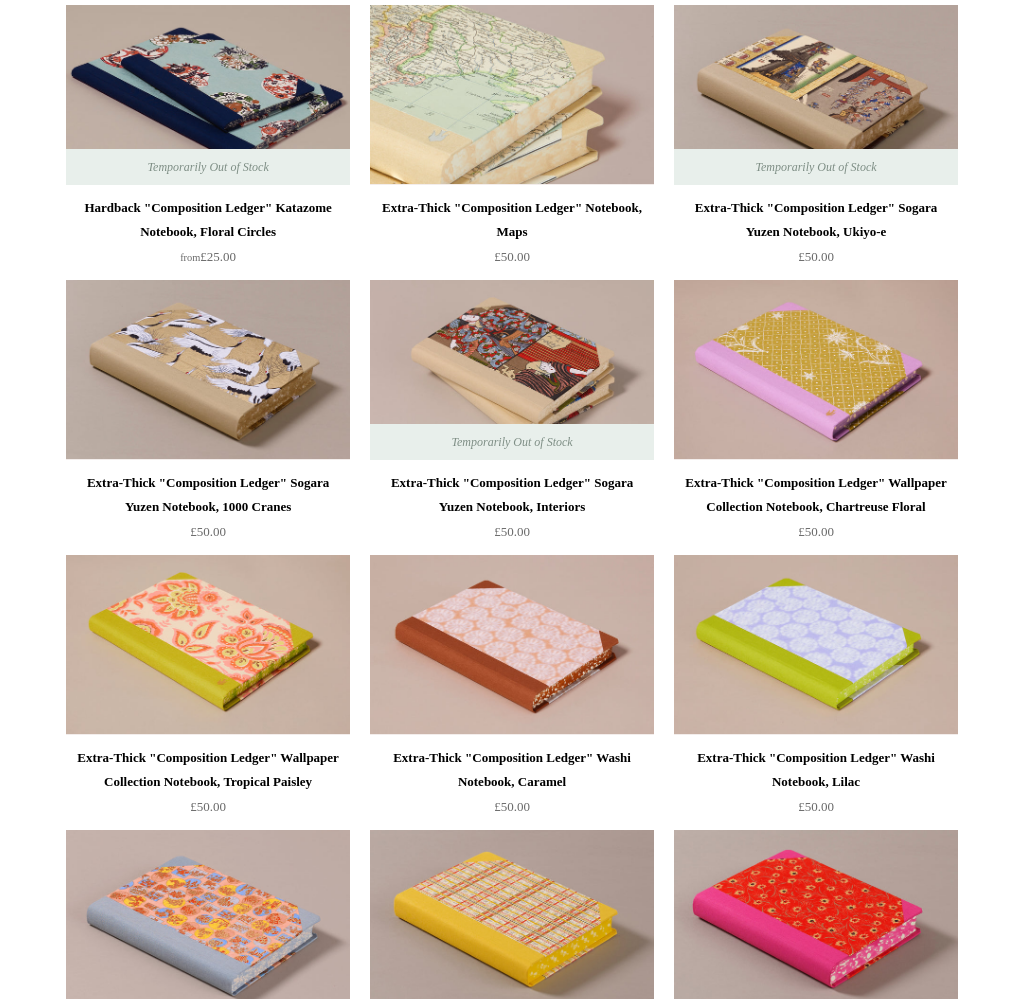 click at bounding box center (512, 95) 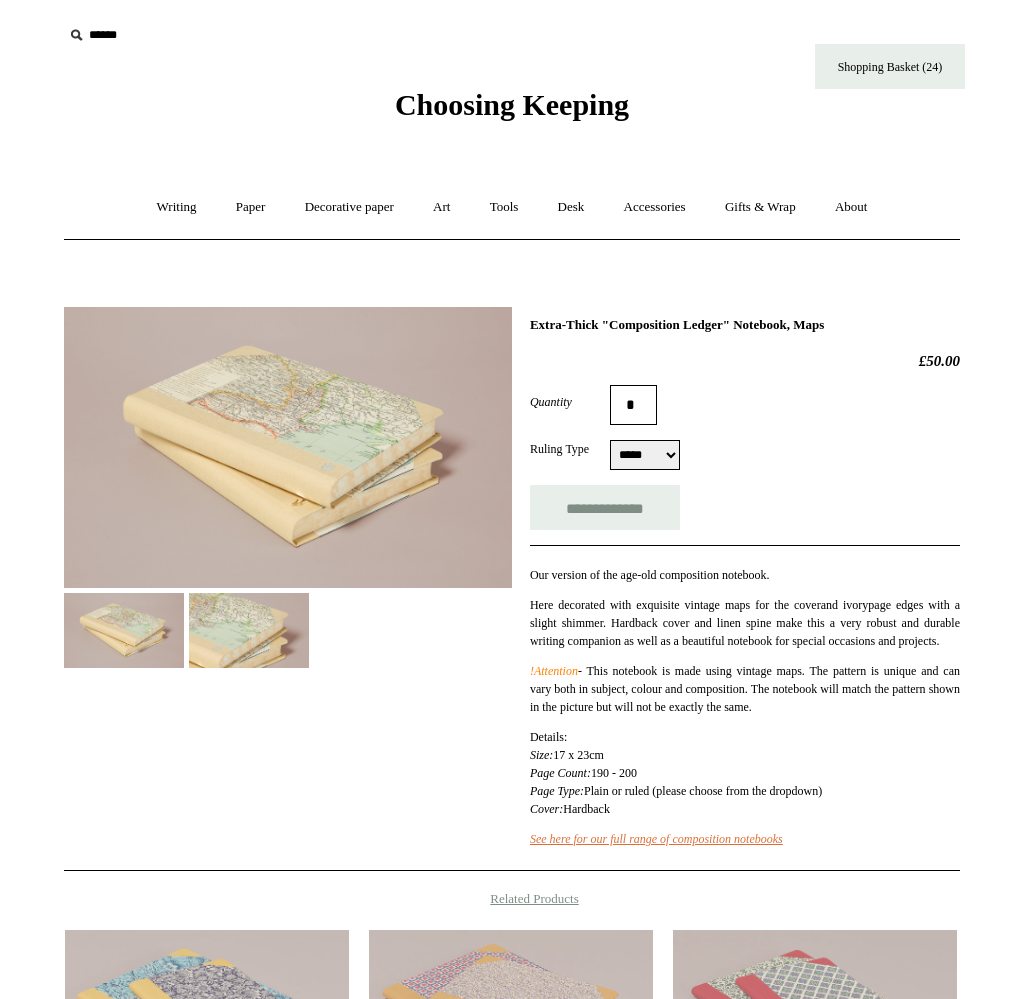 scroll, scrollTop: 0, scrollLeft: 0, axis: both 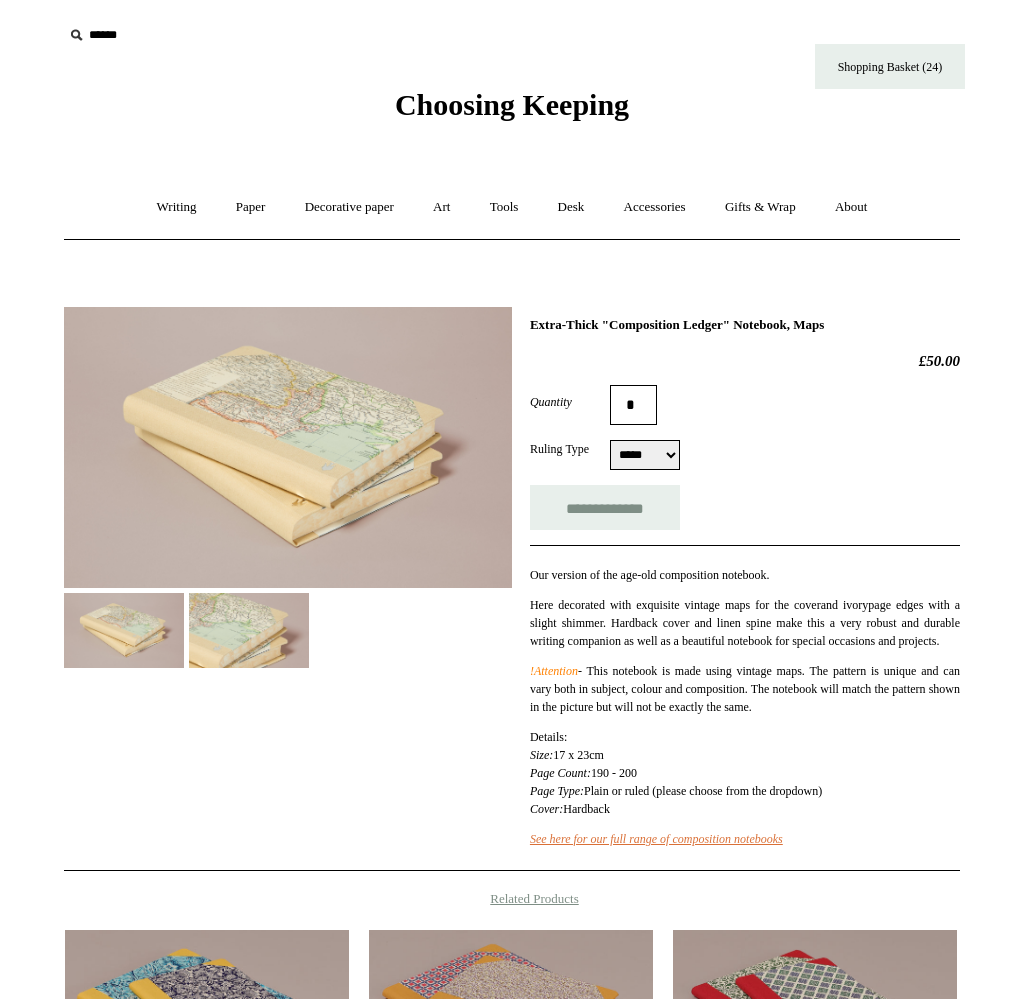 click at bounding box center [124, 630] 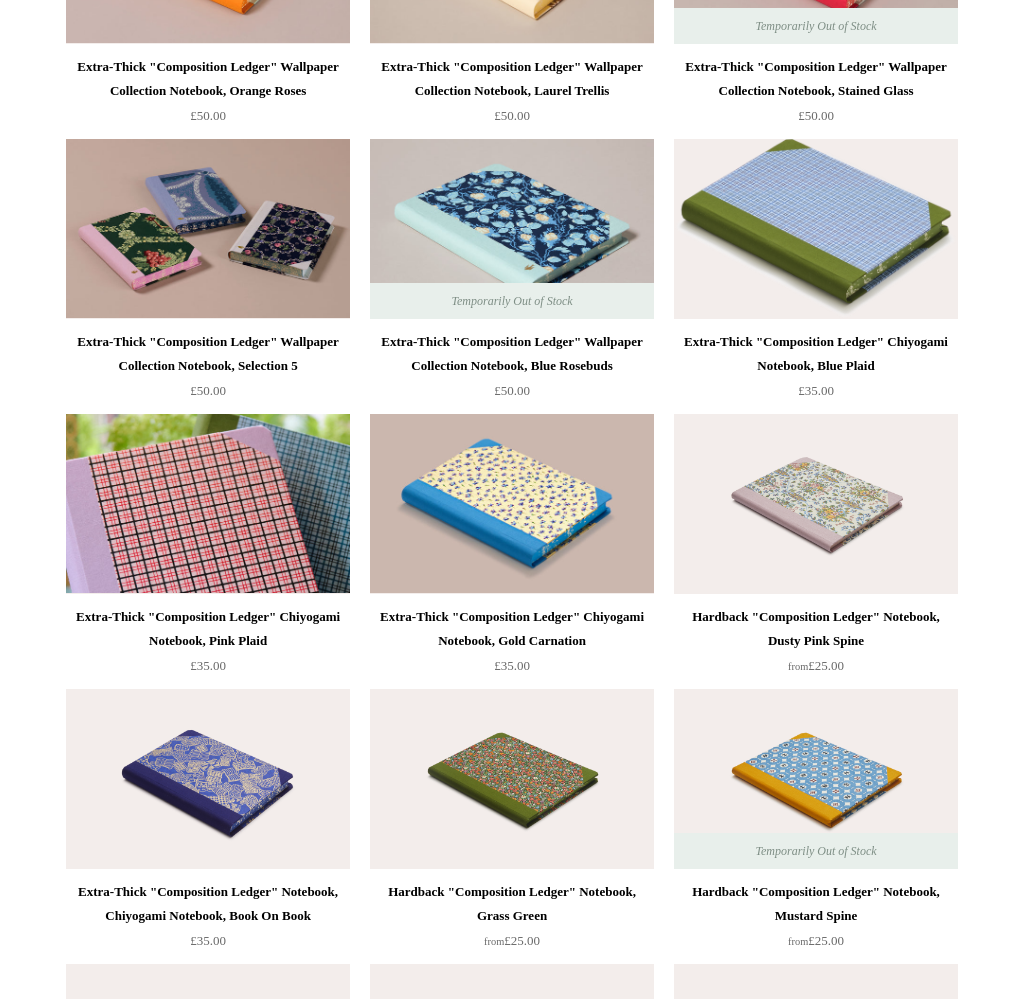 scroll, scrollTop: 3171, scrollLeft: 0, axis: vertical 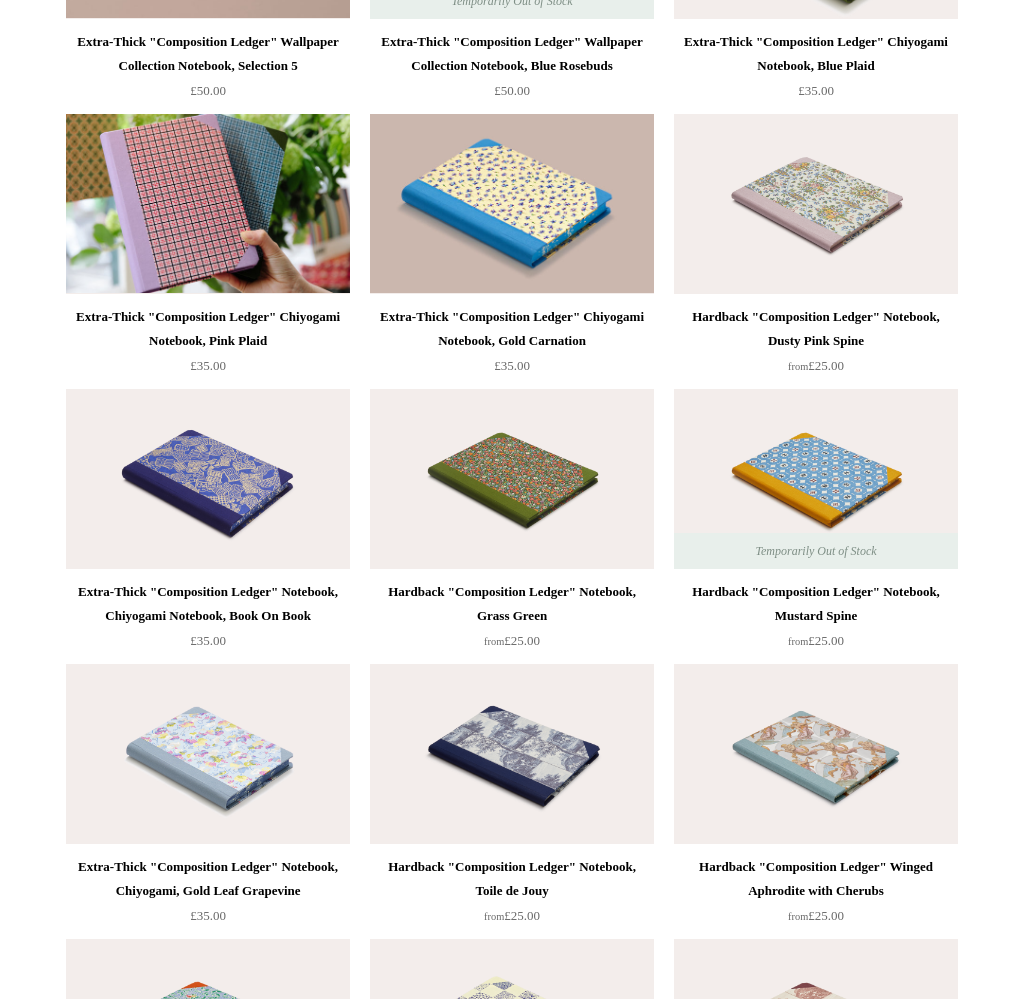 click at bounding box center [512, 754] 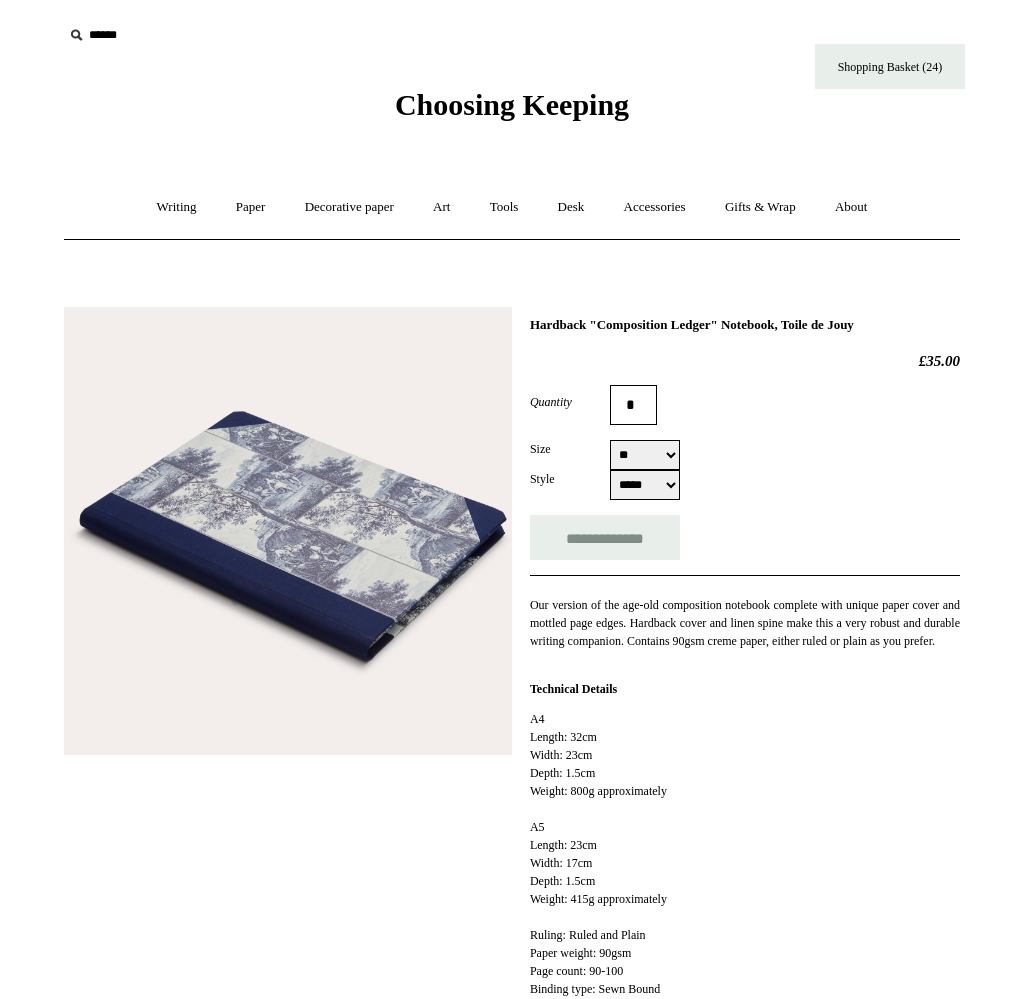 scroll, scrollTop: 0, scrollLeft: 0, axis: both 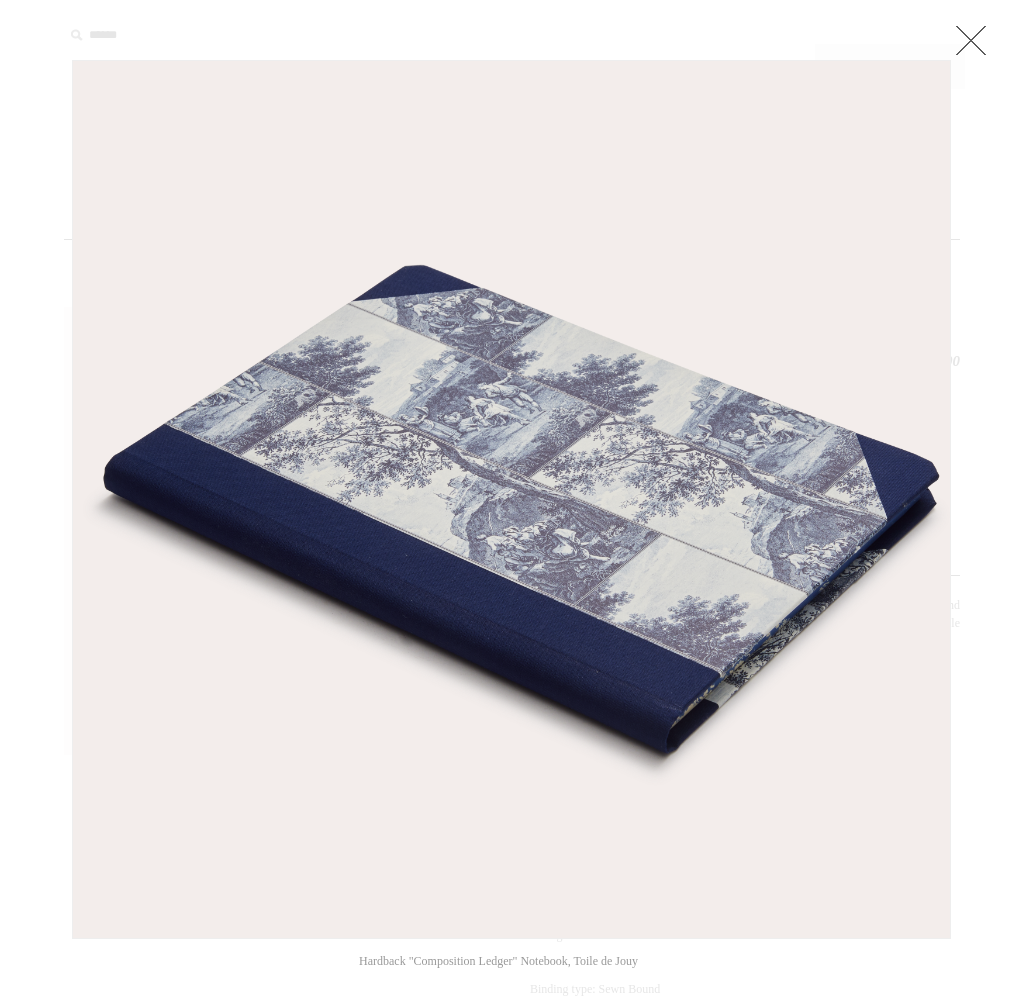 click at bounding box center (971, 40) 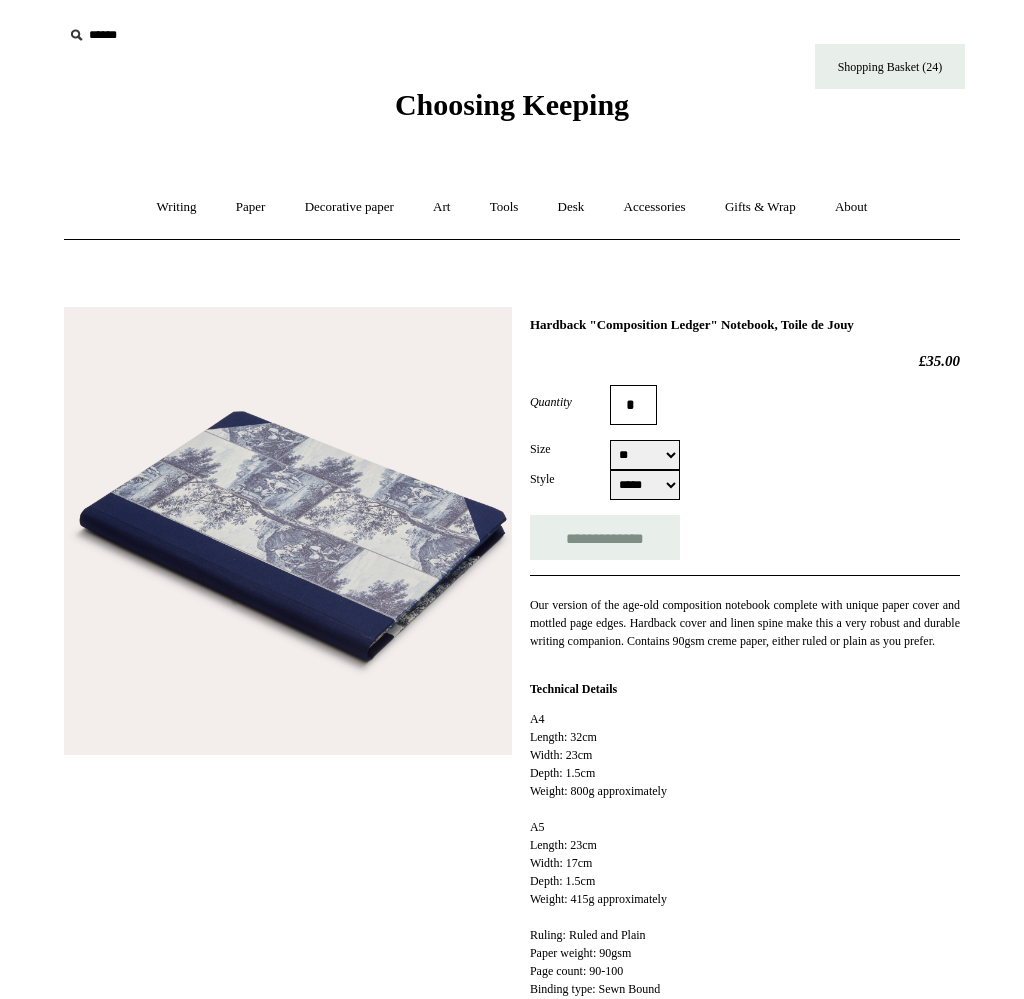 click on "** **" at bounding box center (645, 455) 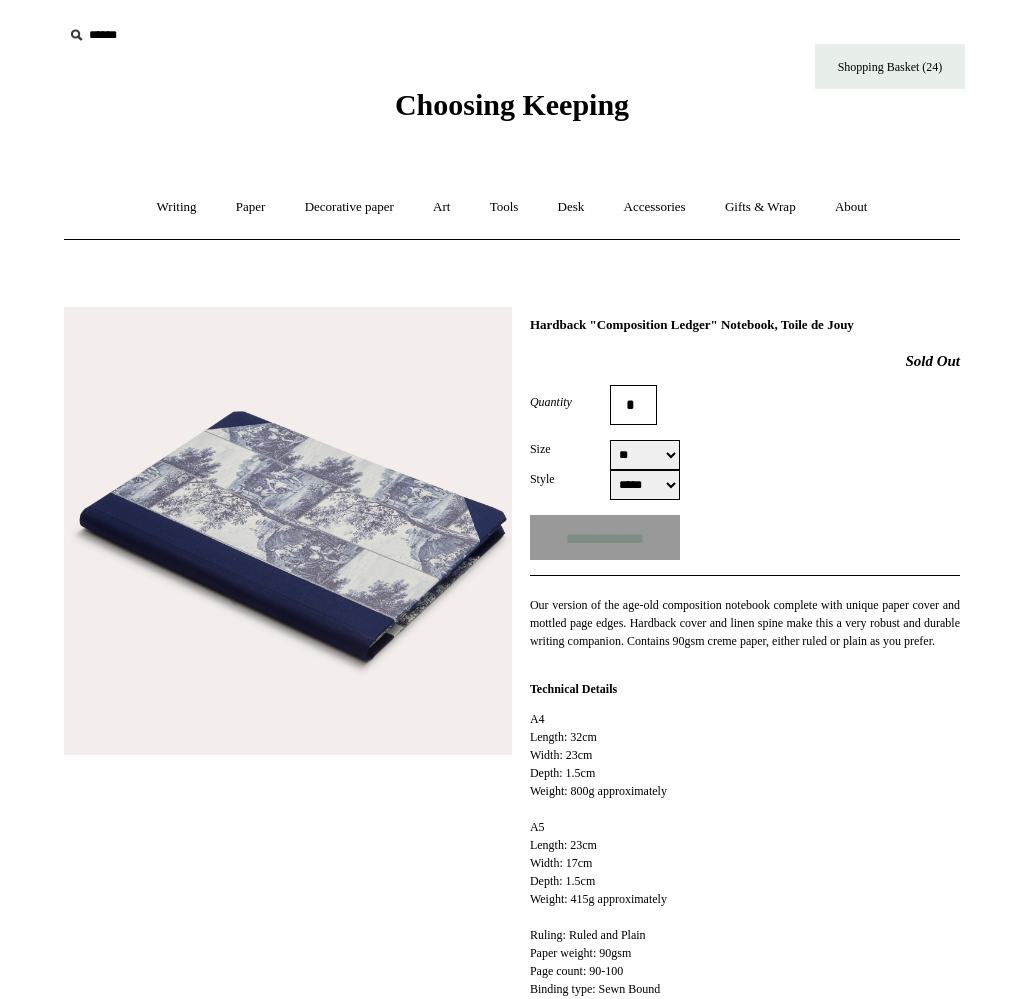 click on "***** *****" at bounding box center (645, 485) 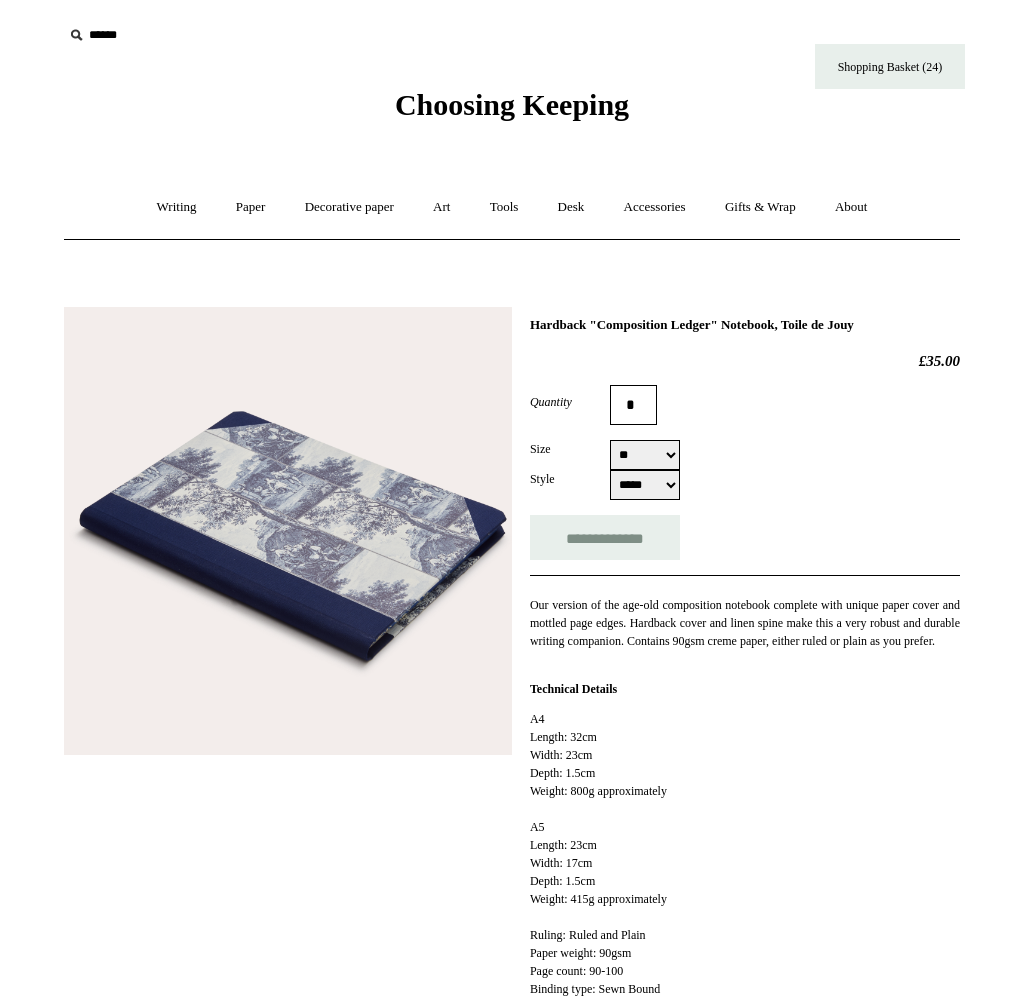 click on "***** *****" at bounding box center (645, 485) 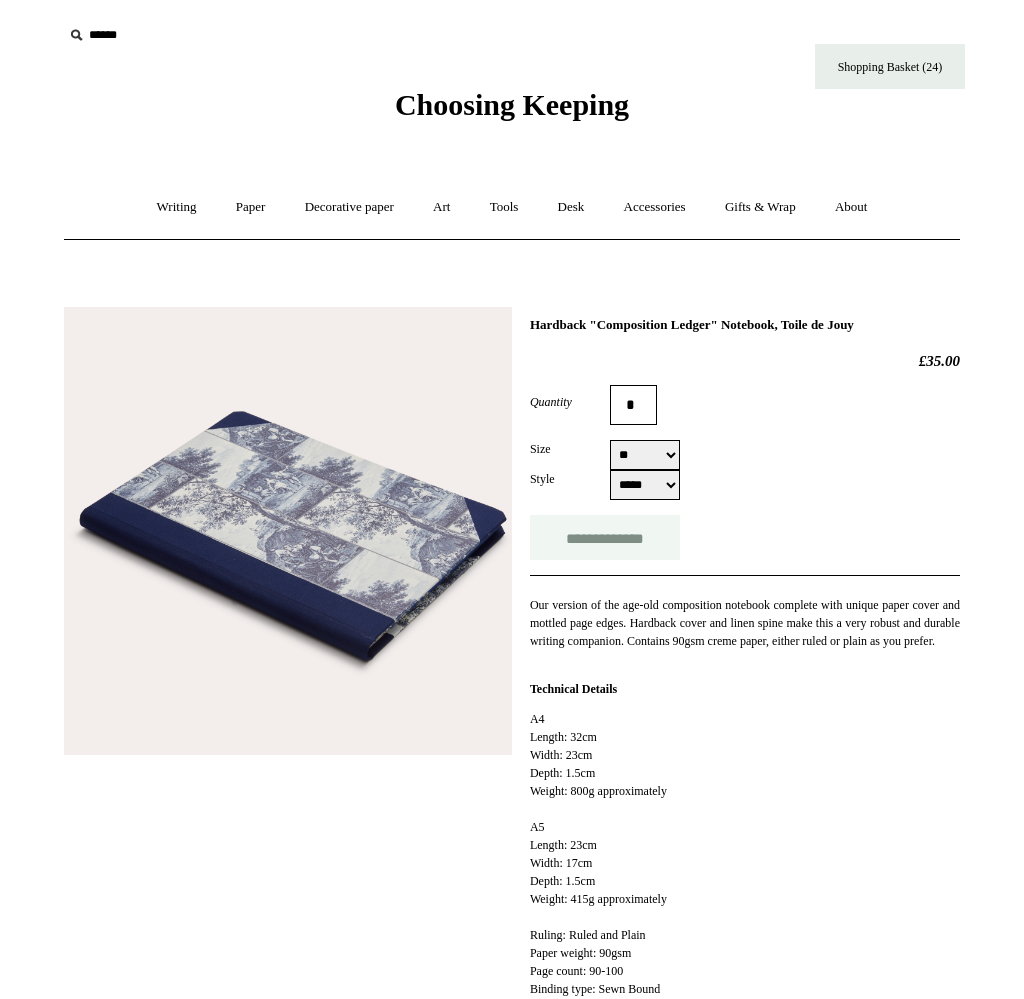 click on "**********" at bounding box center [605, 537] 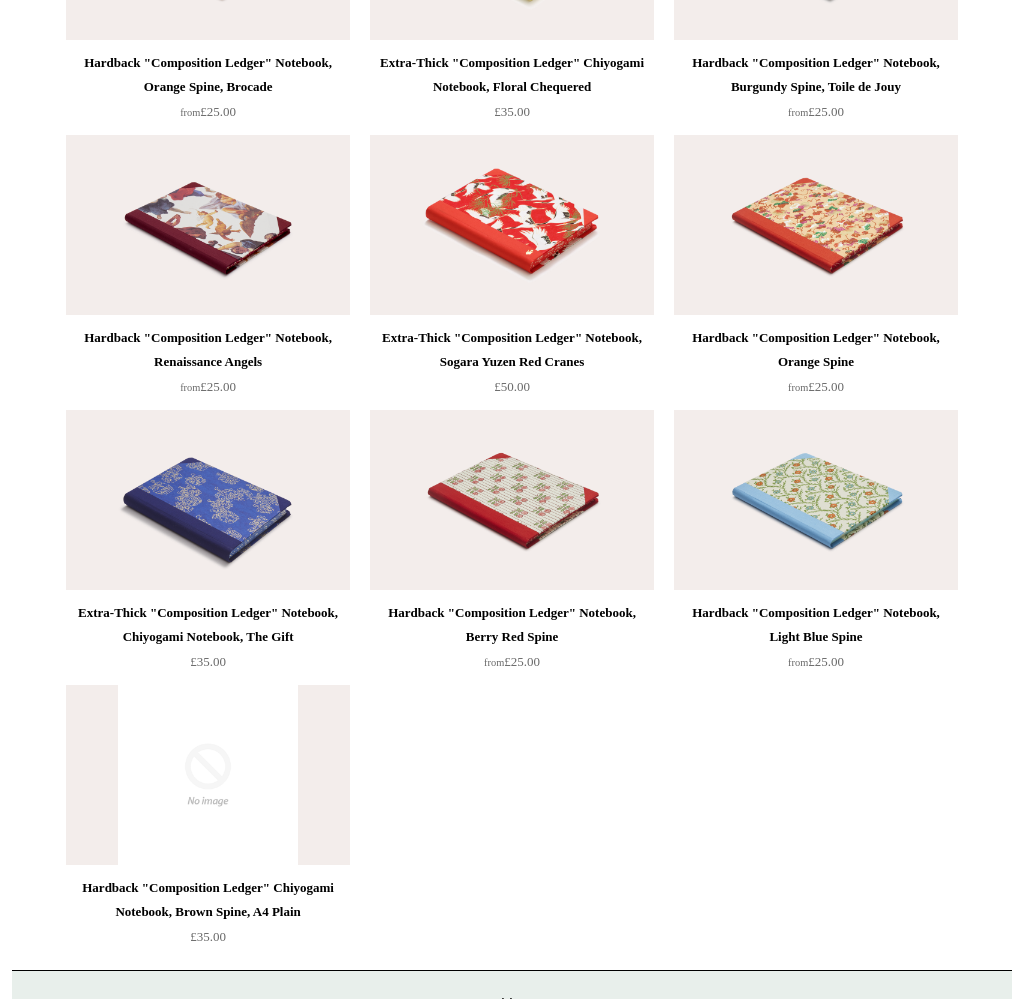 scroll, scrollTop: 4393, scrollLeft: 0, axis: vertical 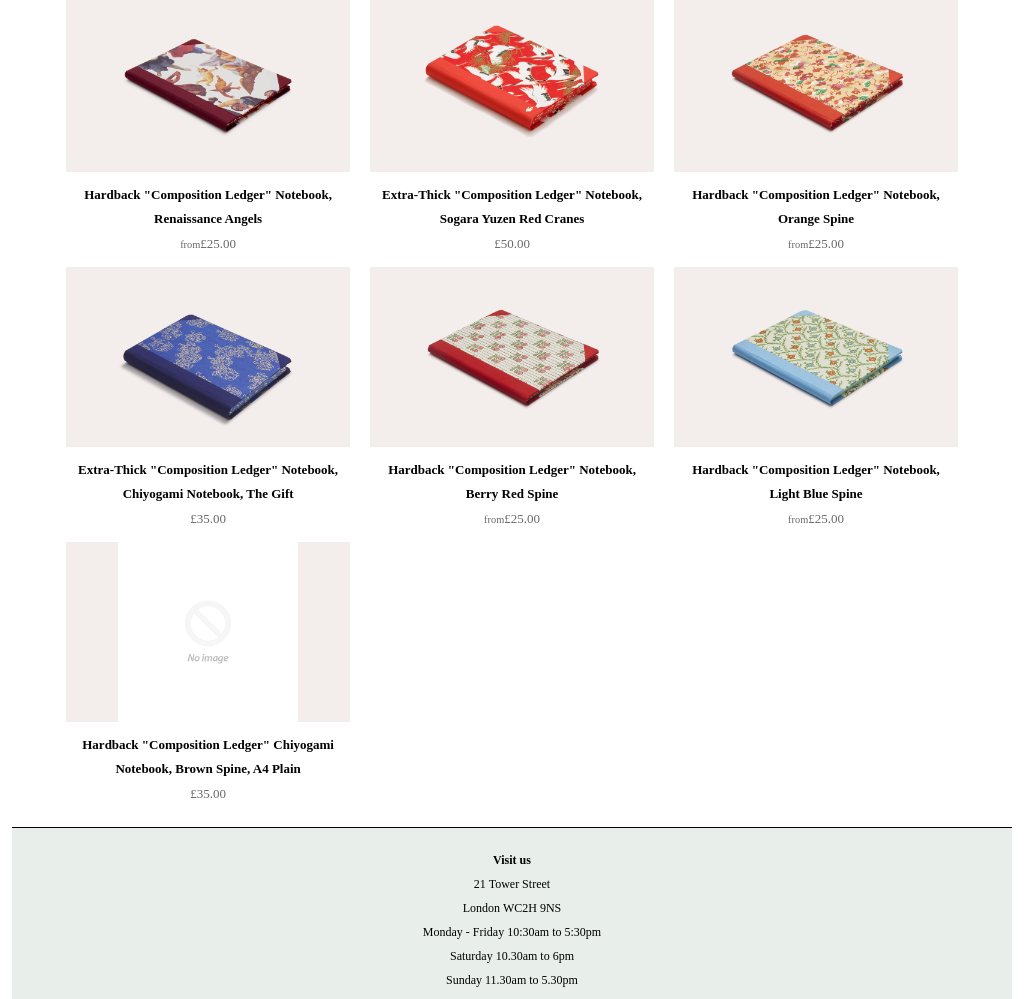 click at bounding box center (512, 357) 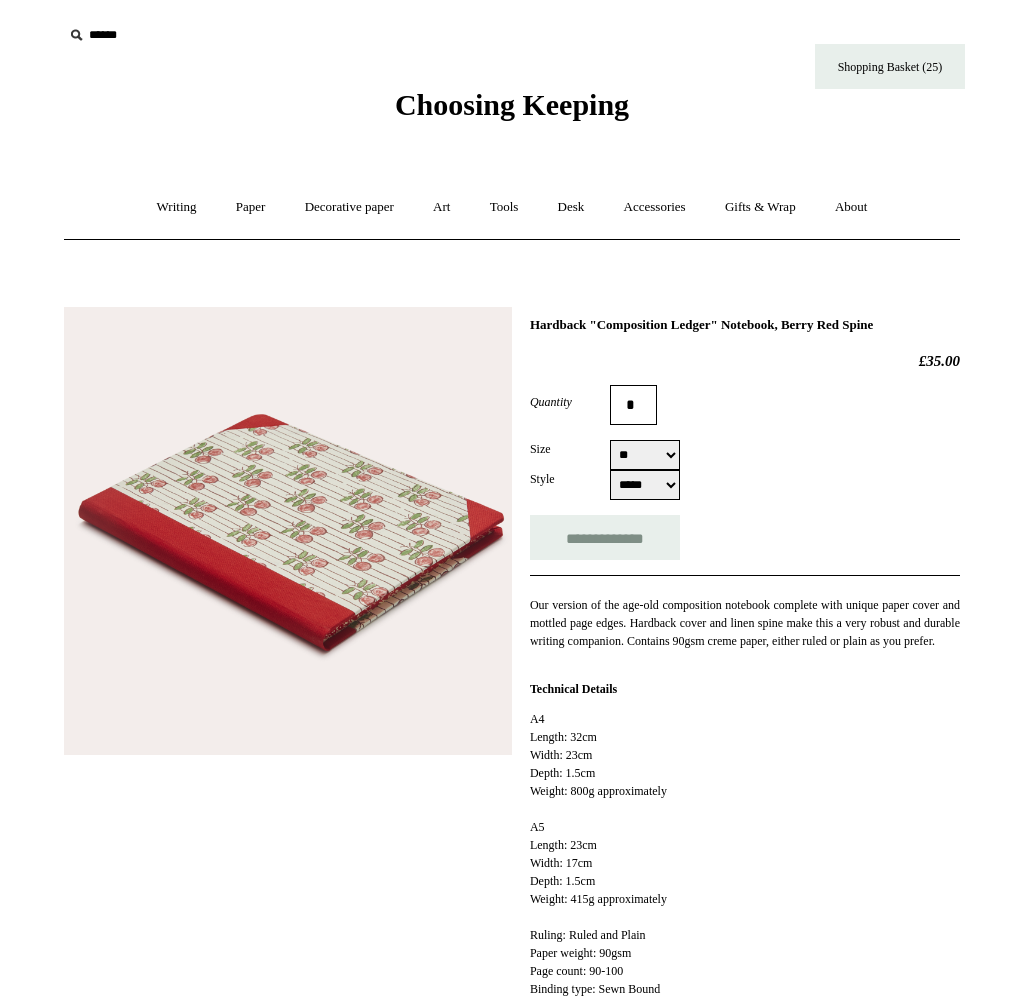 select on "**" 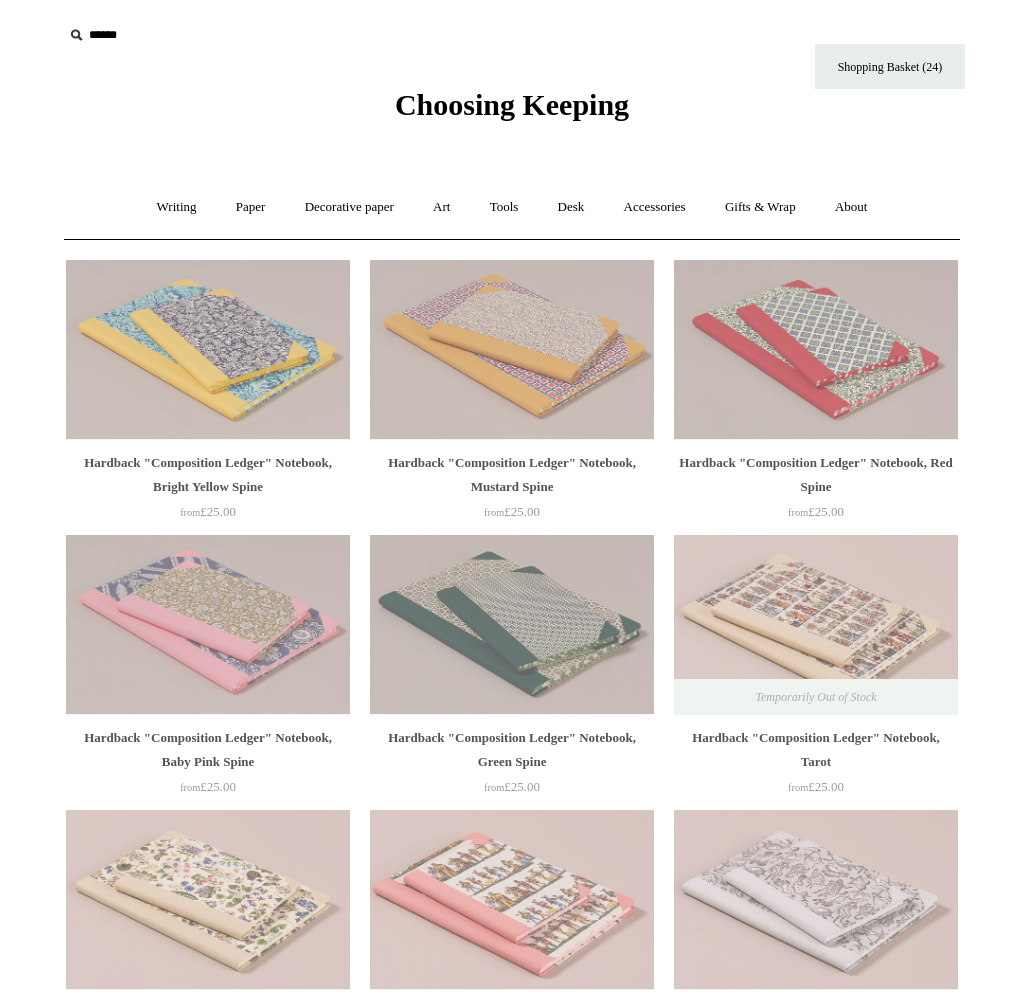 scroll, scrollTop: 4393, scrollLeft: 0, axis: vertical 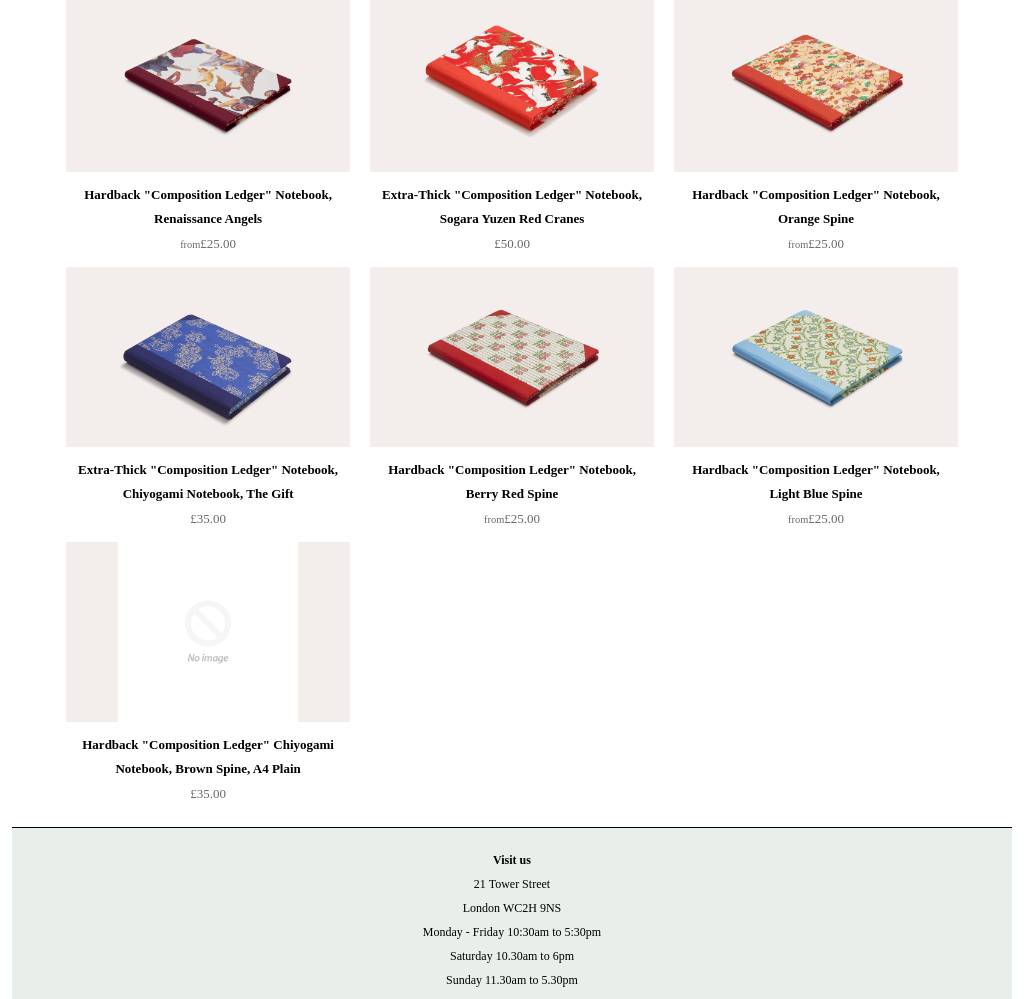 click at bounding box center (208, 357) 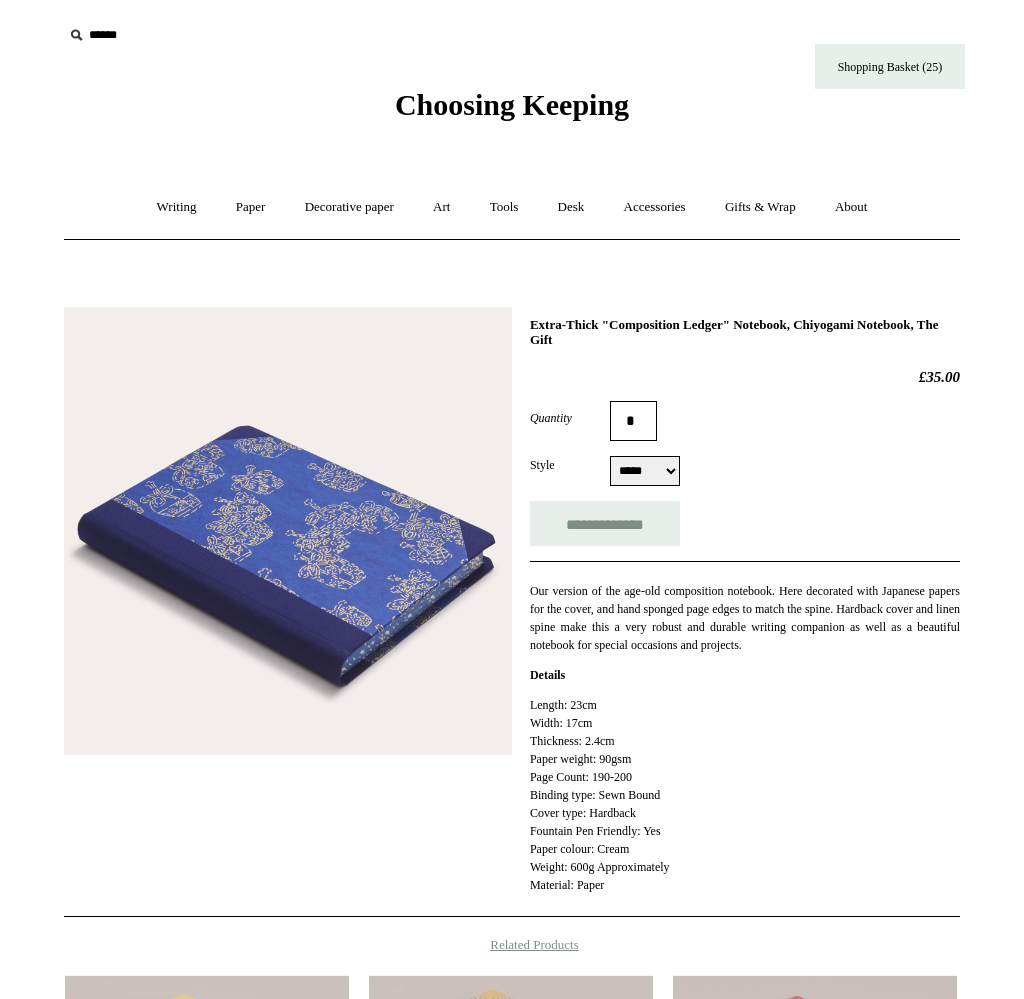 scroll, scrollTop: 0, scrollLeft: 0, axis: both 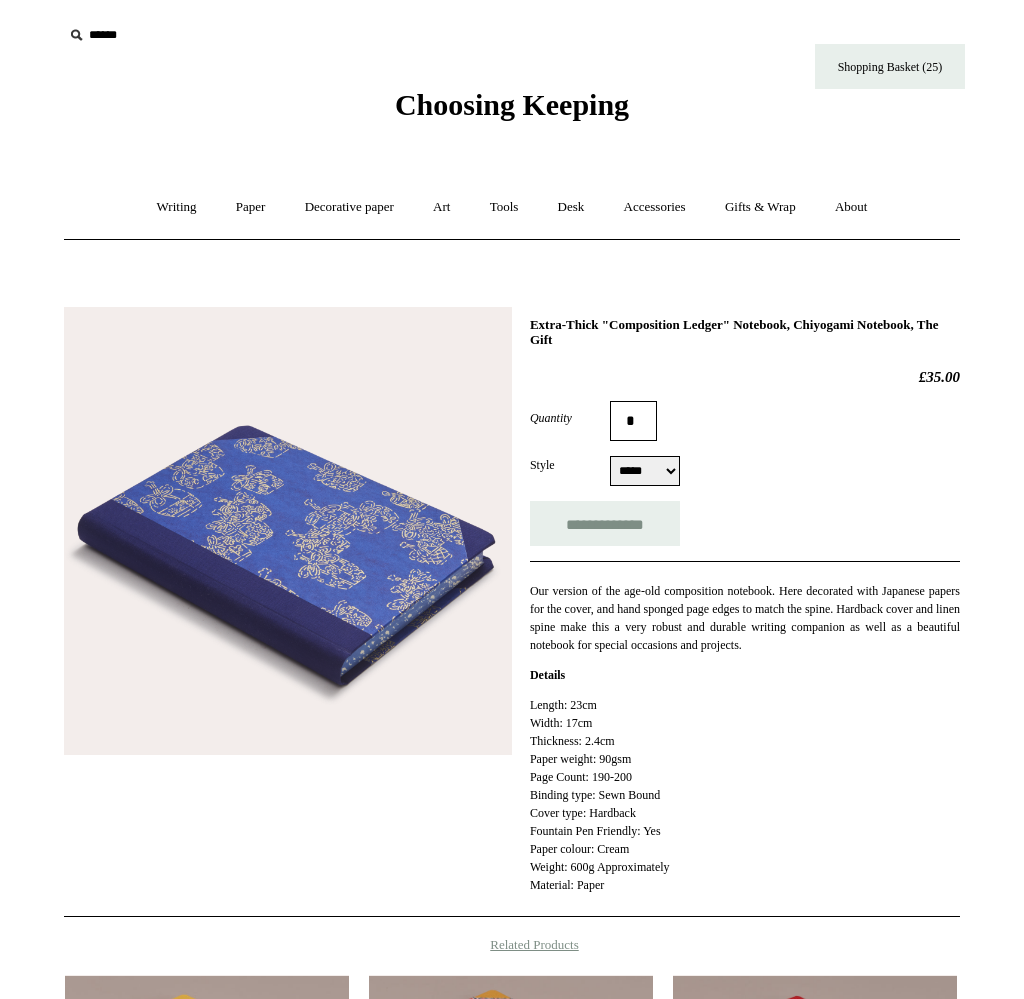 click on "***** *****" at bounding box center [645, 471] 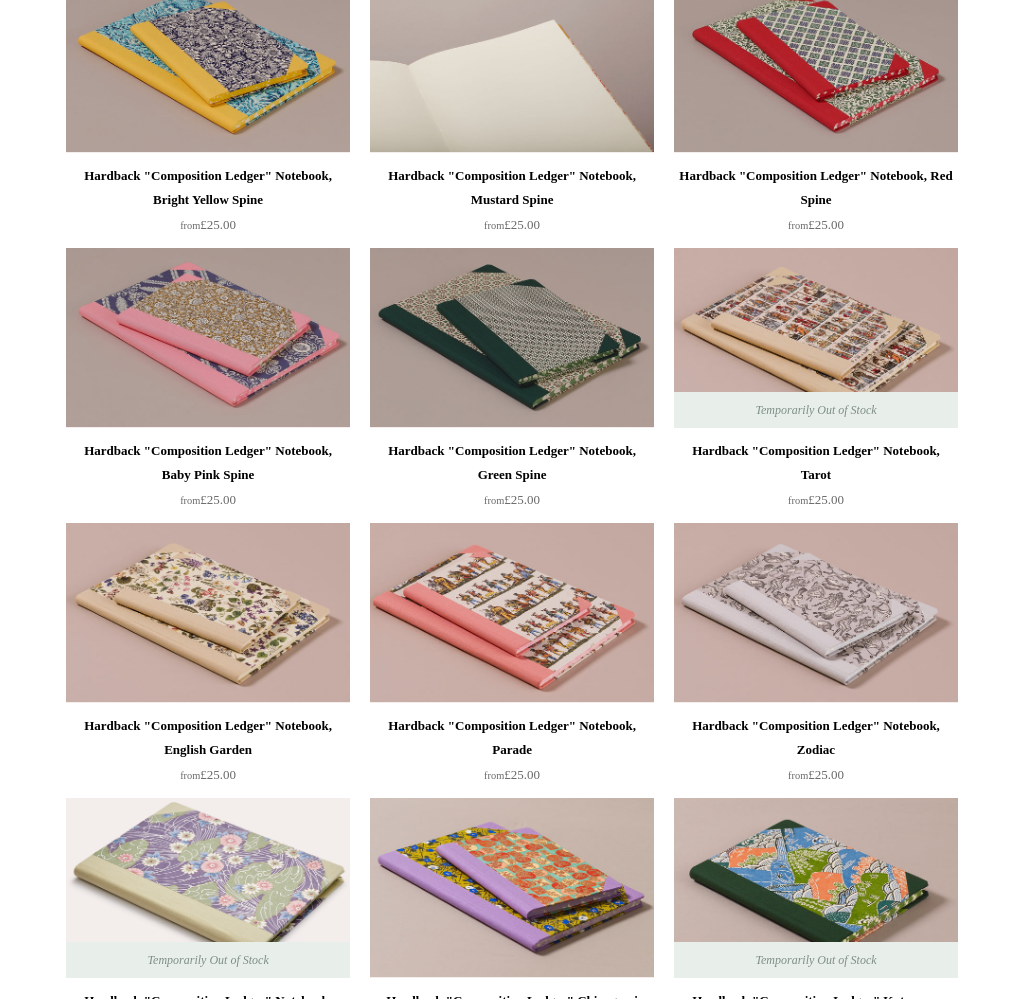 scroll, scrollTop: 177, scrollLeft: 0, axis: vertical 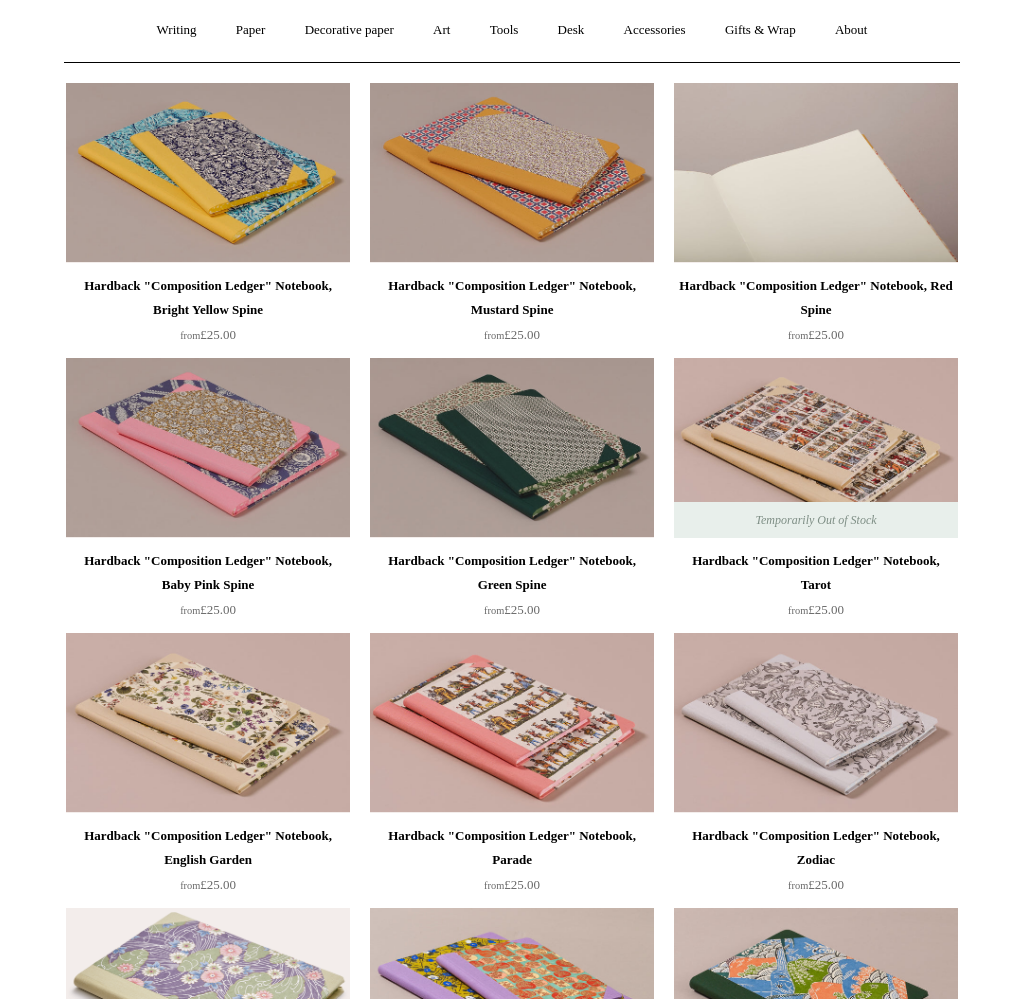 click at bounding box center [816, 173] 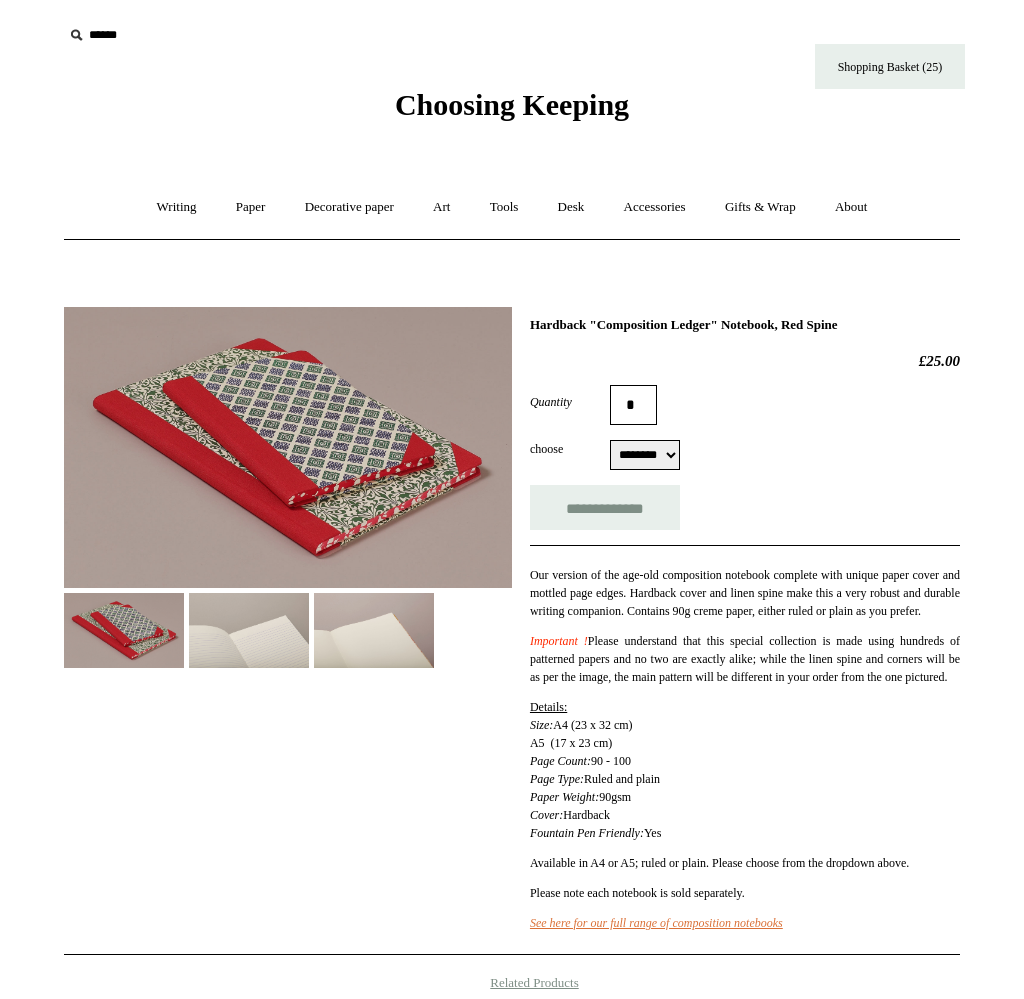 select on "********" 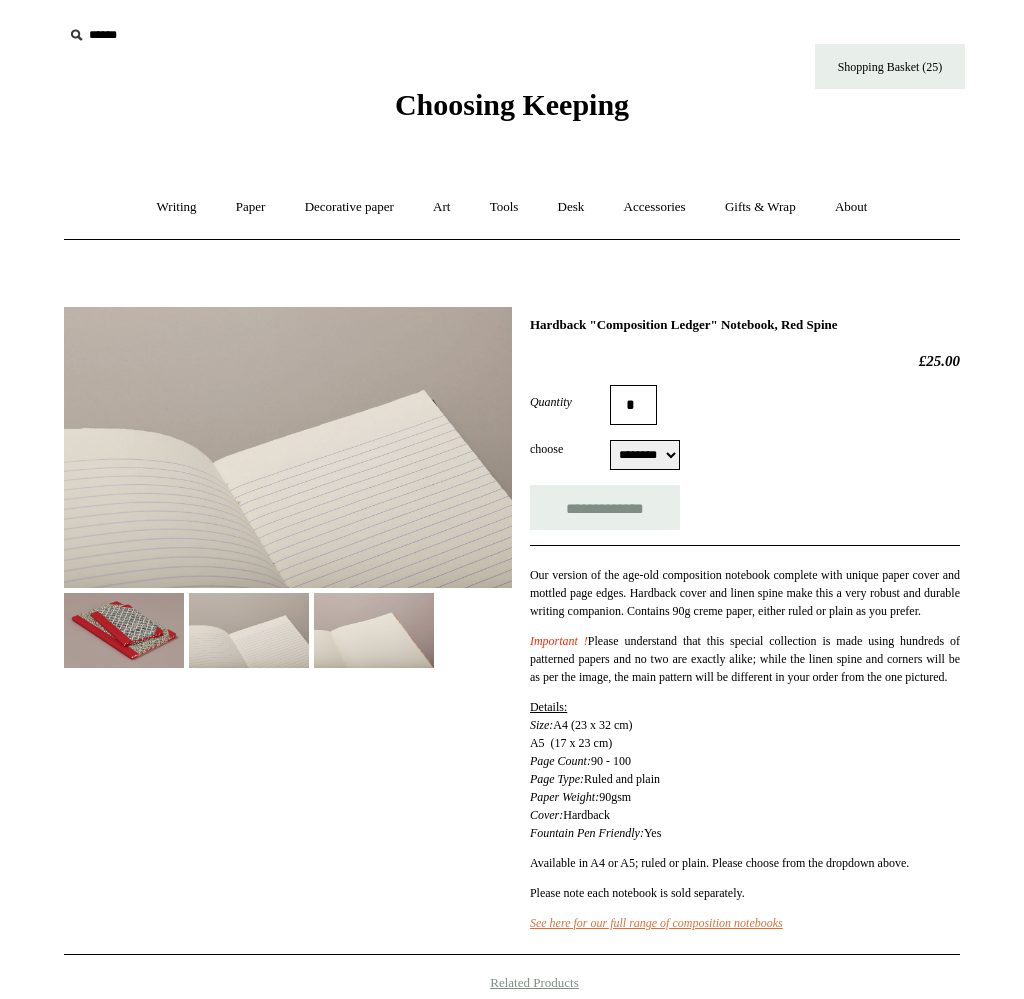 click at bounding box center (374, 630) 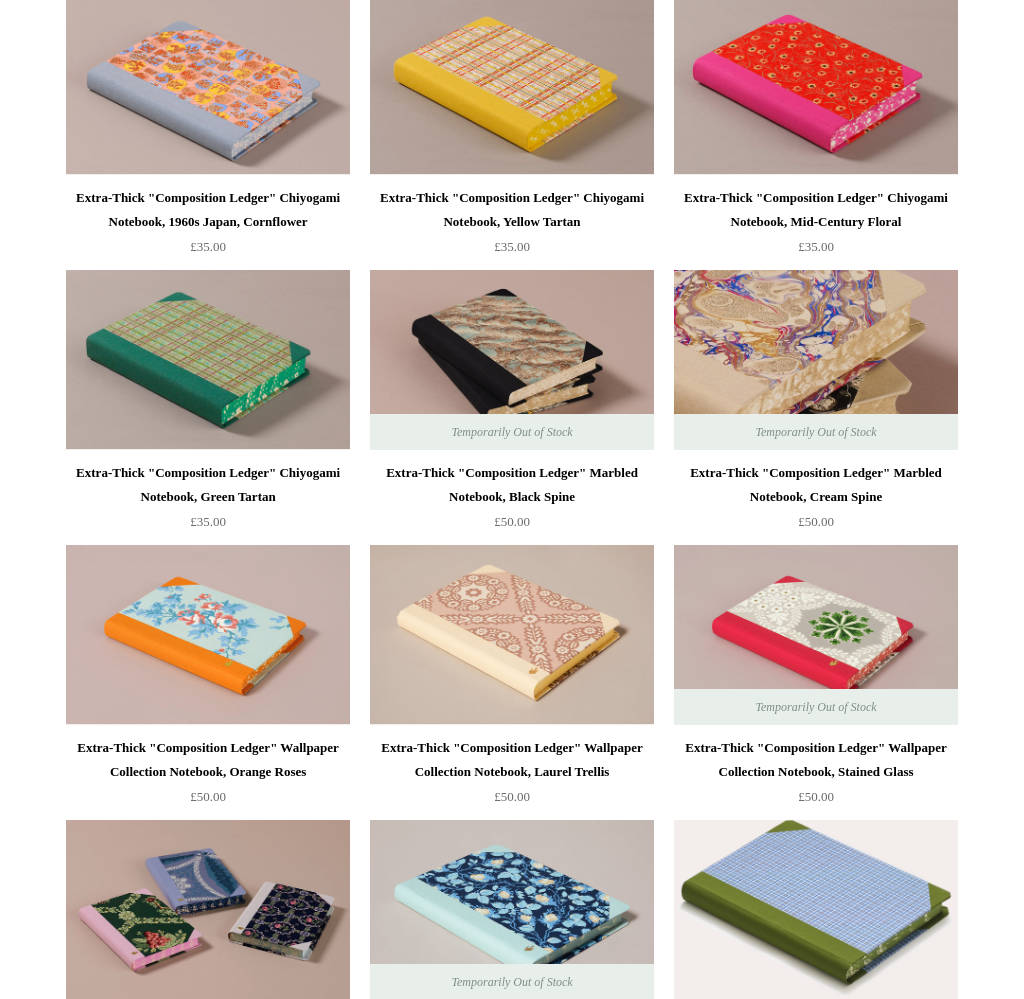 scroll, scrollTop: 2907, scrollLeft: 0, axis: vertical 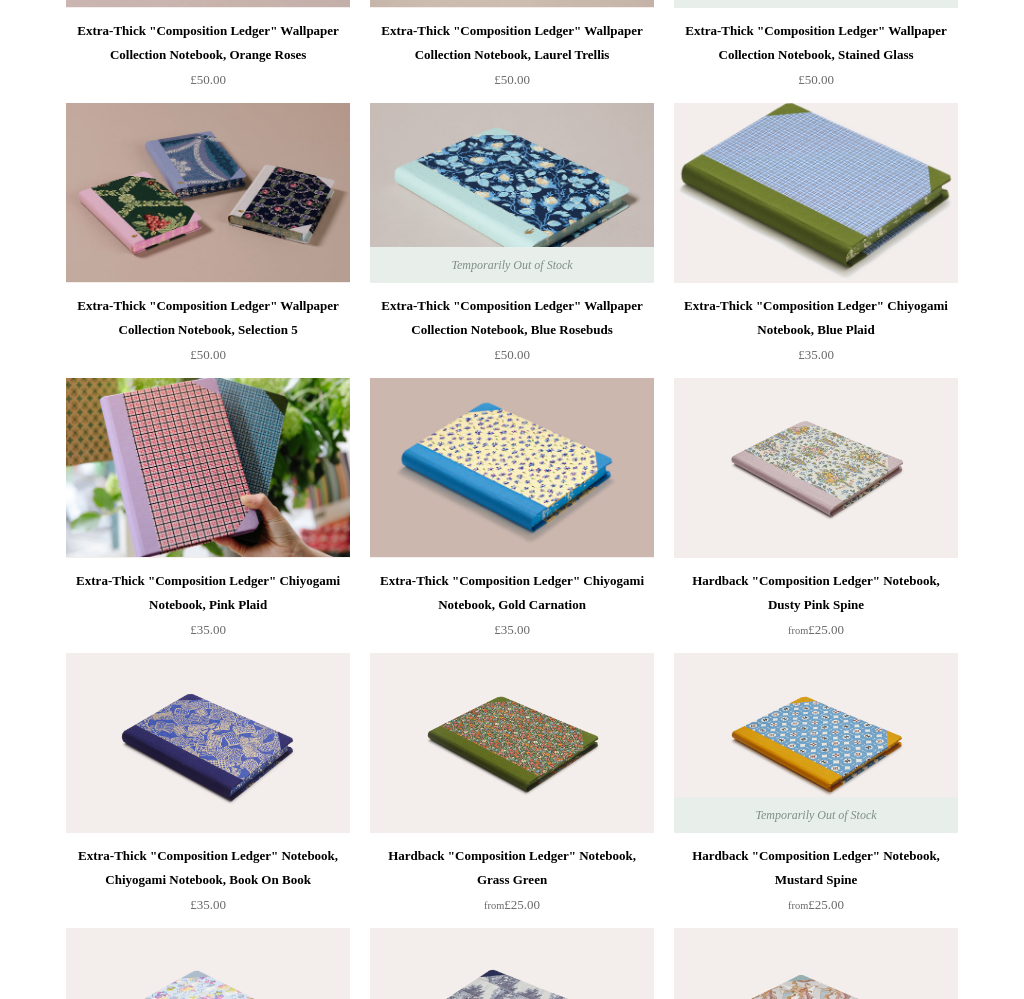 click at bounding box center [816, 468] 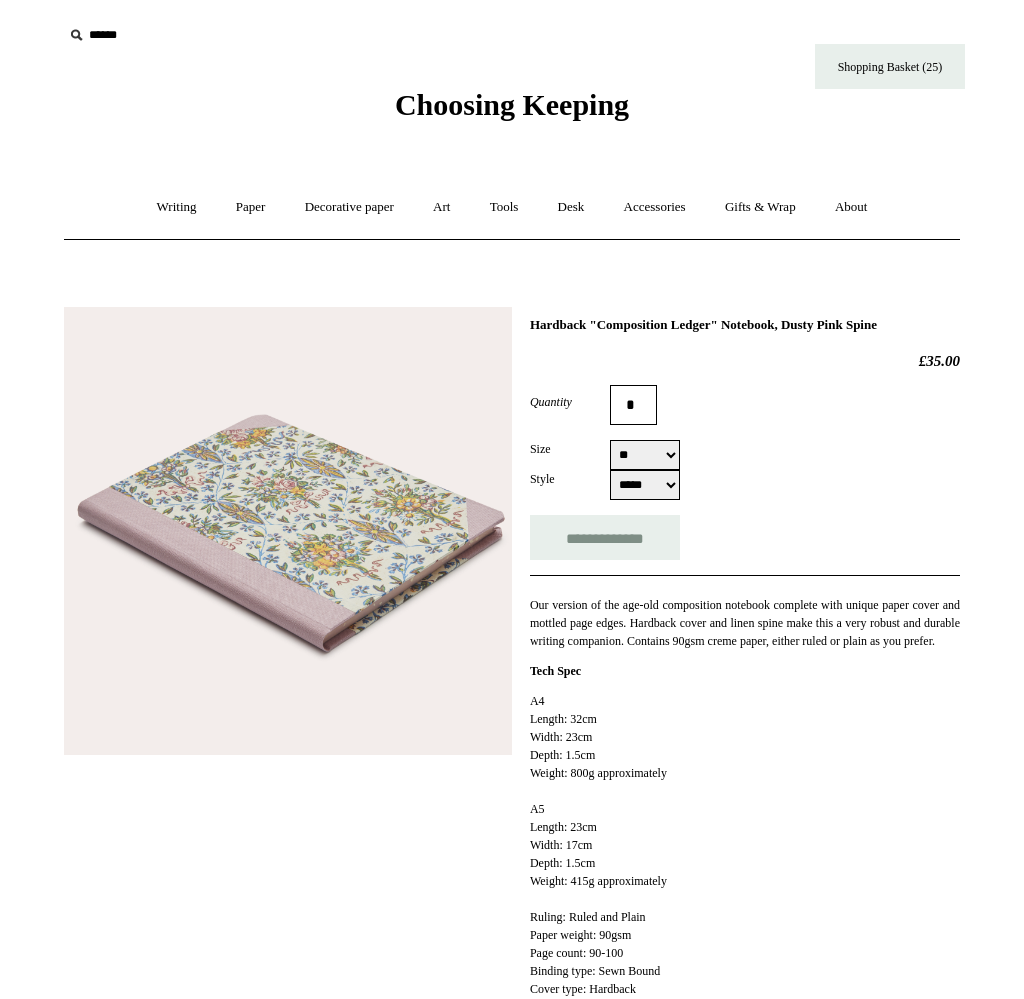 scroll, scrollTop: 0, scrollLeft: 0, axis: both 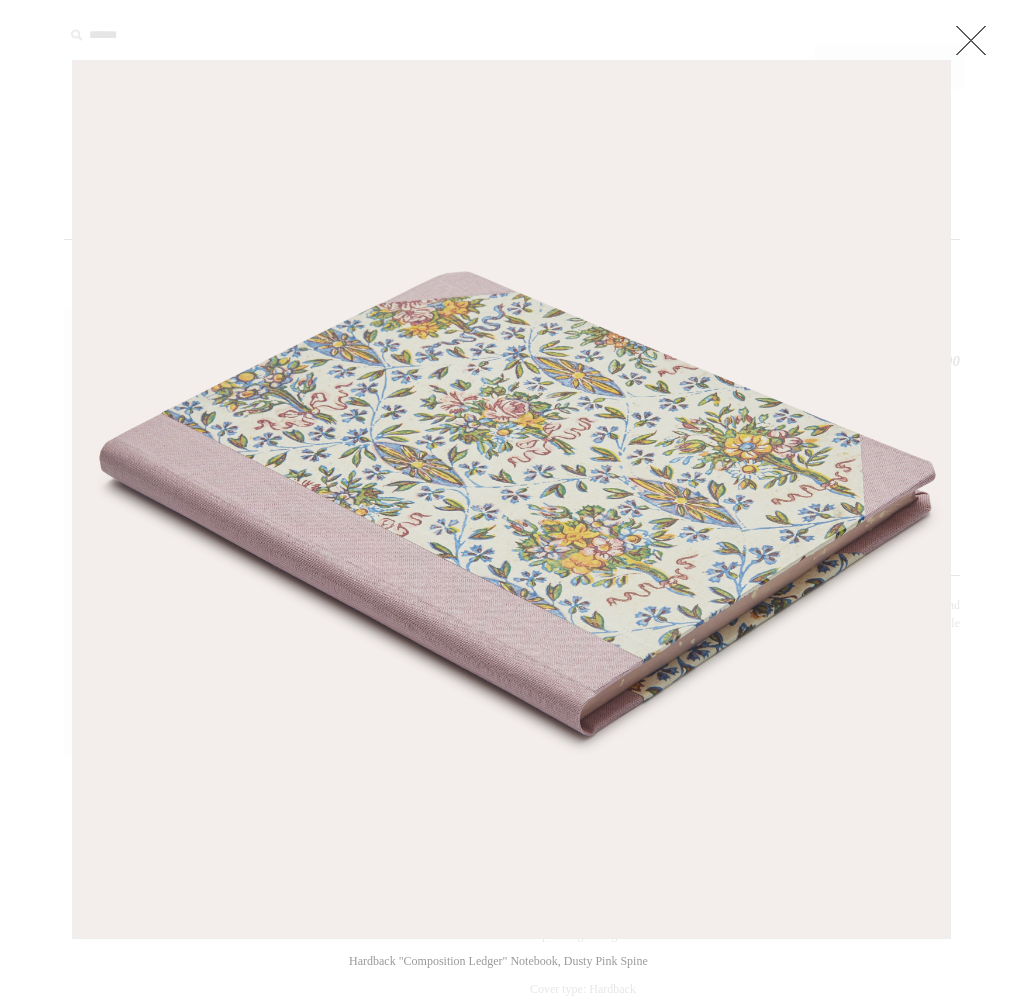 click at bounding box center (512, 866) 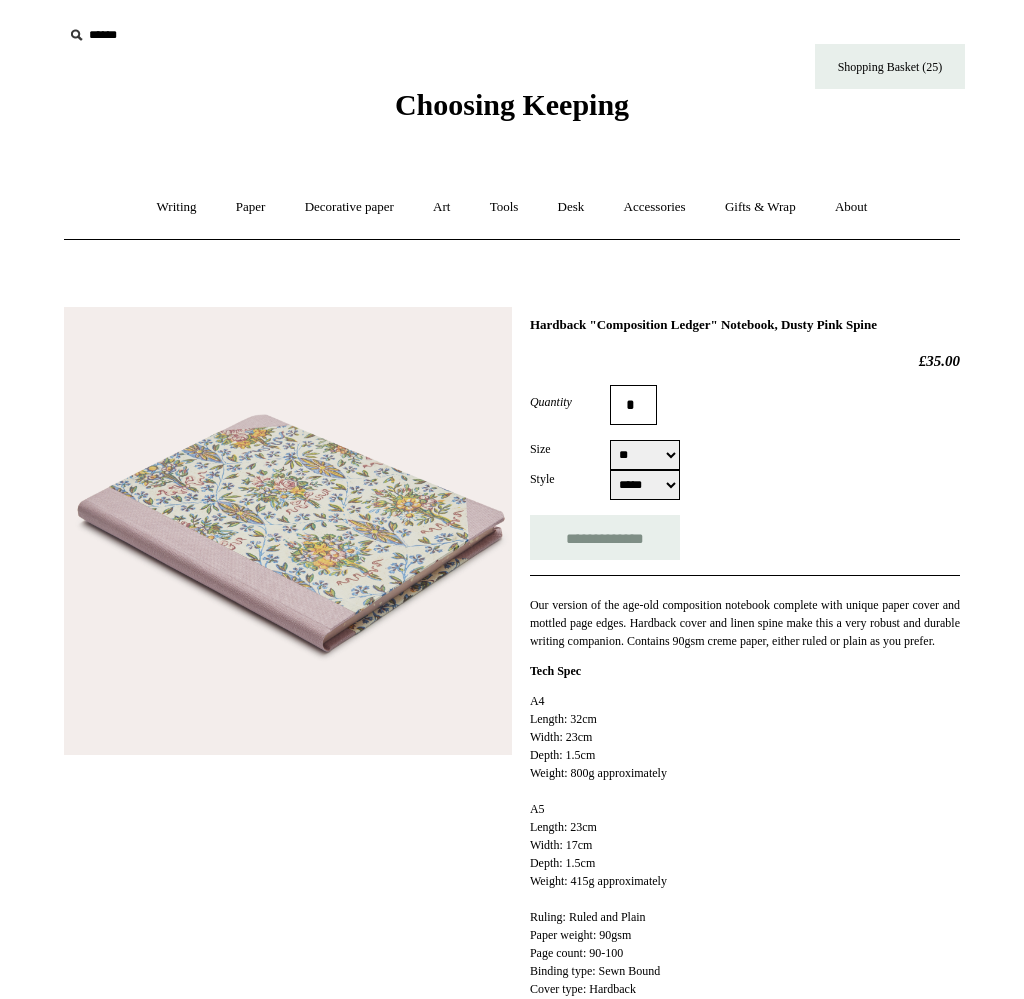 click on "** **" at bounding box center [645, 455] 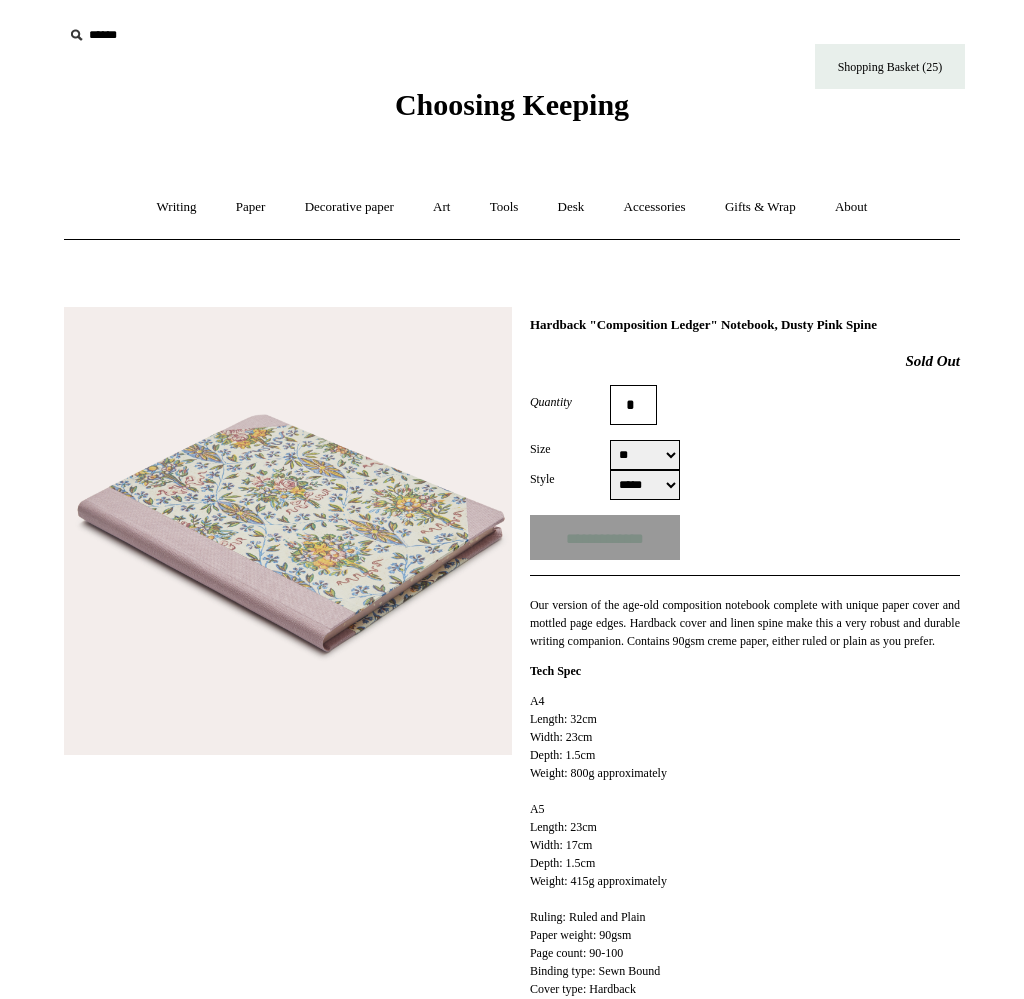 click on "***** *****" at bounding box center (645, 485) 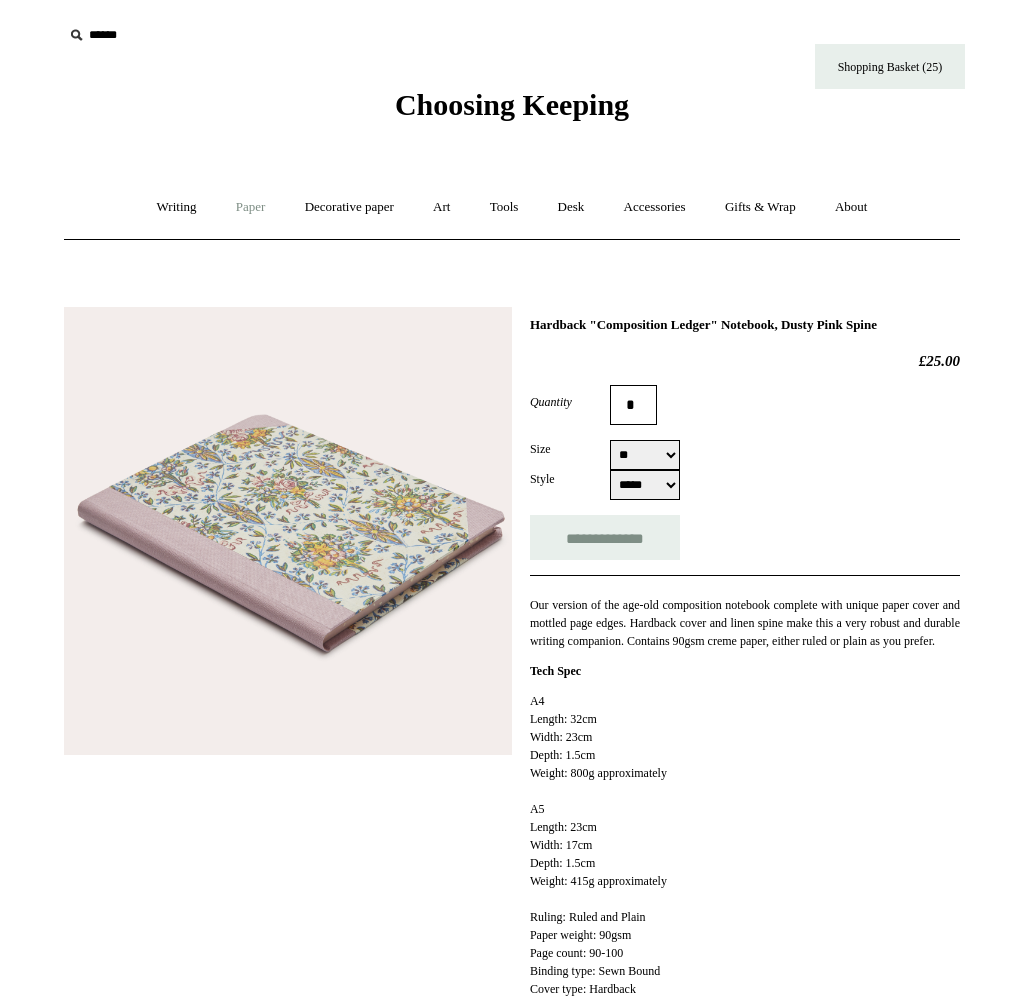 click on "Paper +" at bounding box center (251, 207) 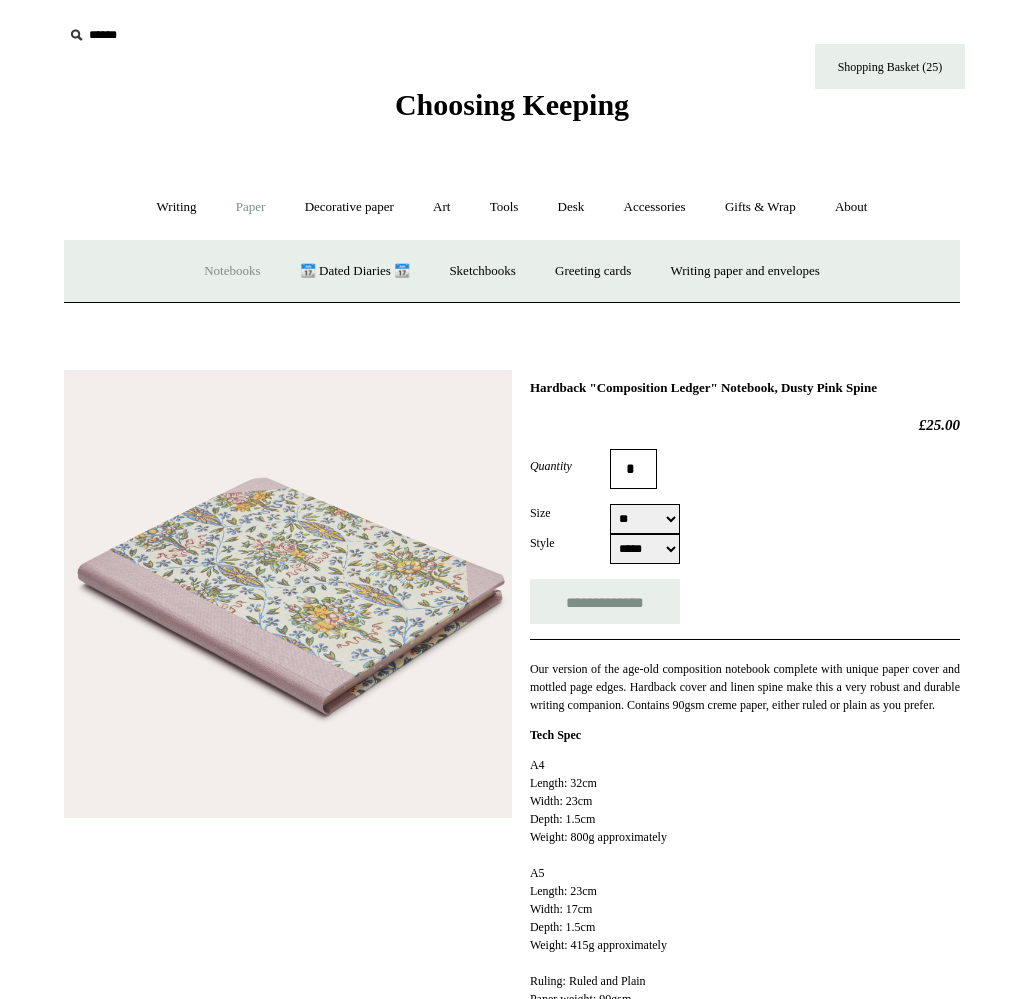 click on "Notebooks +" at bounding box center (232, 271) 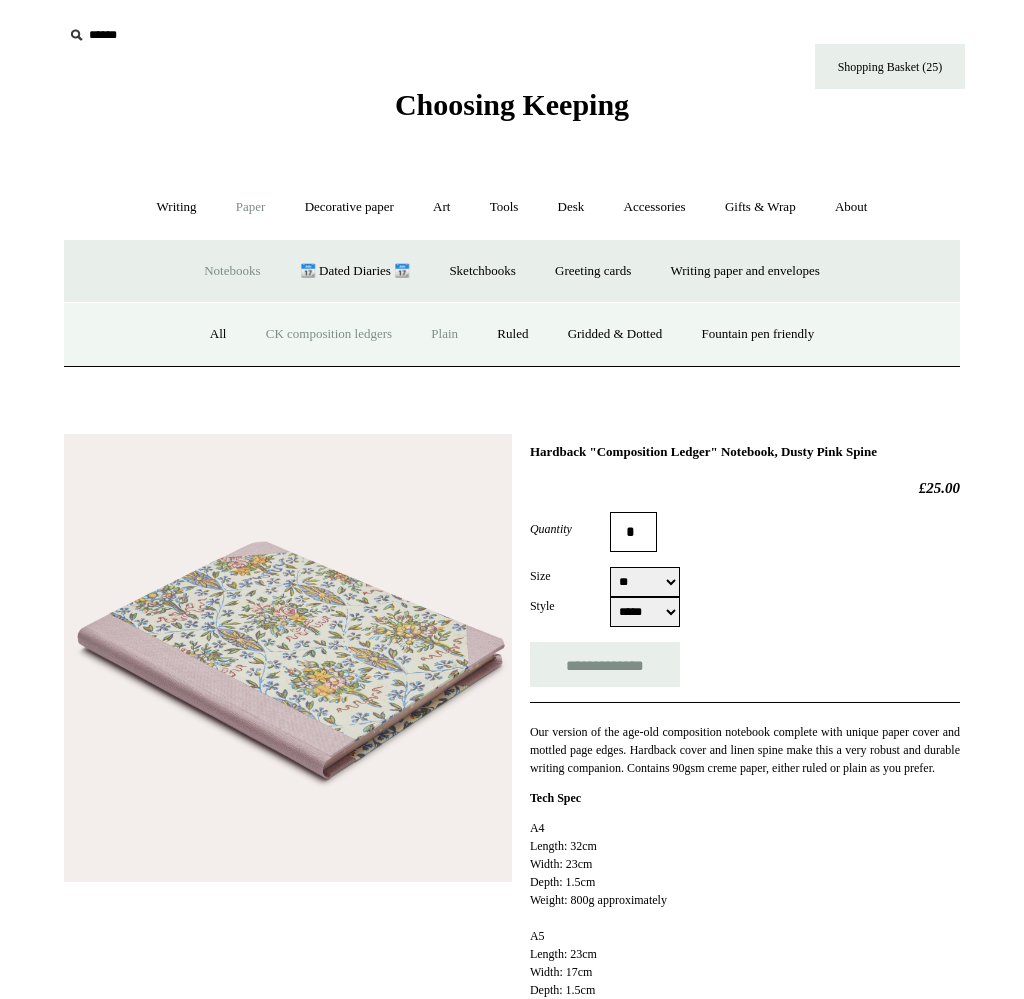 click on "Plain" at bounding box center [444, 334] 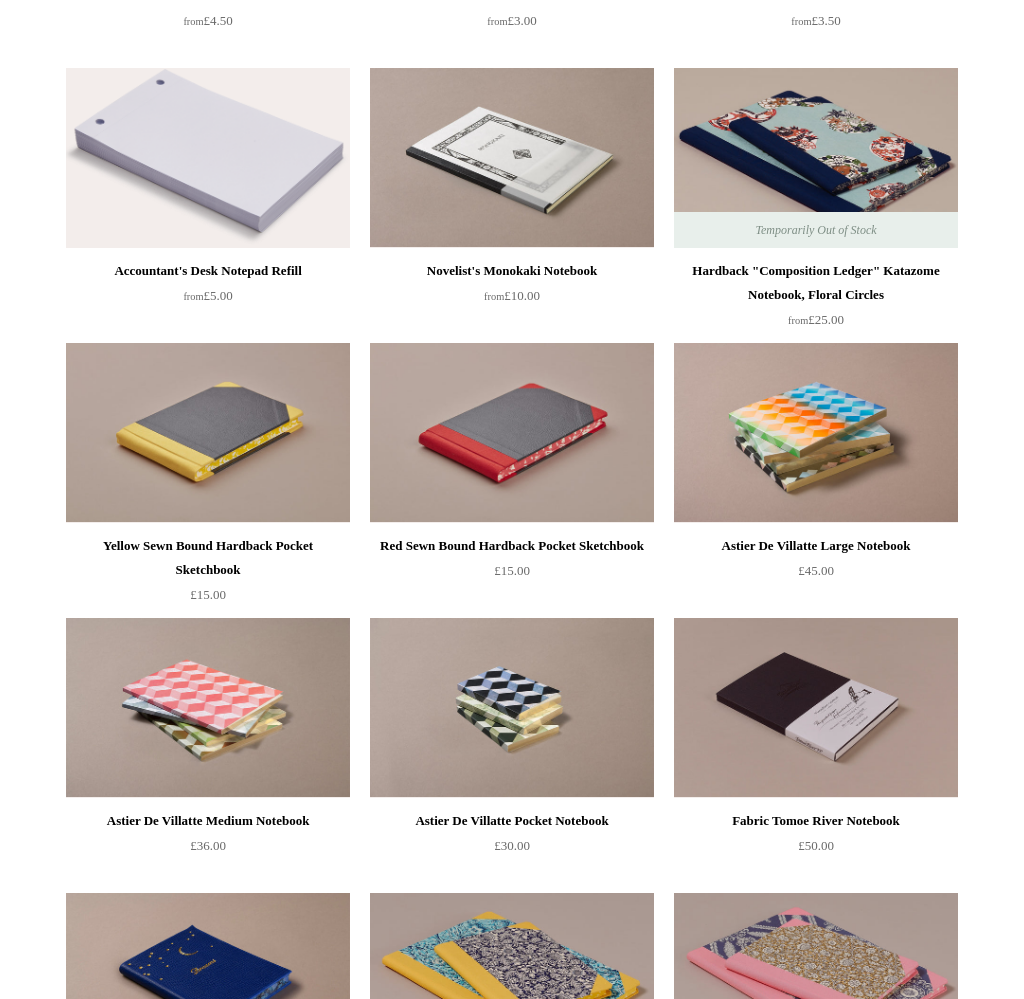 scroll, scrollTop: 1639, scrollLeft: 0, axis: vertical 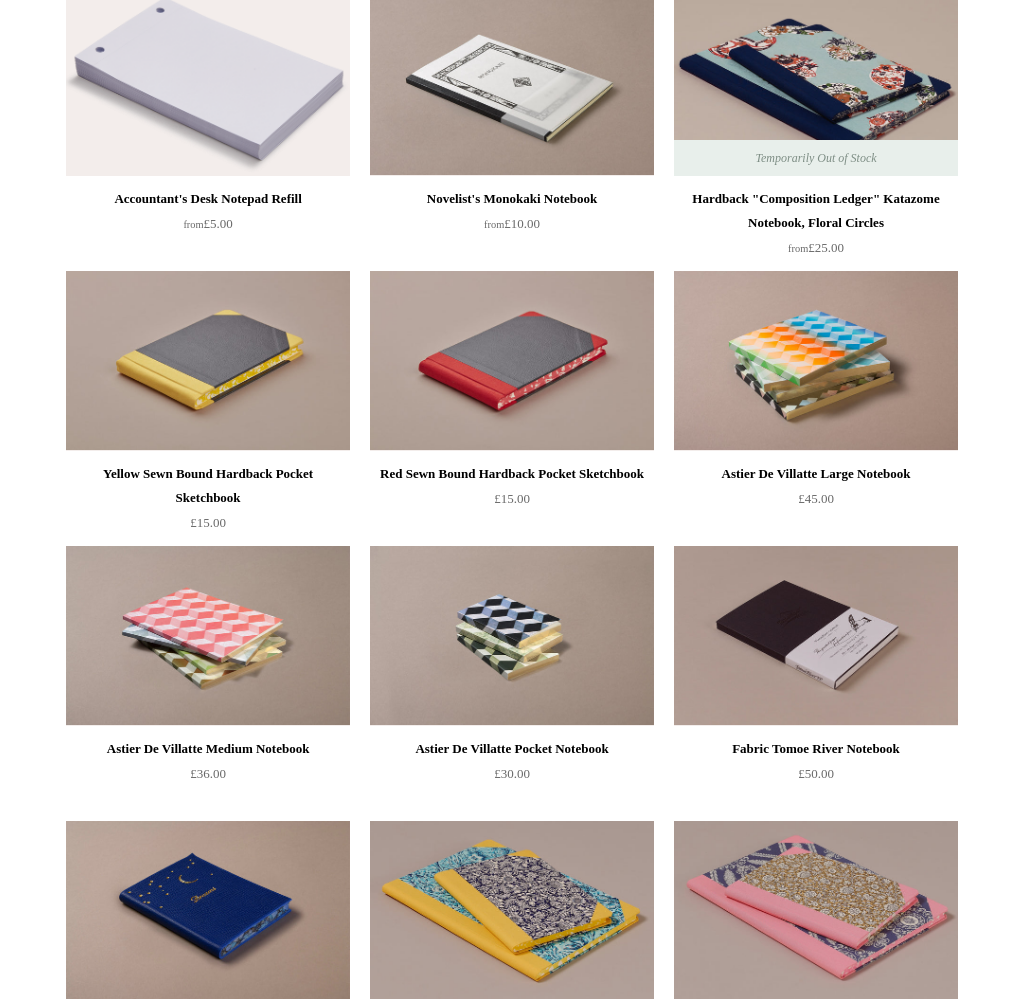 click at bounding box center [816, 636] 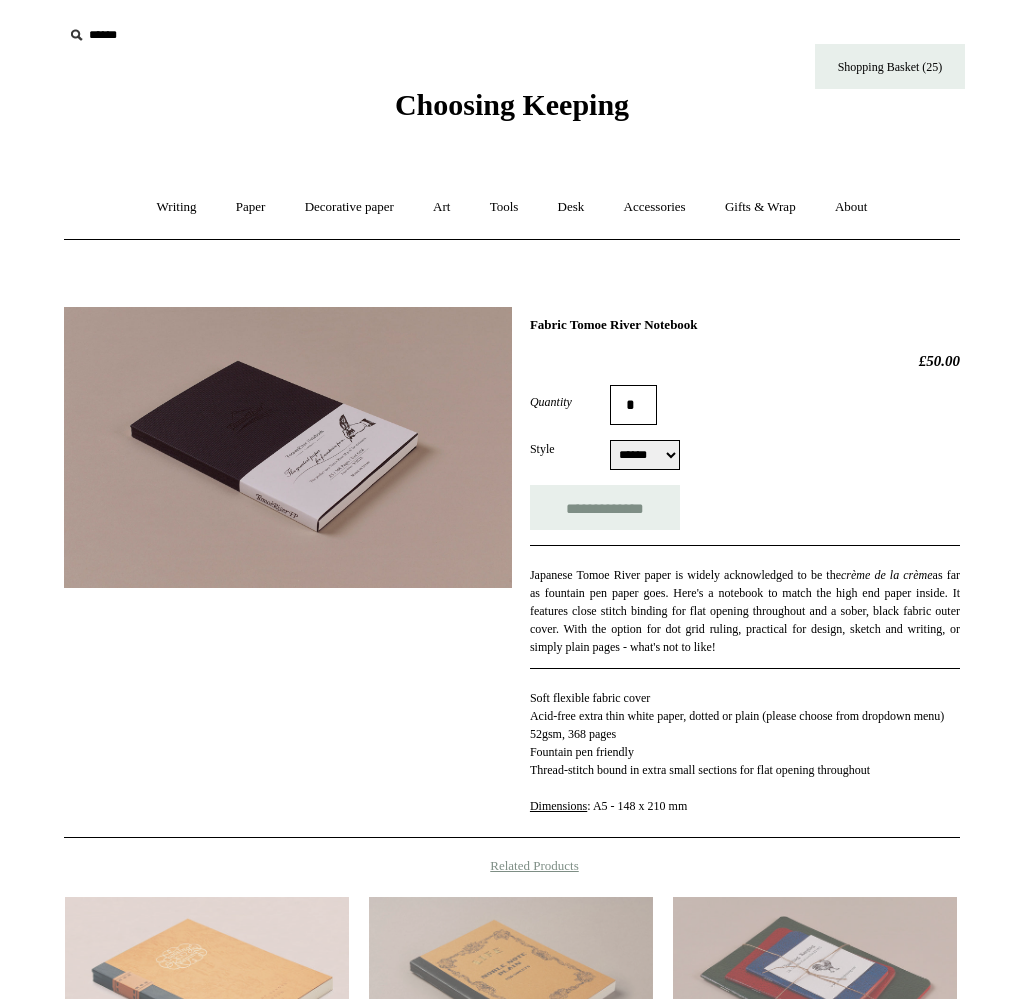 scroll, scrollTop: 0, scrollLeft: 0, axis: both 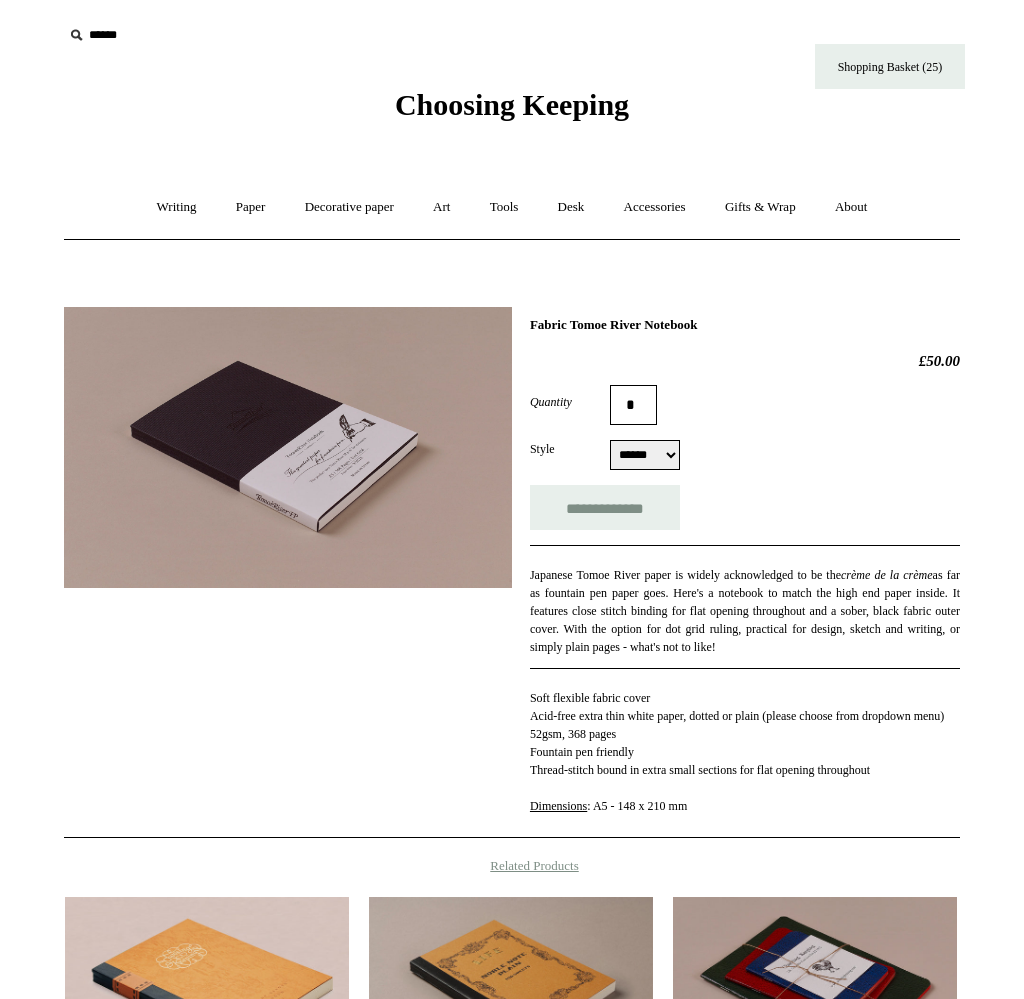 click at bounding box center (288, 447) 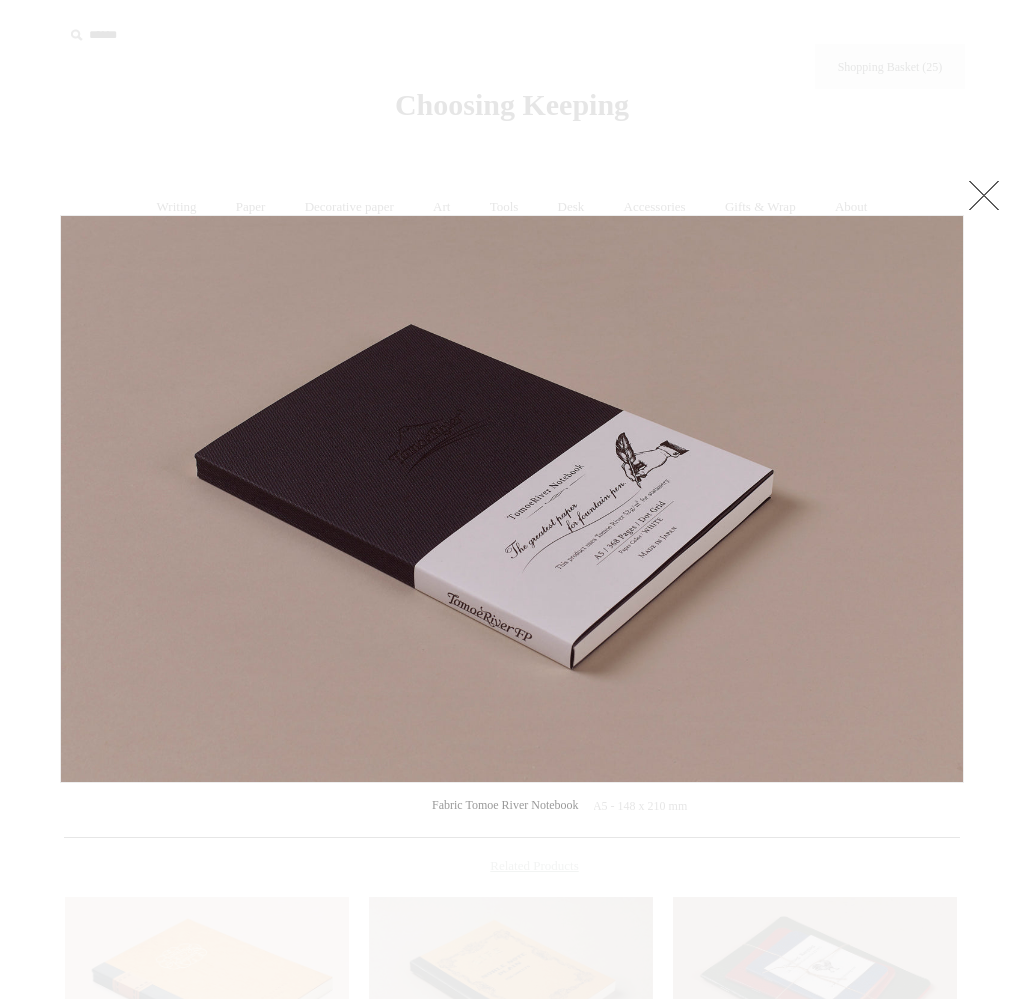 click at bounding box center [512, 499] 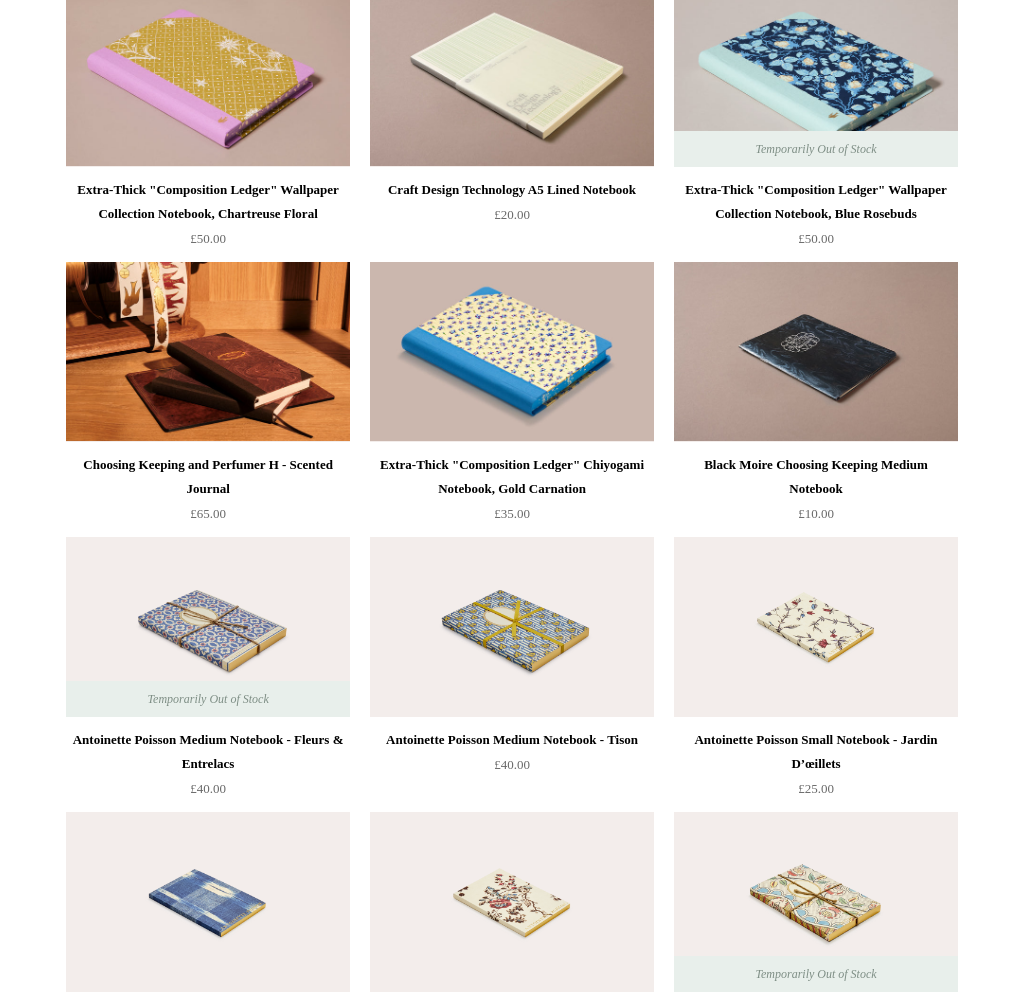 scroll, scrollTop: 5141, scrollLeft: 0, axis: vertical 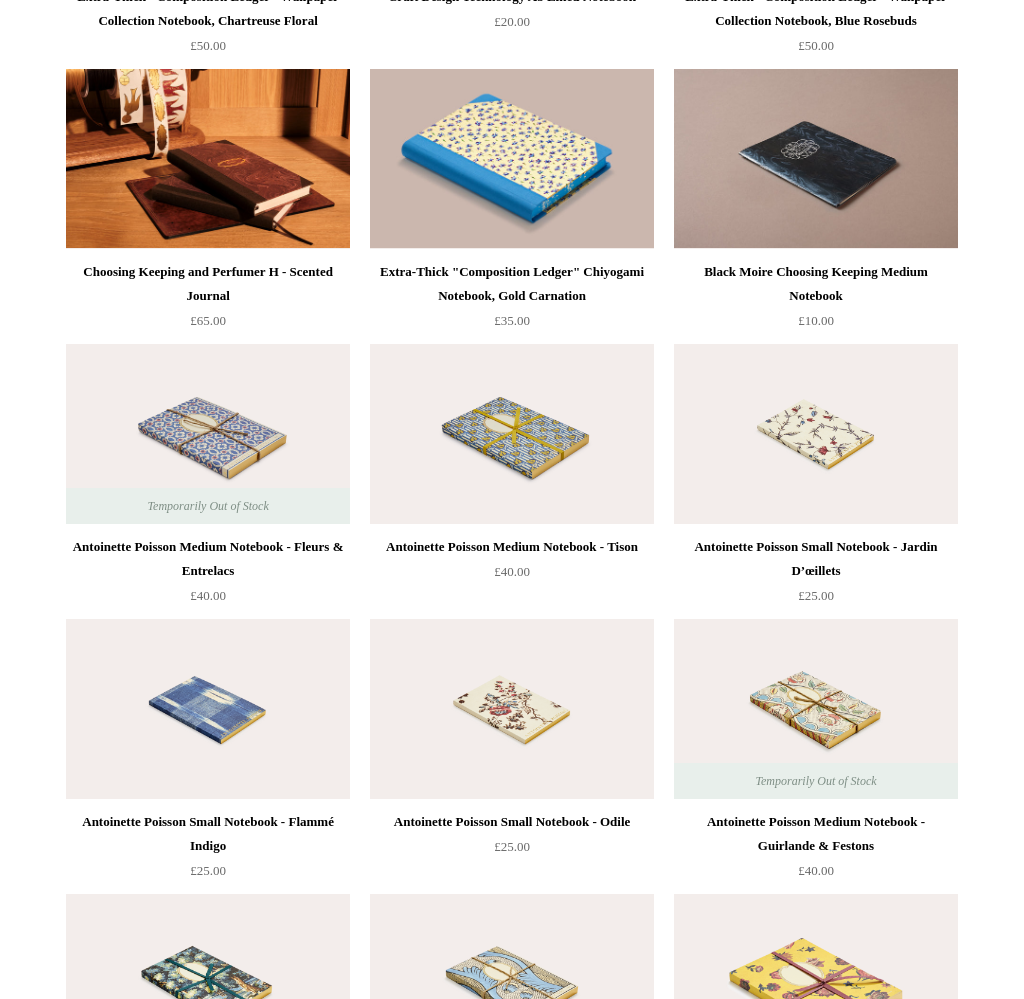 click at bounding box center (208, 709) 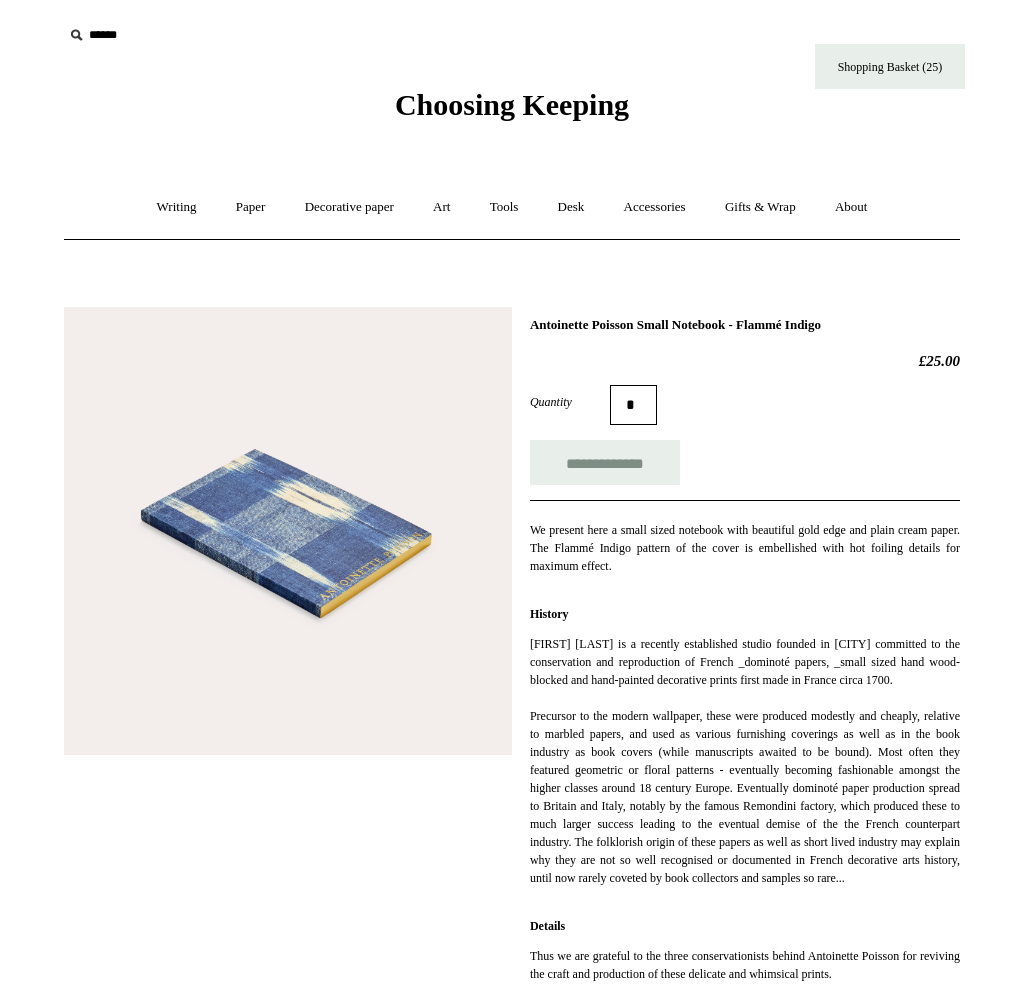 scroll, scrollTop: 0, scrollLeft: 0, axis: both 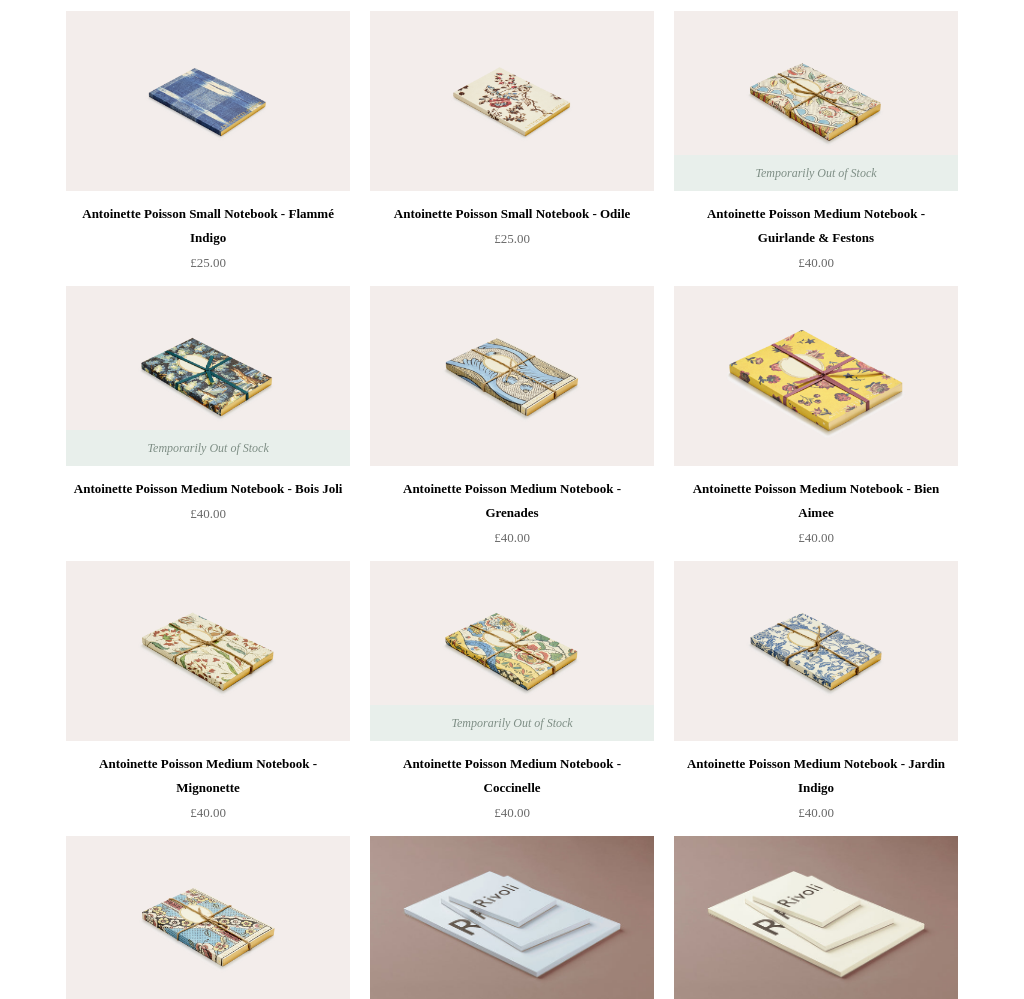 click at bounding box center [816, 651] 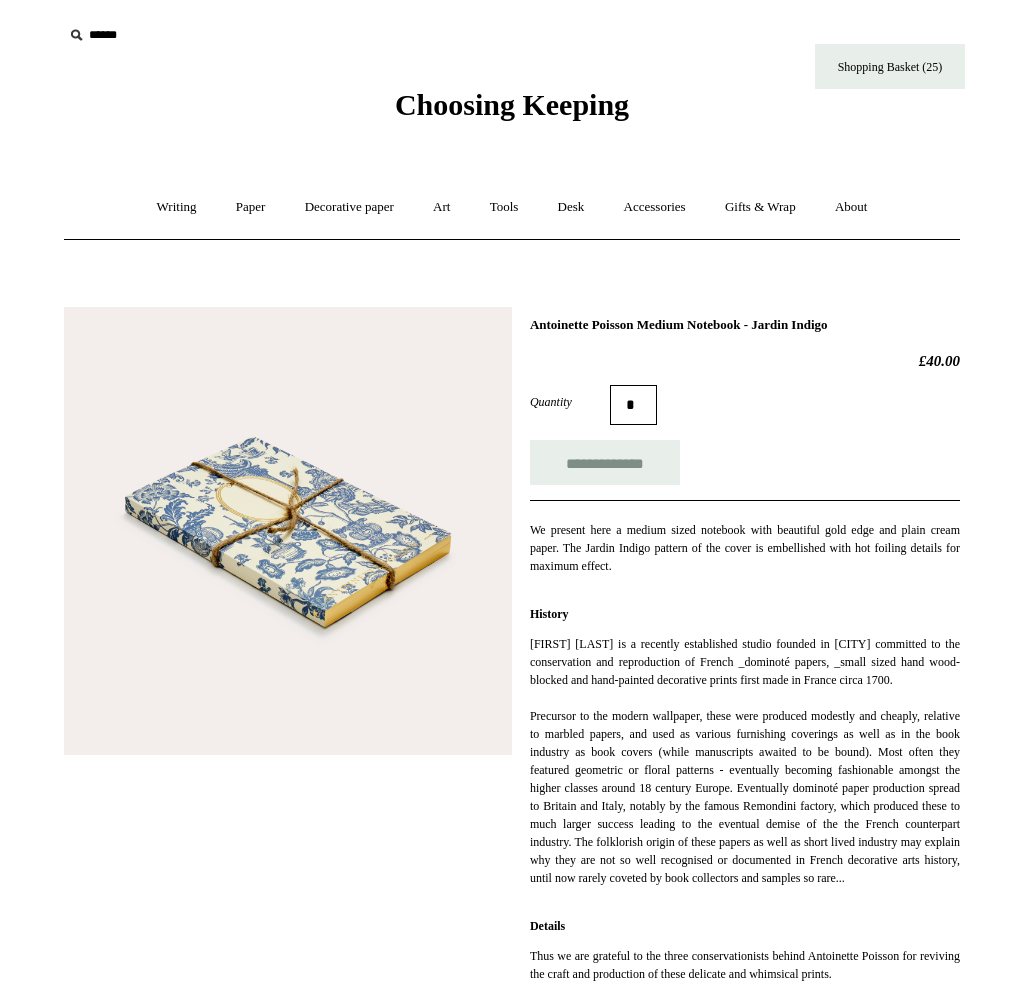 scroll, scrollTop: 0, scrollLeft: 0, axis: both 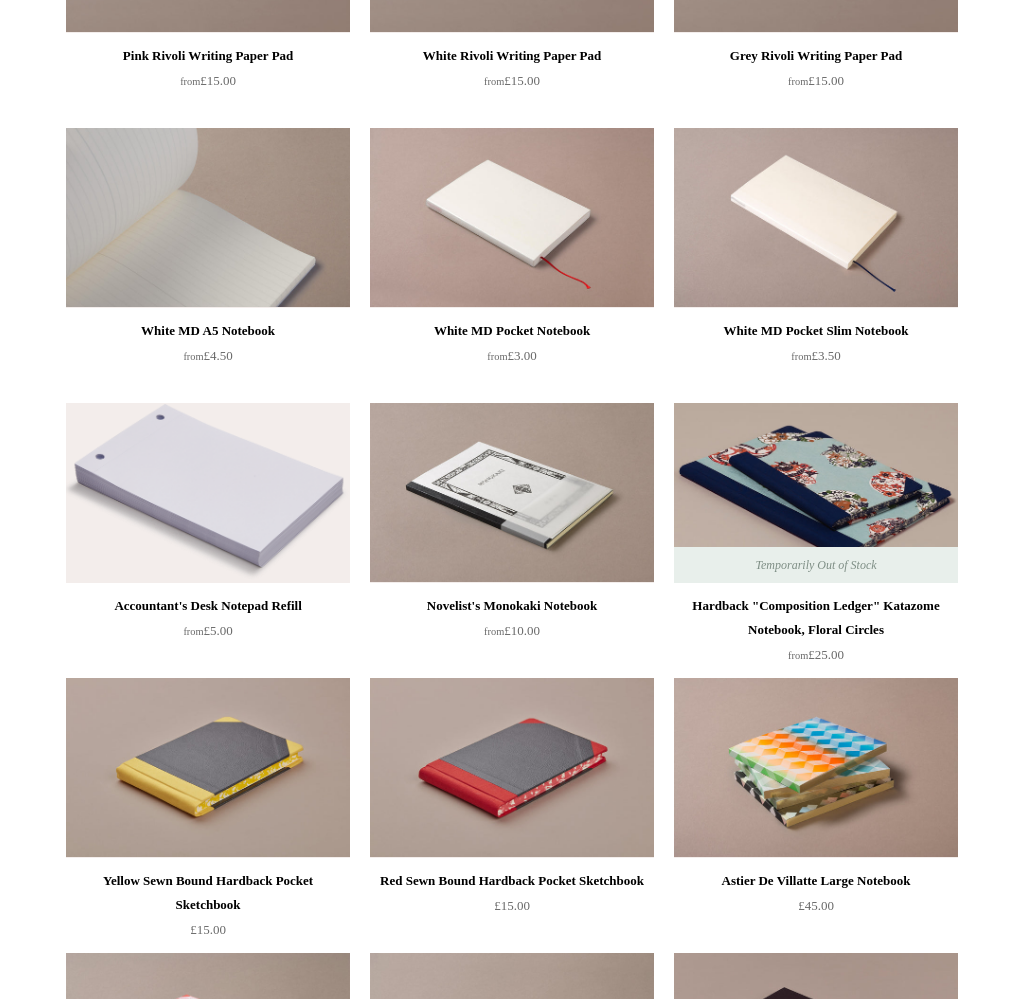 click at bounding box center (208, 218) 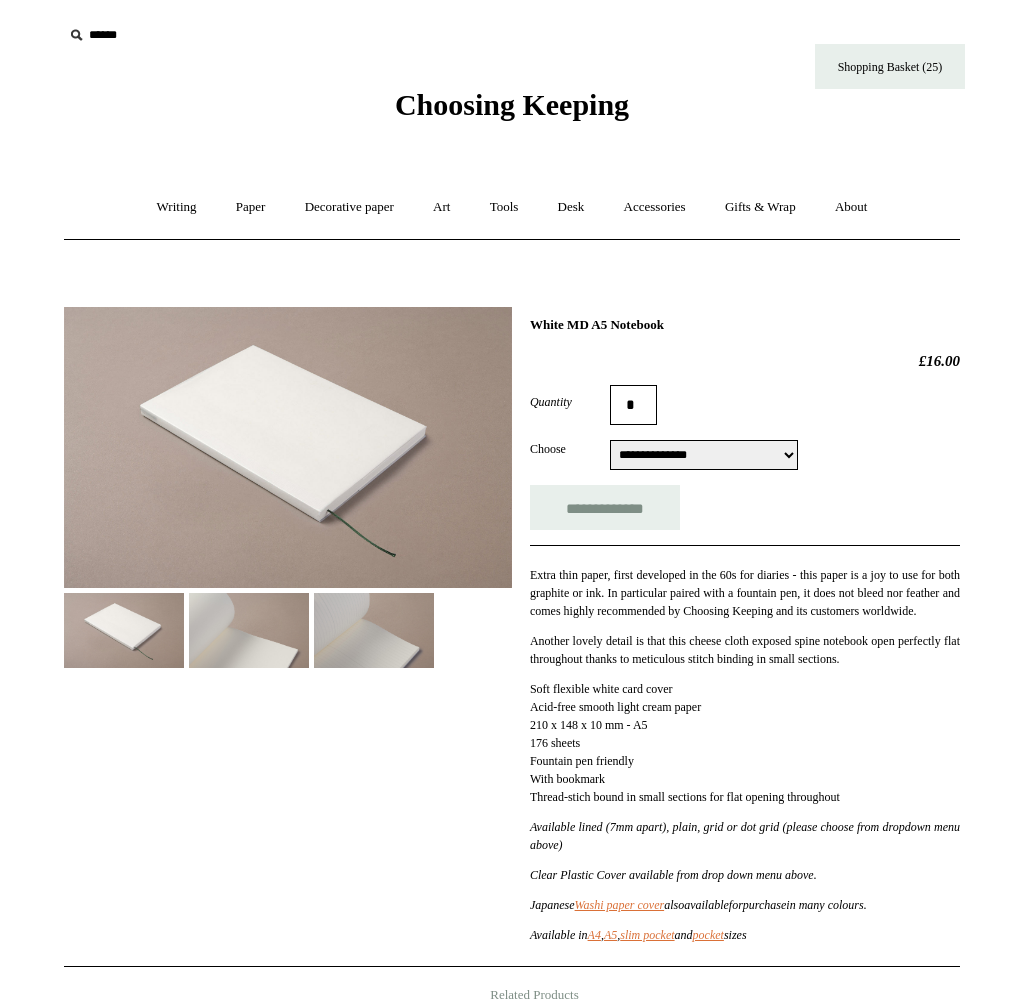 scroll, scrollTop: 0, scrollLeft: 0, axis: both 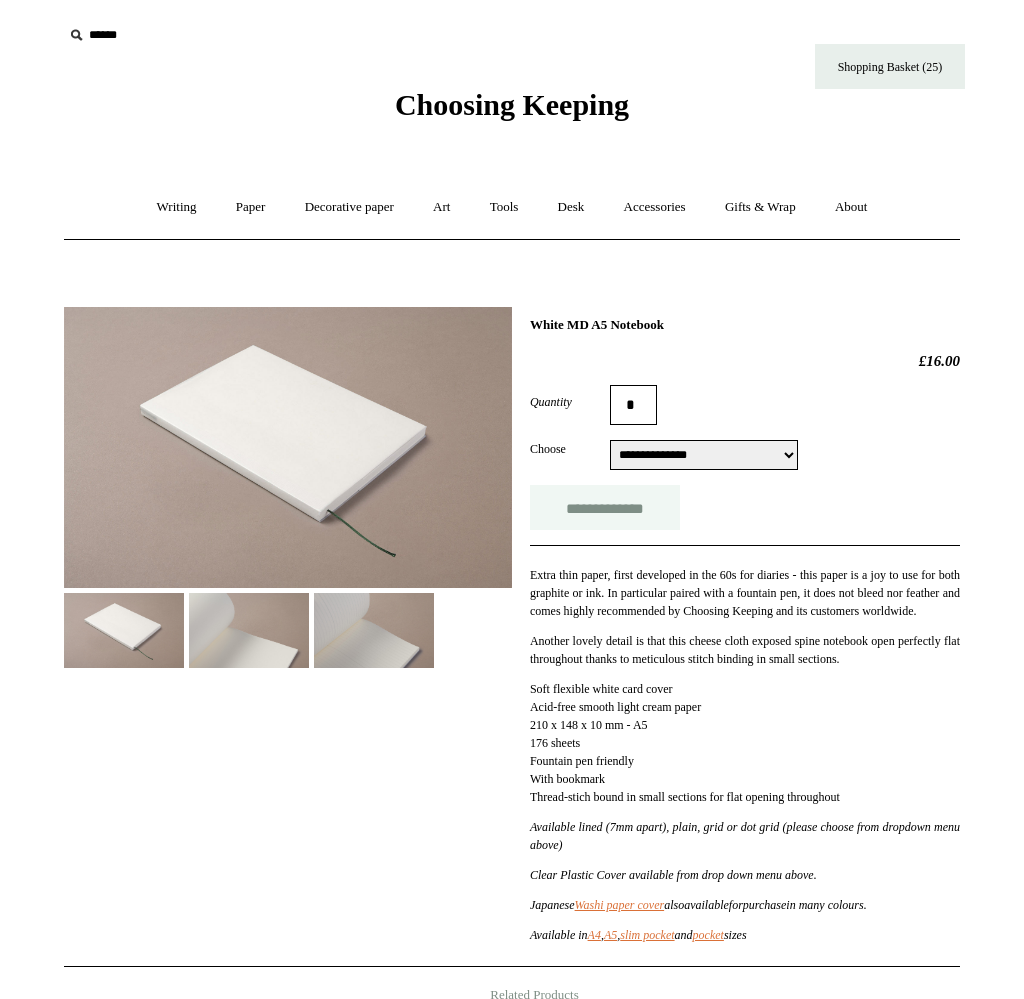 click on "**********" at bounding box center [605, 507] 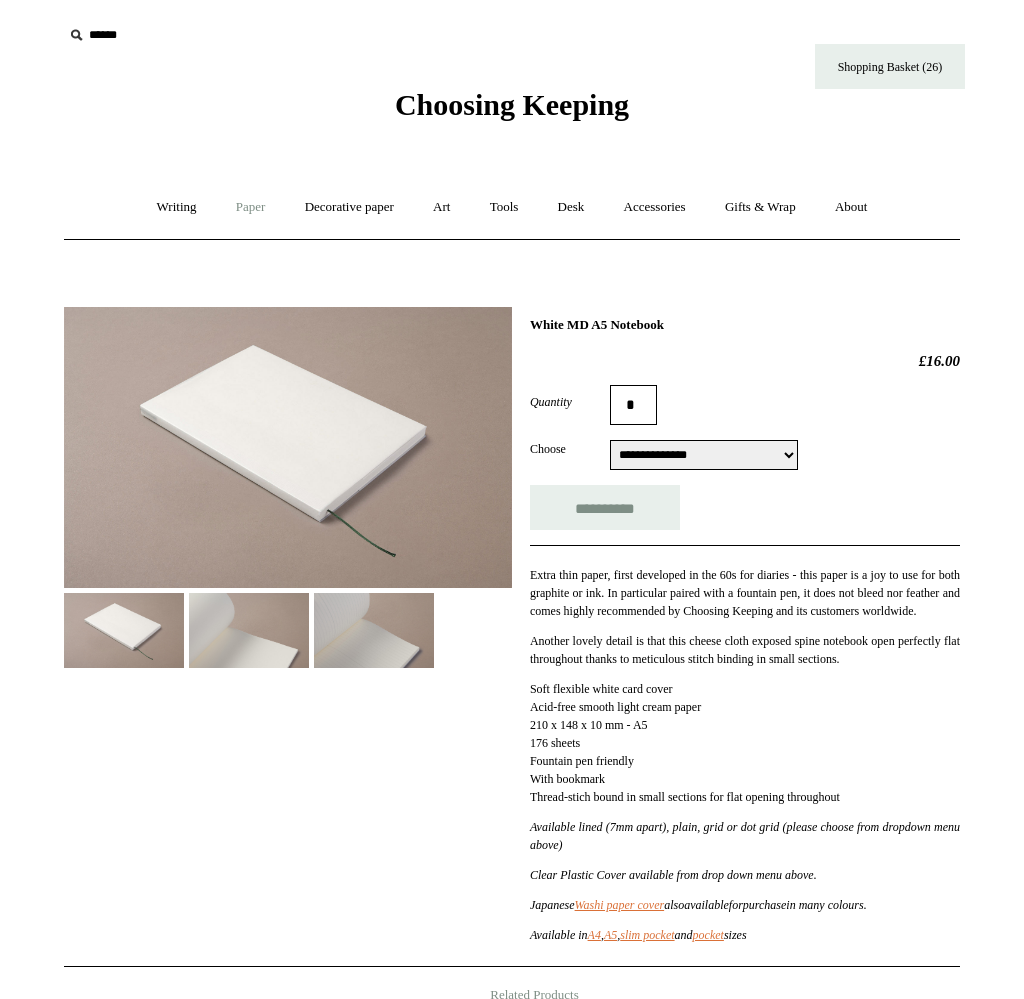 type on "**********" 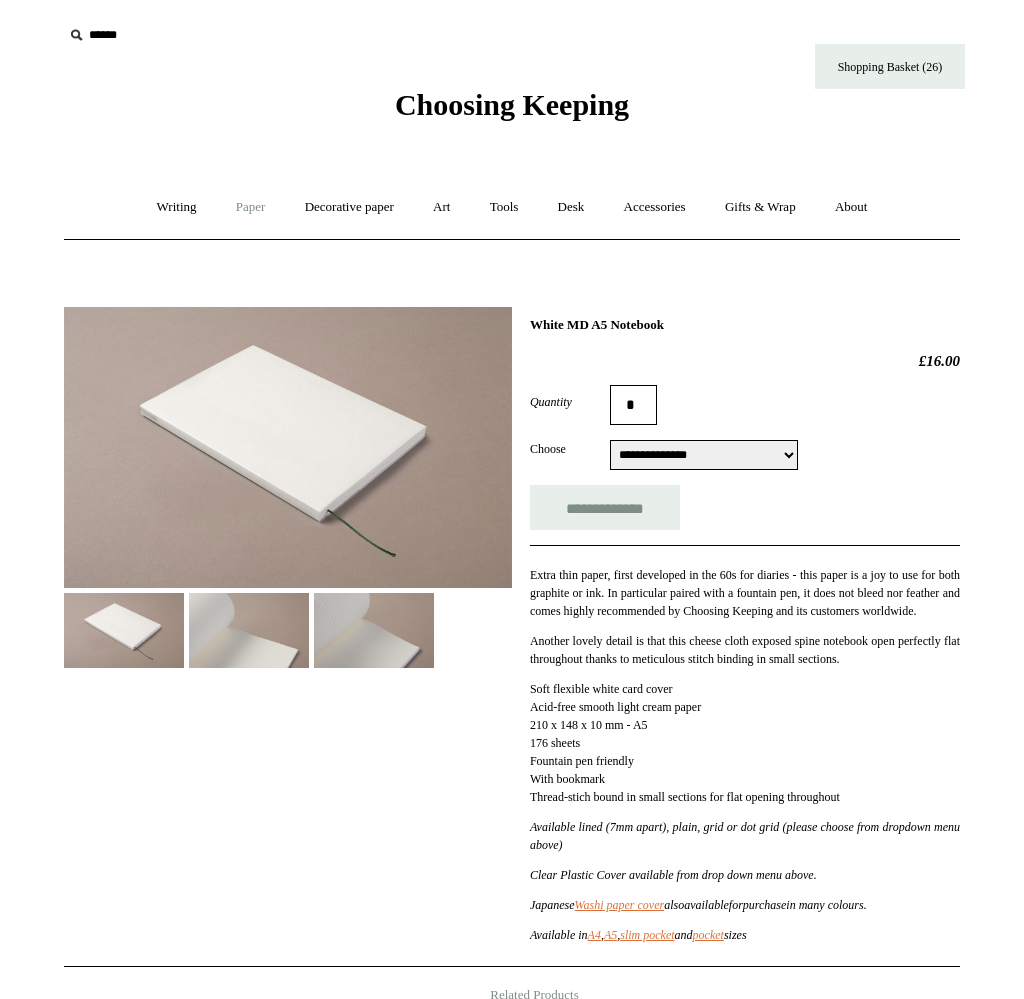 click on "Paper +" at bounding box center [251, 207] 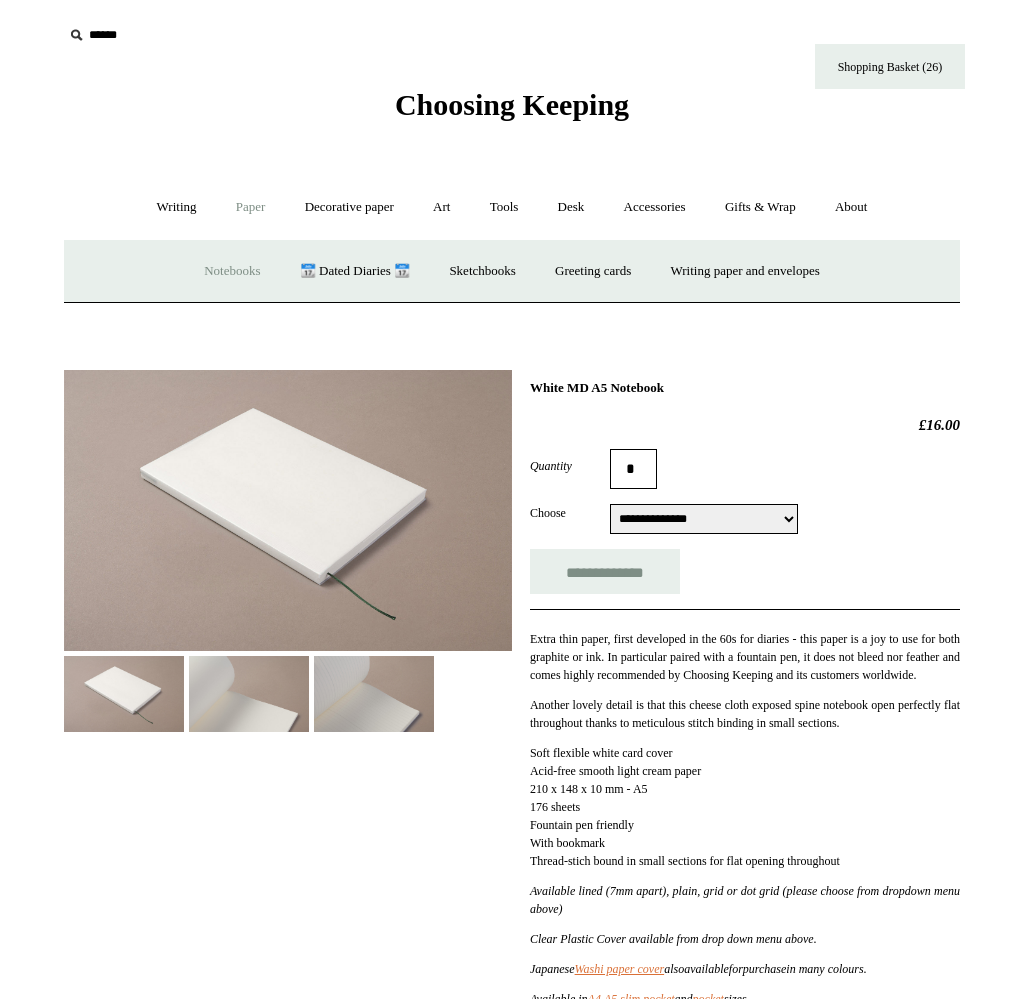 click on "Notebooks +" at bounding box center (232, 271) 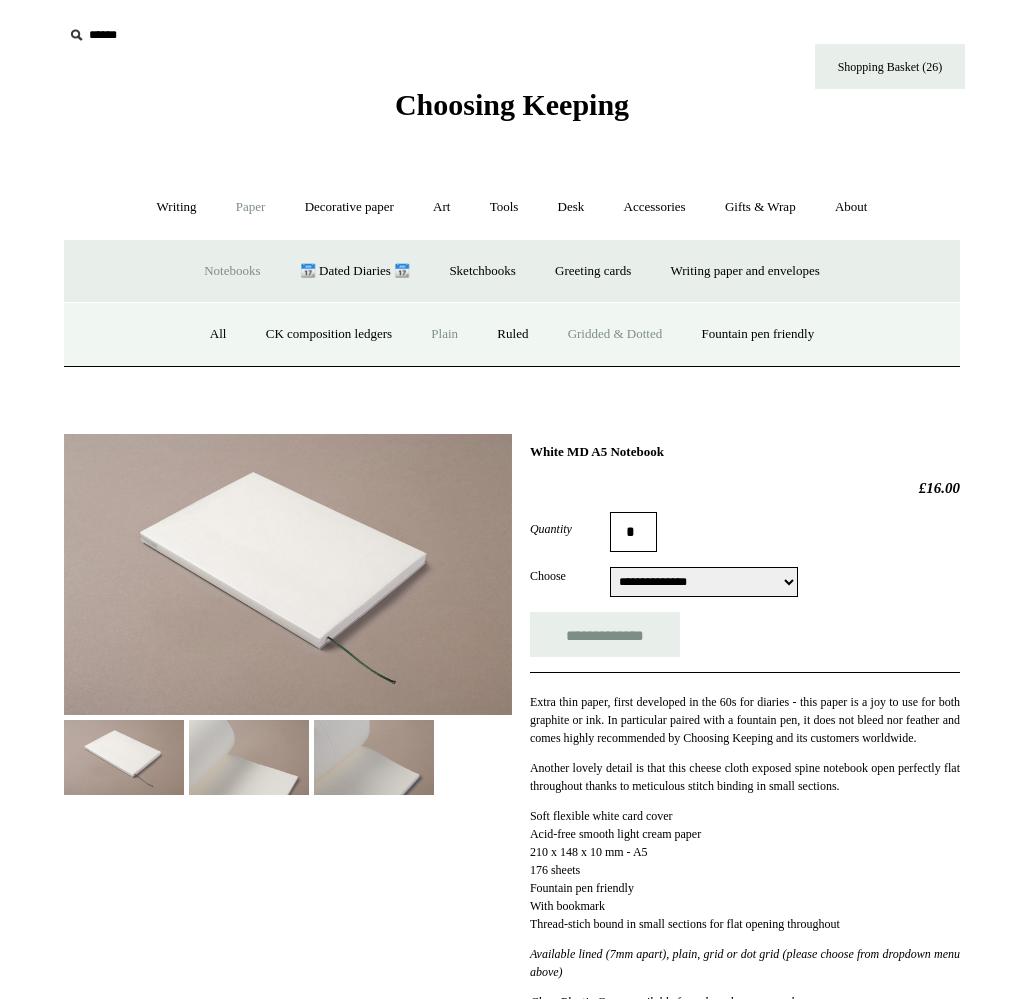 click on "Gridded & Dotted" at bounding box center (615, 334) 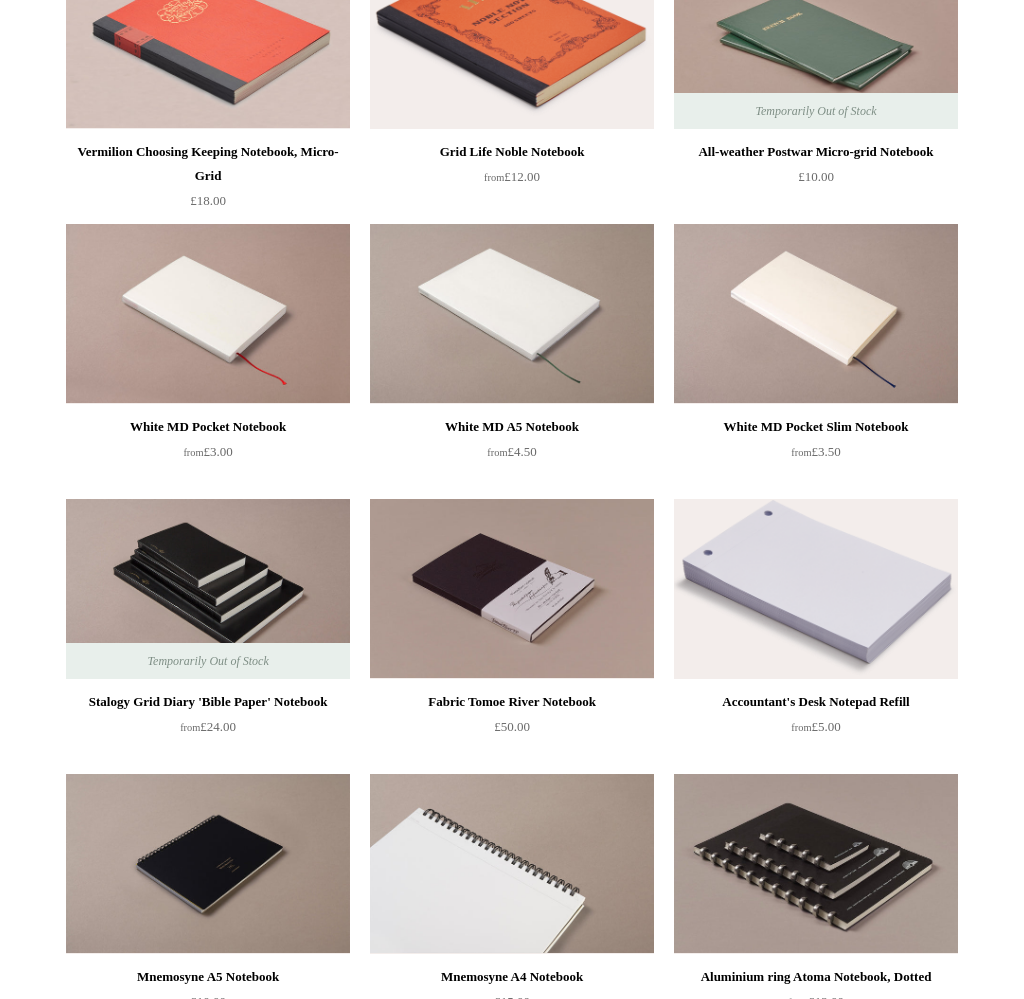 scroll, scrollTop: 542, scrollLeft: 0, axis: vertical 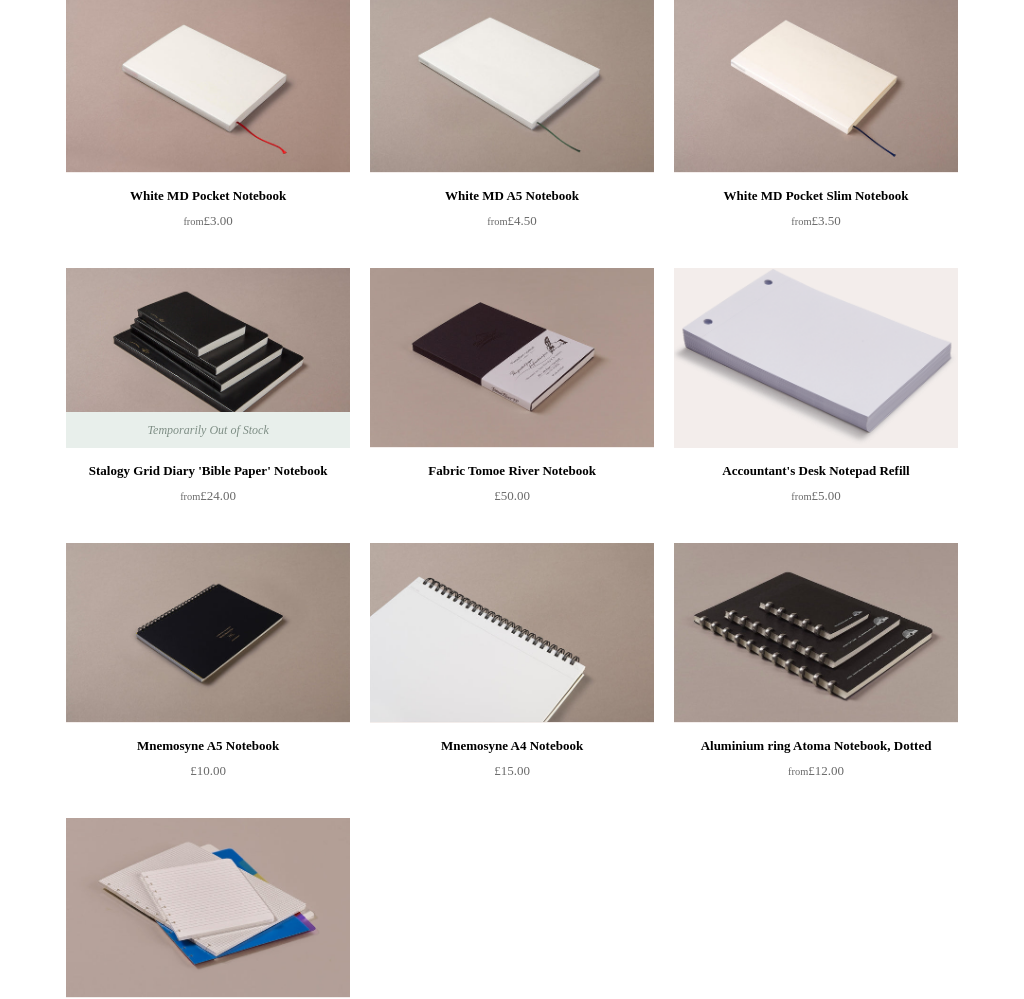 click at bounding box center (512, 633) 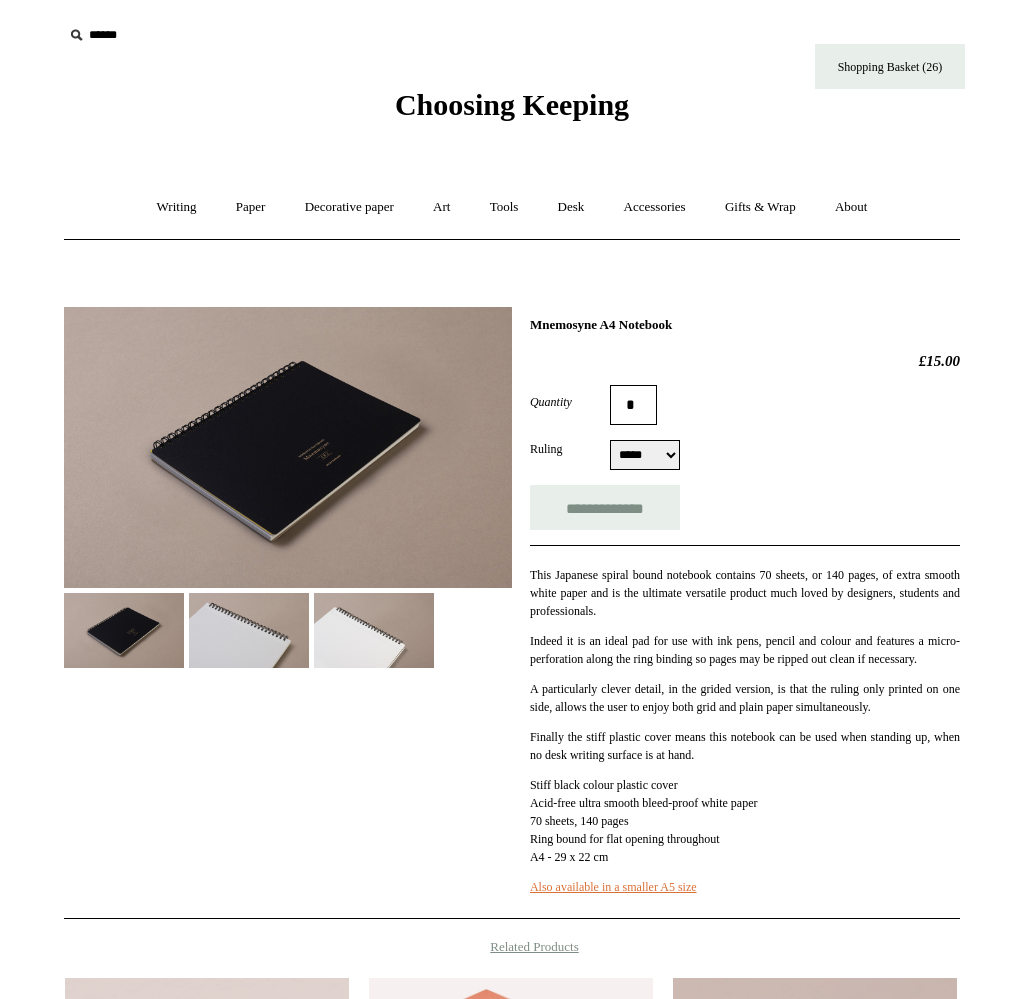 scroll, scrollTop: 0, scrollLeft: 0, axis: both 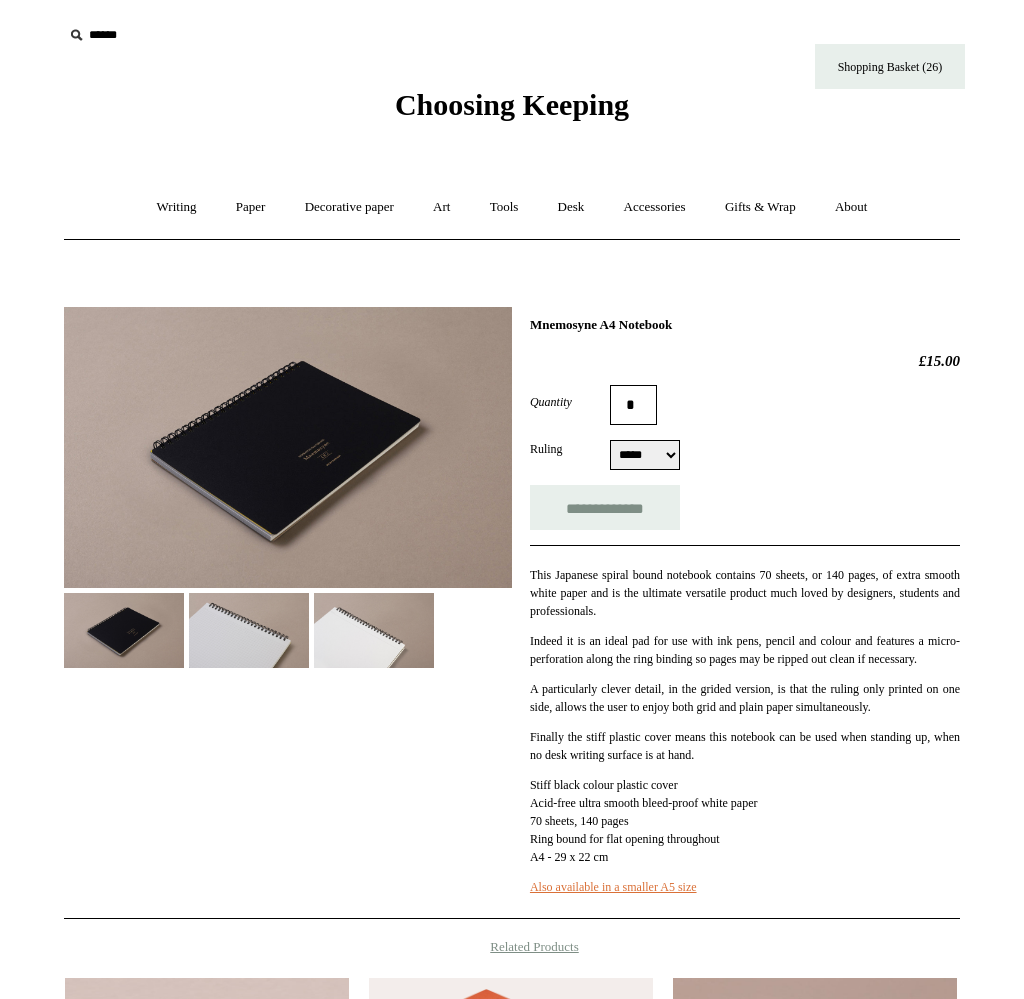 click on "**********" at bounding box center [512, 606] 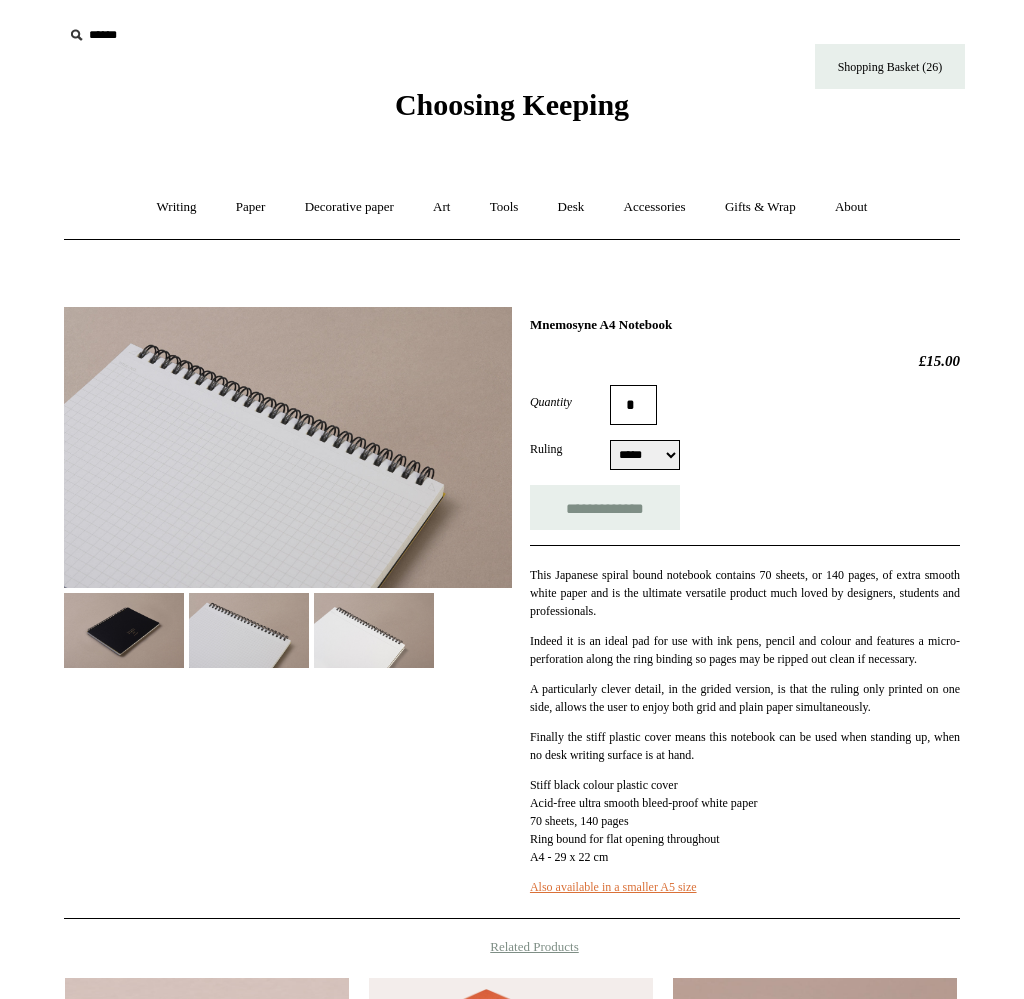 click at bounding box center (374, 630) 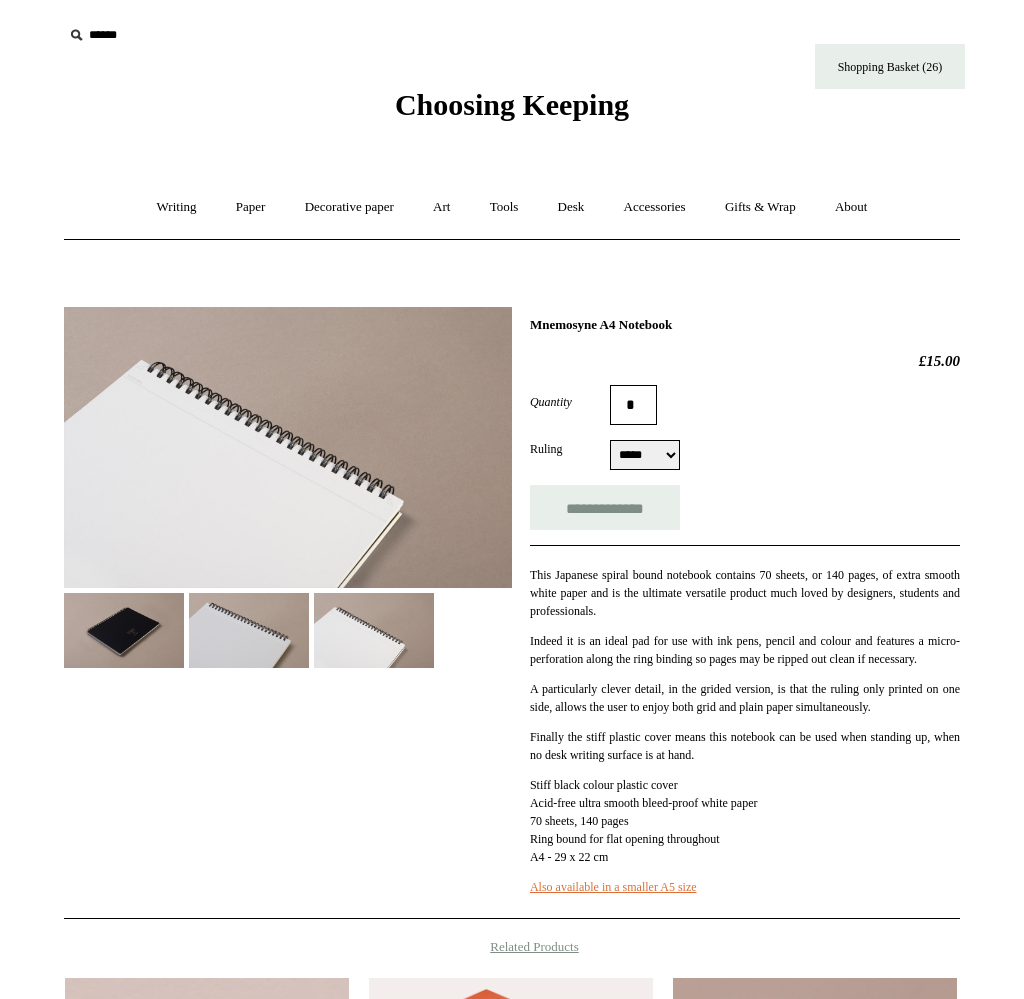 click on "***** ****" at bounding box center [645, 455] 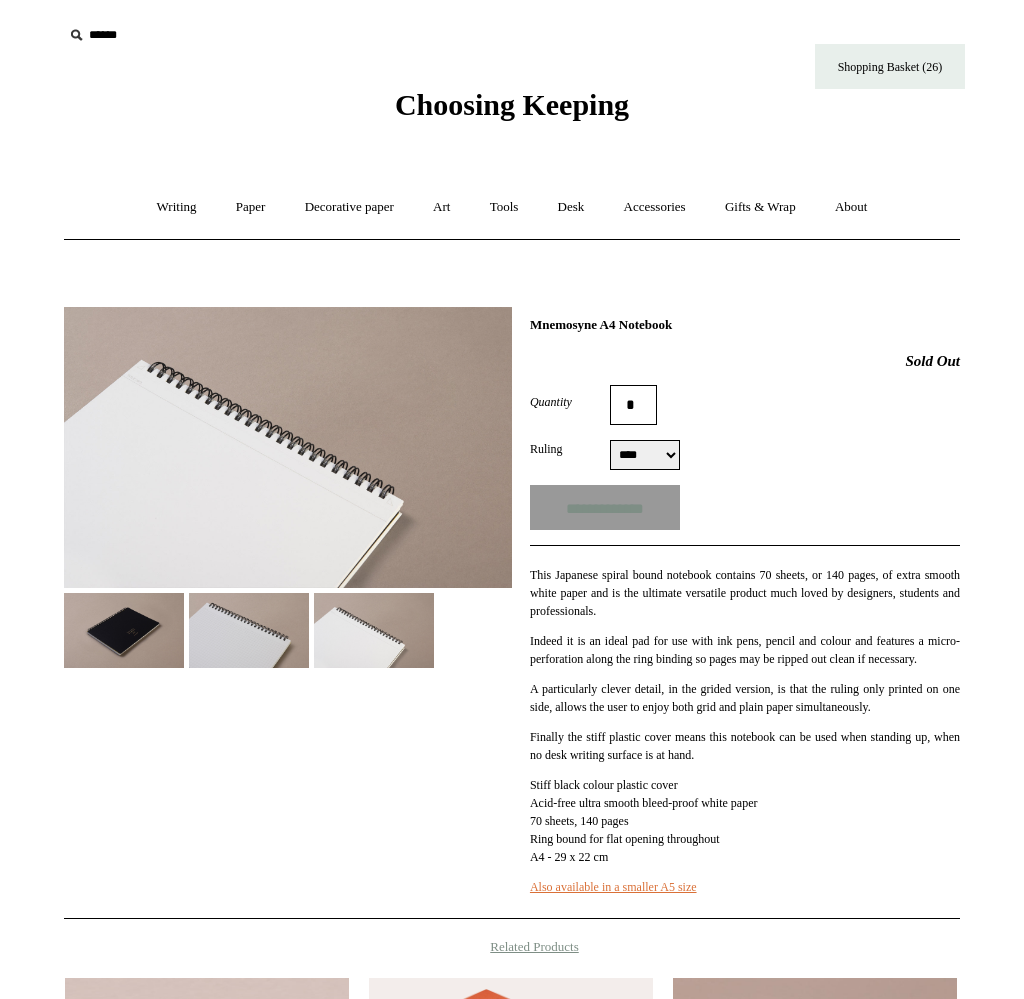 click at bounding box center [249, 630] 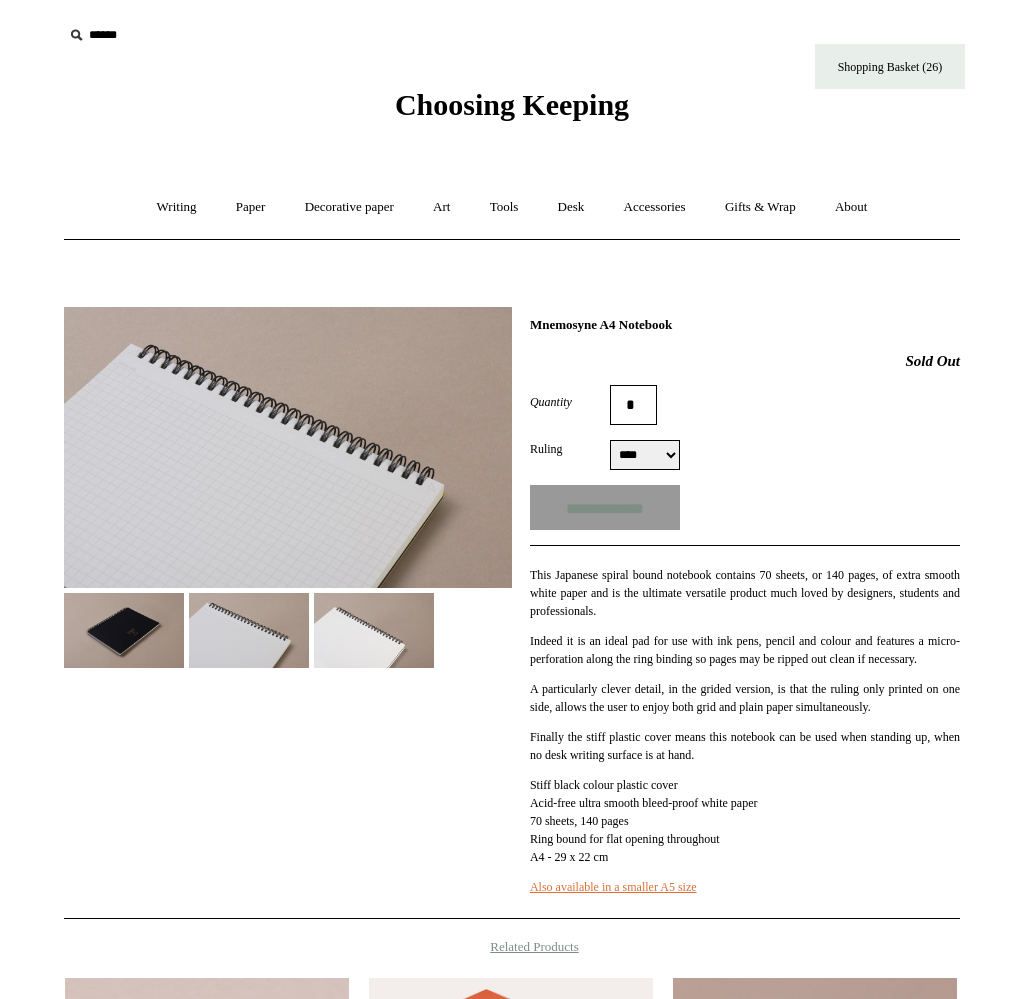 click at bounding box center [374, 630] 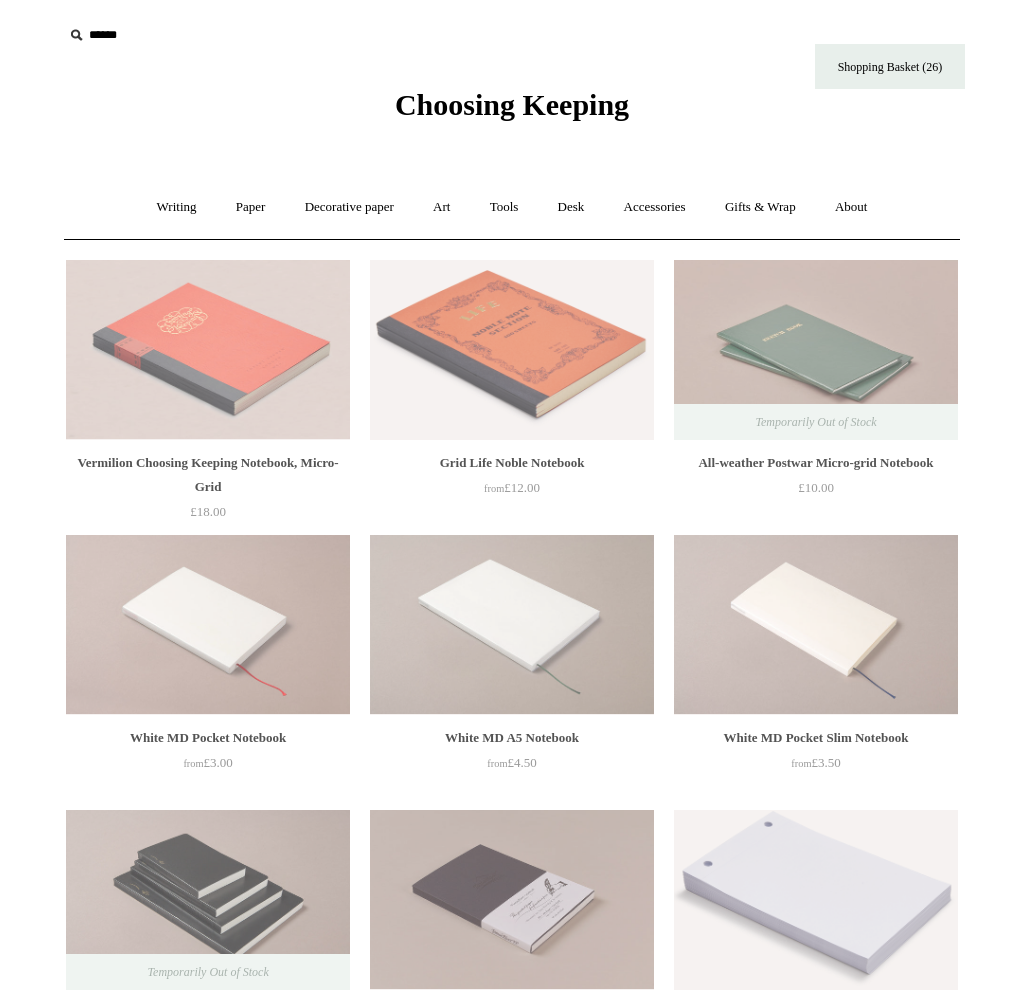 scroll, scrollTop: 542, scrollLeft: 0, axis: vertical 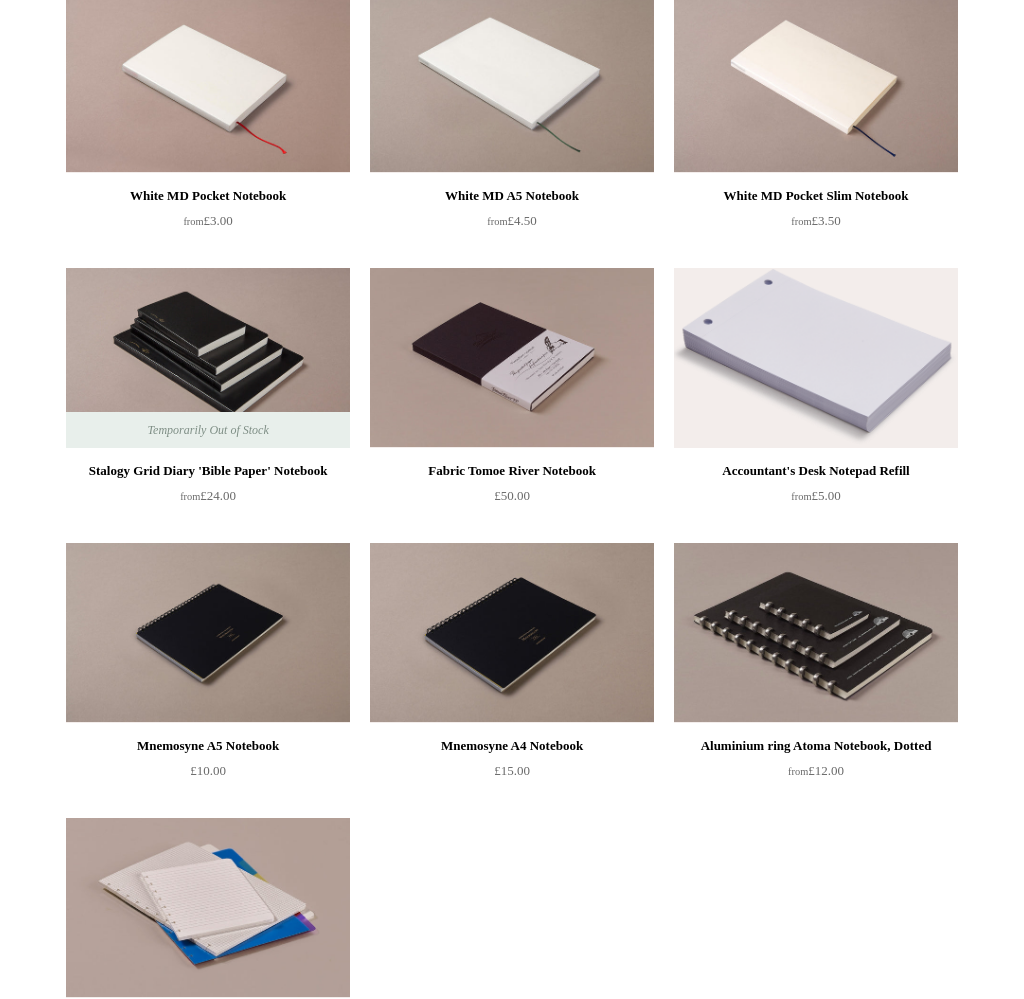 click at bounding box center [816, 633] 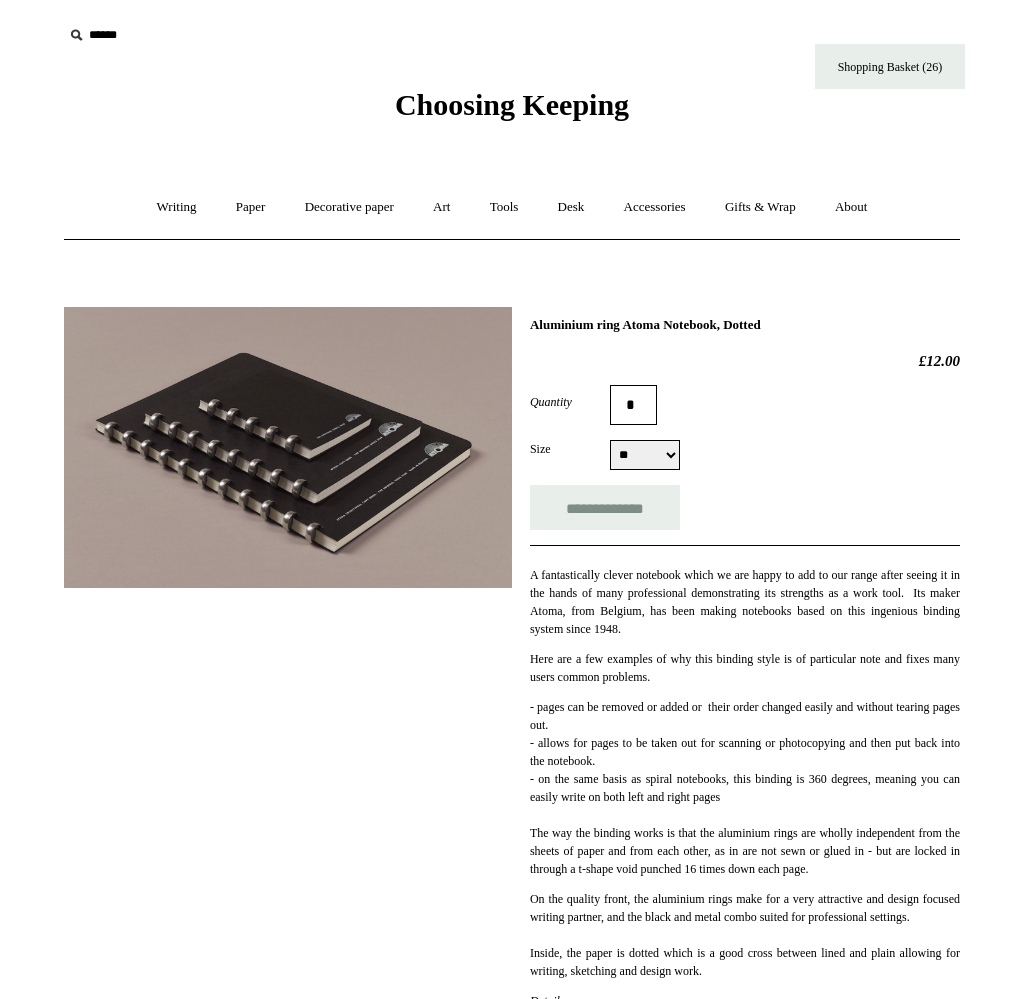 scroll, scrollTop: 0, scrollLeft: 0, axis: both 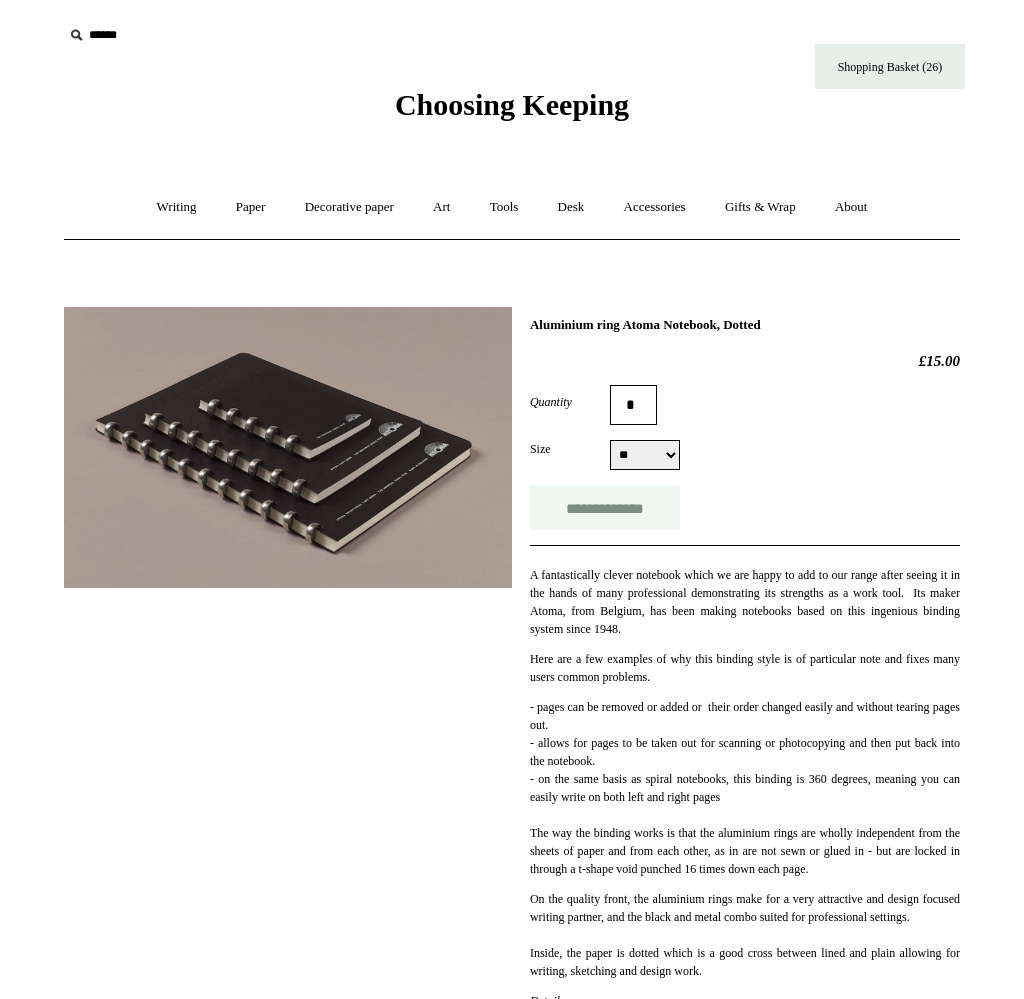 click on "**********" at bounding box center [605, 507] 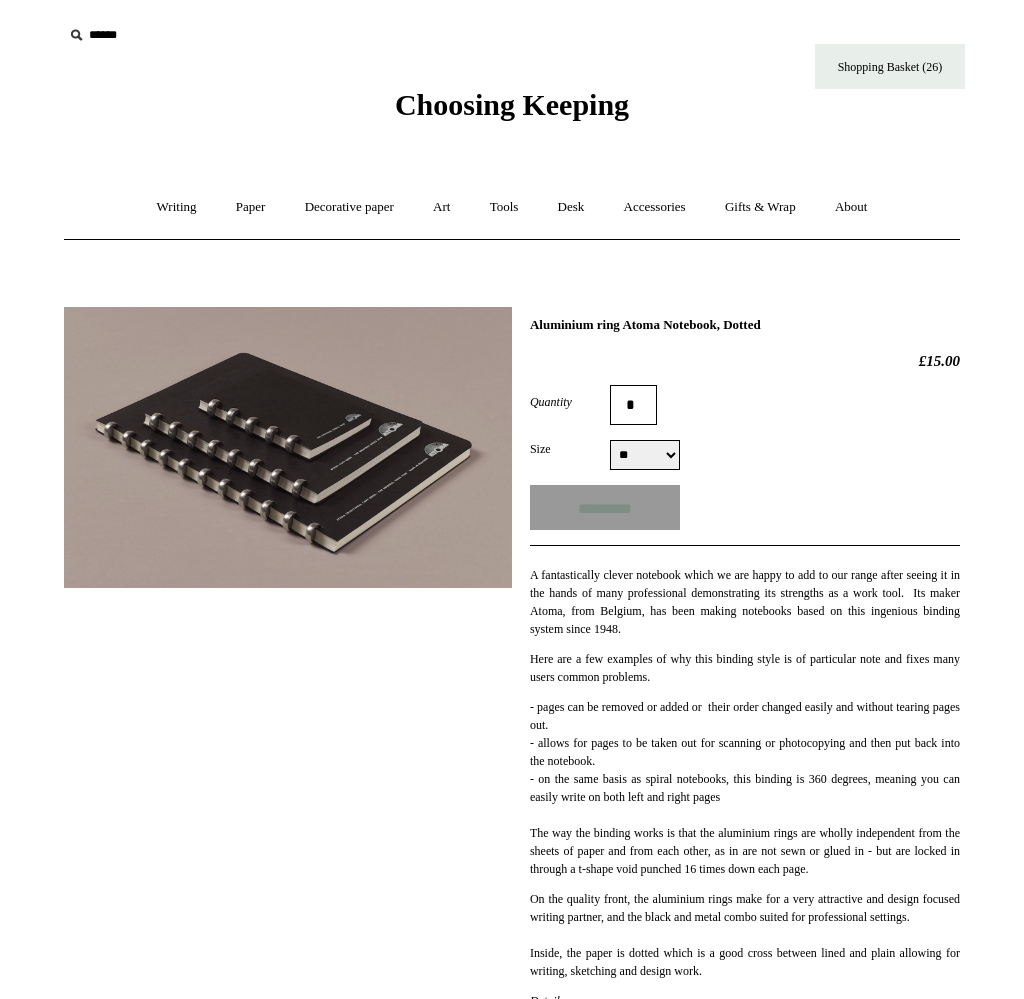 type on "**********" 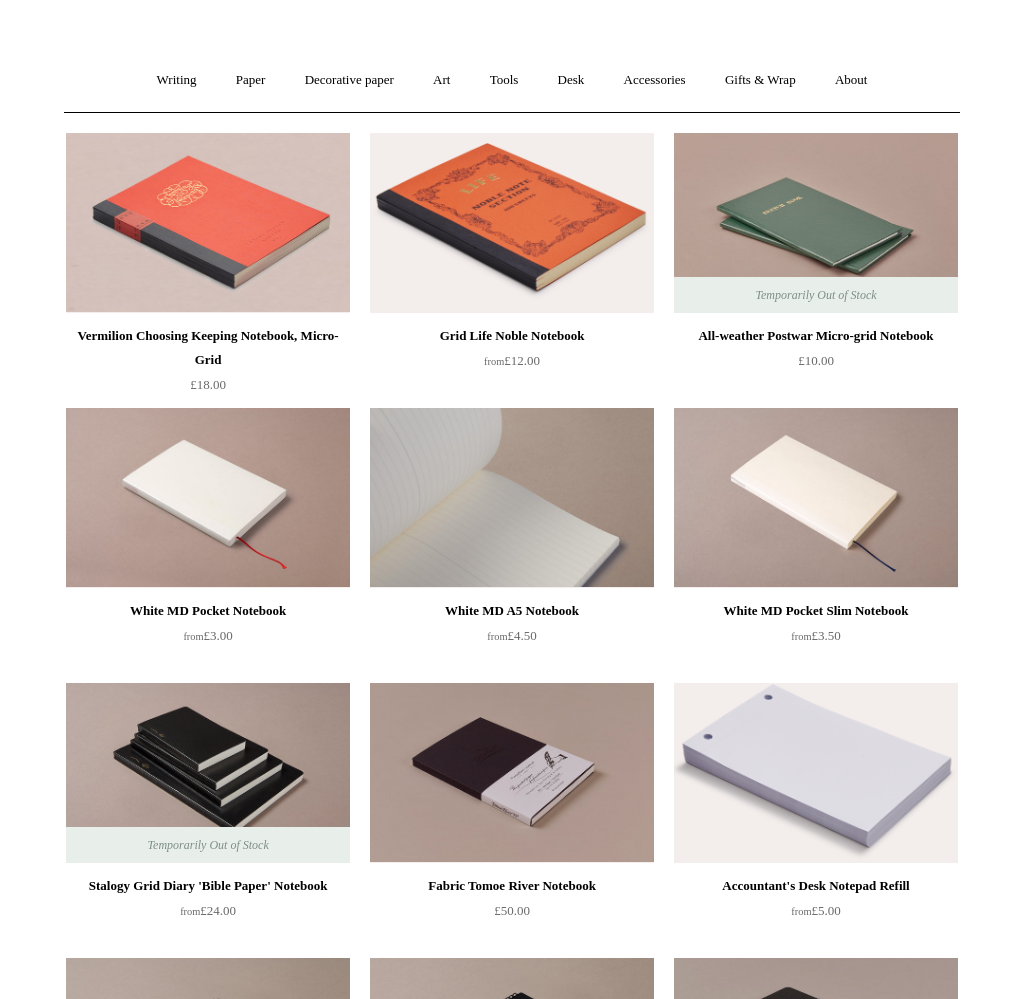 scroll, scrollTop: 0, scrollLeft: 0, axis: both 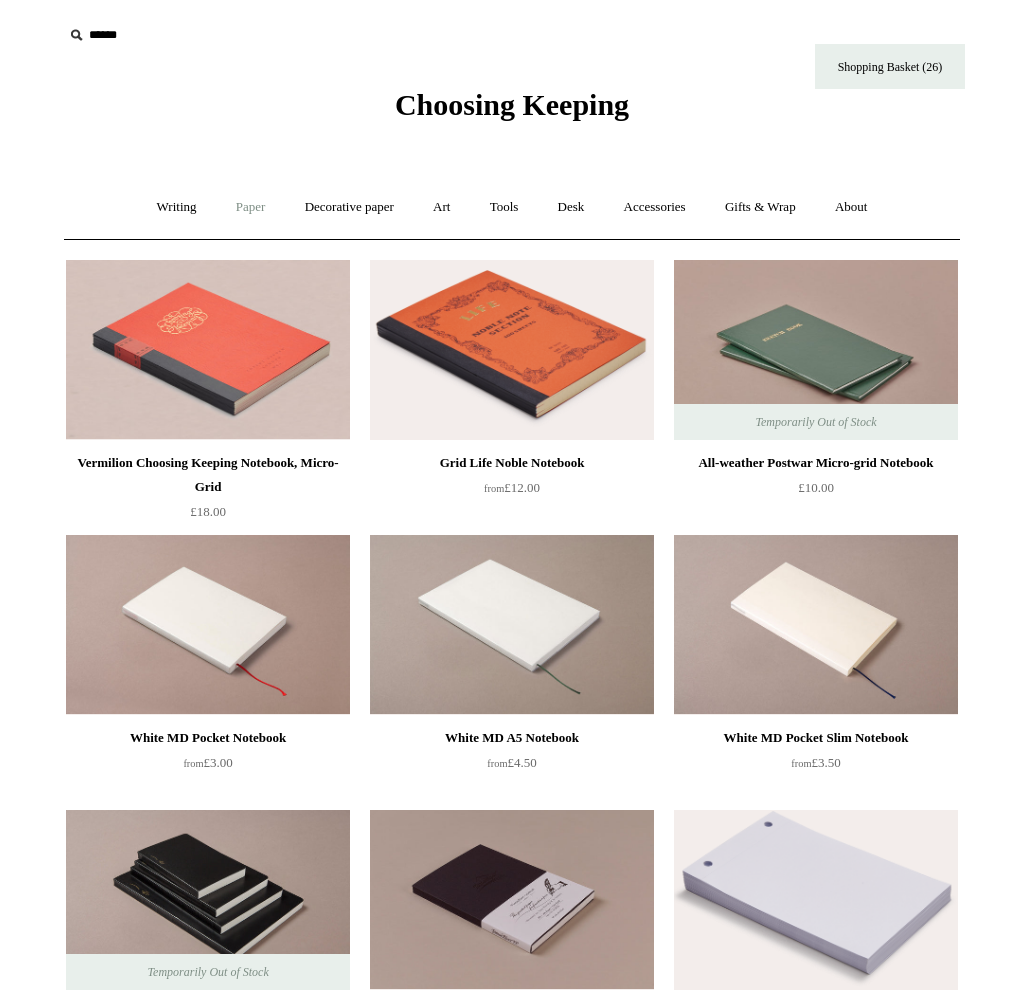 click on "Paper +" at bounding box center (251, 207) 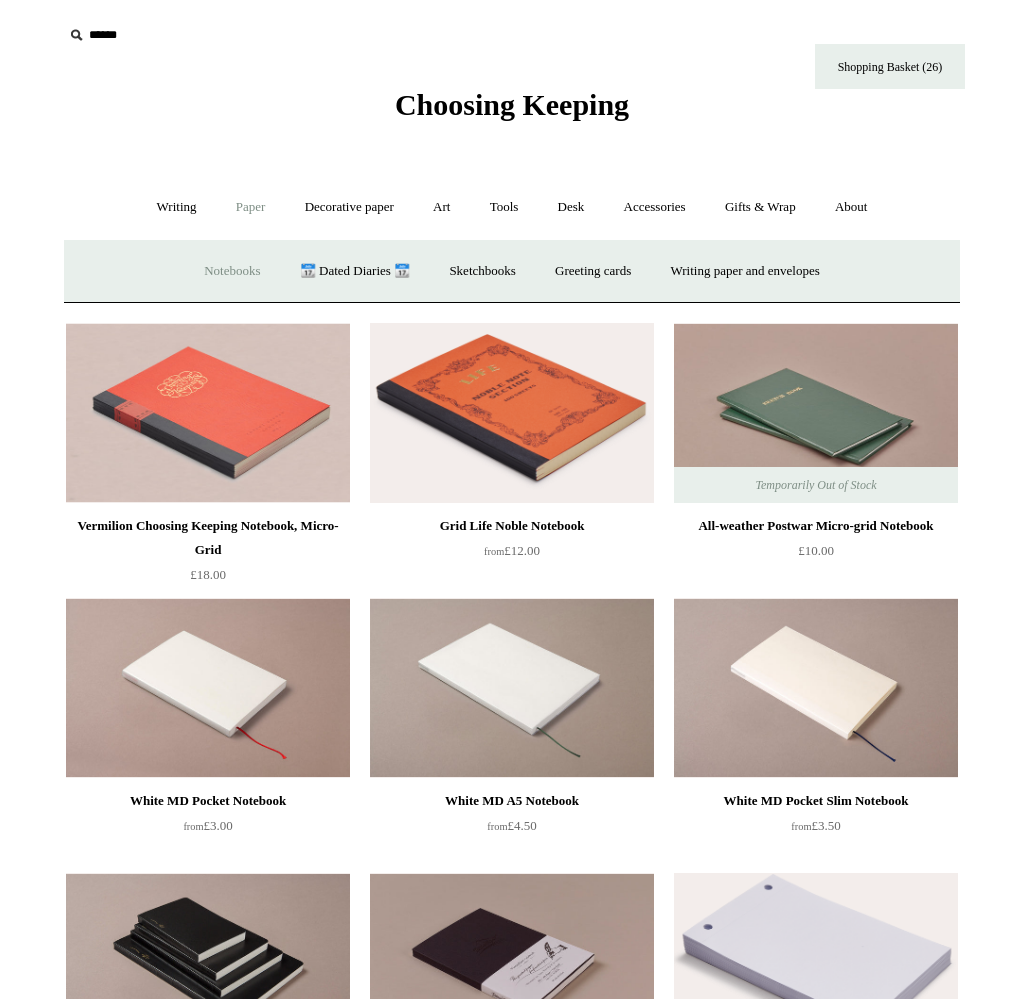 click on "Notebooks +" at bounding box center (232, 271) 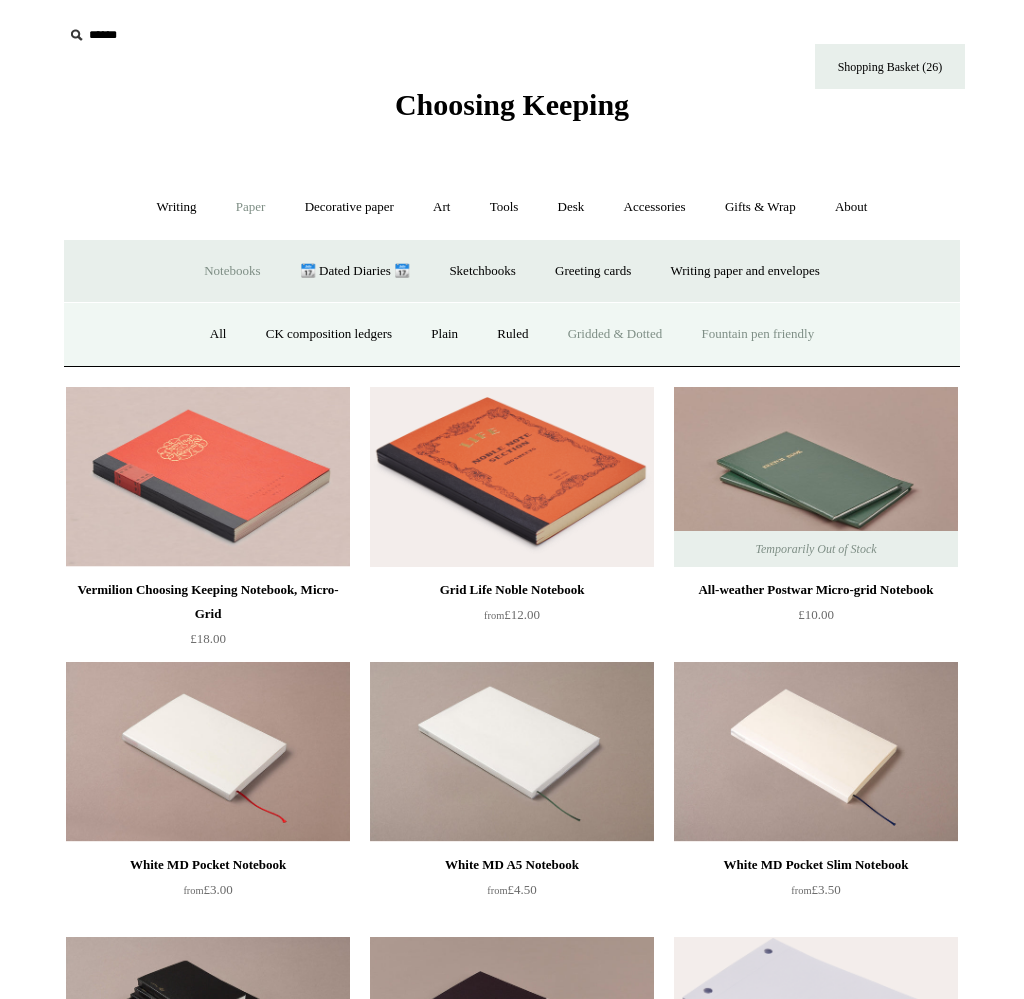 click on "Fountain pen friendly" at bounding box center [758, 334] 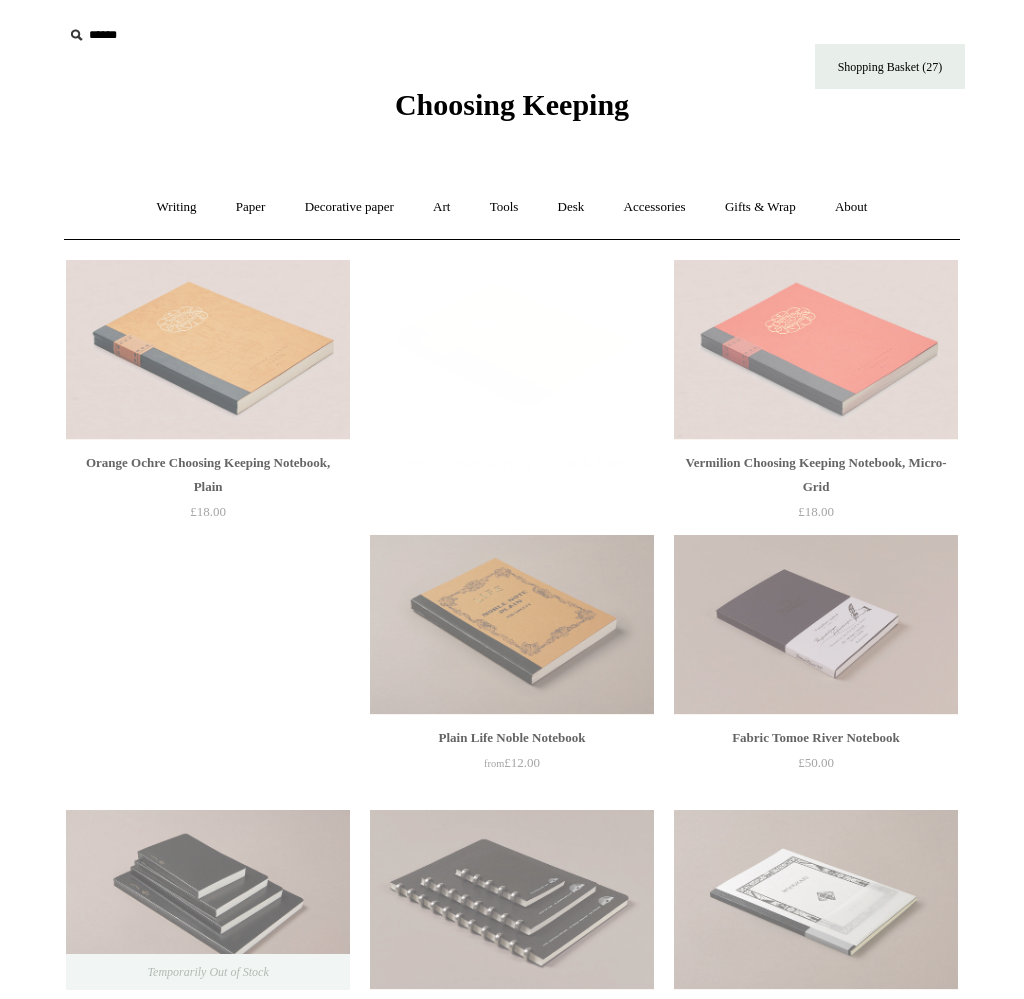 scroll, scrollTop: 0, scrollLeft: 0, axis: both 